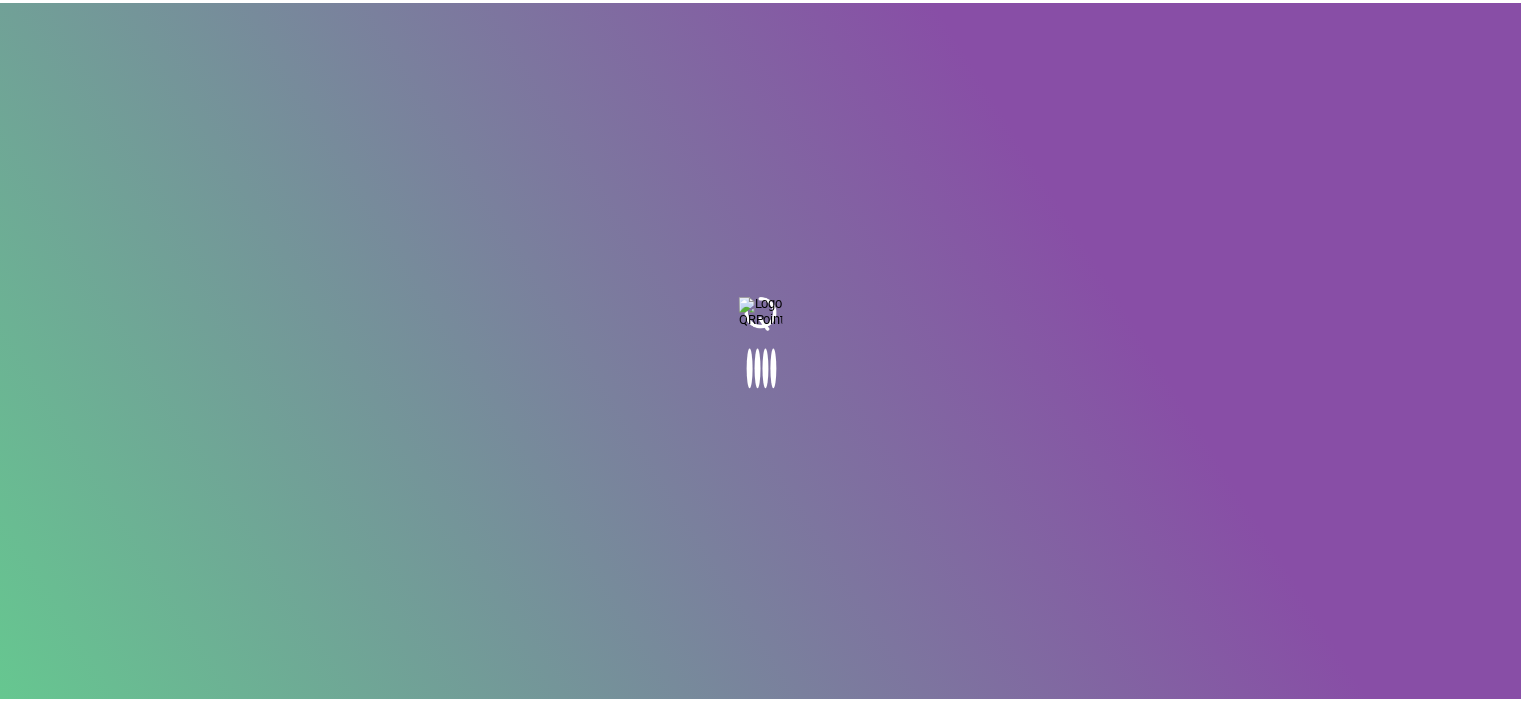 scroll, scrollTop: 0, scrollLeft: 0, axis: both 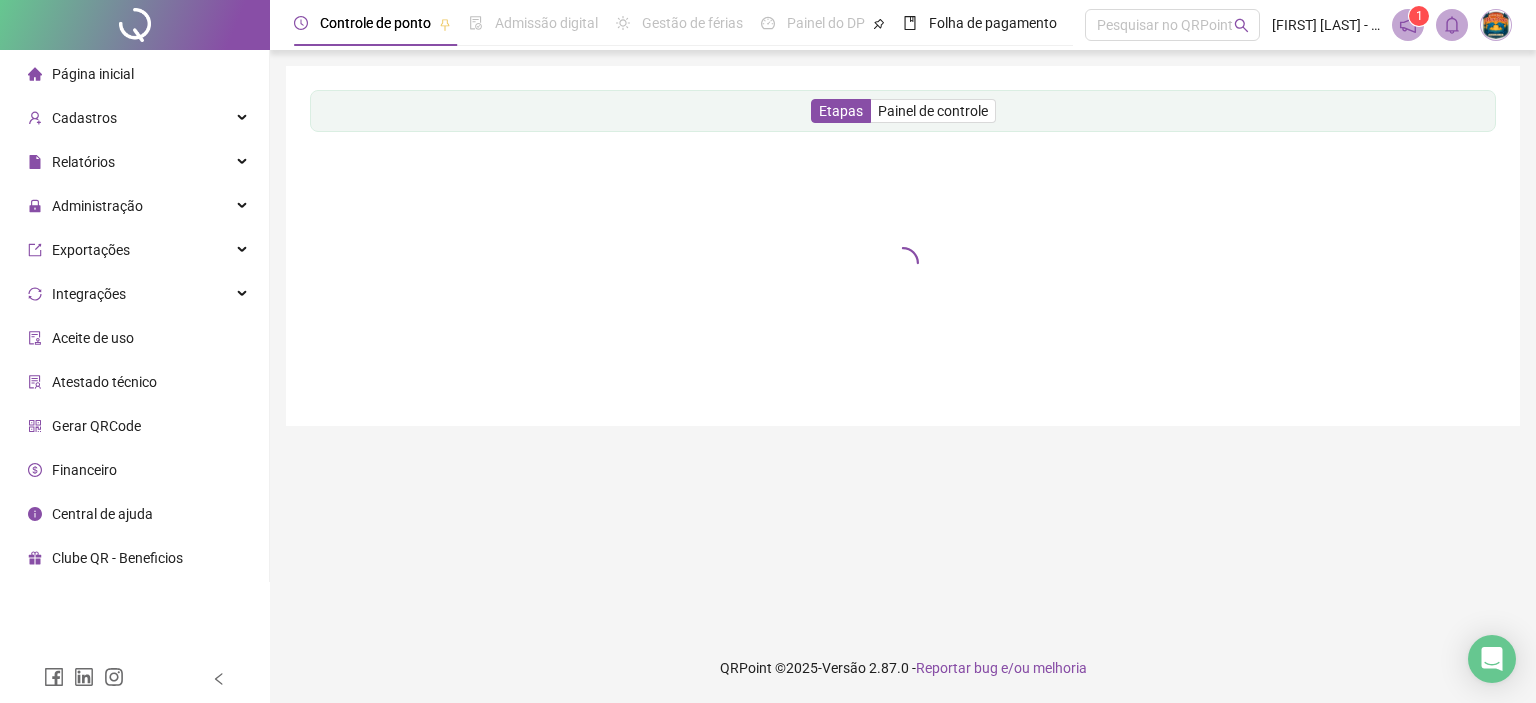 drag, startPoint x: 1363, startPoint y: 235, endPoint x: 1310, endPoint y: 231, distance: 53.15073 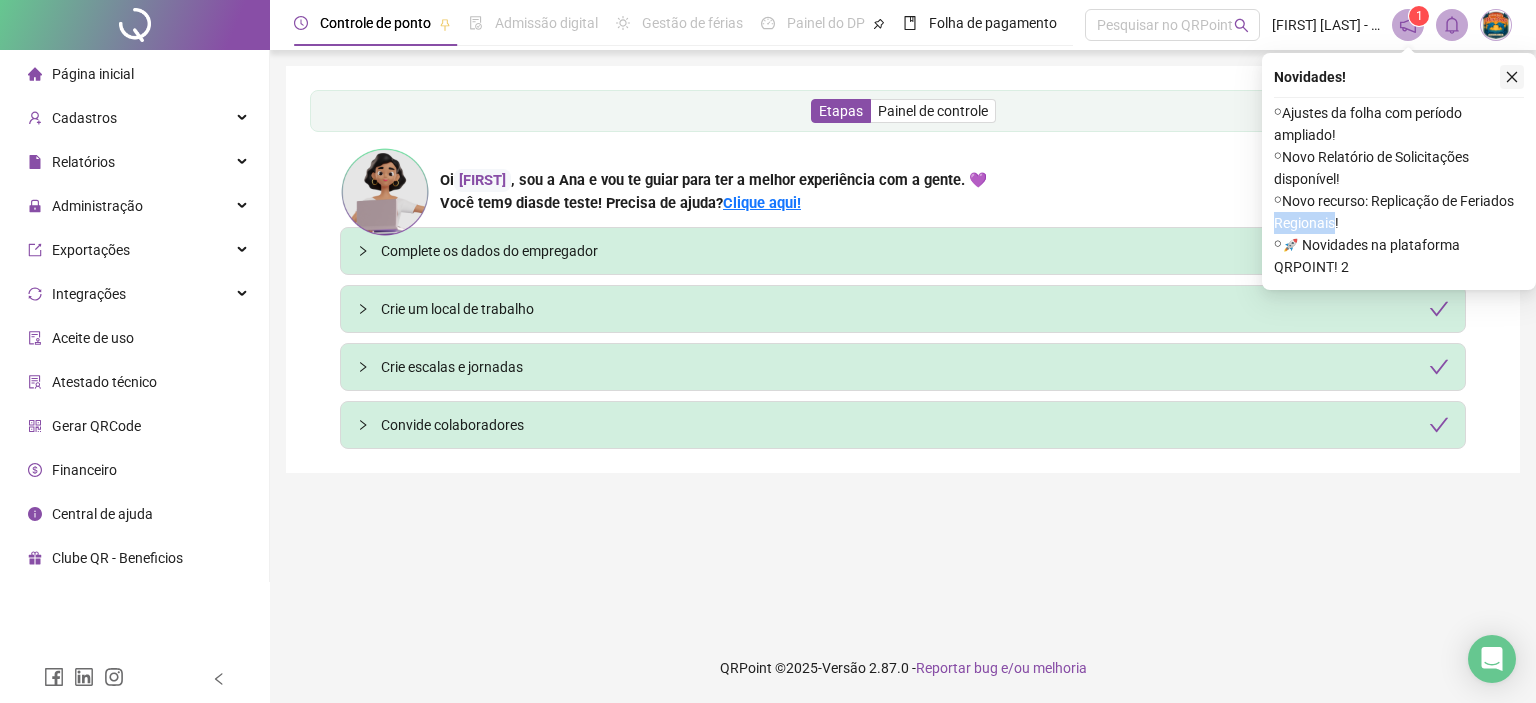click 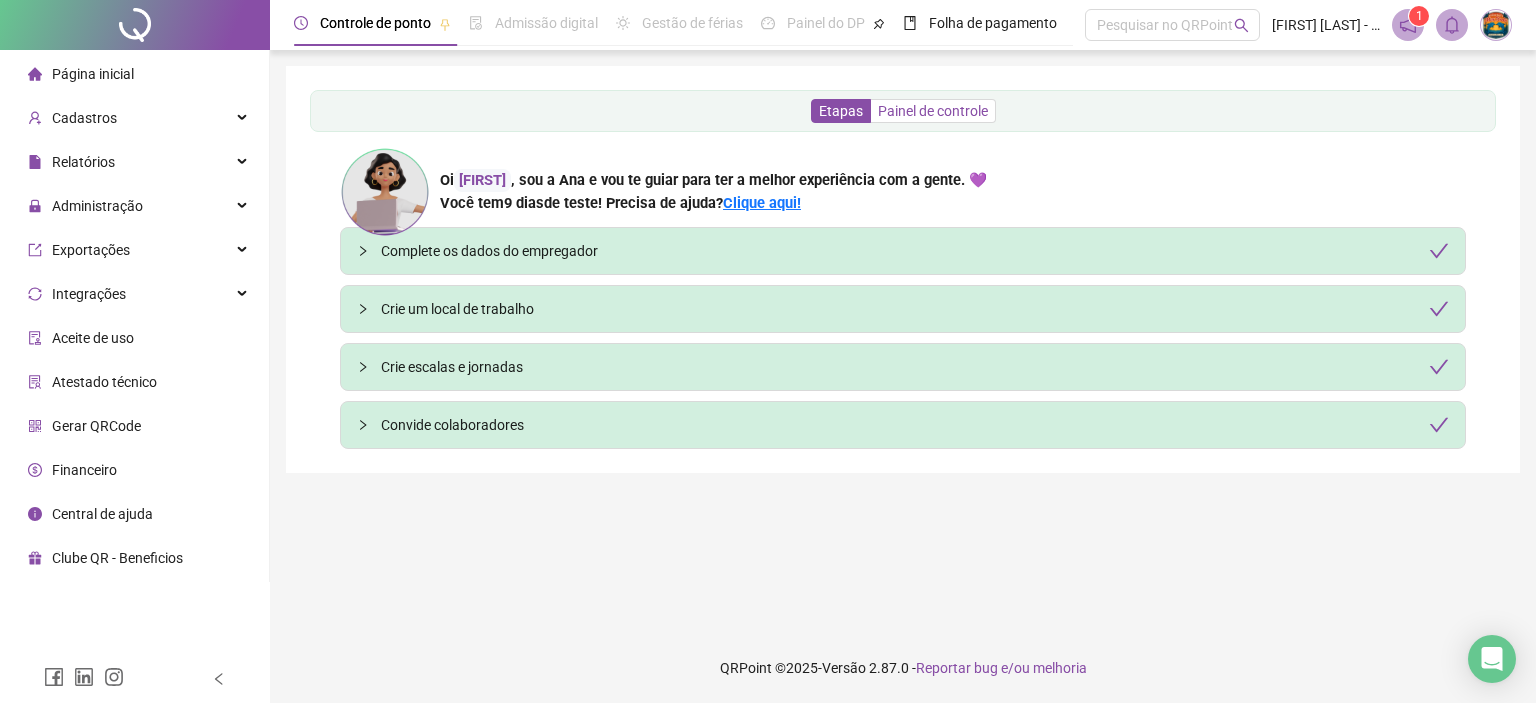 click on "Painel de controle" at bounding box center (933, 111) 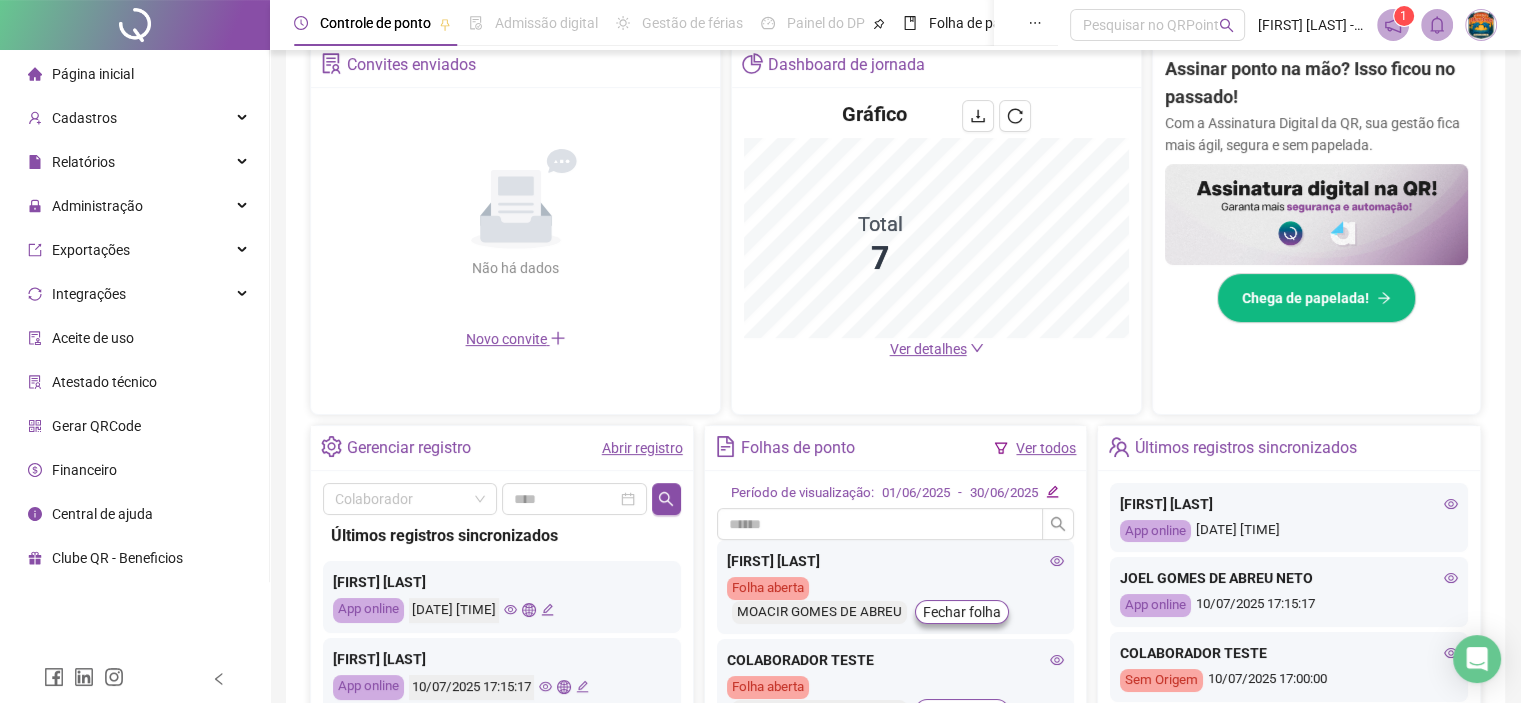 scroll, scrollTop: 596, scrollLeft: 0, axis: vertical 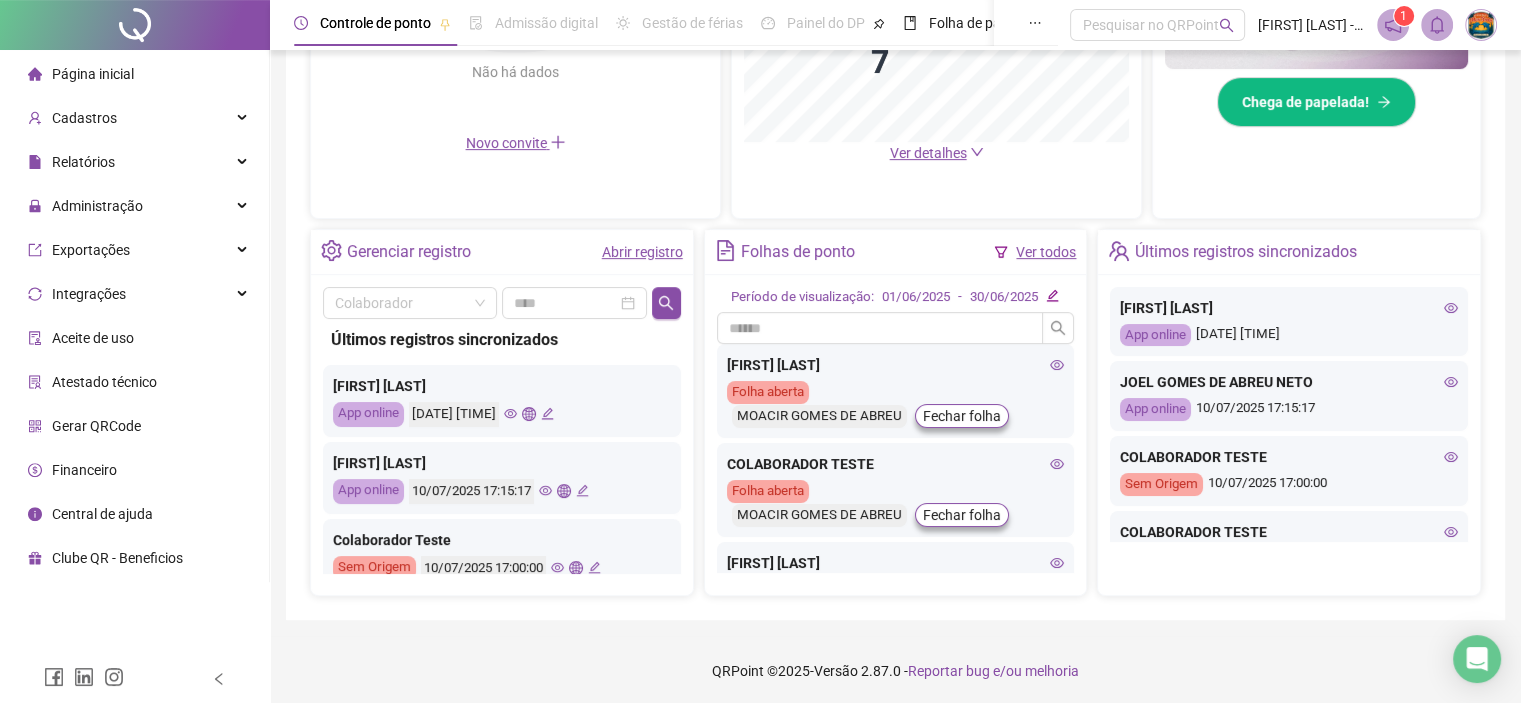 click 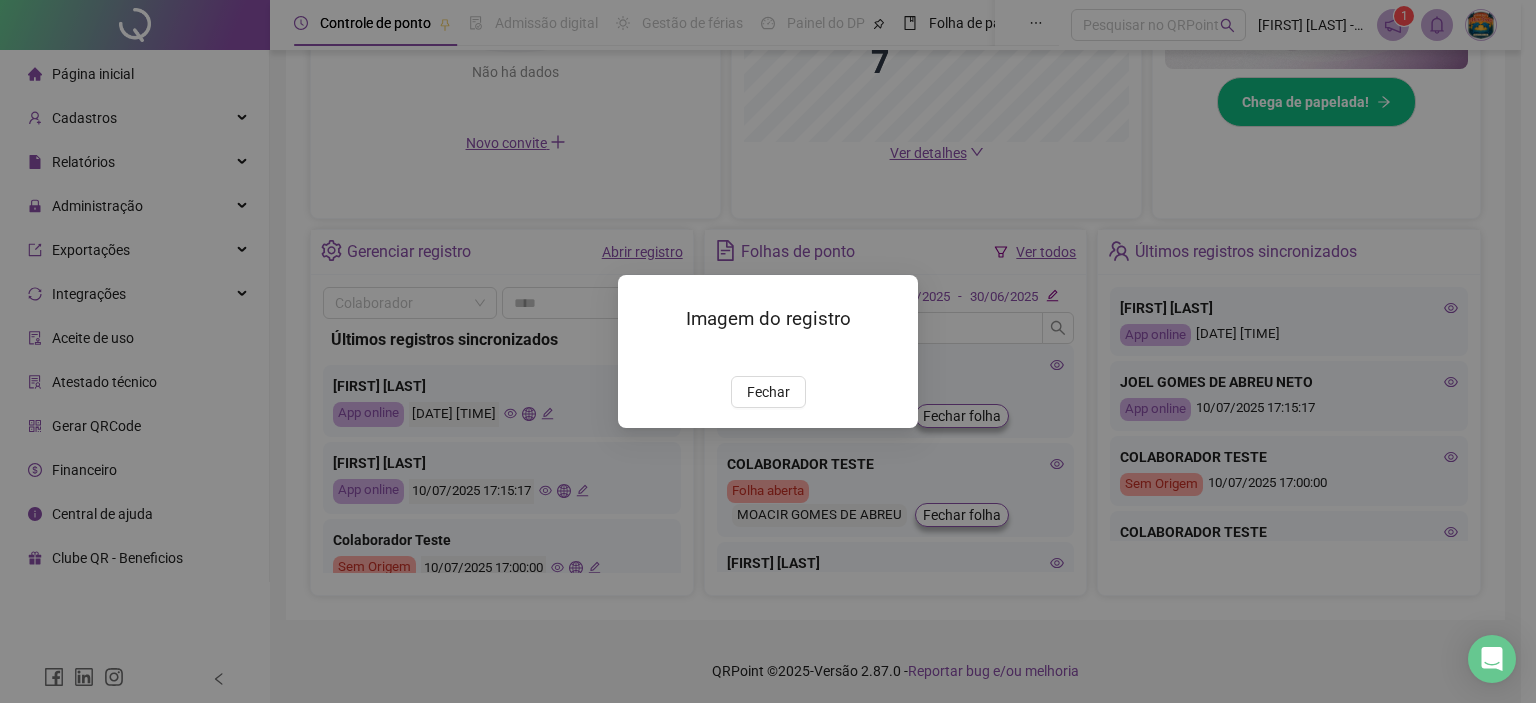 click on "Imagem do registro Fechar" at bounding box center [768, 351] 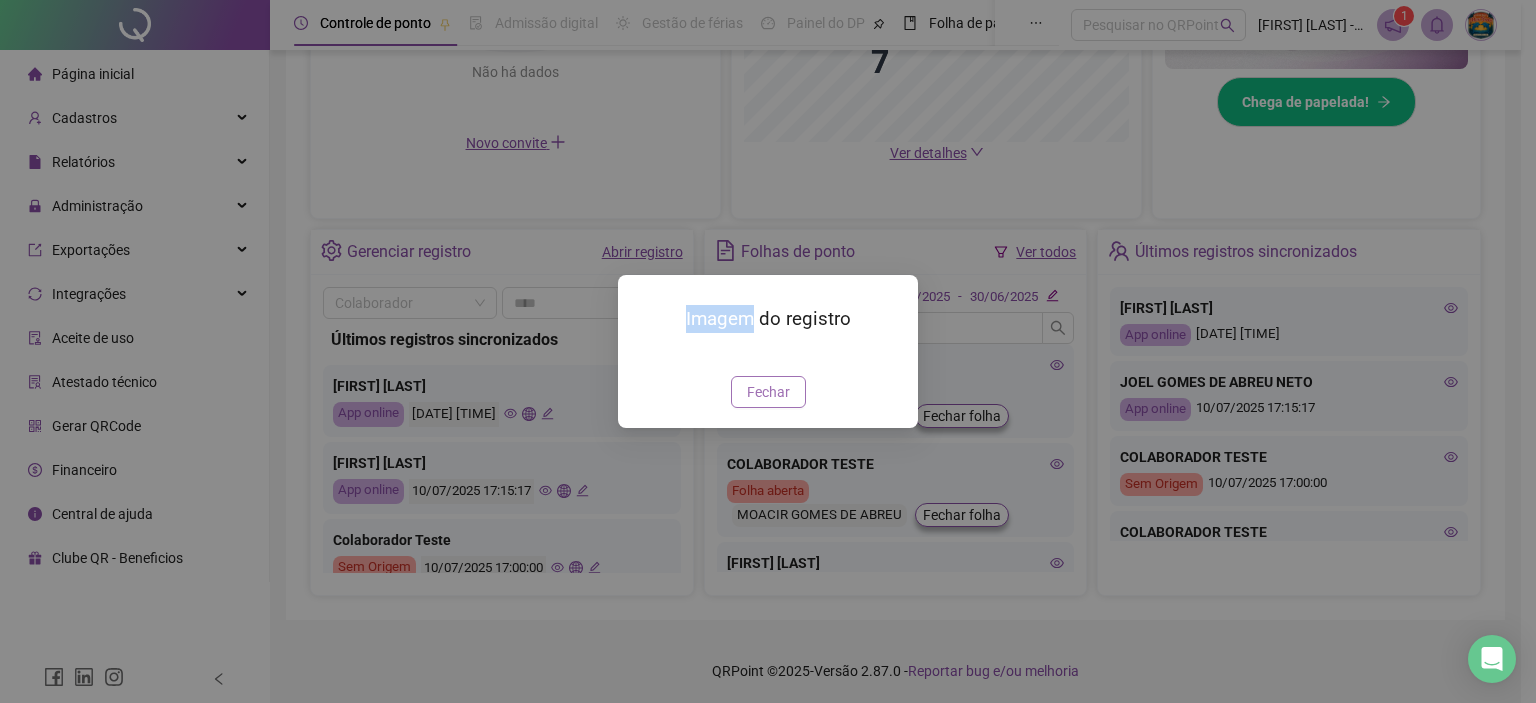 click on "Fechar" at bounding box center (768, 392) 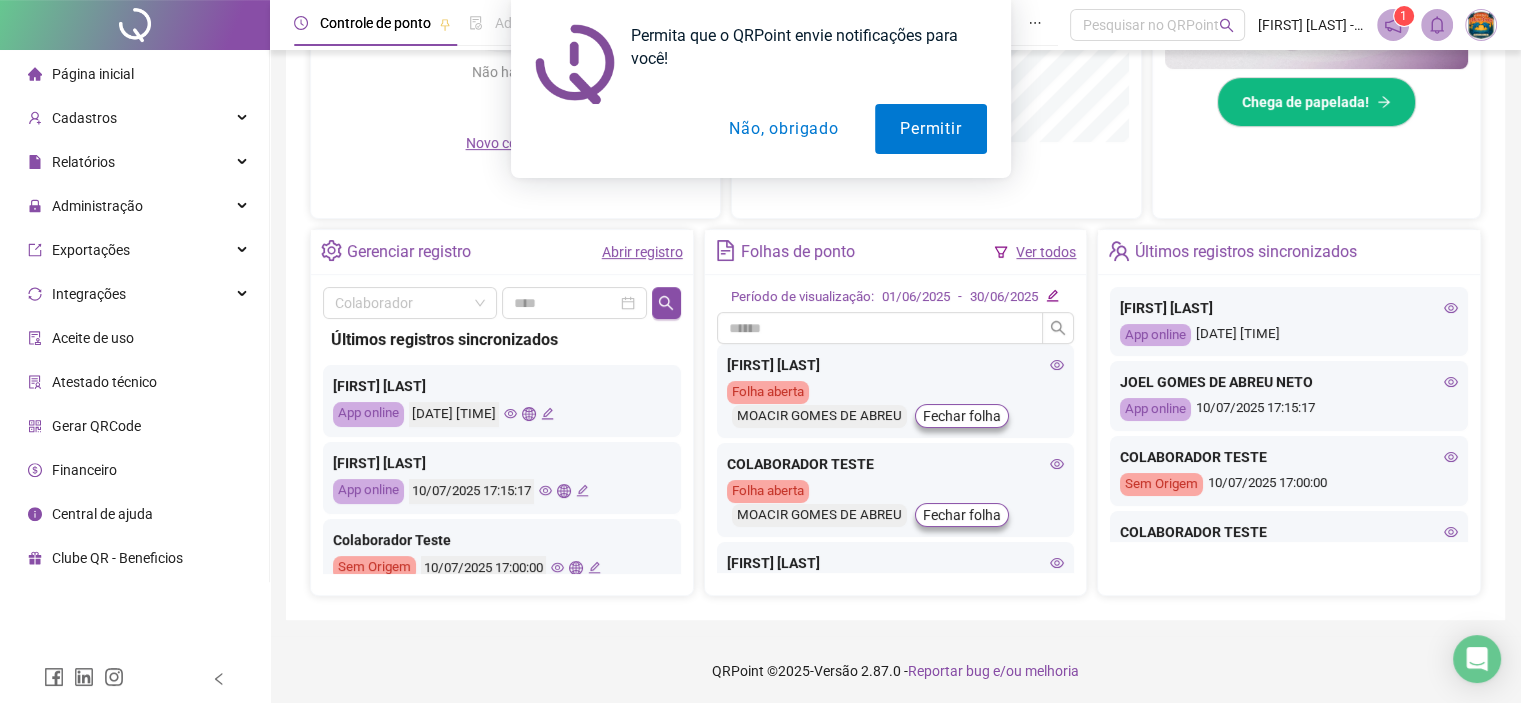 click on "Não, obrigado" at bounding box center [783, 129] 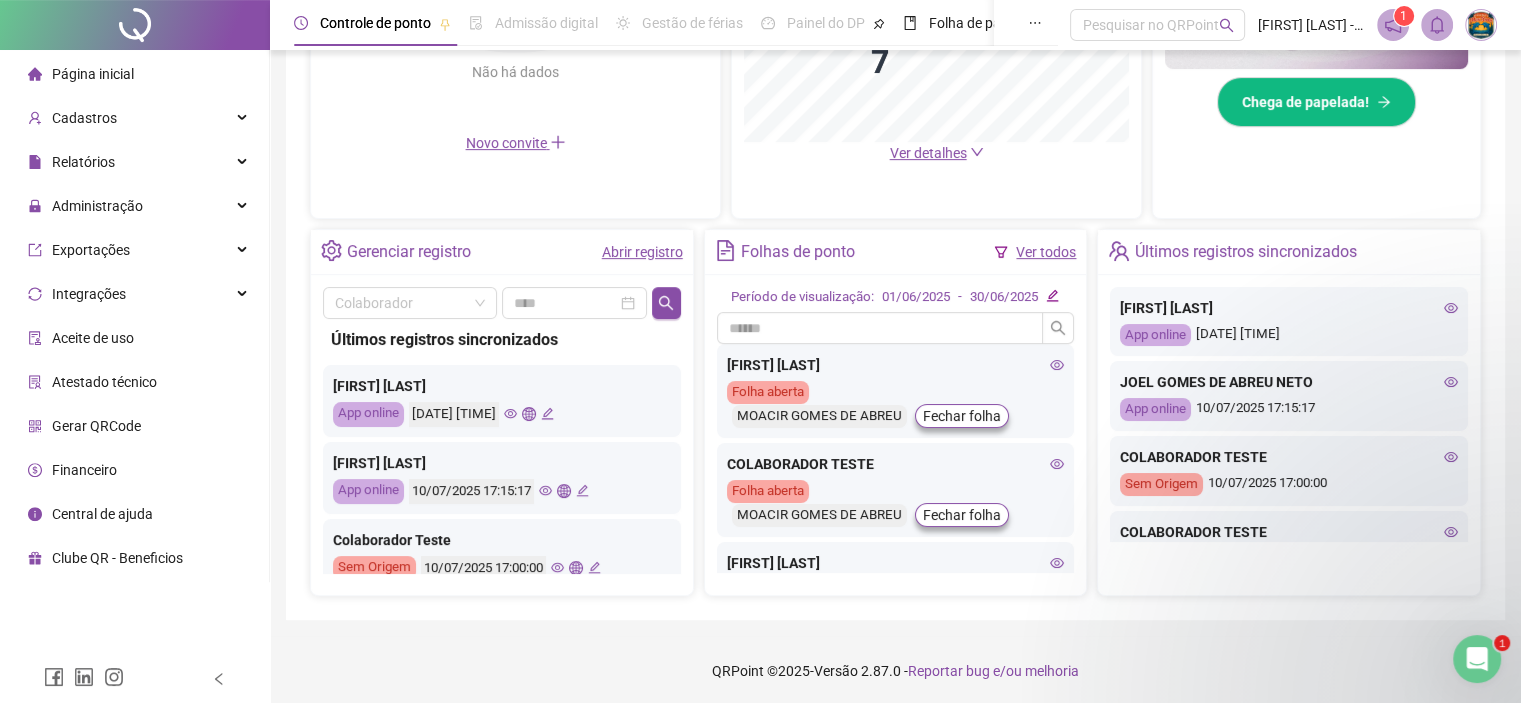 click 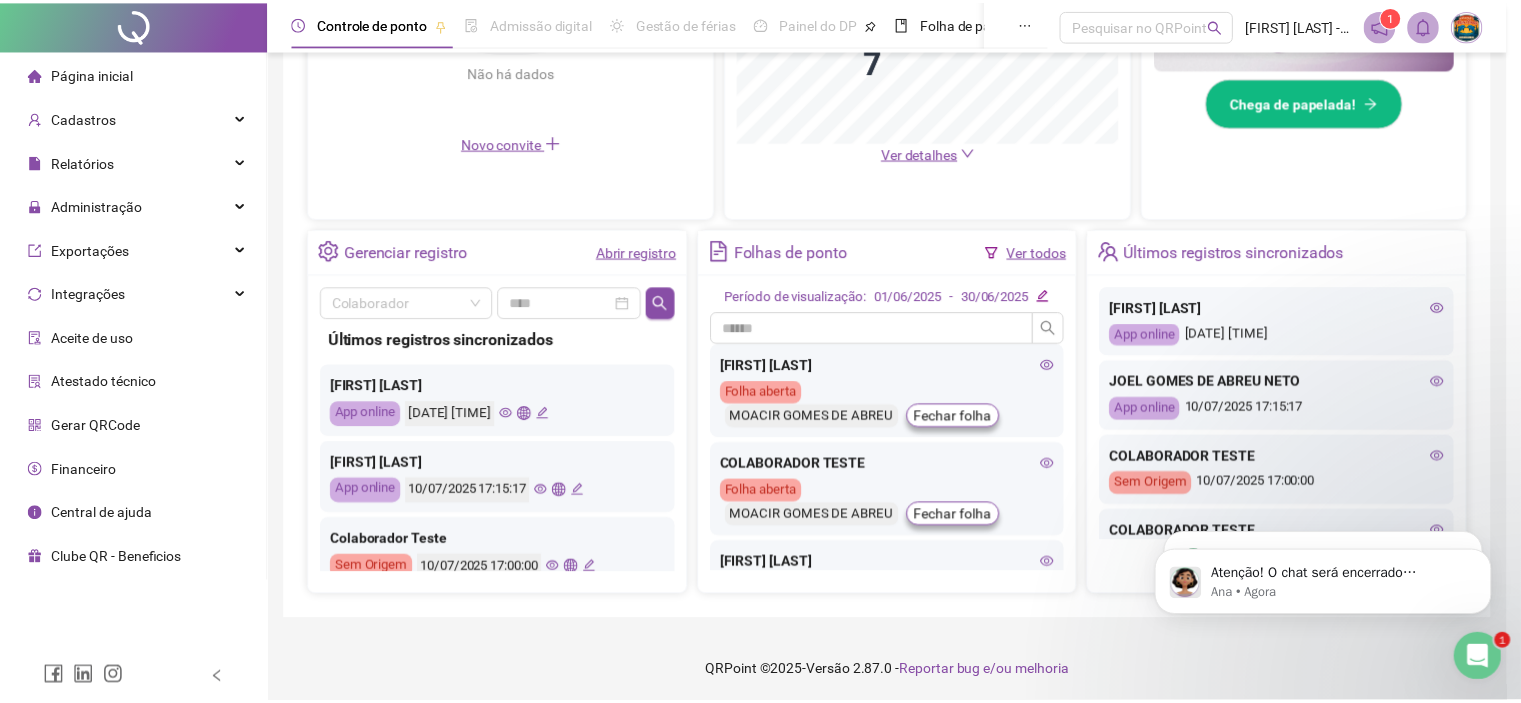 scroll, scrollTop: 0, scrollLeft: 0, axis: both 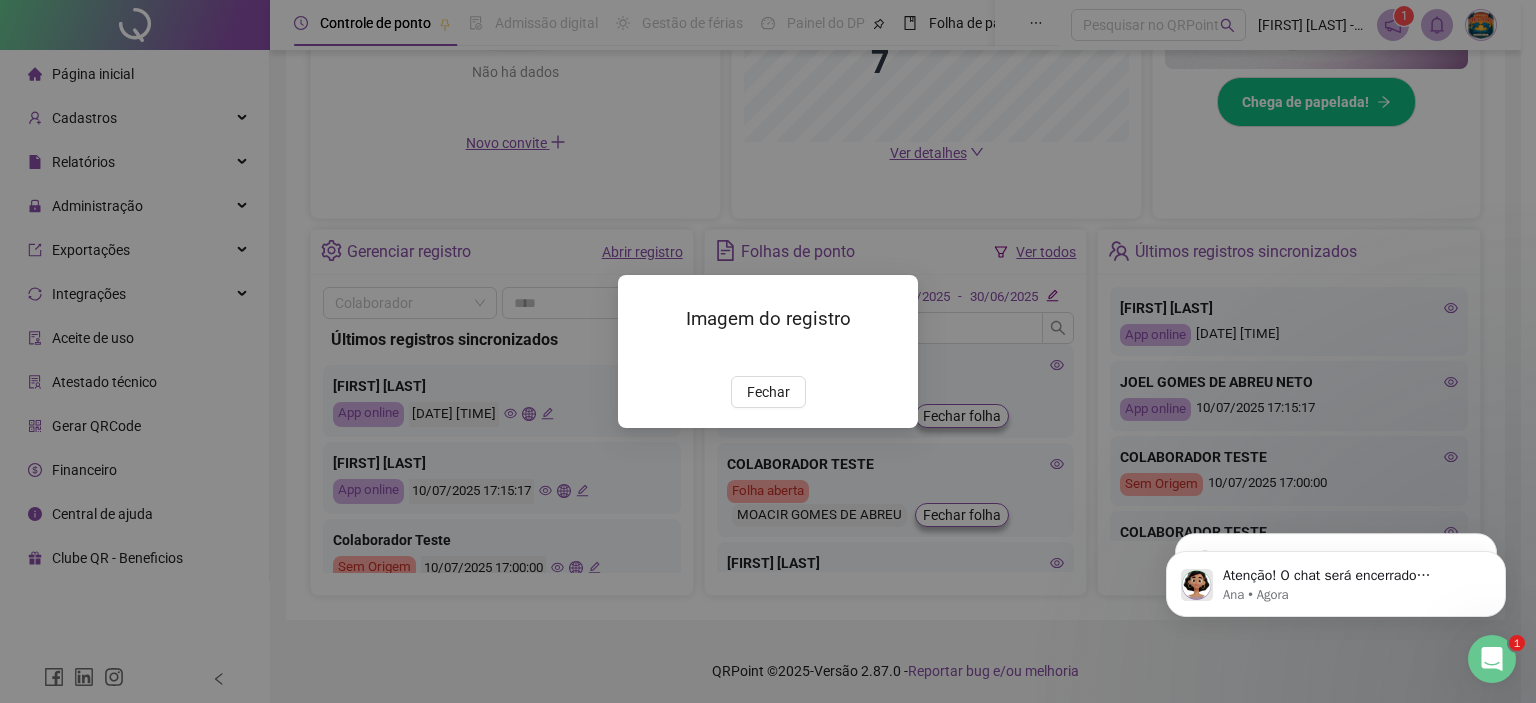 click on "Fechar" at bounding box center [768, 392] 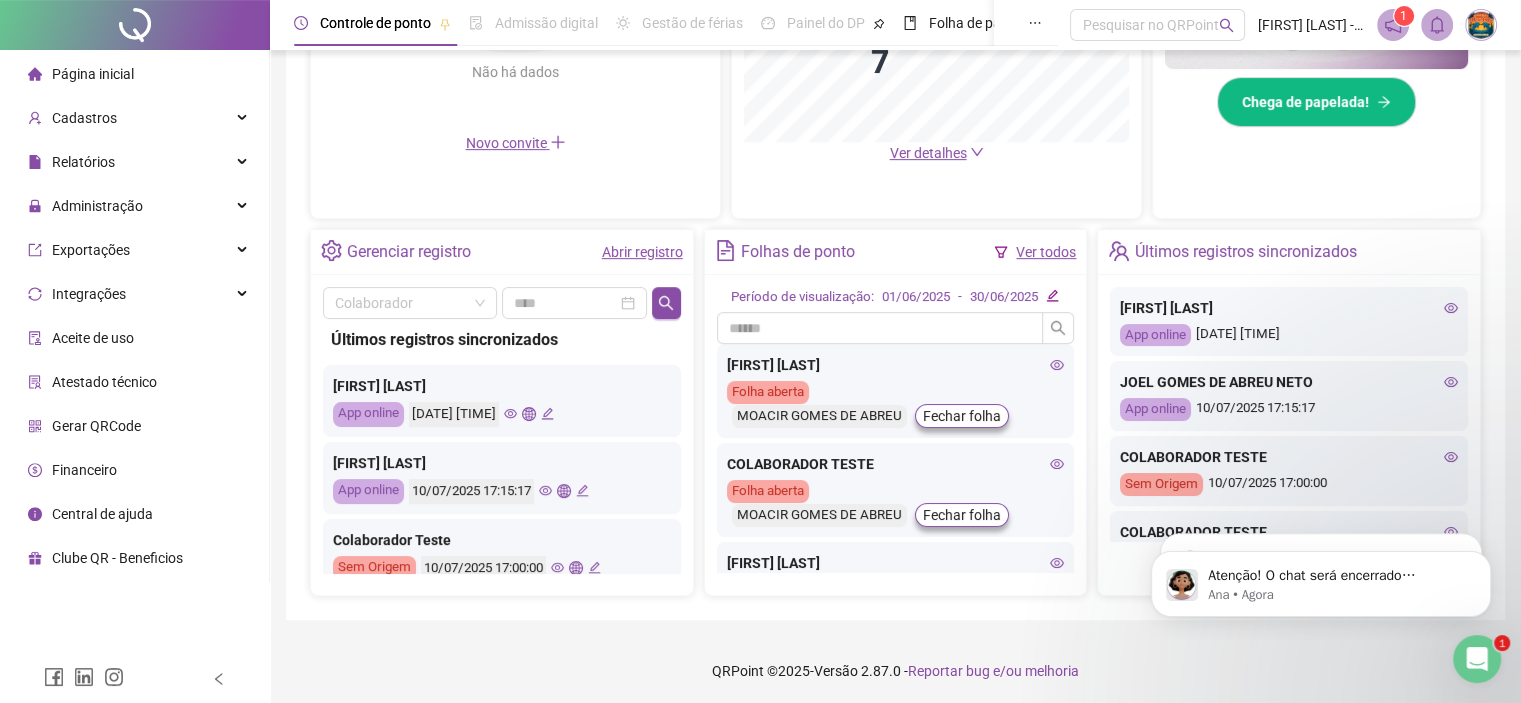 click 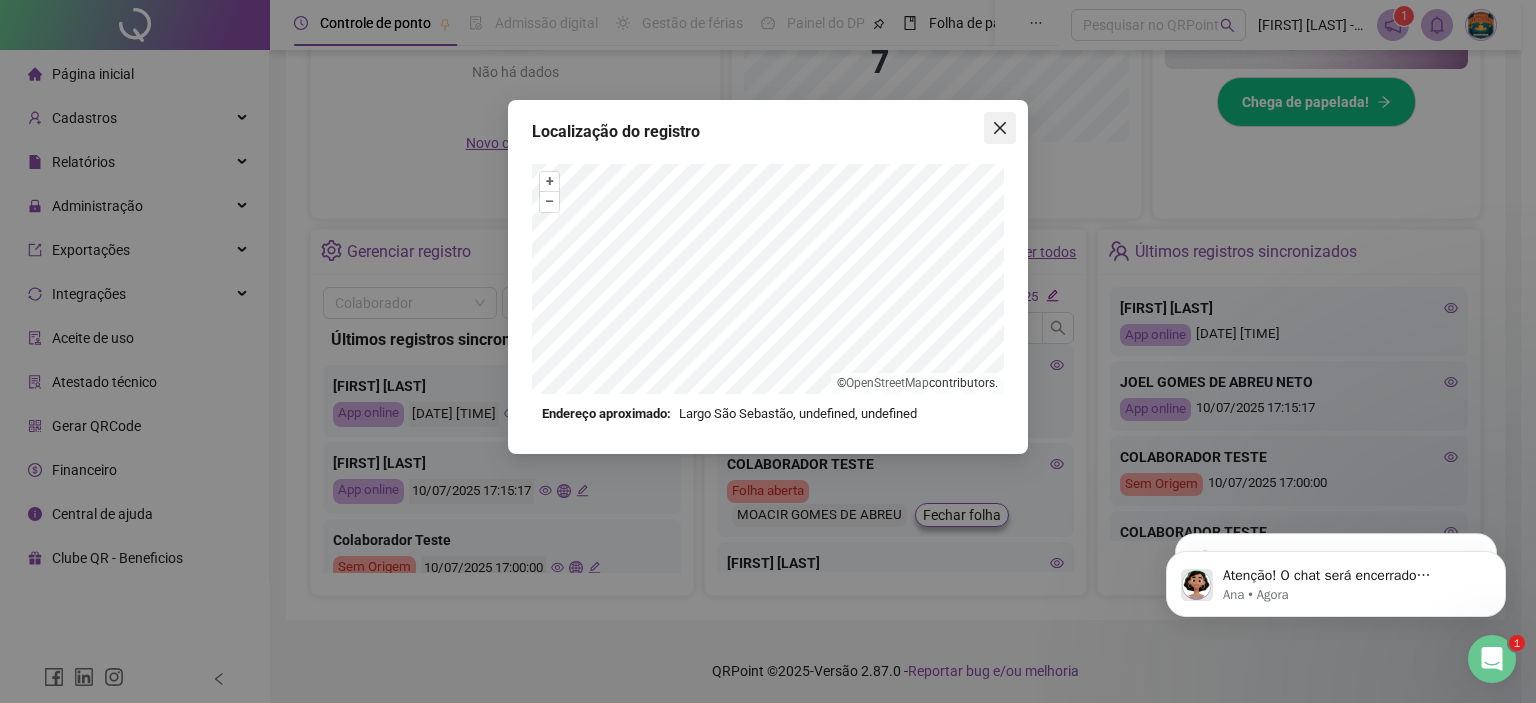 click 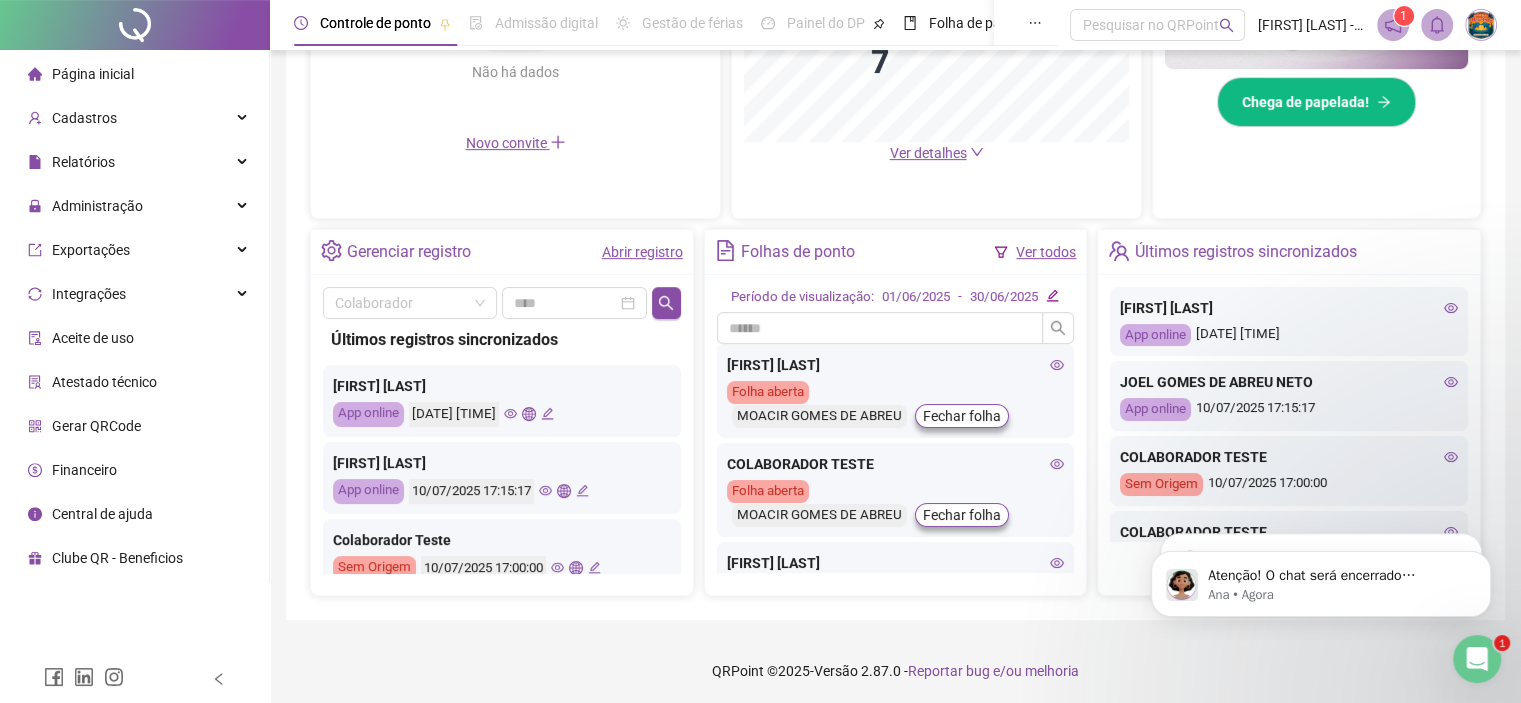 drag, startPoint x: 420, startPoint y: 383, endPoint x: 464, endPoint y: 383, distance: 44 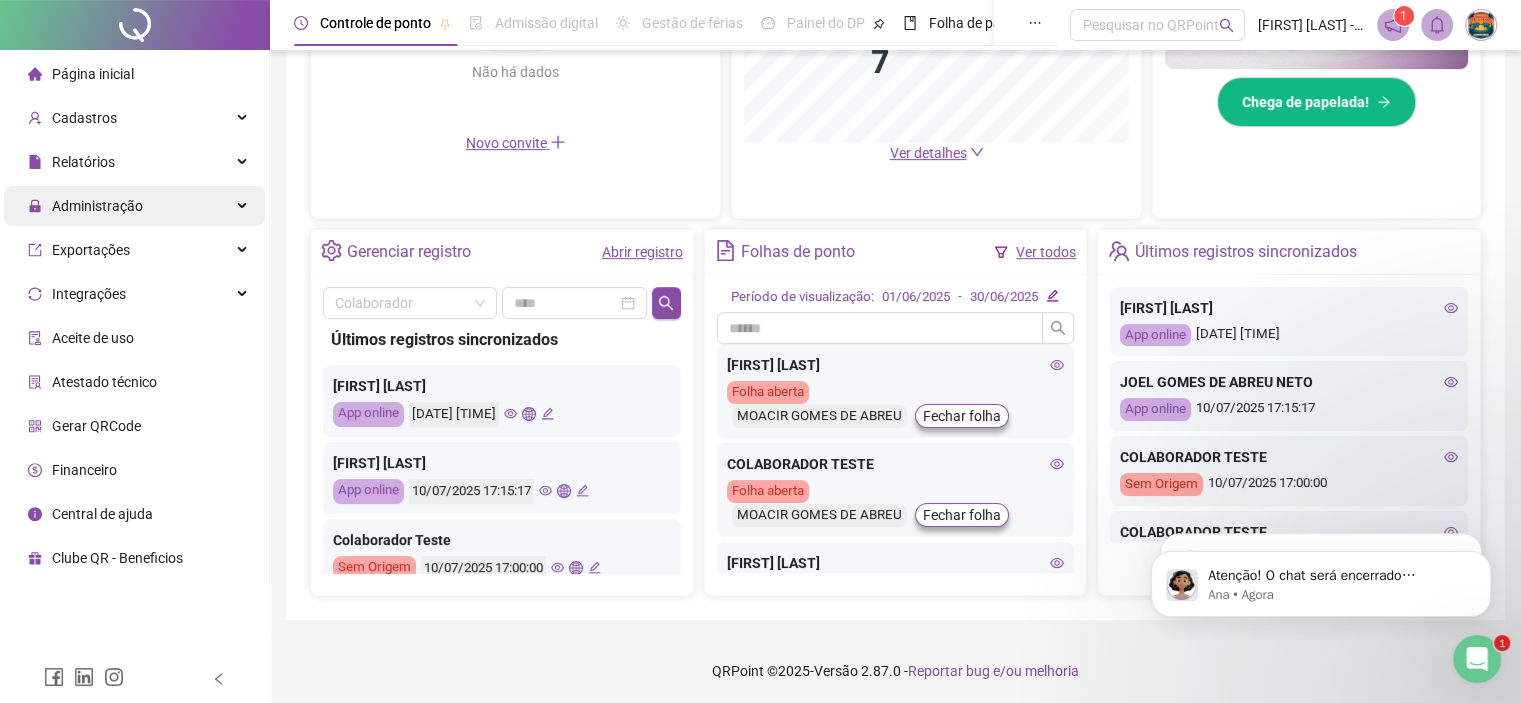click on "Administração" at bounding box center [97, 206] 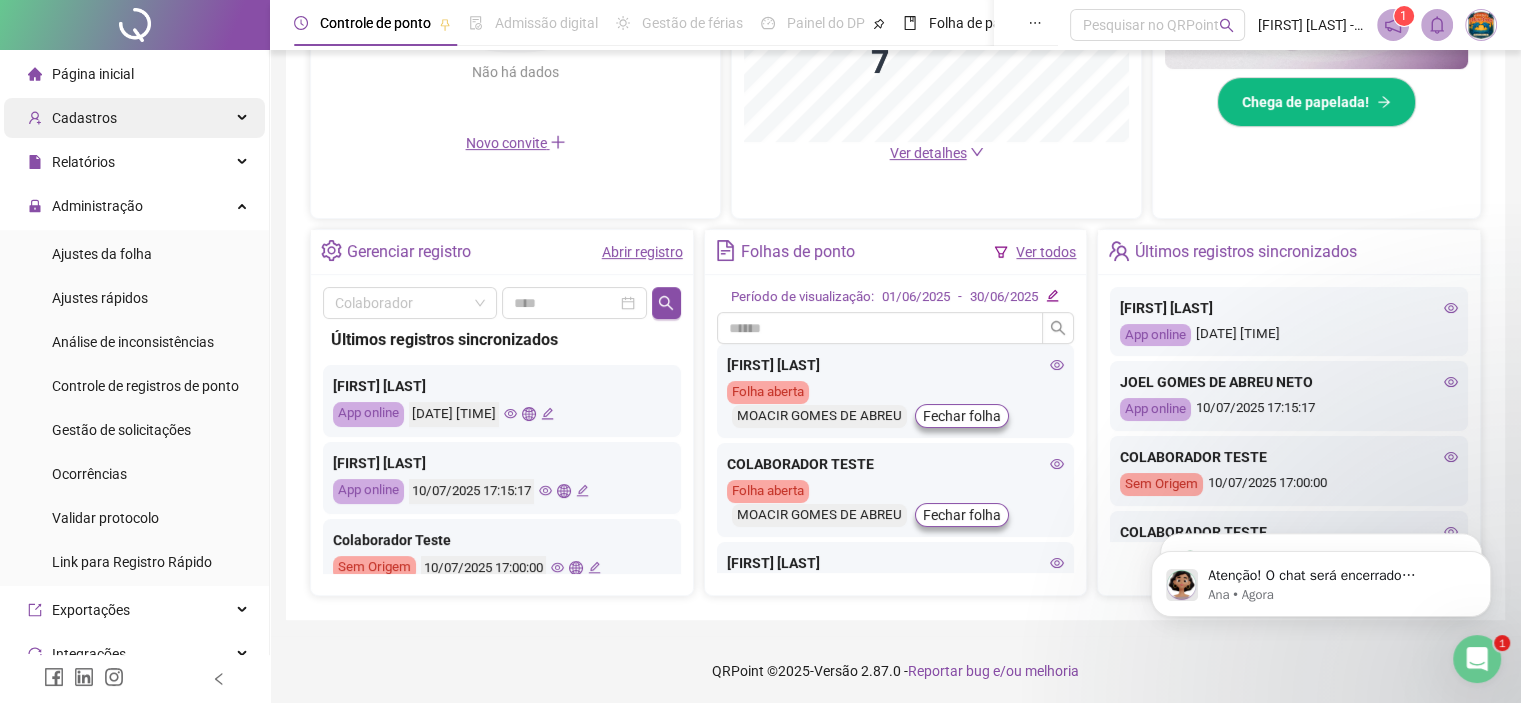 click on "Cadastros" at bounding box center (84, 118) 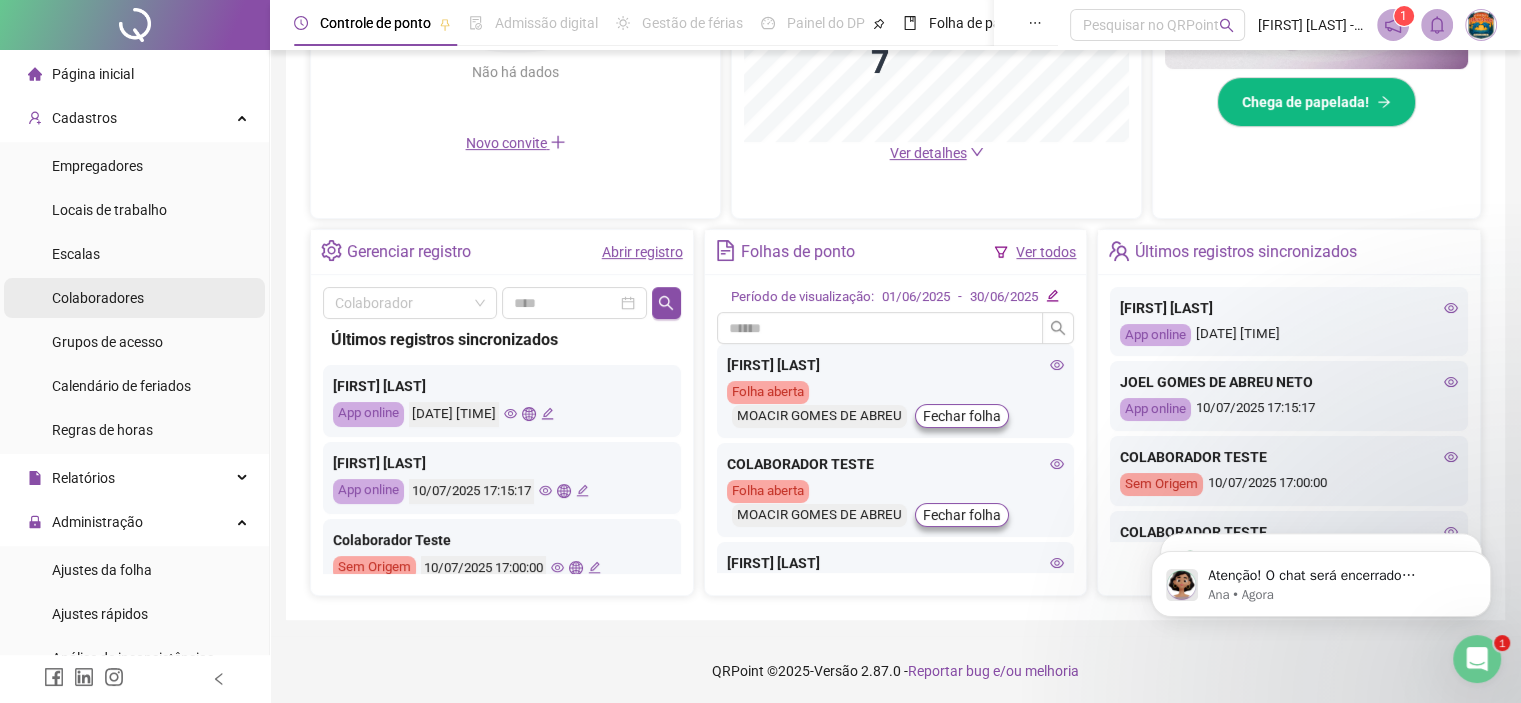 click on "Colaboradores" at bounding box center (98, 298) 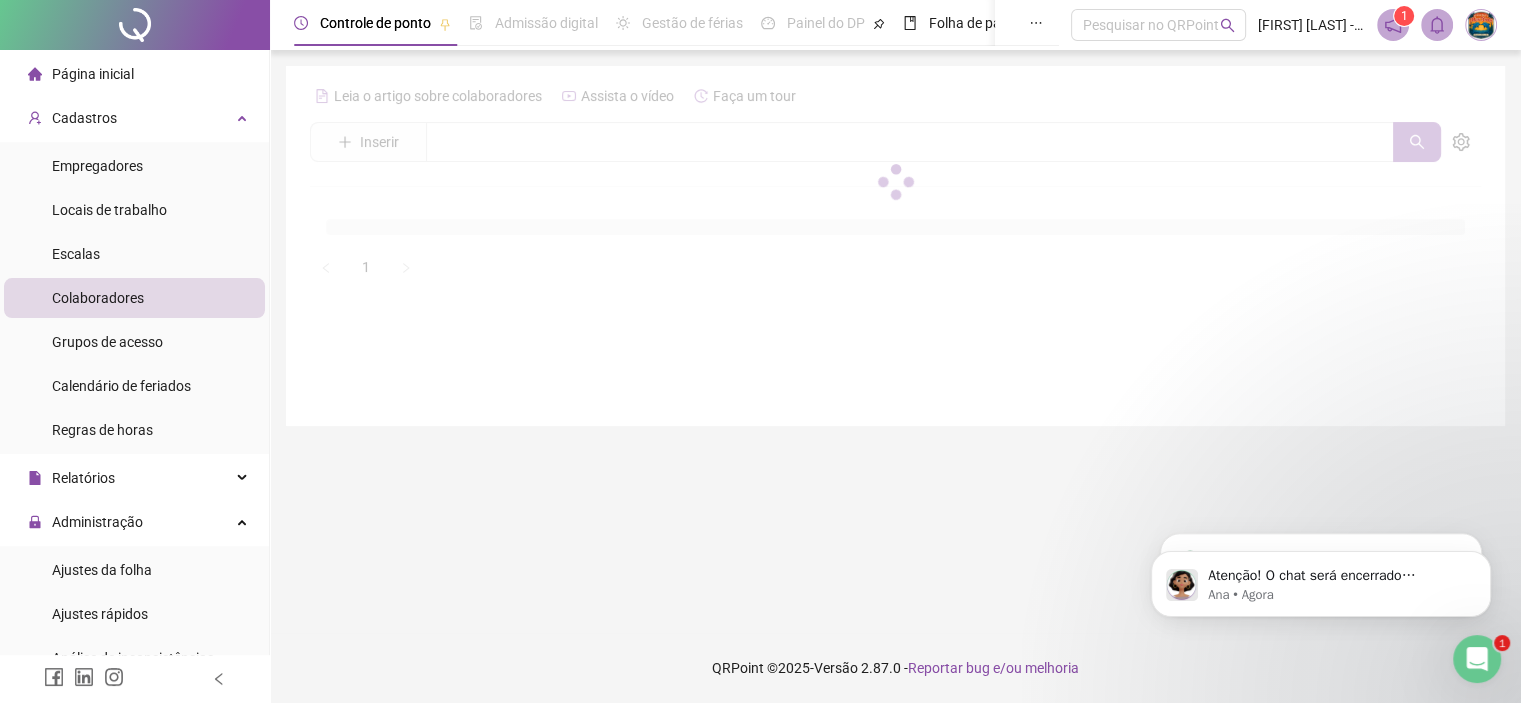scroll, scrollTop: 0, scrollLeft: 0, axis: both 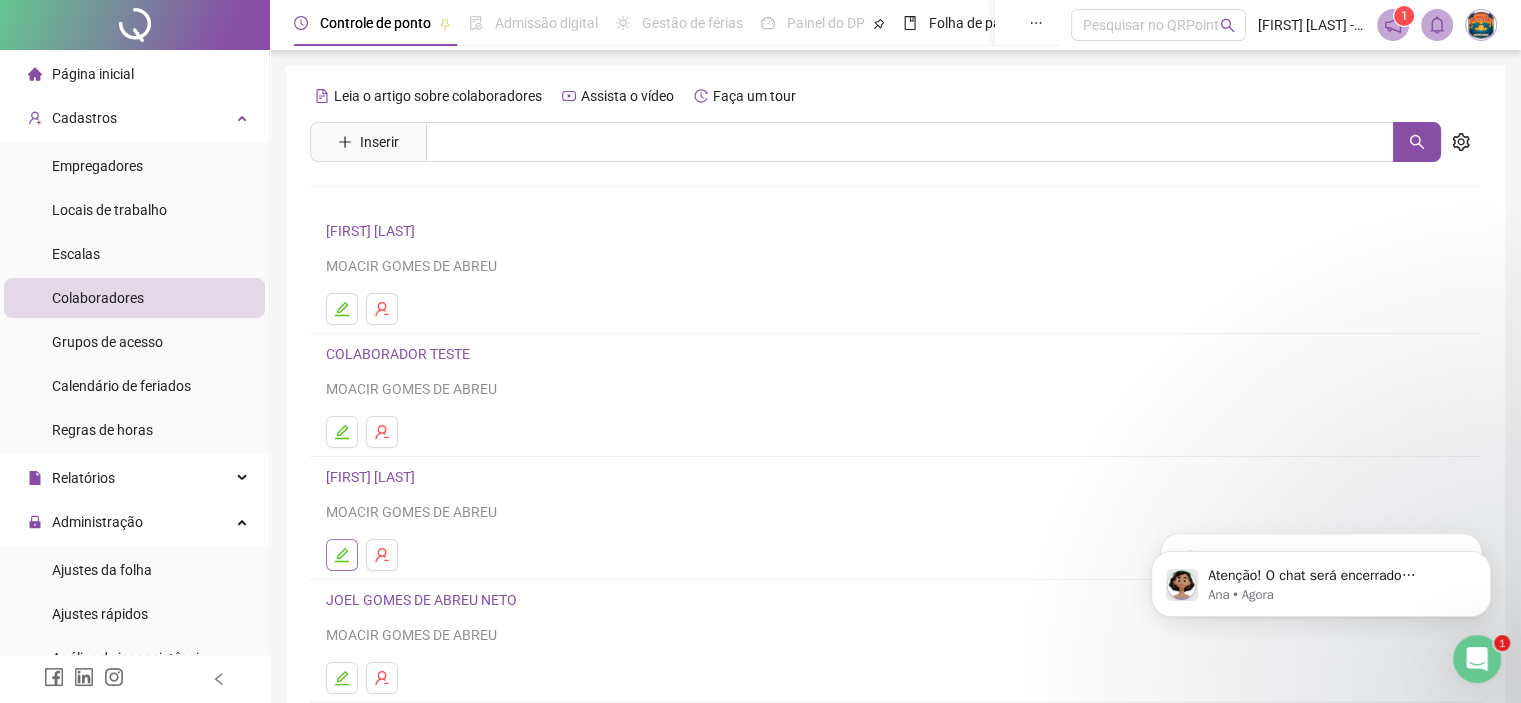 click 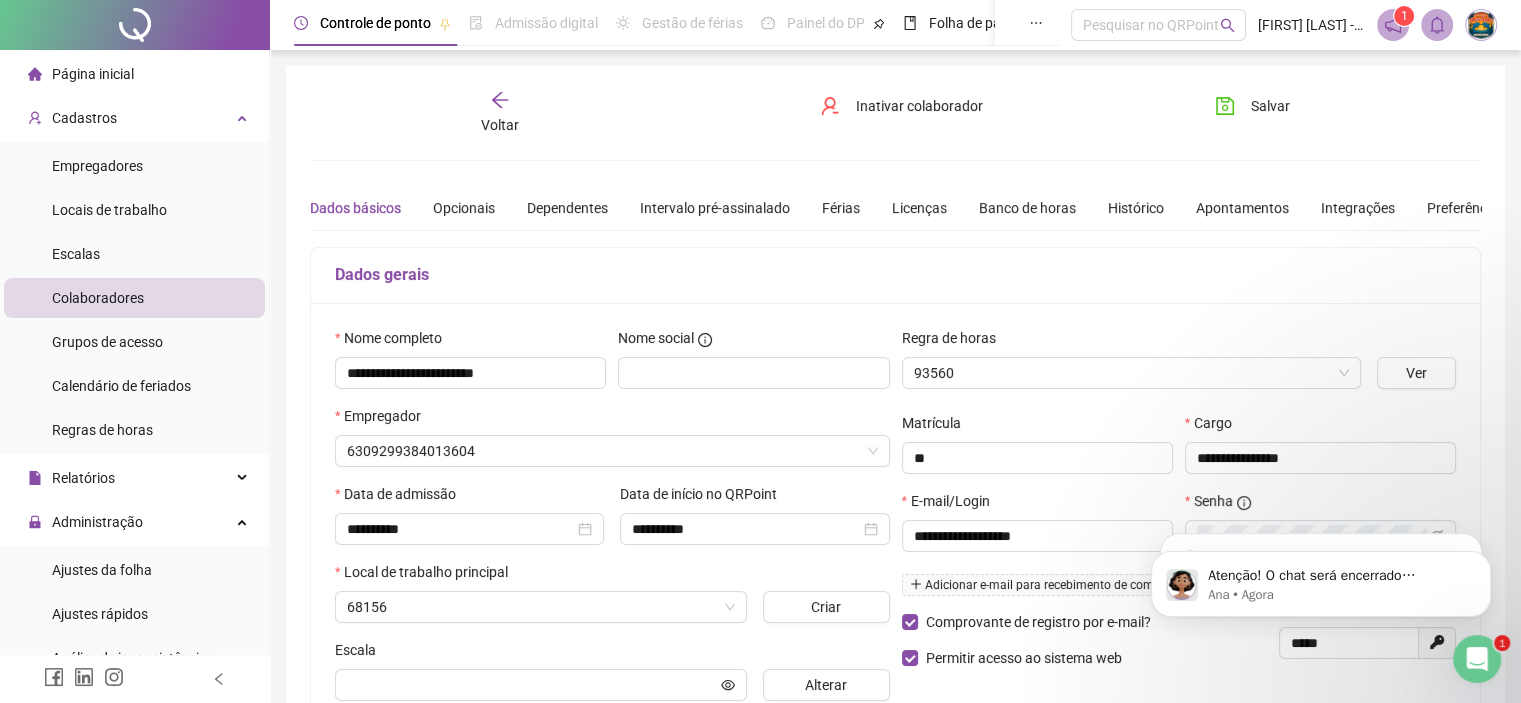 type on "**********" 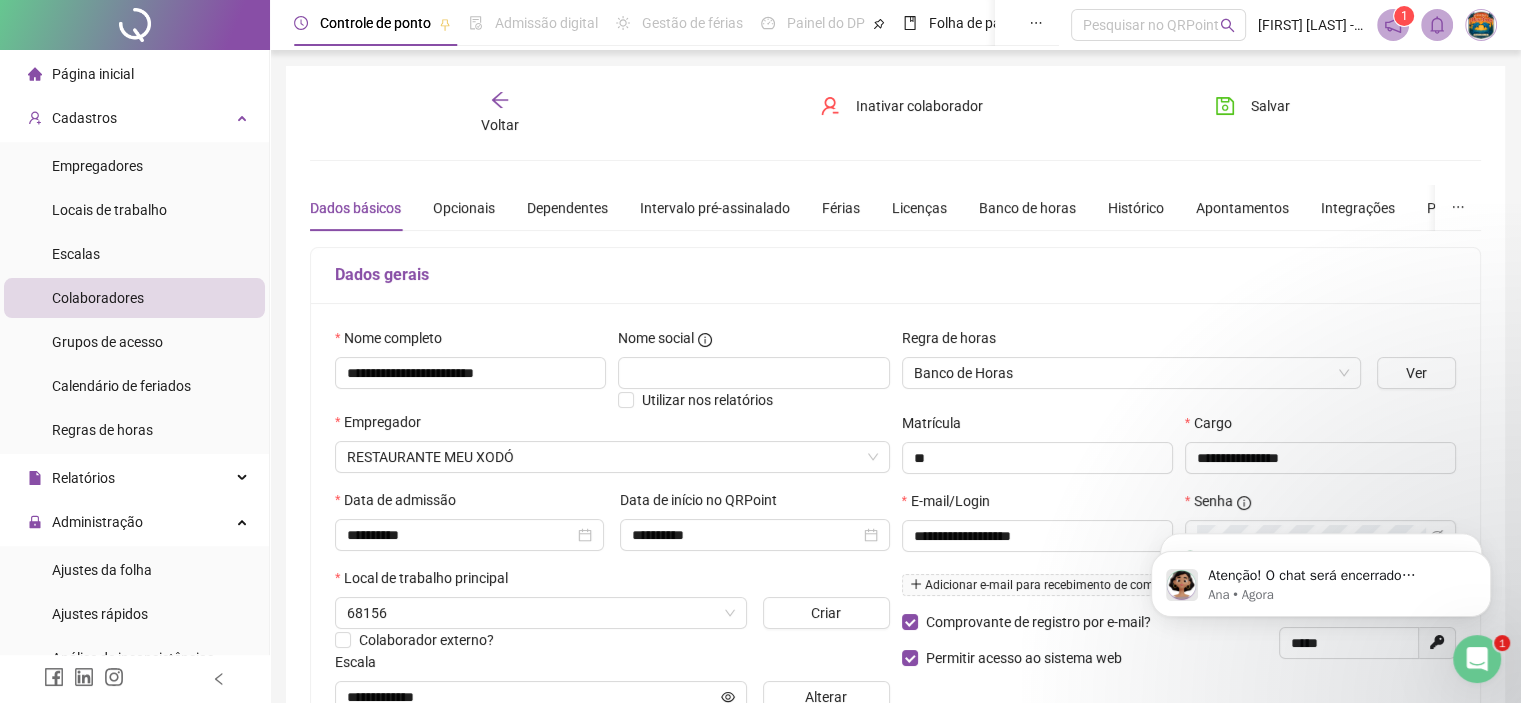 type on "**********" 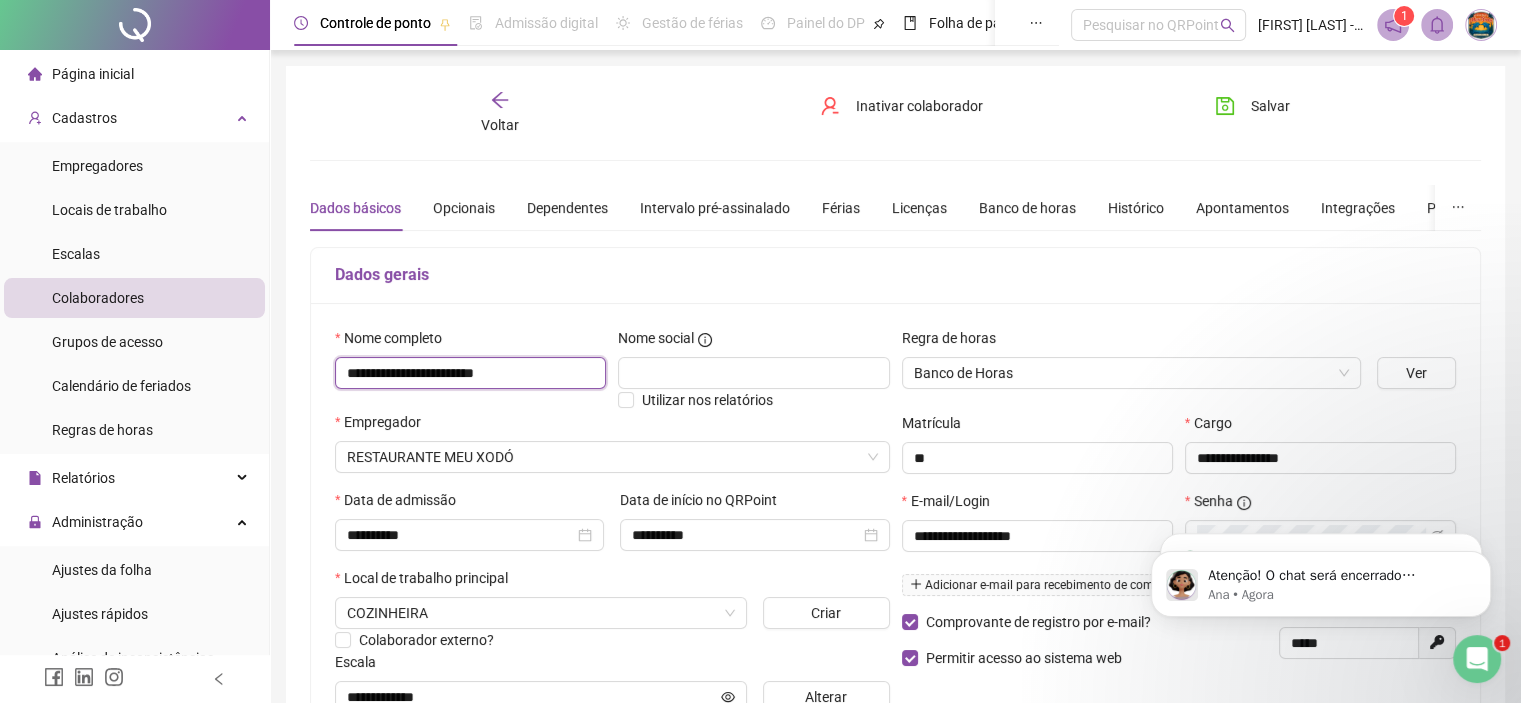 click on "**********" at bounding box center [470, 373] 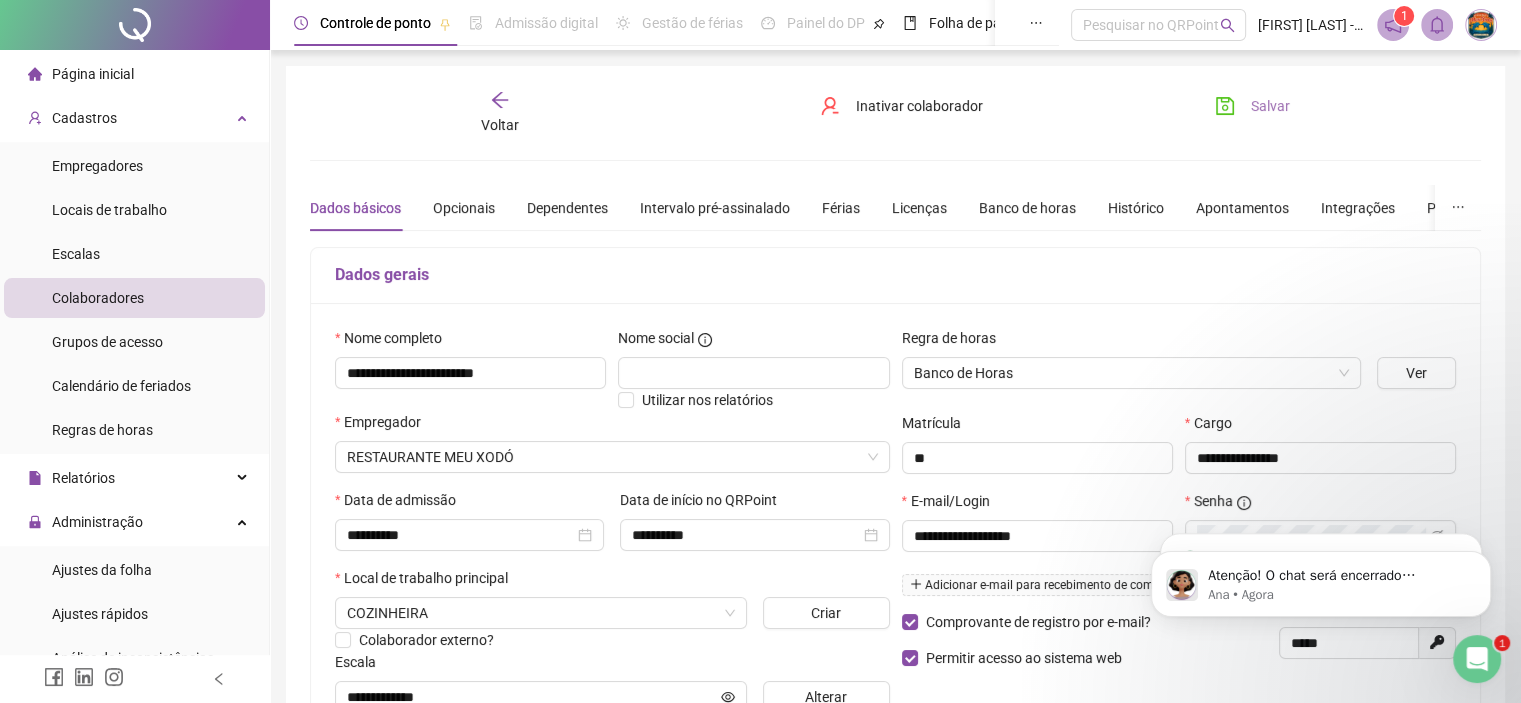 click on "Salvar" at bounding box center [1252, 106] 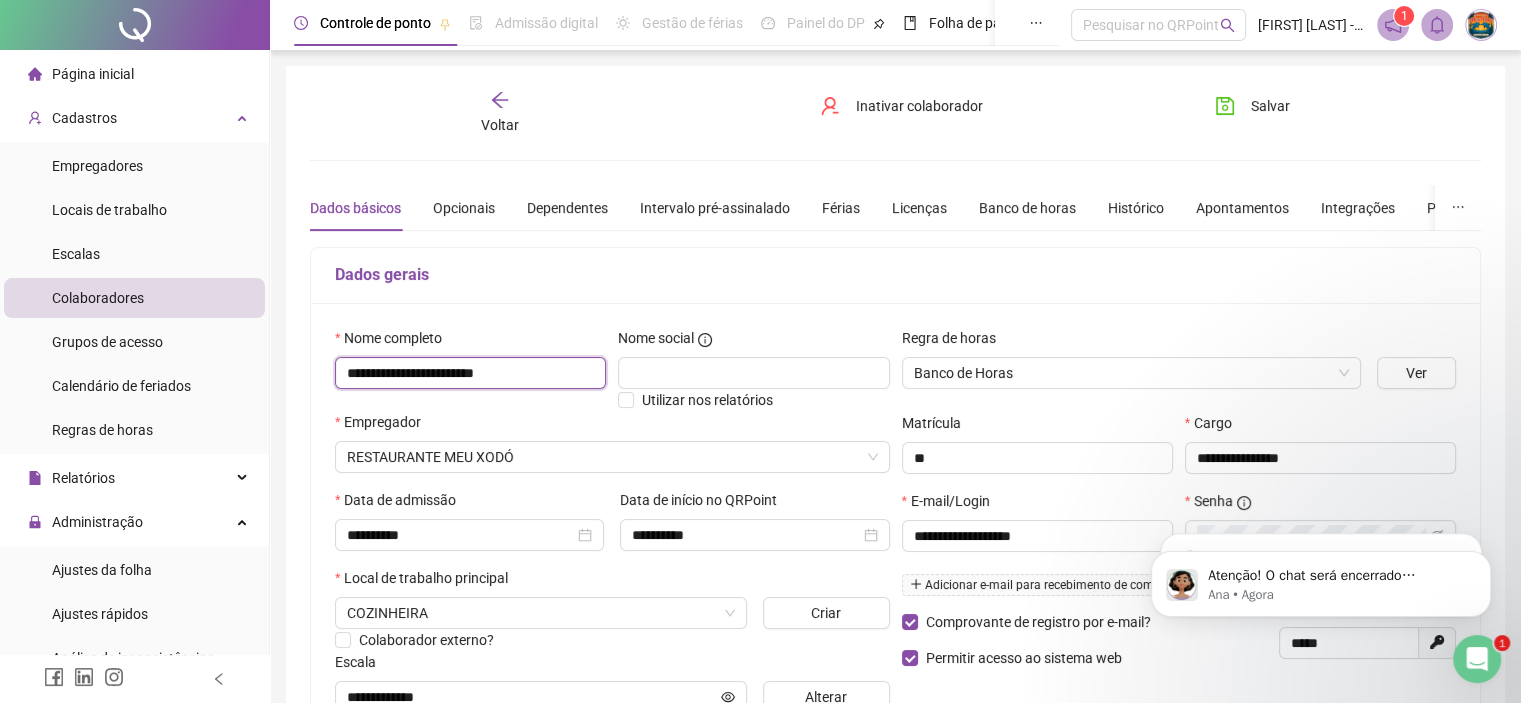 click on "**********" at bounding box center (470, 373) 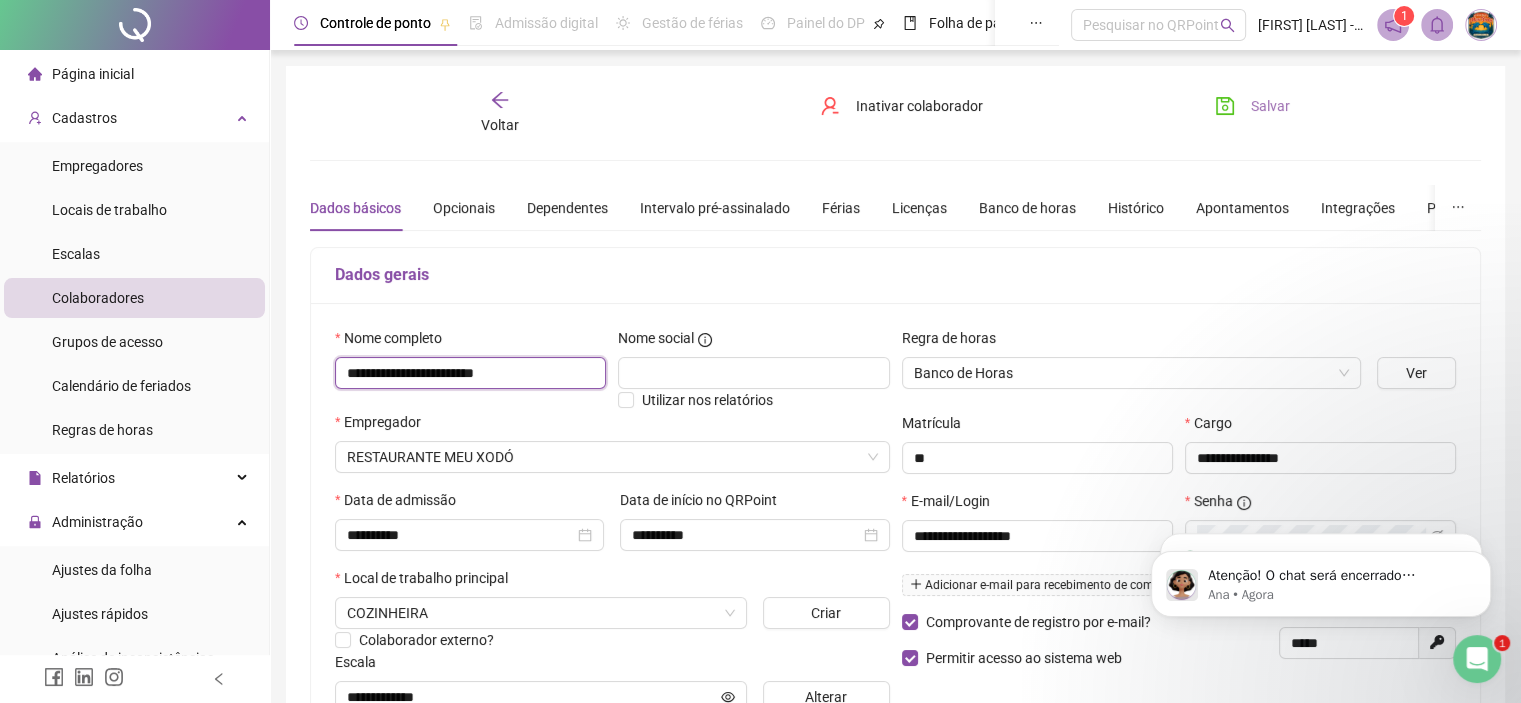 type on "**********" 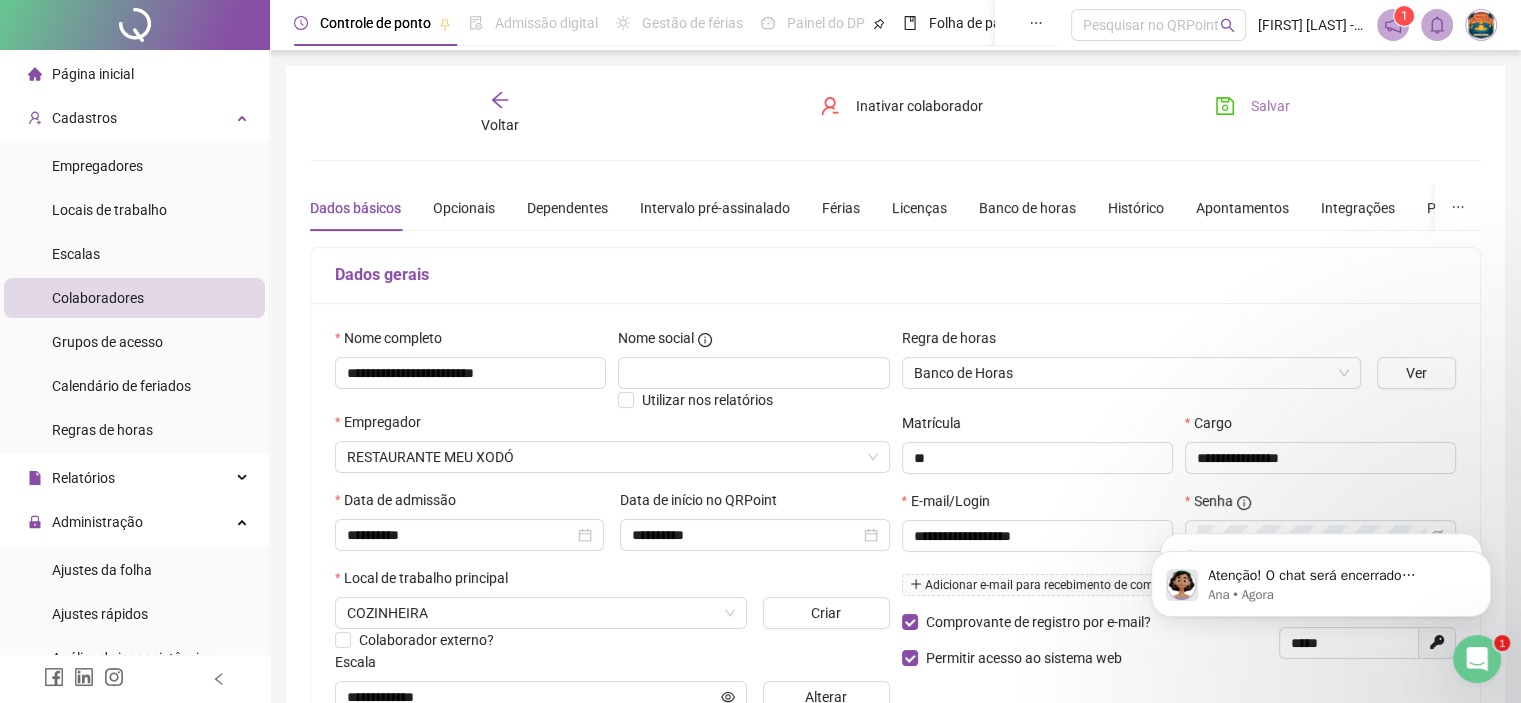 click on "Salvar" at bounding box center [1252, 106] 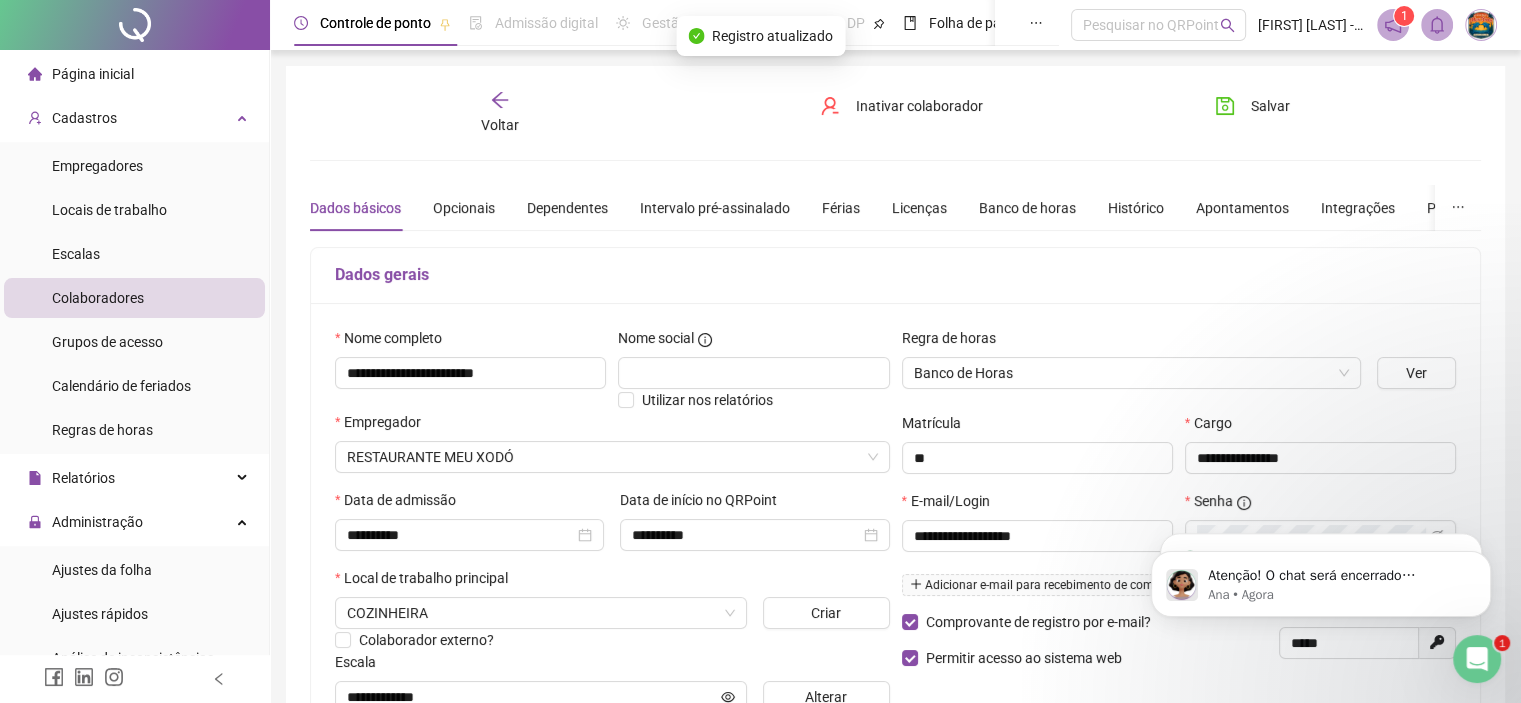 click on "Voltar" at bounding box center (500, 113) 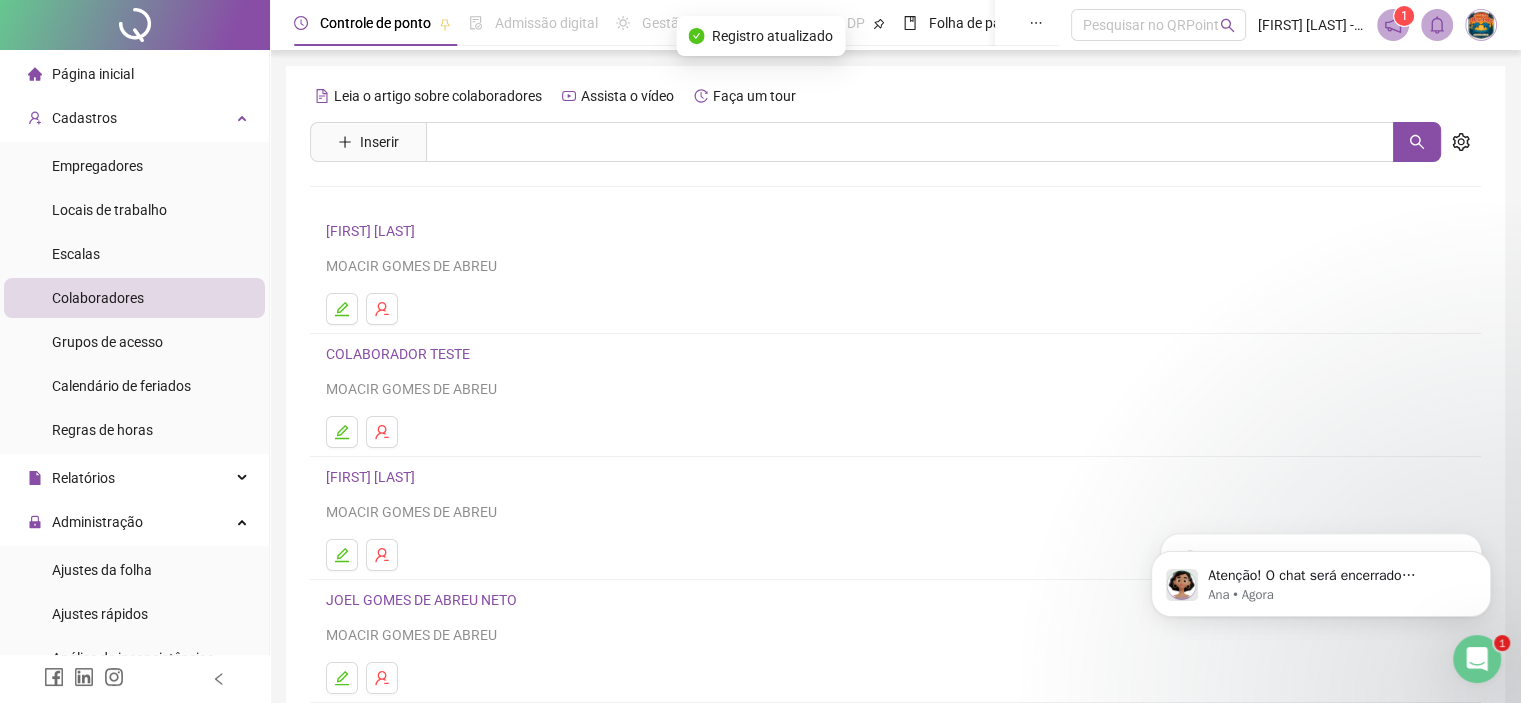 click on "Página inicial" at bounding box center (134, 74) 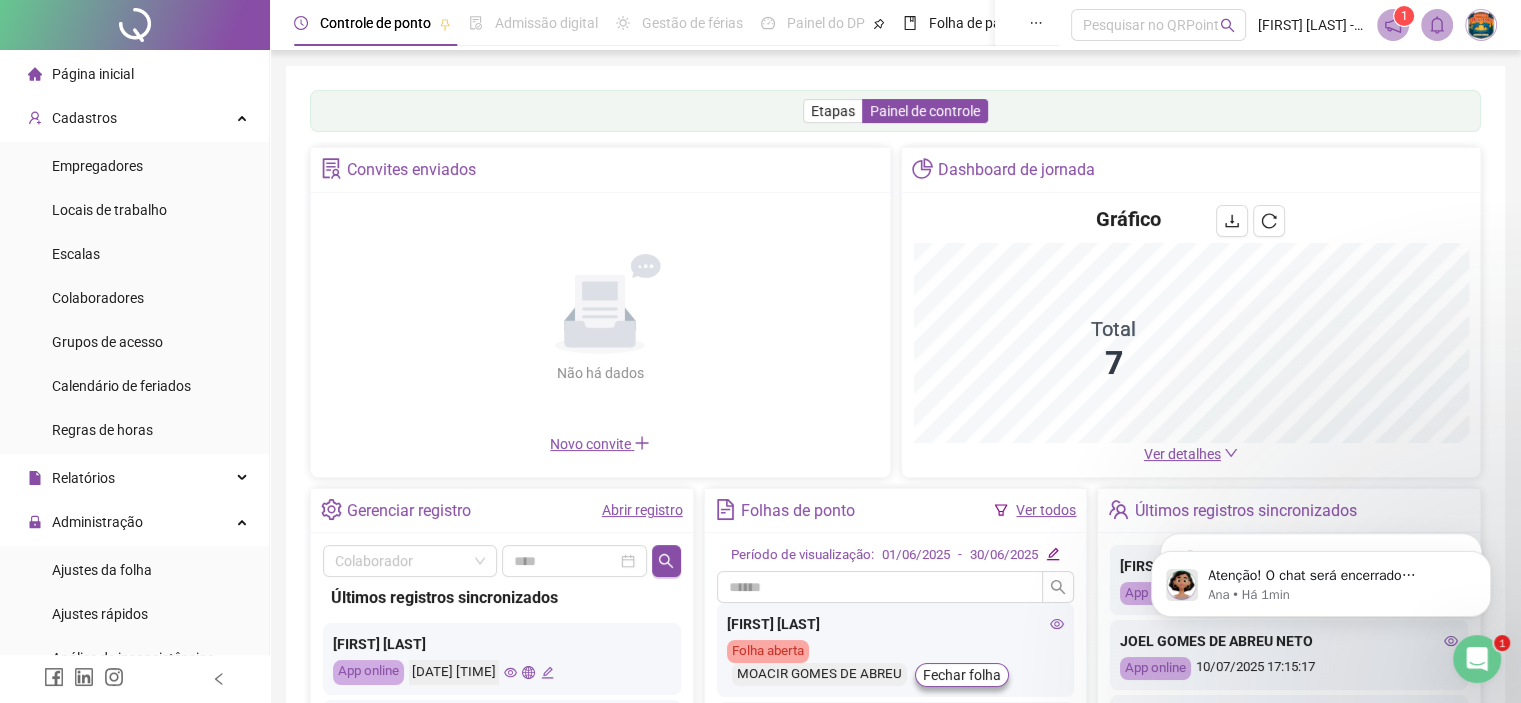 scroll, scrollTop: 259, scrollLeft: 0, axis: vertical 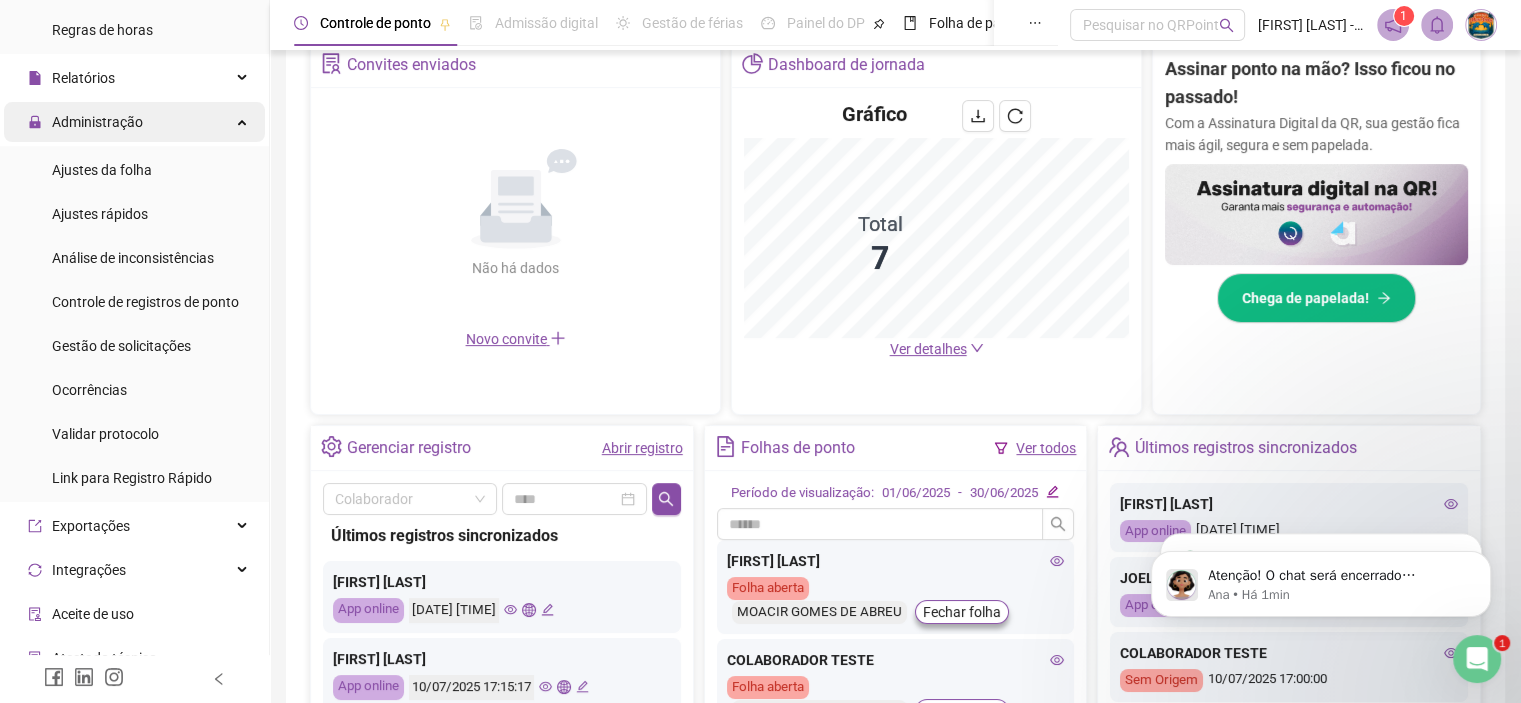 click on "Administração" at bounding box center (97, 122) 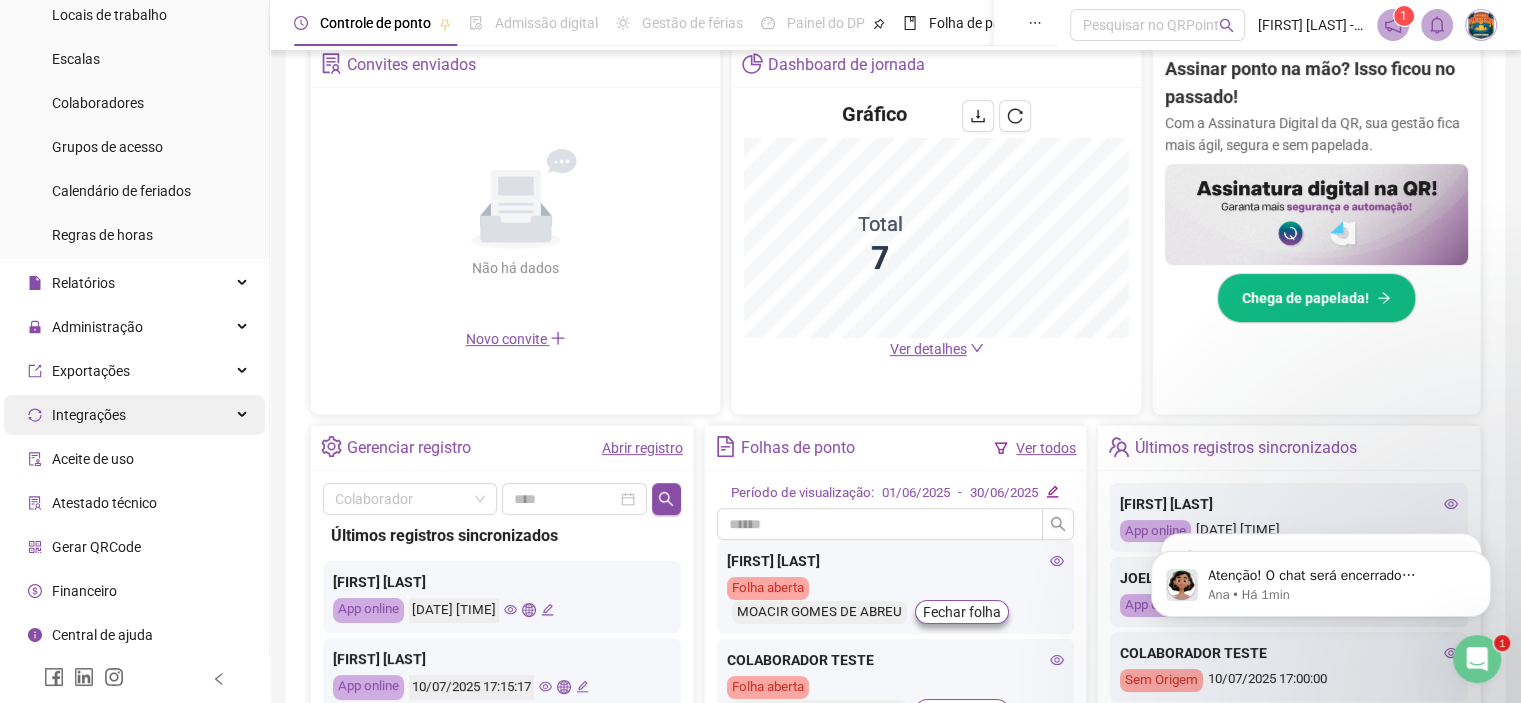 scroll, scrollTop: 195, scrollLeft: 0, axis: vertical 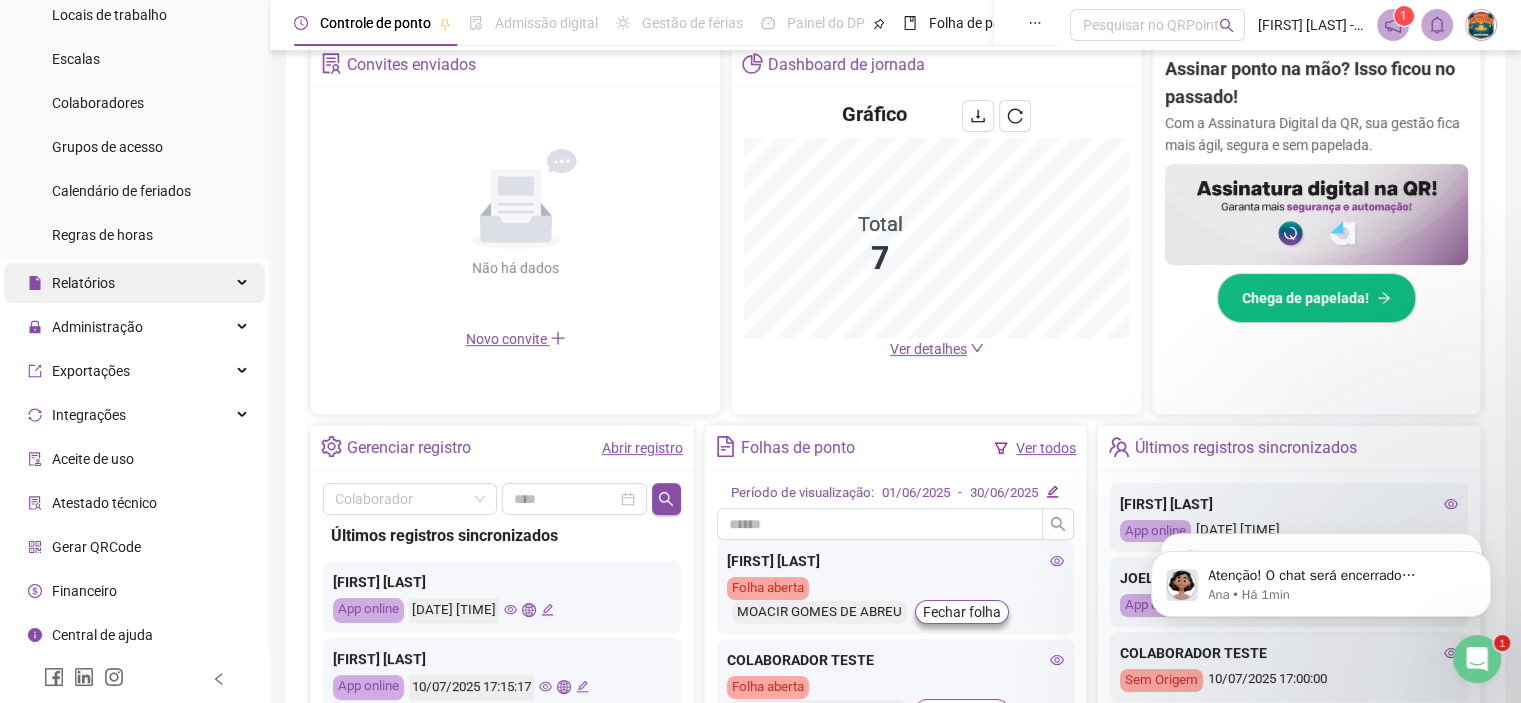 click on "Relatórios" at bounding box center [134, 283] 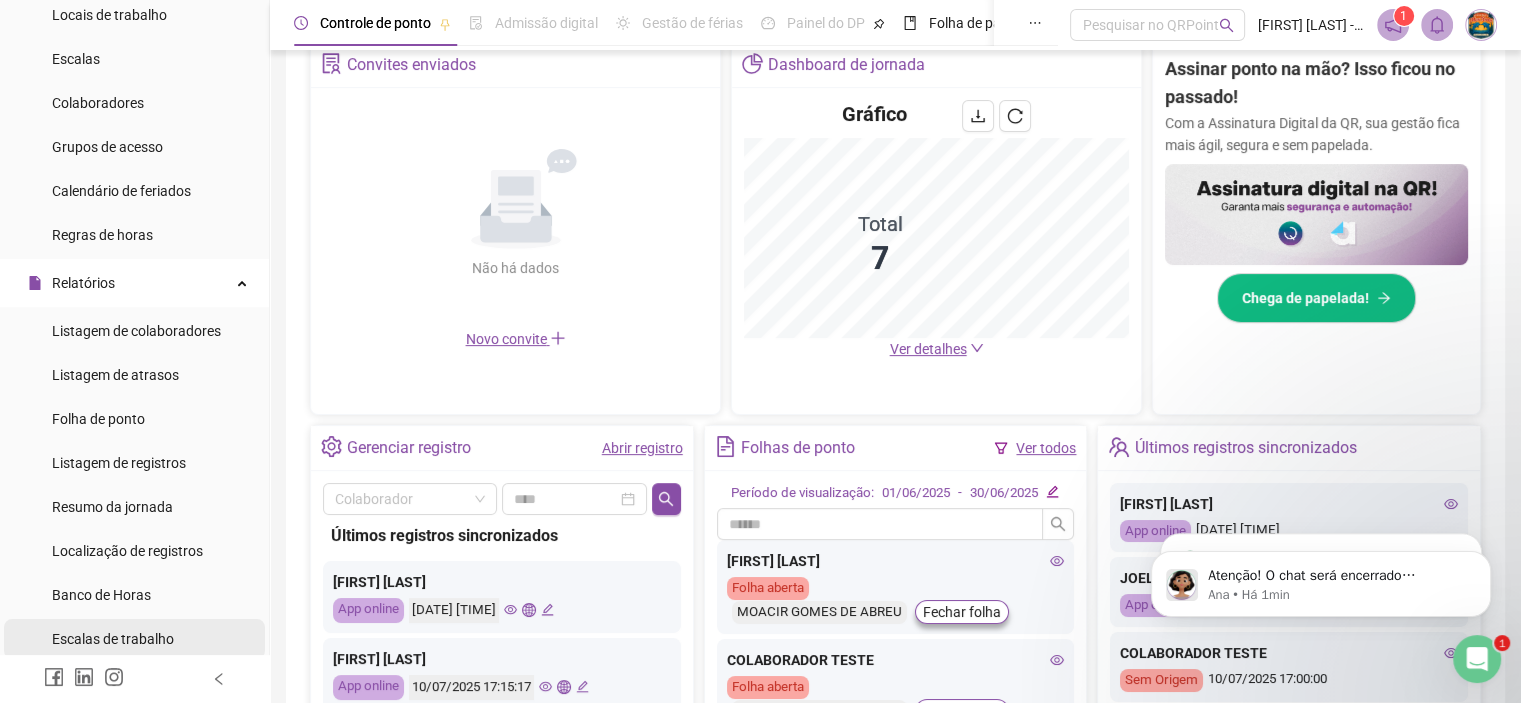 click on "Escalas de trabalho" at bounding box center [113, 639] 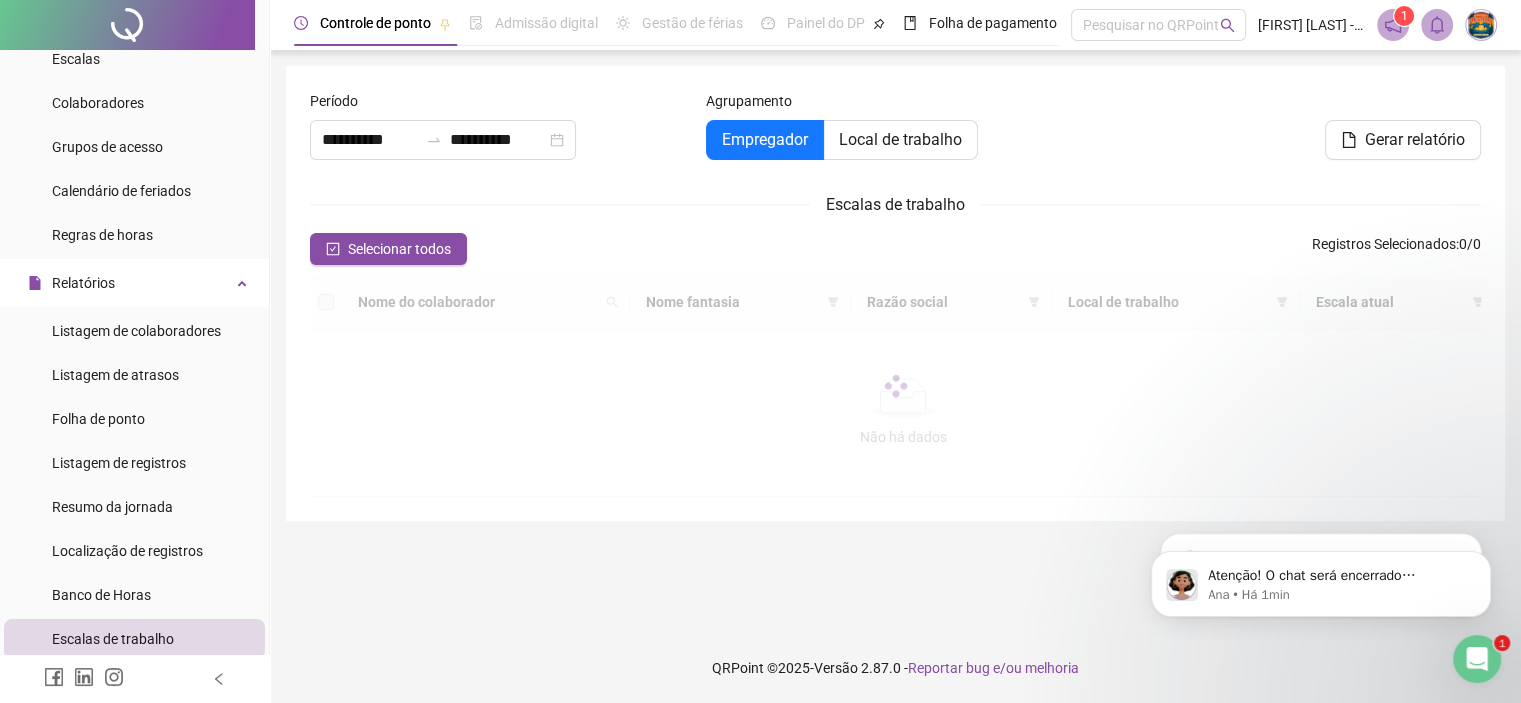 scroll, scrollTop: 0, scrollLeft: 0, axis: both 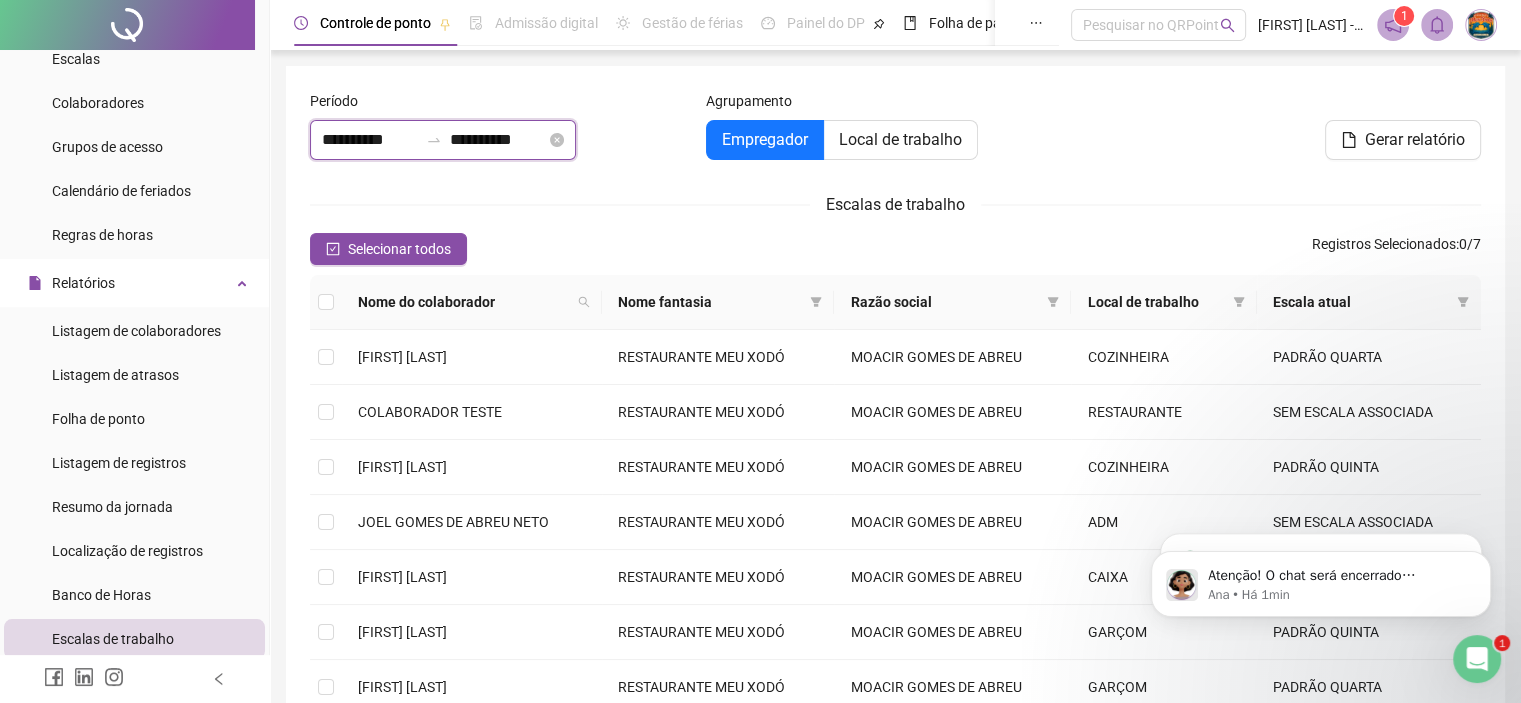 click on "**********" at bounding box center [498, 140] 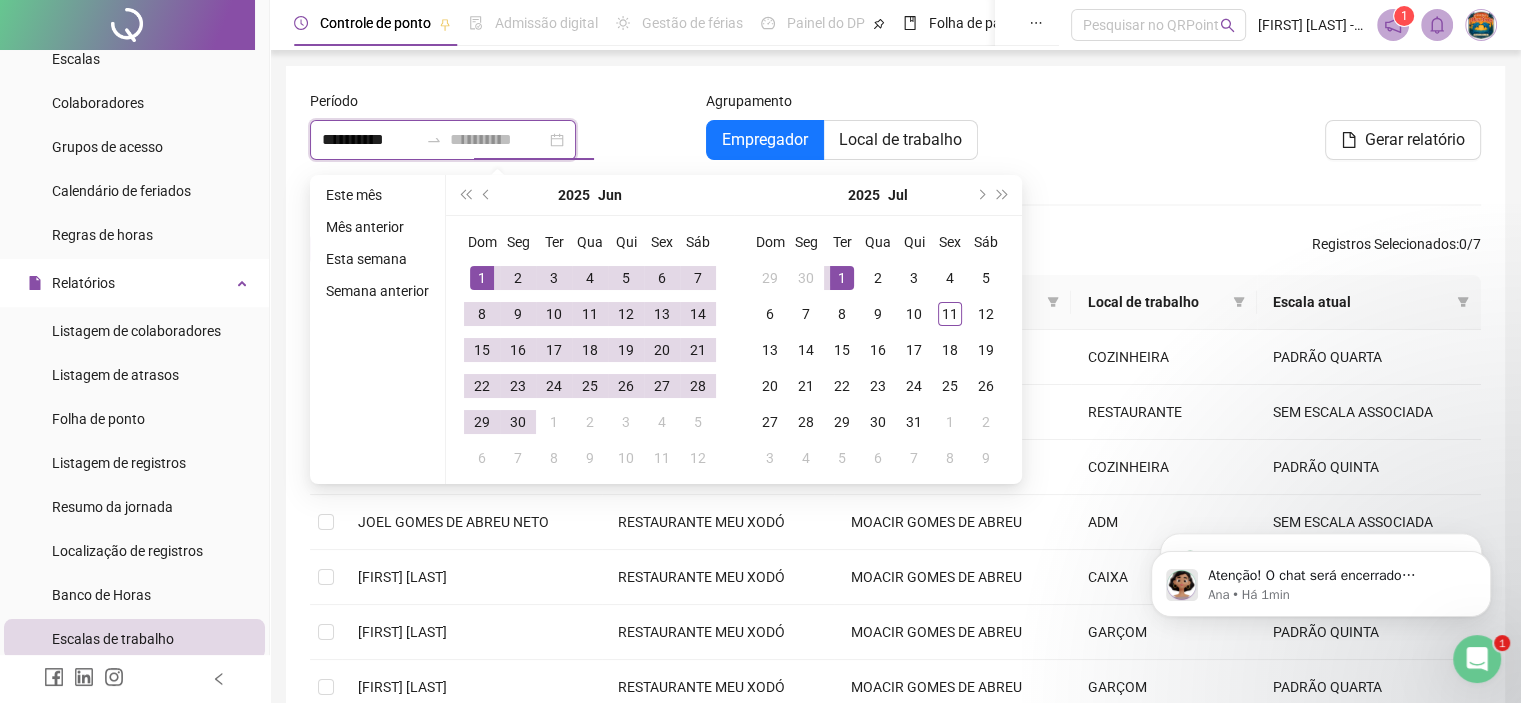 type on "**********" 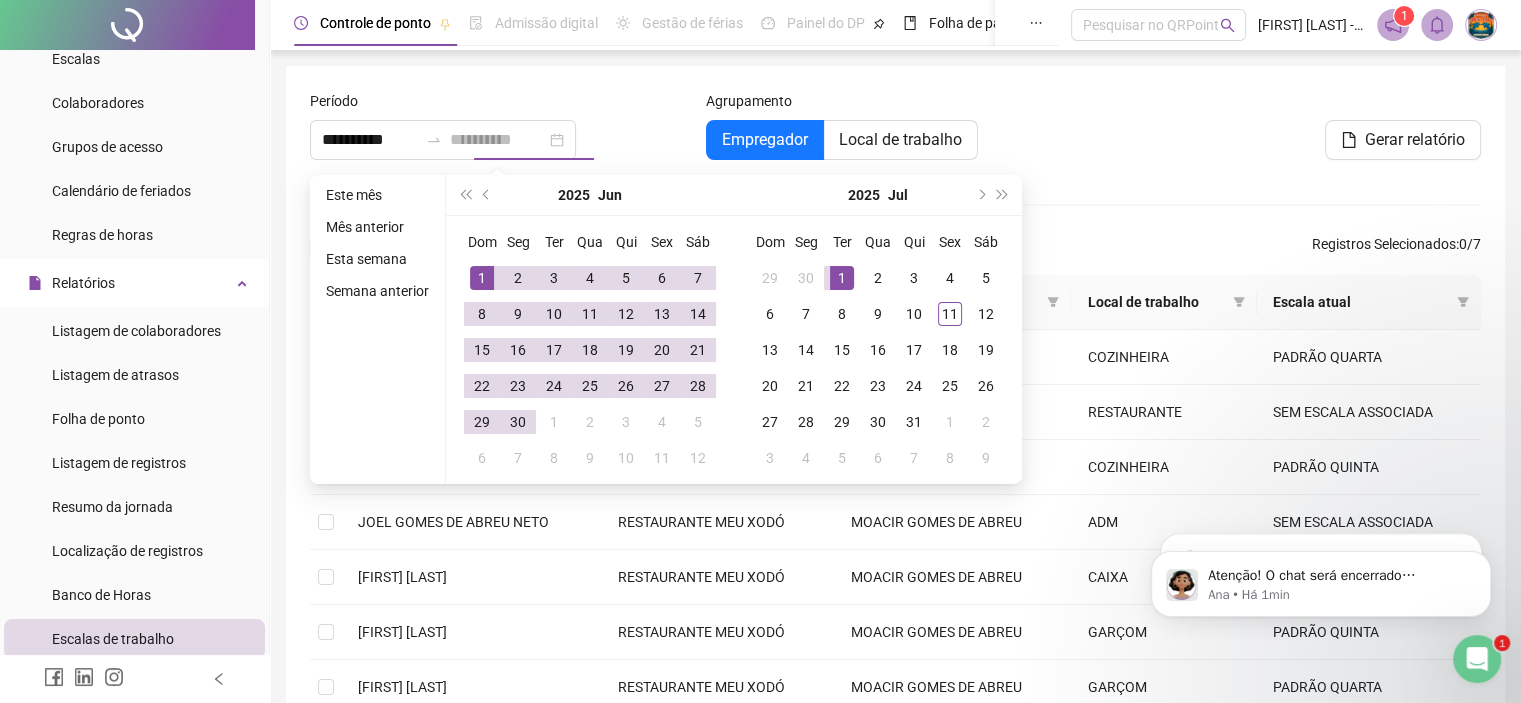 click on "1" at bounding box center [842, 278] 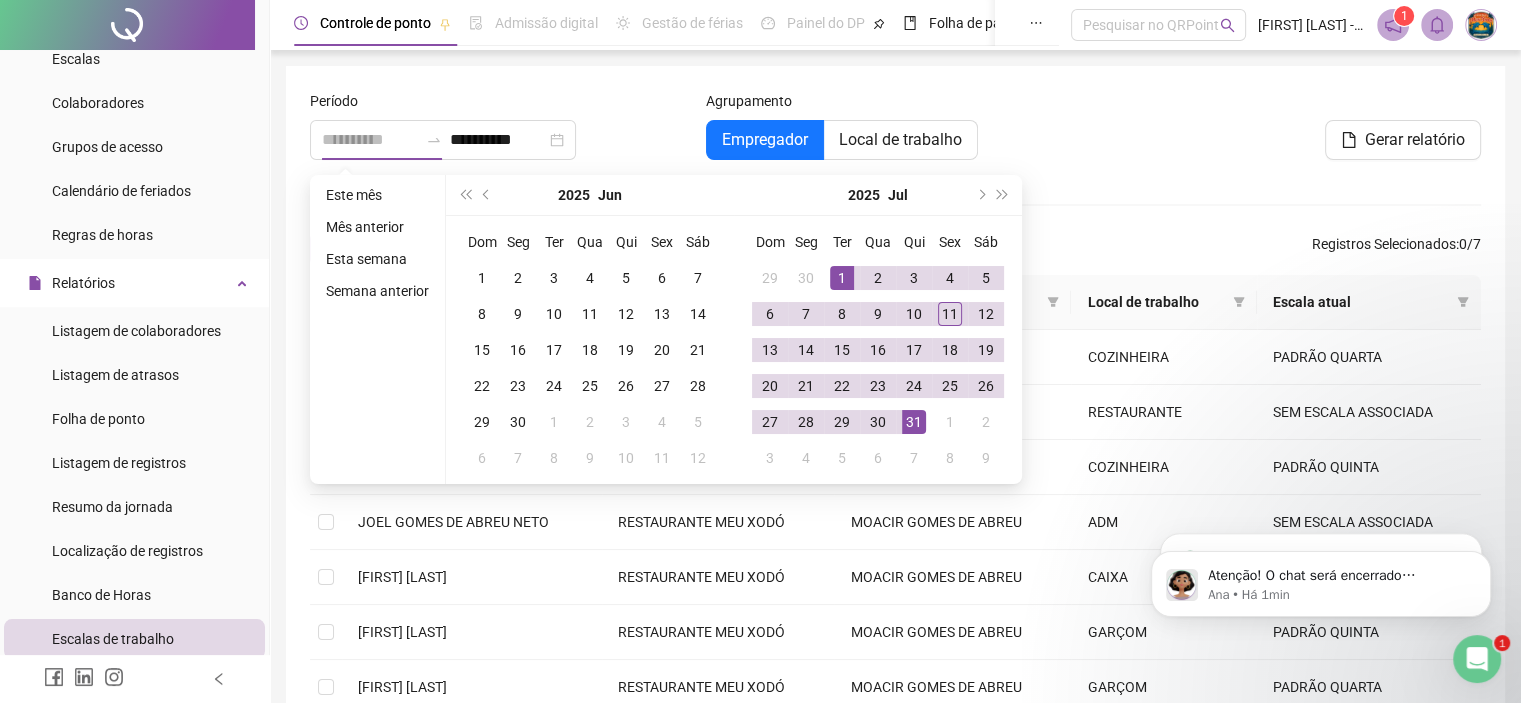 click on "31" at bounding box center [914, 422] 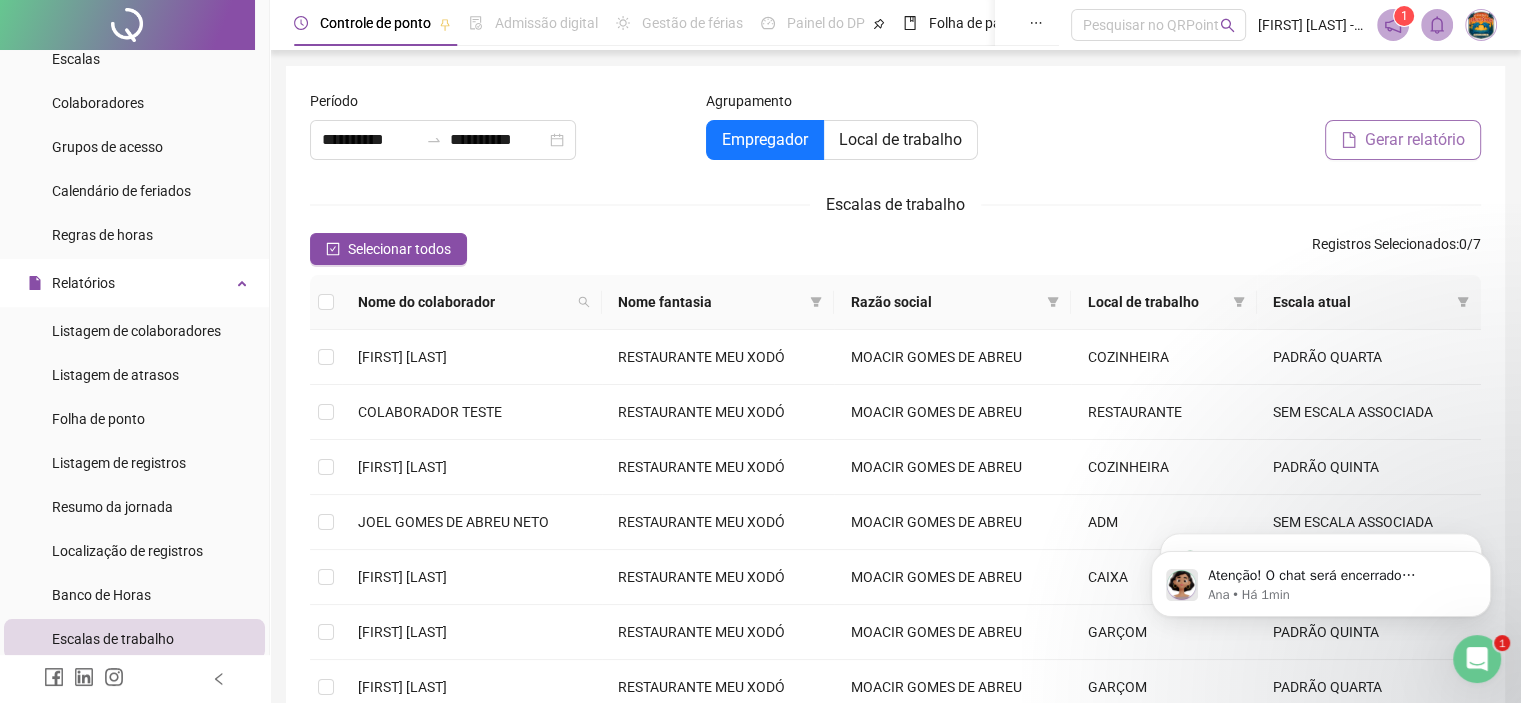 click on "Gerar relatório" at bounding box center [1415, 140] 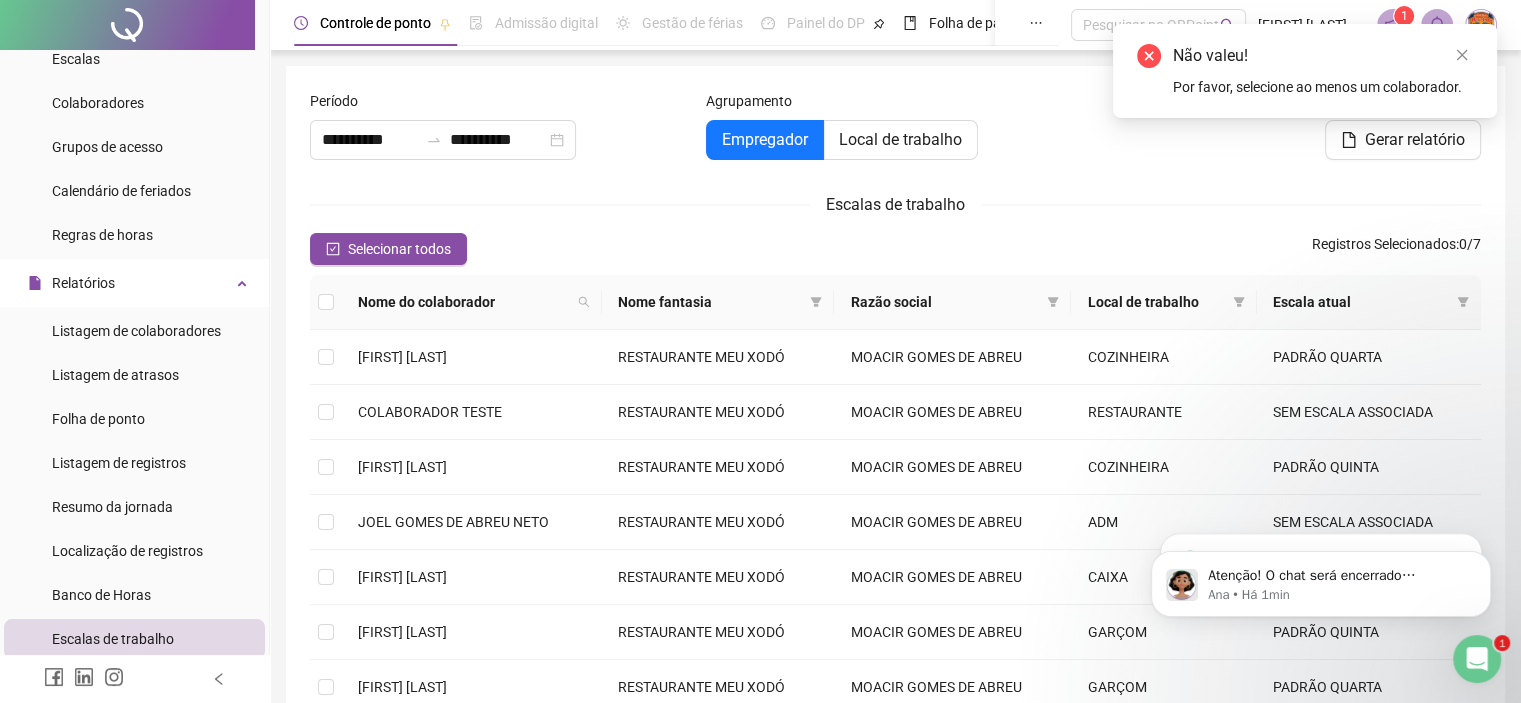 click at bounding box center [326, 302] 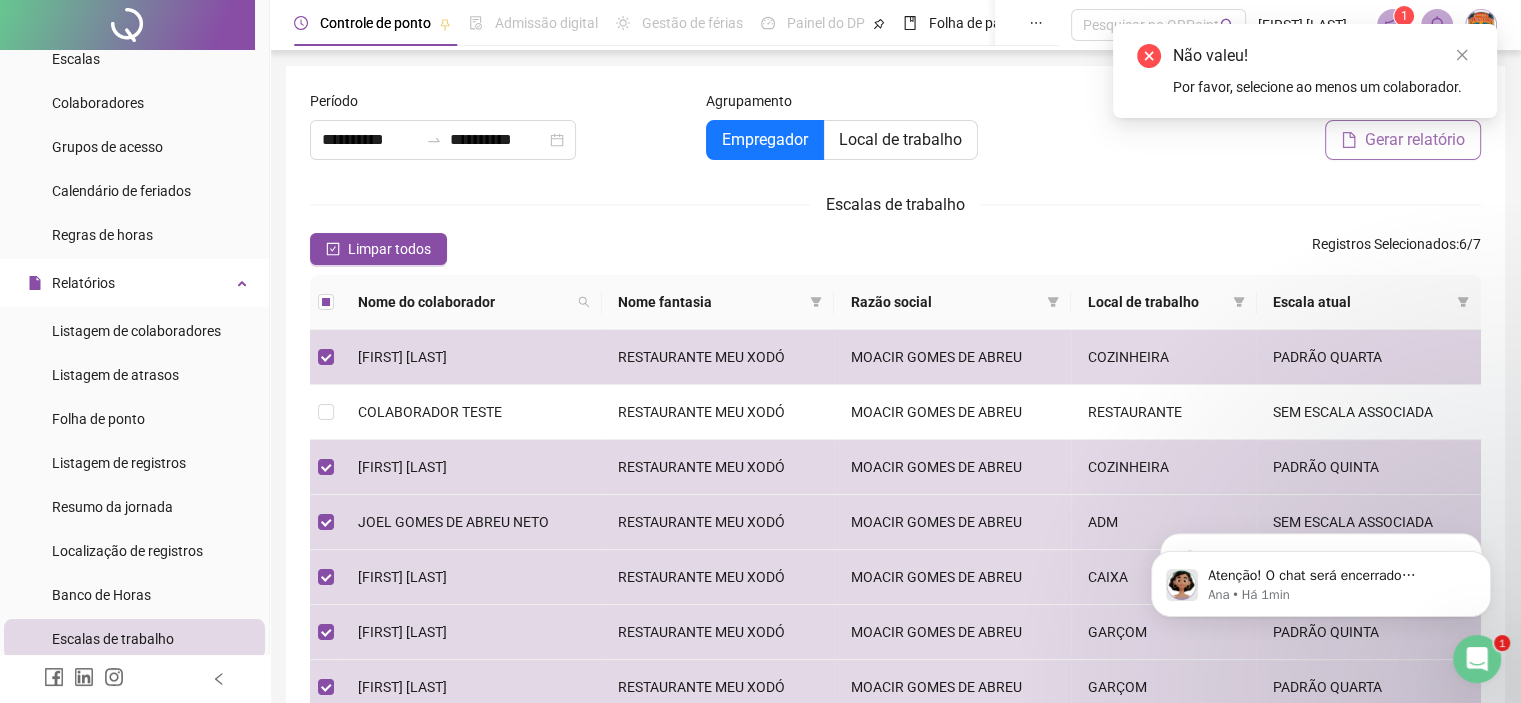 click on "Gerar relatório" at bounding box center (1415, 140) 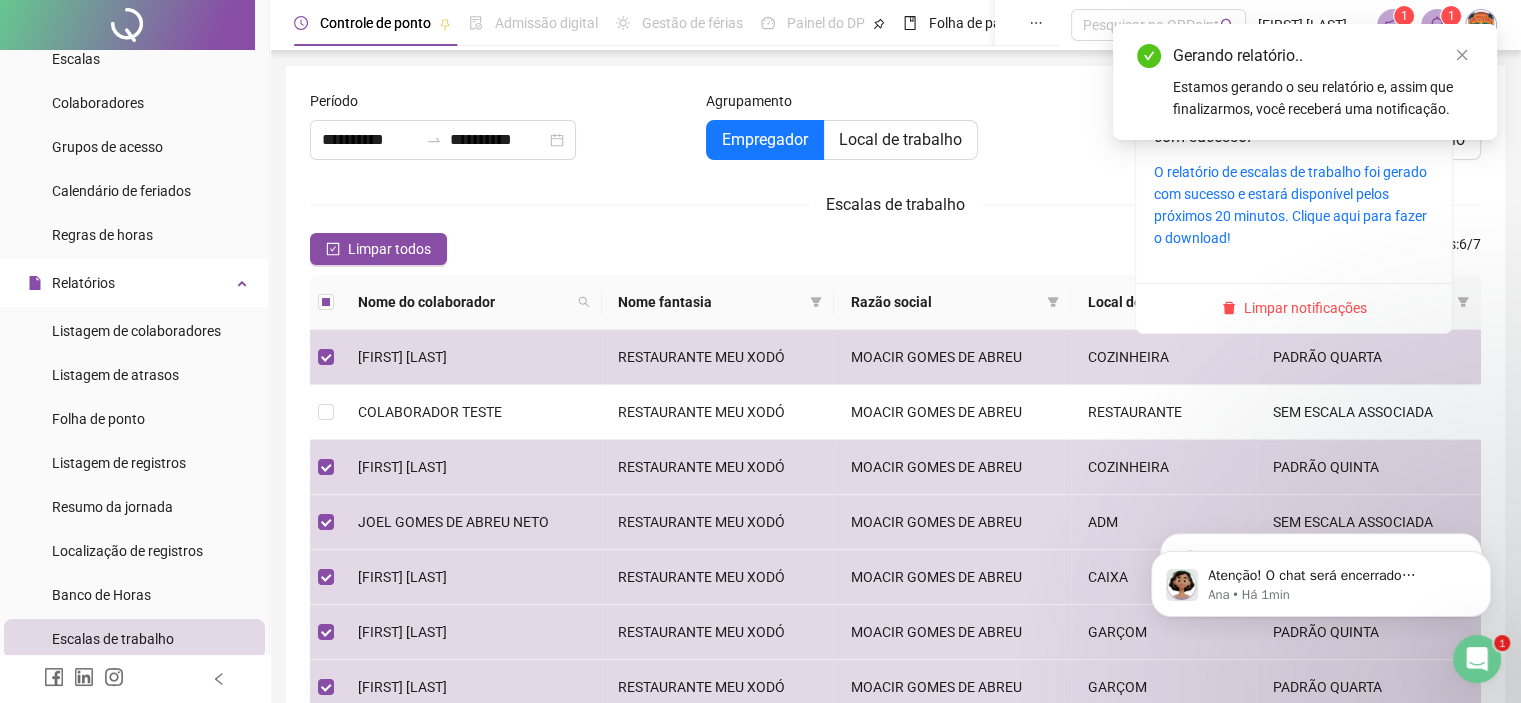 click at bounding box center [1437, 25] 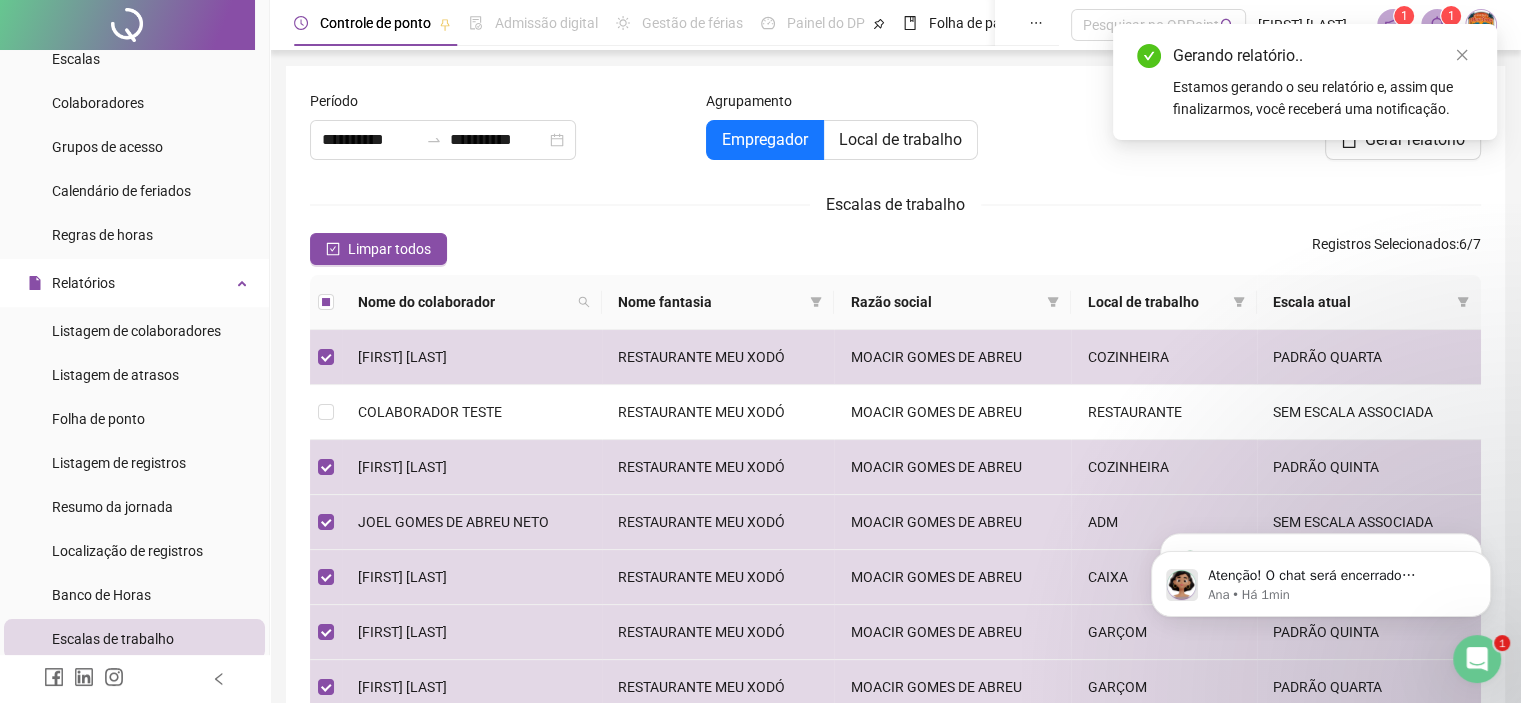 click on "Gerando relatório.. Estamos gerando o seu relatório e, assim que finalizarmos, você receberá uma notificação." at bounding box center (1305, 82) 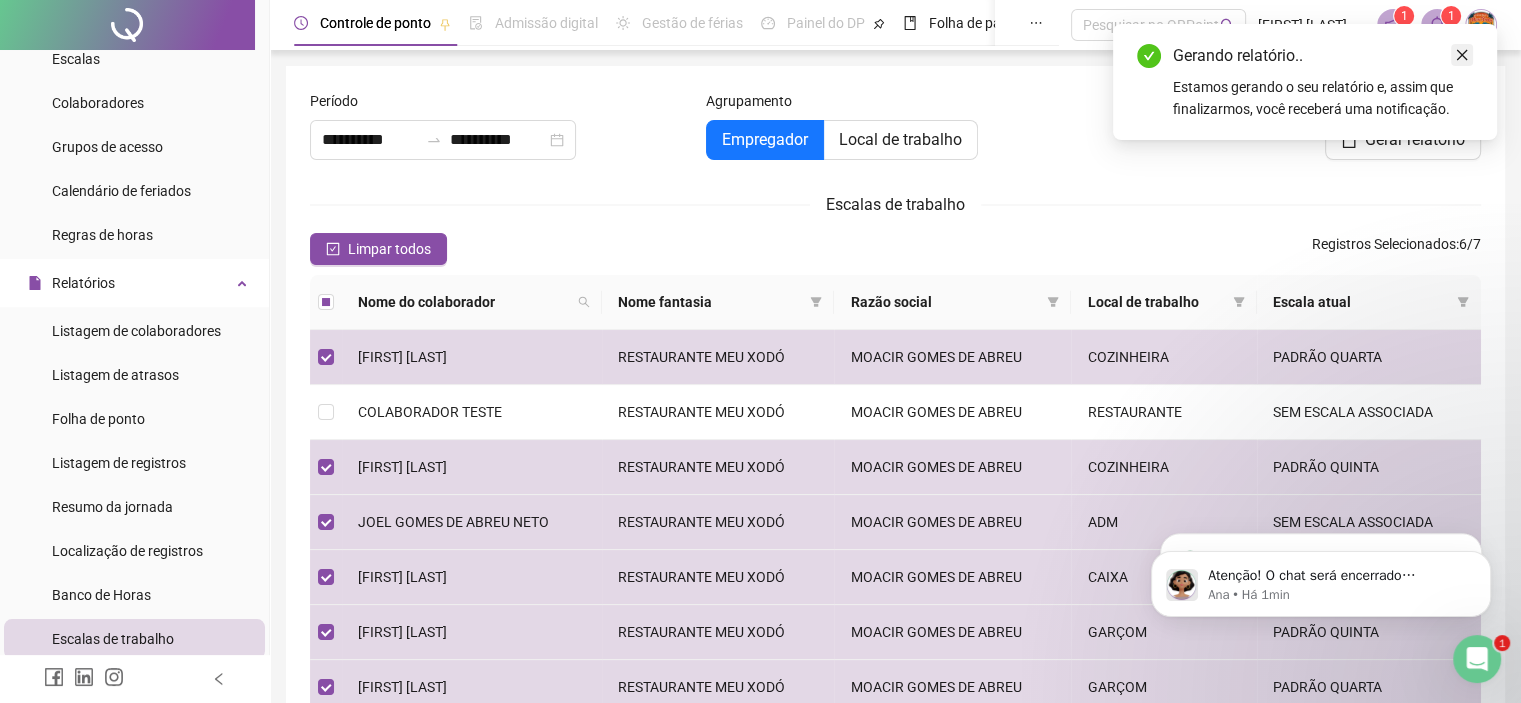 click 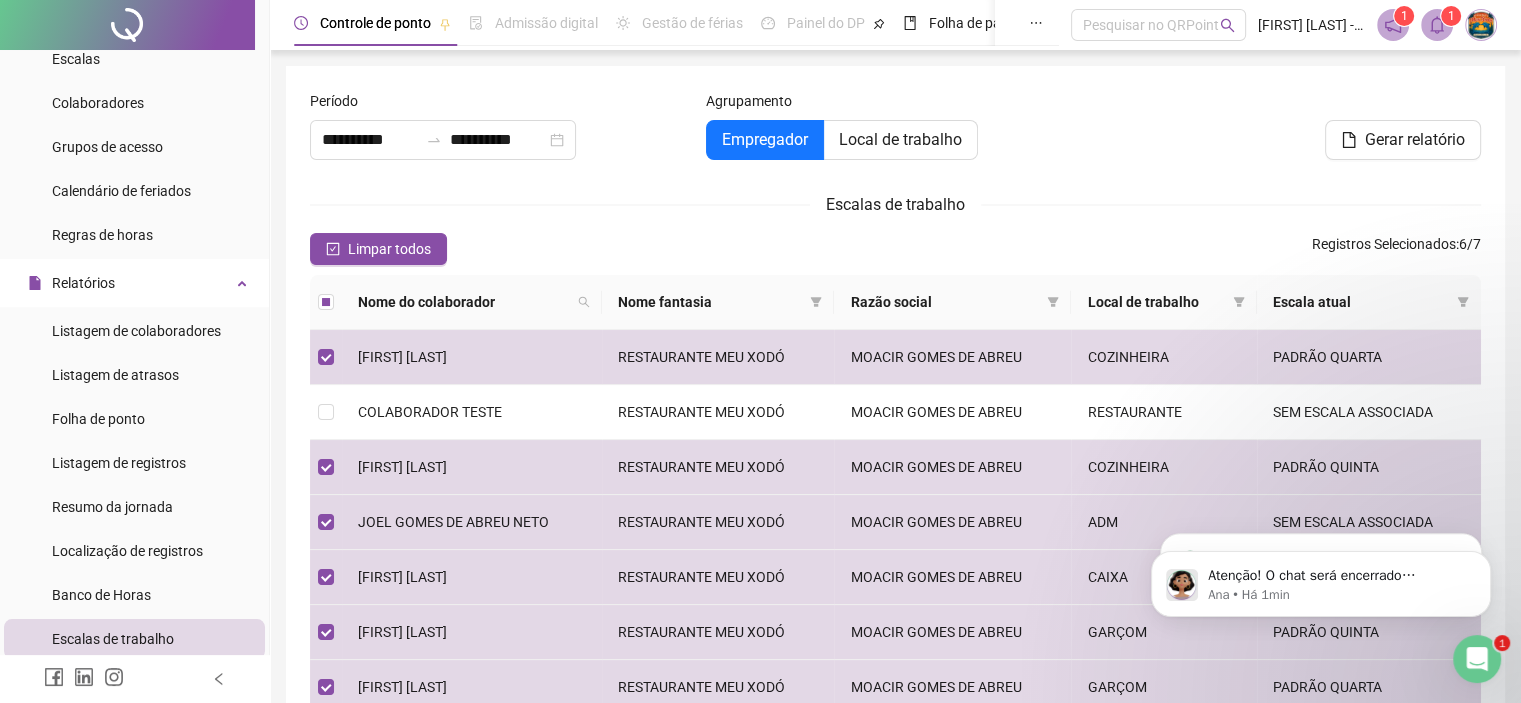 click 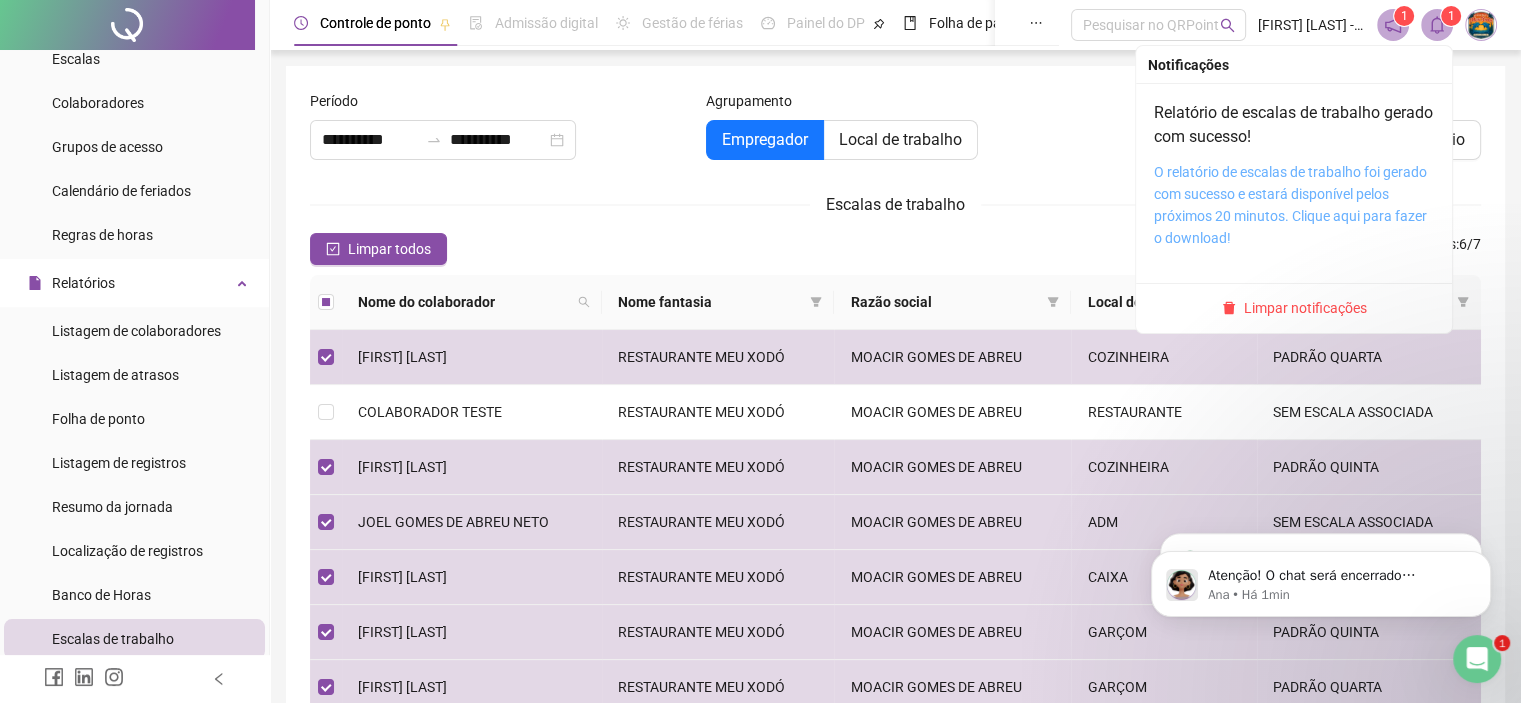 click on "O relatório de escalas de trabalho foi gerado com sucesso e estará disponível pelos próximos 20 minutos.
Clique aqui para fazer o download!" at bounding box center (1290, 205) 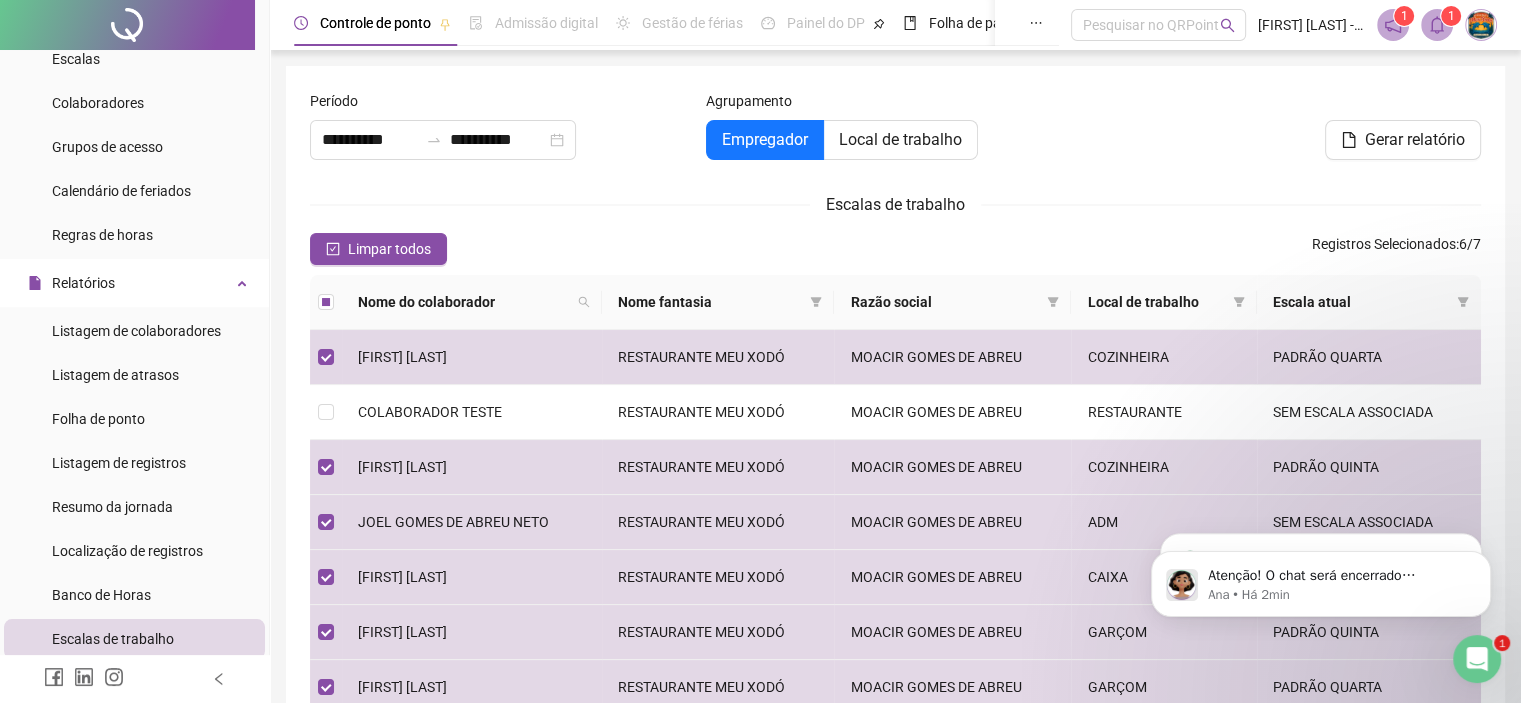 scroll, scrollTop: 0, scrollLeft: 0, axis: both 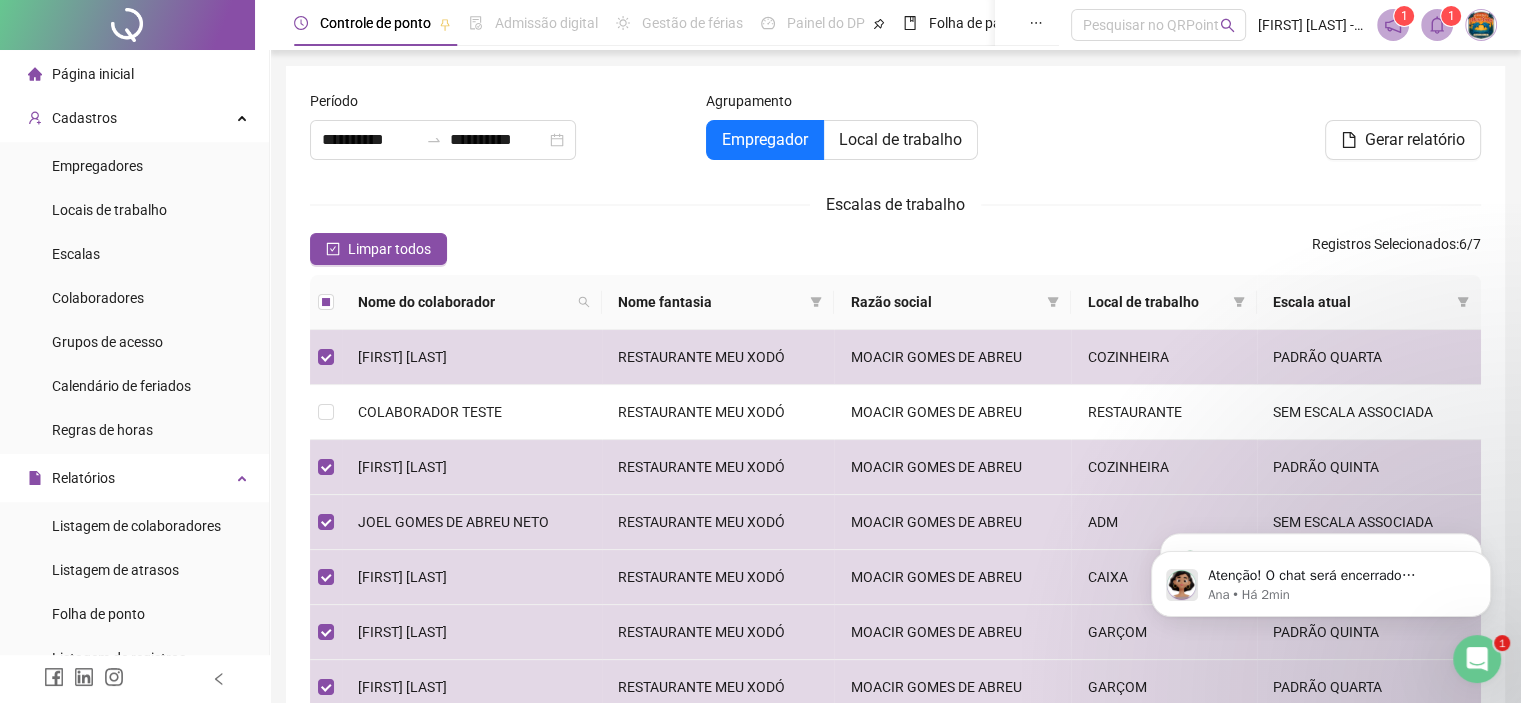 click on "Página inicial" at bounding box center (134, 74) 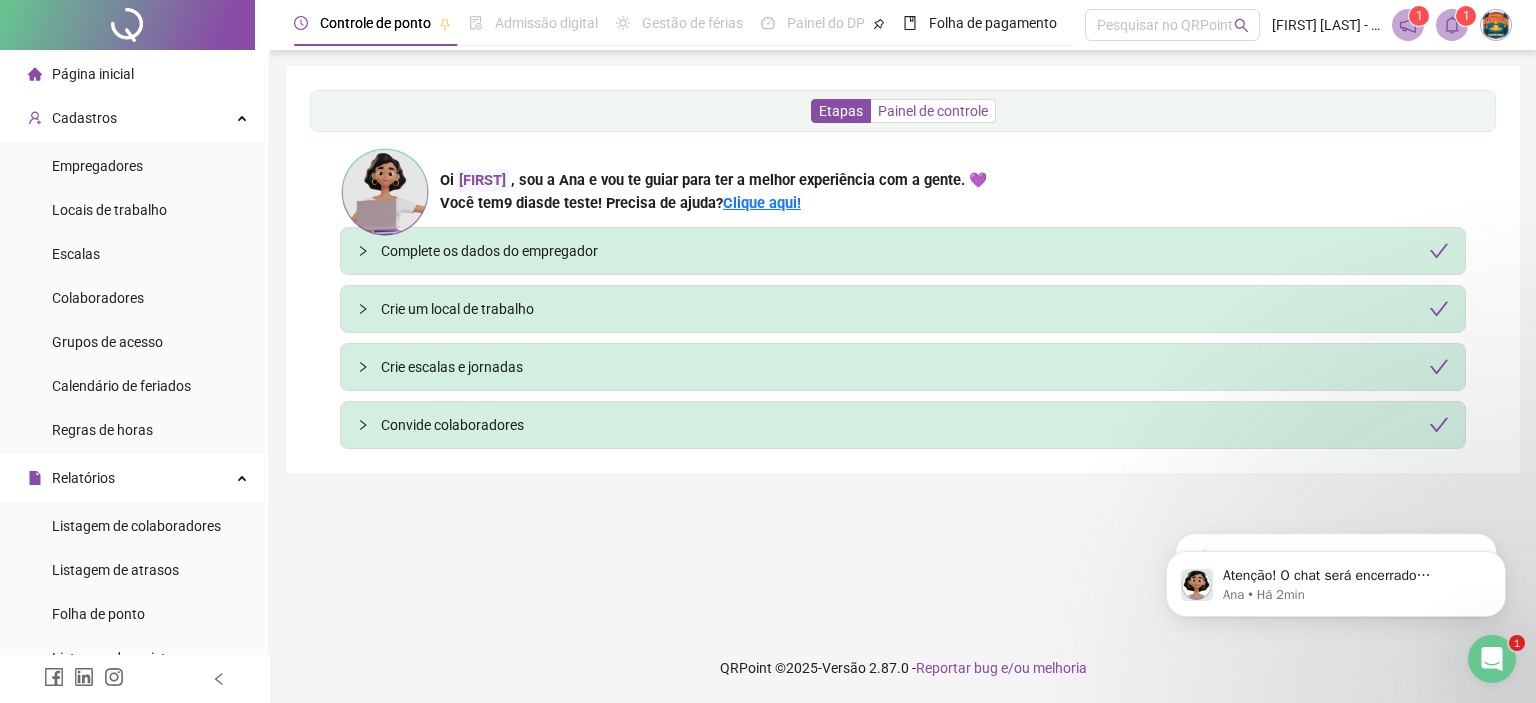 click on "Painel de controle" at bounding box center [933, 111] 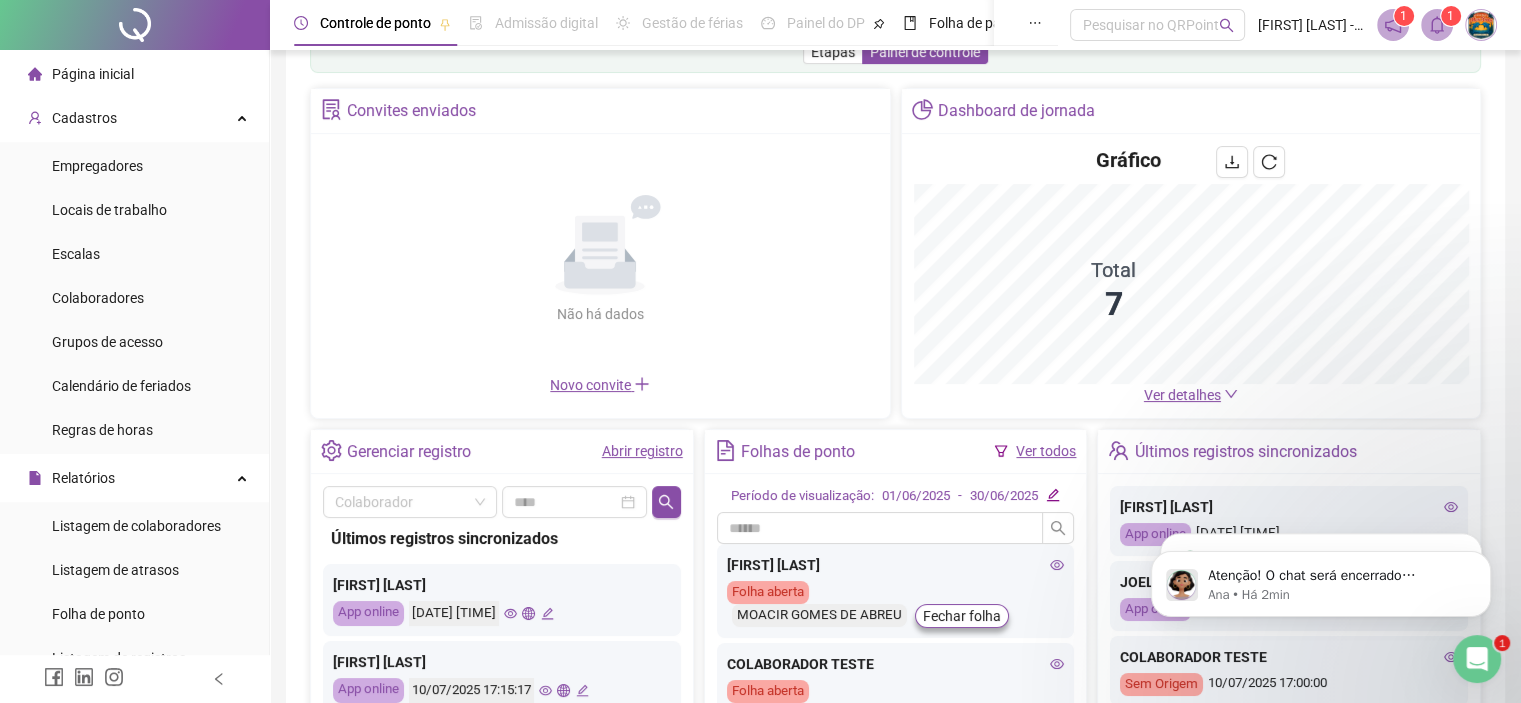 scroll, scrollTop: 259, scrollLeft: 0, axis: vertical 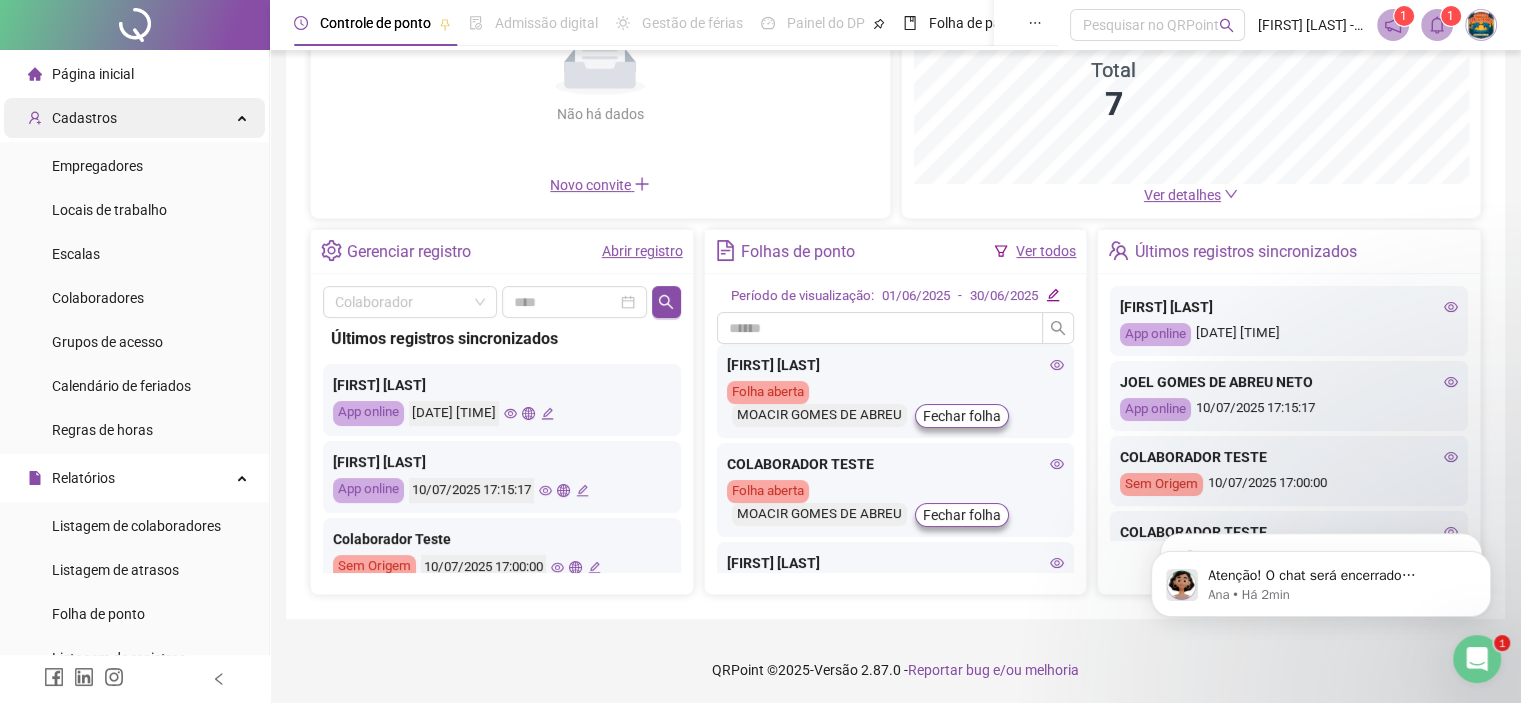 click on "Cadastros" at bounding box center (134, 118) 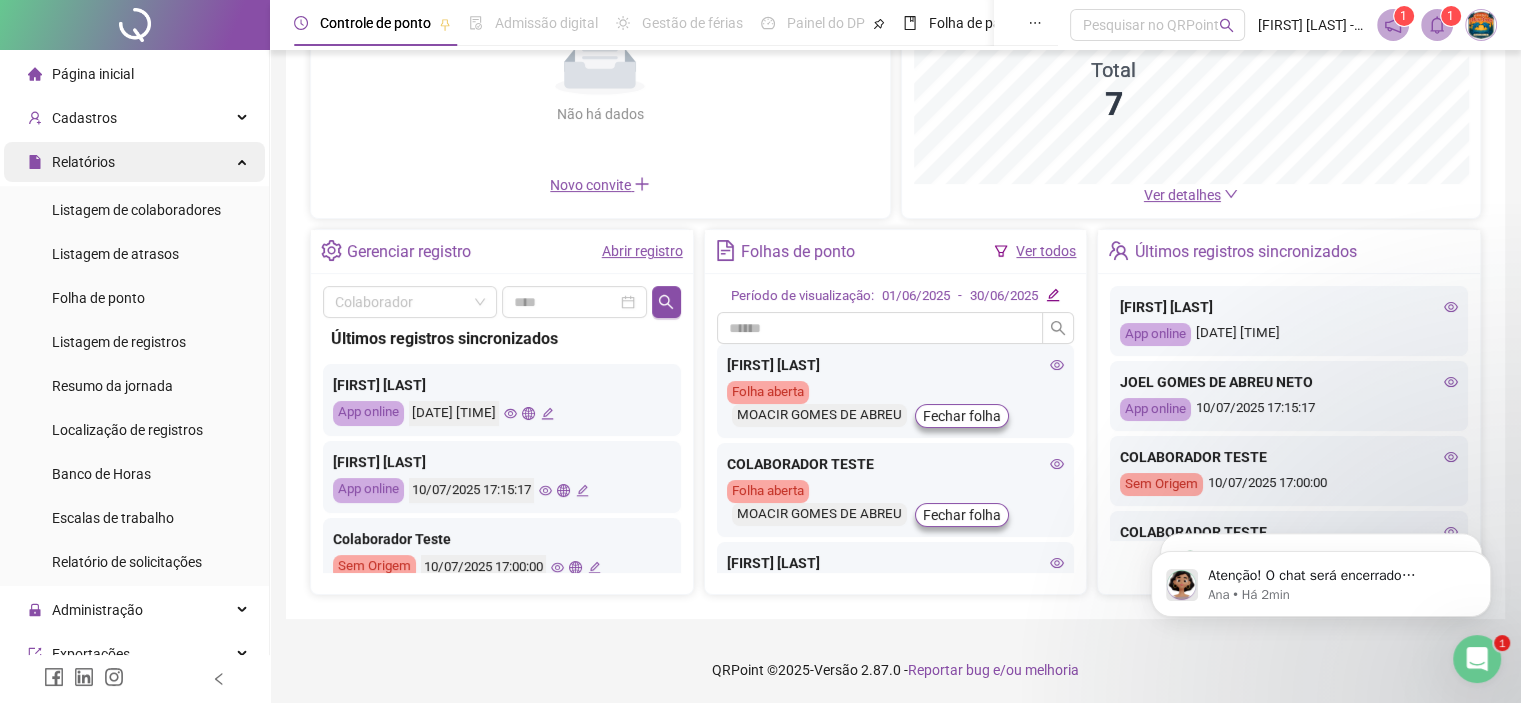 click on "Relatórios" at bounding box center [134, 162] 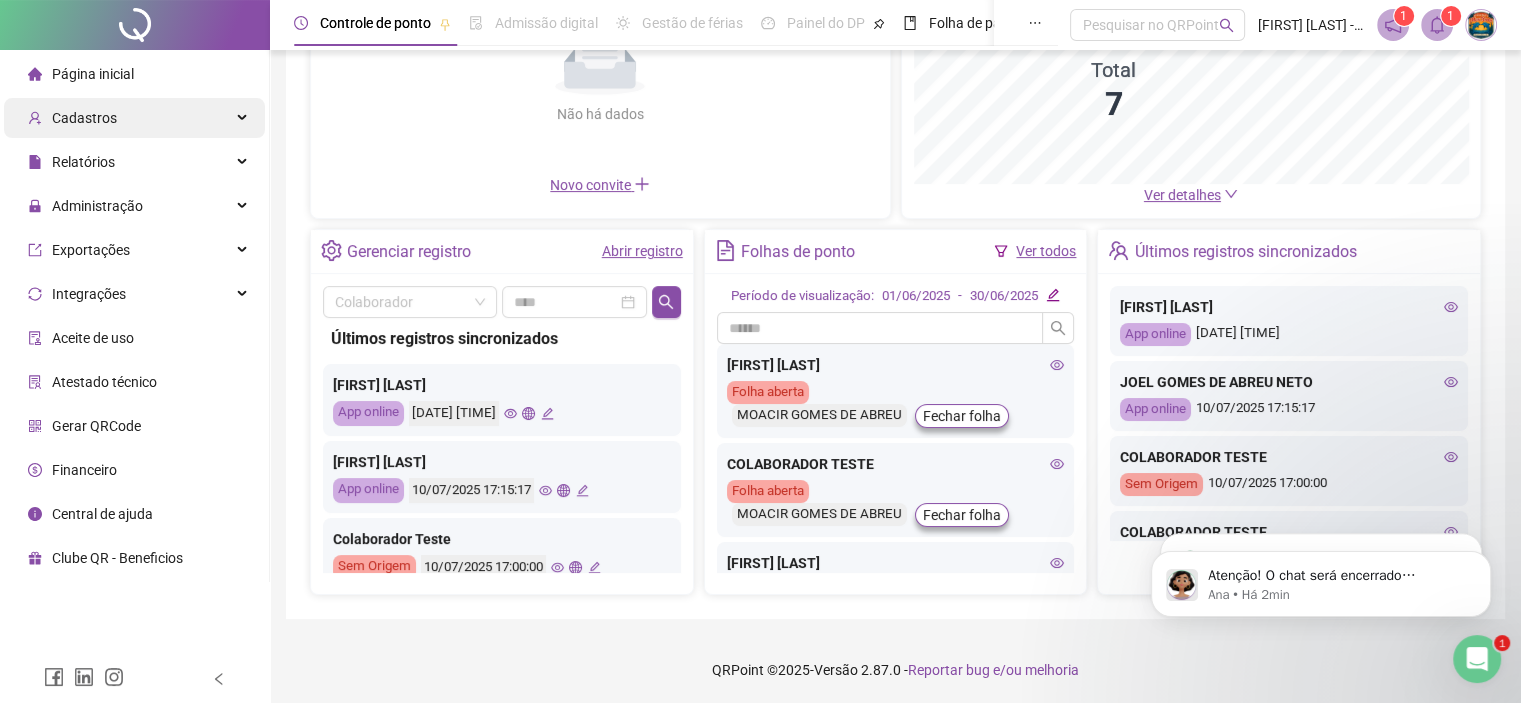 click on "Cadastros" at bounding box center [72, 118] 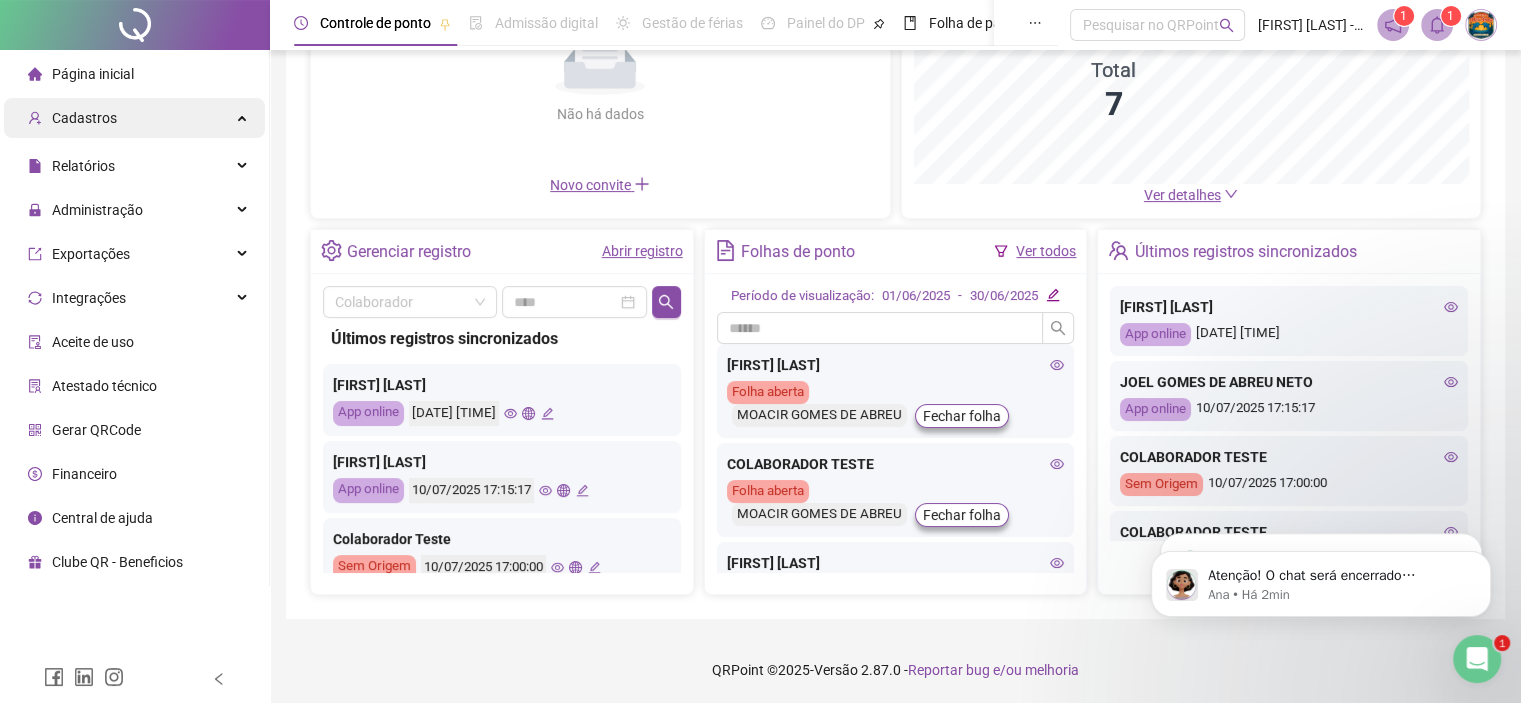 click on "Cadastros" at bounding box center [84, 118] 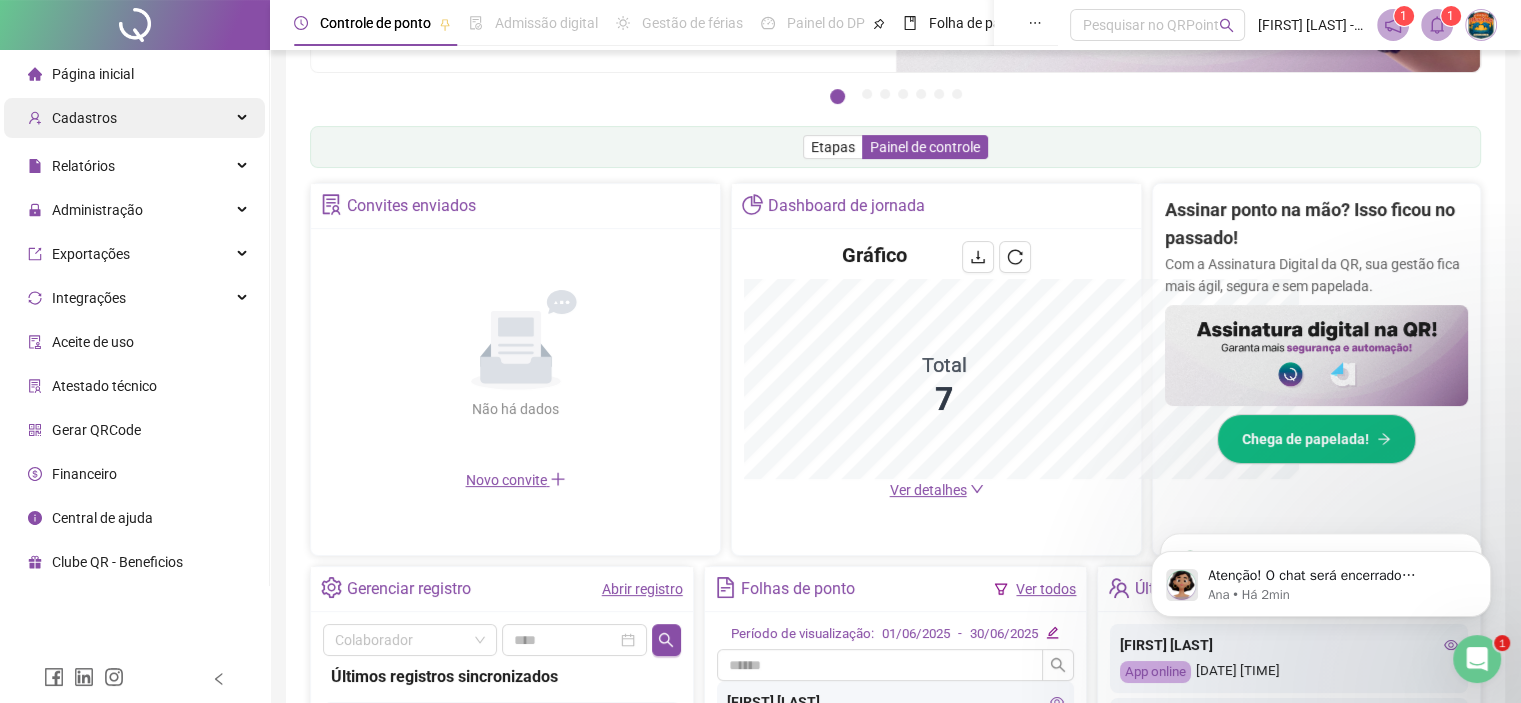 scroll, scrollTop: 554, scrollLeft: 0, axis: vertical 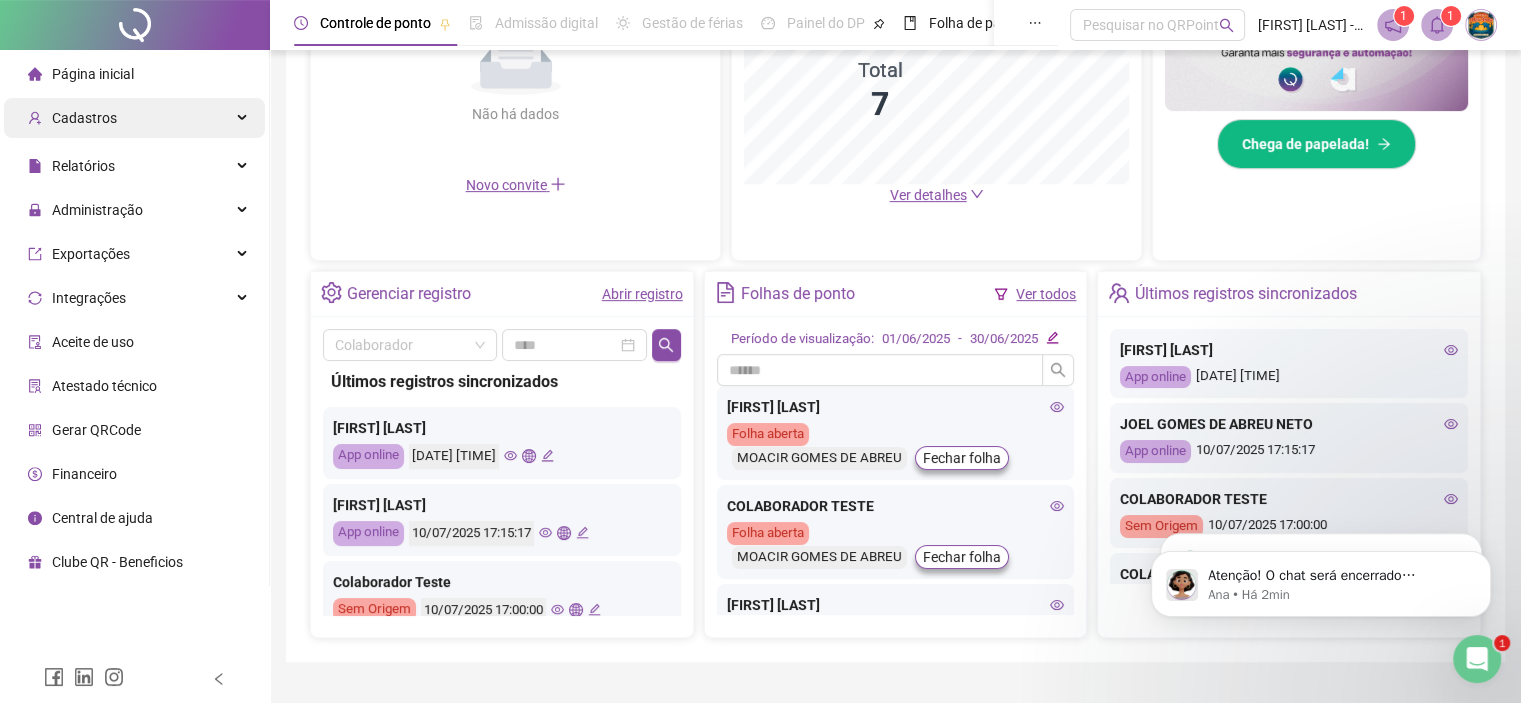 click on "Cadastros" at bounding box center (84, 118) 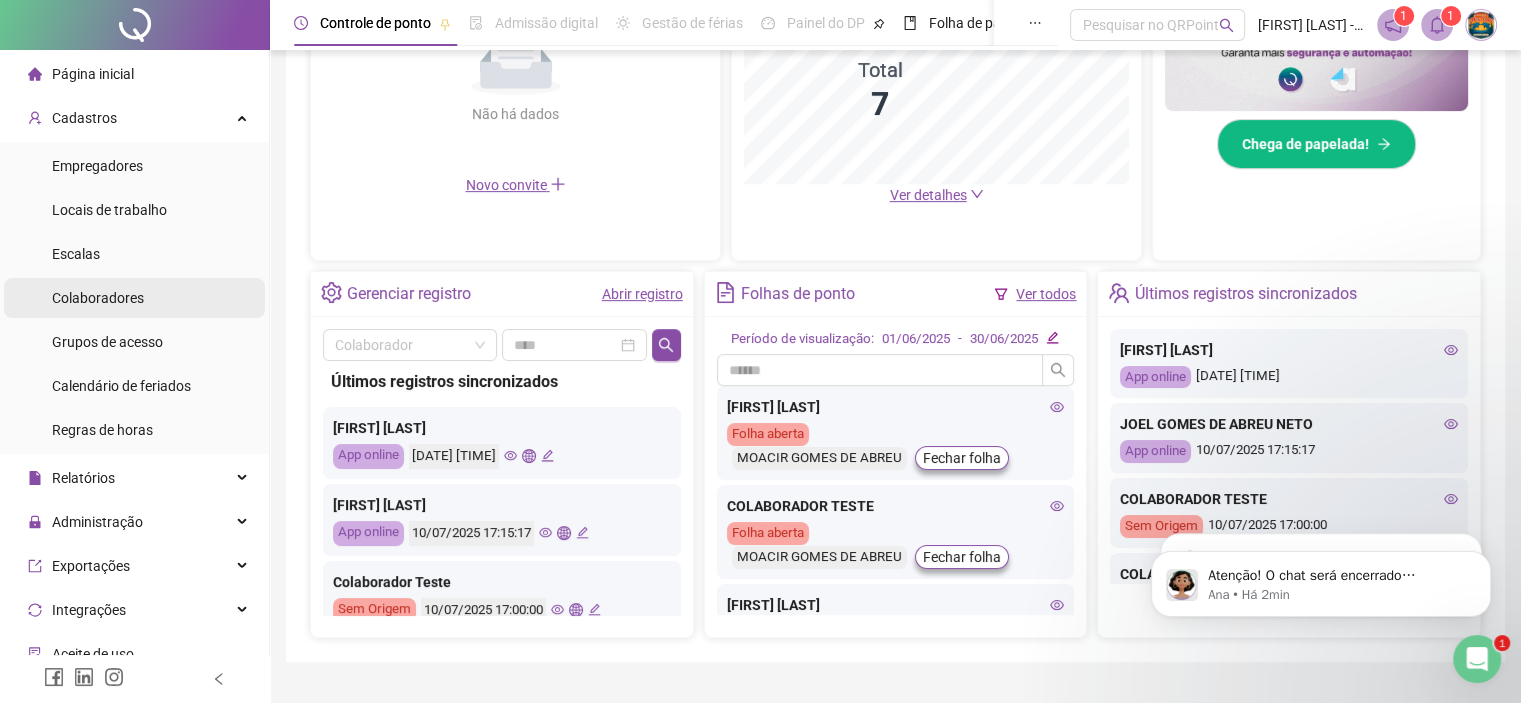 click on "Colaboradores" at bounding box center (98, 298) 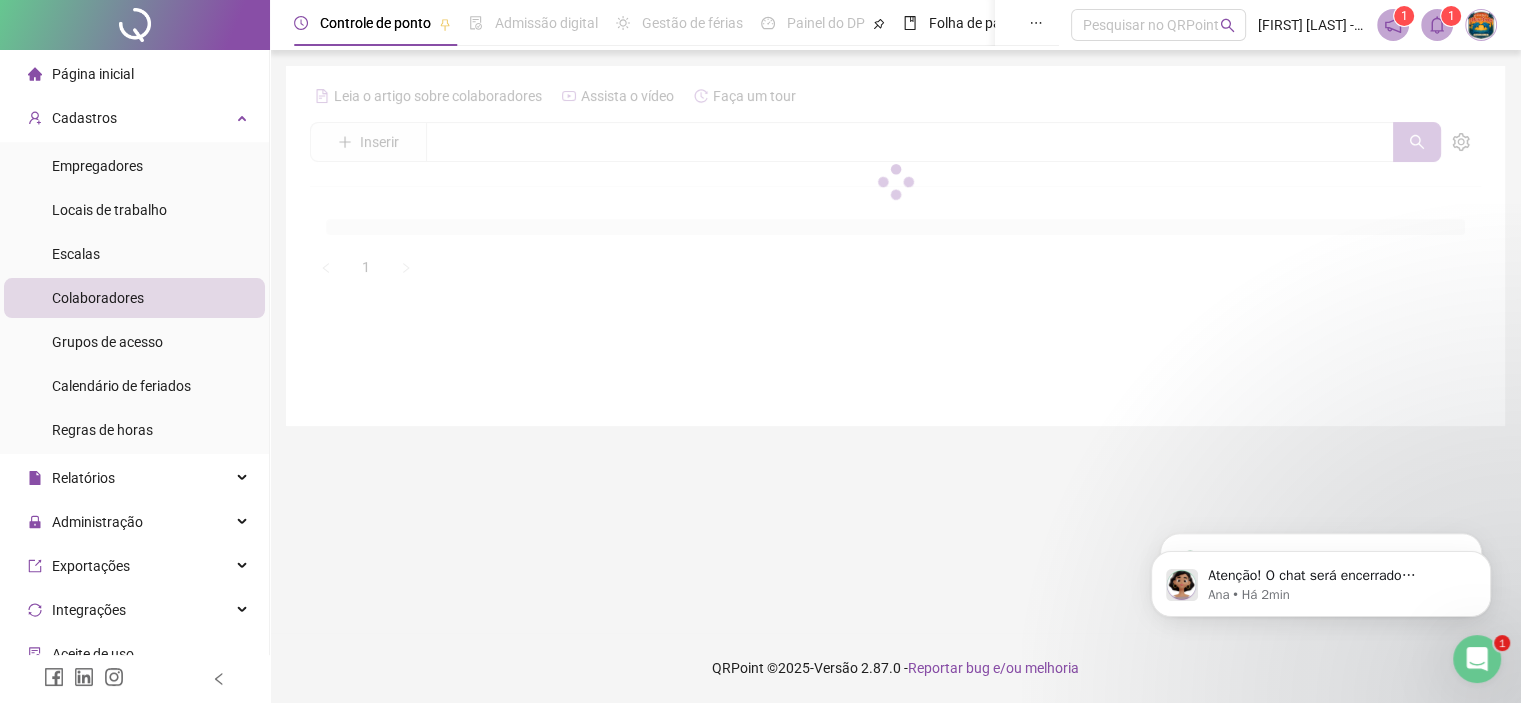 scroll, scrollTop: 0, scrollLeft: 0, axis: both 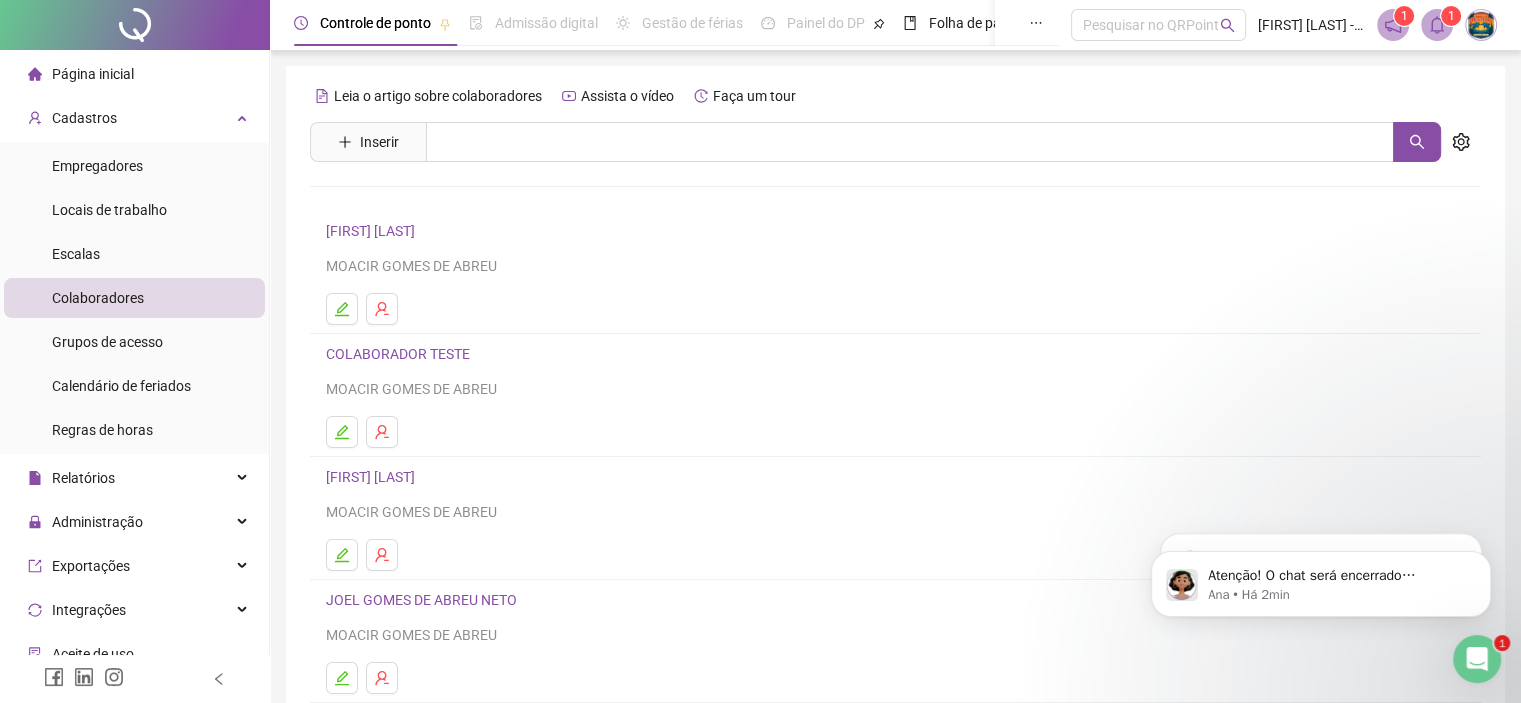 click on "[FIRST] [LAST]" at bounding box center [373, 477] 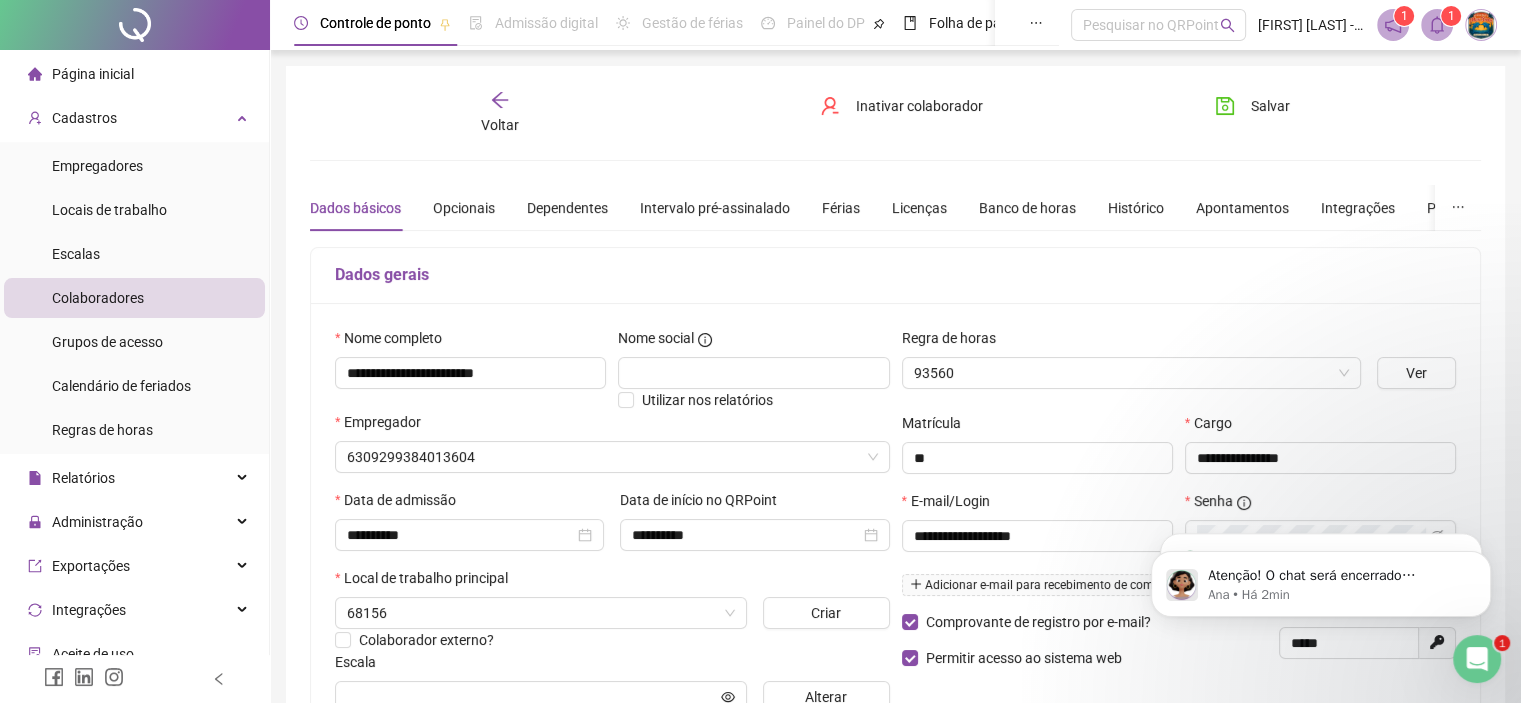 type on "**********" 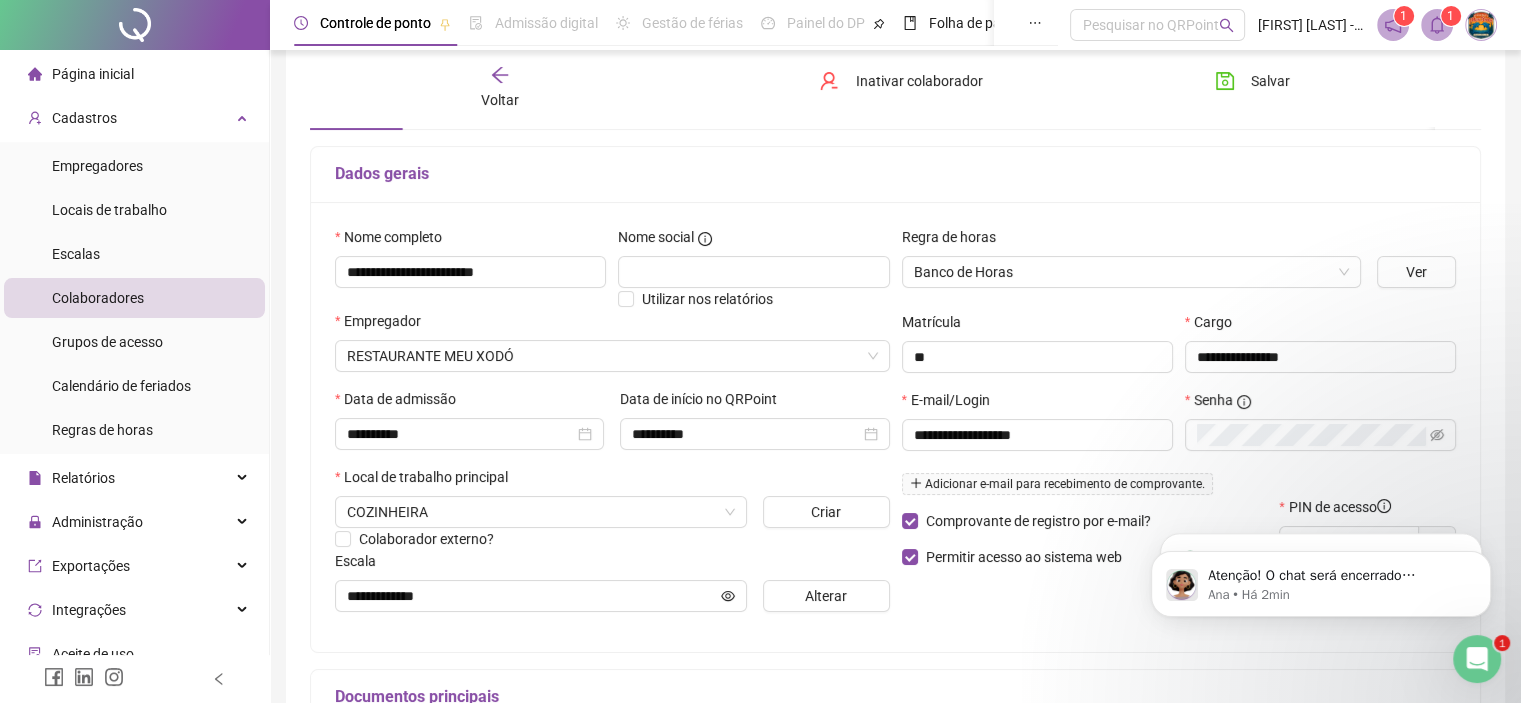scroll, scrollTop: 200, scrollLeft: 0, axis: vertical 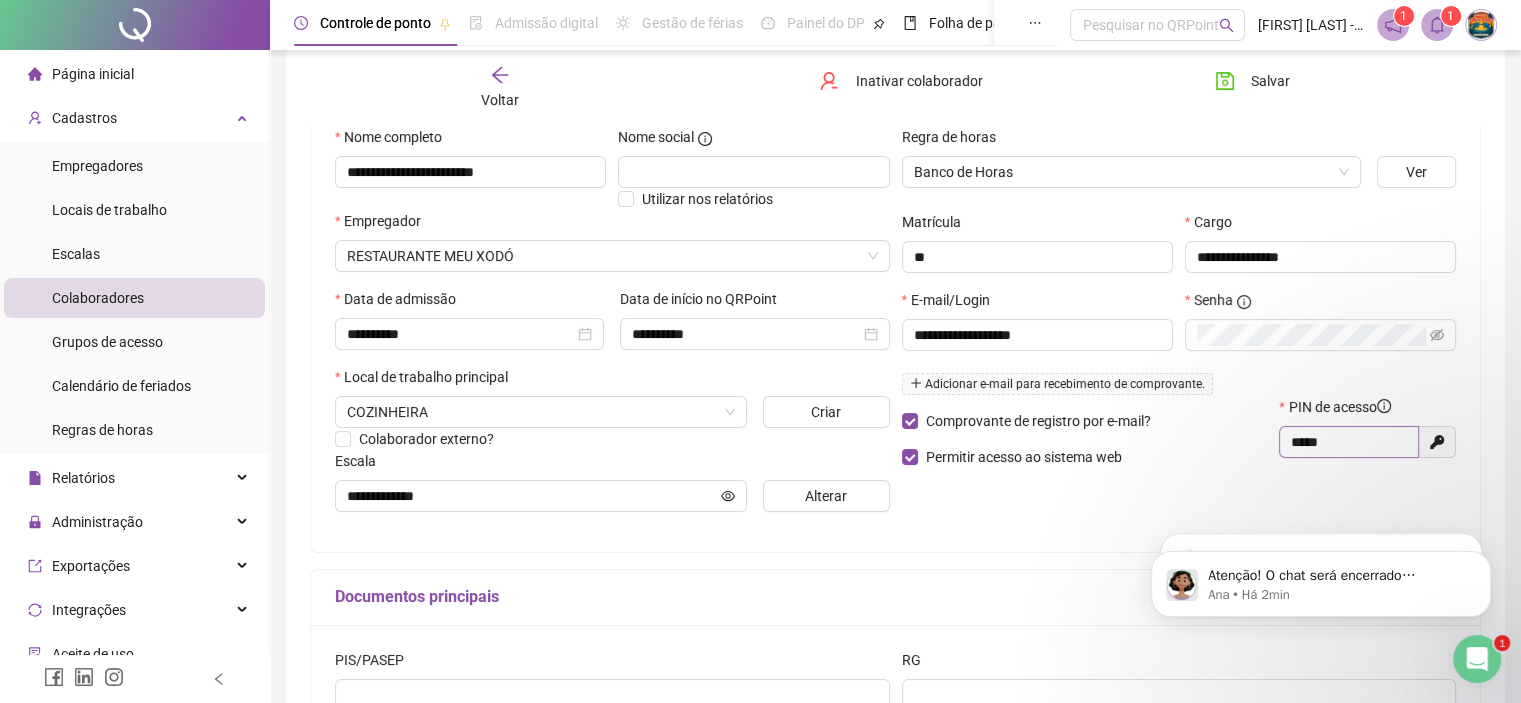 click on "*****" at bounding box center (1349, 442) 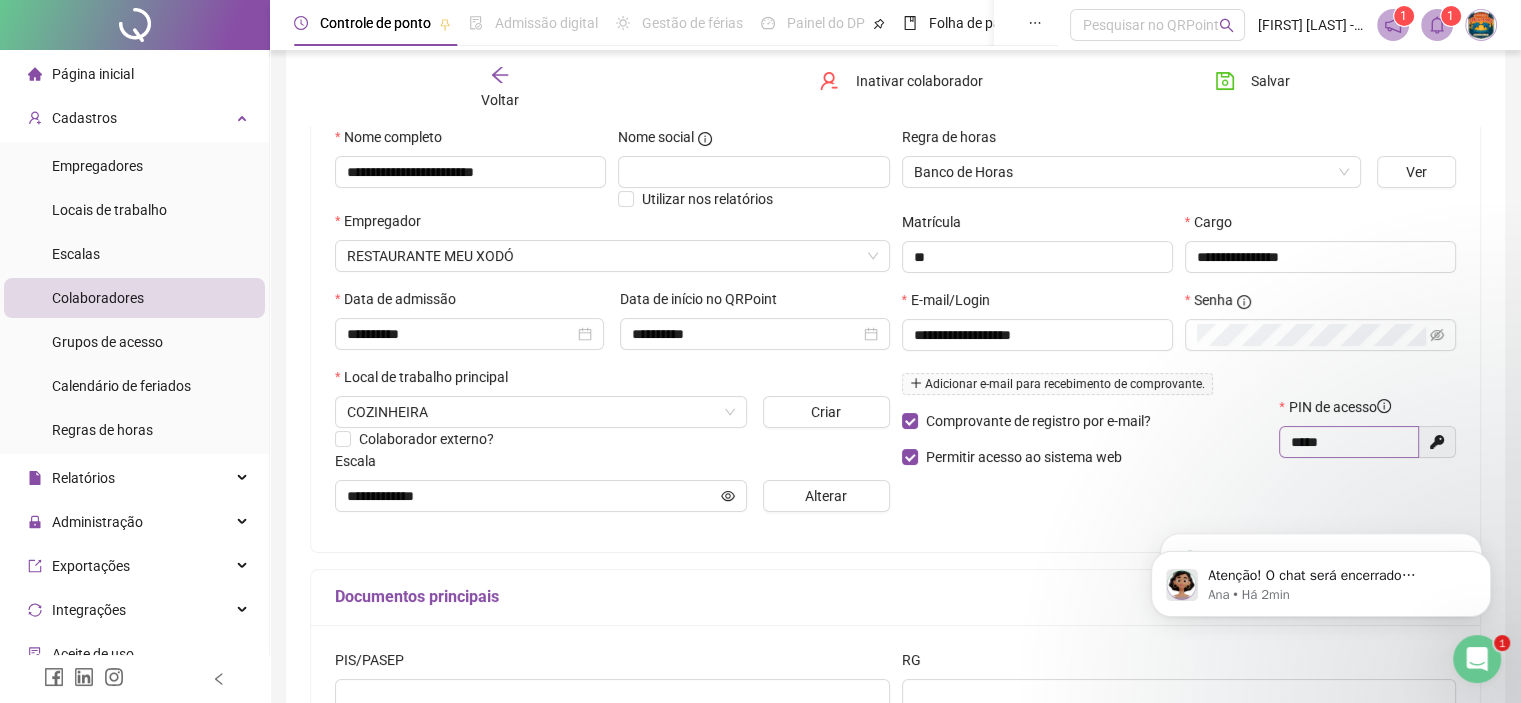 click on "*****" at bounding box center (1349, 442) 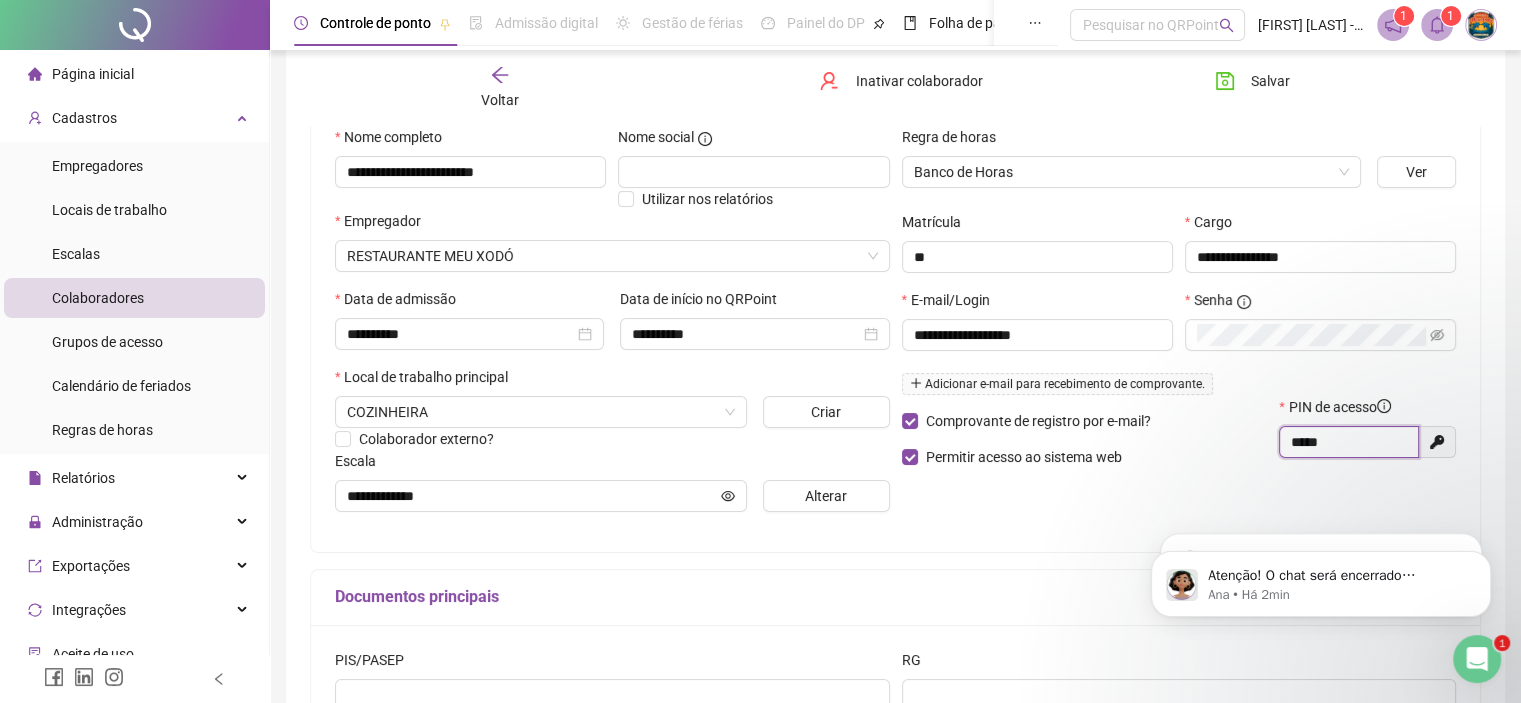click on "*****" at bounding box center [1347, 442] 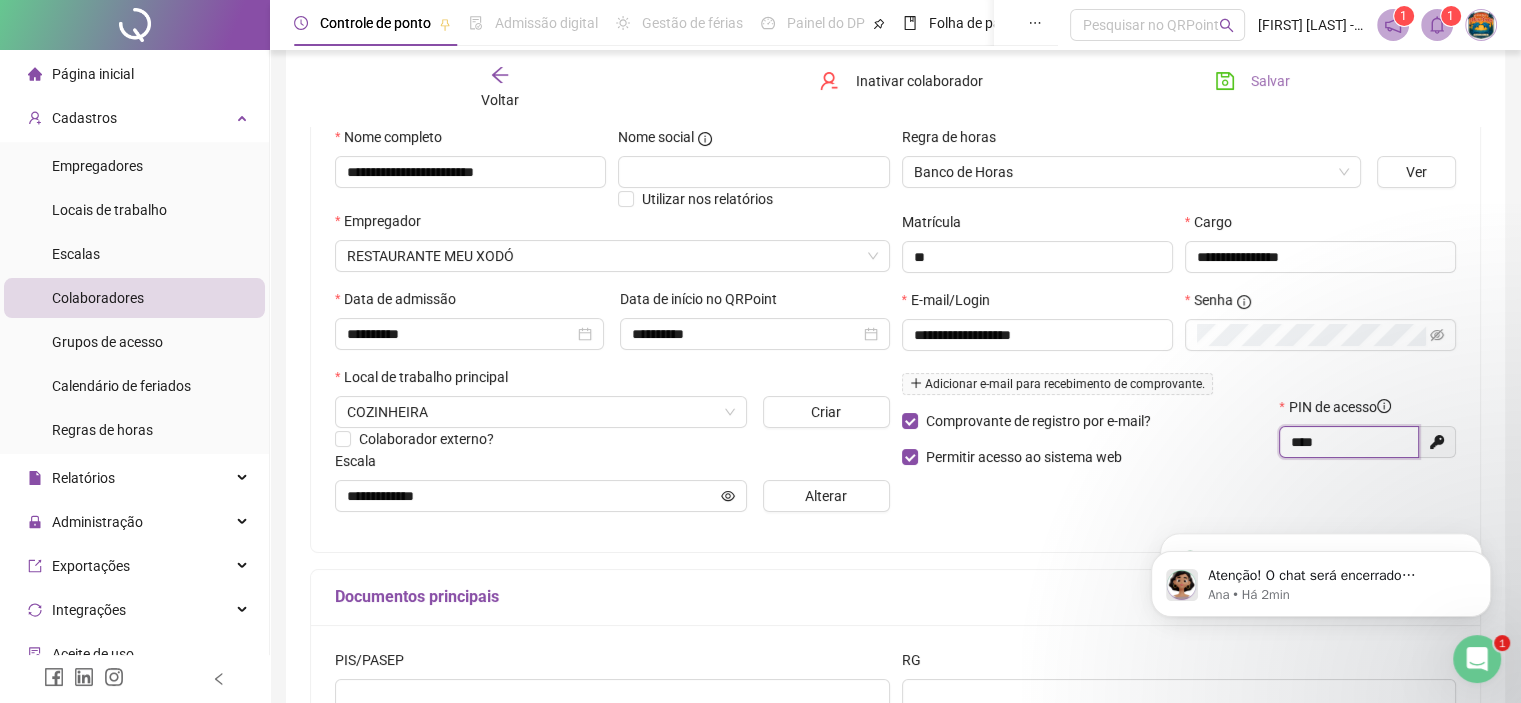type on "****" 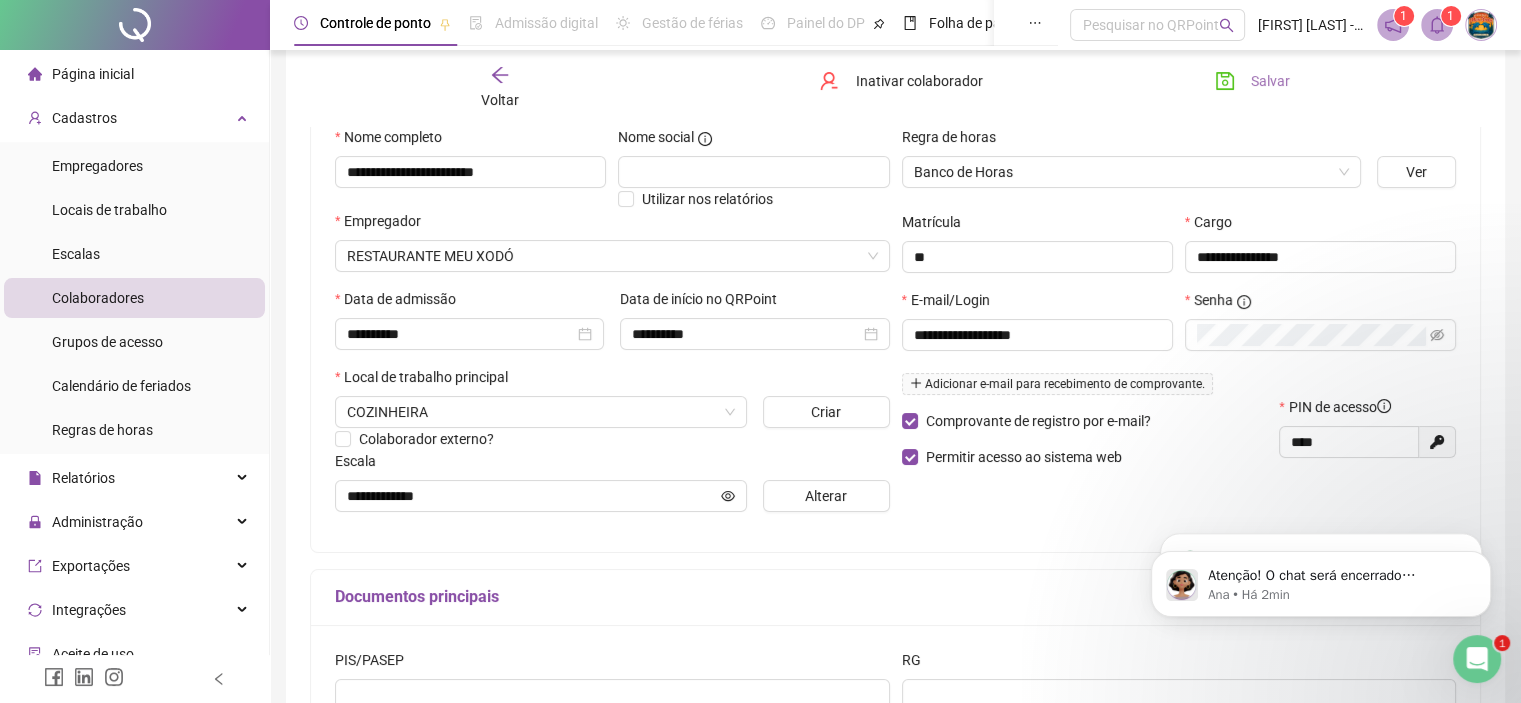 click on "Salvar" at bounding box center [1270, 81] 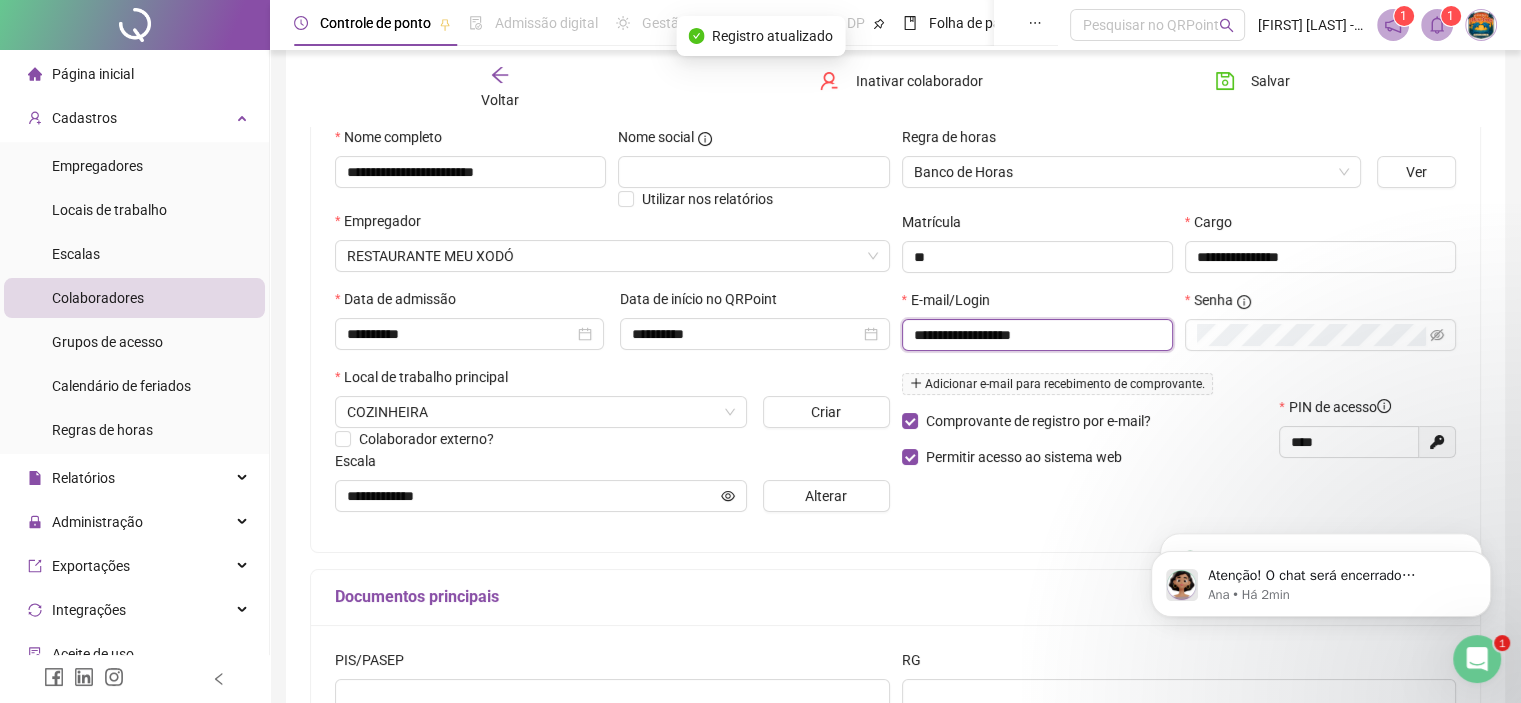 click on "**********" at bounding box center (1035, 335) 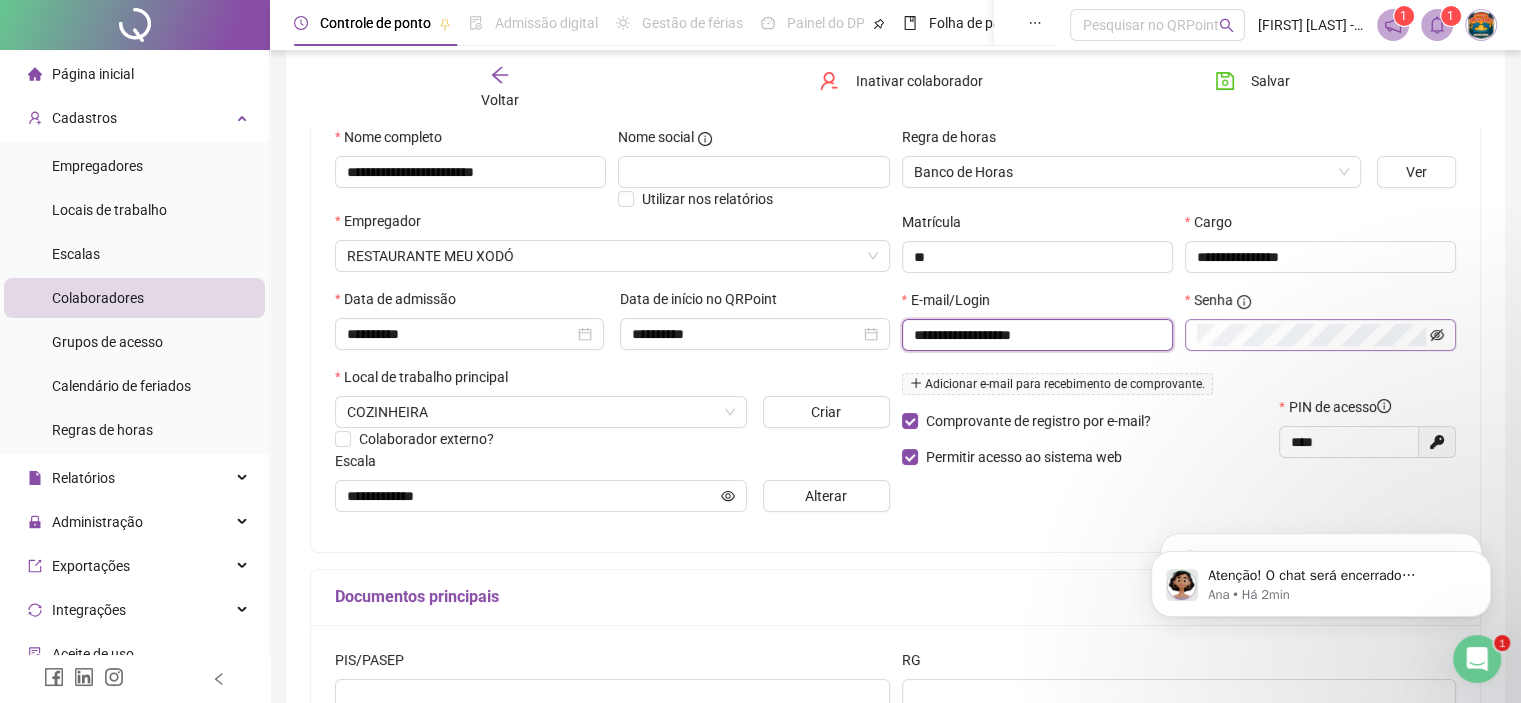click 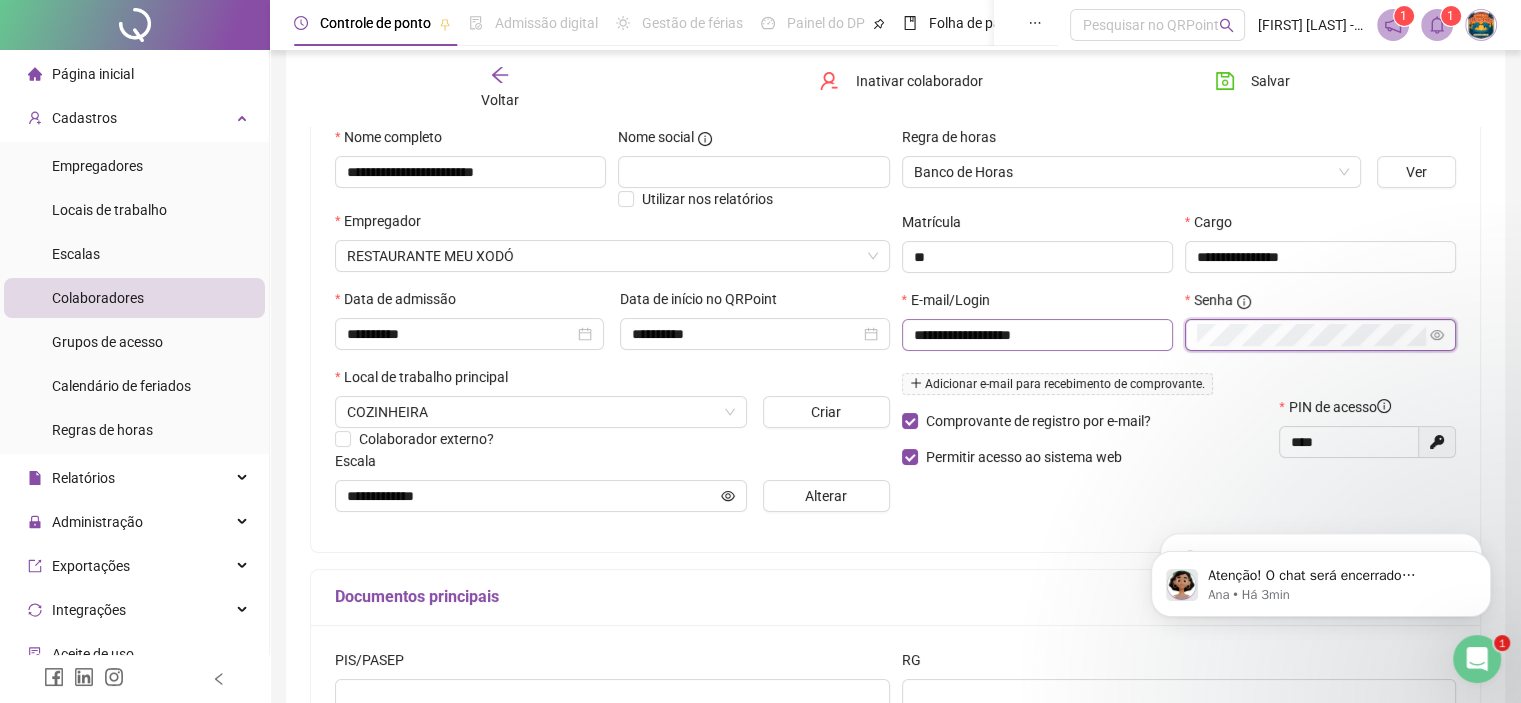 click on "**********" at bounding box center (1179, 342) 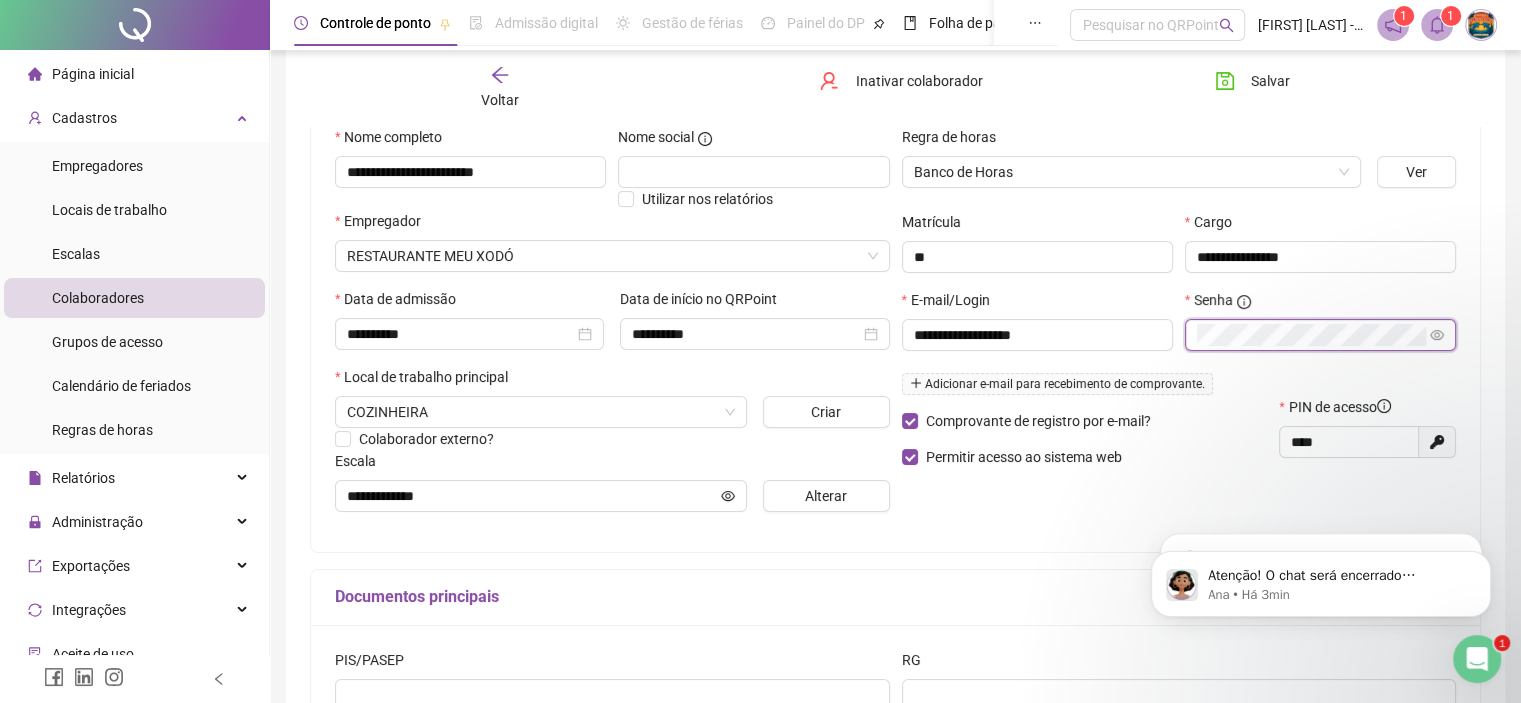 scroll, scrollTop: 0, scrollLeft: 0, axis: both 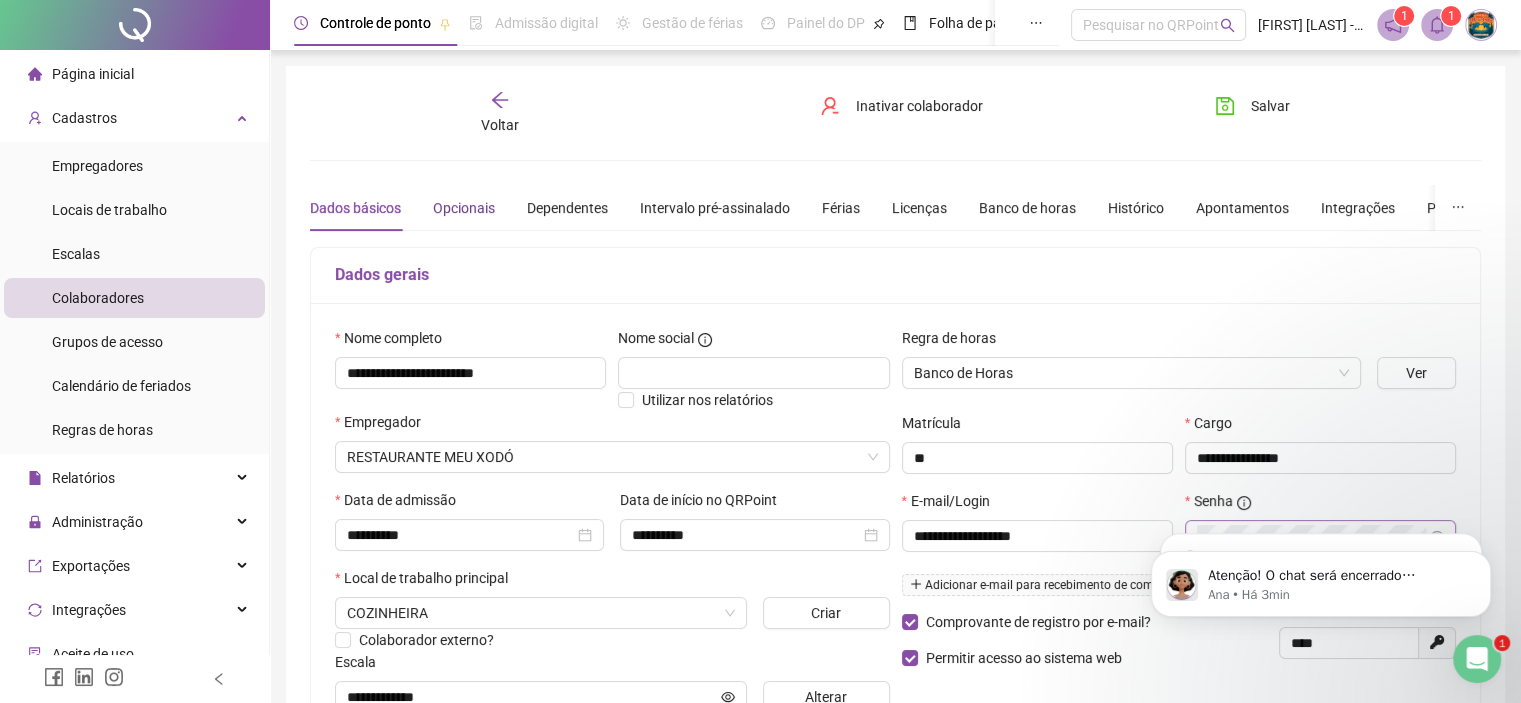 click on "Opcionais" at bounding box center (464, 208) 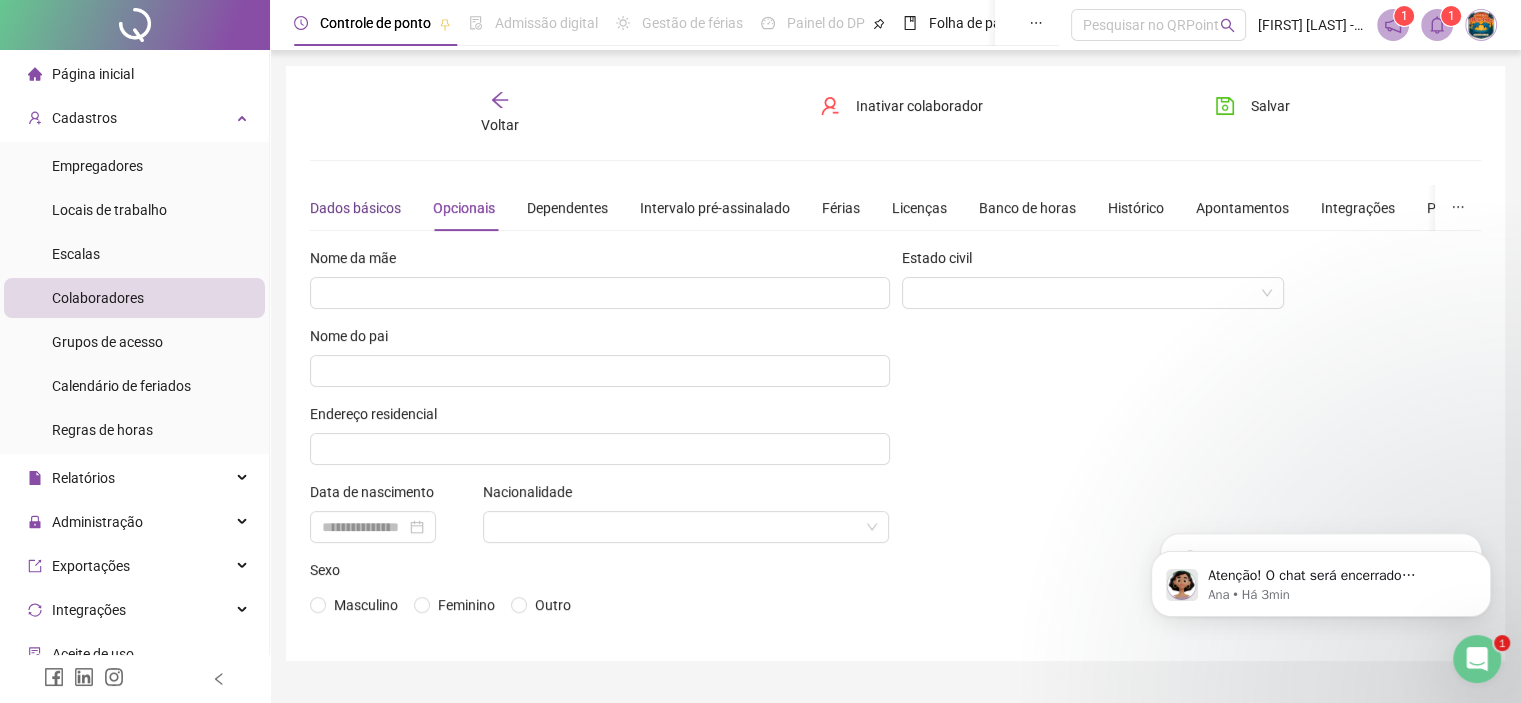 click on "Dados básicos" at bounding box center (355, 208) 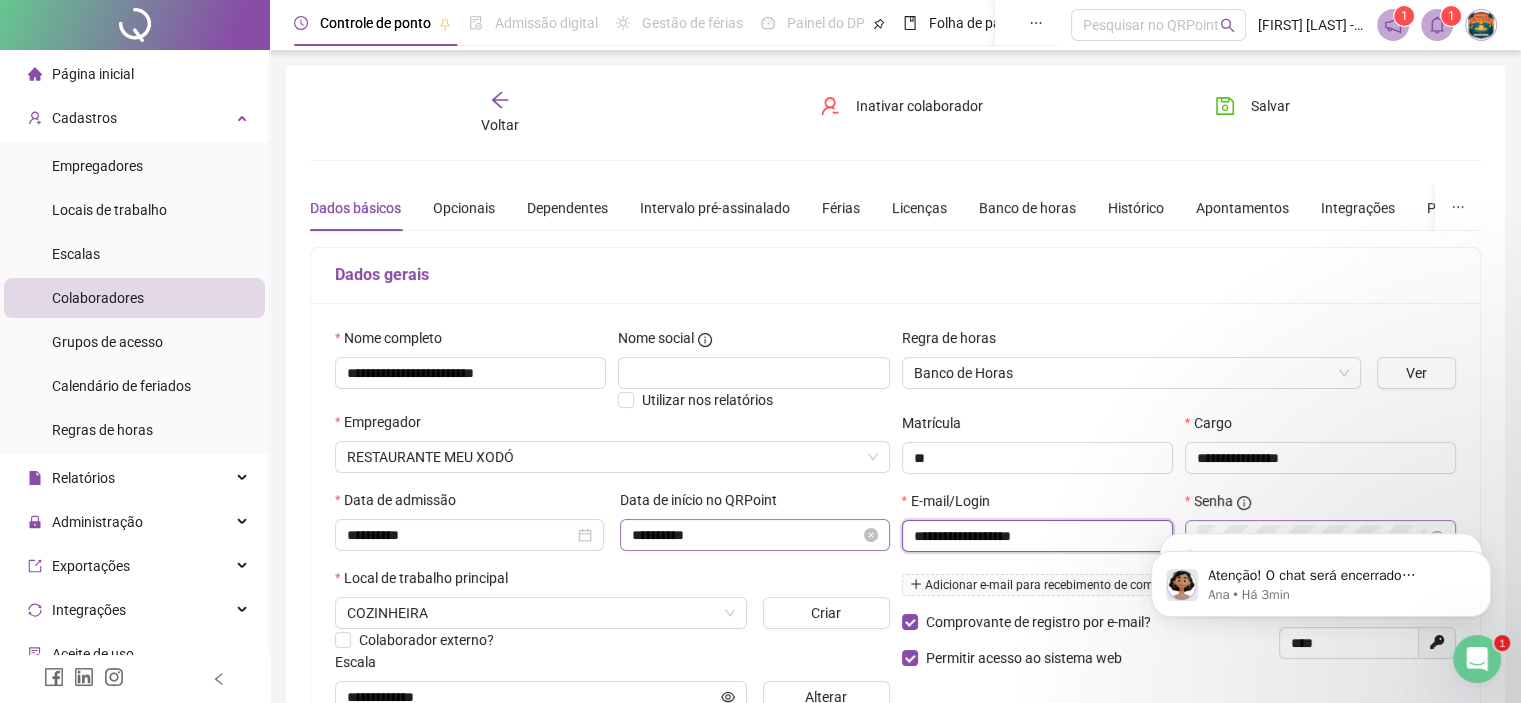 drag, startPoint x: 1061, startPoint y: 535, endPoint x: 827, endPoint y: 535, distance: 234 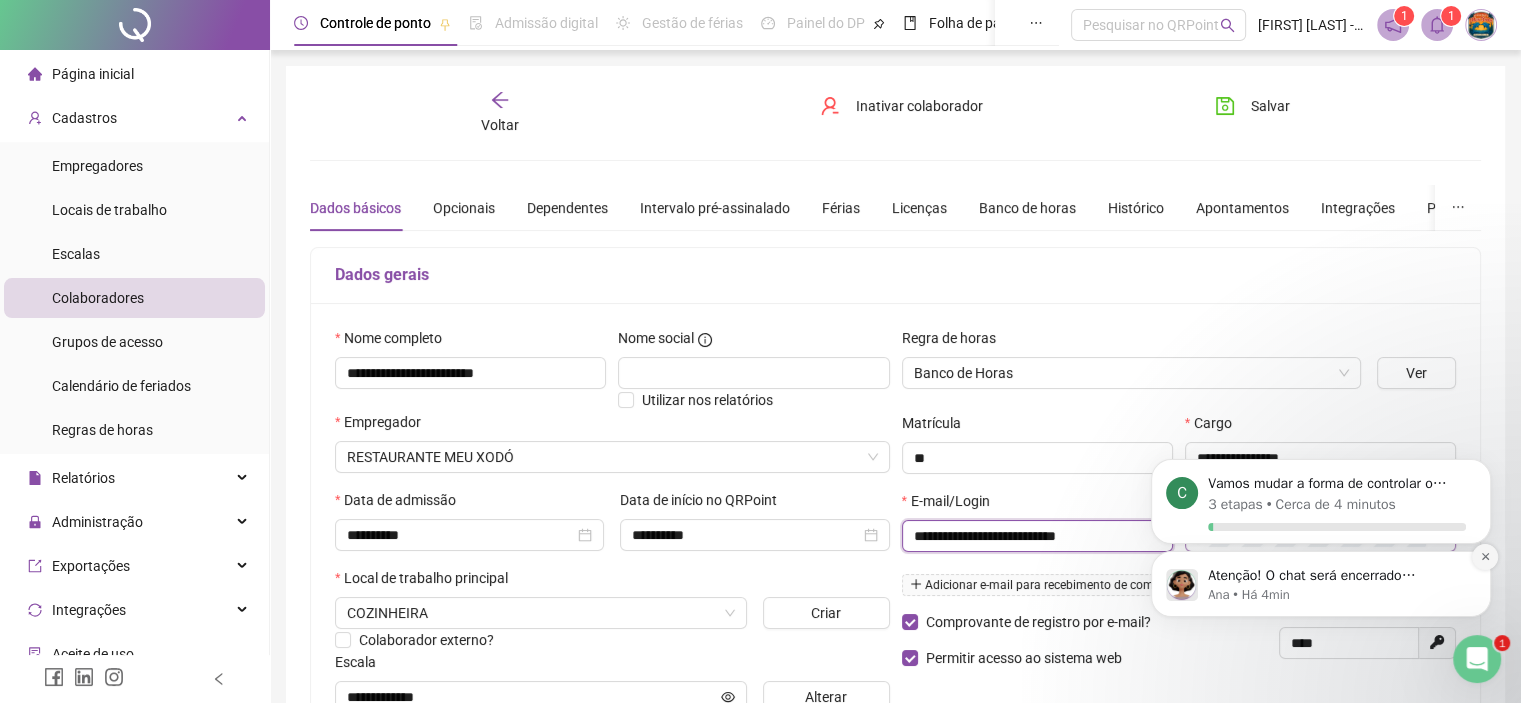 type on "**********" 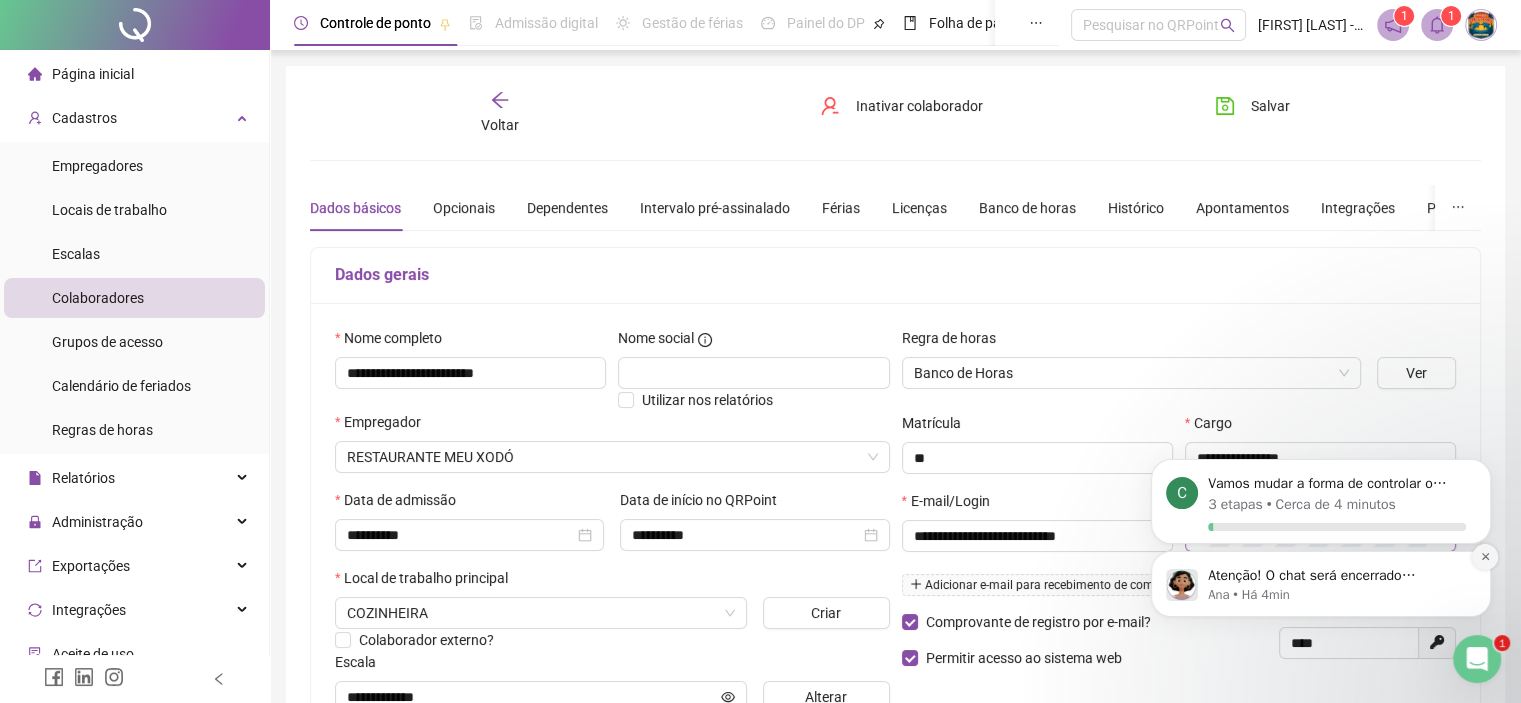 click 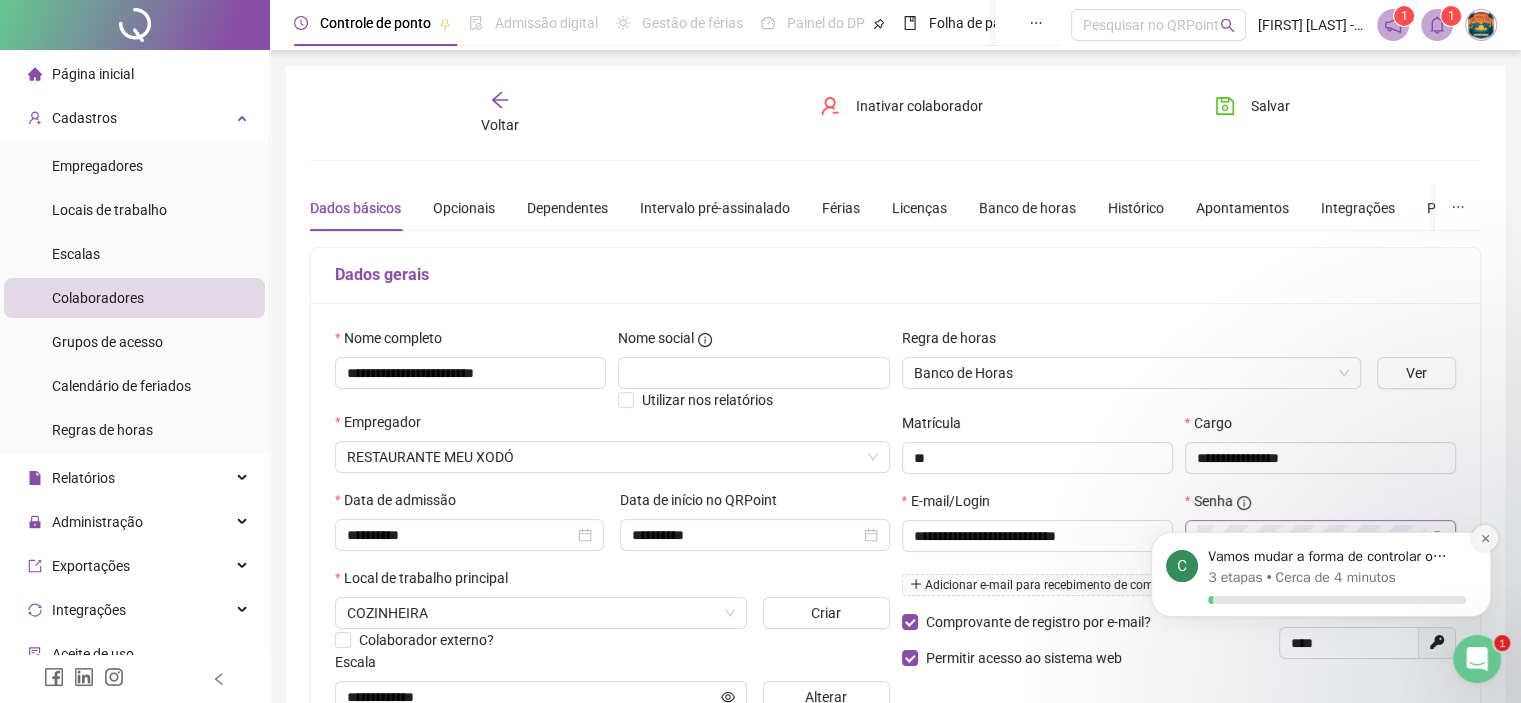 click 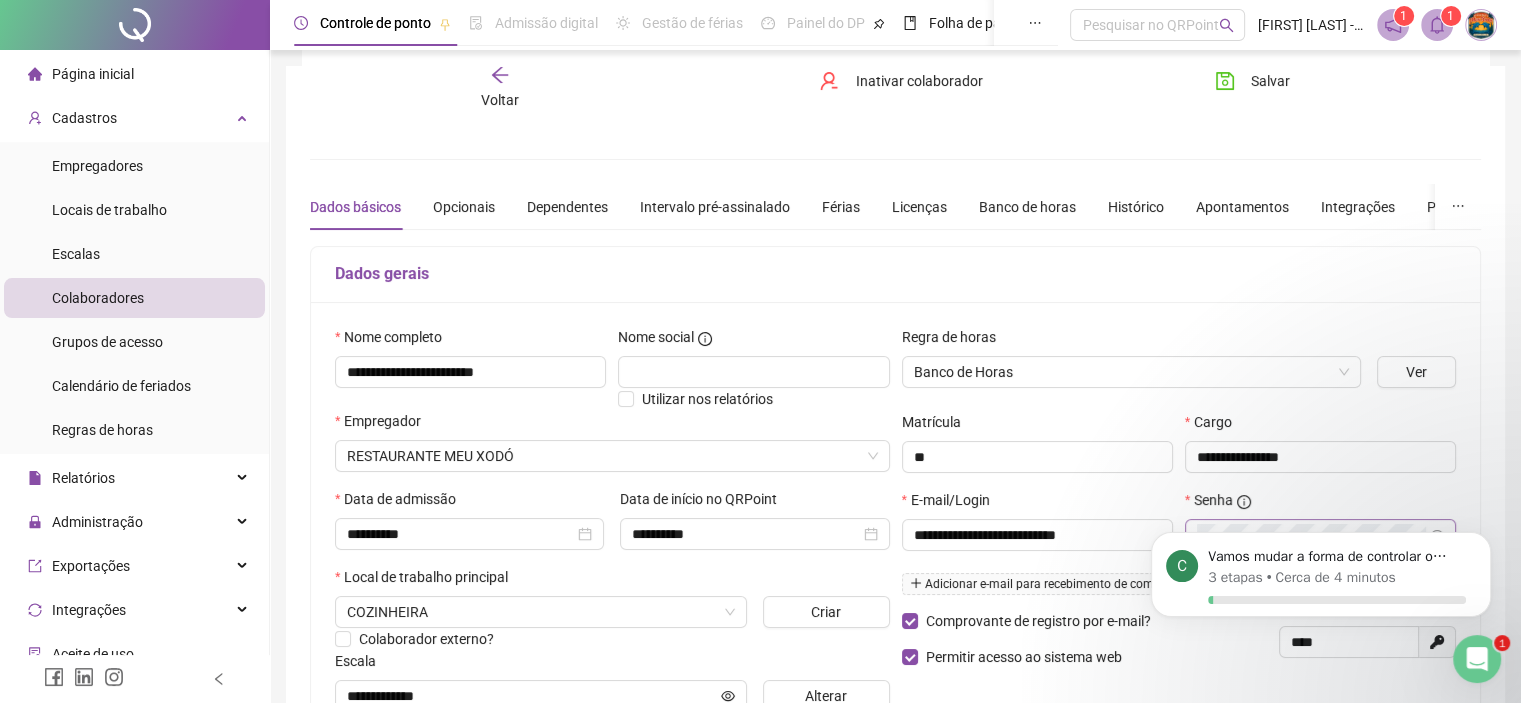scroll, scrollTop: 200, scrollLeft: 0, axis: vertical 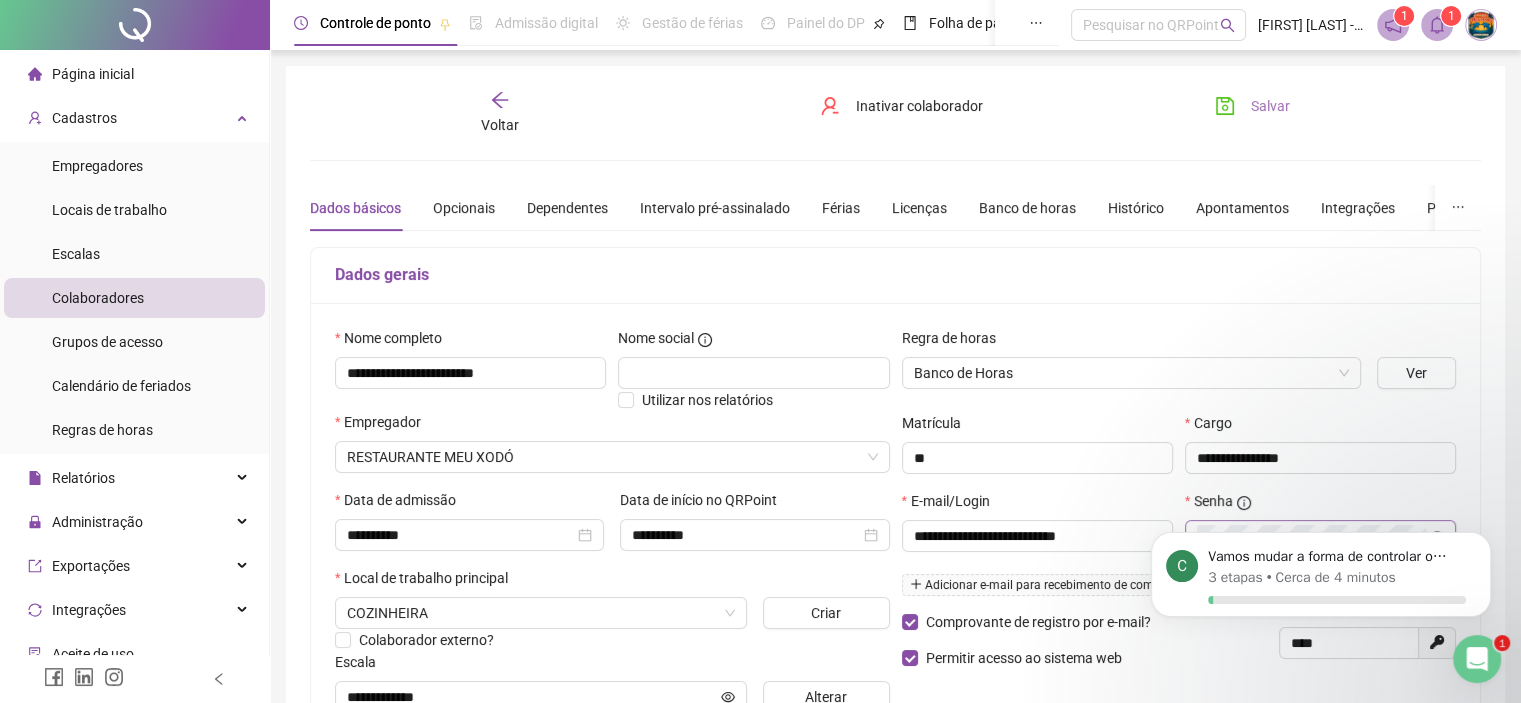 click on "Salvar" at bounding box center (1270, 106) 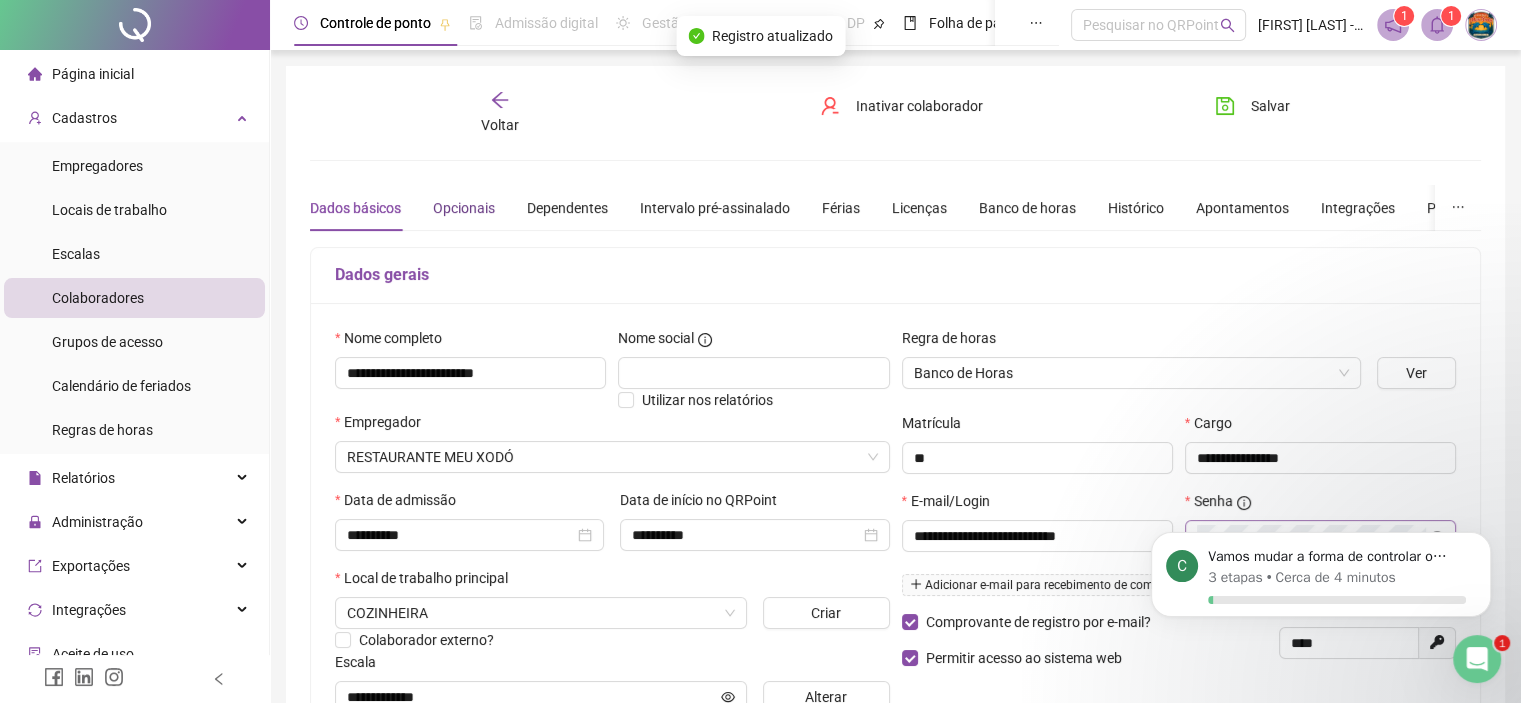 click on "Opcionais" at bounding box center [464, 208] 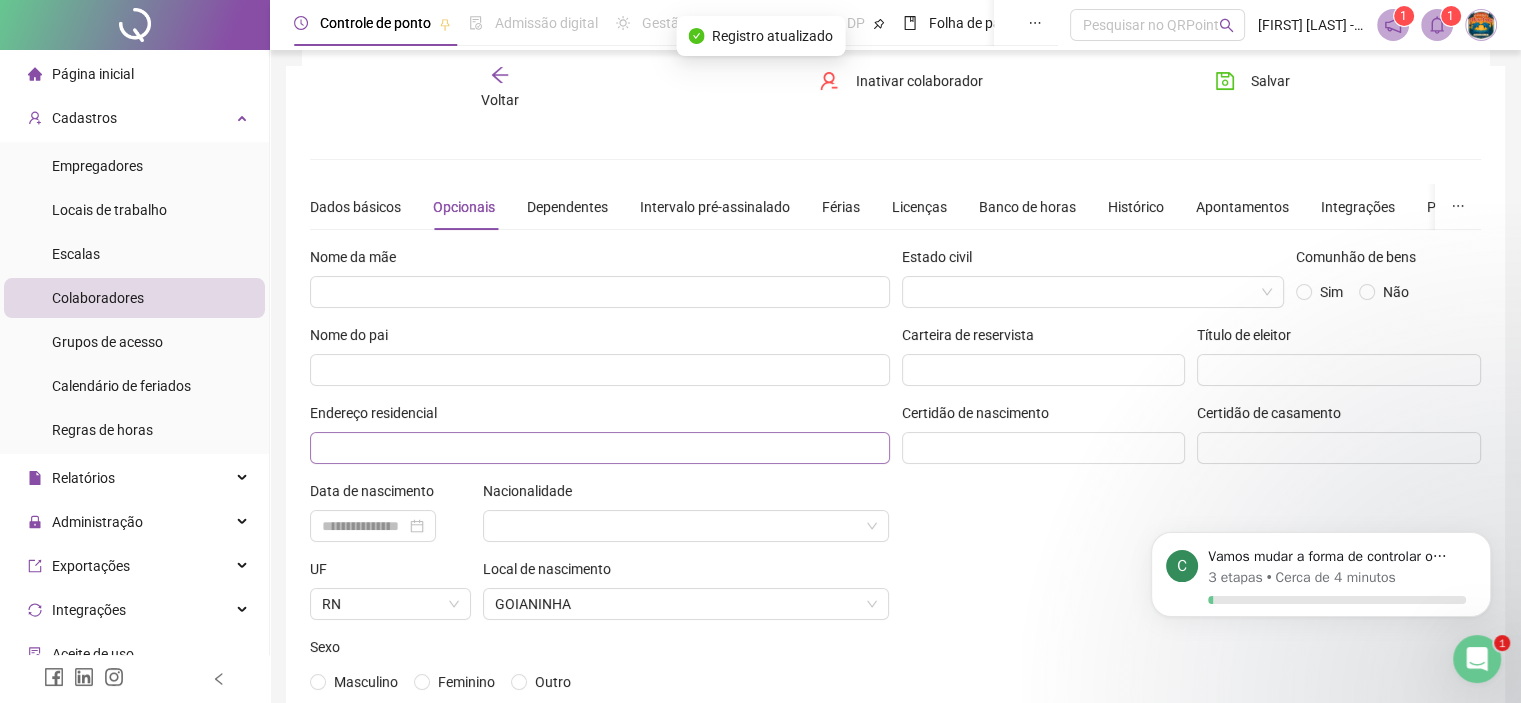 scroll, scrollTop: 120, scrollLeft: 0, axis: vertical 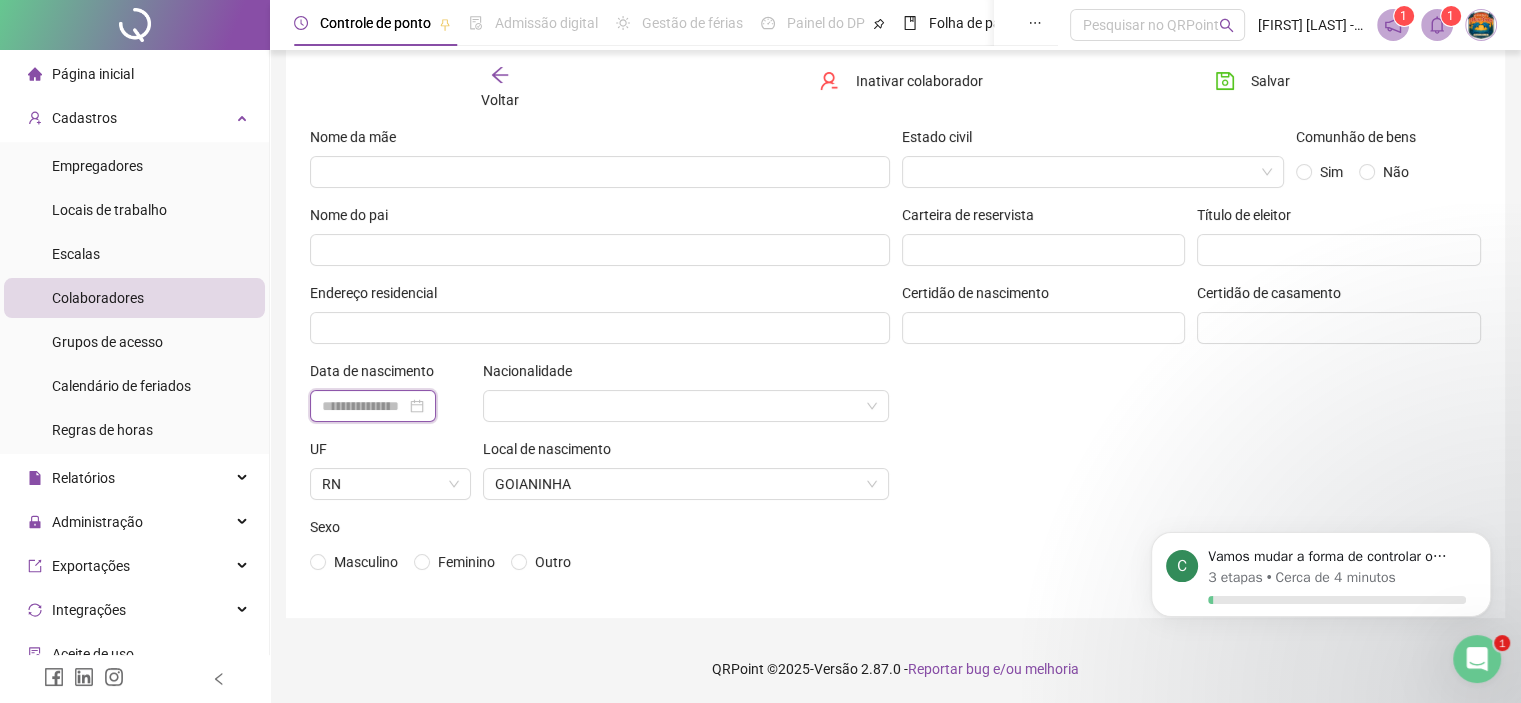 click at bounding box center (364, 406) 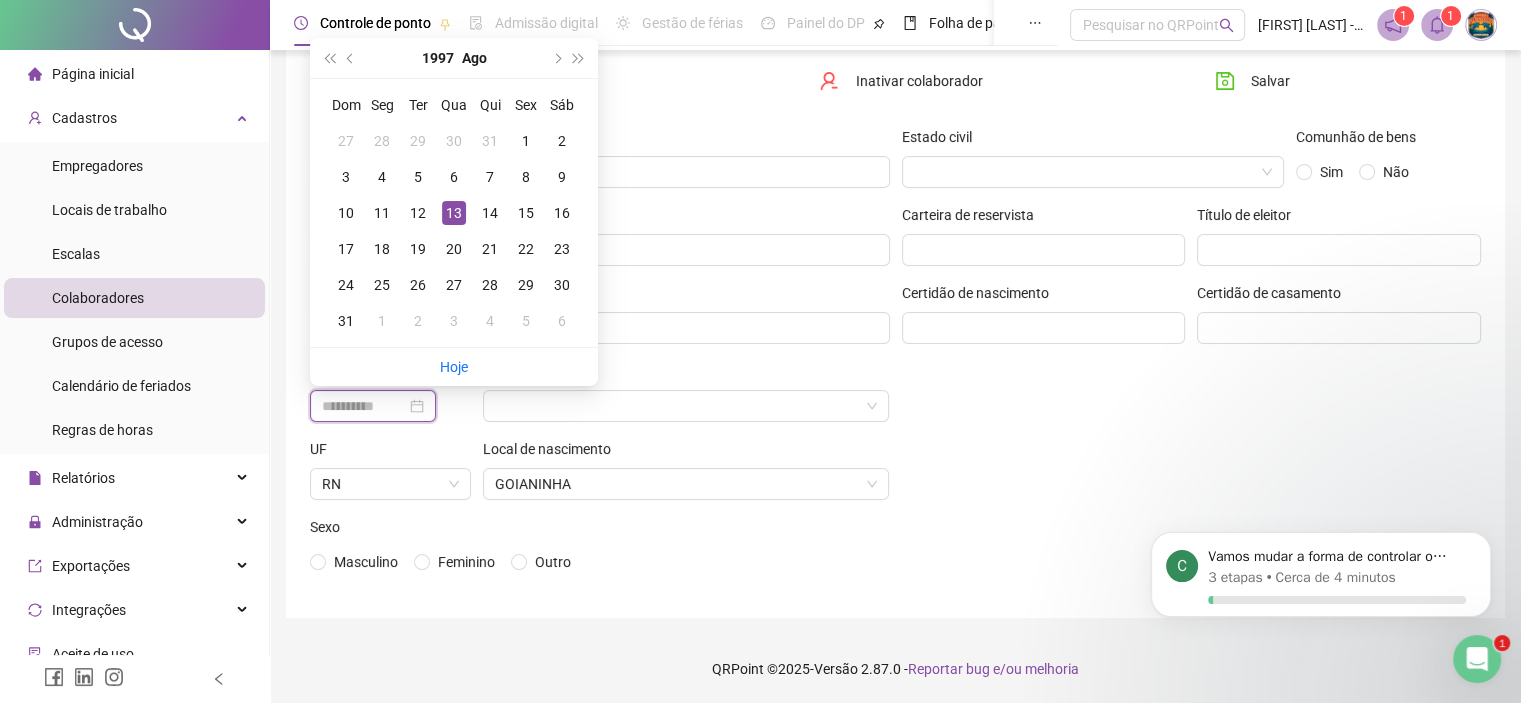 type on "**********" 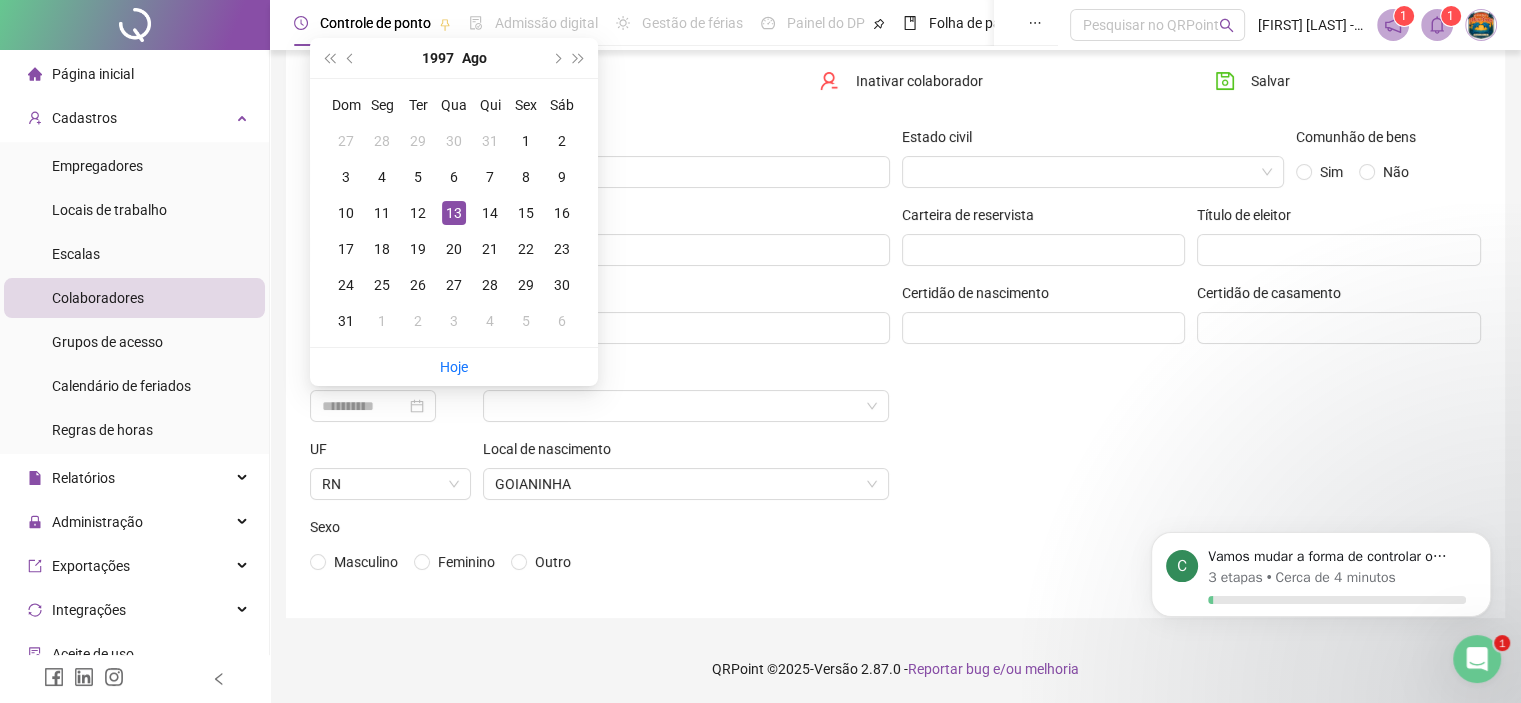 click on "13" at bounding box center (454, 213) 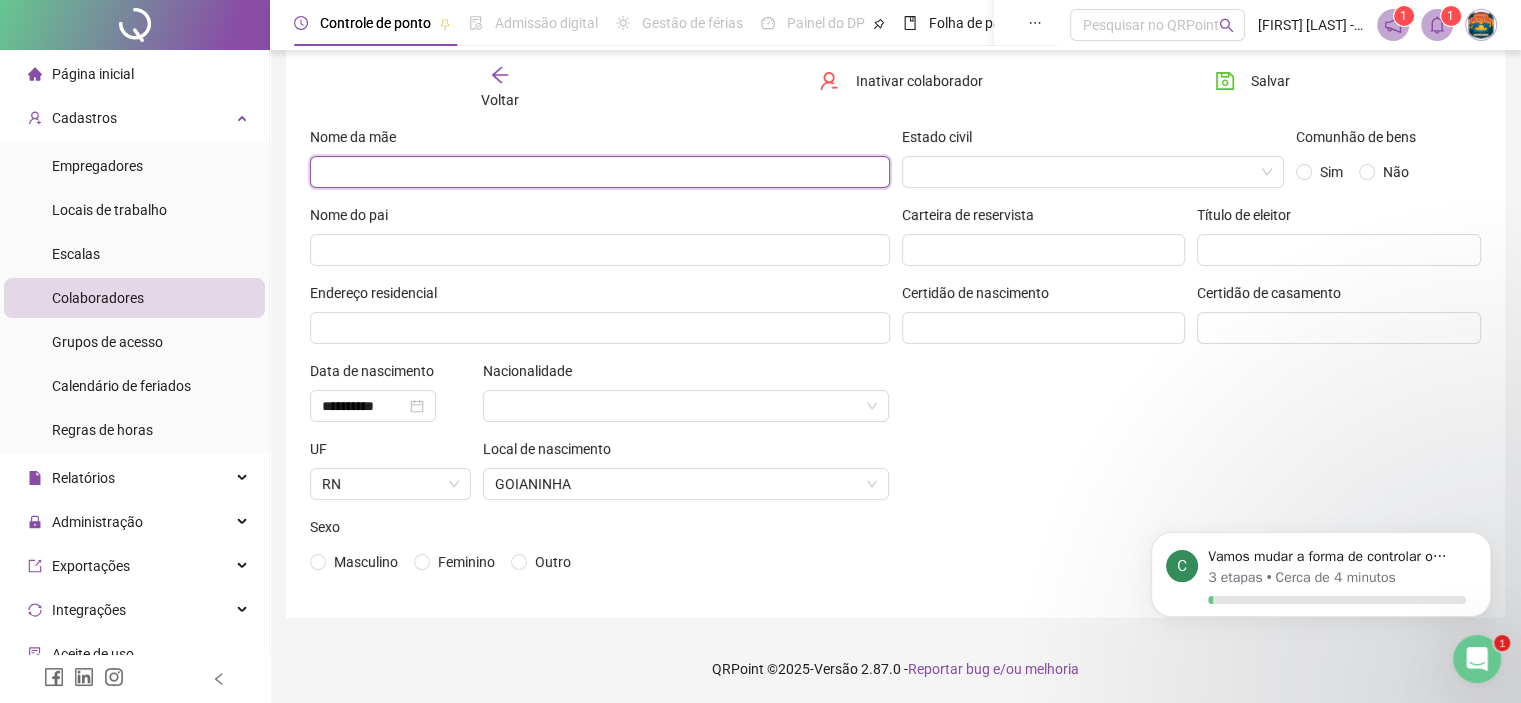 click at bounding box center [600, 172] 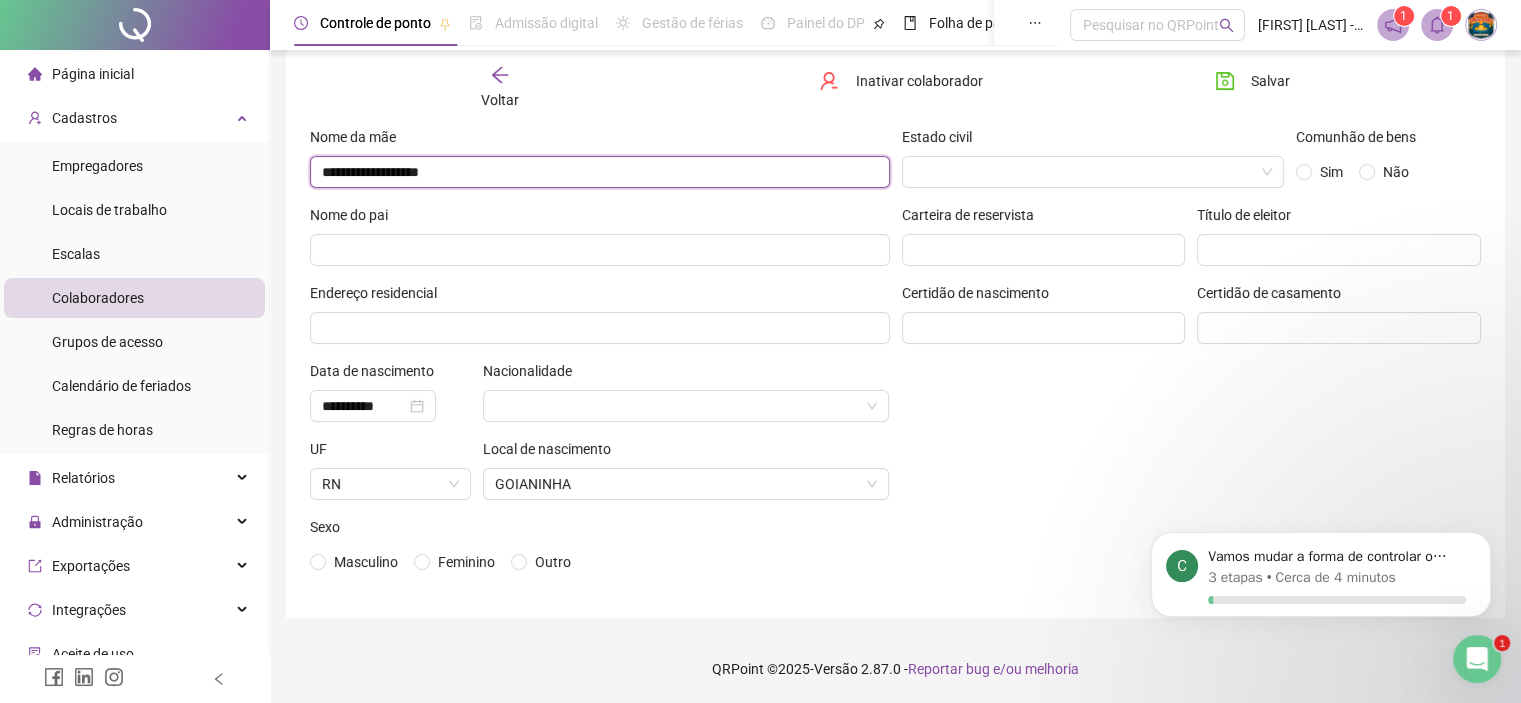 type on "**********" 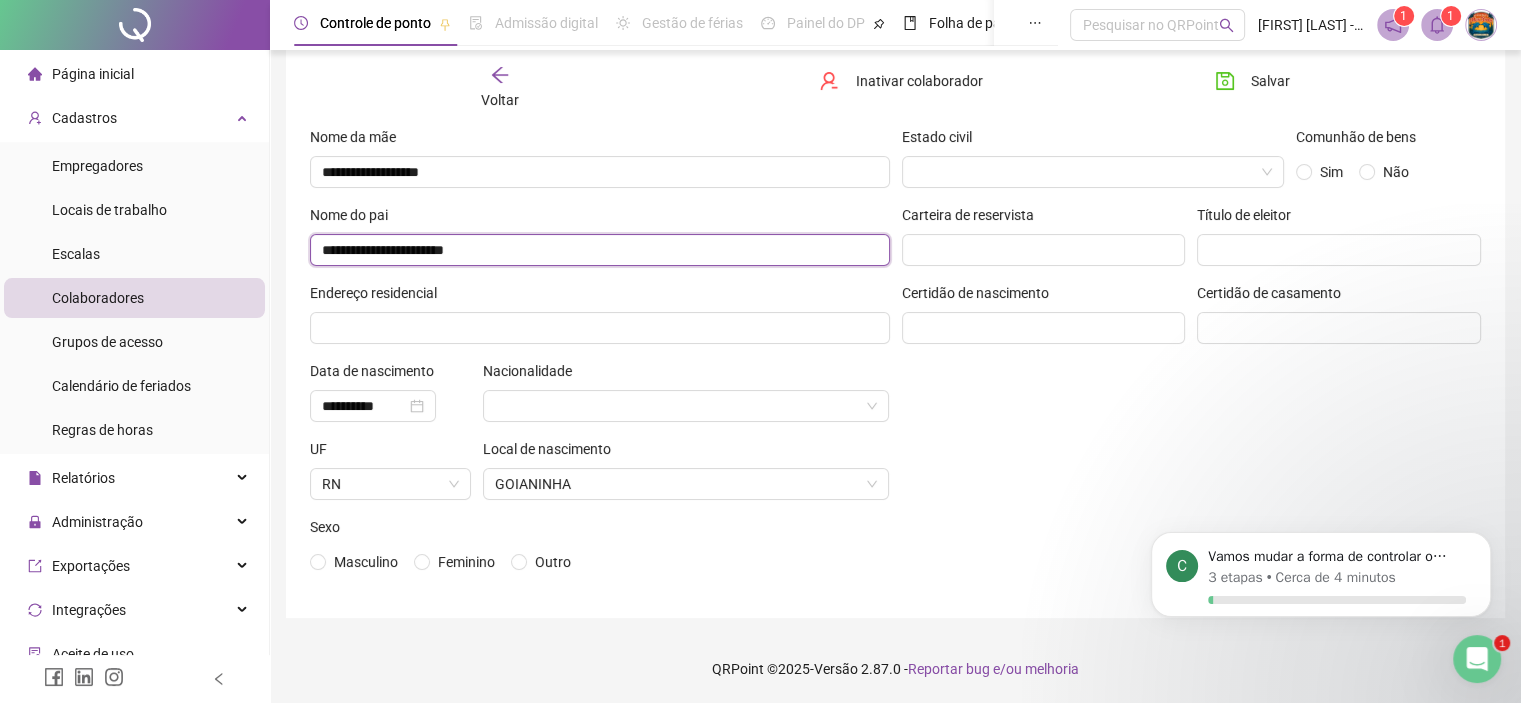 type on "**********" 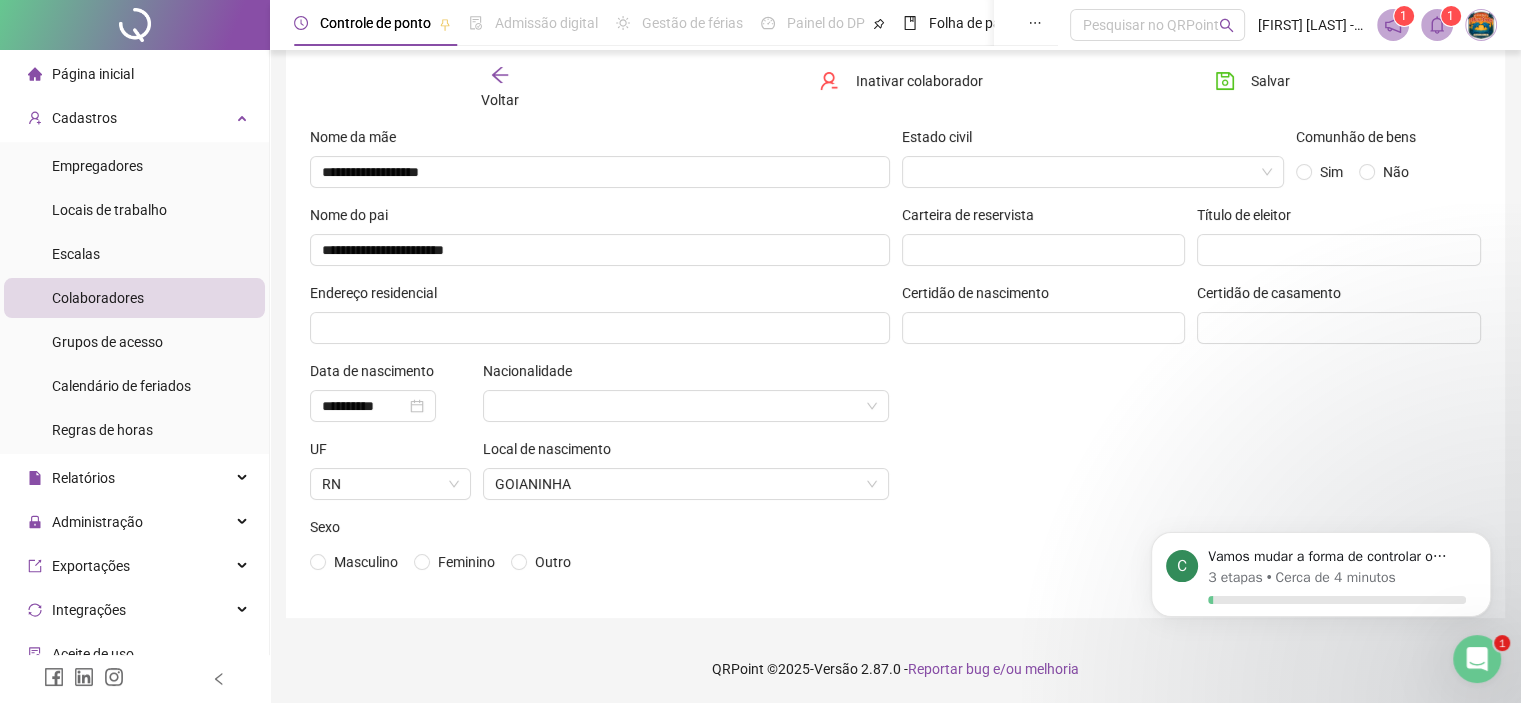 click on "Estado civil" at bounding box center (1093, 165) 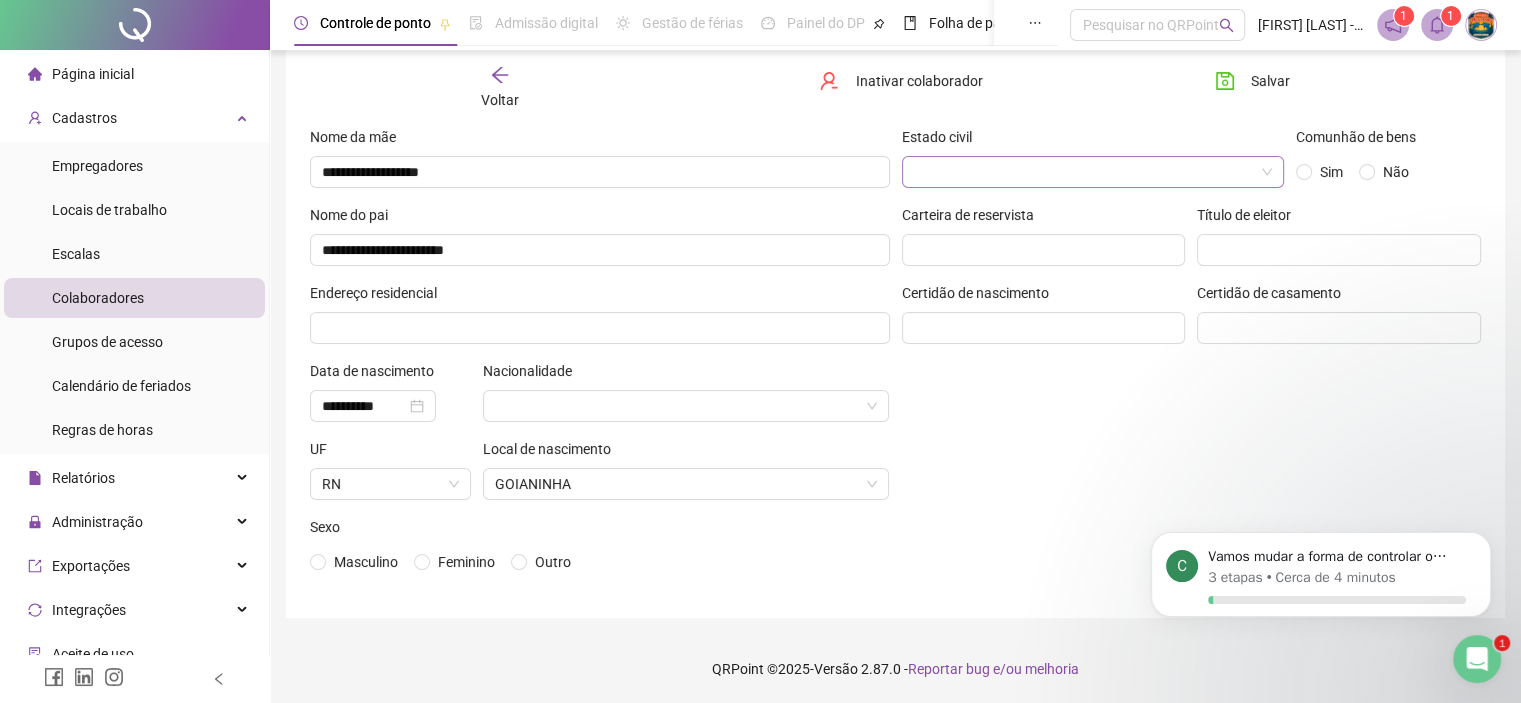 click at bounding box center (1087, 172) 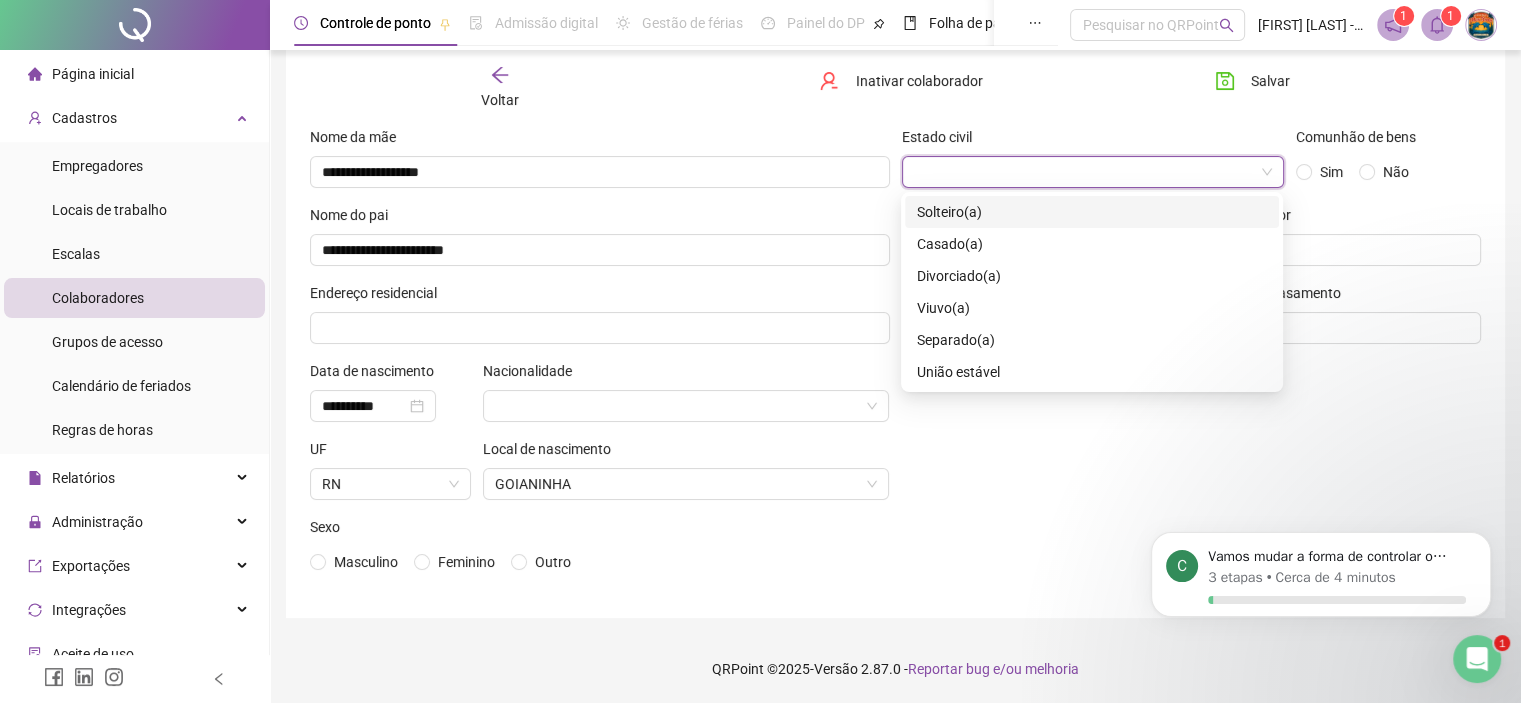 click on "Solteiro(a)" at bounding box center [1092, 212] 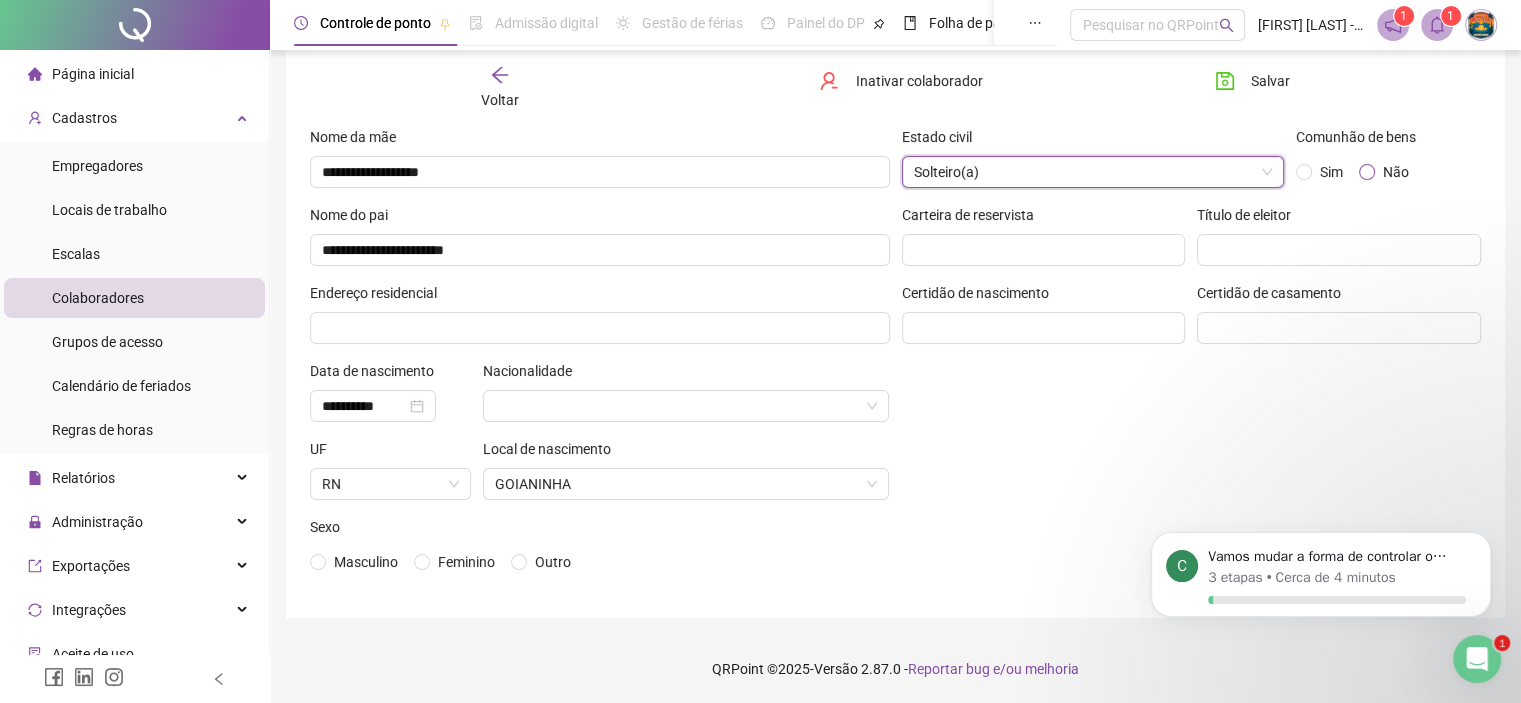 click on "Não" at bounding box center (1396, 172) 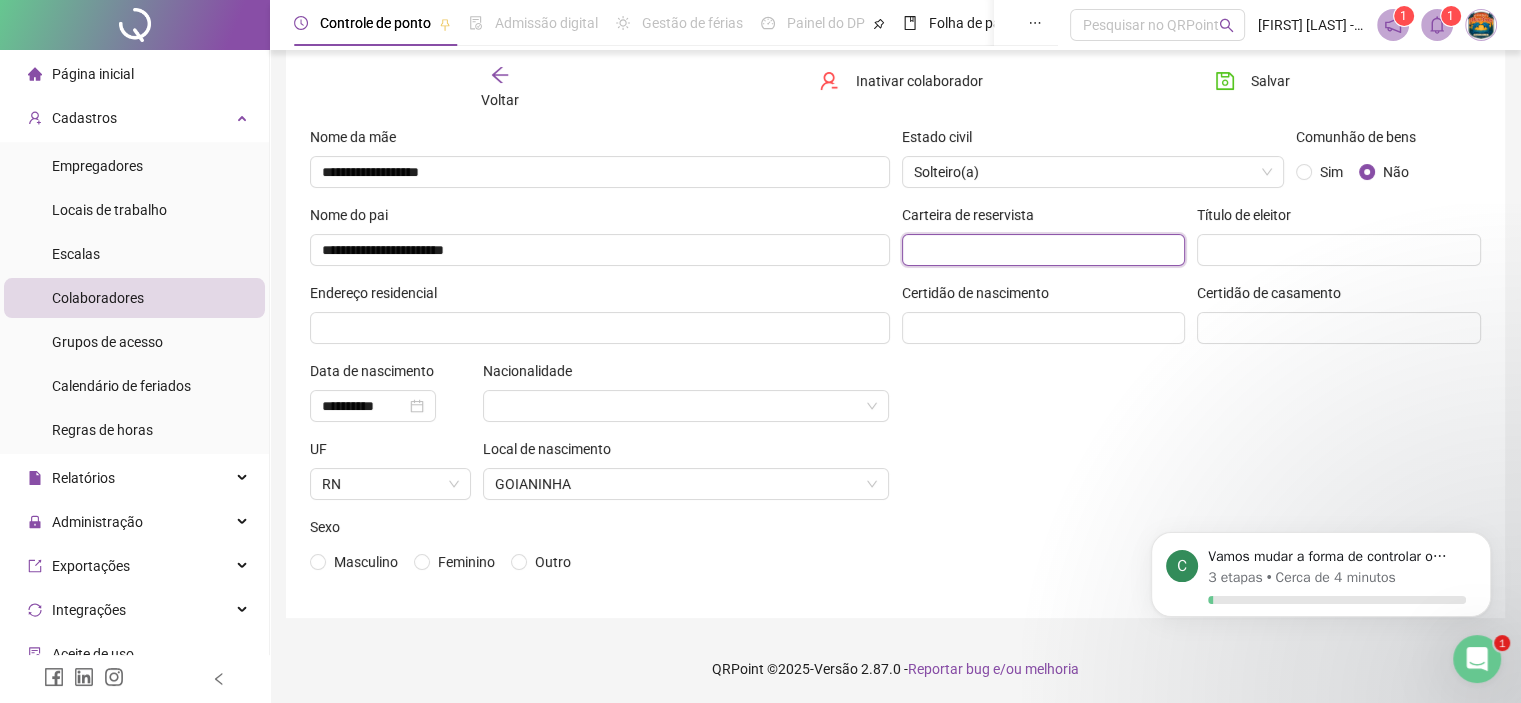 click at bounding box center [1044, 250] 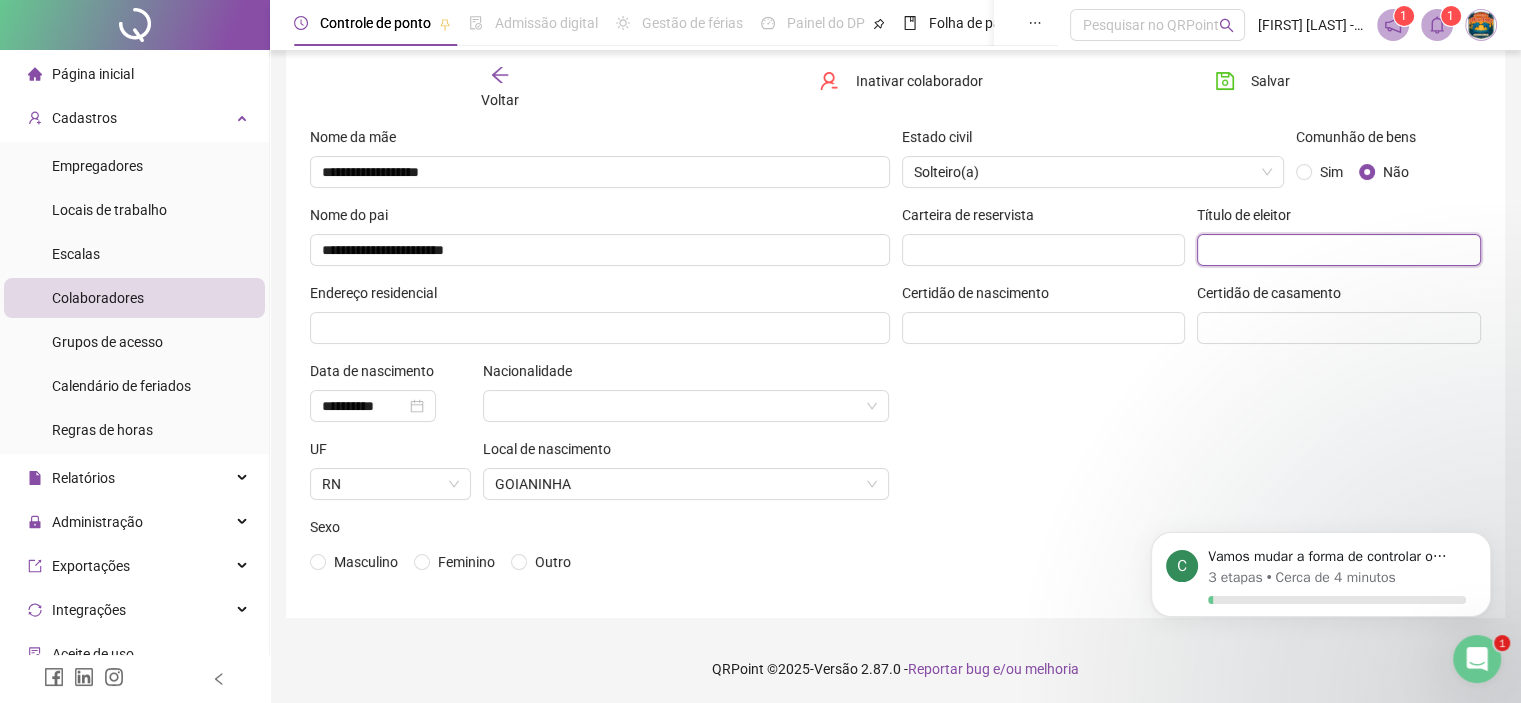 click at bounding box center (1339, 250) 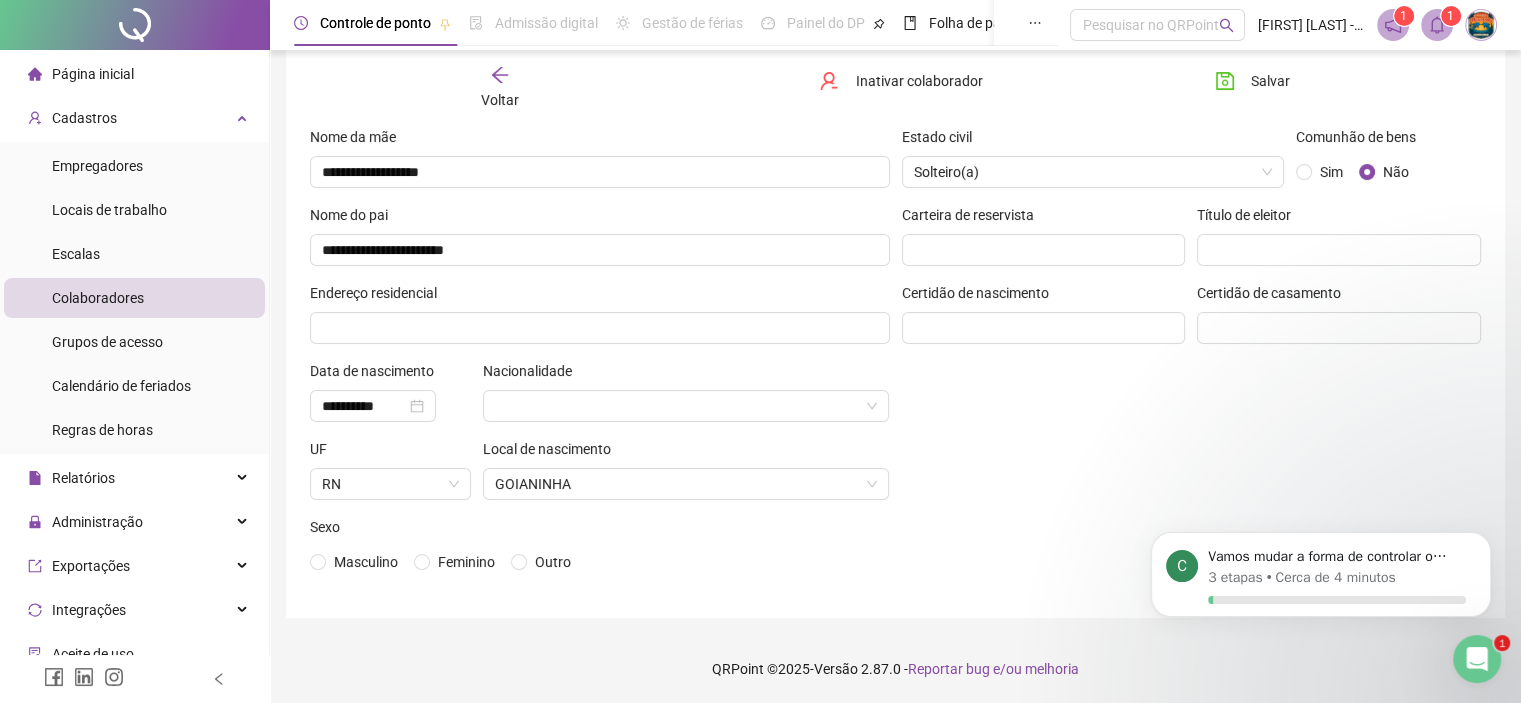 click at bounding box center [1339, 328] 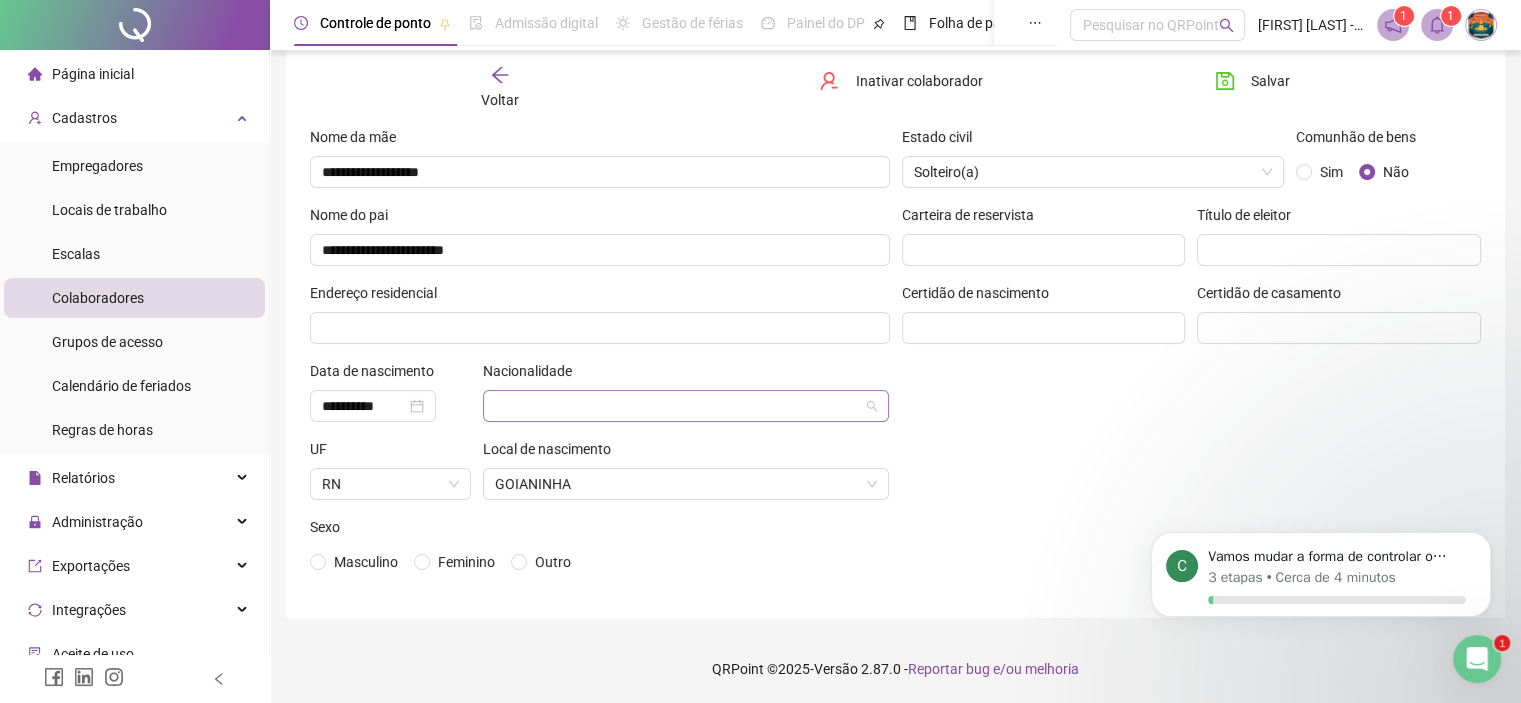 click at bounding box center [680, 406] 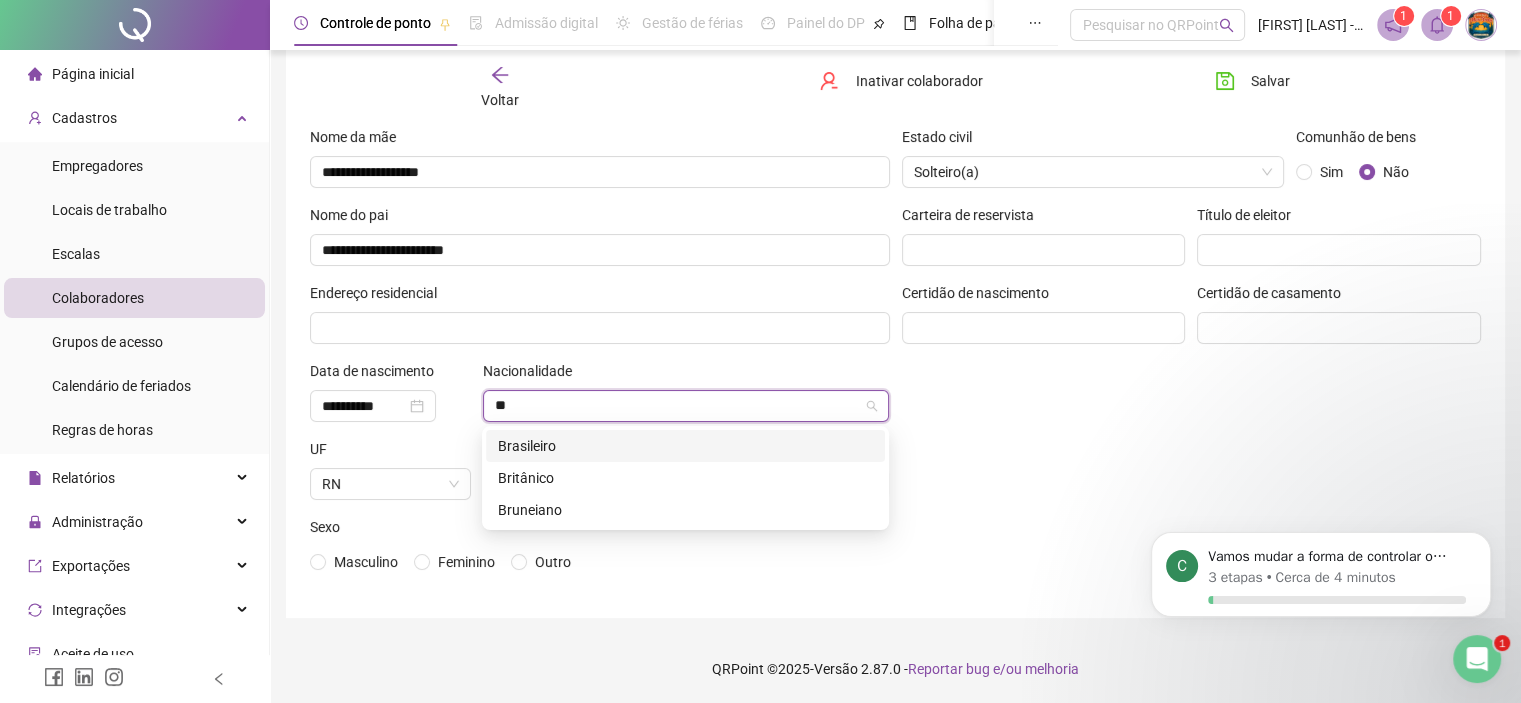 type on "***" 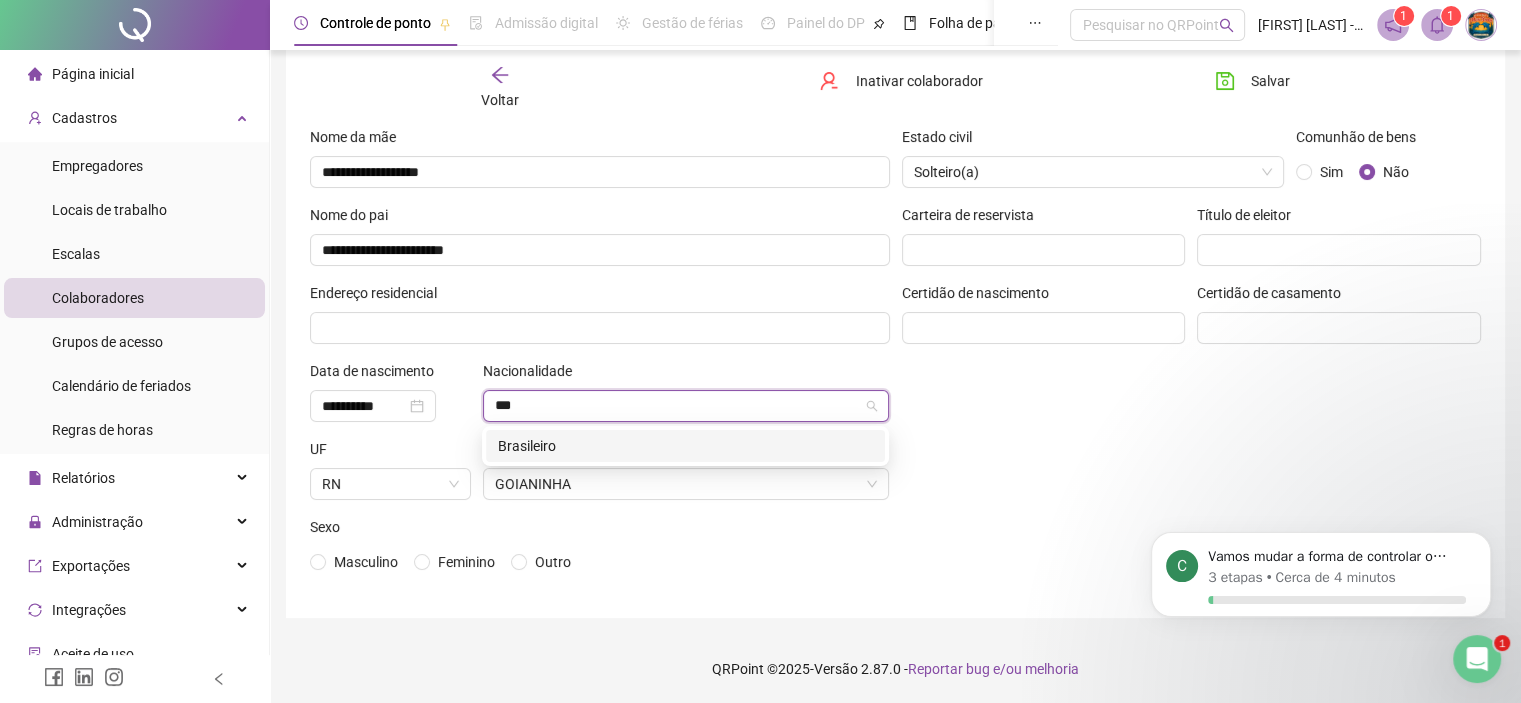 click on "Brasileiro" at bounding box center [685, 446] 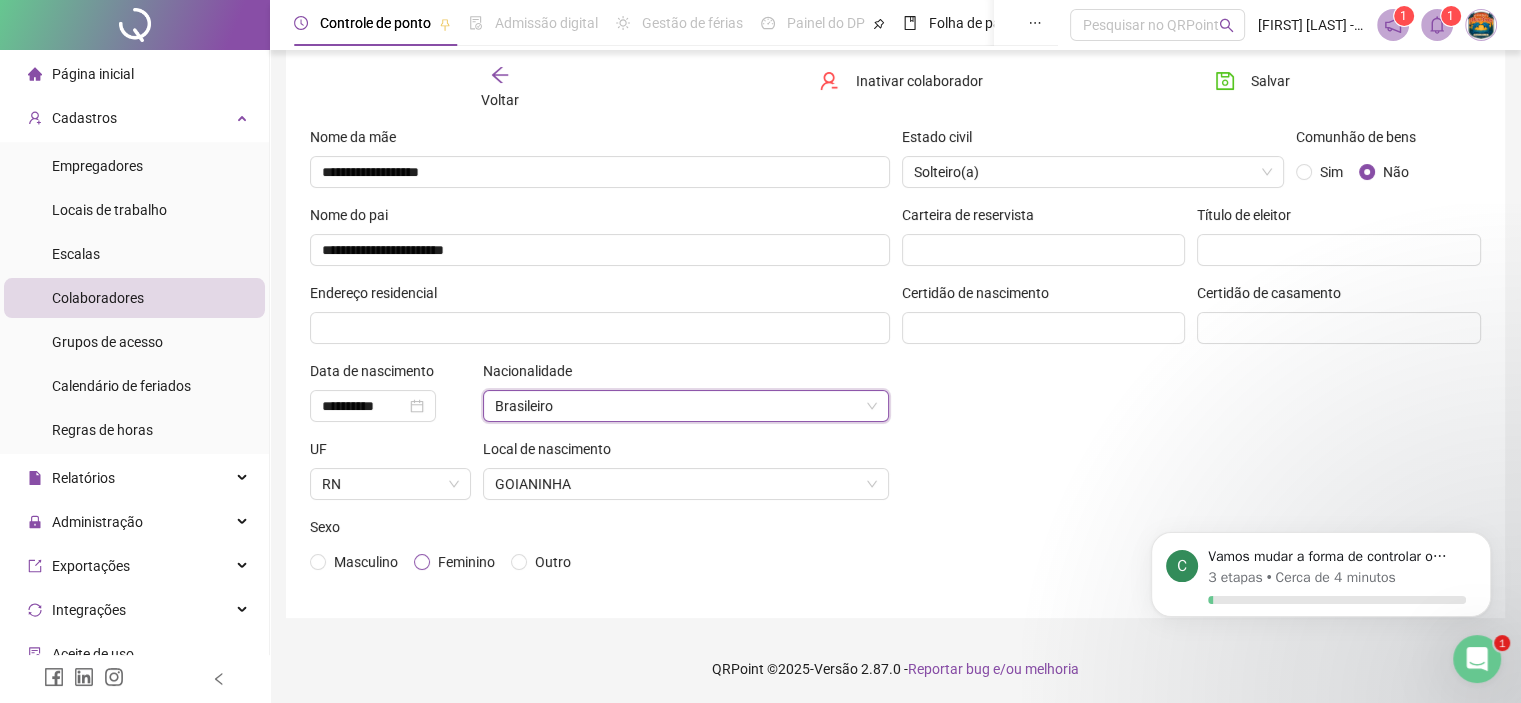 click on "Feminino" at bounding box center [466, 562] 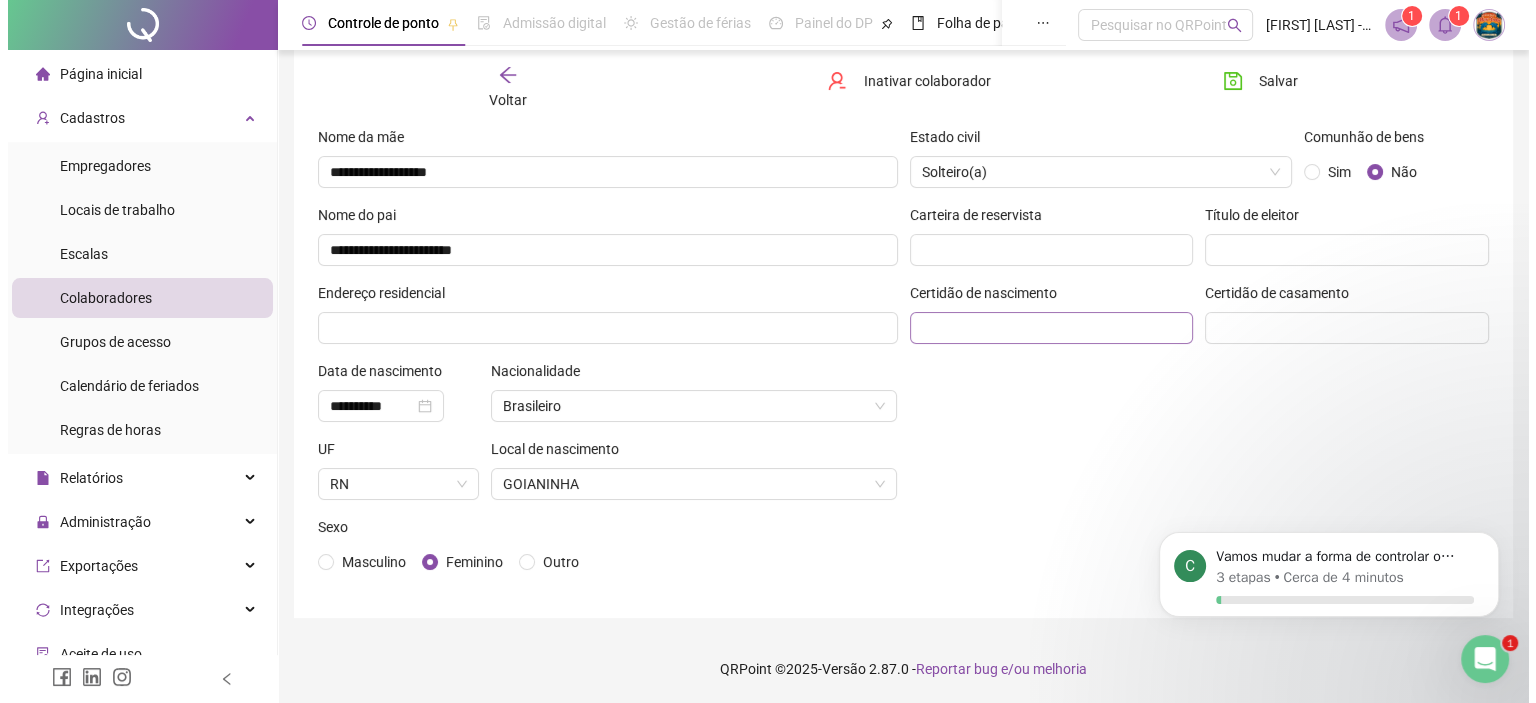 scroll, scrollTop: 0, scrollLeft: 0, axis: both 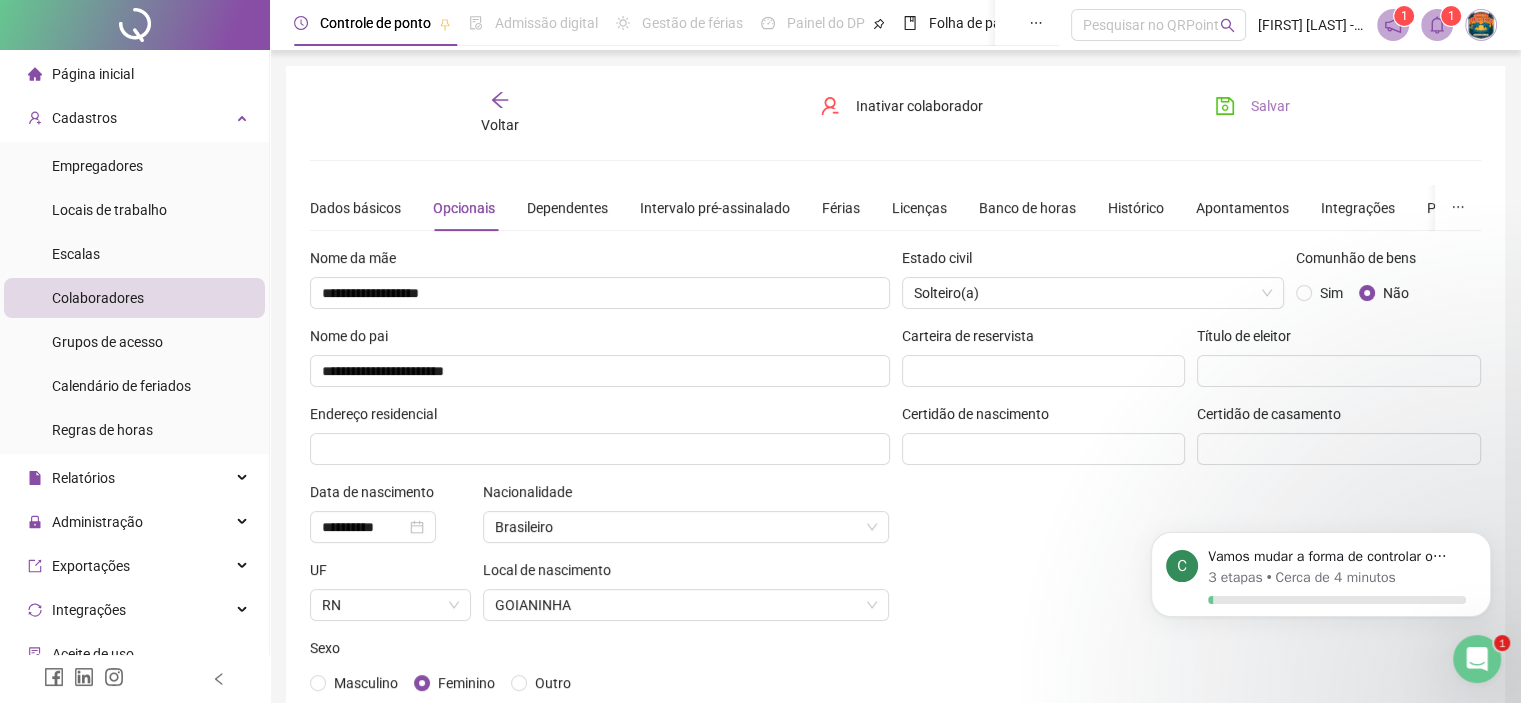 click on "Salvar" at bounding box center [1252, 106] 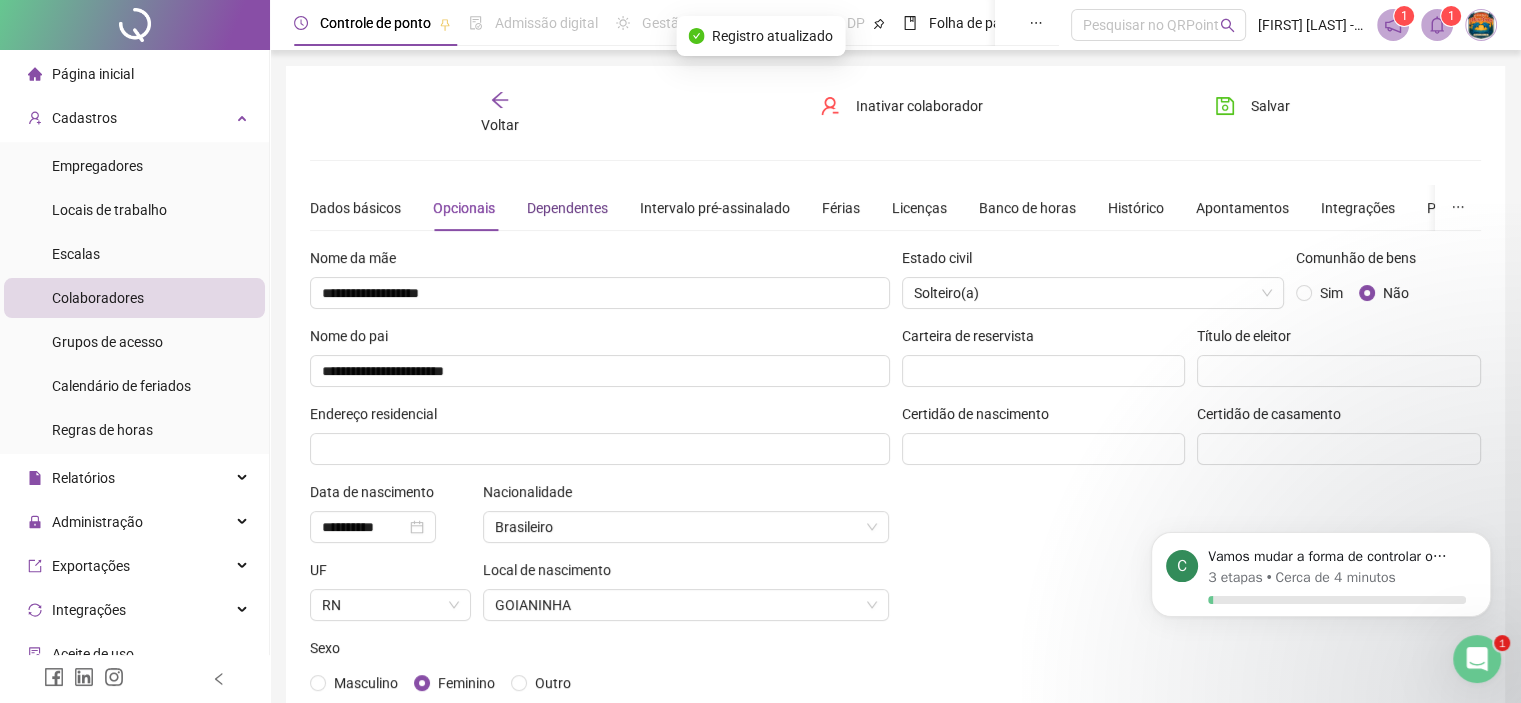 click on "Dependentes" at bounding box center (567, 208) 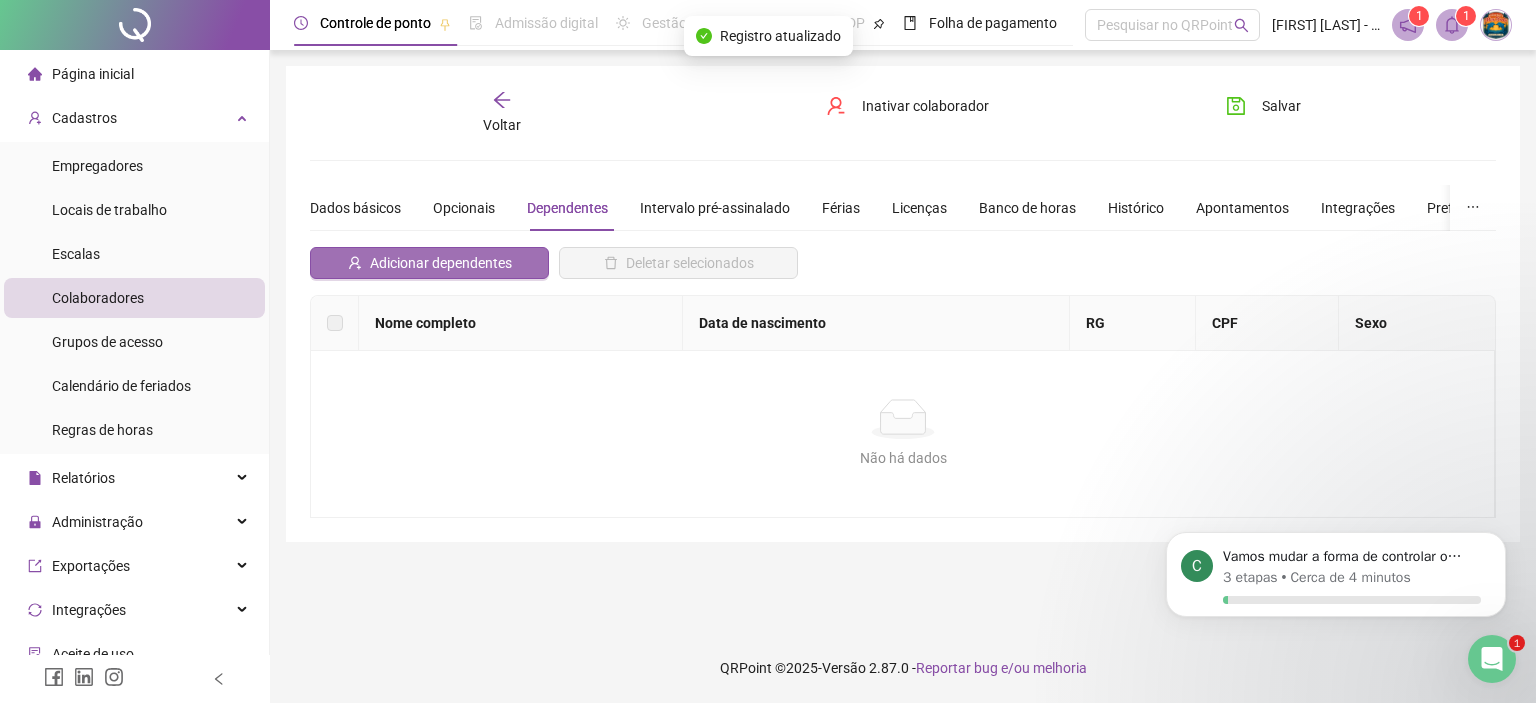 click on "Adicionar dependentes" at bounding box center (441, 263) 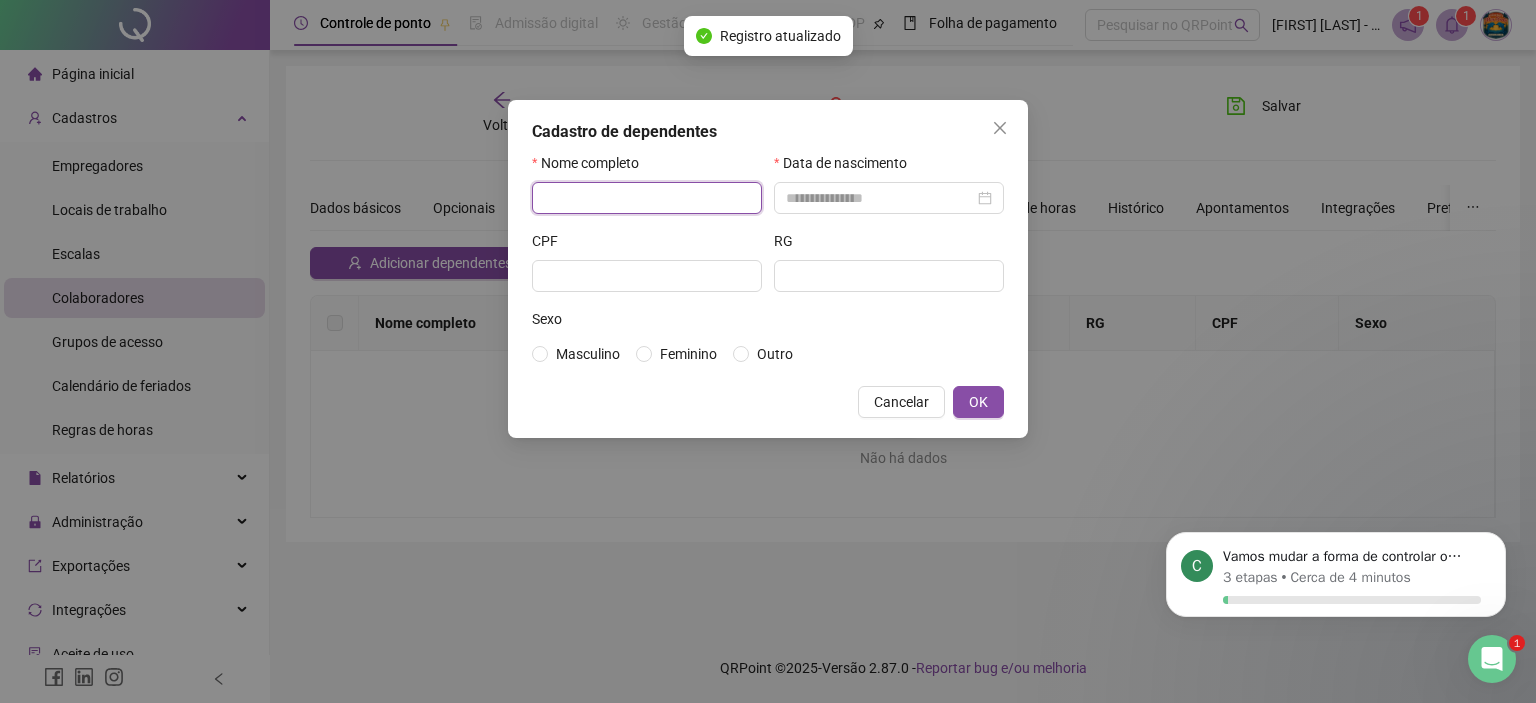 click at bounding box center [647, 198] 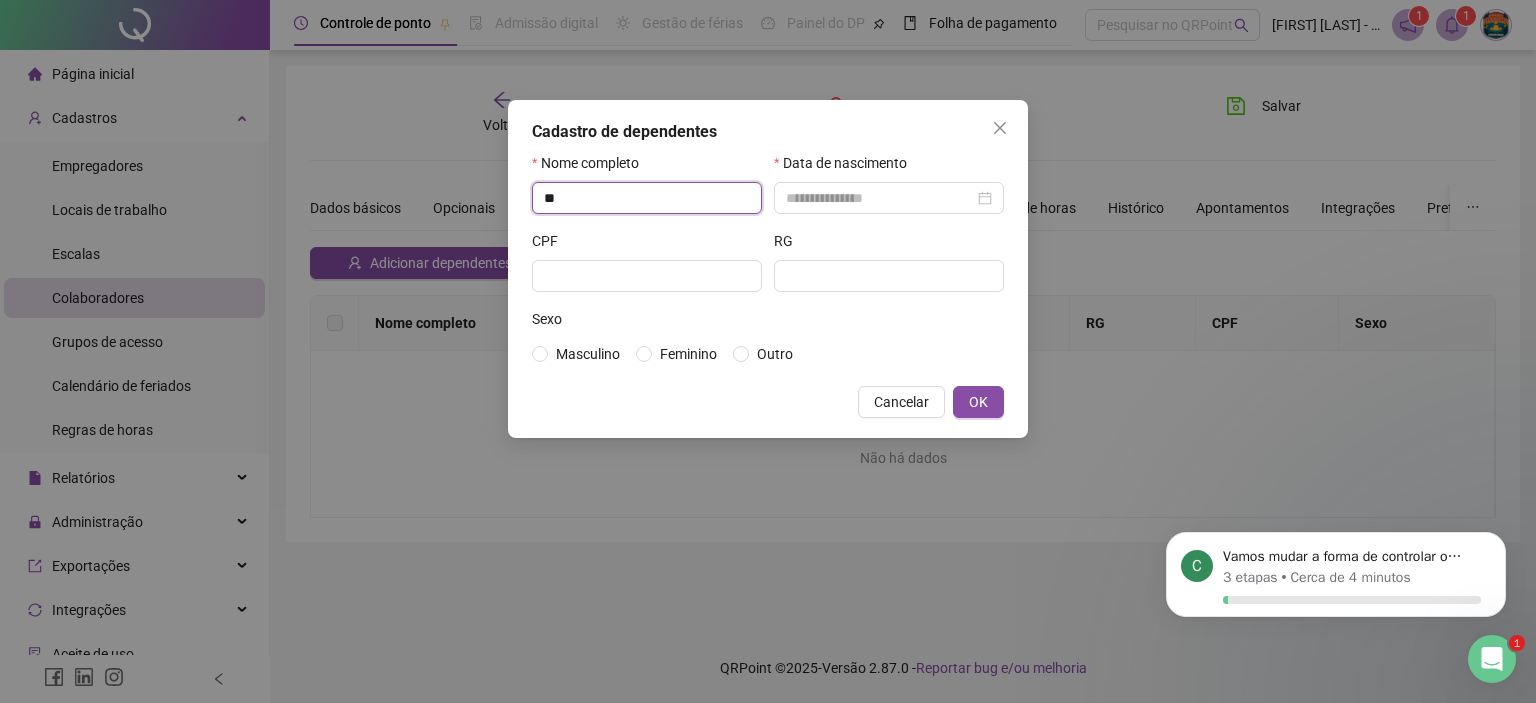 type on "*" 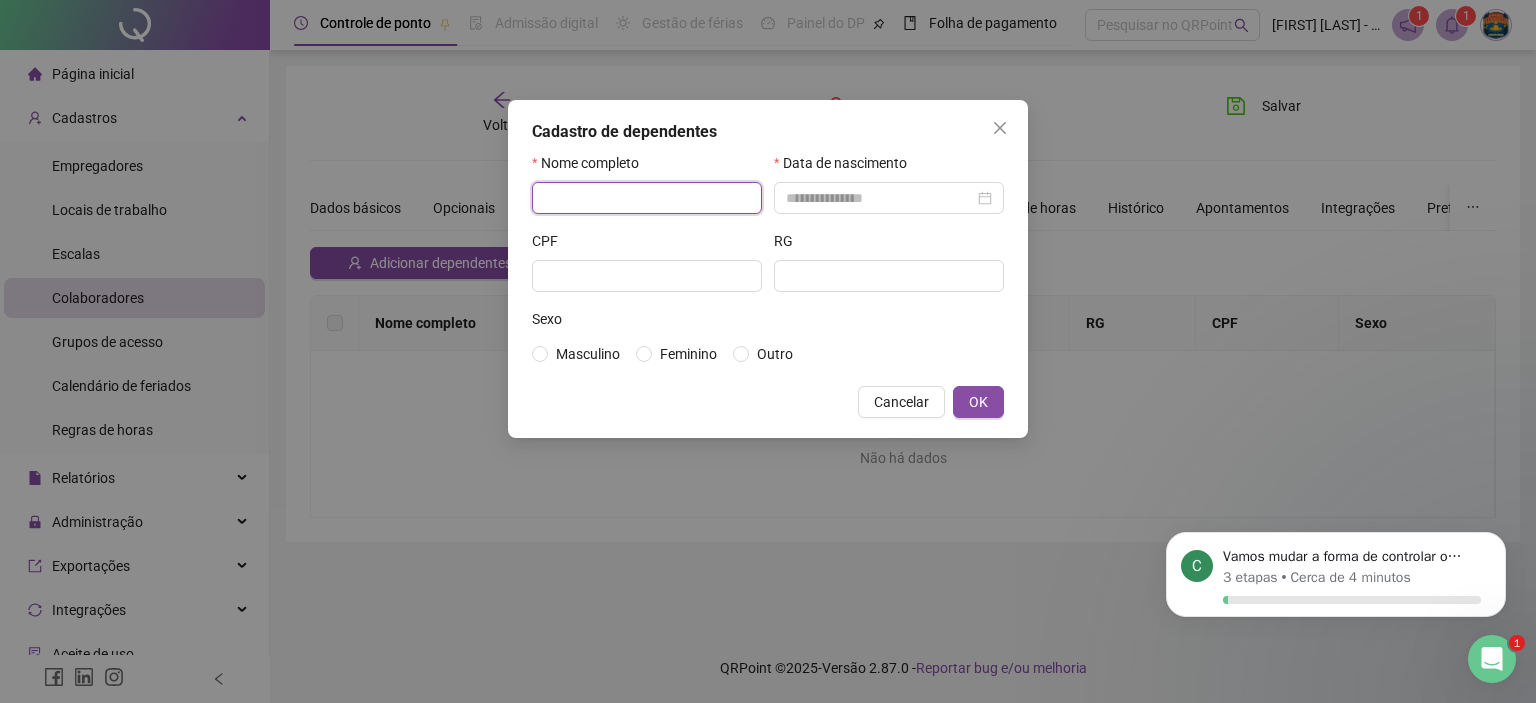 type on "*" 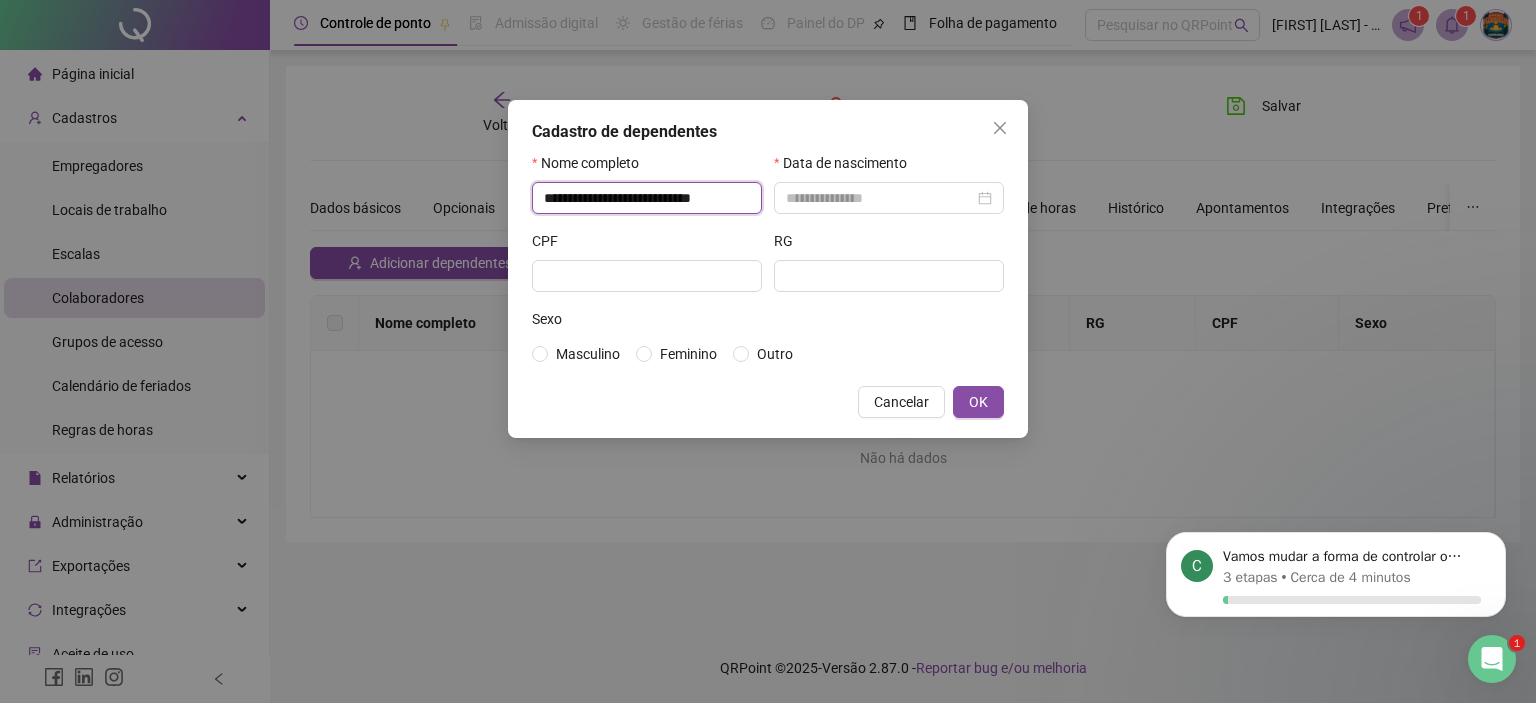 scroll, scrollTop: 0, scrollLeft: 24, axis: horizontal 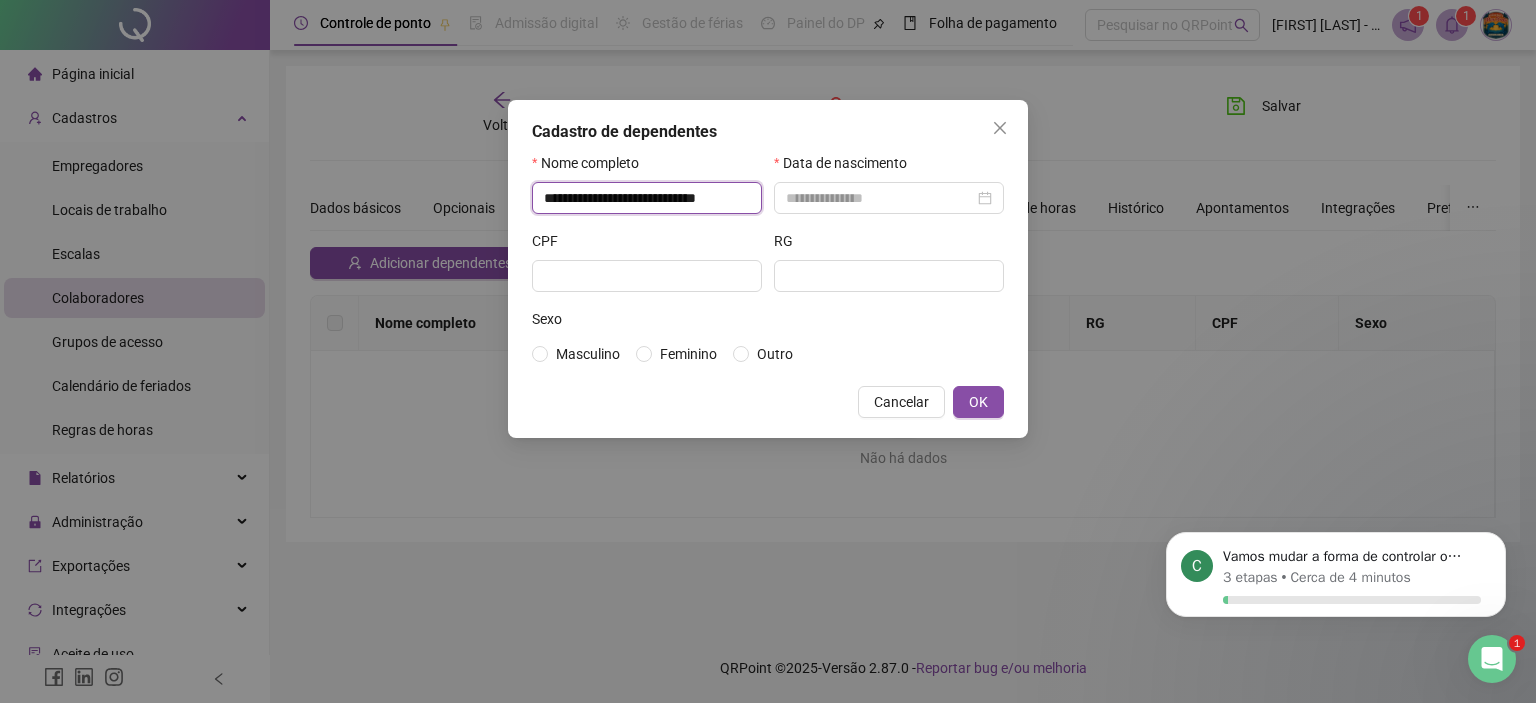 type on "**********" 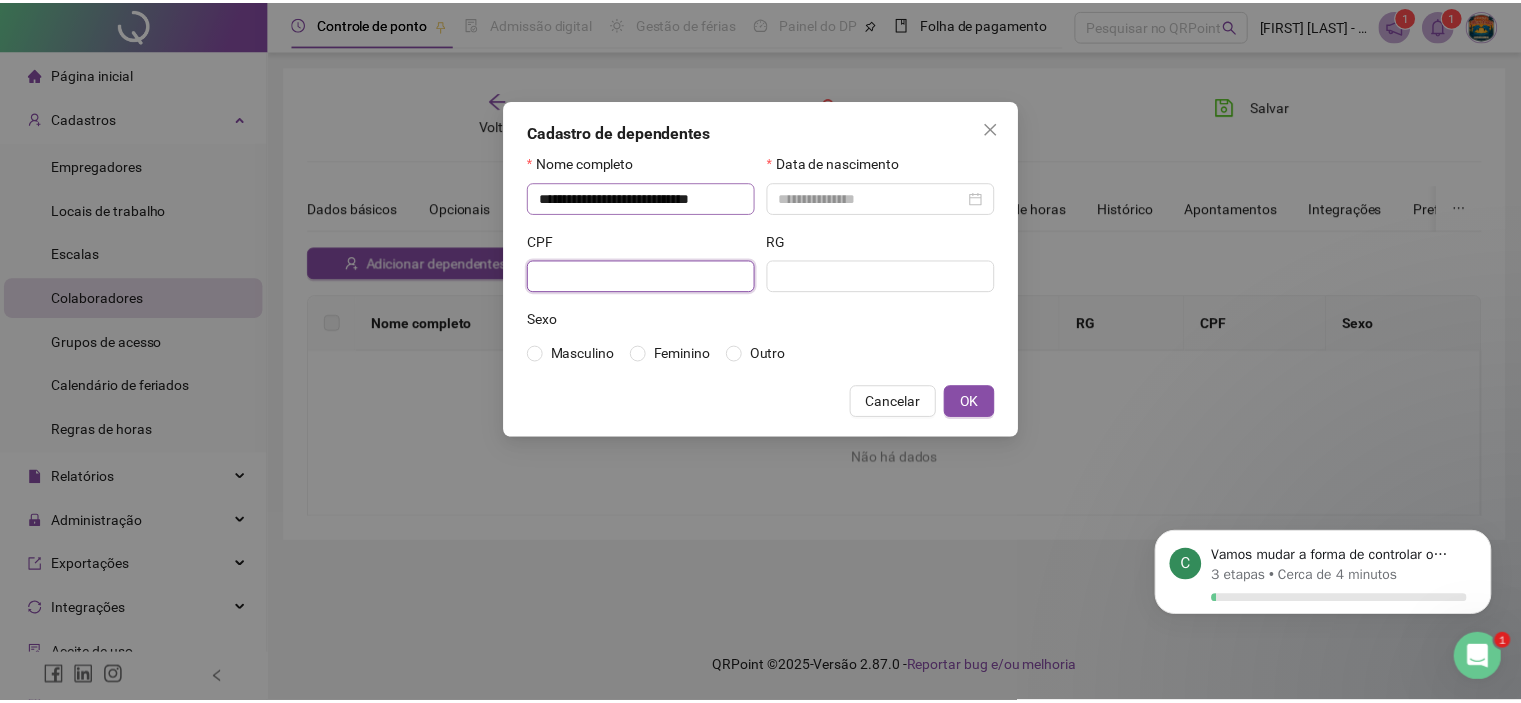 scroll, scrollTop: 0, scrollLeft: 0, axis: both 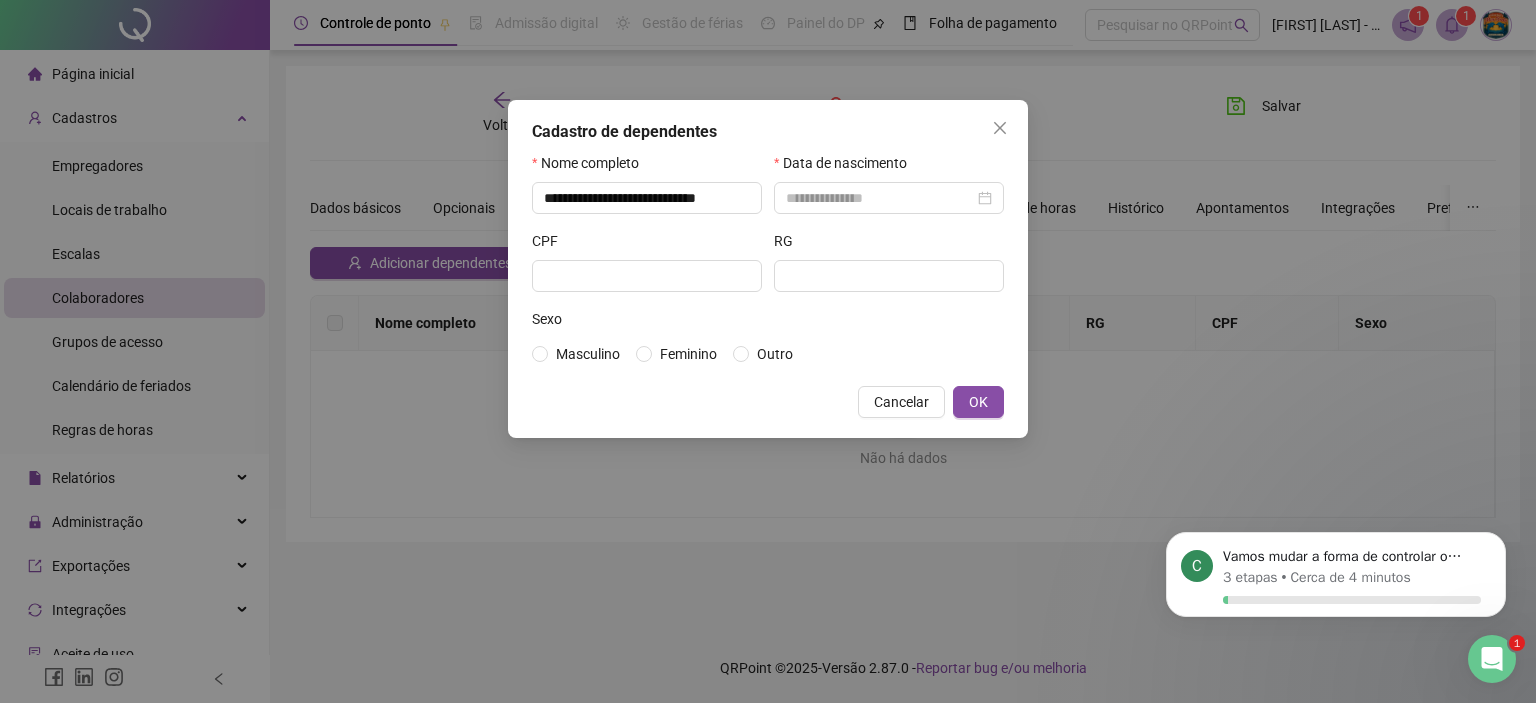 click on "Masculino Feminino Outro" at bounding box center (768, 354) 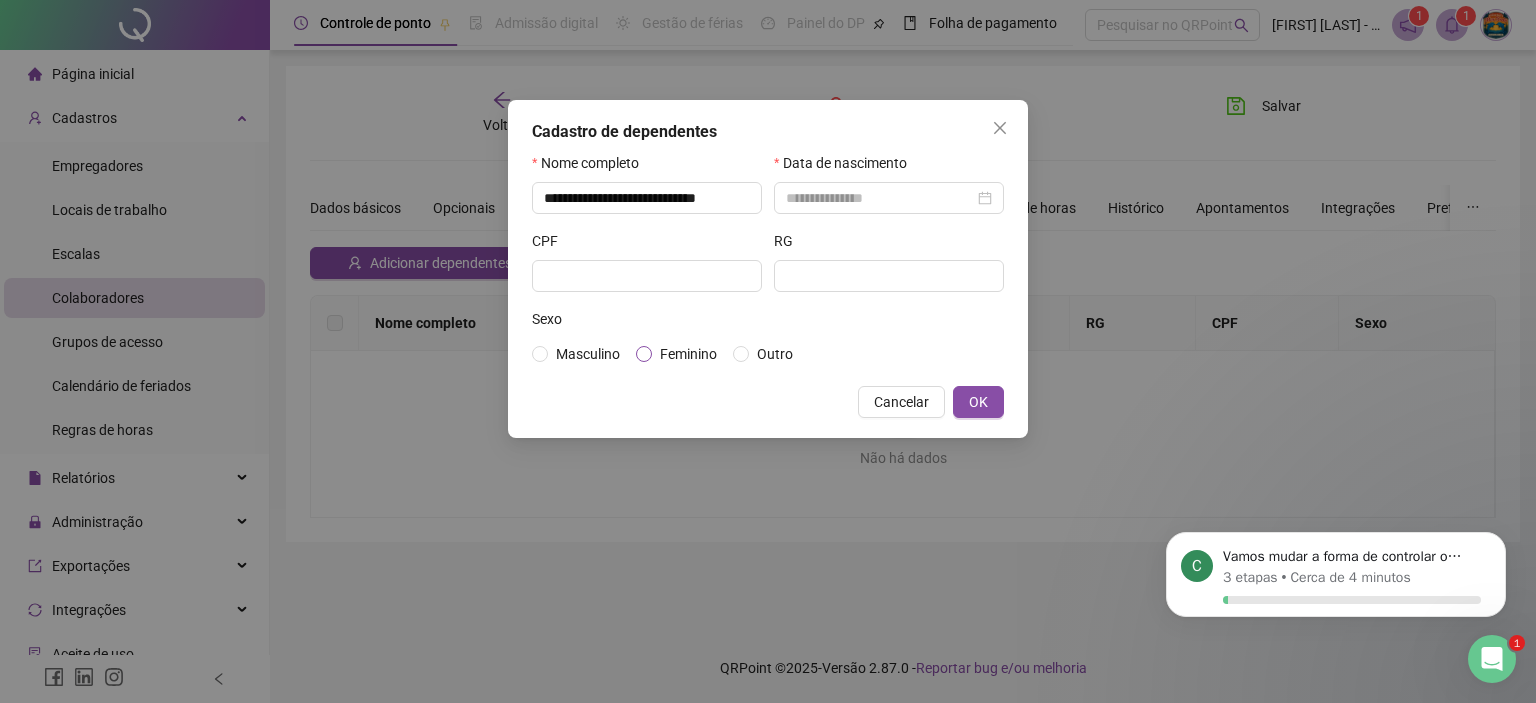 click on "Feminino" at bounding box center (688, 354) 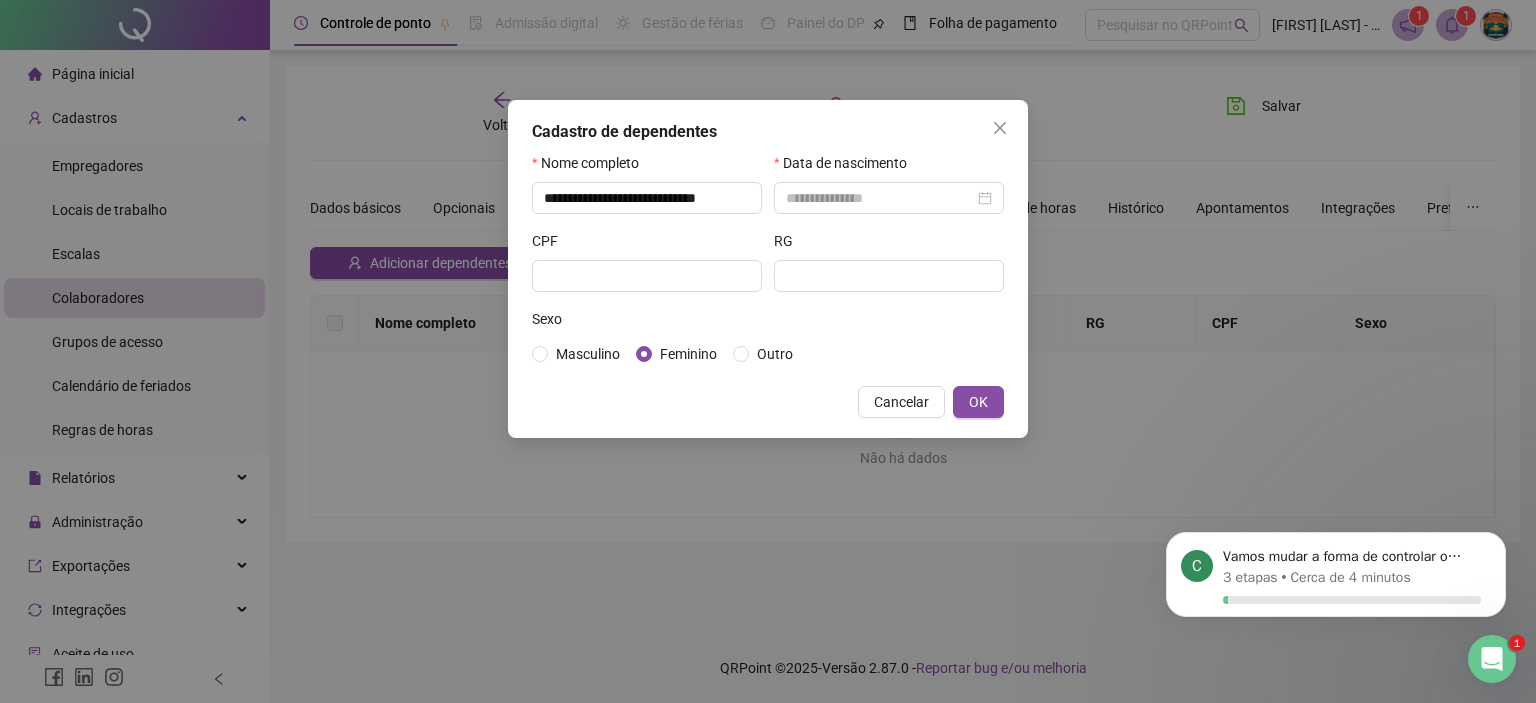 click on "Data de nascimento" at bounding box center [847, 163] 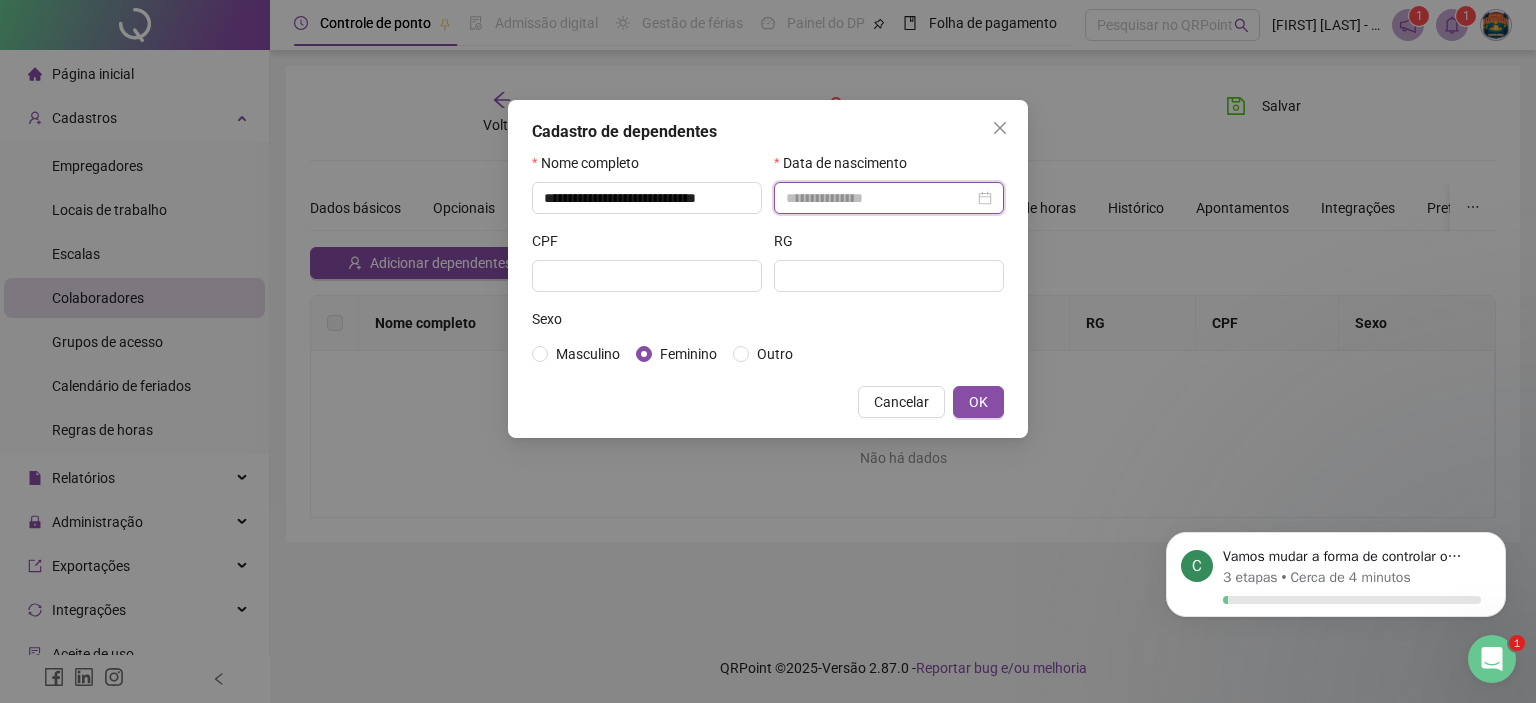 click at bounding box center (880, 198) 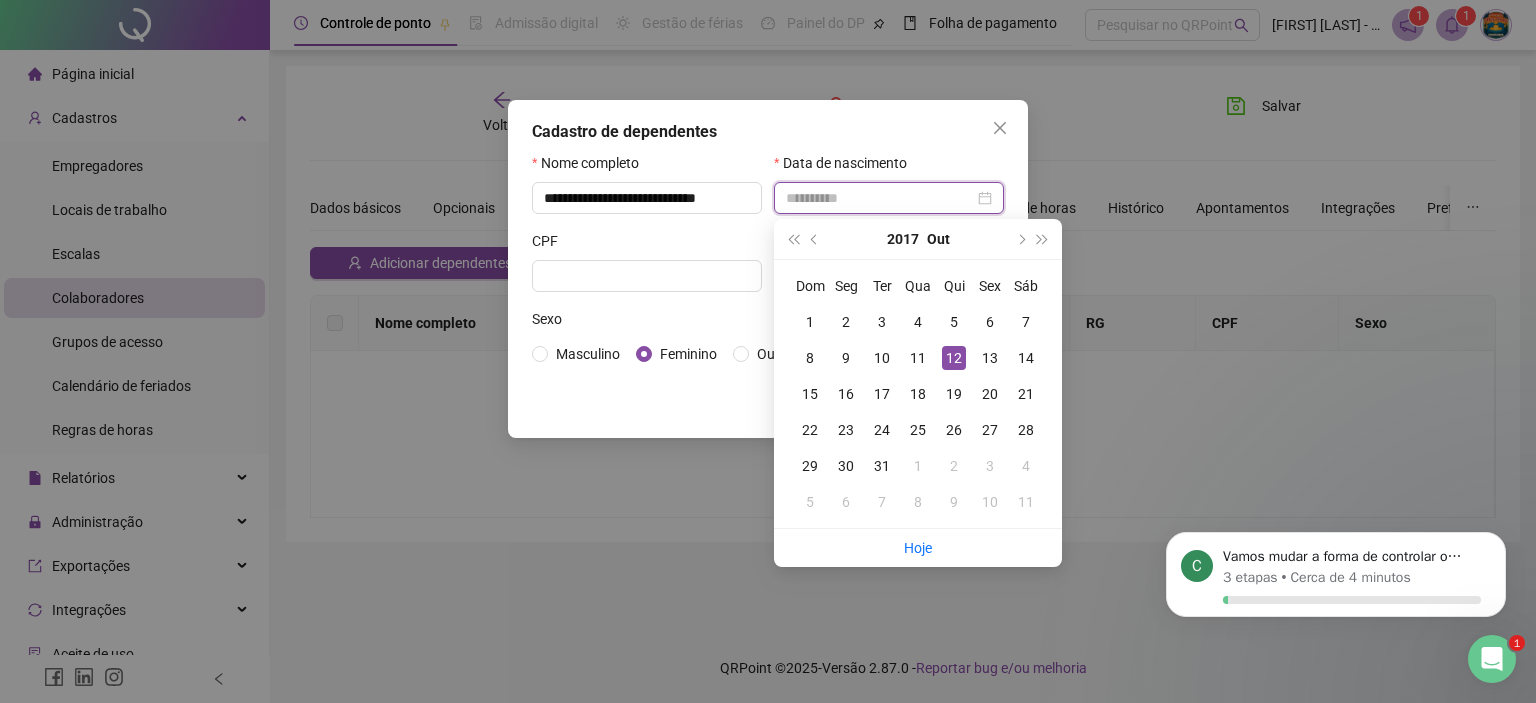 type on "**********" 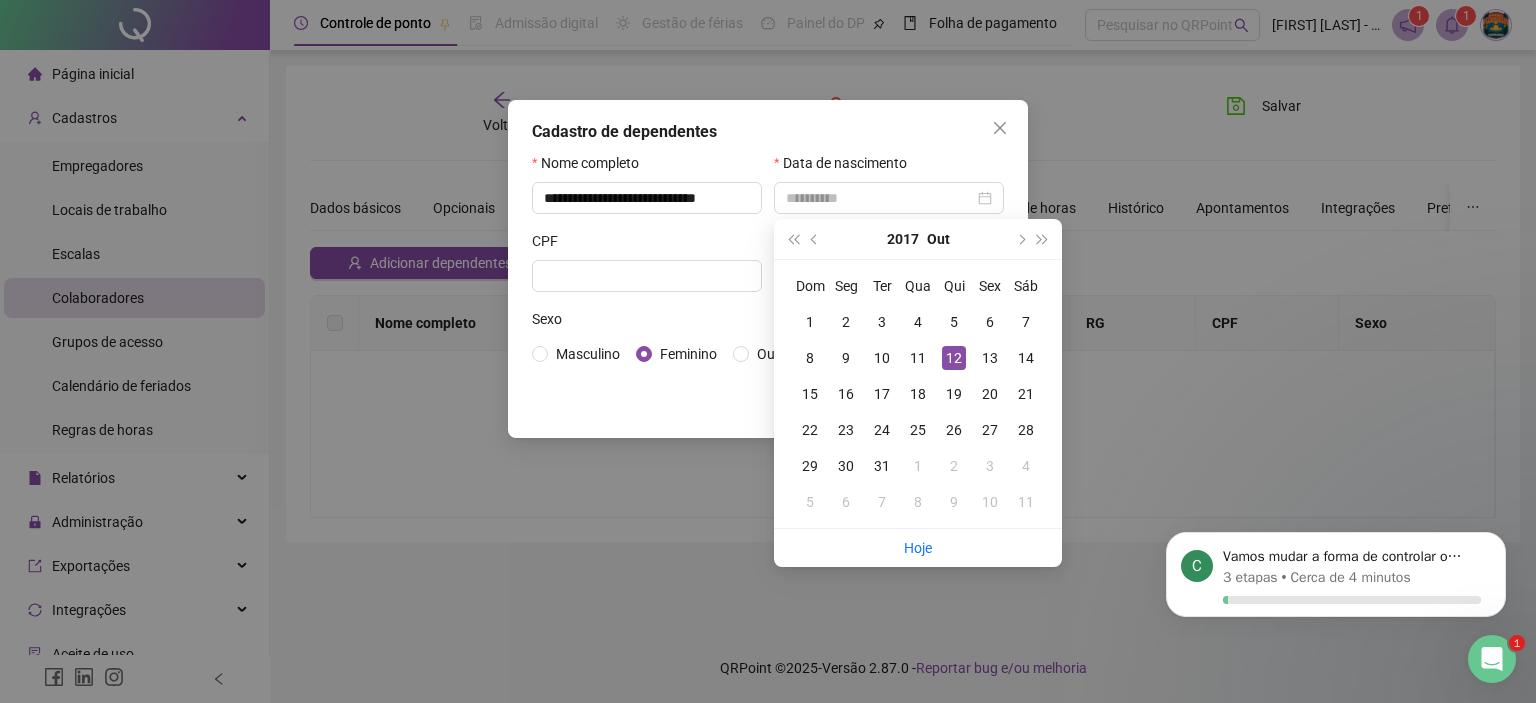click on "12" at bounding box center [954, 358] 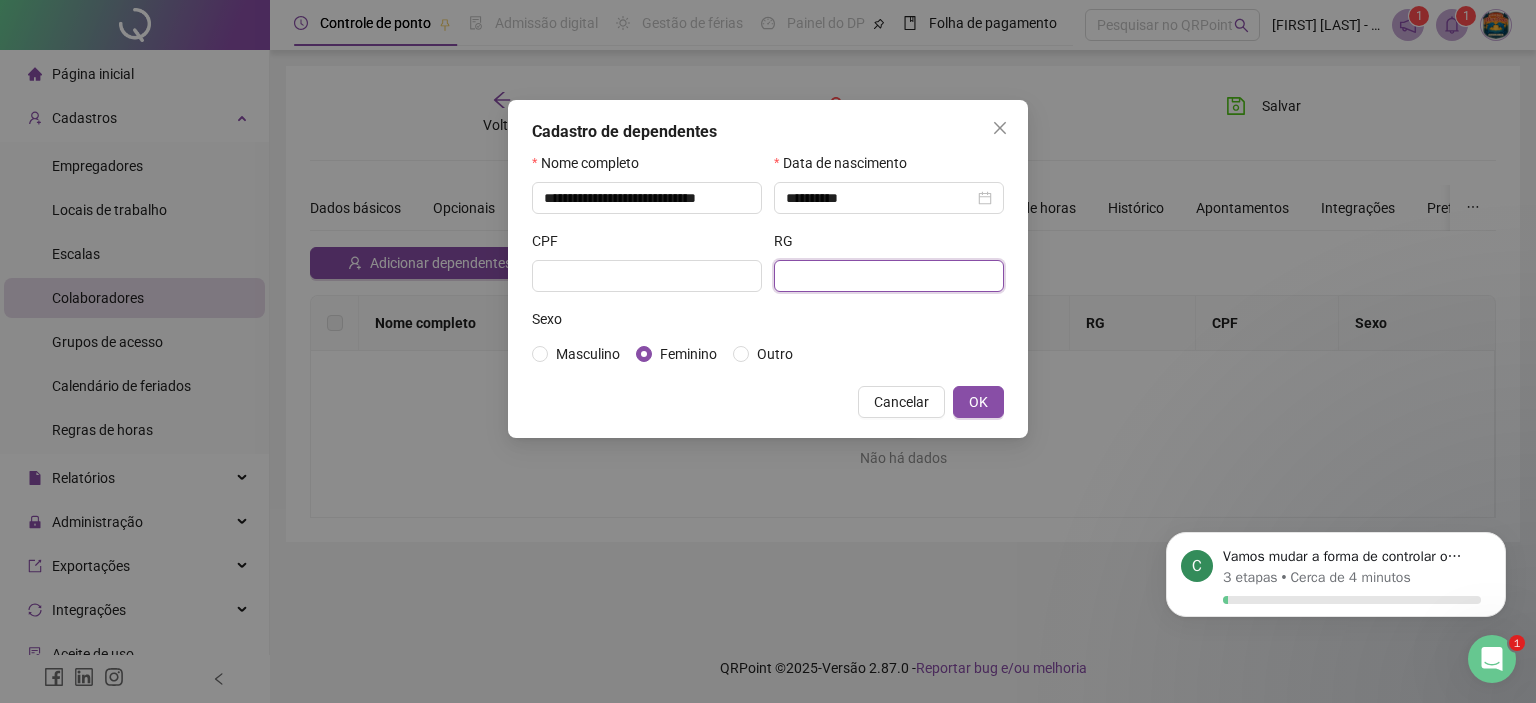 click at bounding box center (889, 276) 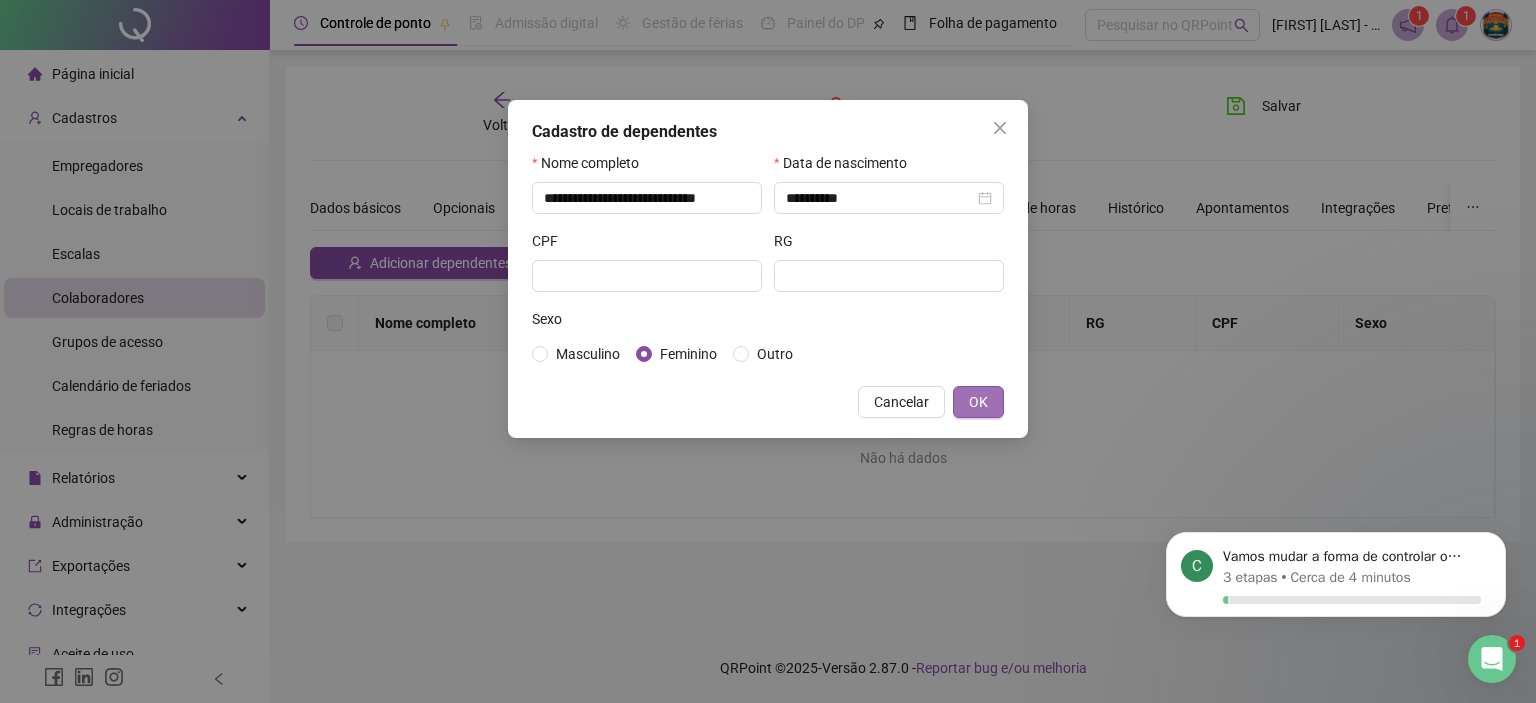 click on "OK" at bounding box center [978, 402] 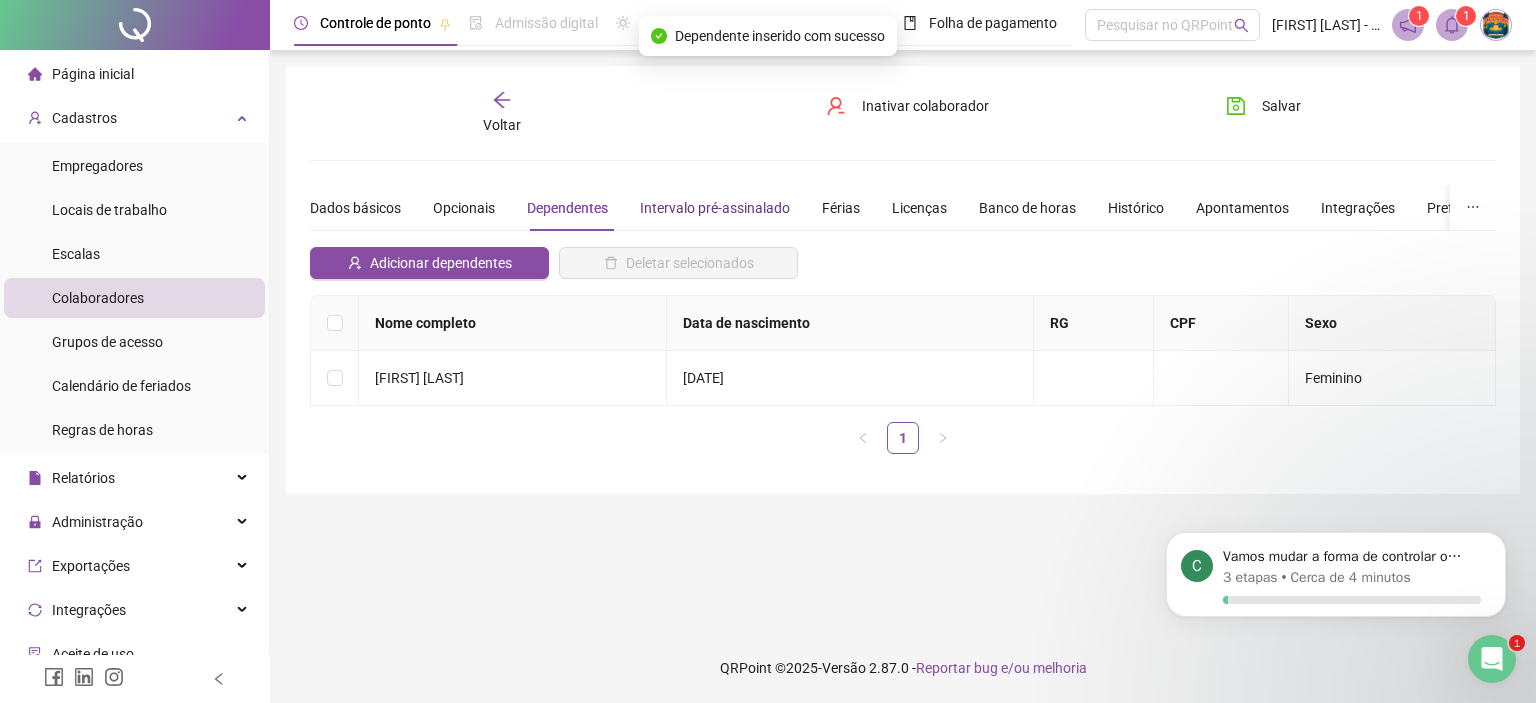 click on "Intervalo pré-assinalado" at bounding box center [715, 208] 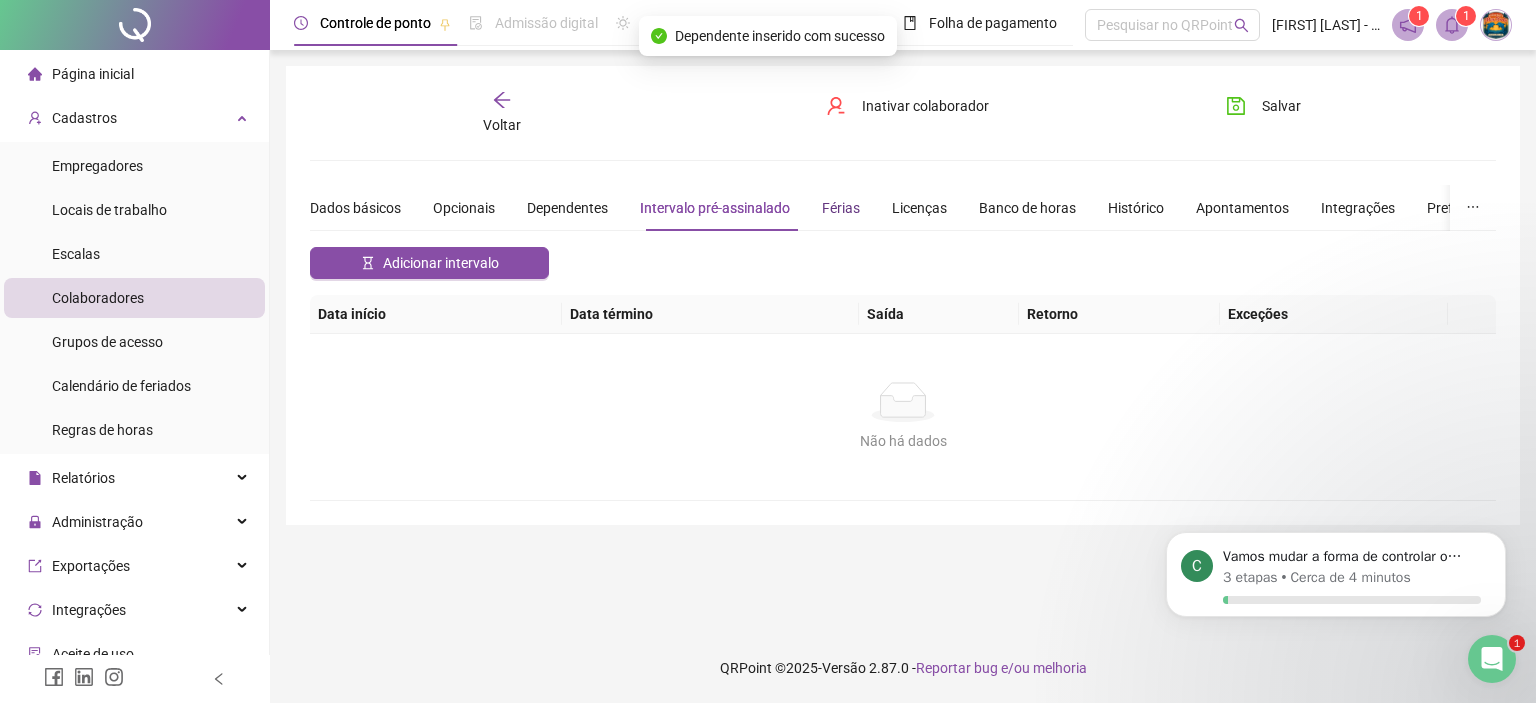 click on "Férias" at bounding box center (841, 208) 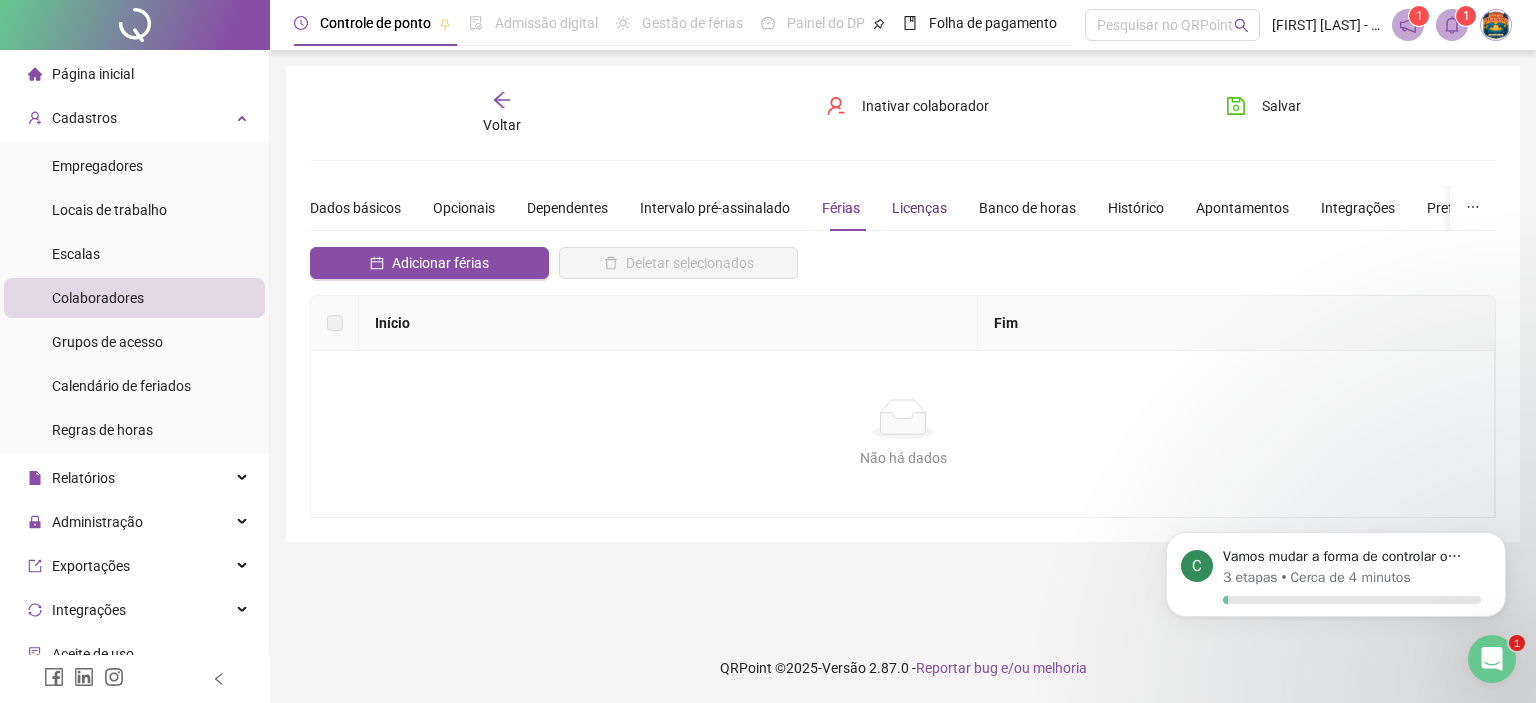 click on "Licenças" at bounding box center [919, 208] 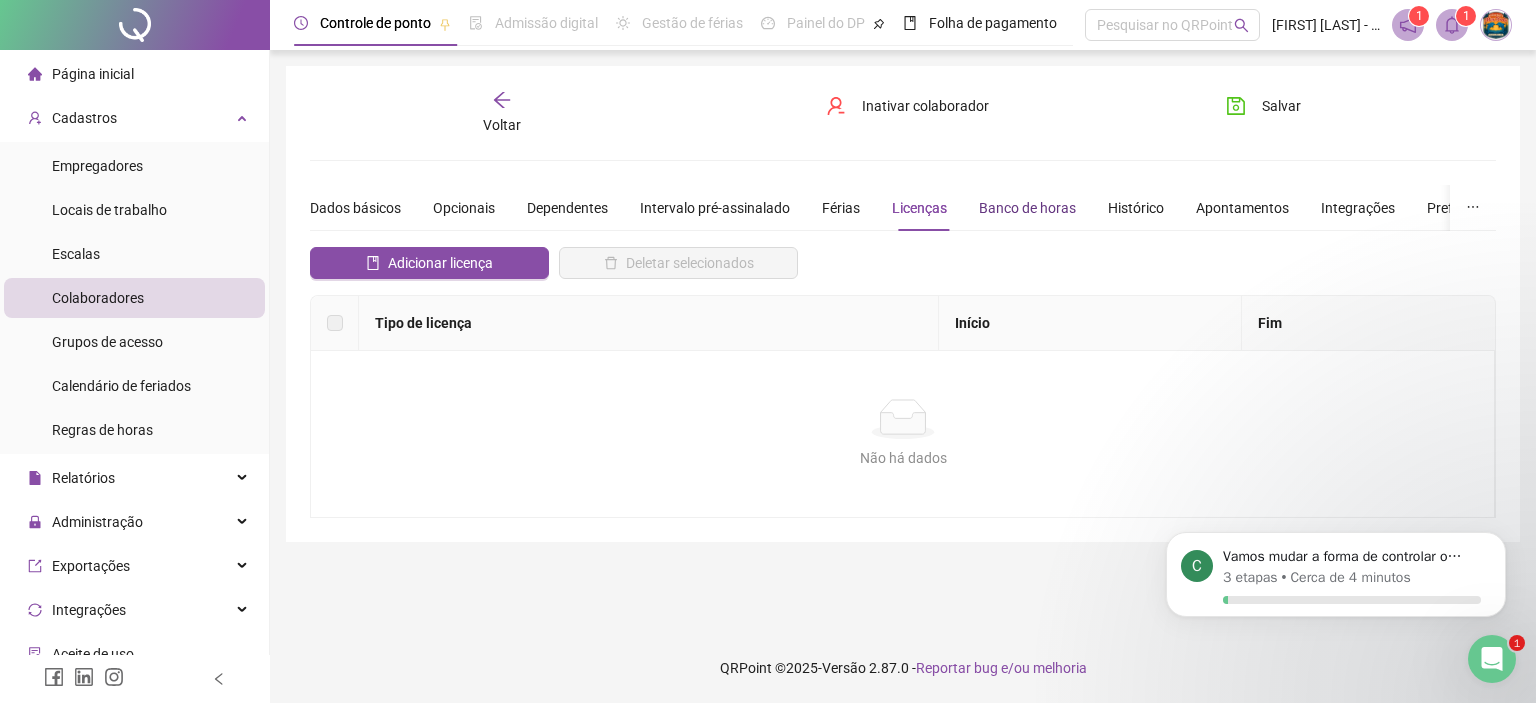 click on "Banco de horas" at bounding box center (1027, 208) 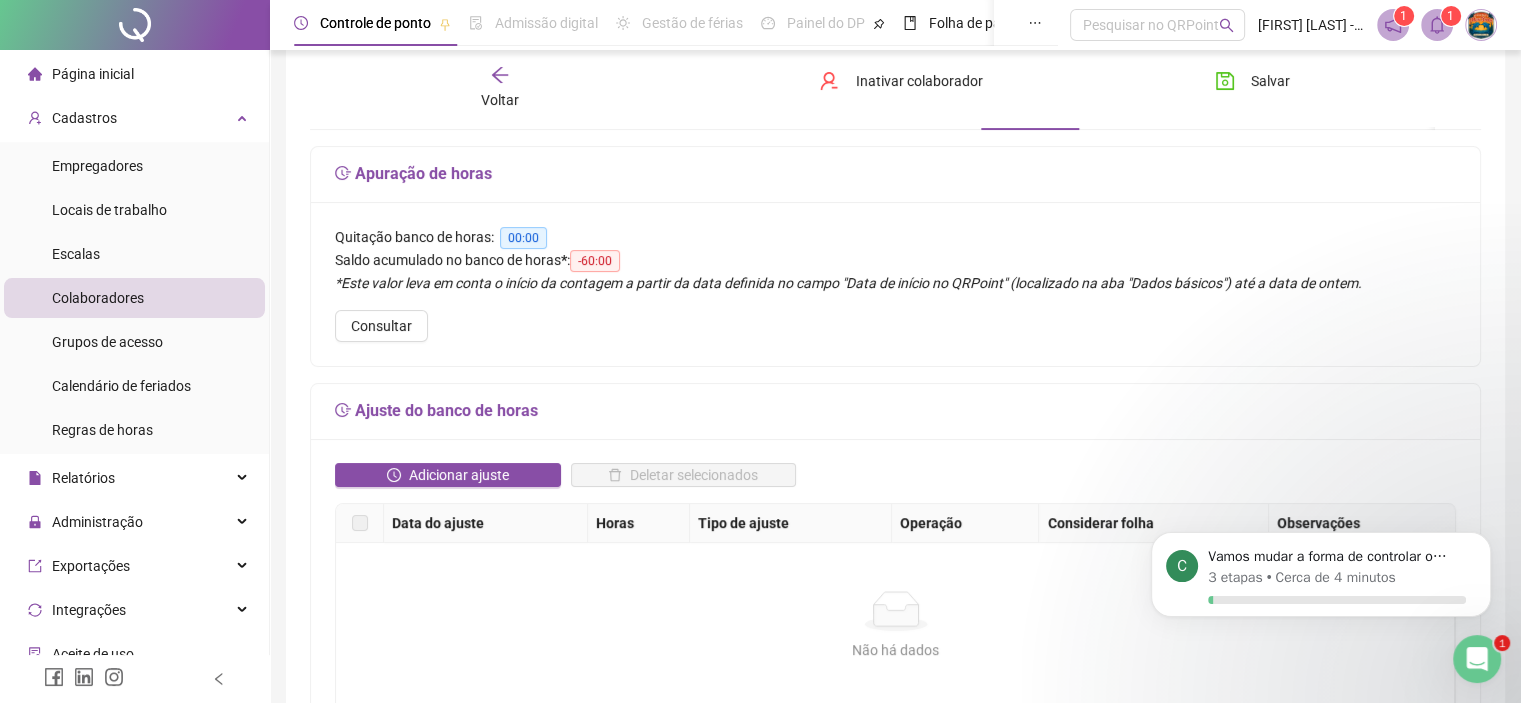 scroll, scrollTop: 0, scrollLeft: 0, axis: both 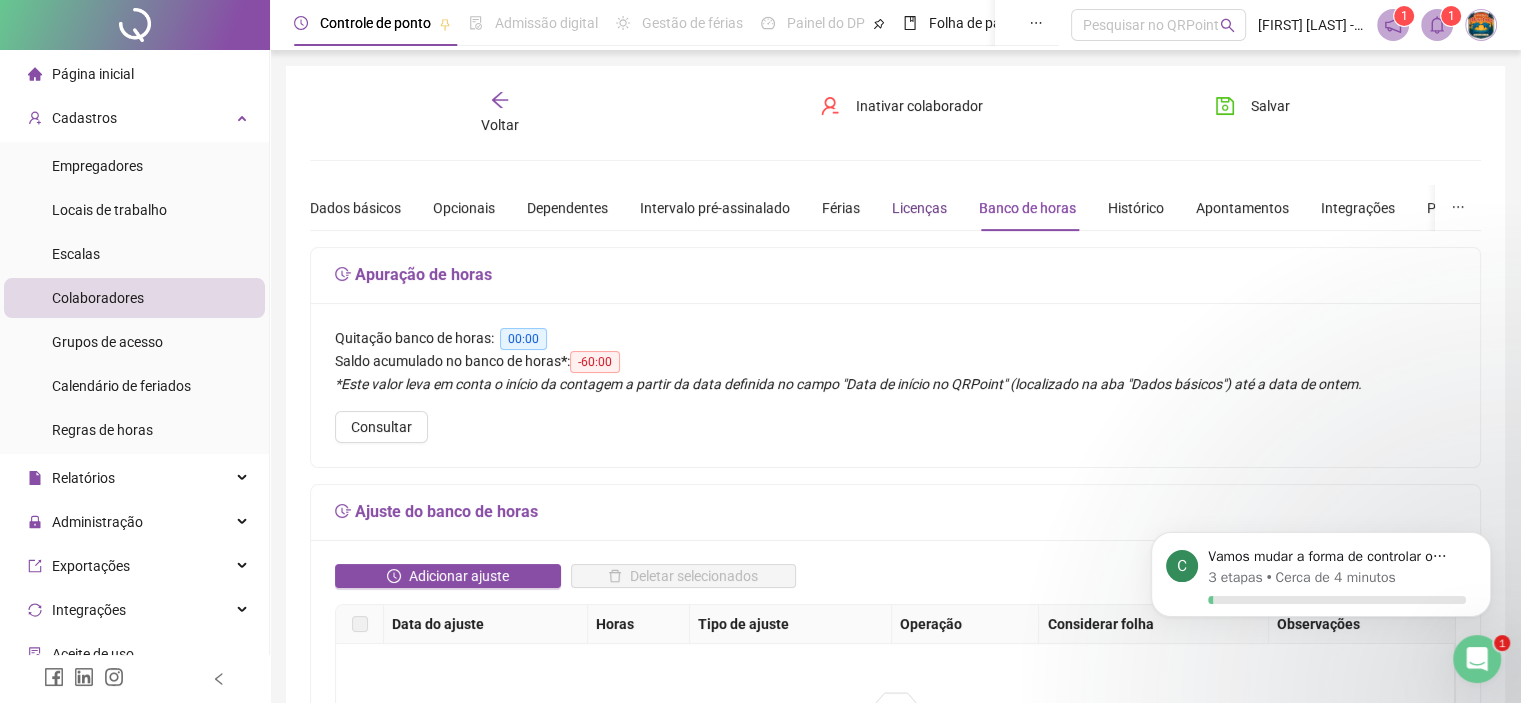 click on "Licenças" at bounding box center (919, 208) 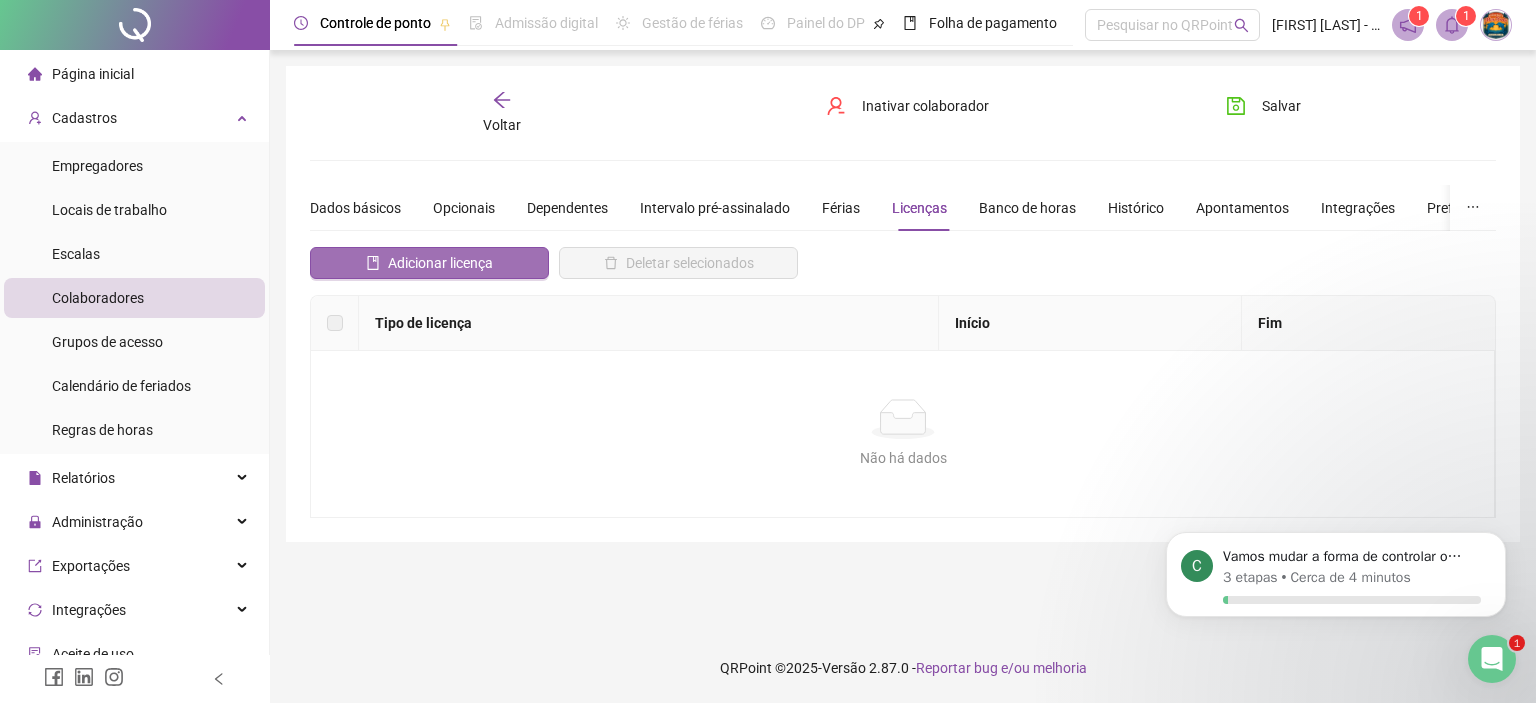 click on "Adicionar licença" at bounding box center [440, 263] 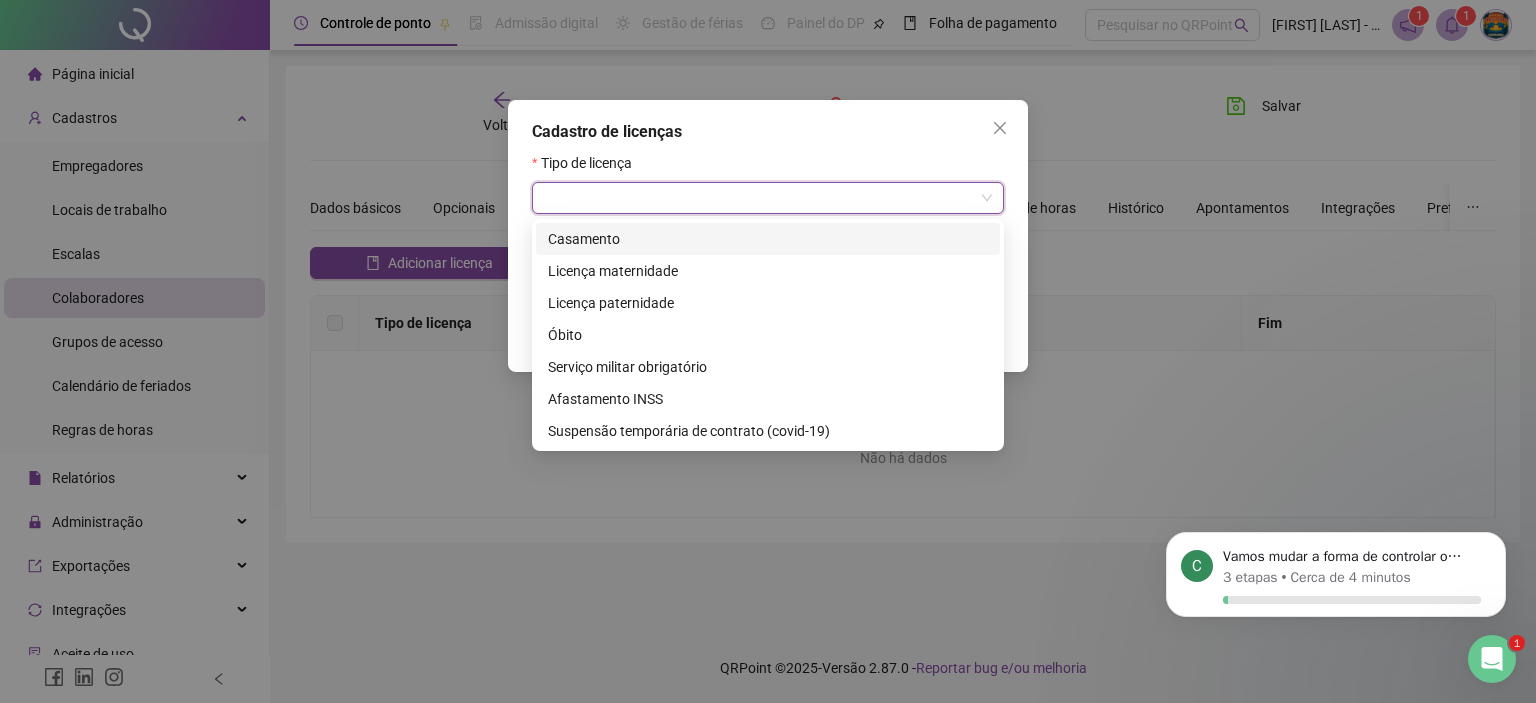 click at bounding box center [762, 198] 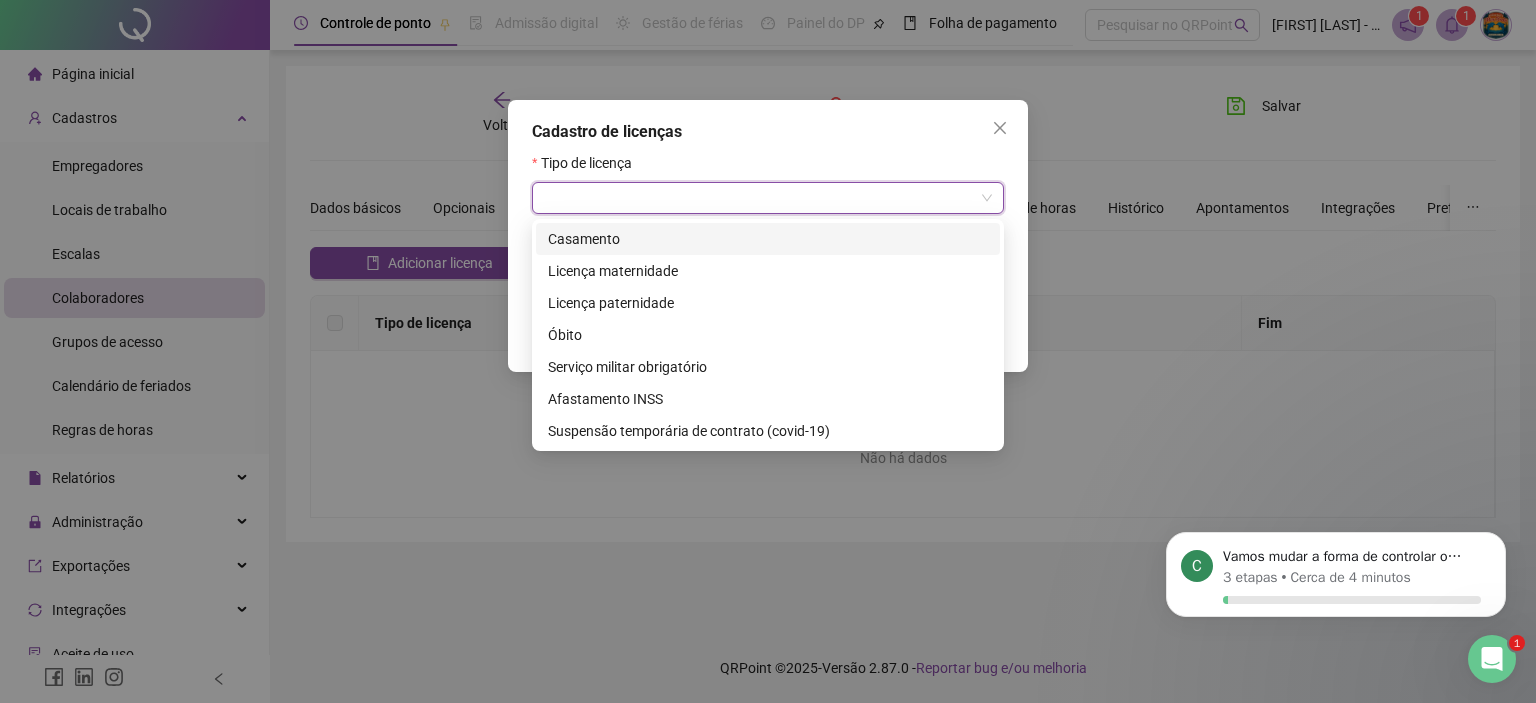 click on "Cadastro de licenças" at bounding box center (768, 132) 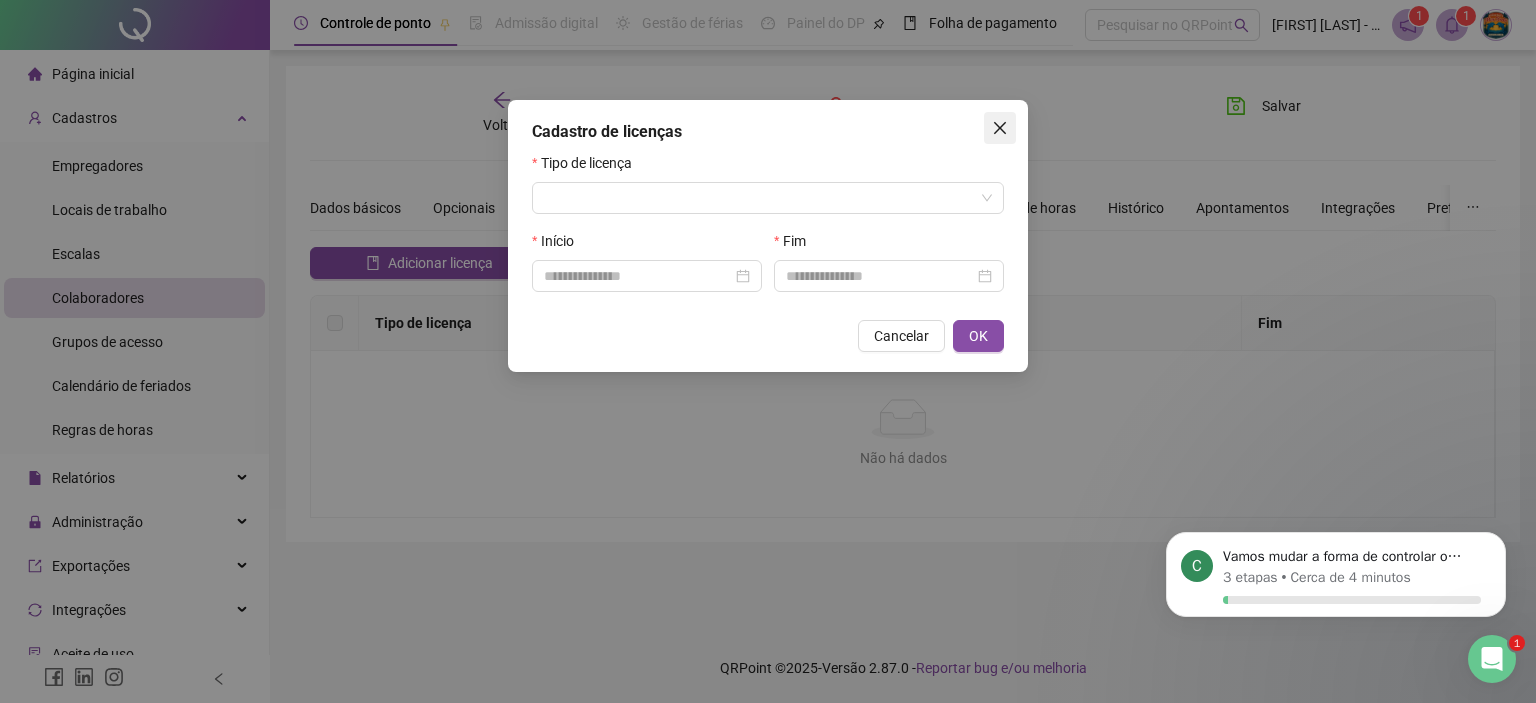 click at bounding box center (1000, 128) 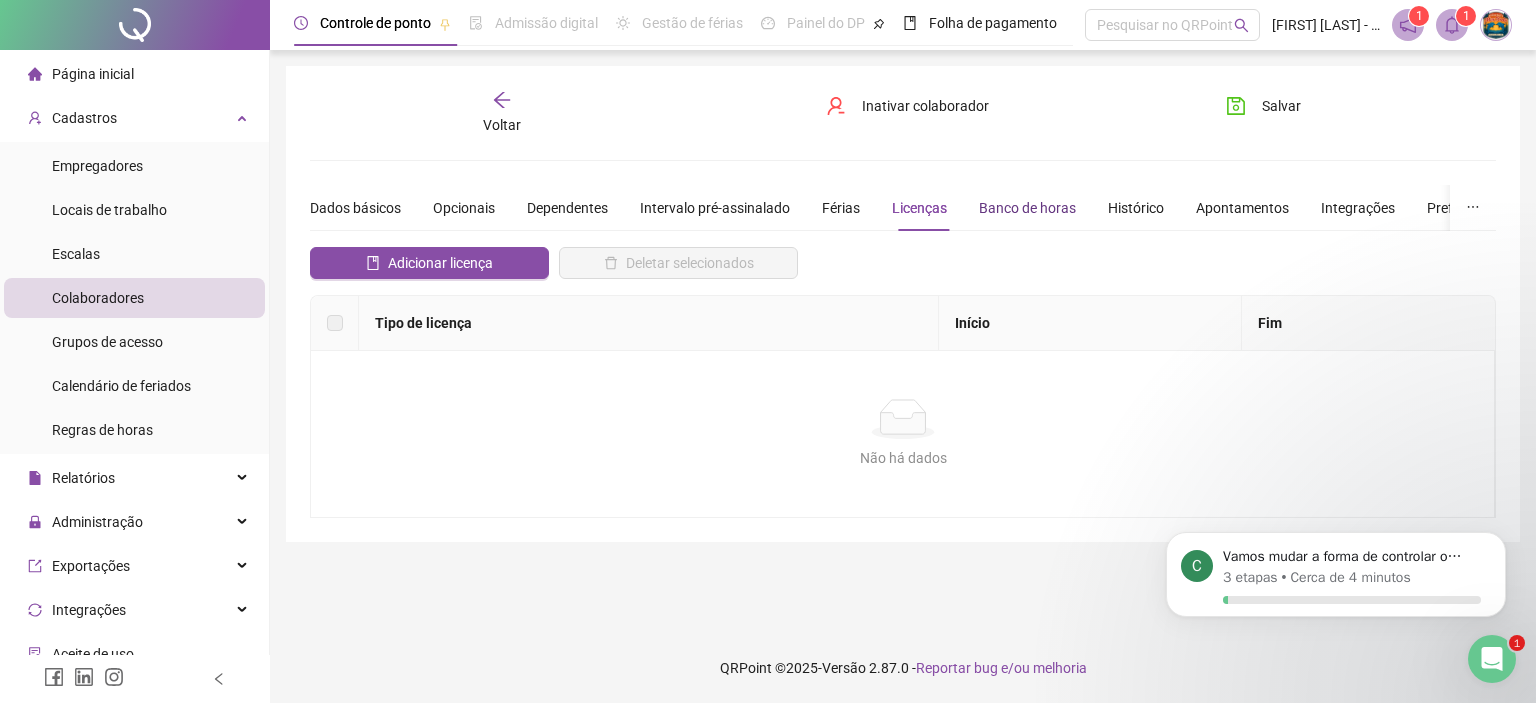 click on "Banco de horas" at bounding box center [1027, 208] 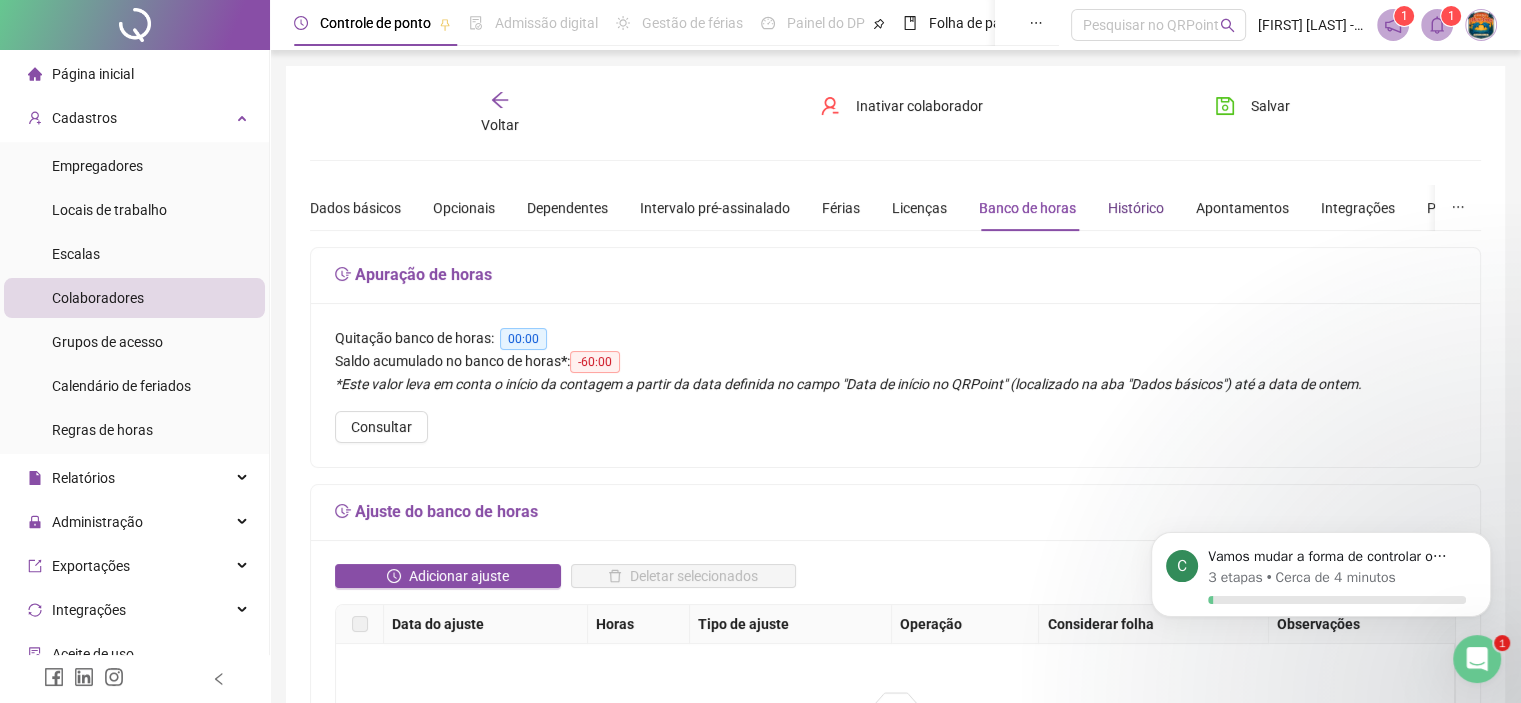 click on "Histórico" at bounding box center [1136, 208] 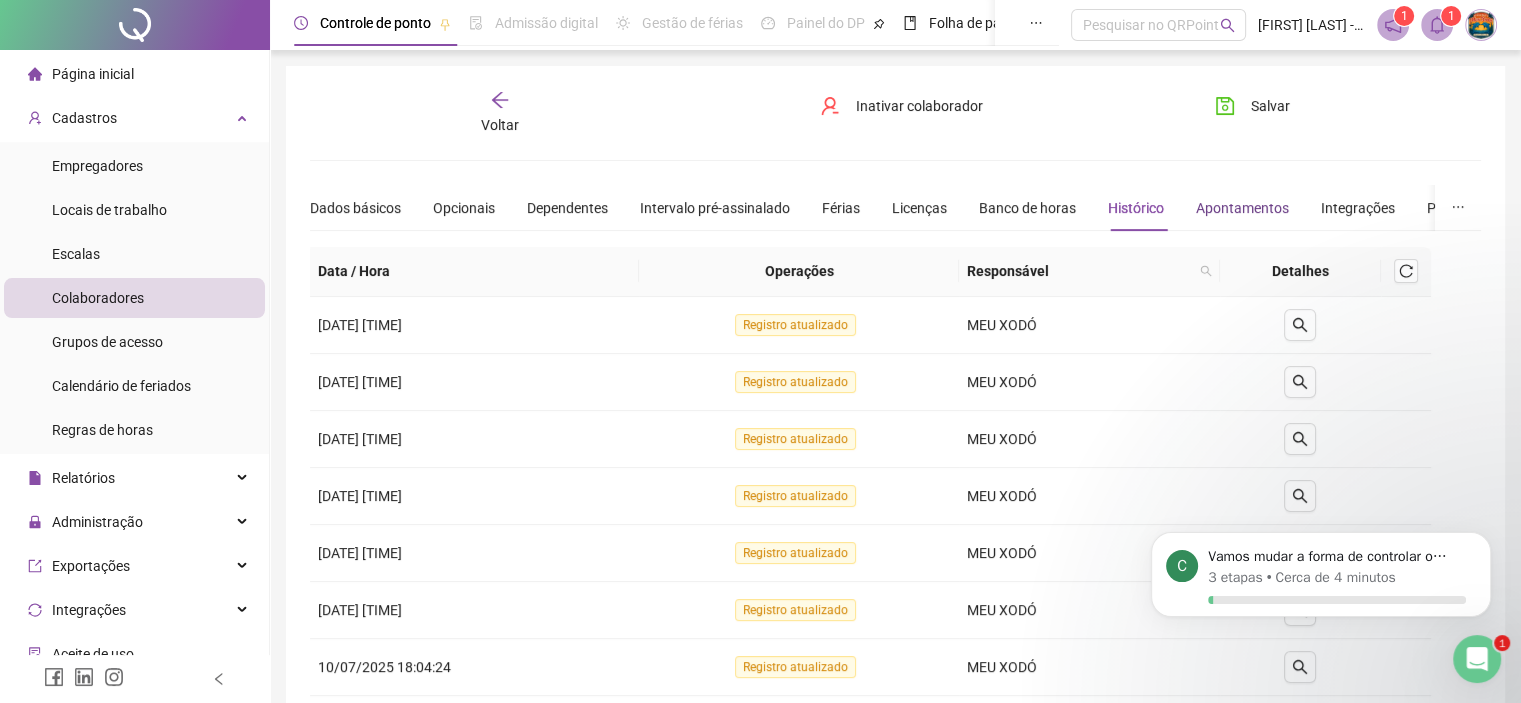 click on "Apontamentos" at bounding box center (1242, 208) 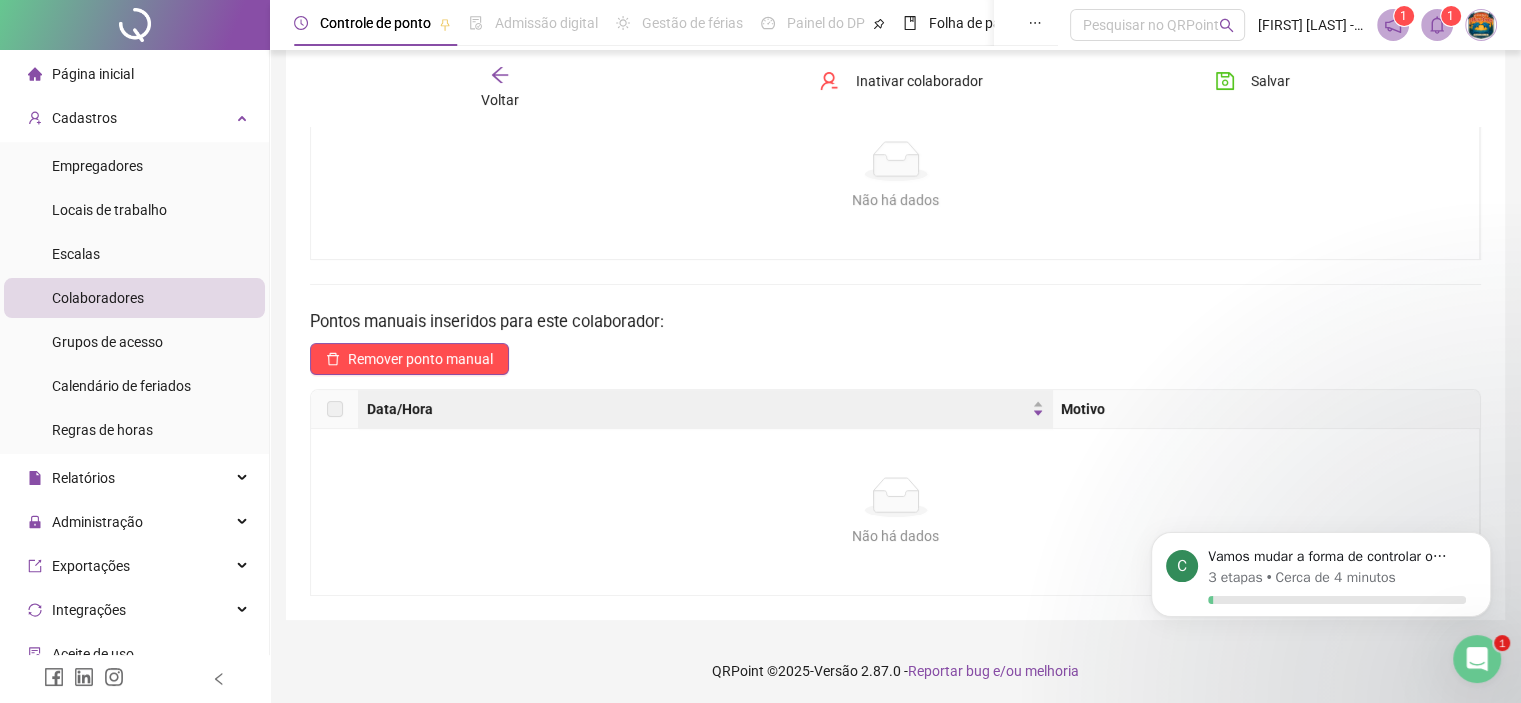 scroll, scrollTop: 0, scrollLeft: 0, axis: both 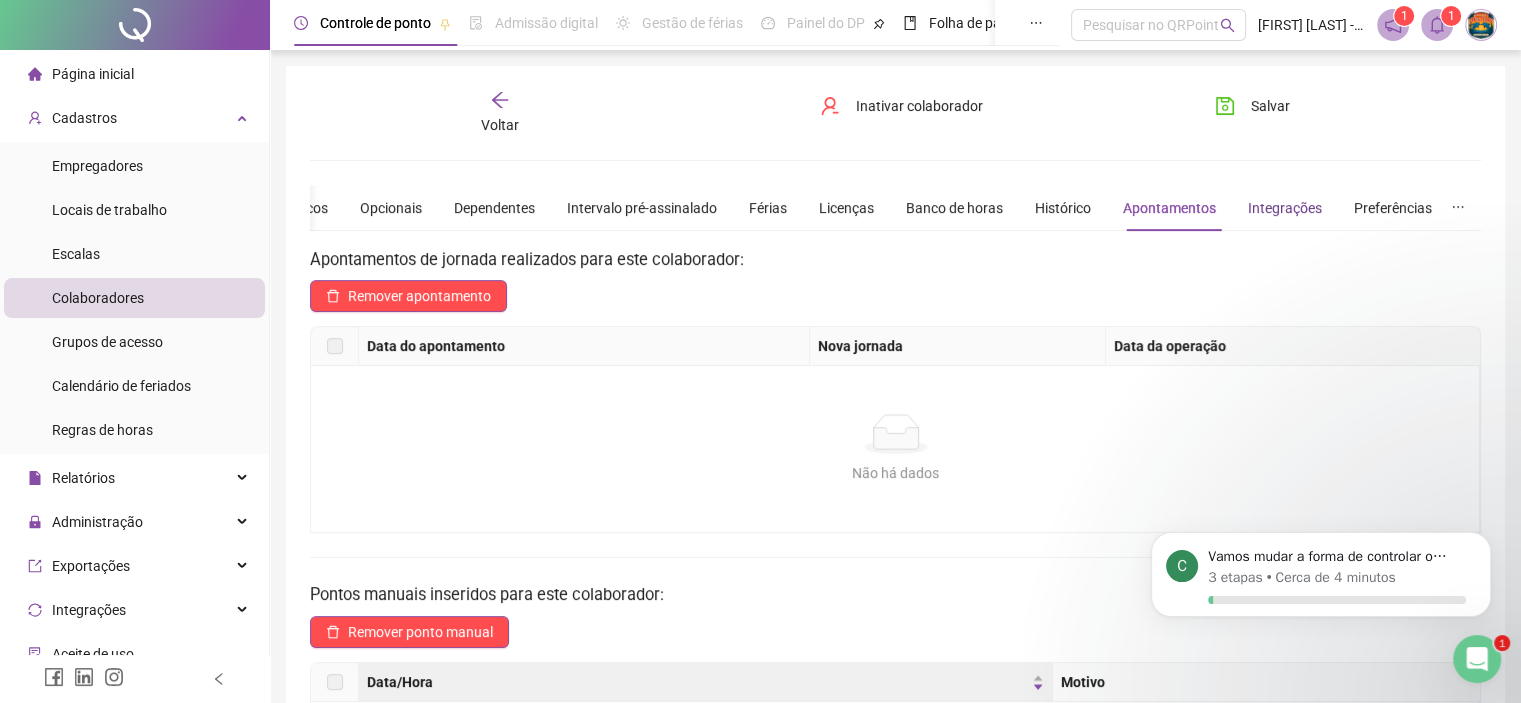 click on "Integrações" at bounding box center [1285, 208] 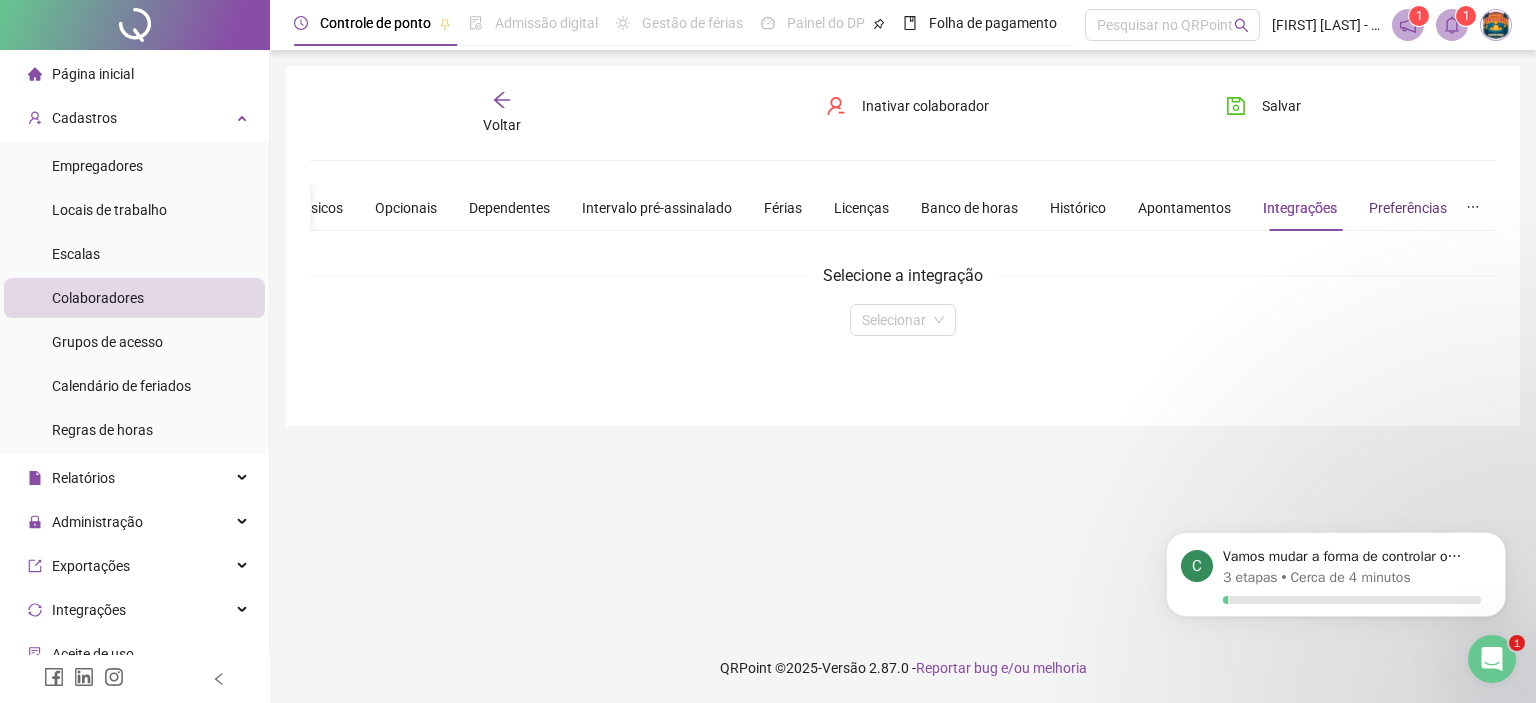 click on "Preferências" at bounding box center (1408, 208) 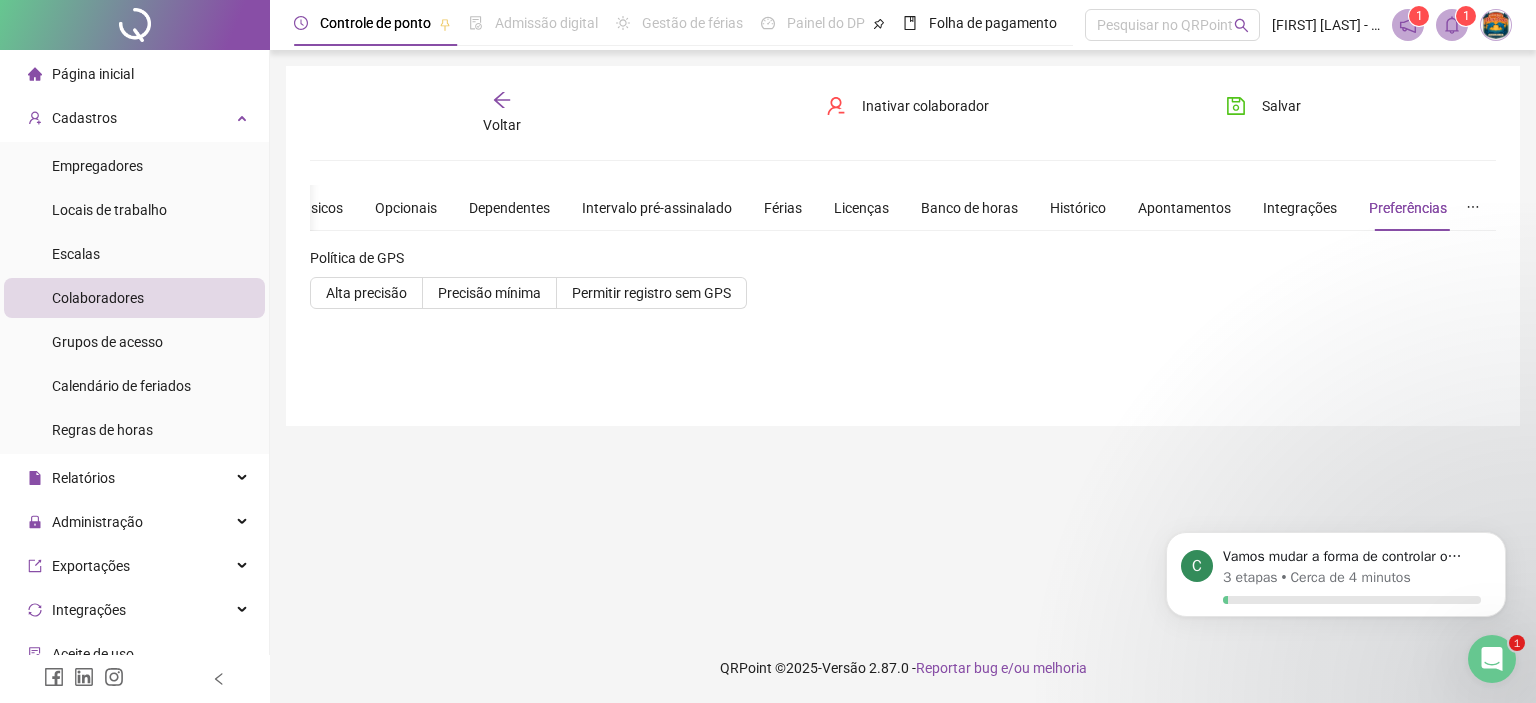 click 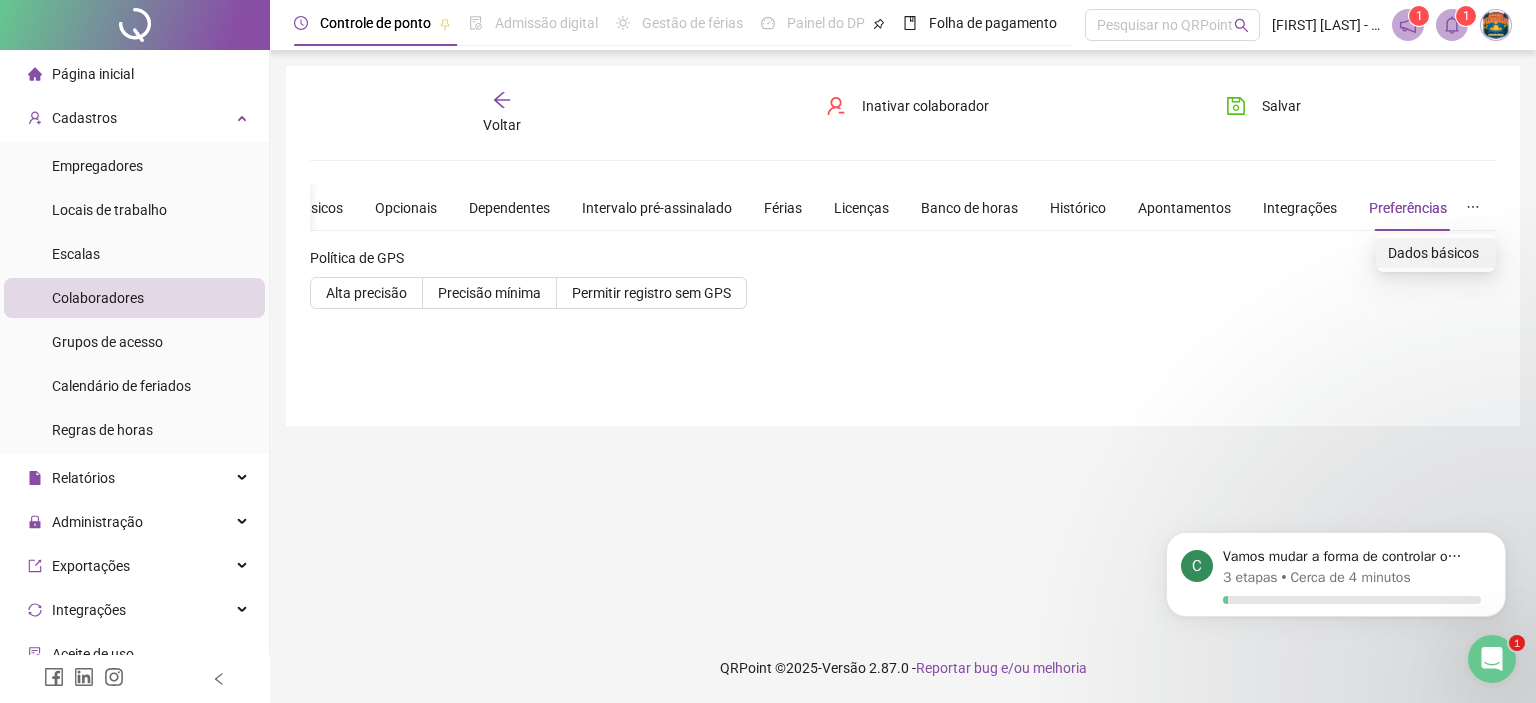 click on "Dados básicos" at bounding box center (1436, 253) 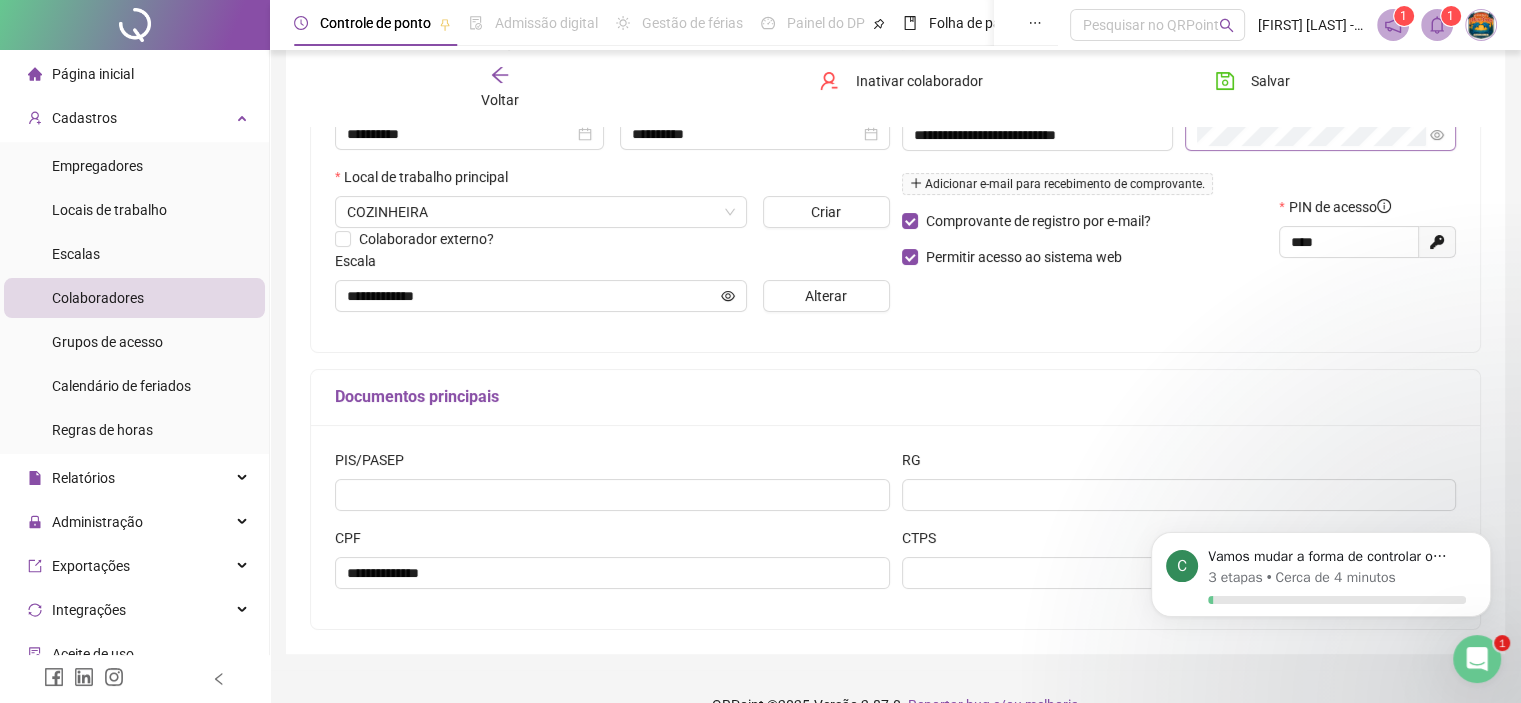 scroll, scrollTop: 0, scrollLeft: 0, axis: both 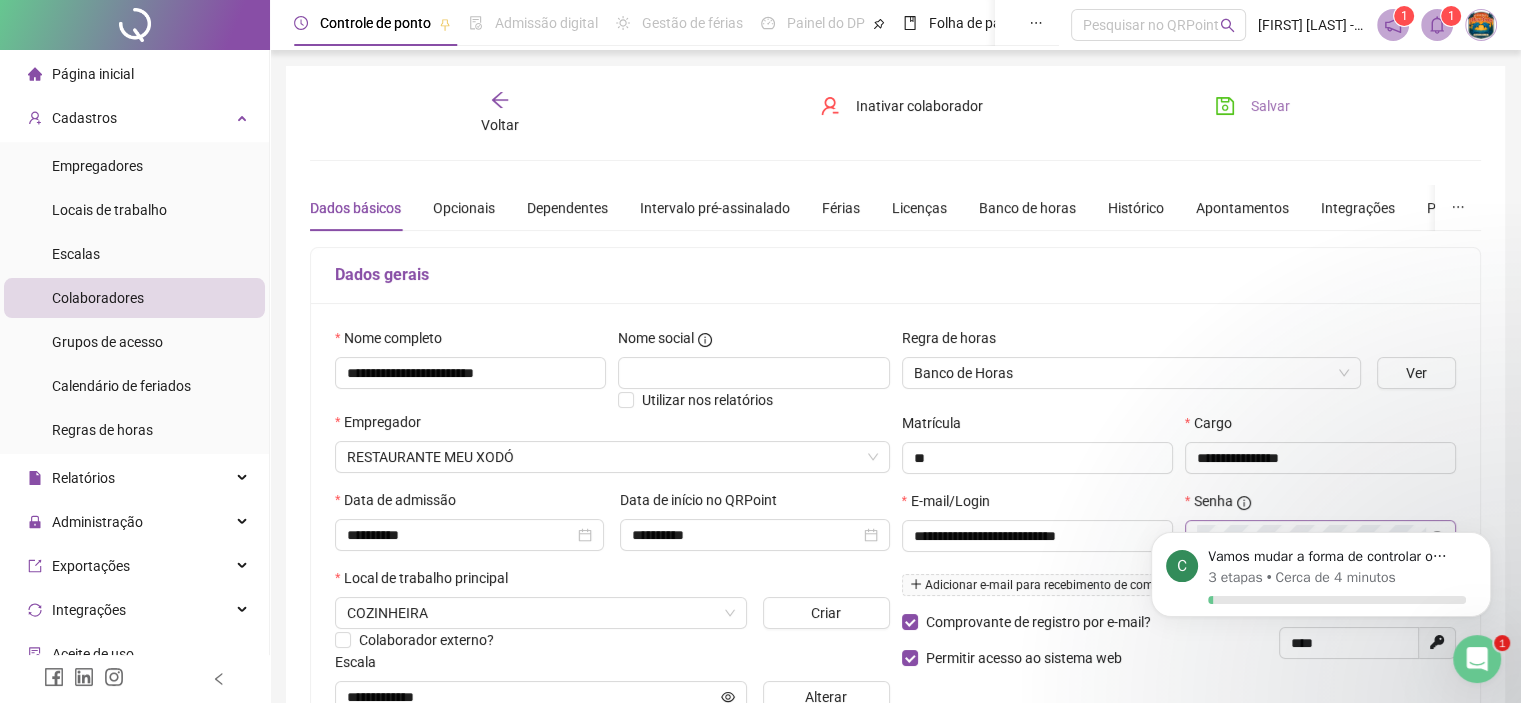 click on "Salvar" at bounding box center [1252, 106] 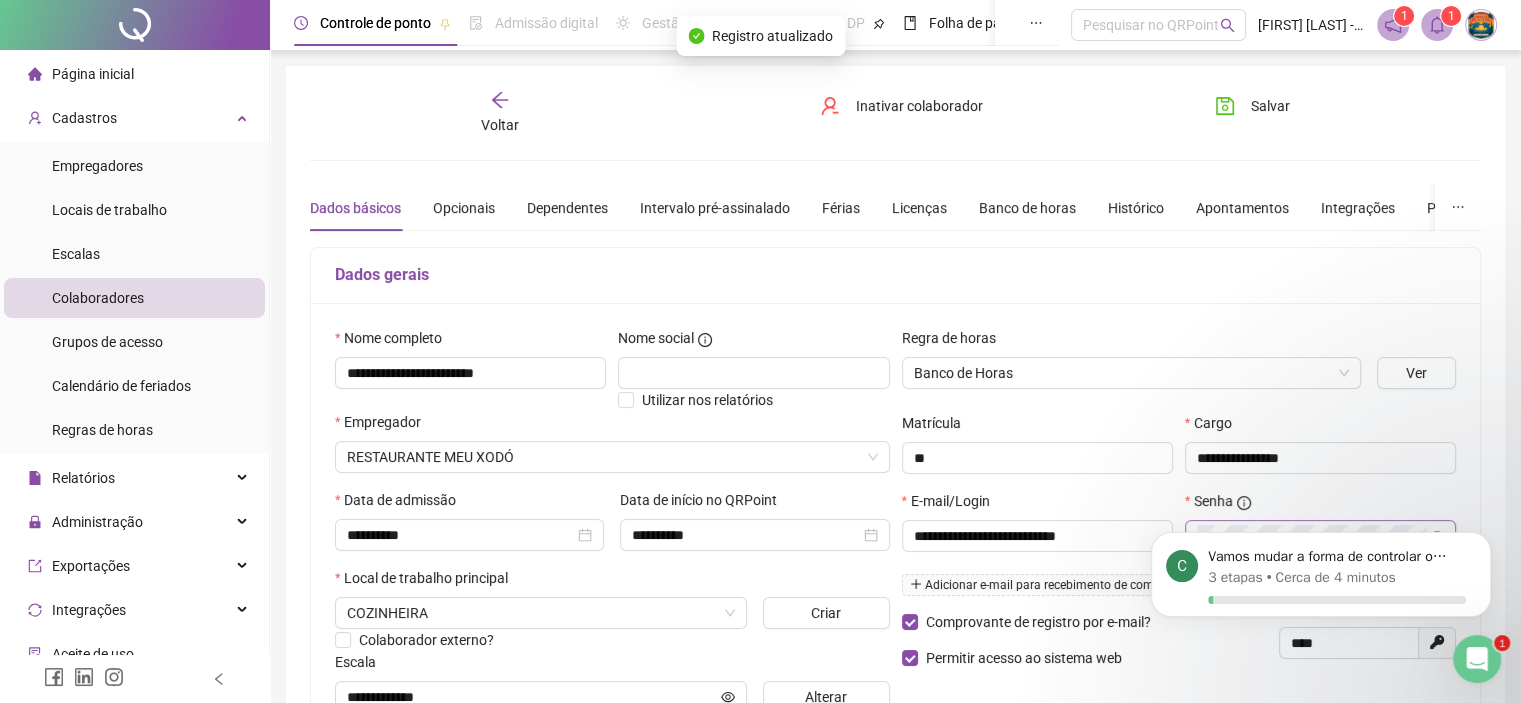 click on "Voltar" at bounding box center (500, 113) 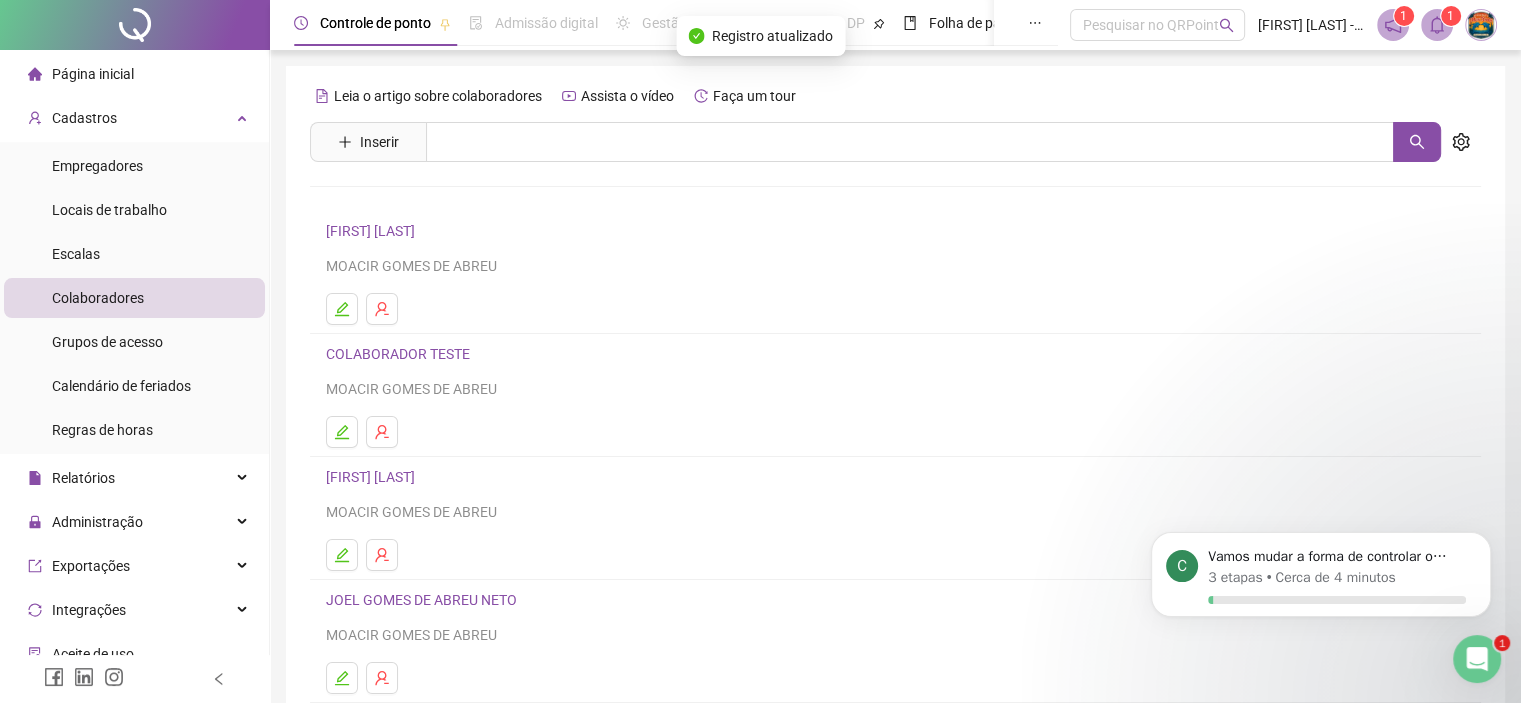 scroll, scrollTop: 264, scrollLeft: 0, axis: vertical 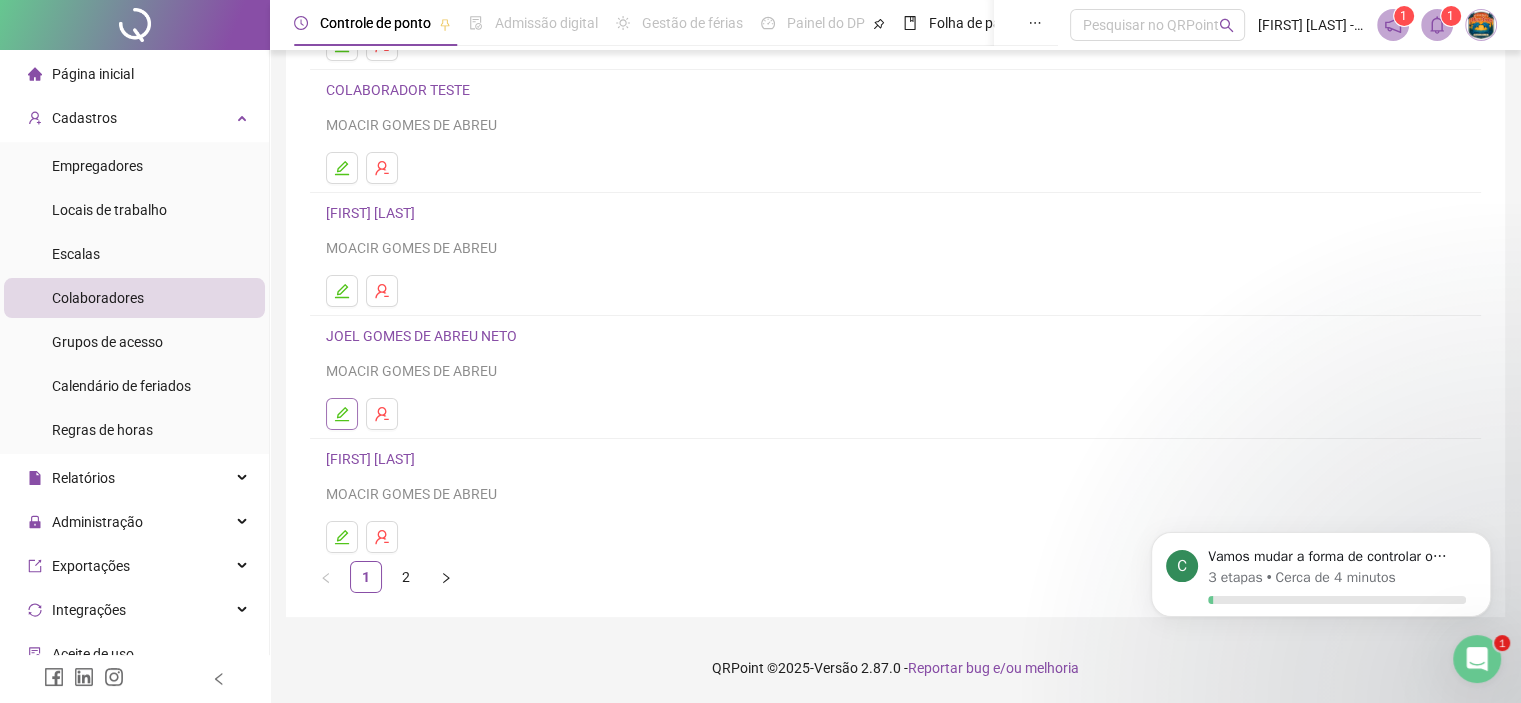 click at bounding box center [342, 414] 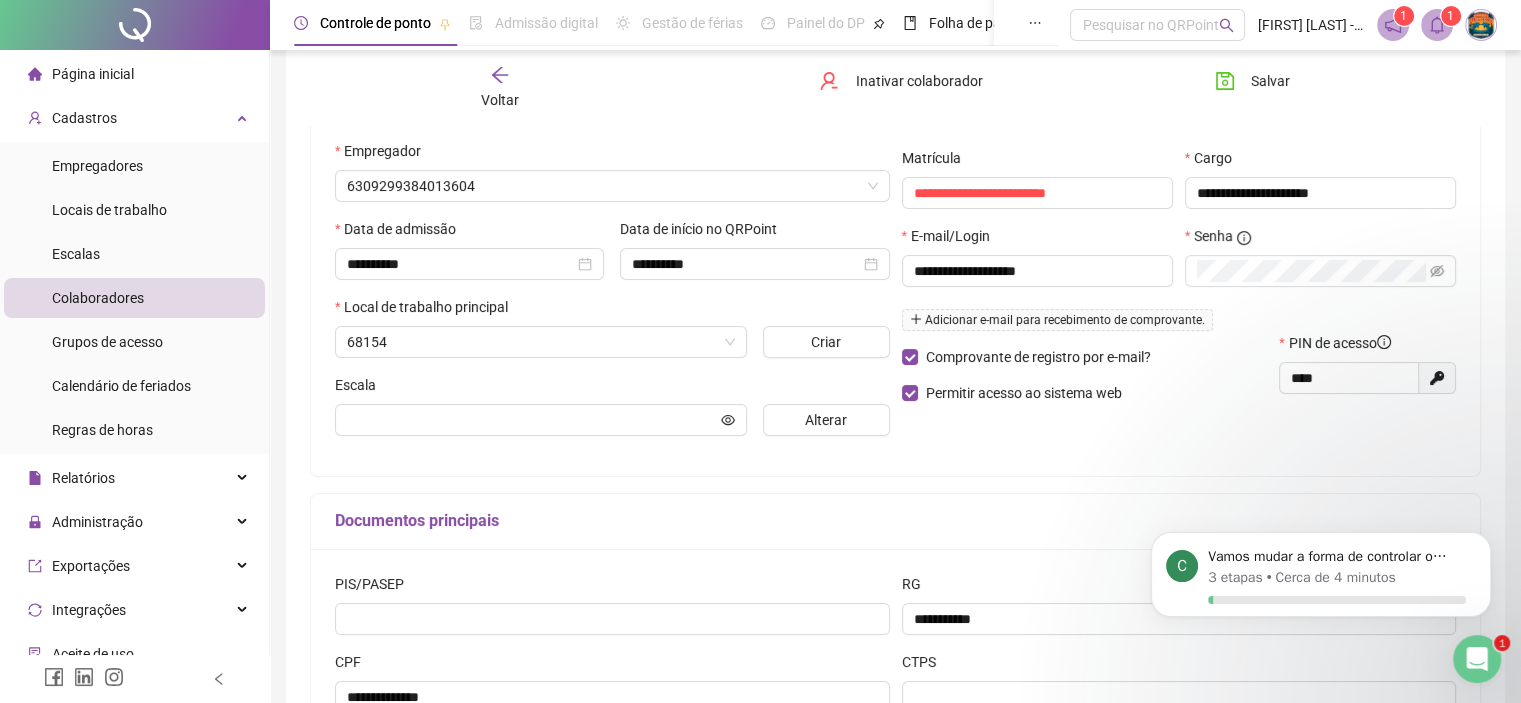 scroll, scrollTop: 275, scrollLeft: 0, axis: vertical 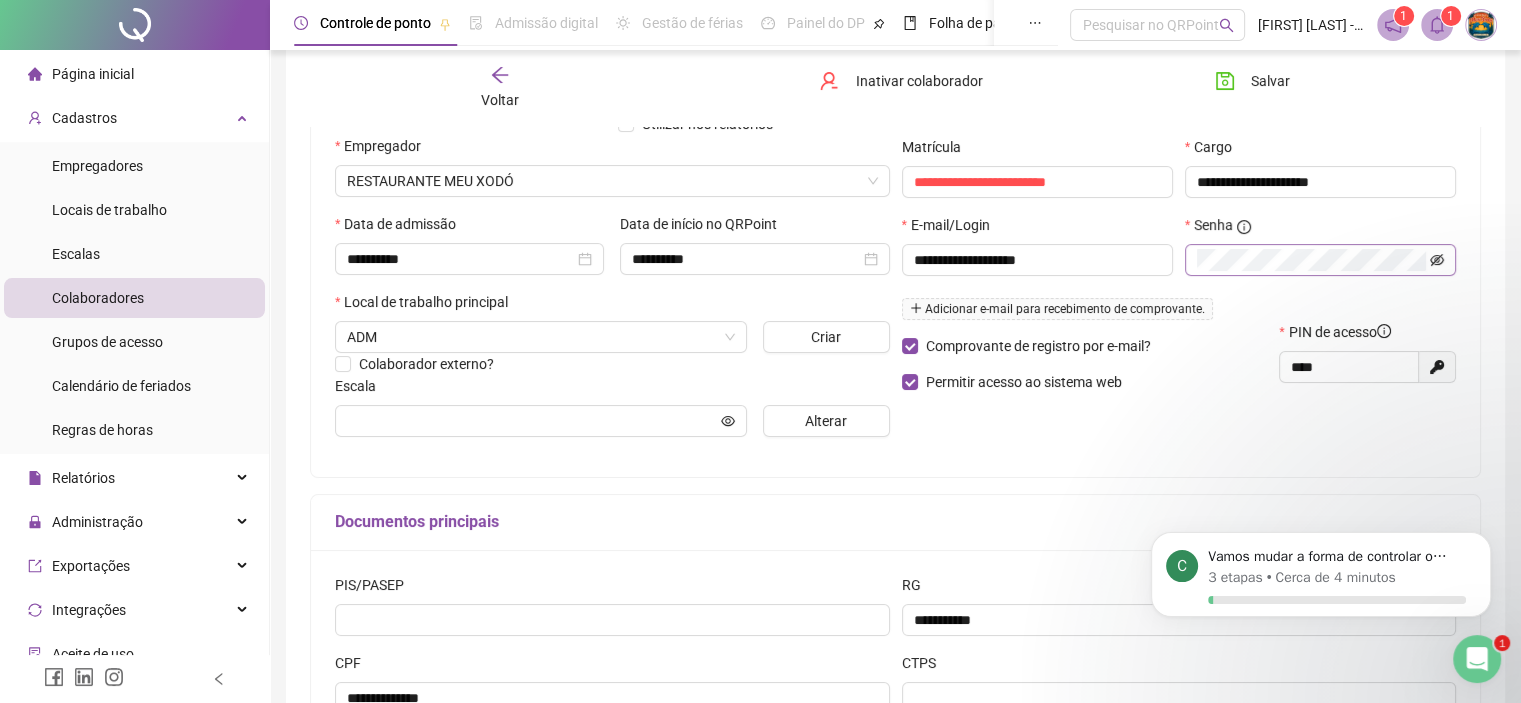 click 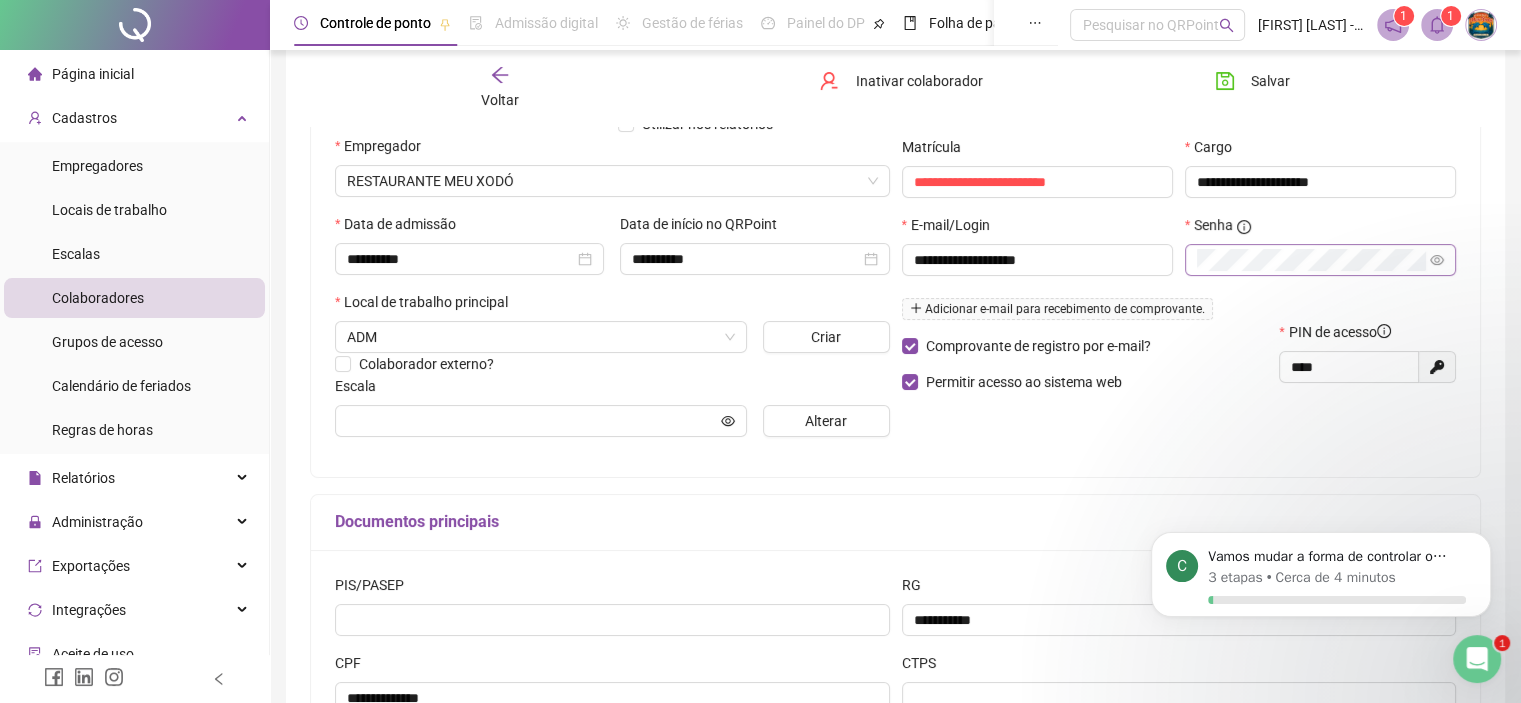 click on "Adicionar e-mail para recebimento de comprovante." at bounding box center (1057, 309) 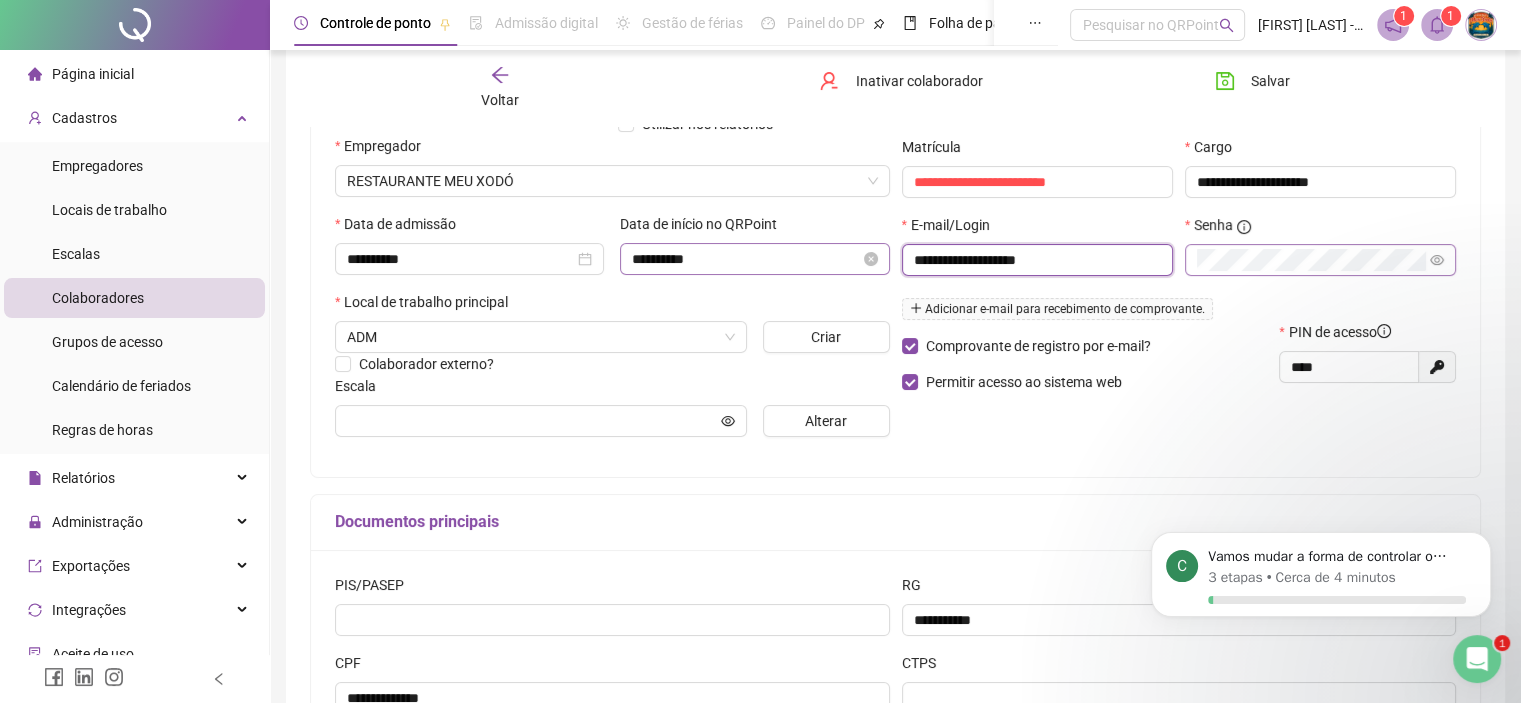 drag, startPoint x: 1066, startPoint y: 256, endPoint x: 726, endPoint y: 249, distance: 340.07205 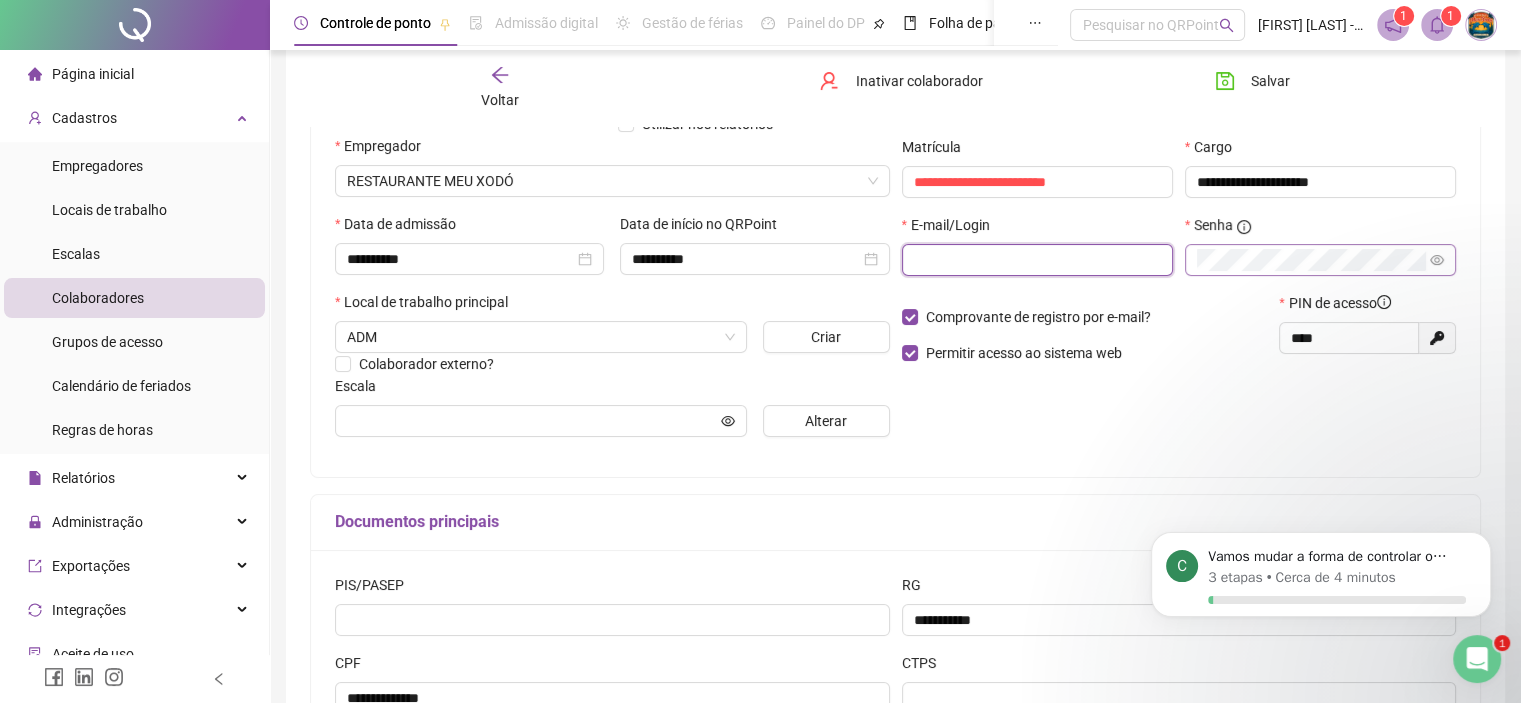 paste on "**********" 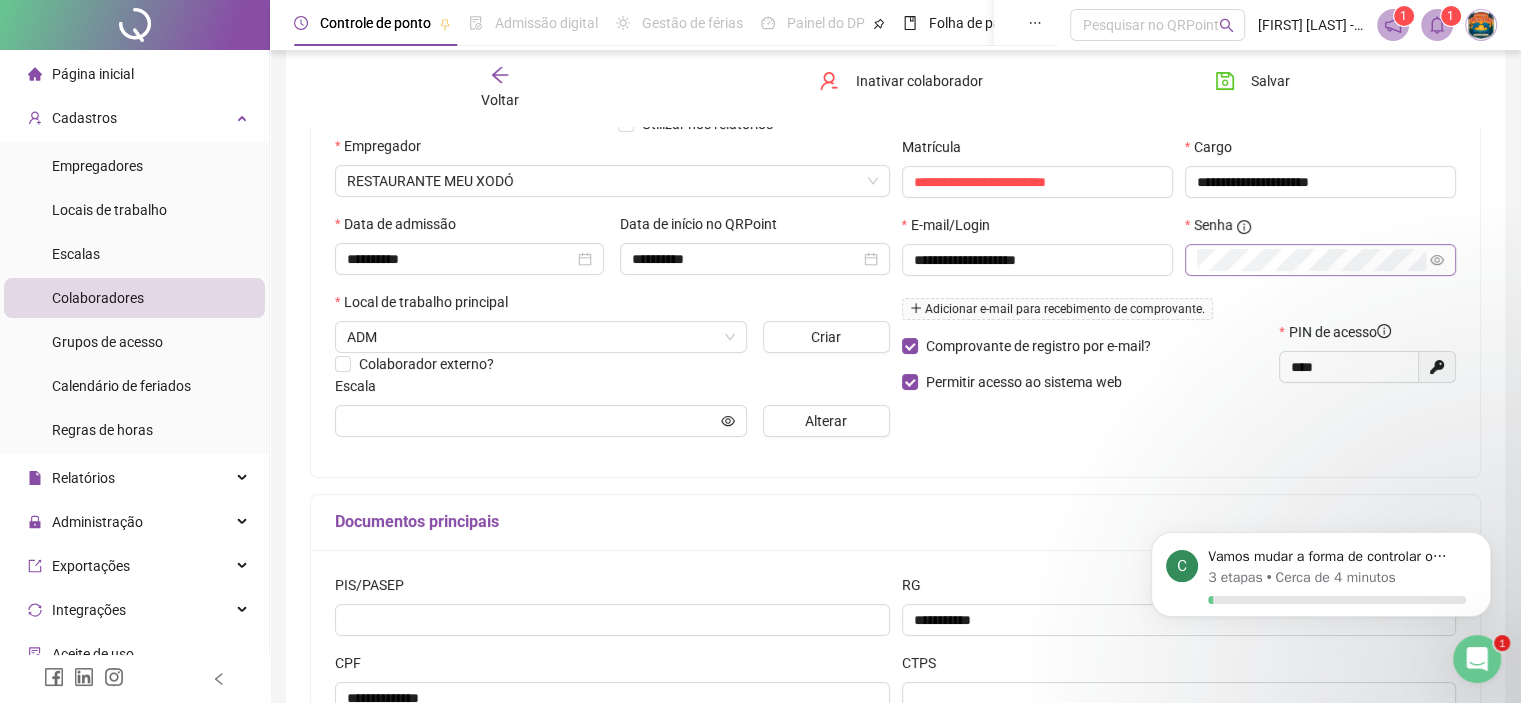 click on "Adicionar e-mail para recebimento de comprovante." at bounding box center [1057, 309] 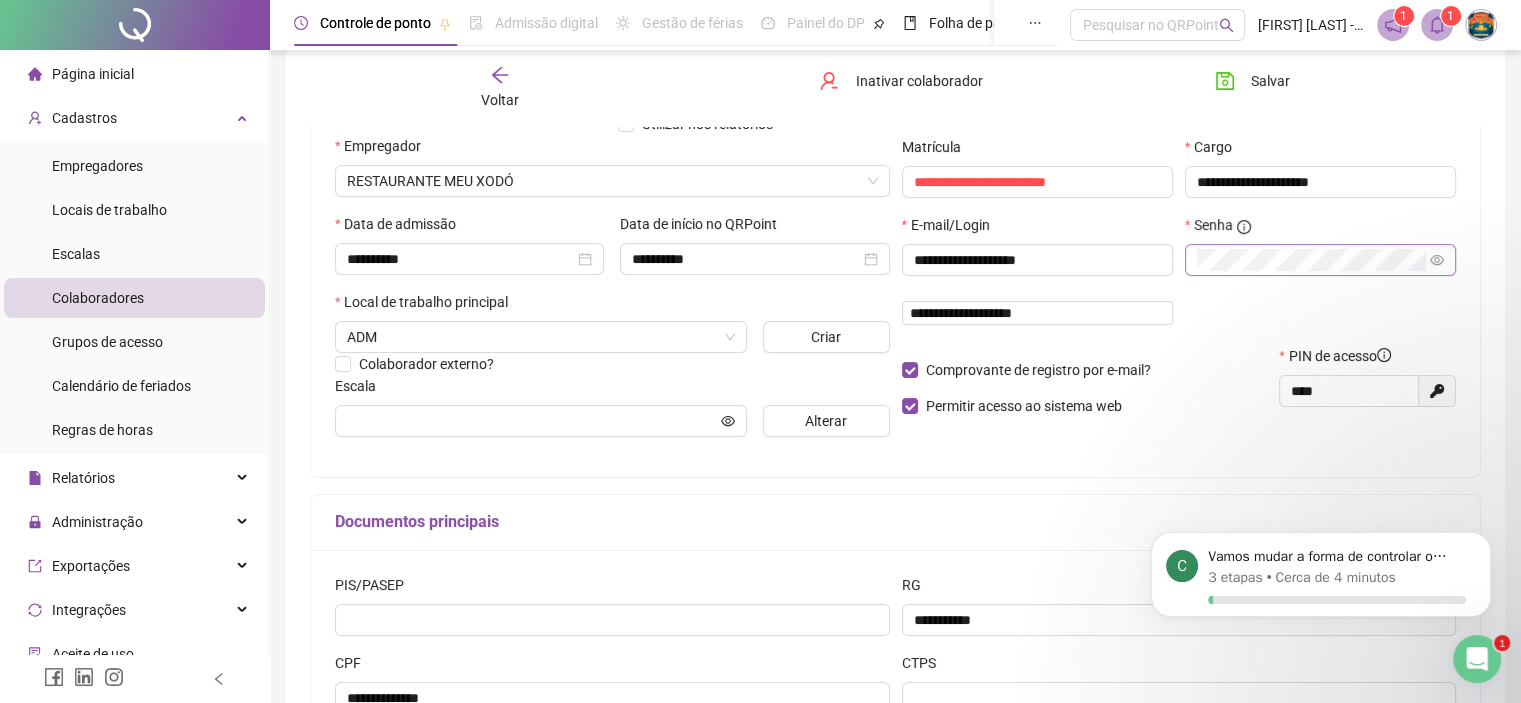 type on "**********" 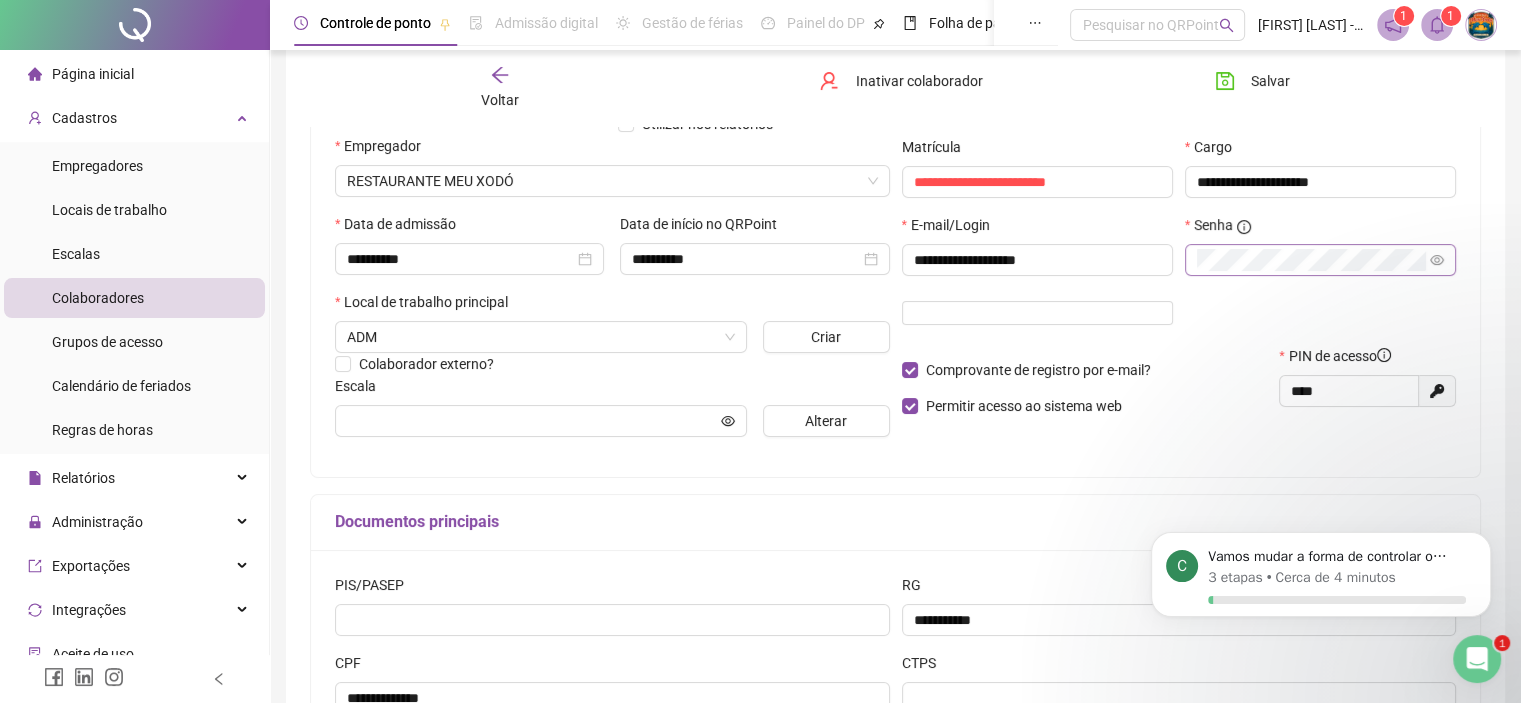 click on "**********" at bounding box center (895, 363) 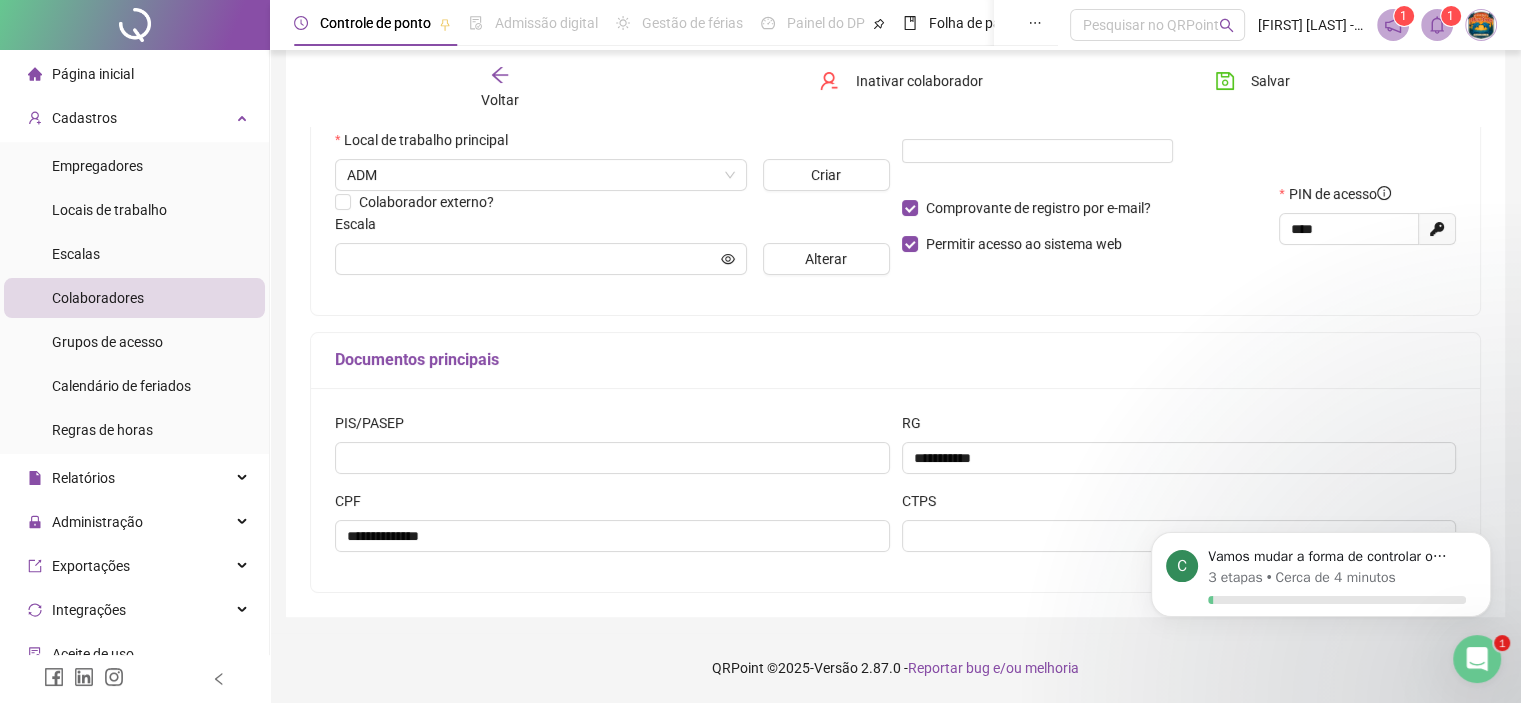 scroll, scrollTop: 37, scrollLeft: 0, axis: vertical 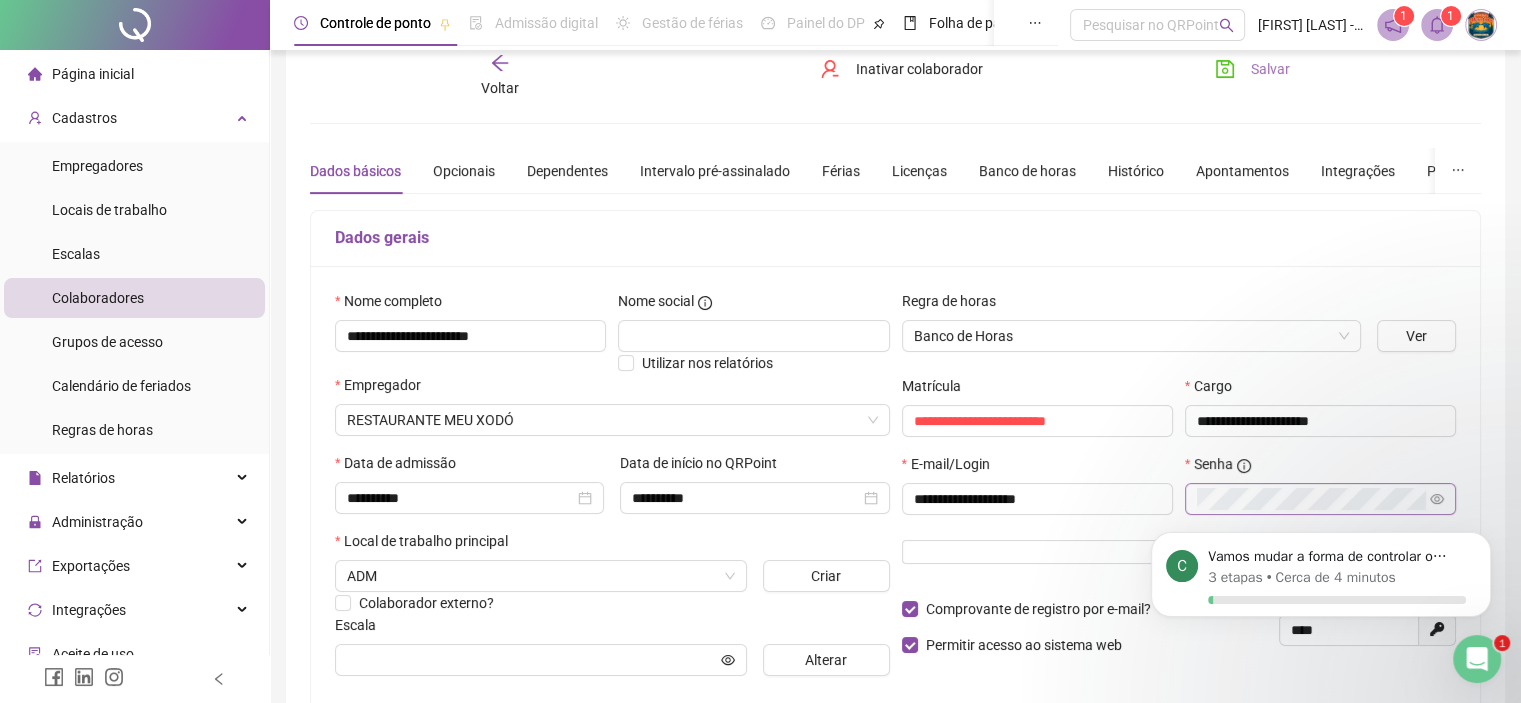 click 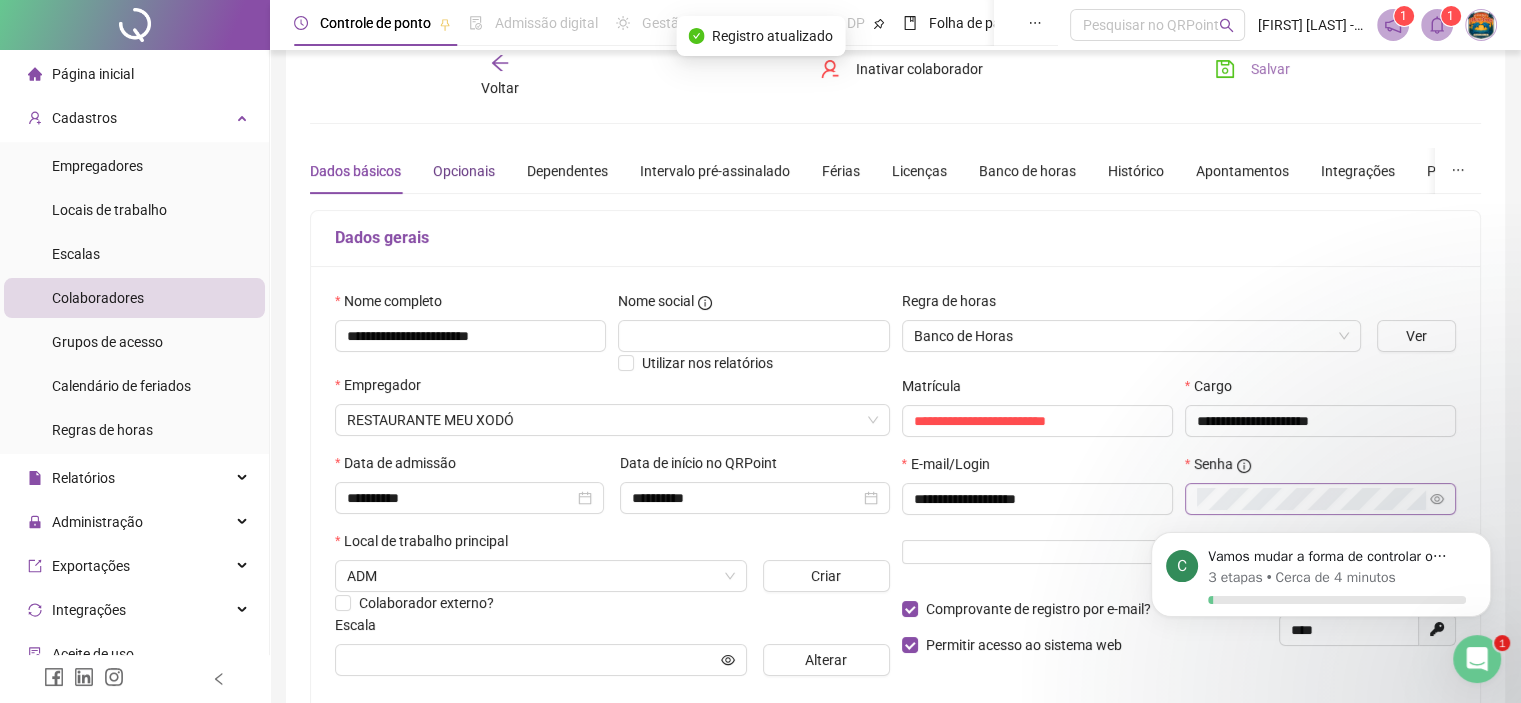 click on "Opcionais" at bounding box center [464, 171] 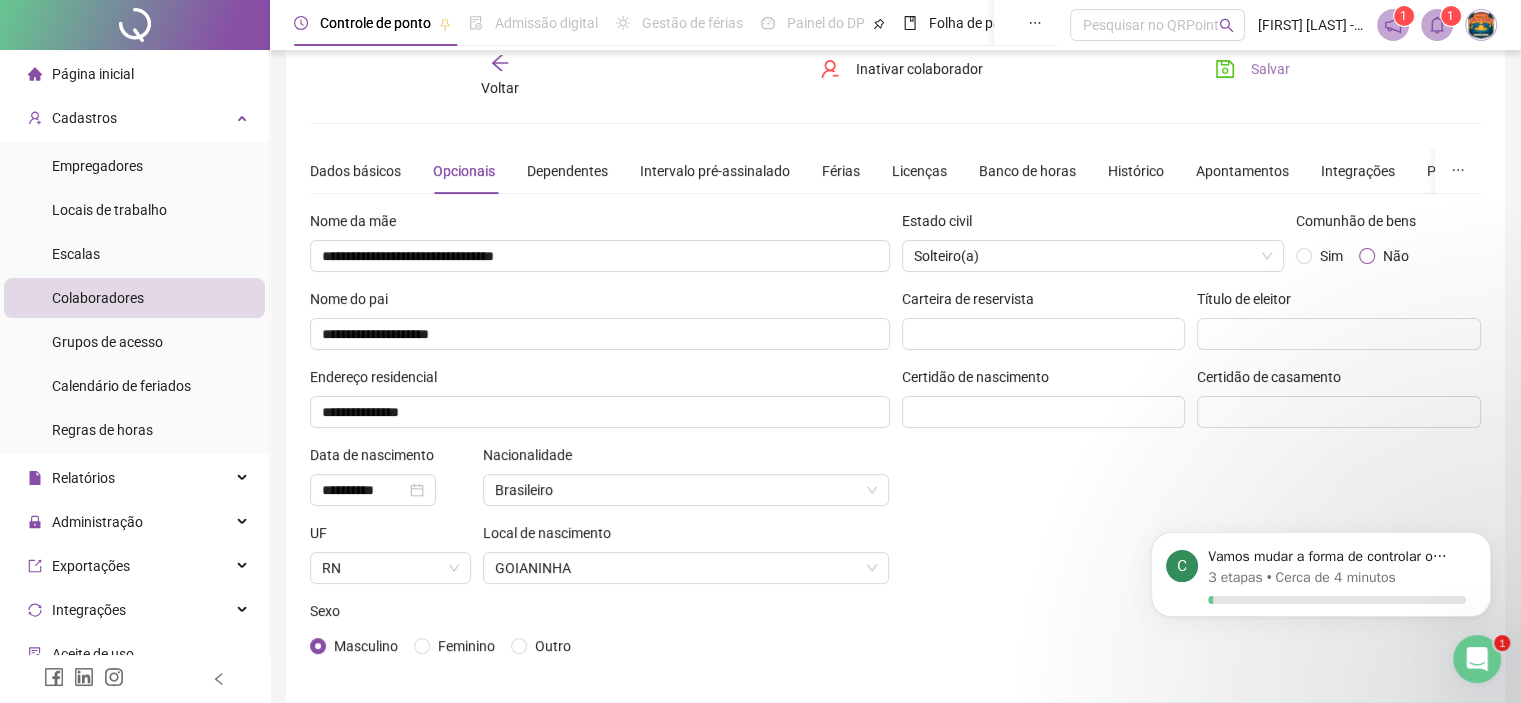 click on "Não" at bounding box center (1396, 256) 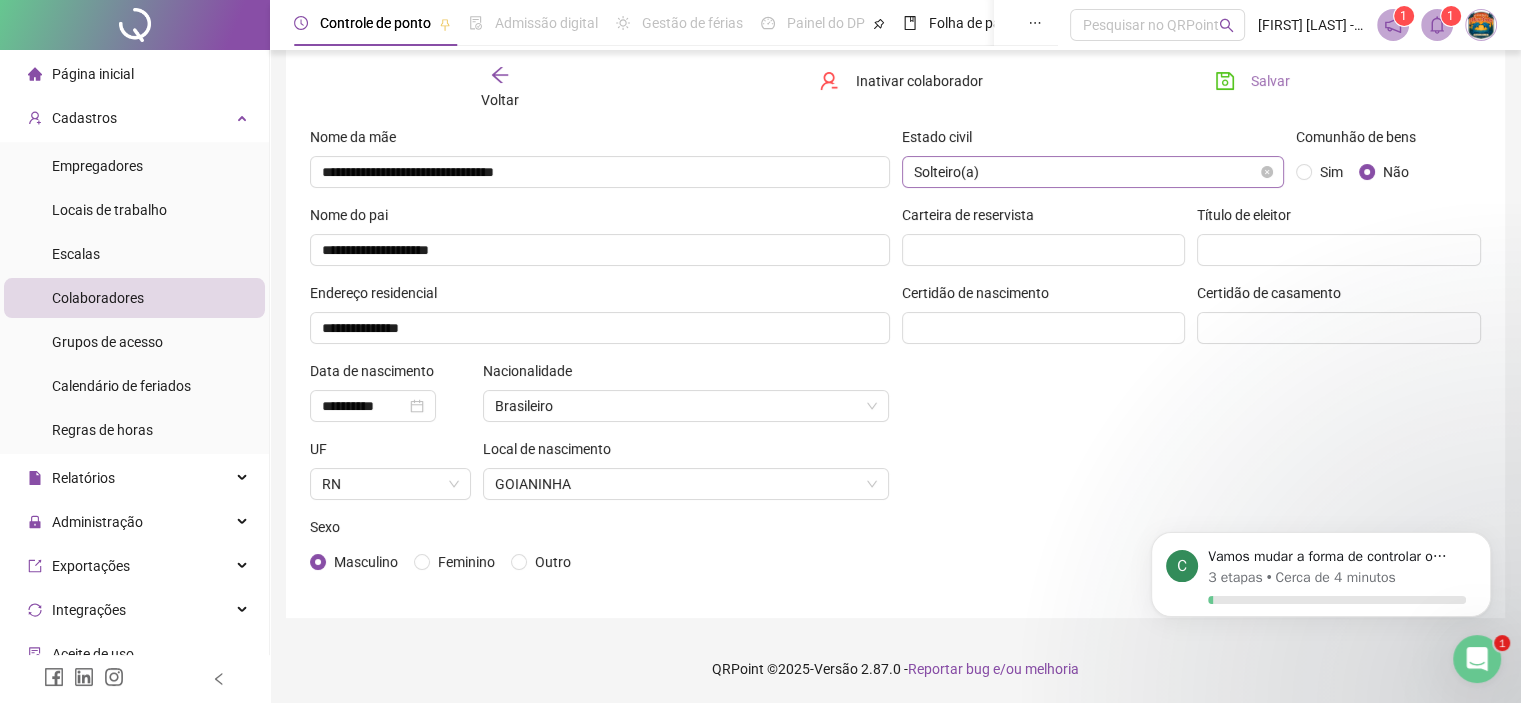 scroll, scrollTop: 0, scrollLeft: 0, axis: both 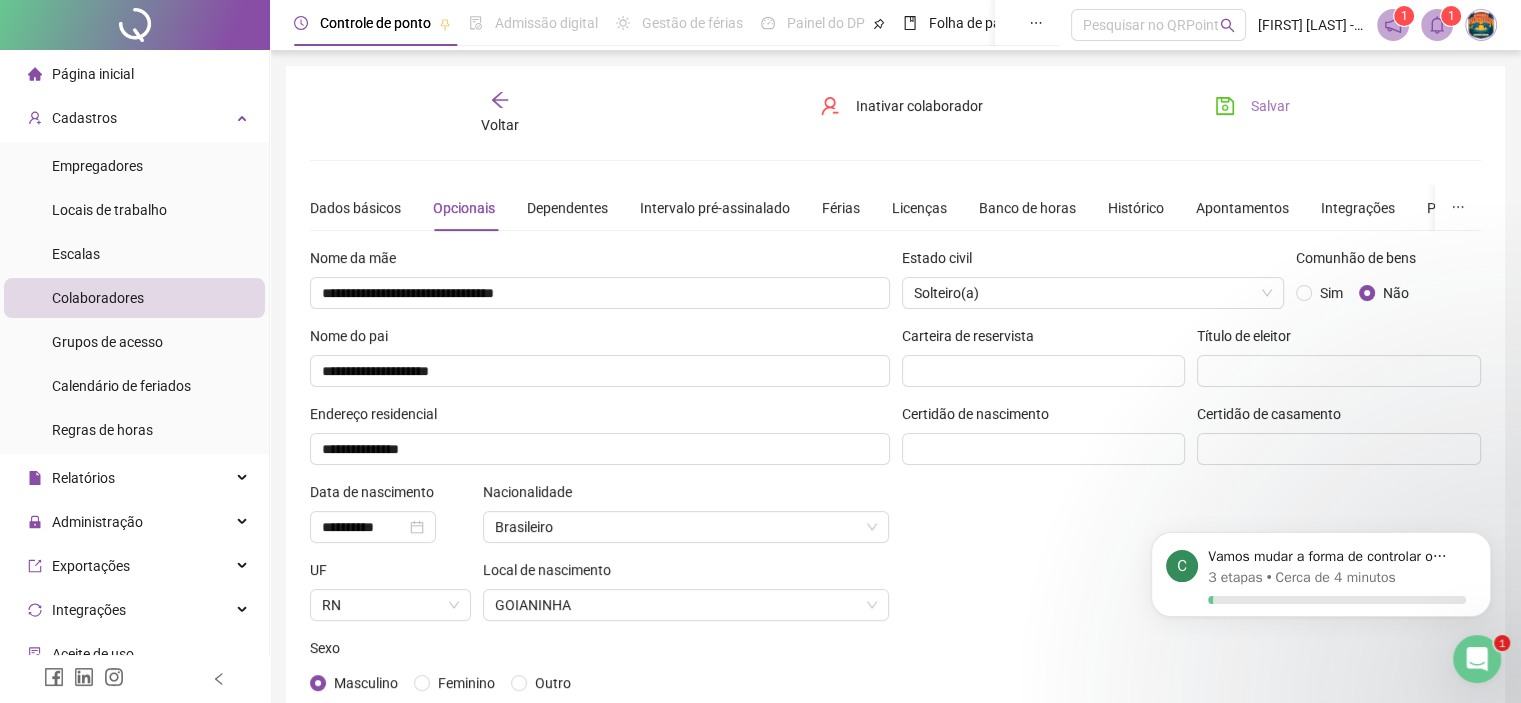 click on "Salvar" at bounding box center (1252, 106) 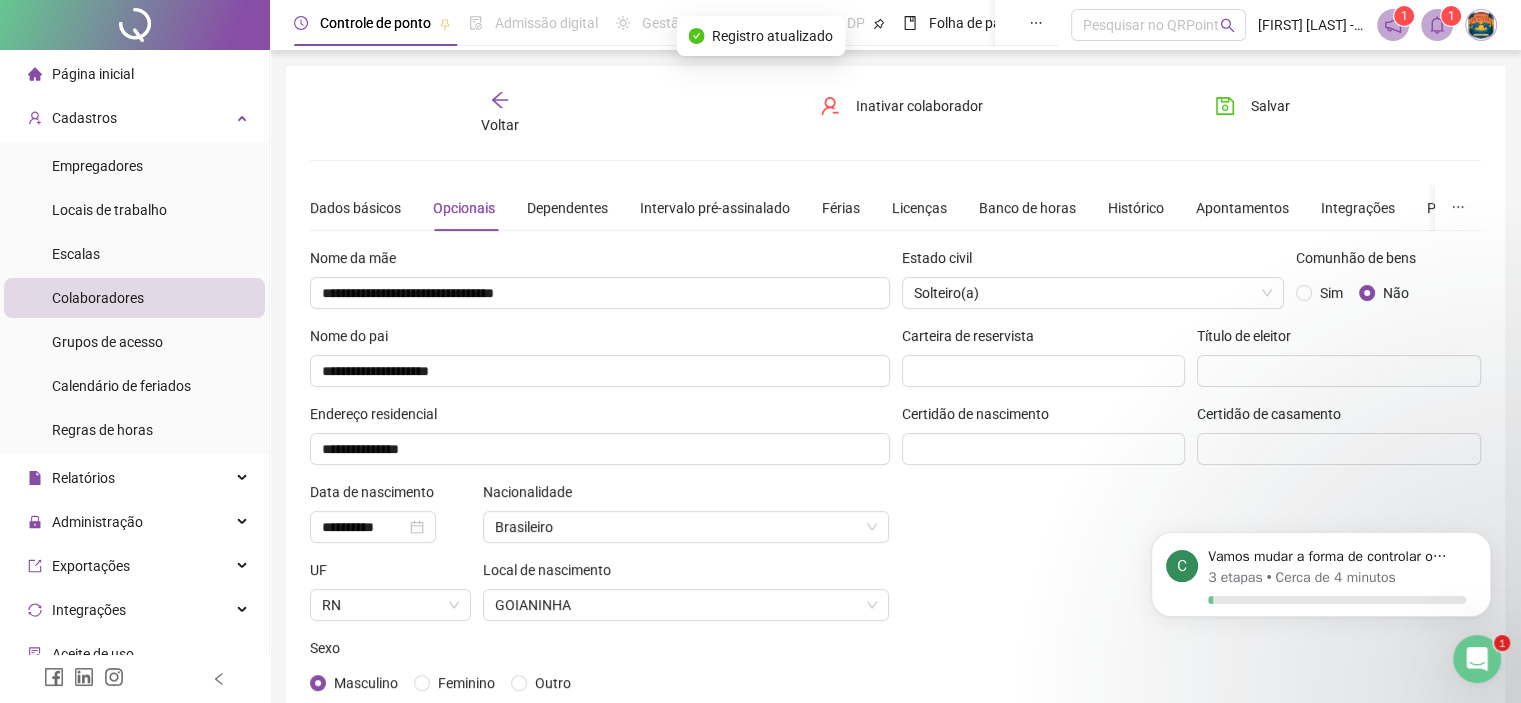 click on "Voltar" at bounding box center (500, 113) 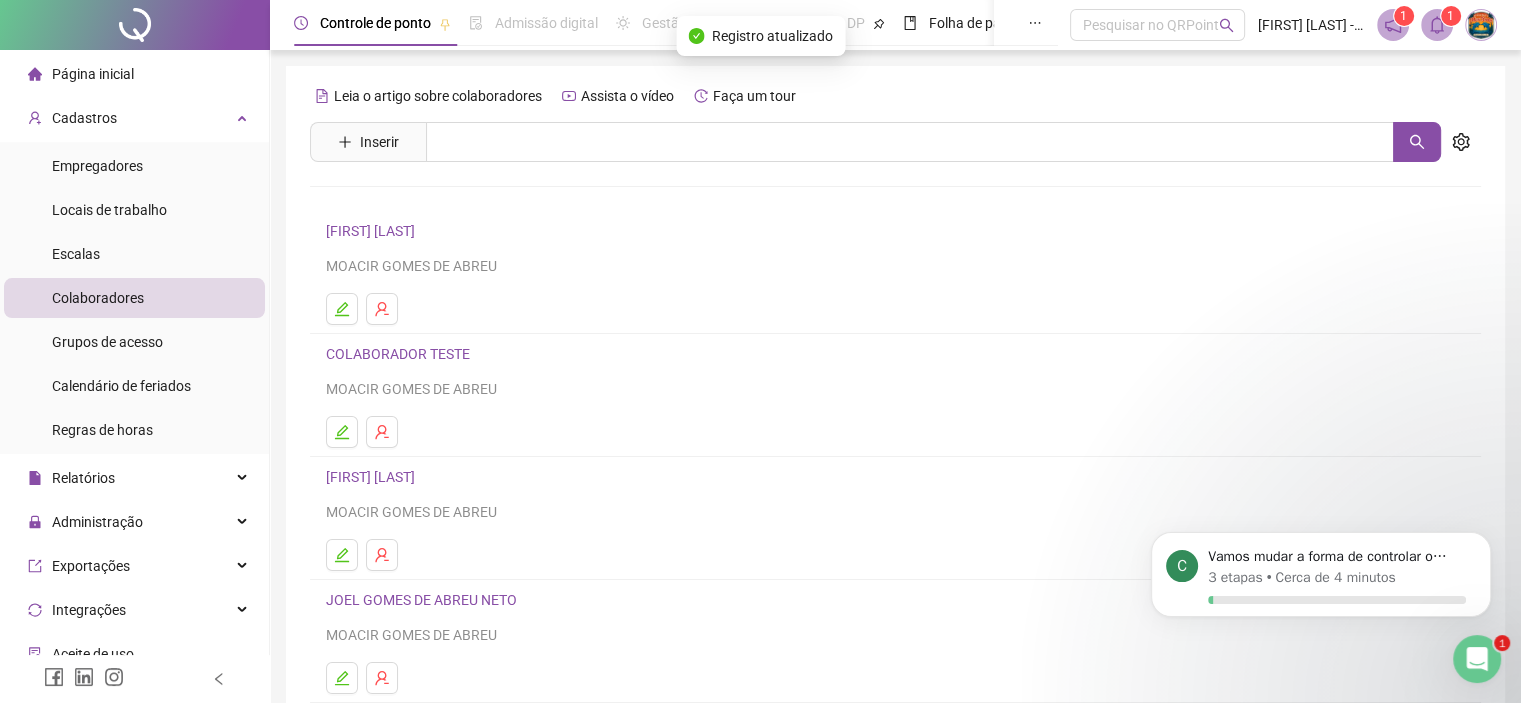 scroll, scrollTop: 264, scrollLeft: 0, axis: vertical 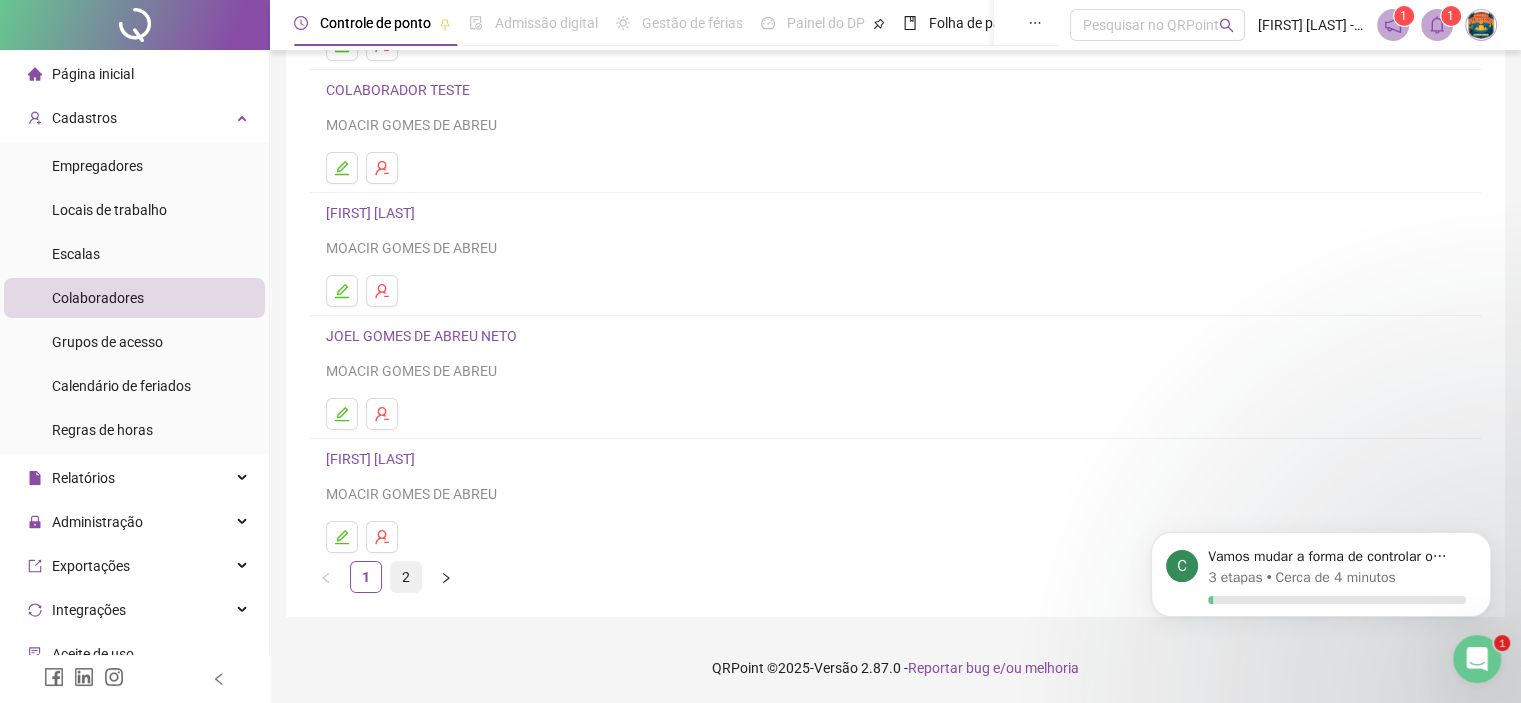 click on "2" at bounding box center (406, 577) 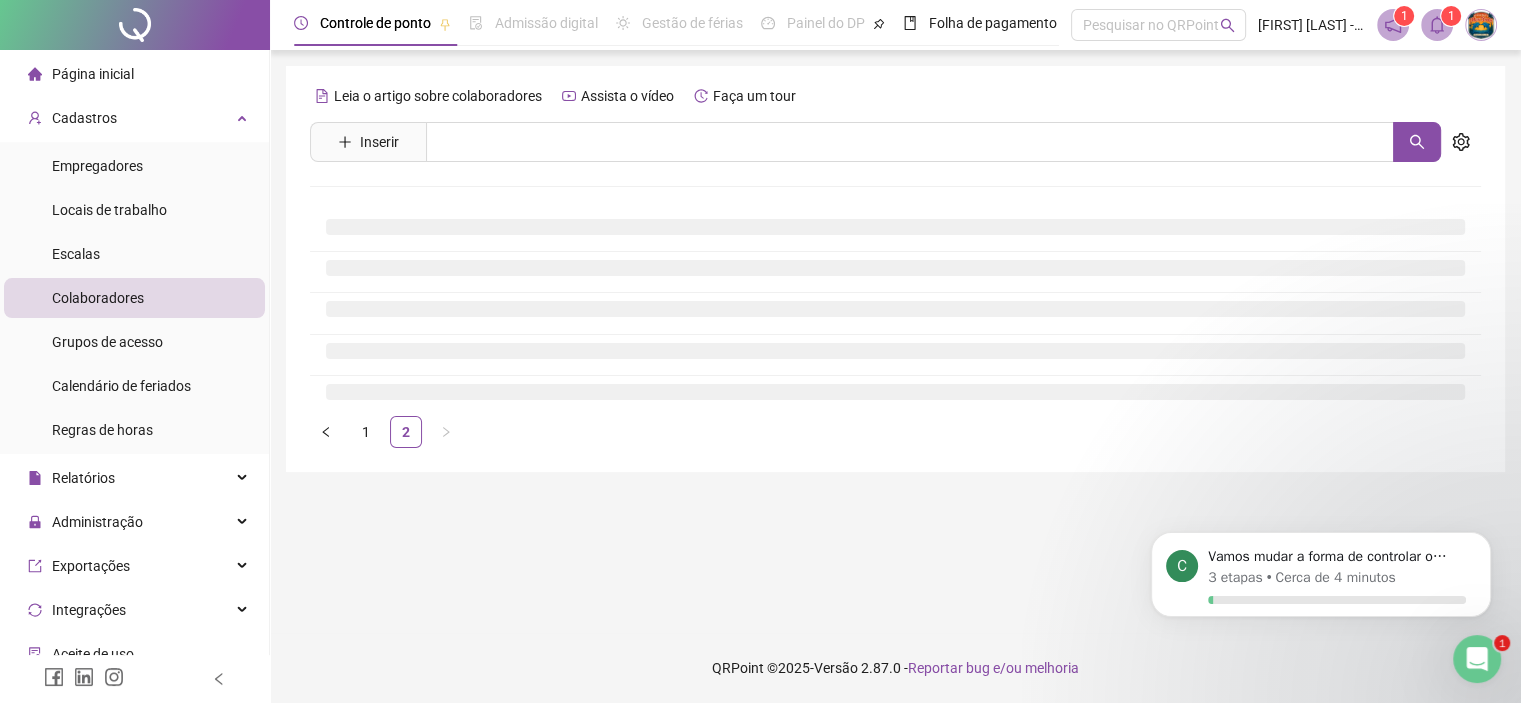 scroll, scrollTop: 0, scrollLeft: 0, axis: both 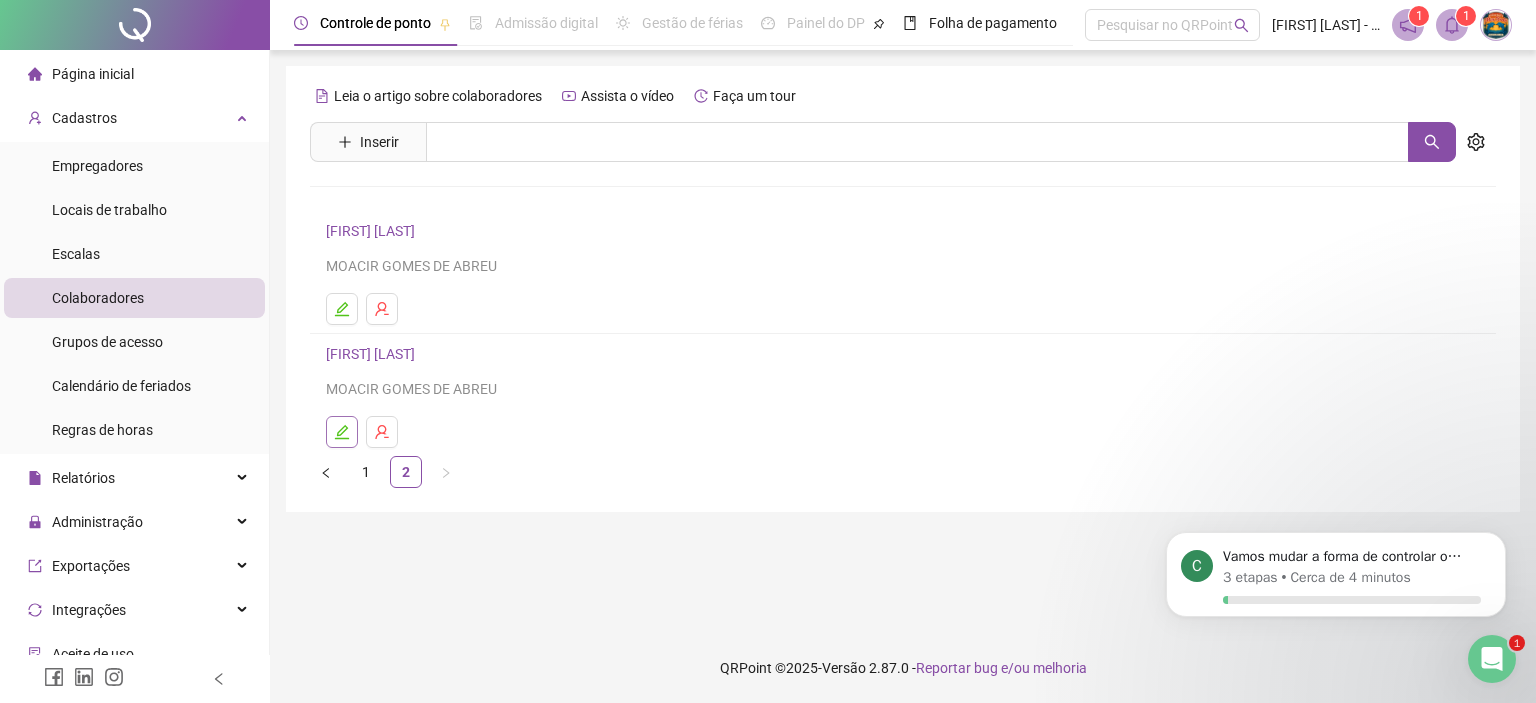click 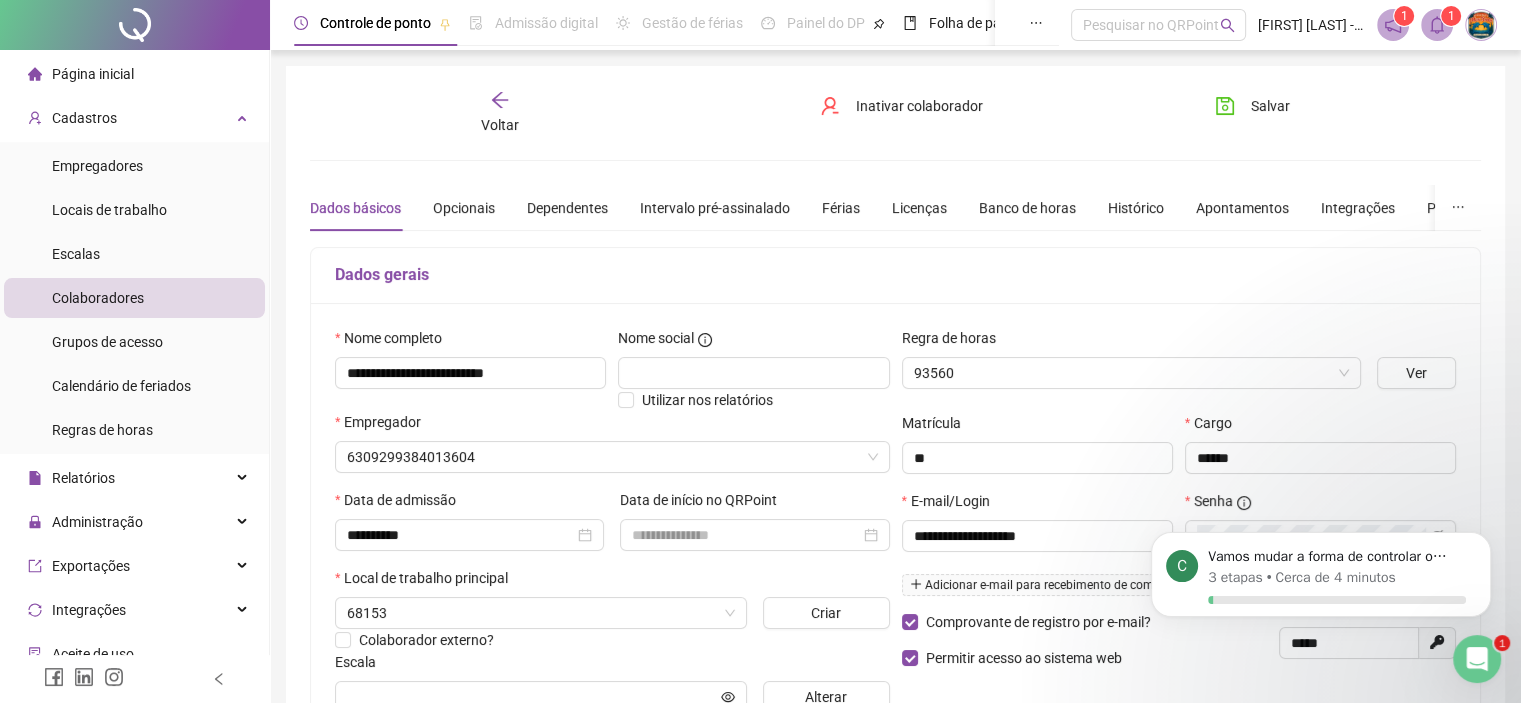 type on "**********" 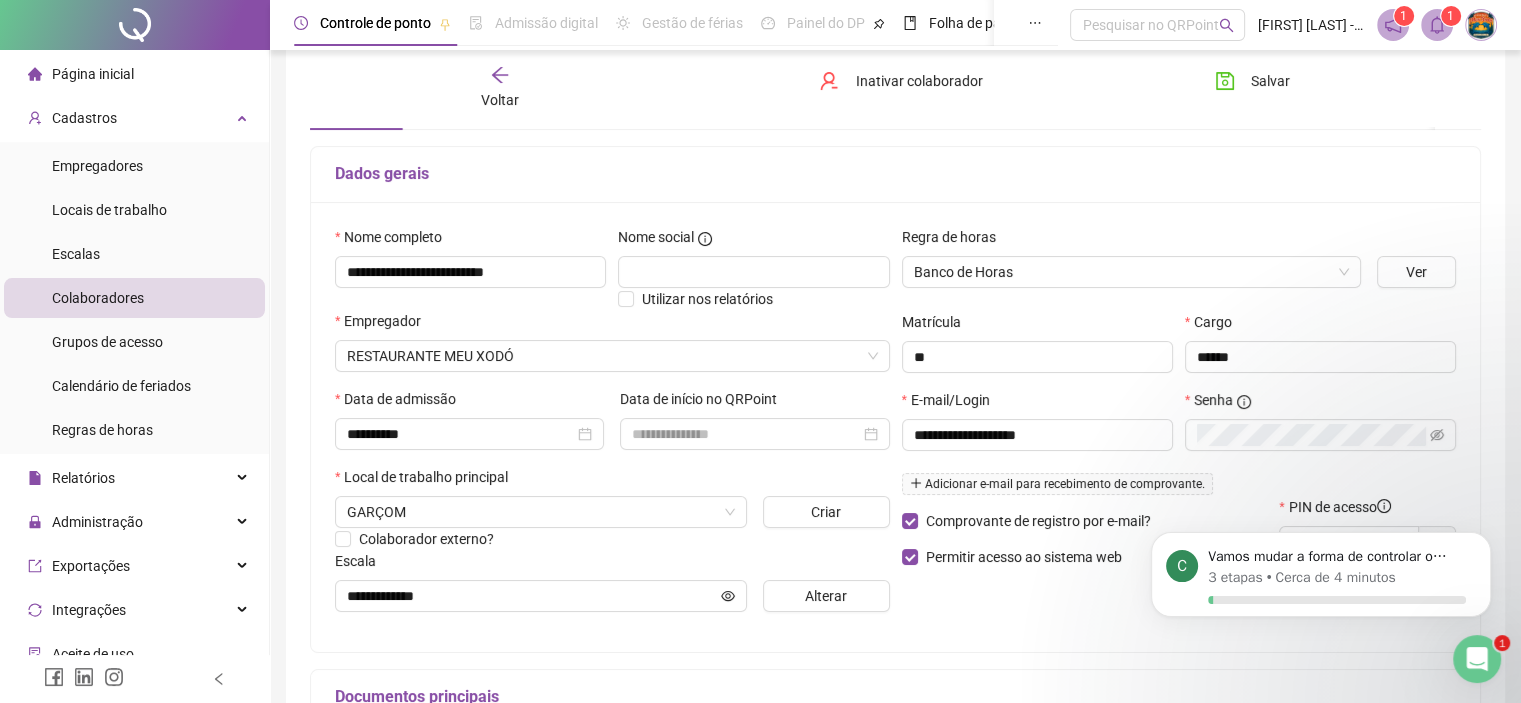 scroll, scrollTop: 200, scrollLeft: 0, axis: vertical 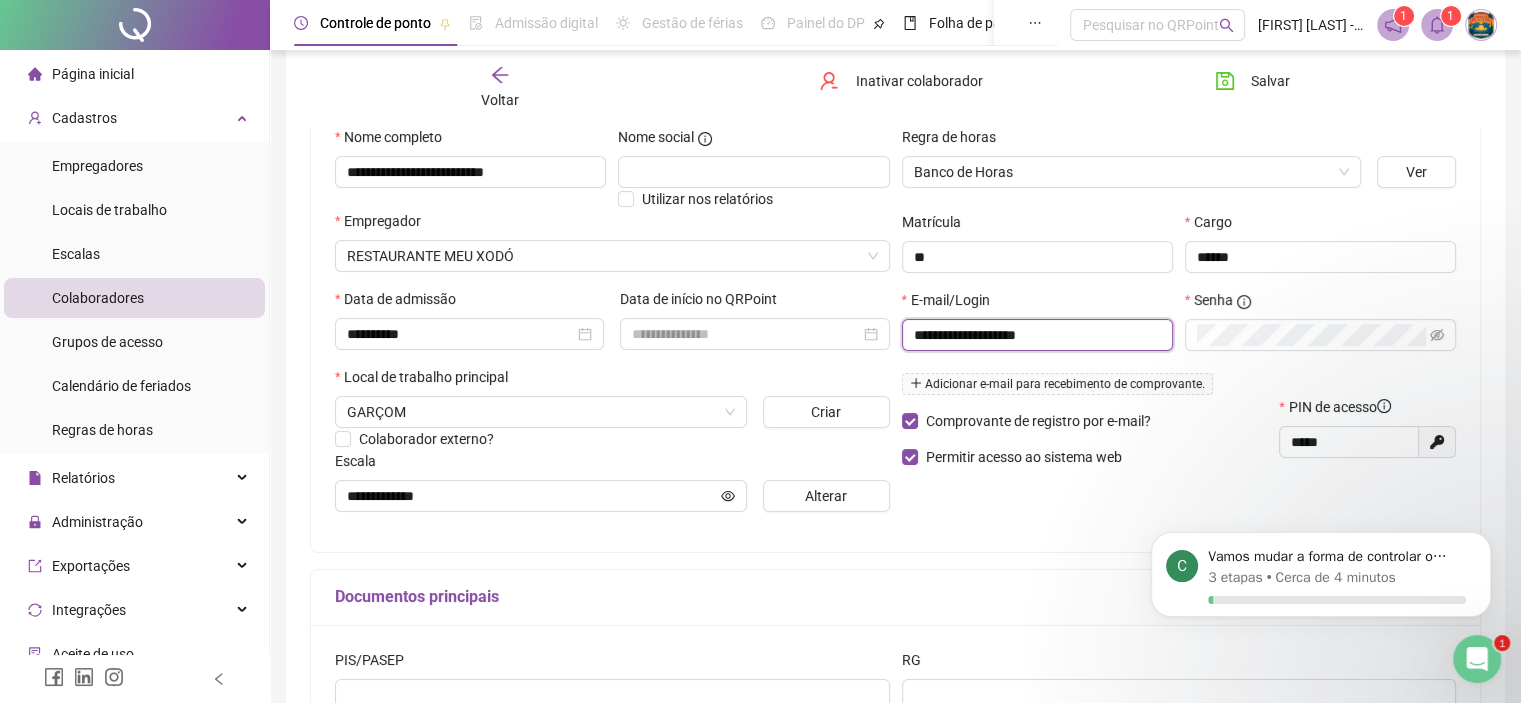 click on "**********" at bounding box center (1035, 335) 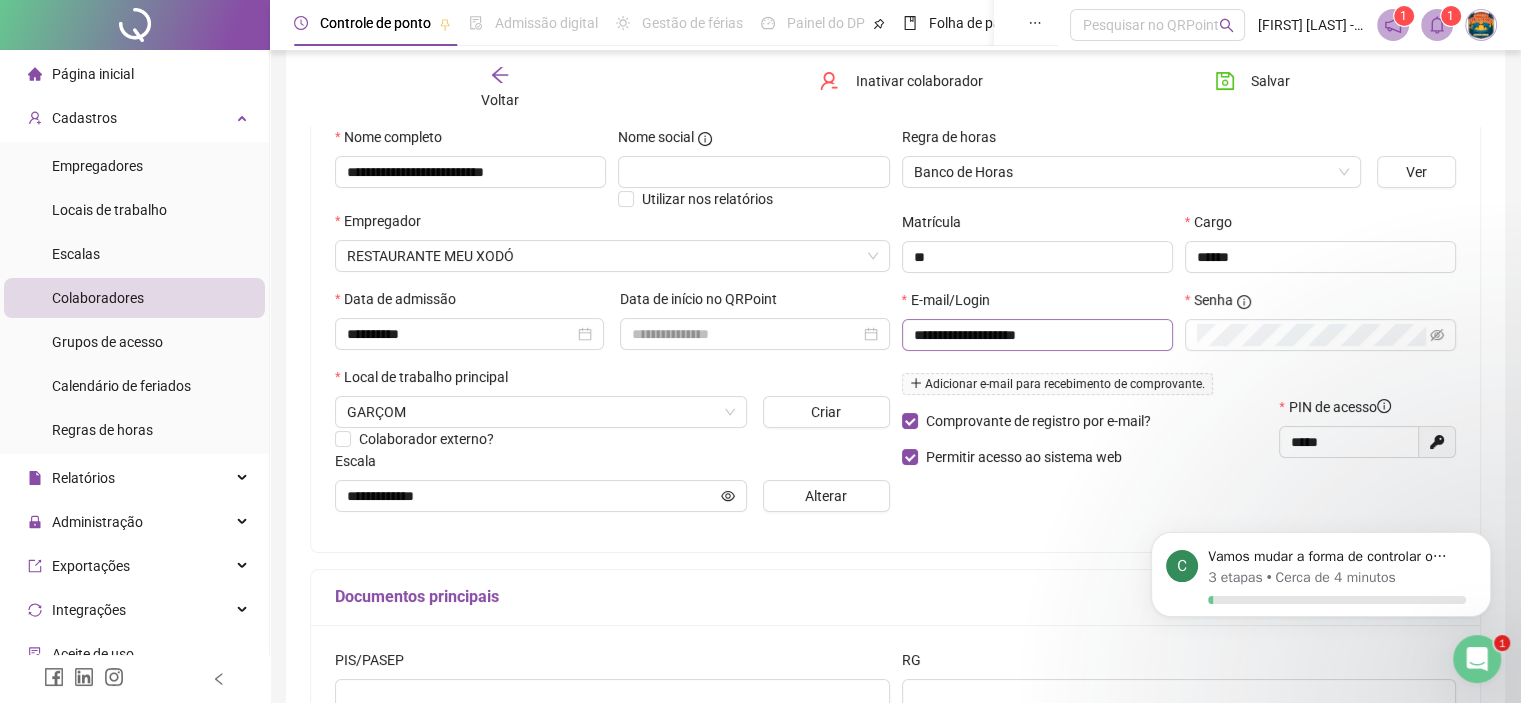 click on "**********" at bounding box center (1037, 335) 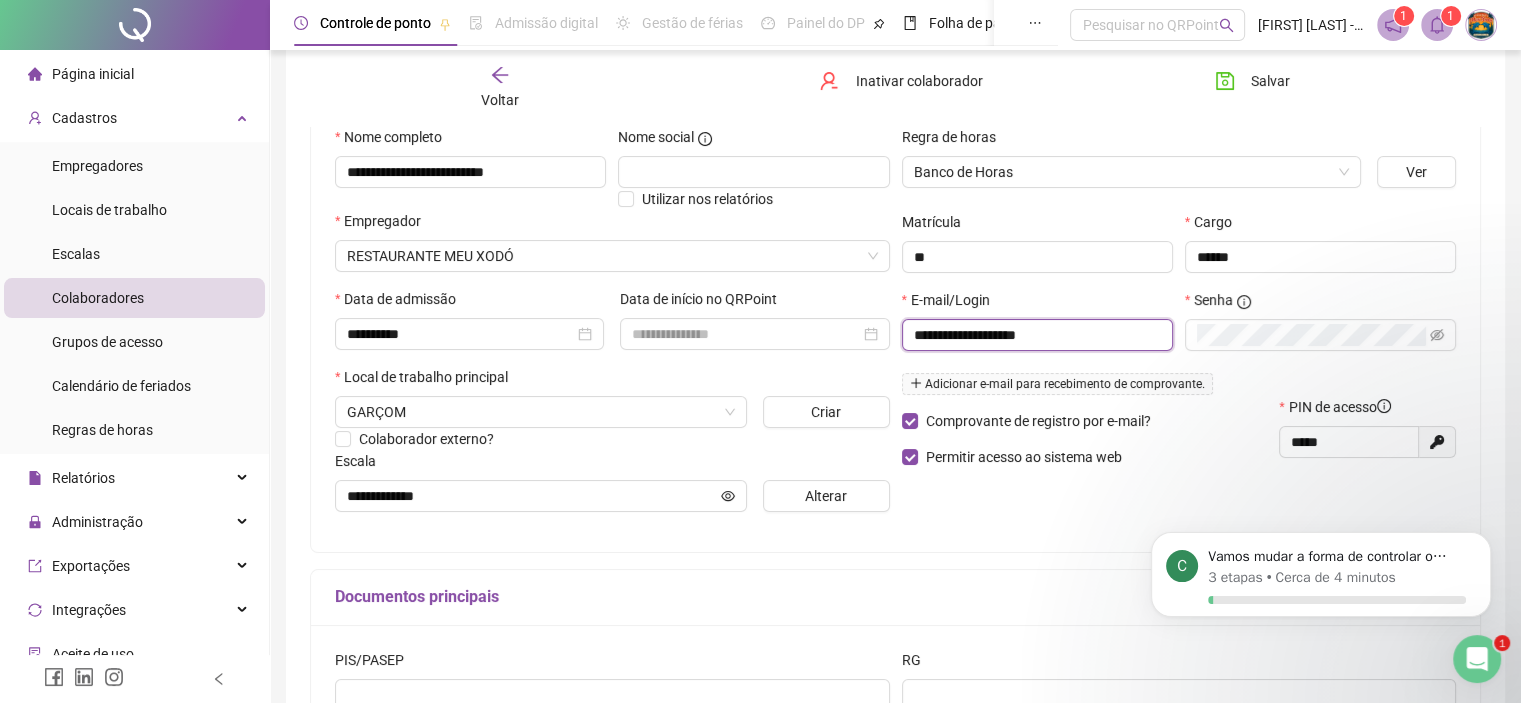 click on "**********" at bounding box center [1035, 335] 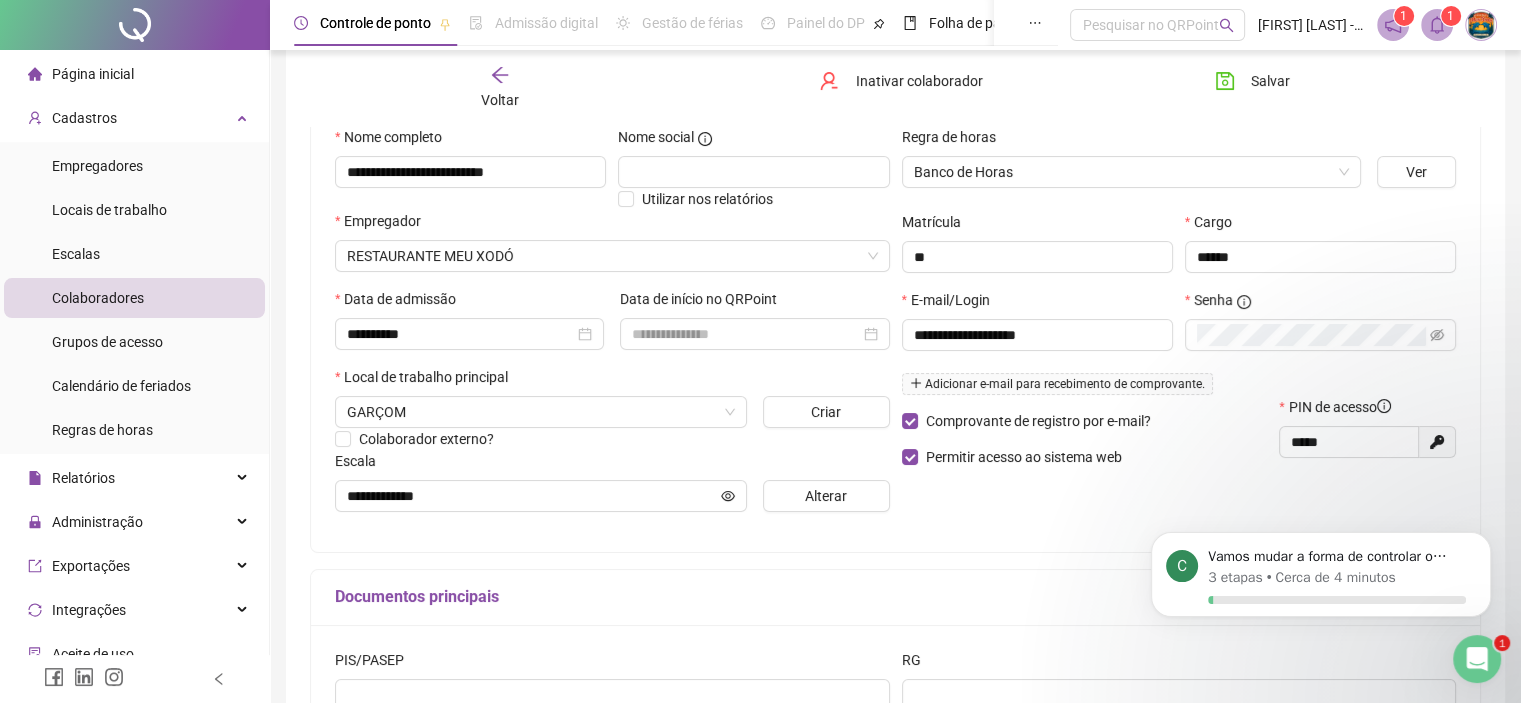 click on "Voltar" at bounding box center [500, 100] 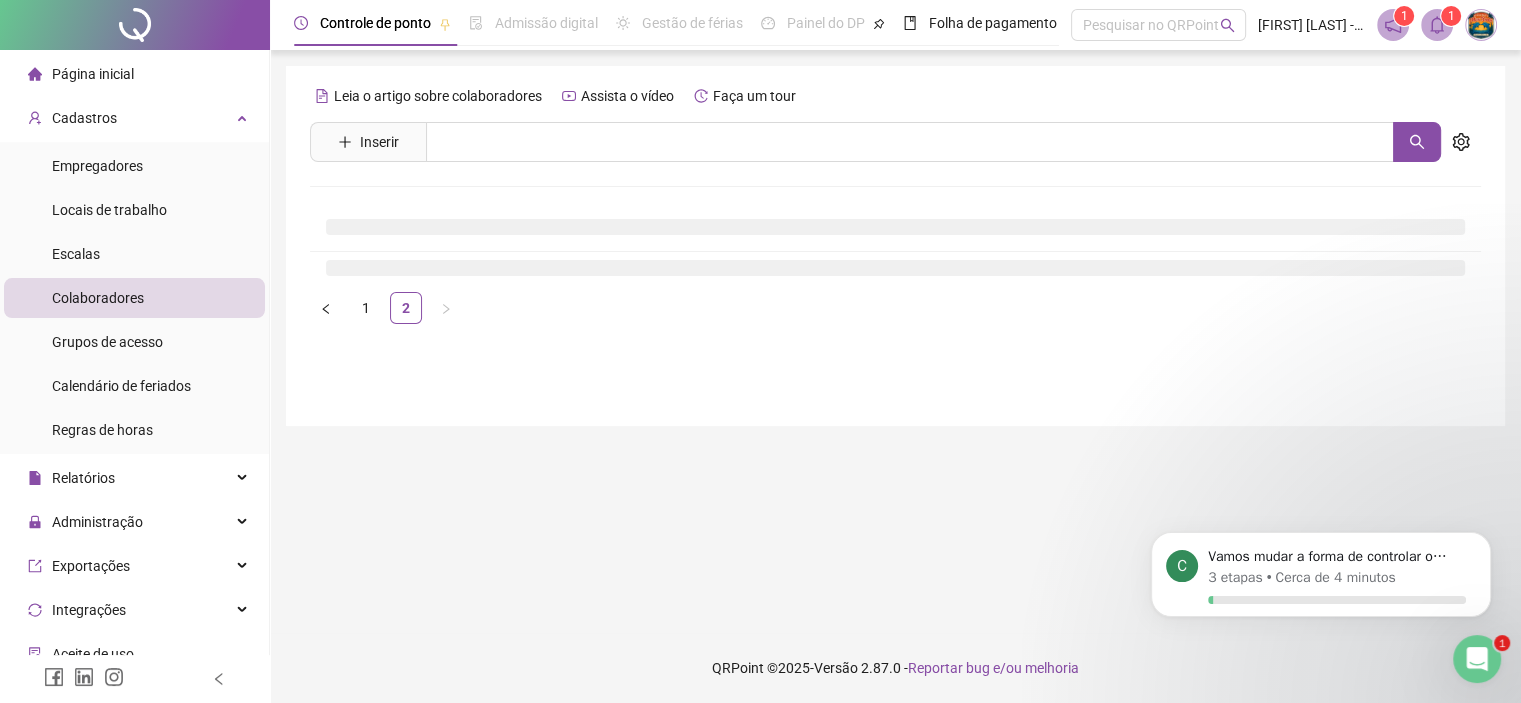 scroll, scrollTop: 0, scrollLeft: 0, axis: both 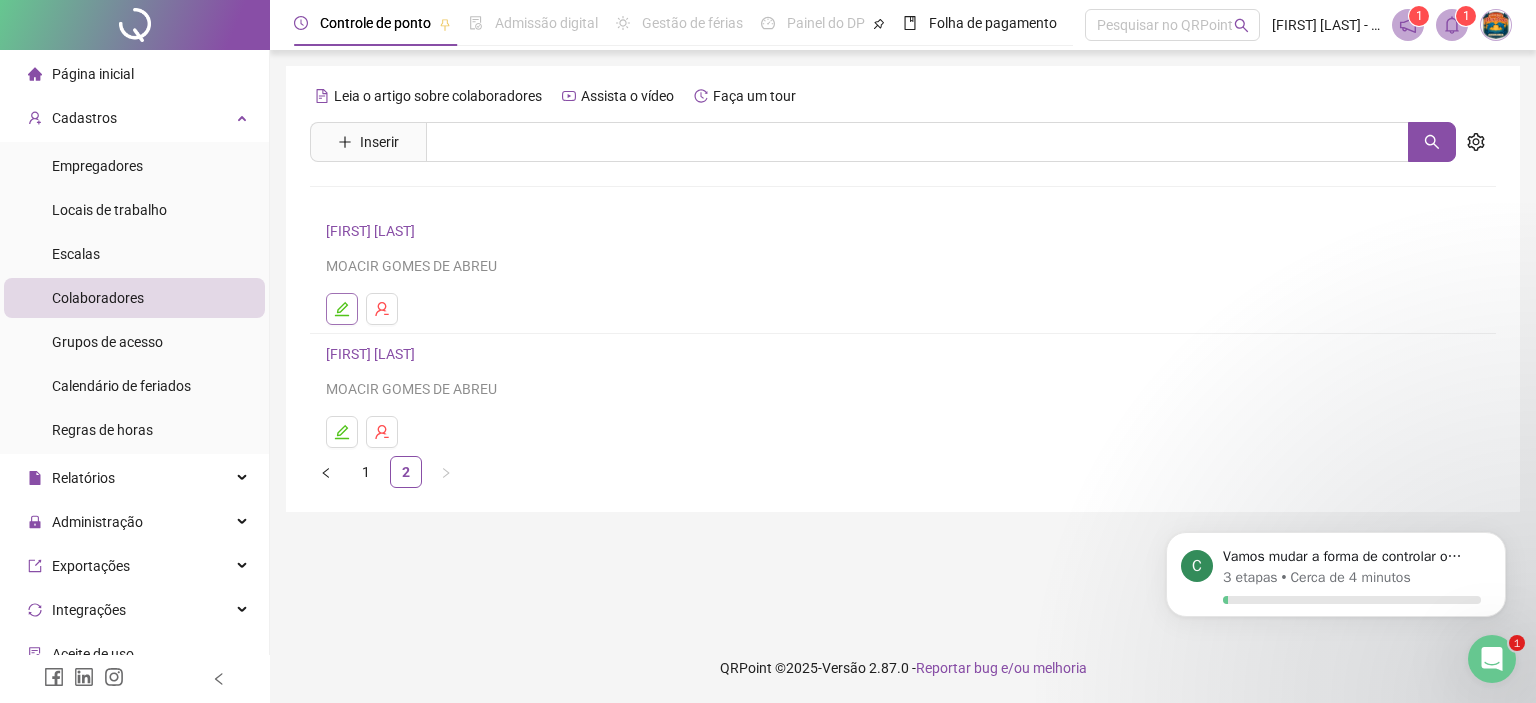 click at bounding box center [342, 309] 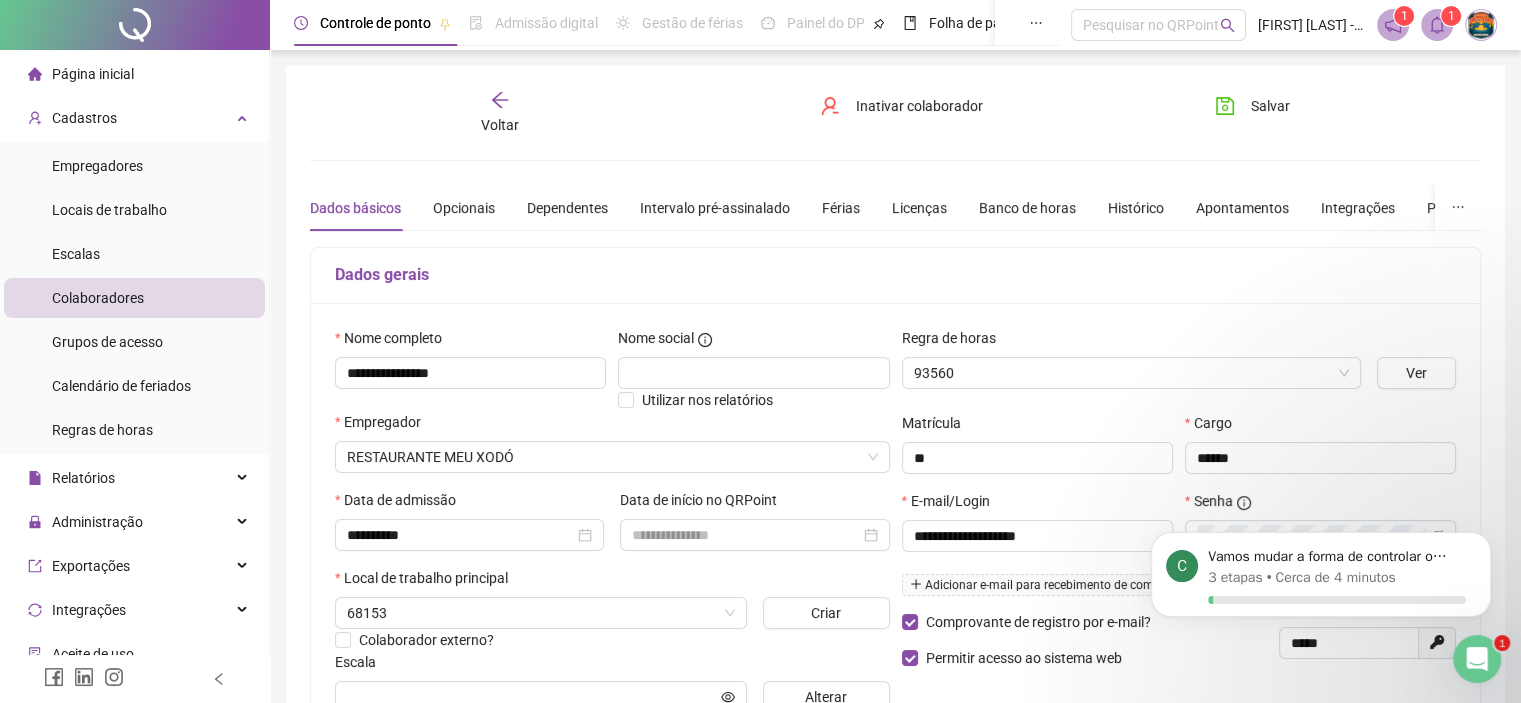 type on "**********" 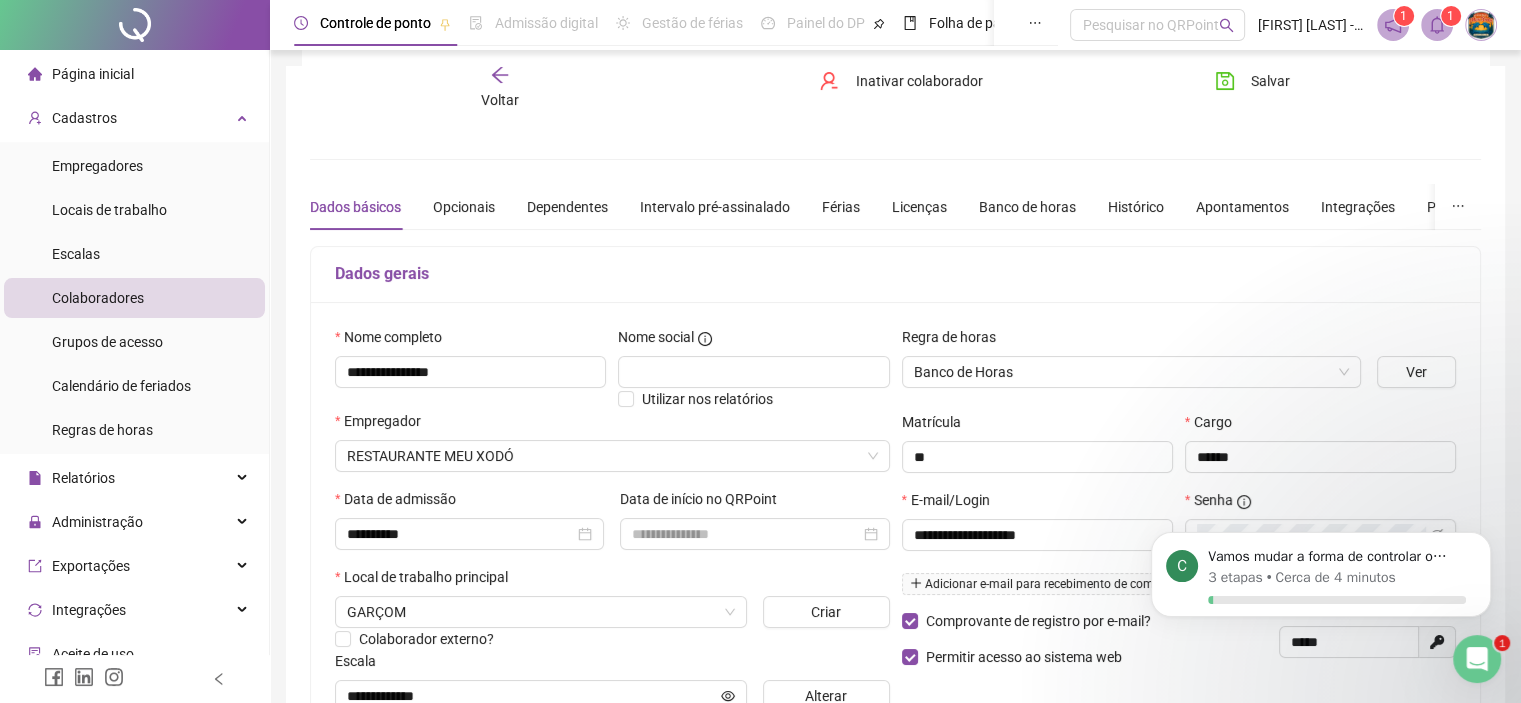 scroll, scrollTop: 200, scrollLeft: 0, axis: vertical 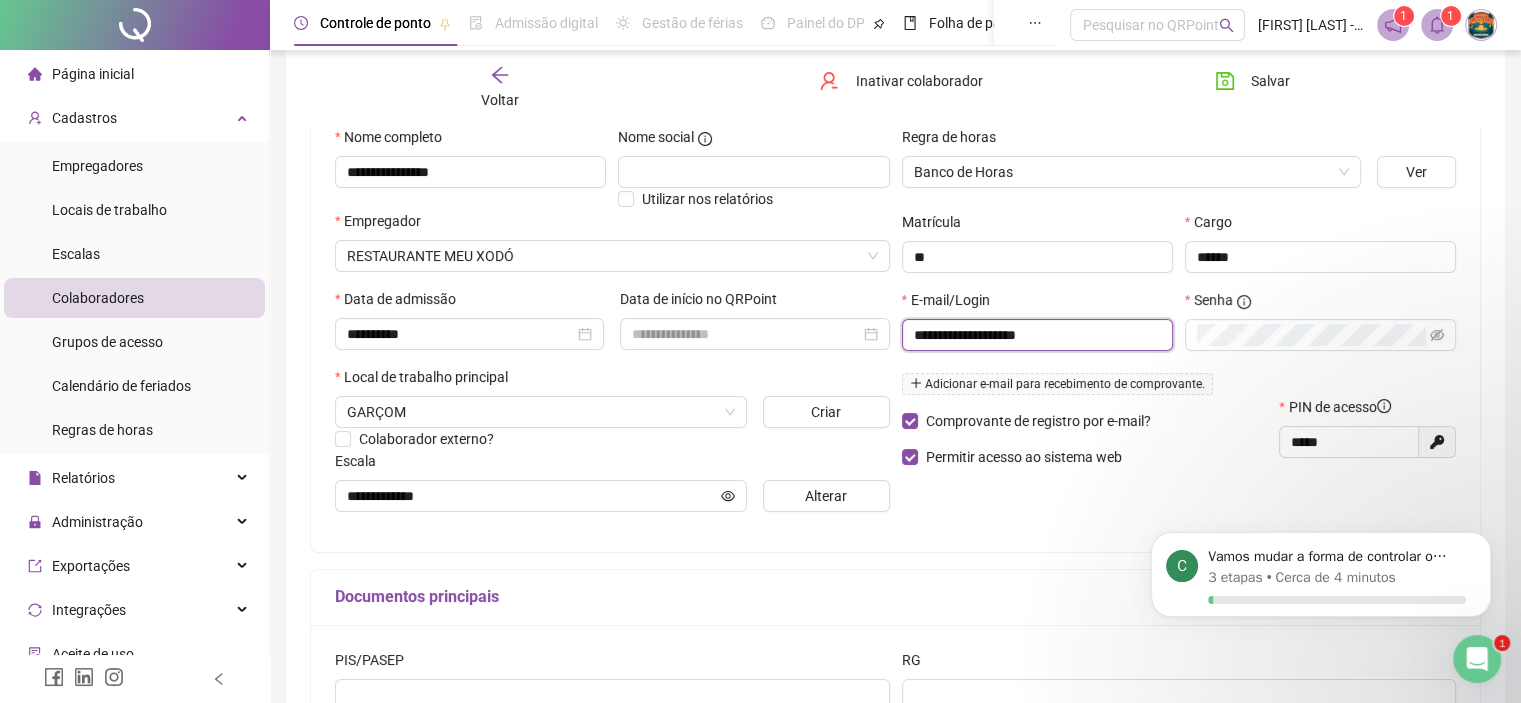 drag, startPoint x: 1072, startPoint y: 336, endPoint x: 661, endPoint y: 317, distance: 411.43893 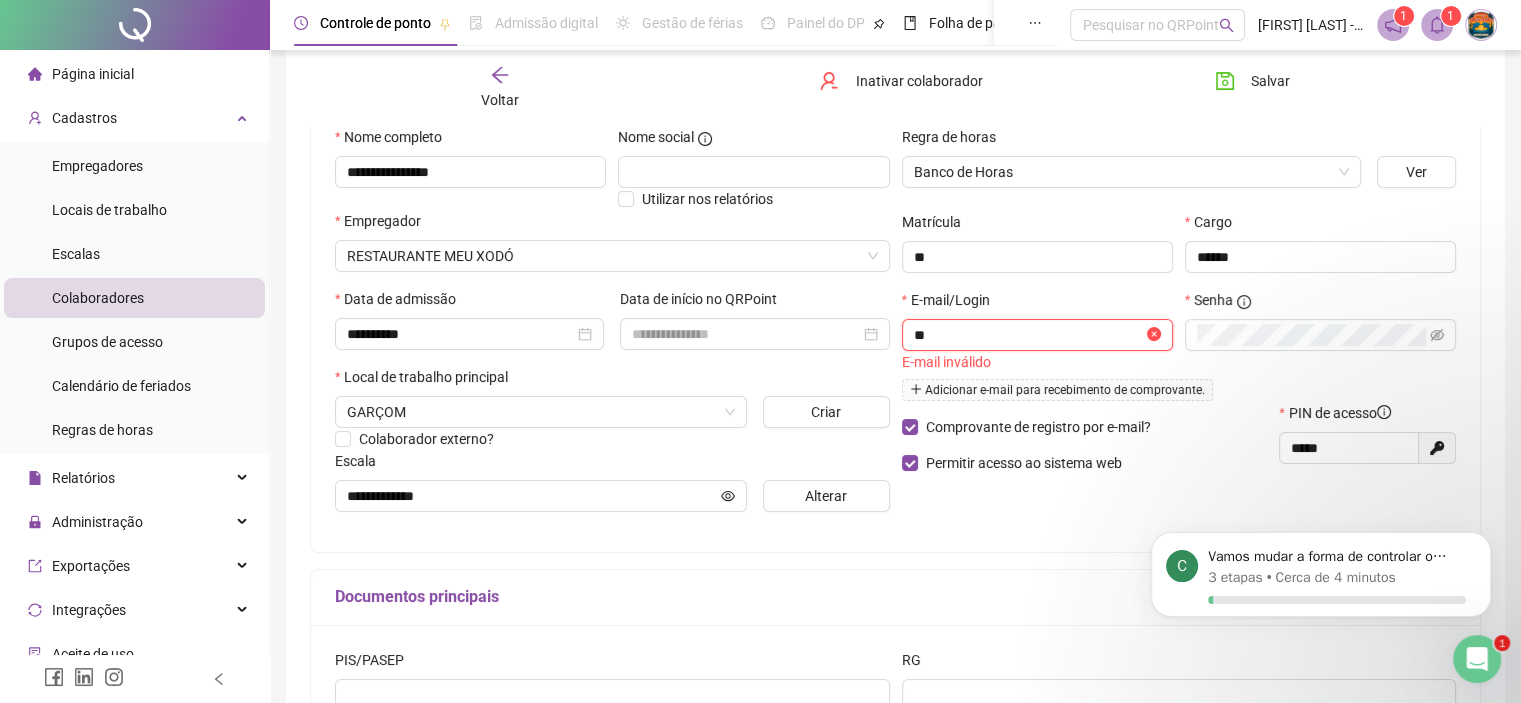 type on "*" 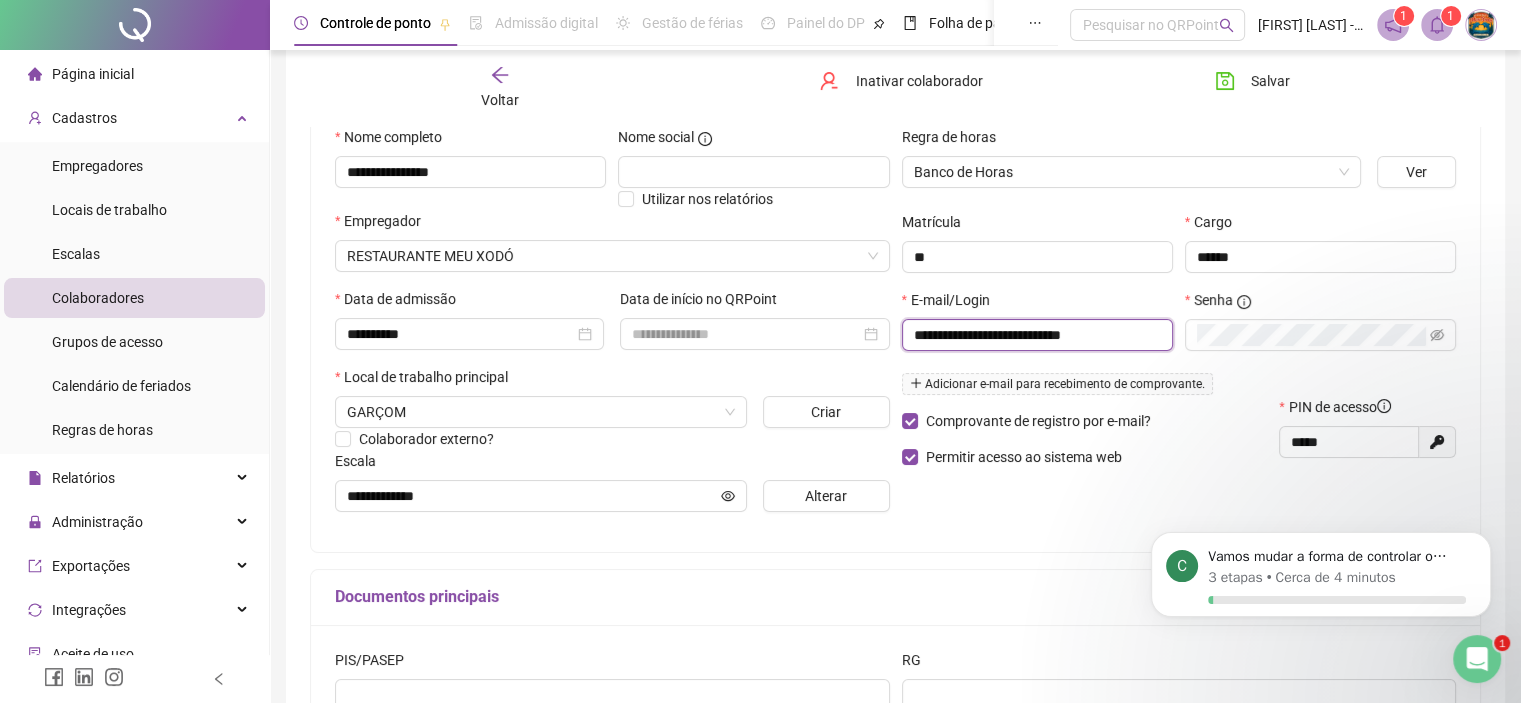 type on "**********" 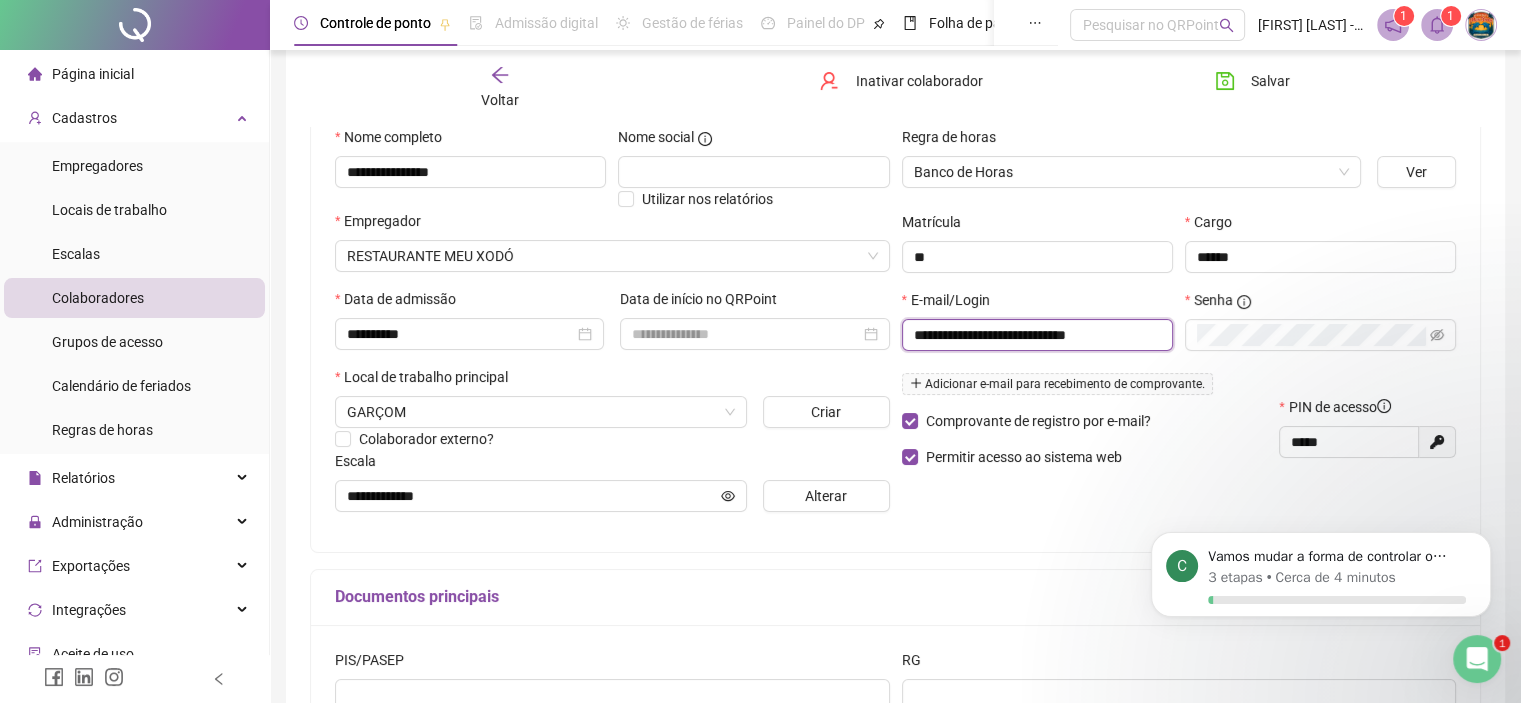 click on "**********" at bounding box center (1035, 335) 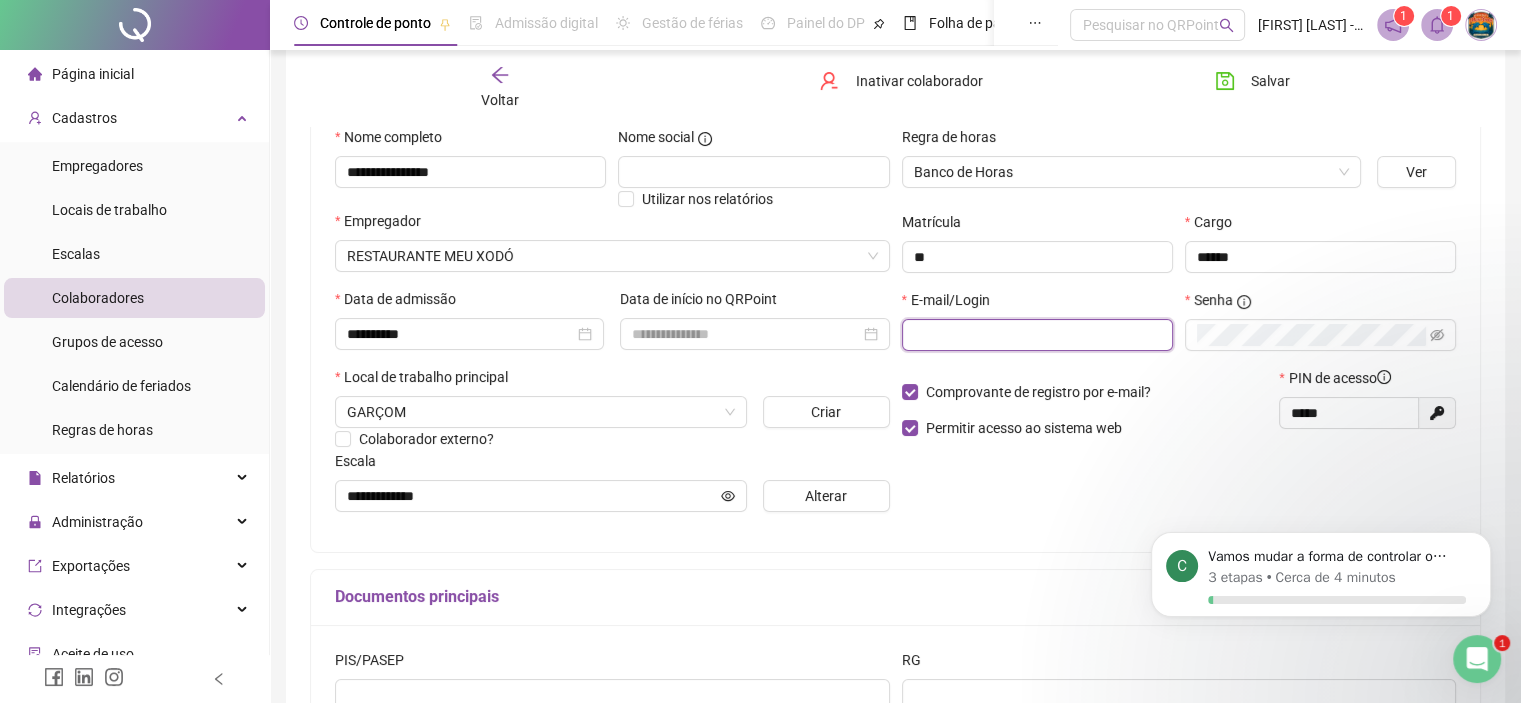 paste on "**********" 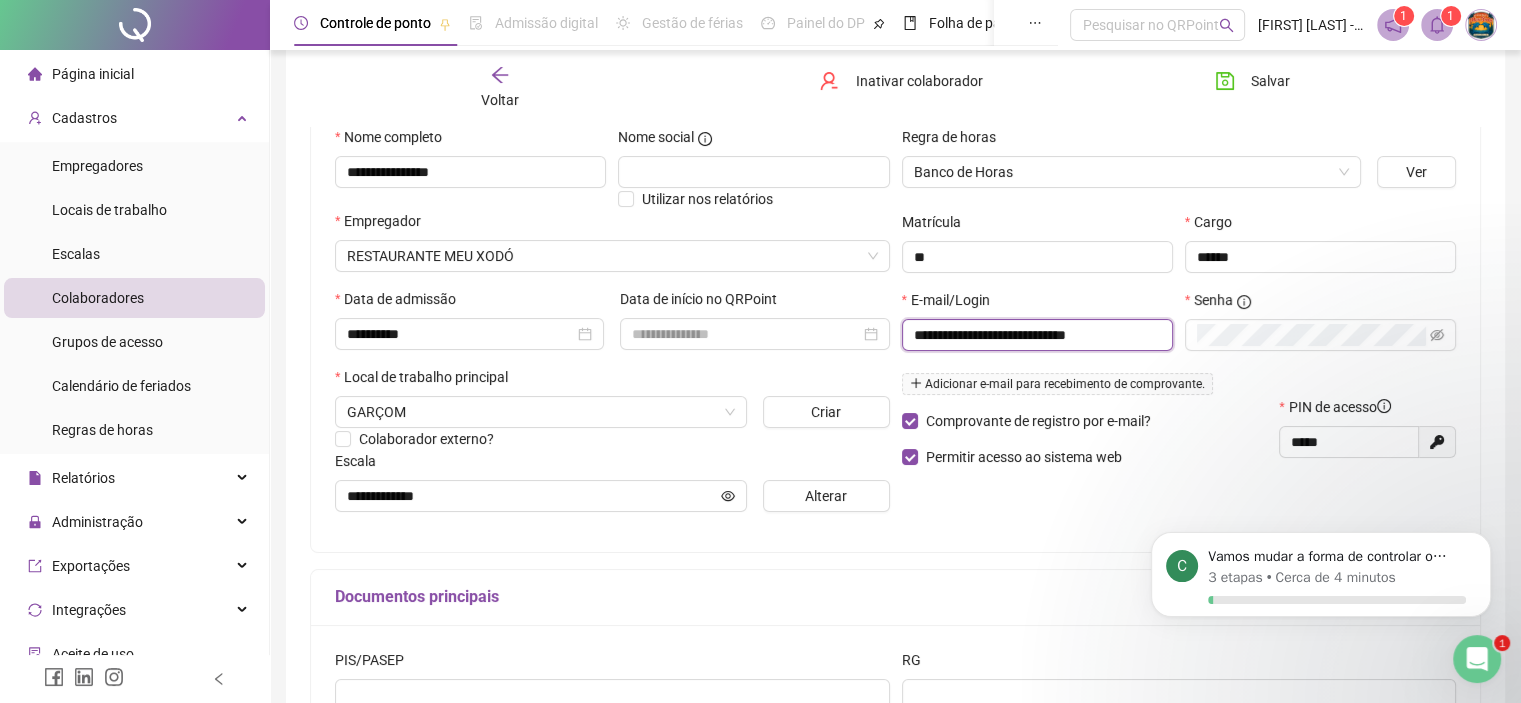 type on "**********" 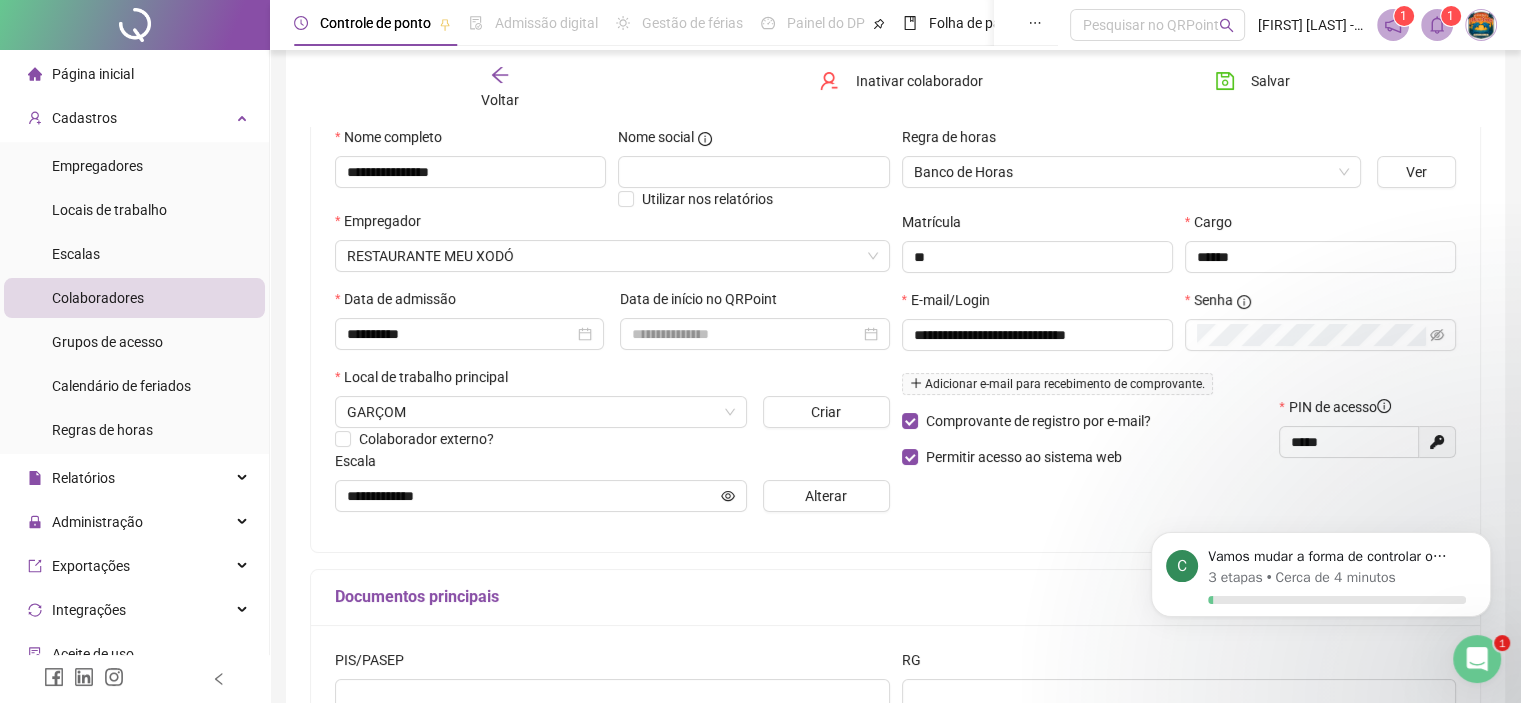 click on "Adicionar e-mail para recebimento de comprovante." at bounding box center (1057, 384) 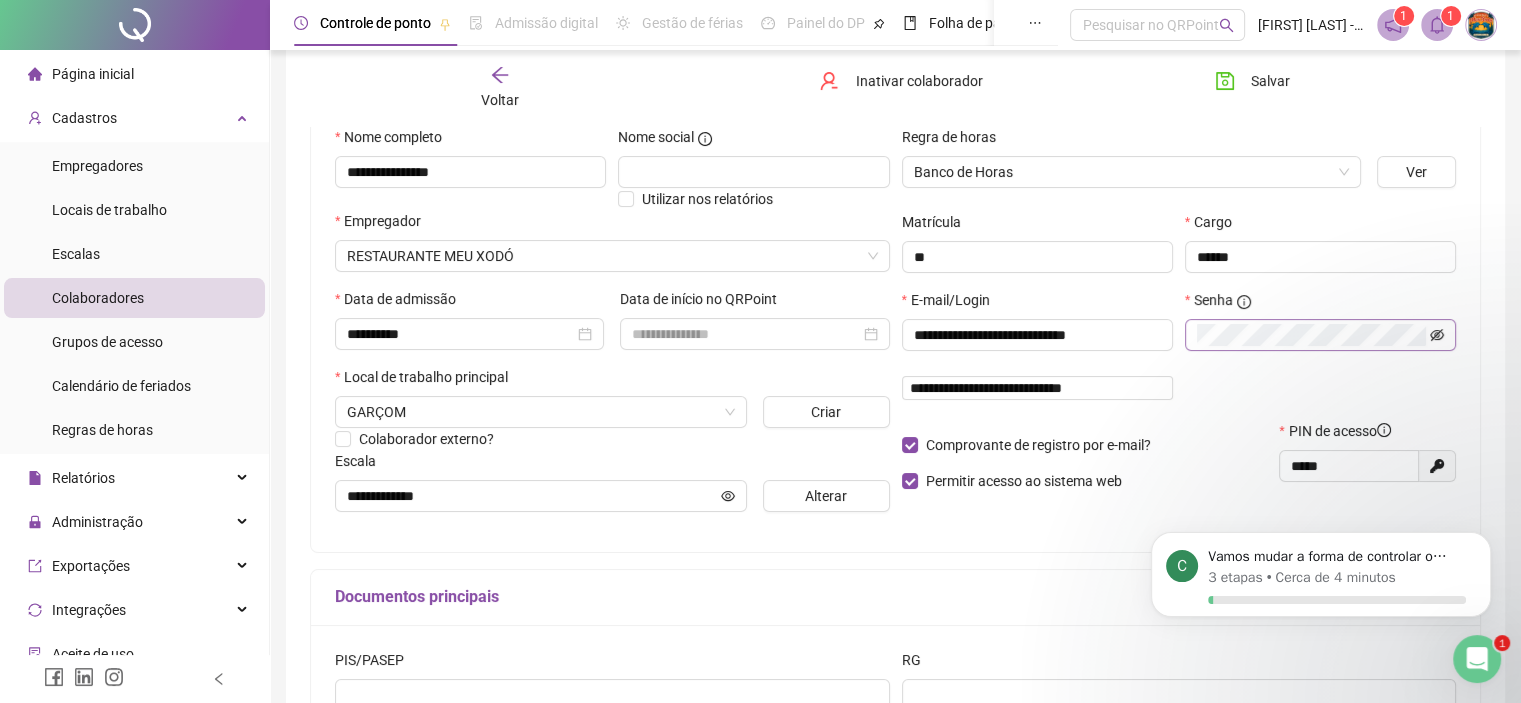click 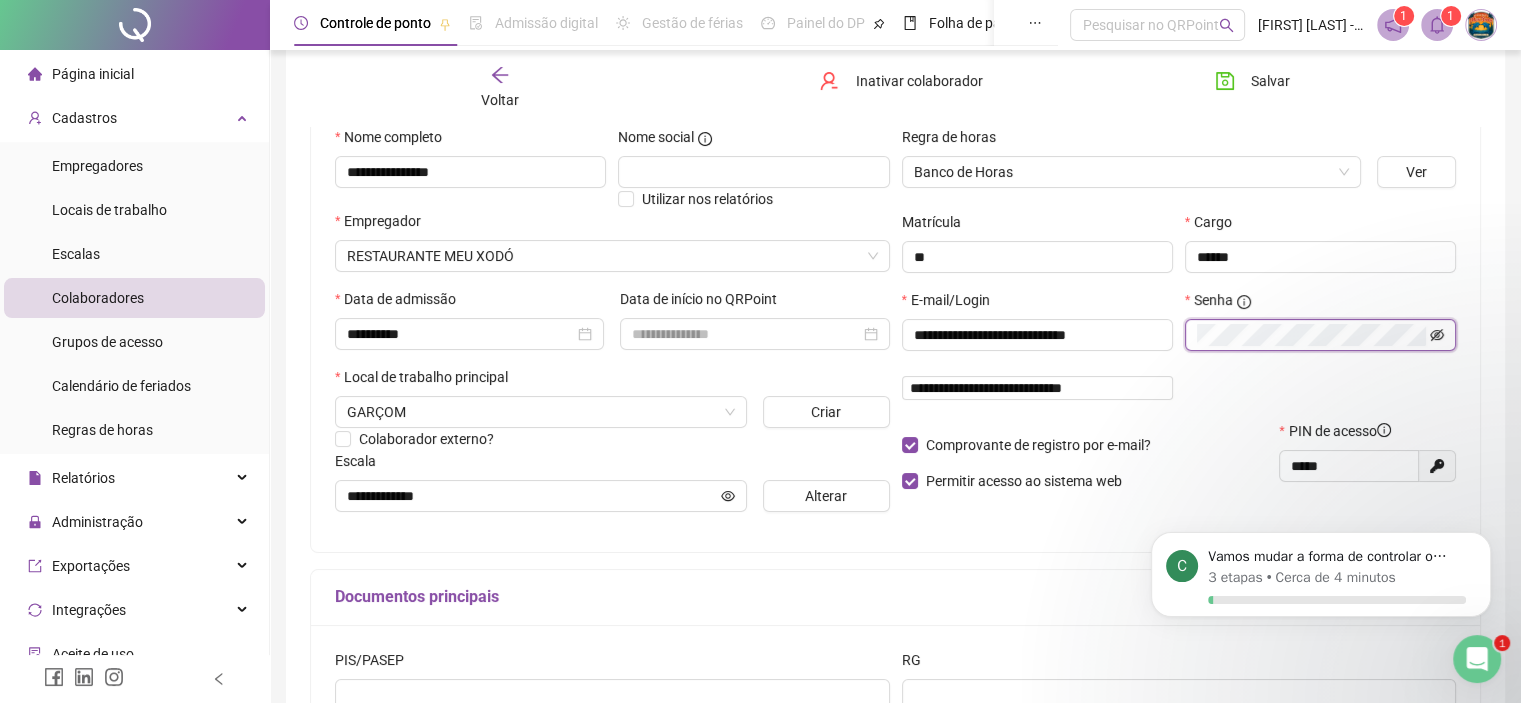 type 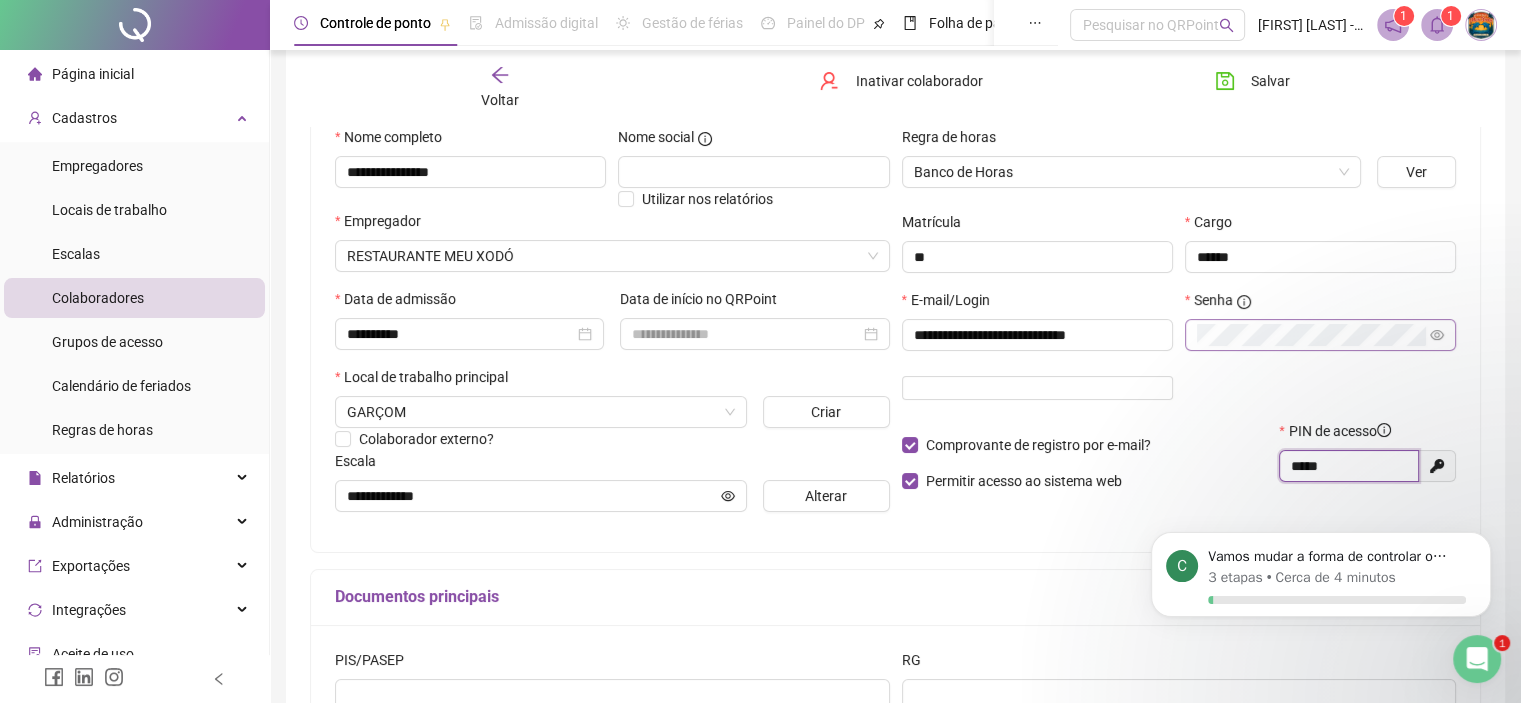 click on "*****" at bounding box center (1347, 466) 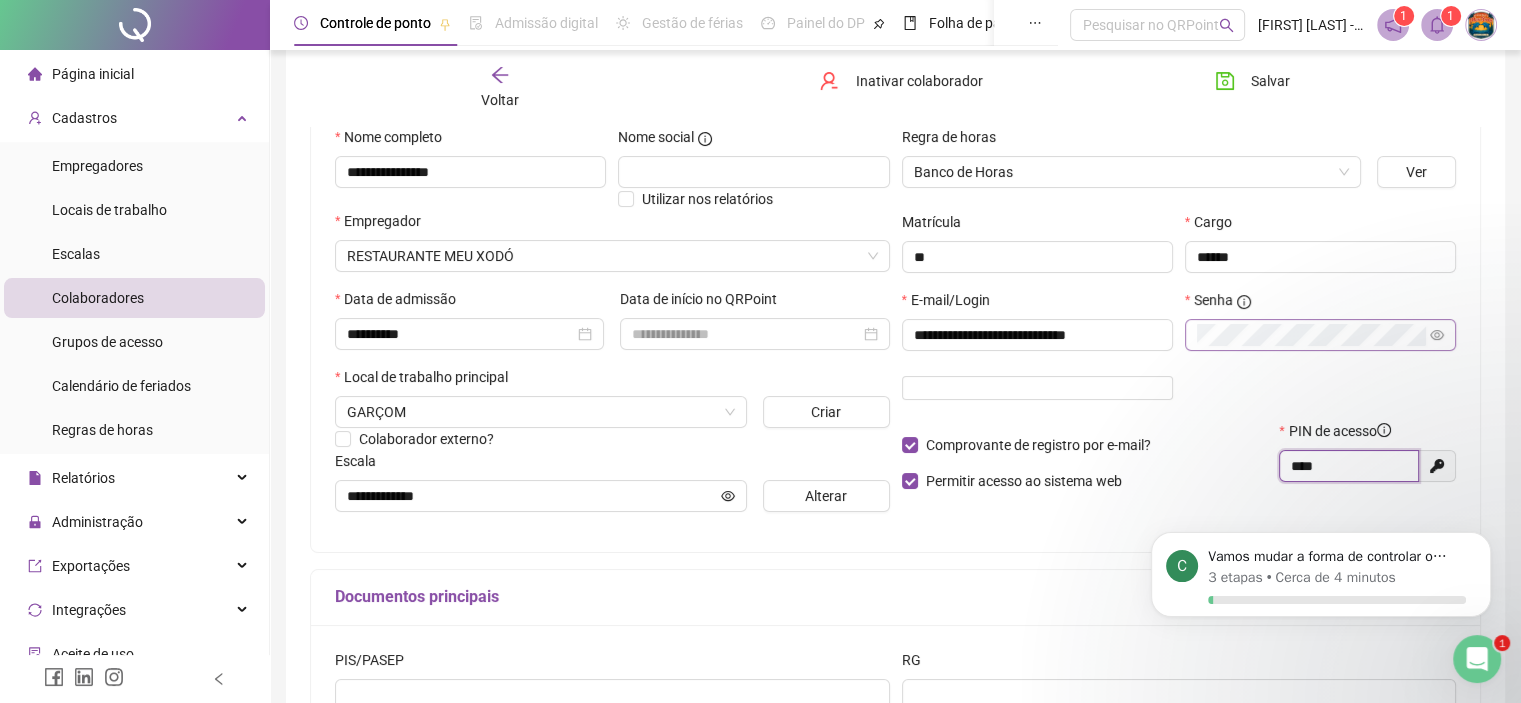 type on "****" 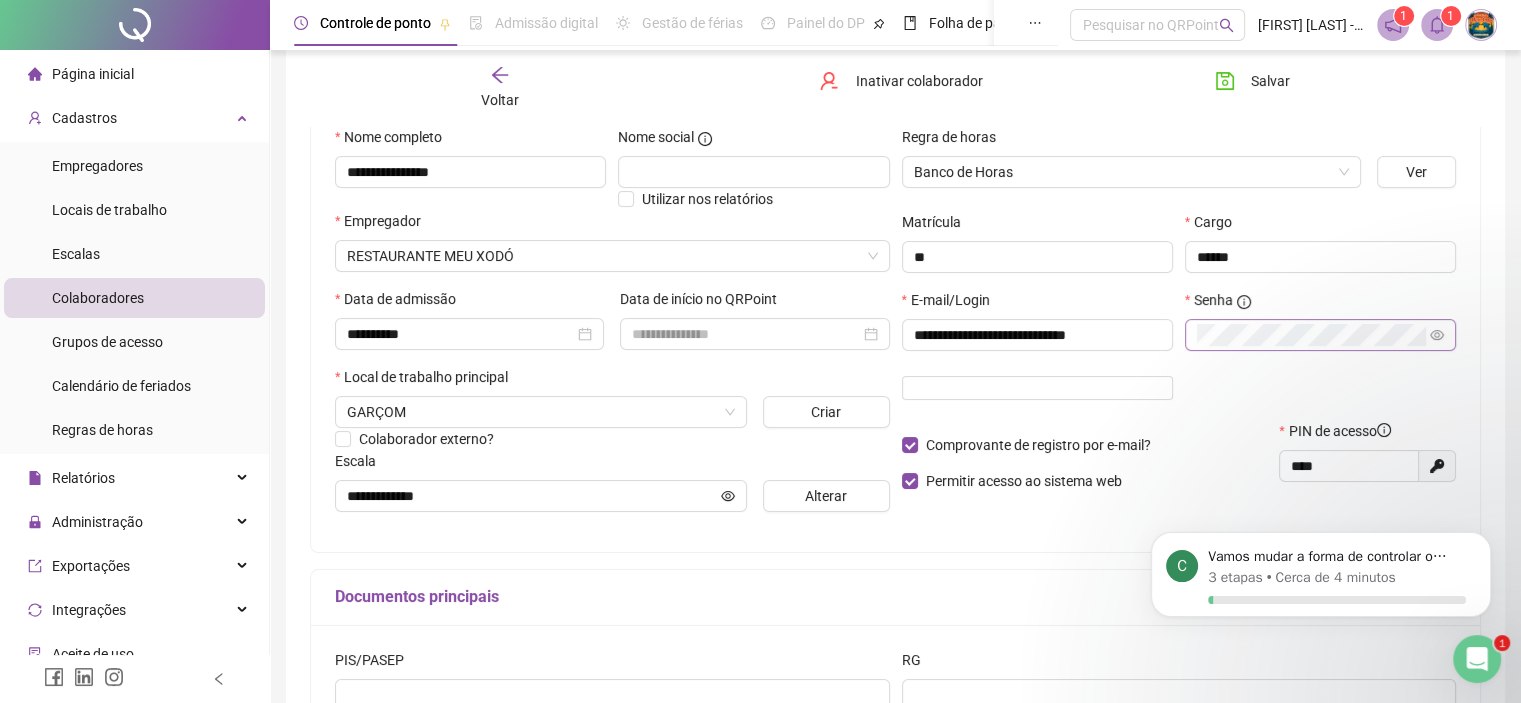 click on "Documentos principais" at bounding box center (895, 598) 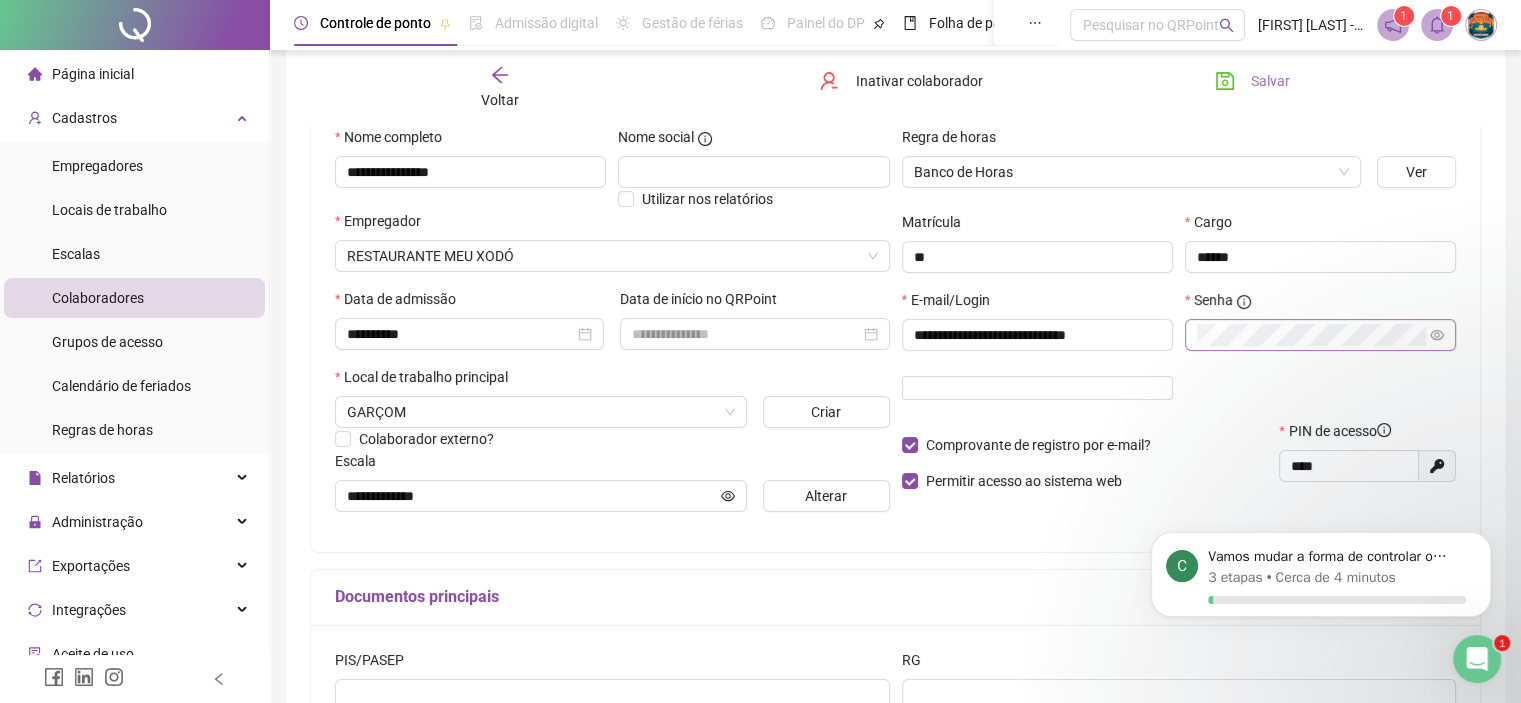 click on "Salvar" at bounding box center (1252, 81) 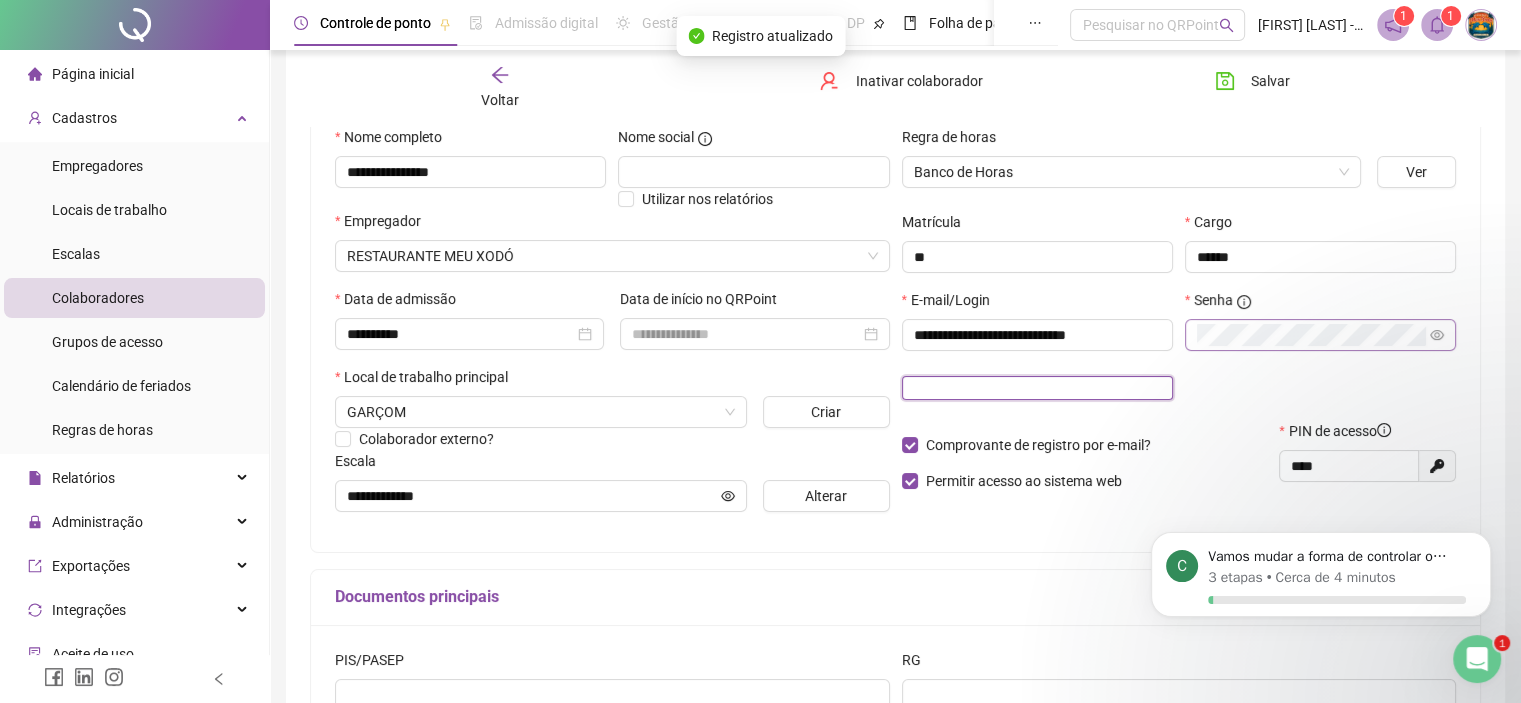 click at bounding box center [1037, 388] 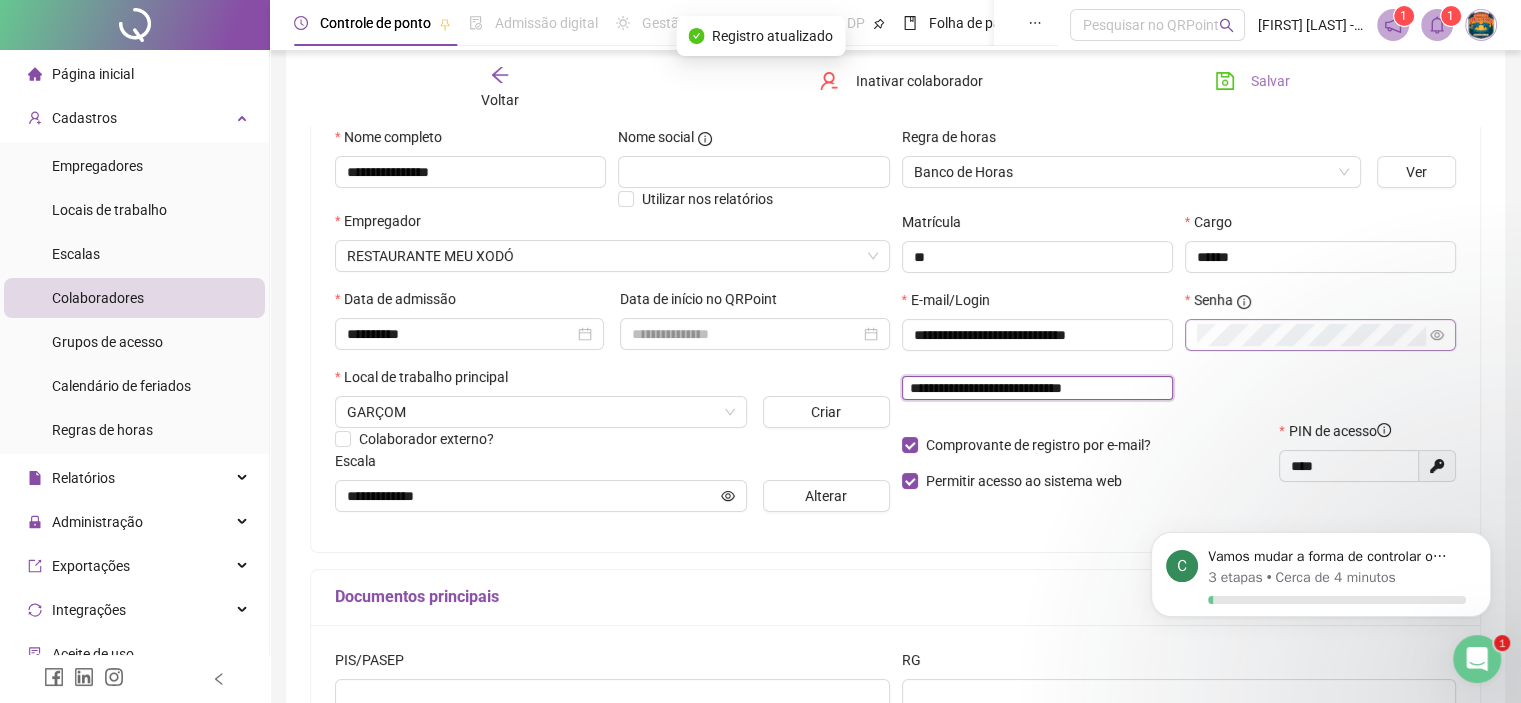 type on "**********" 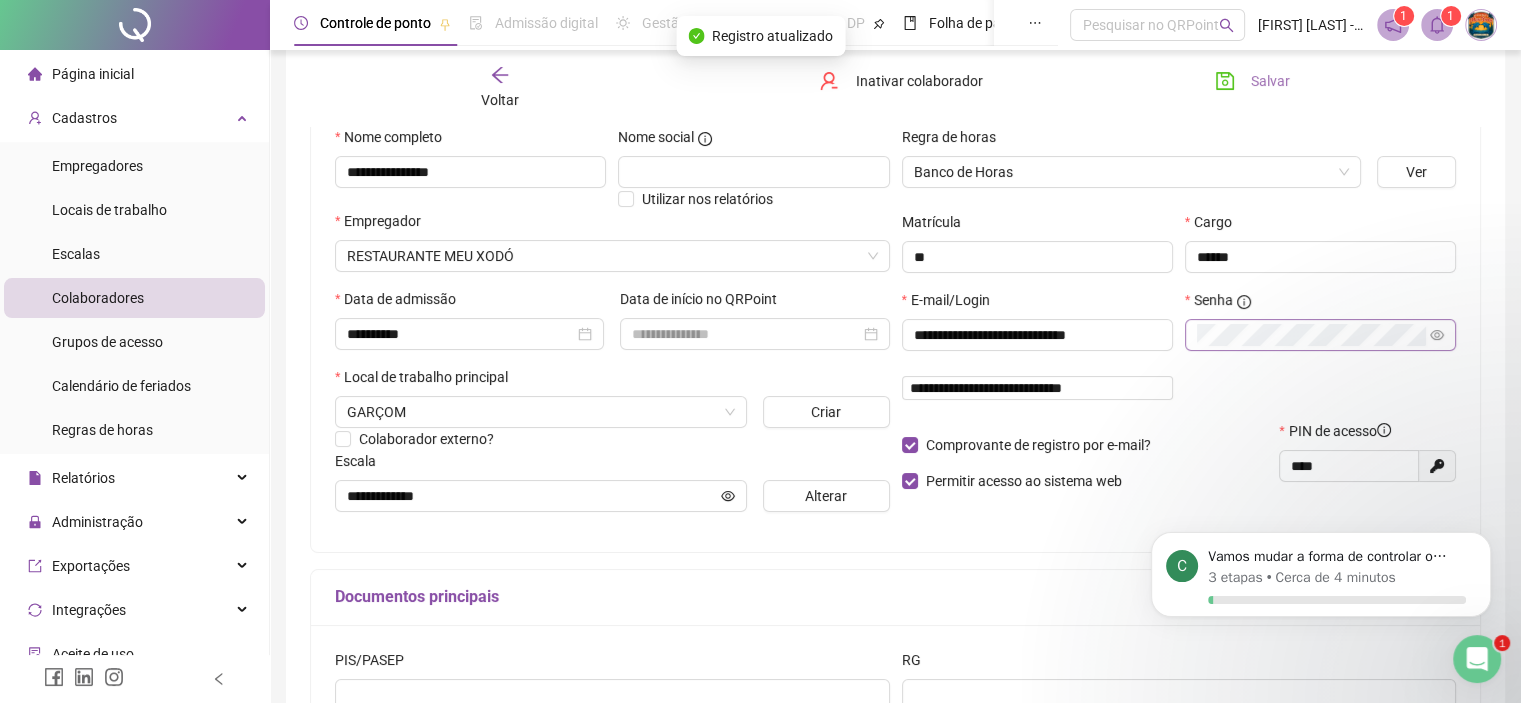 type 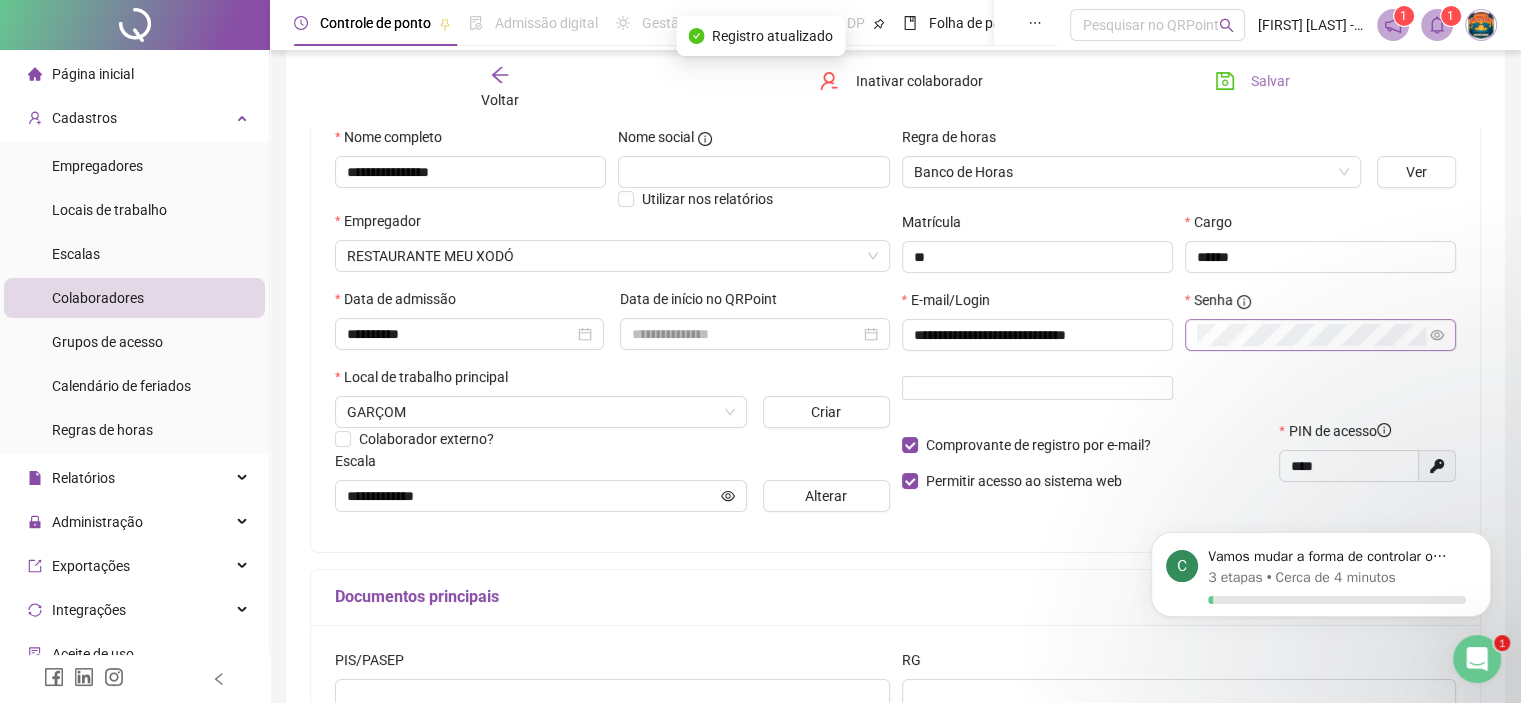 click on "Salvar" at bounding box center [1252, 81] 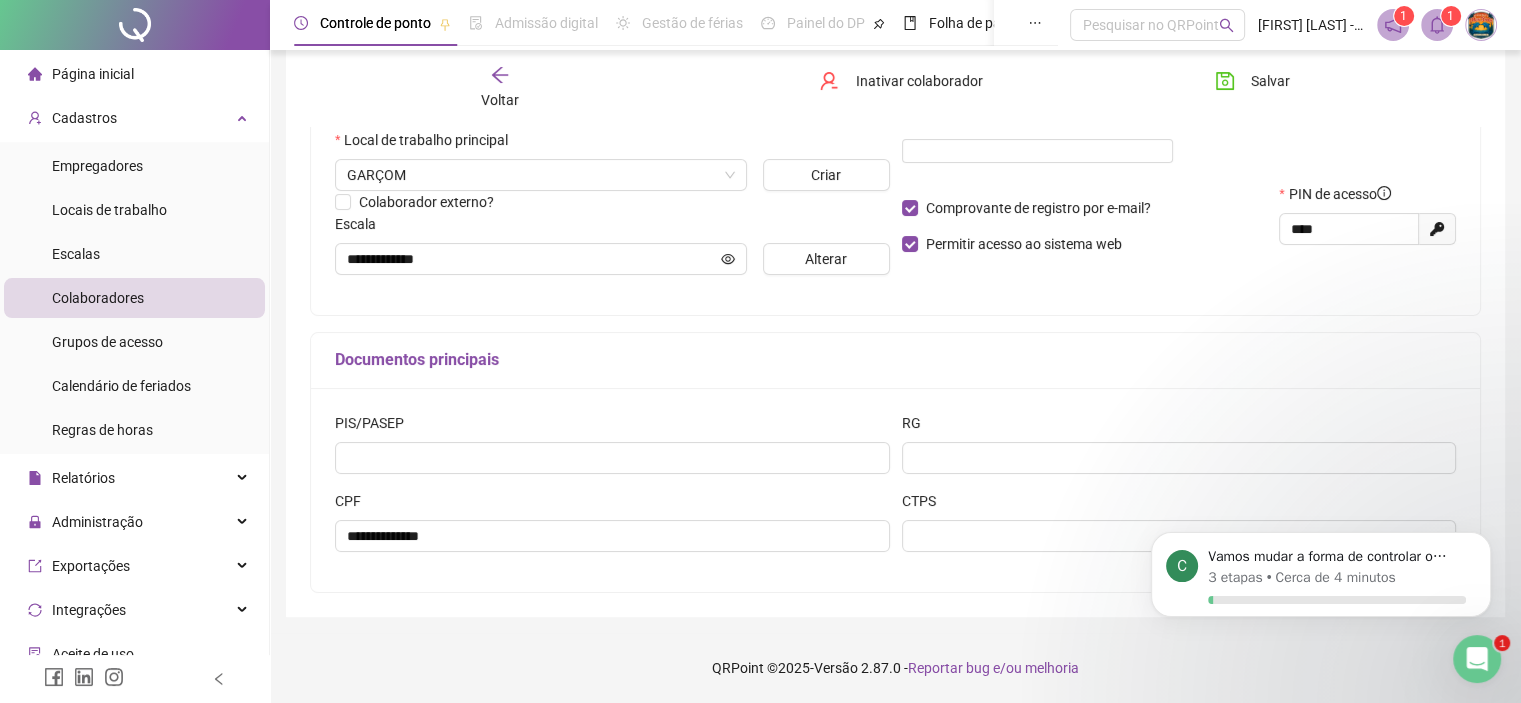 scroll, scrollTop: 0, scrollLeft: 0, axis: both 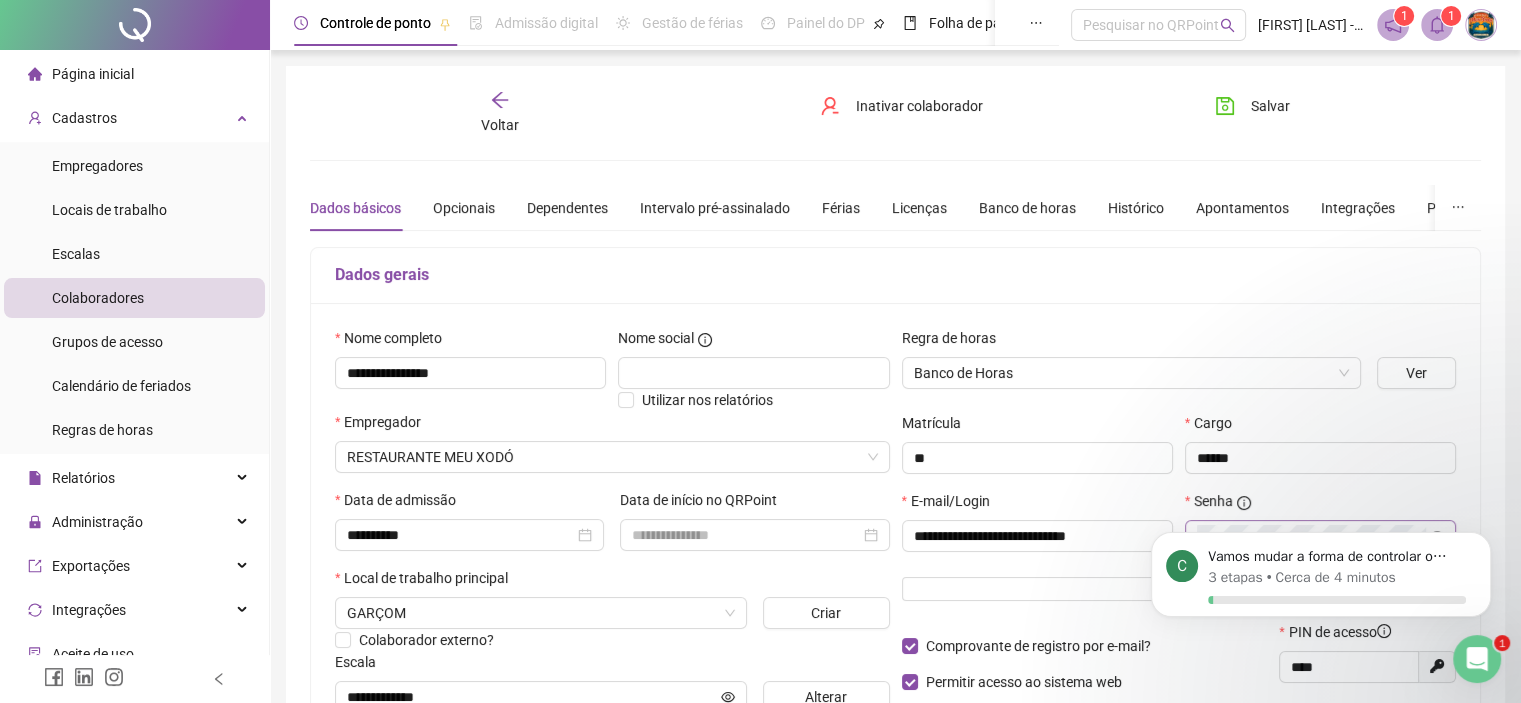 click on "Voltar" at bounding box center [500, 125] 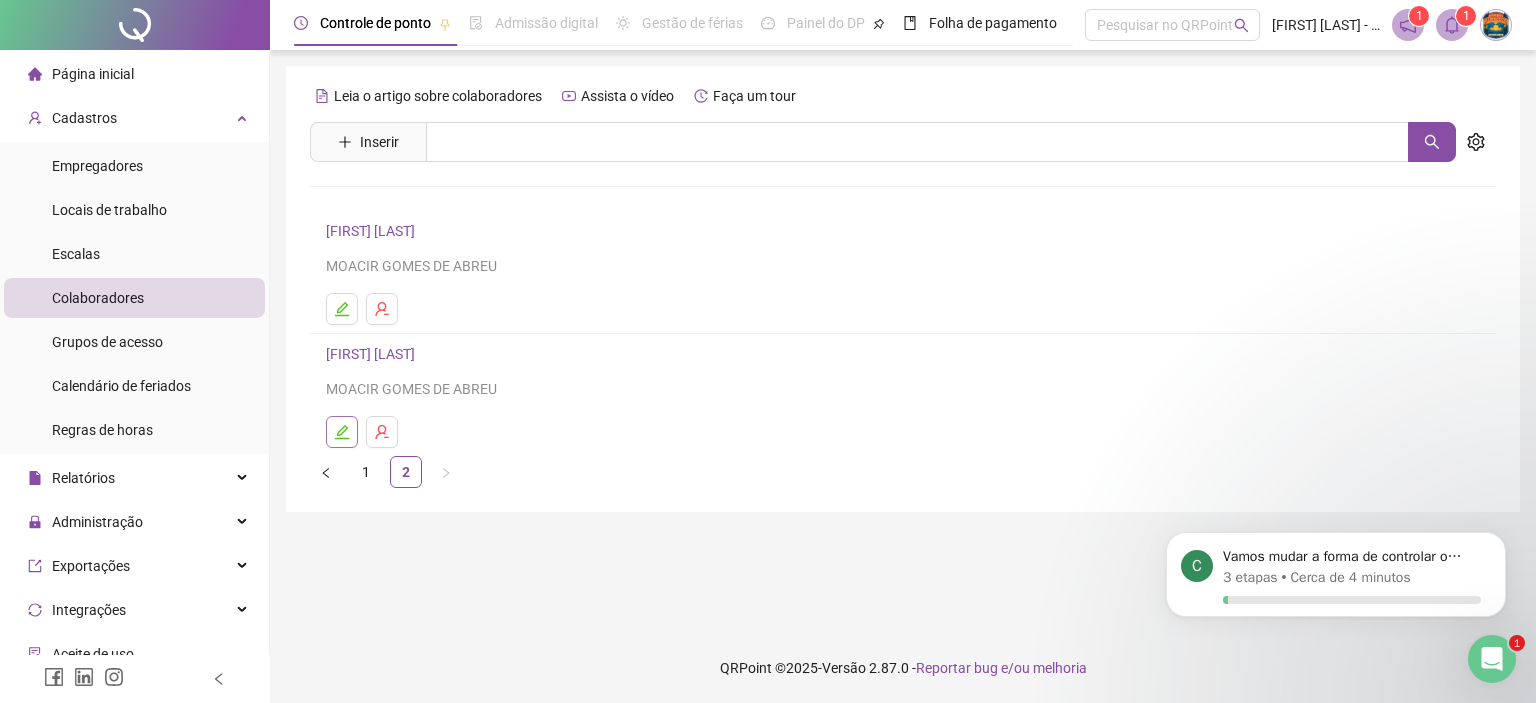 click at bounding box center (342, 432) 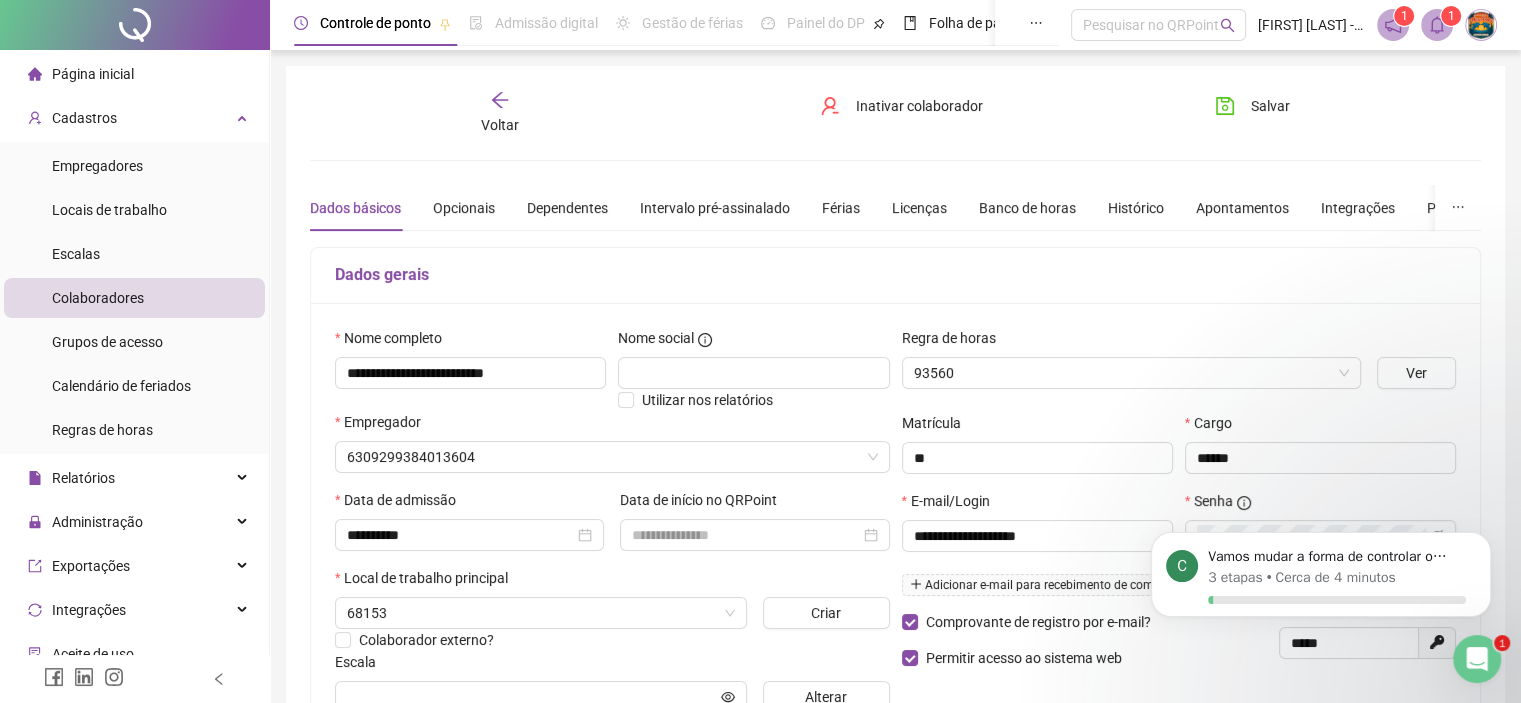 type on "**********" 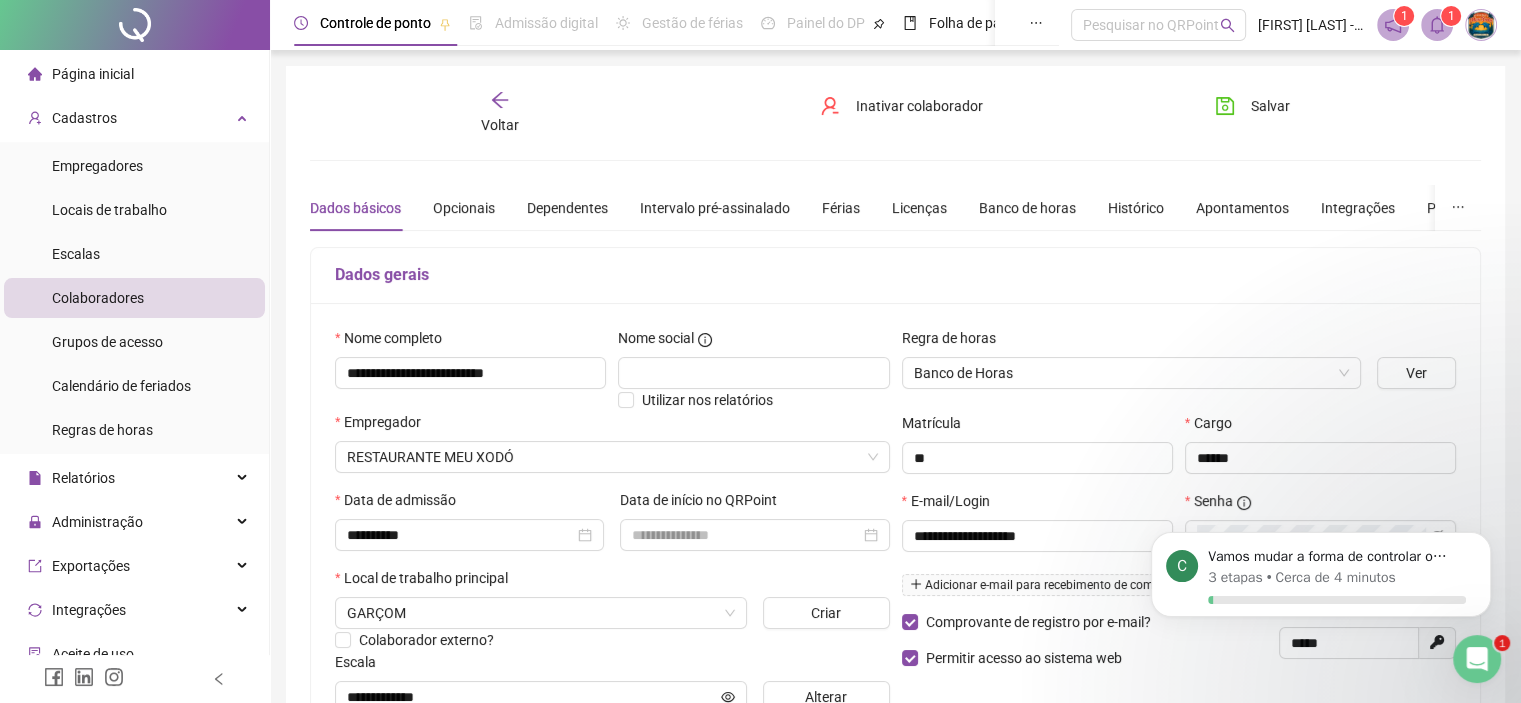 scroll, scrollTop: 200, scrollLeft: 0, axis: vertical 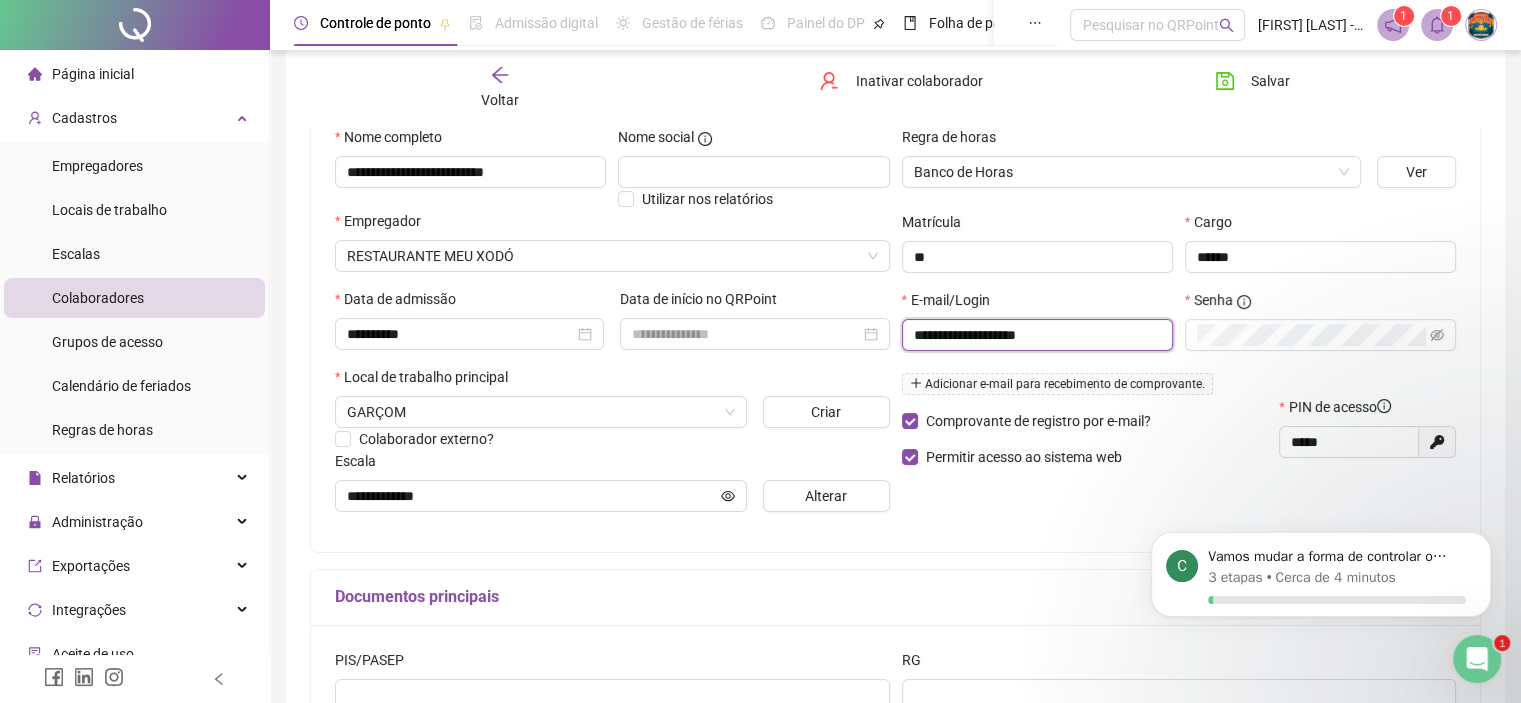 click on "**********" at bounding box center (1035, 335) 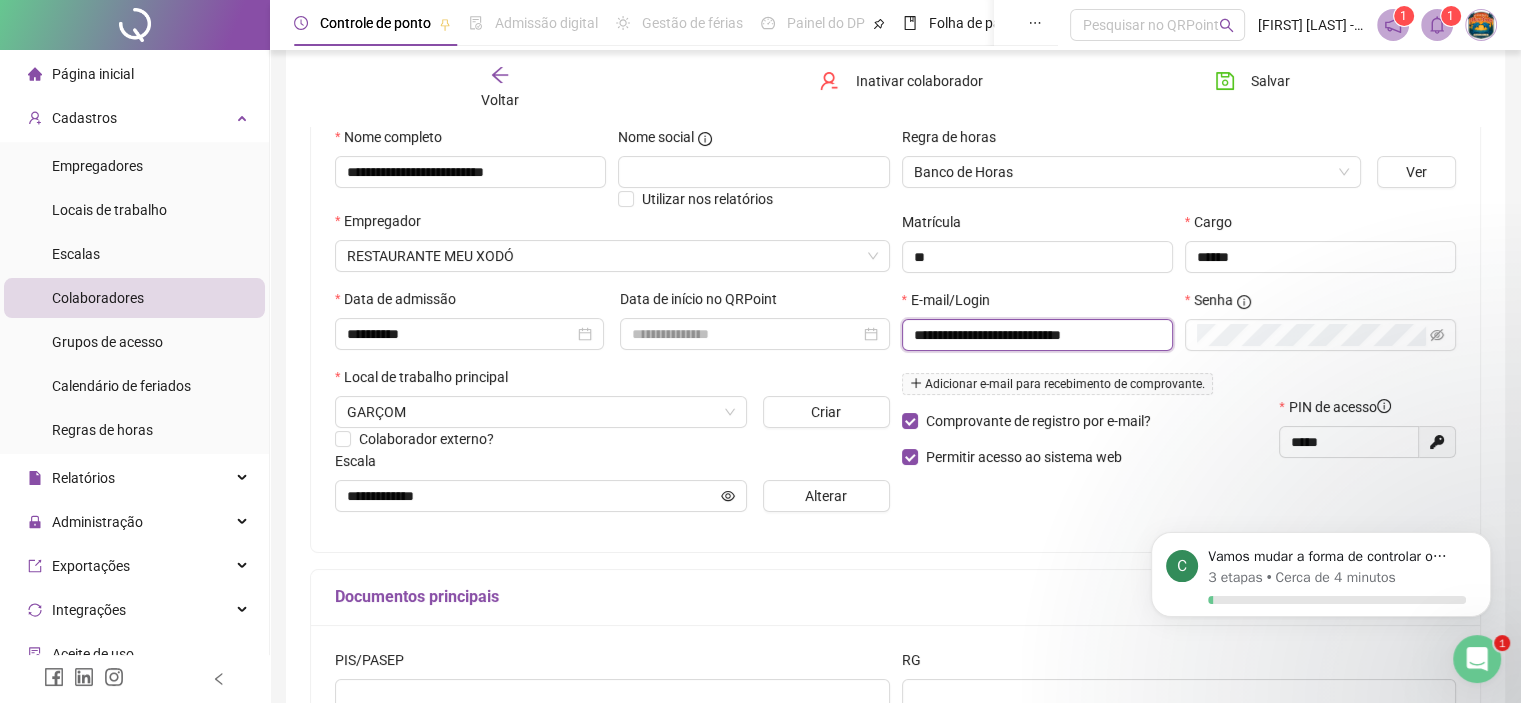 type on "**********" 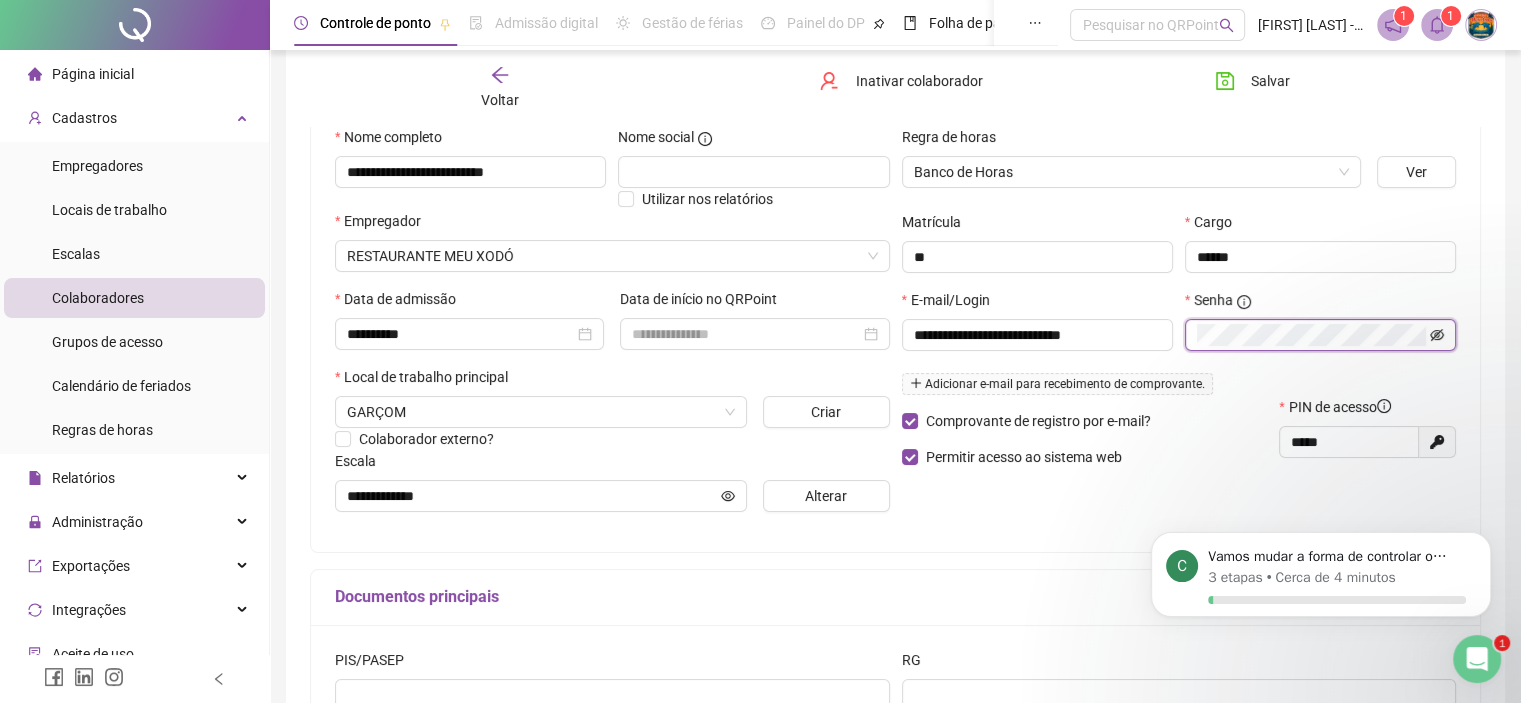 click 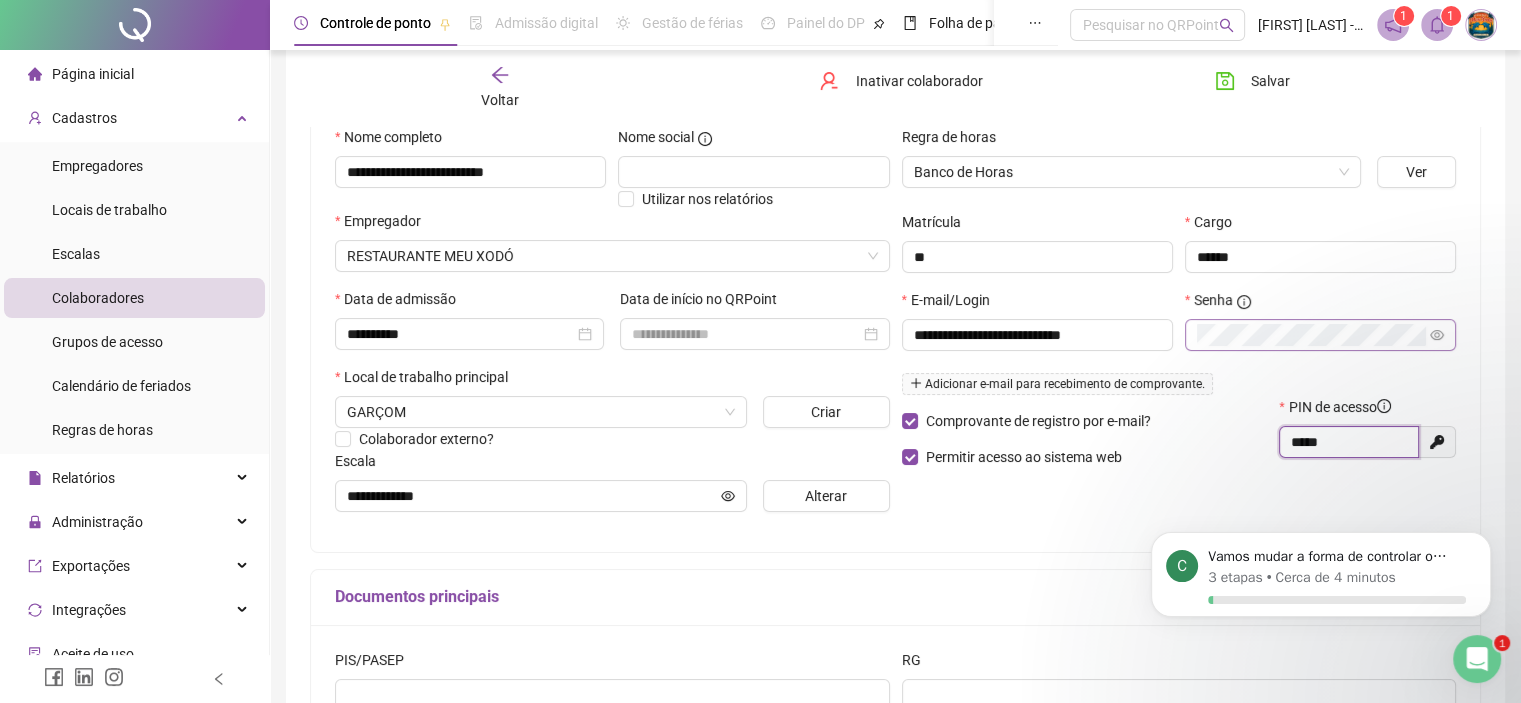 click on "*****" at bounding box center [1347, 442] 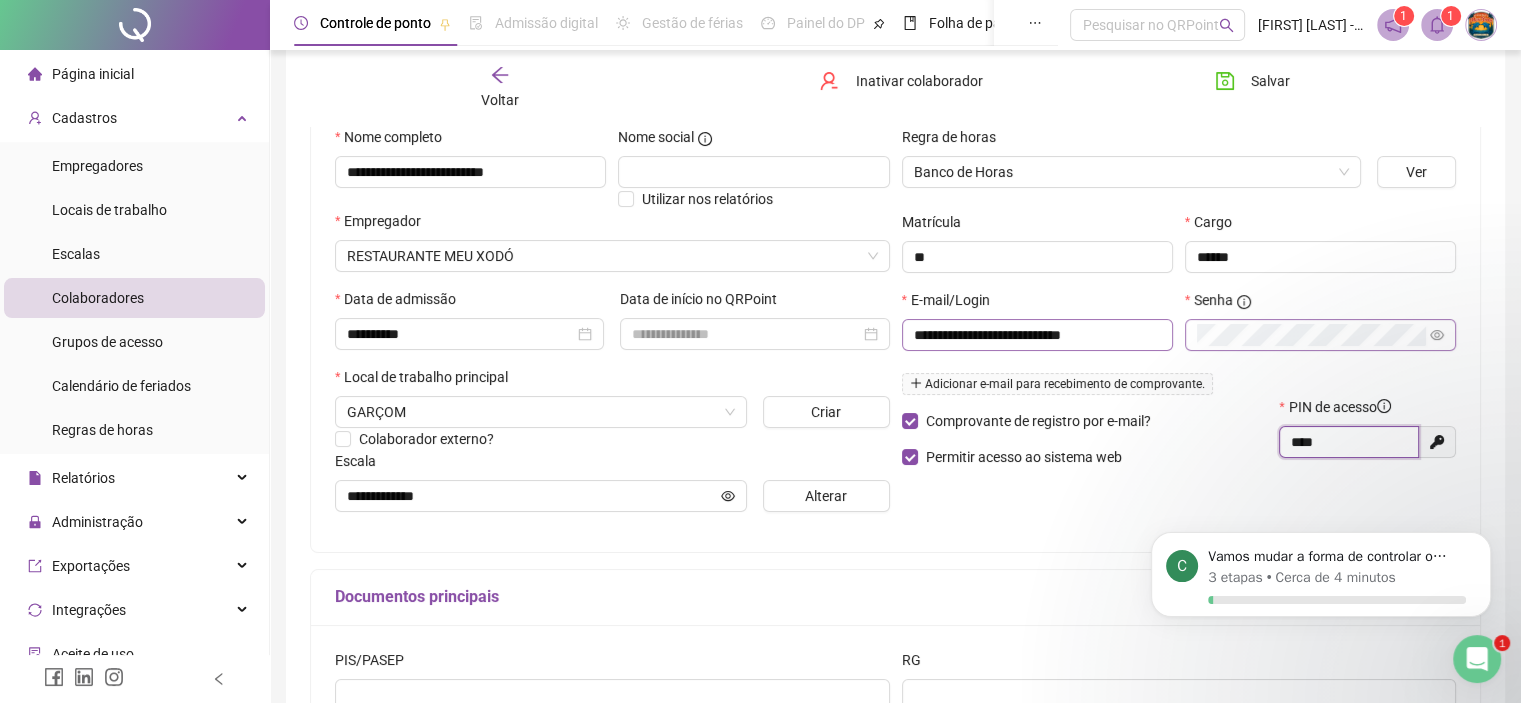 type on "****" 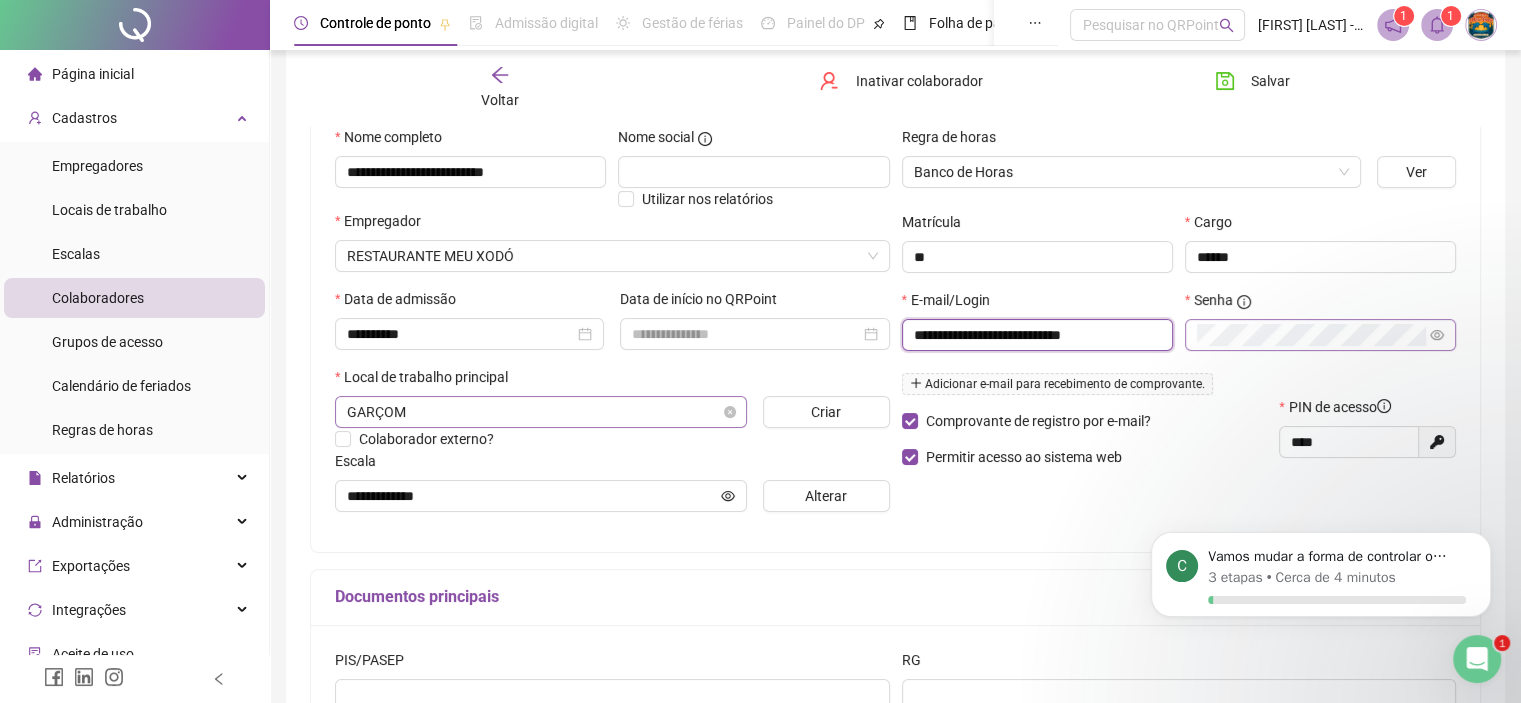 drag, startPoint x: 1129, startPoint y: 333, endPoint x: 548, endPoint y: 399, distance: 584.7367 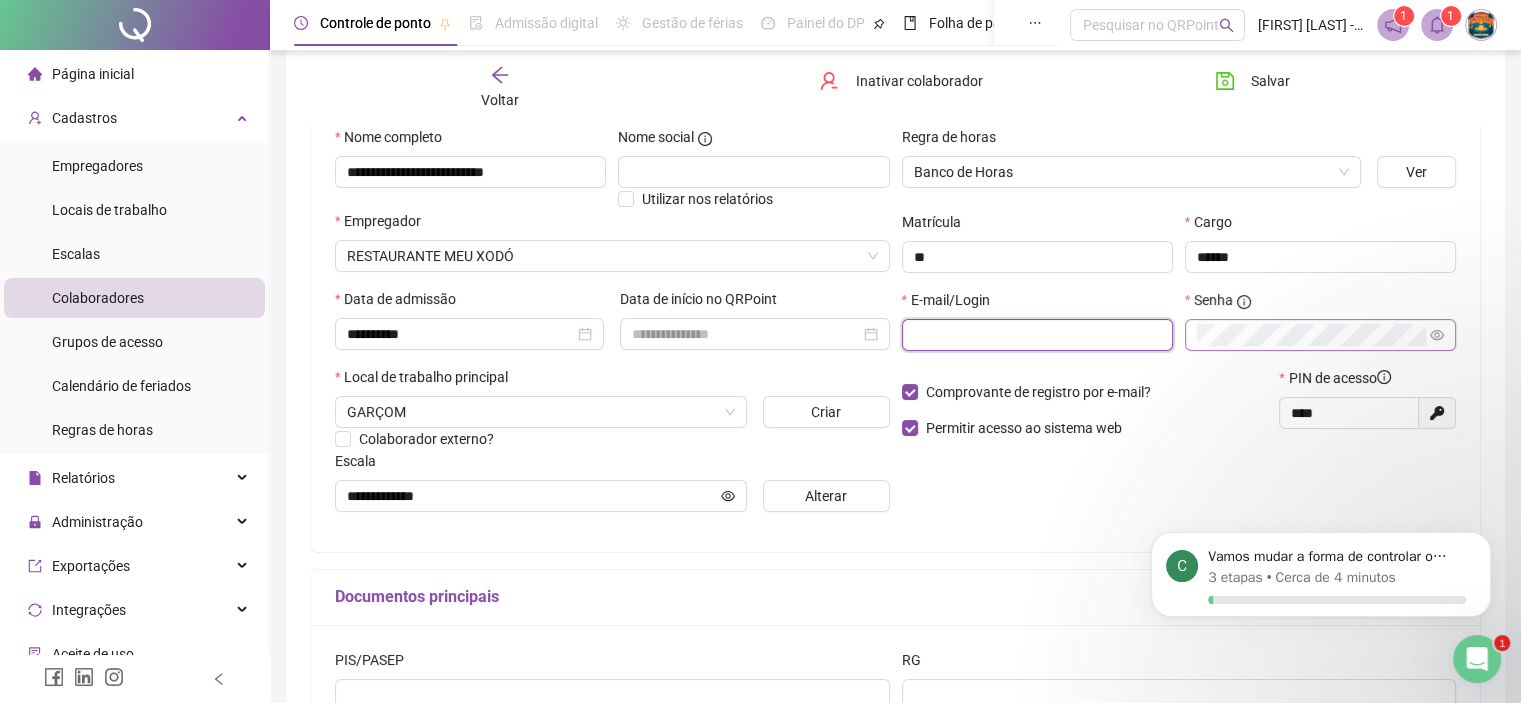 paste on "**********" 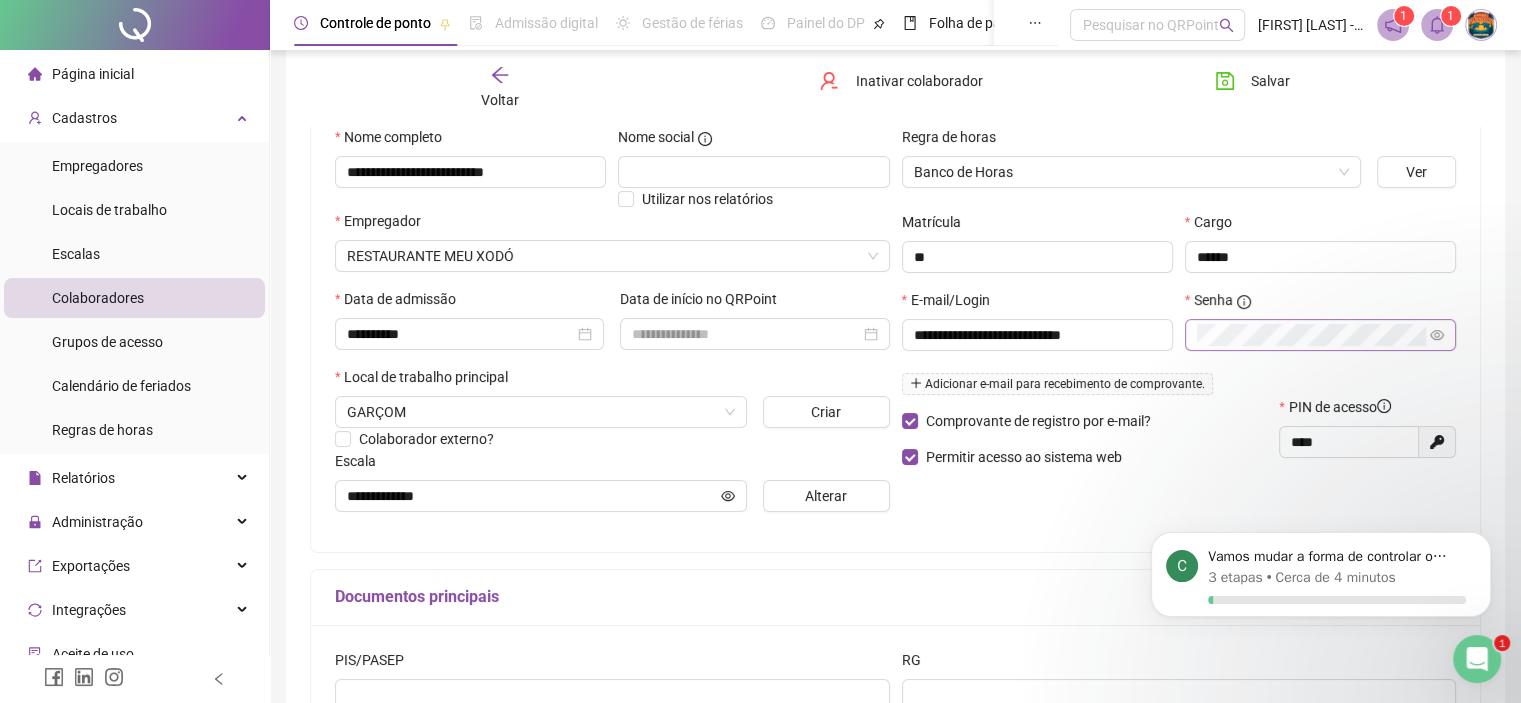 click on "Adicionar e-mail para recebimento de comprovante." at bounding box center (1057, 384) 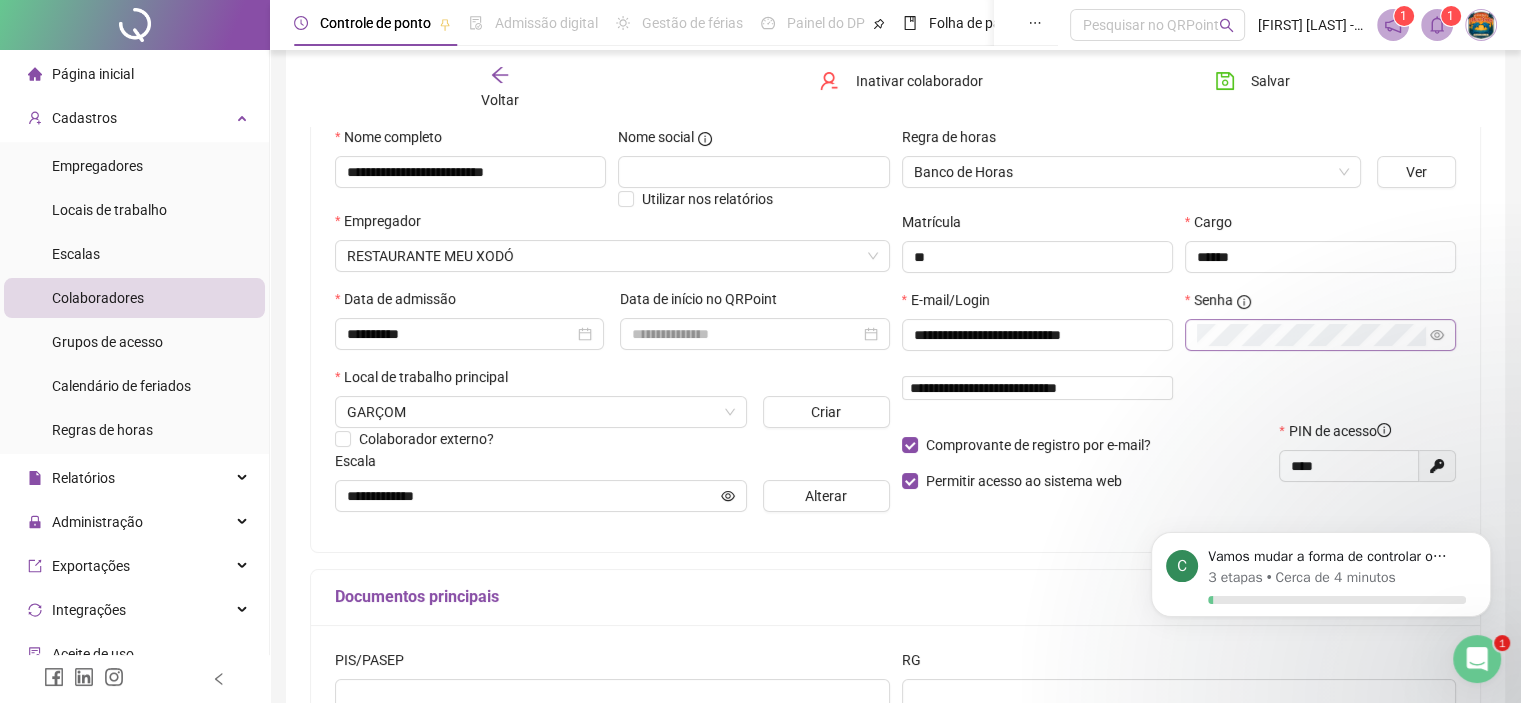 type on "**********" 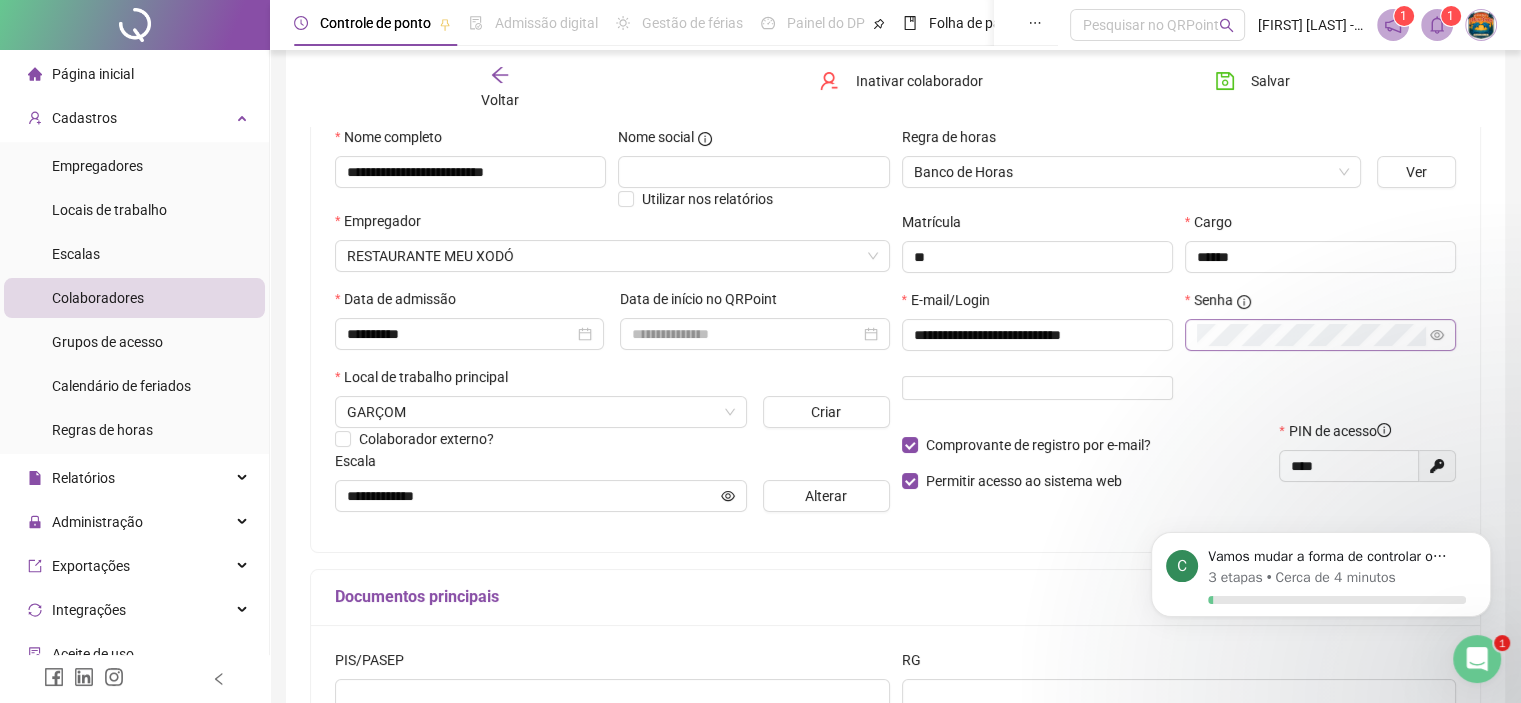 click on "**********" at bounding box center (895, 327) 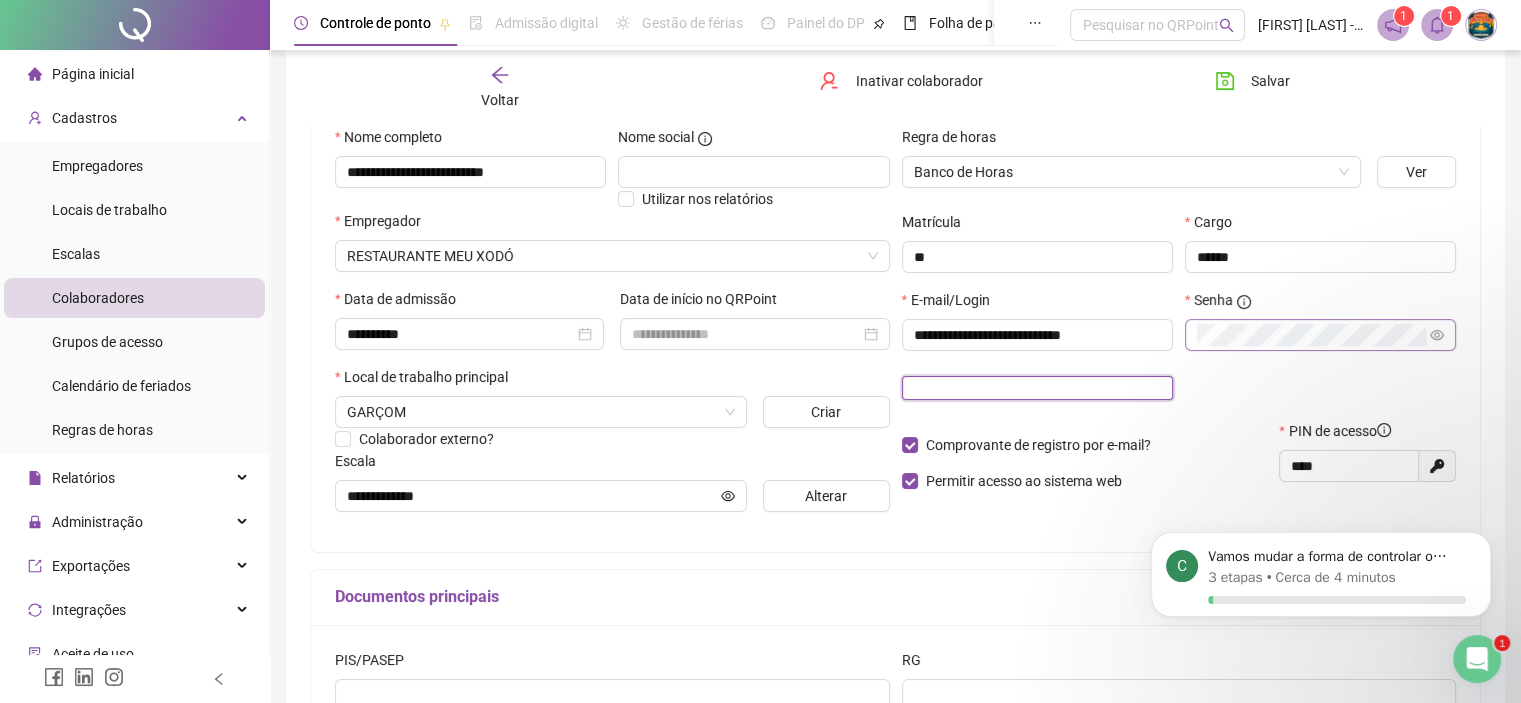 click at bounding box center (1037, 388) 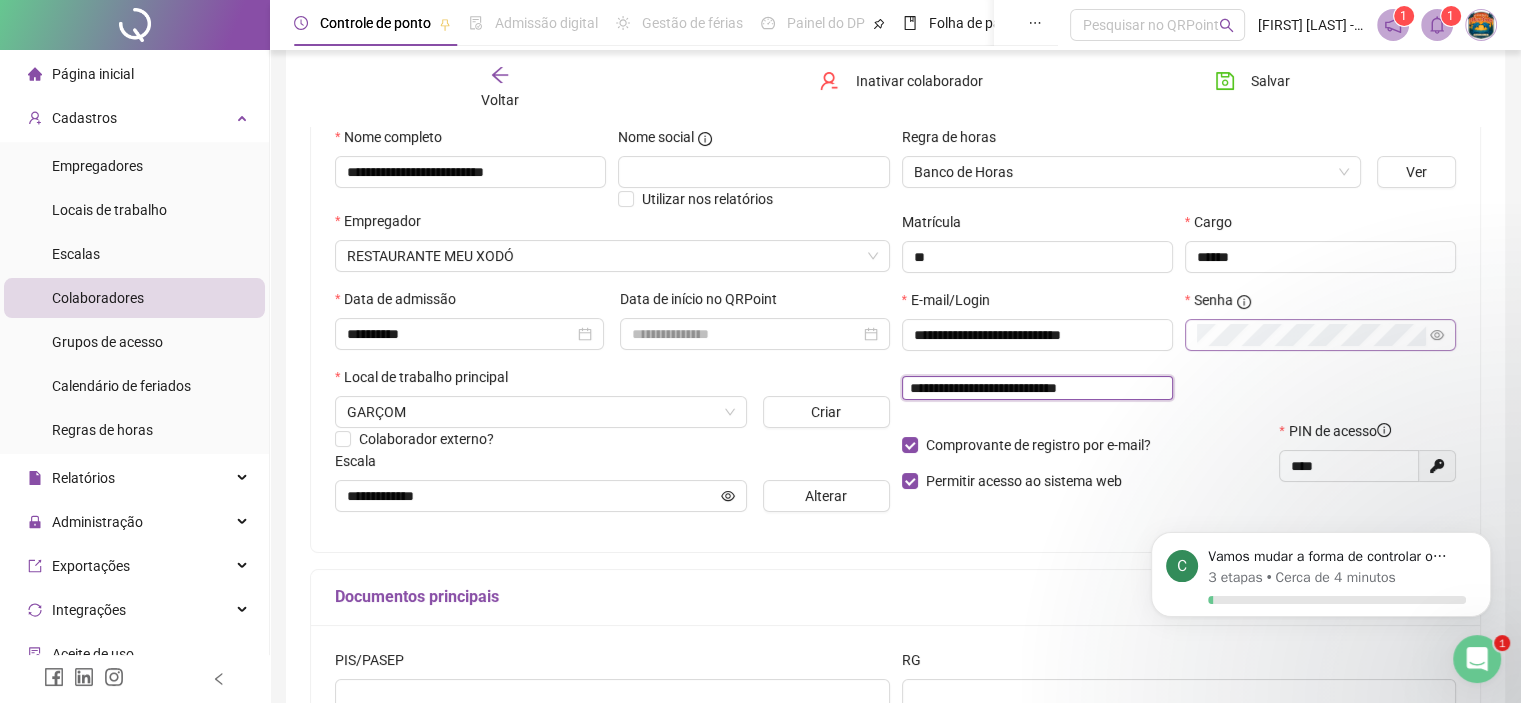 type on "**********" 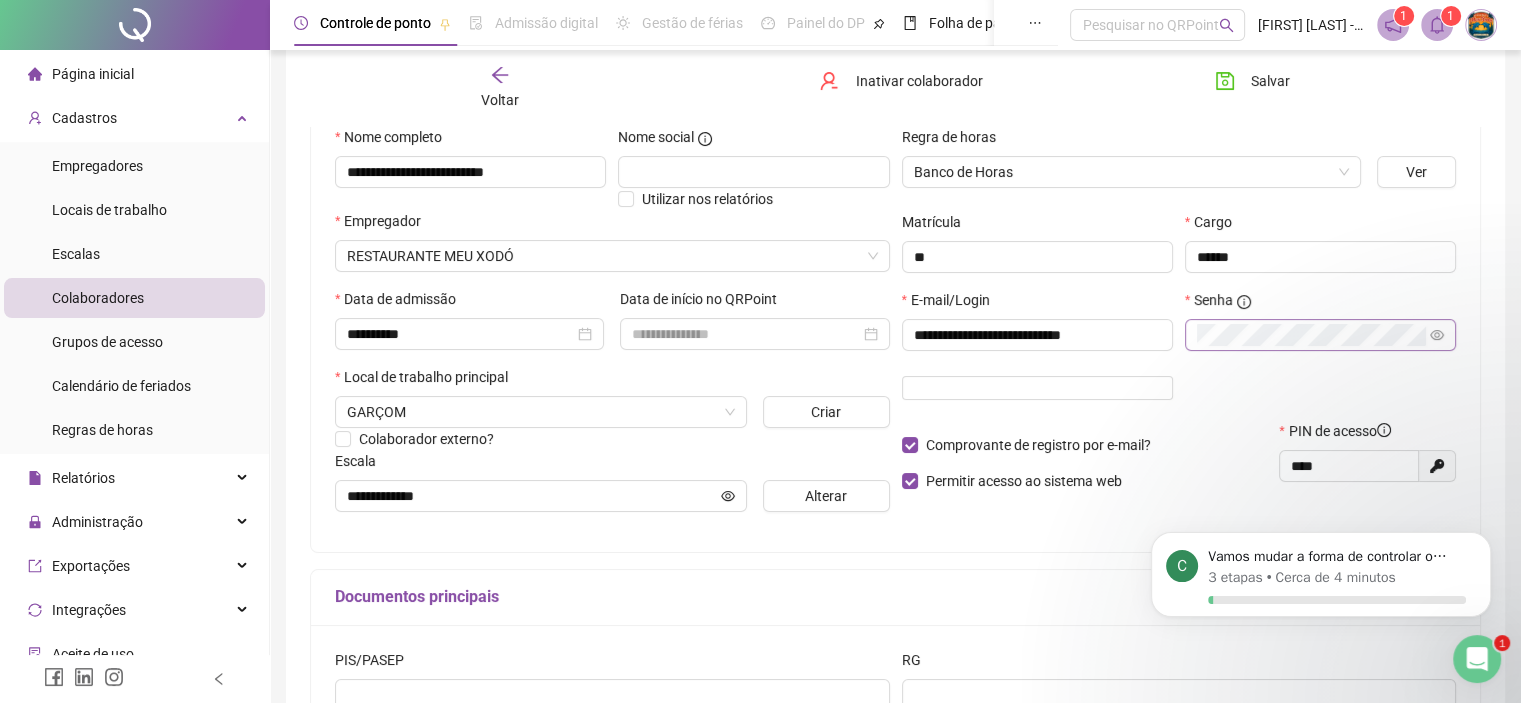 click on "Senha" at bounding box center (1320, 354) 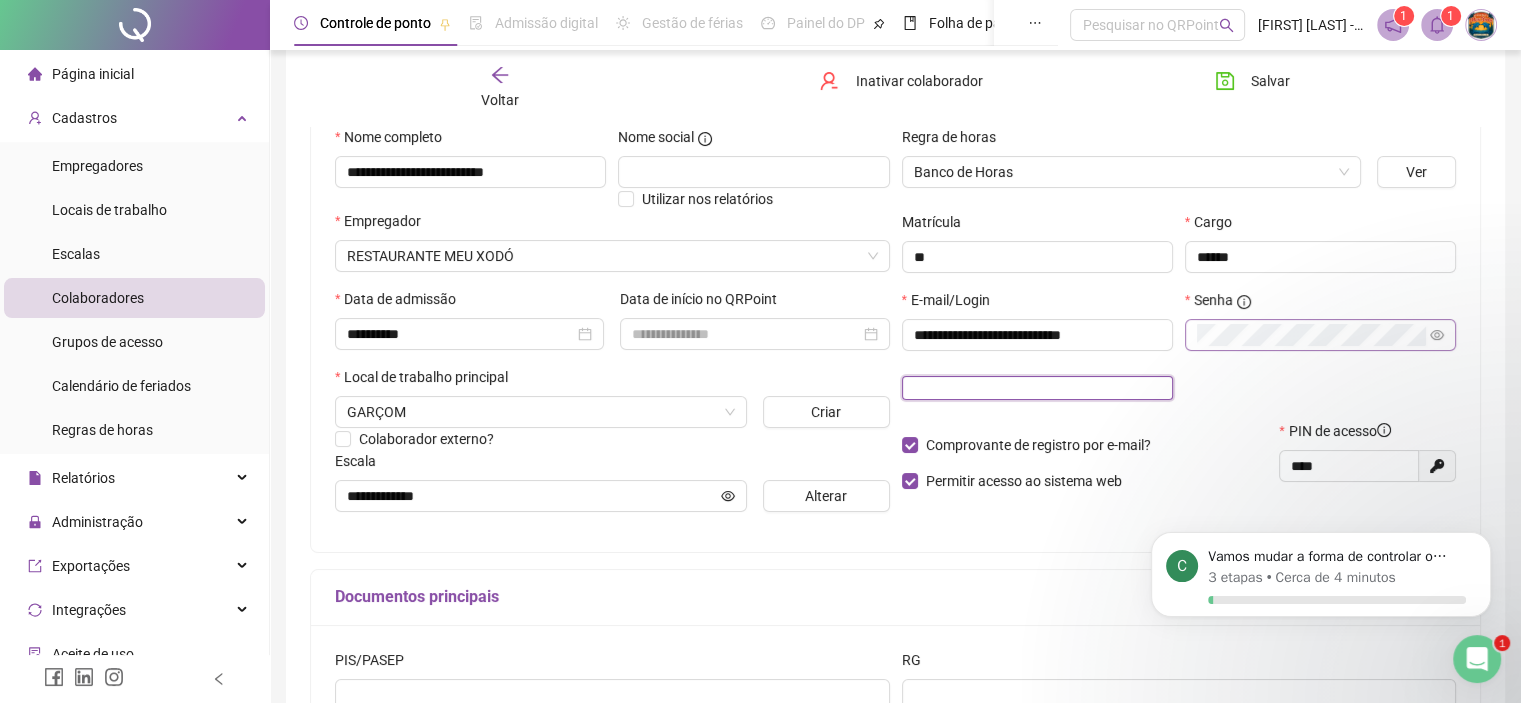 click at bounding box center (1037, 388) 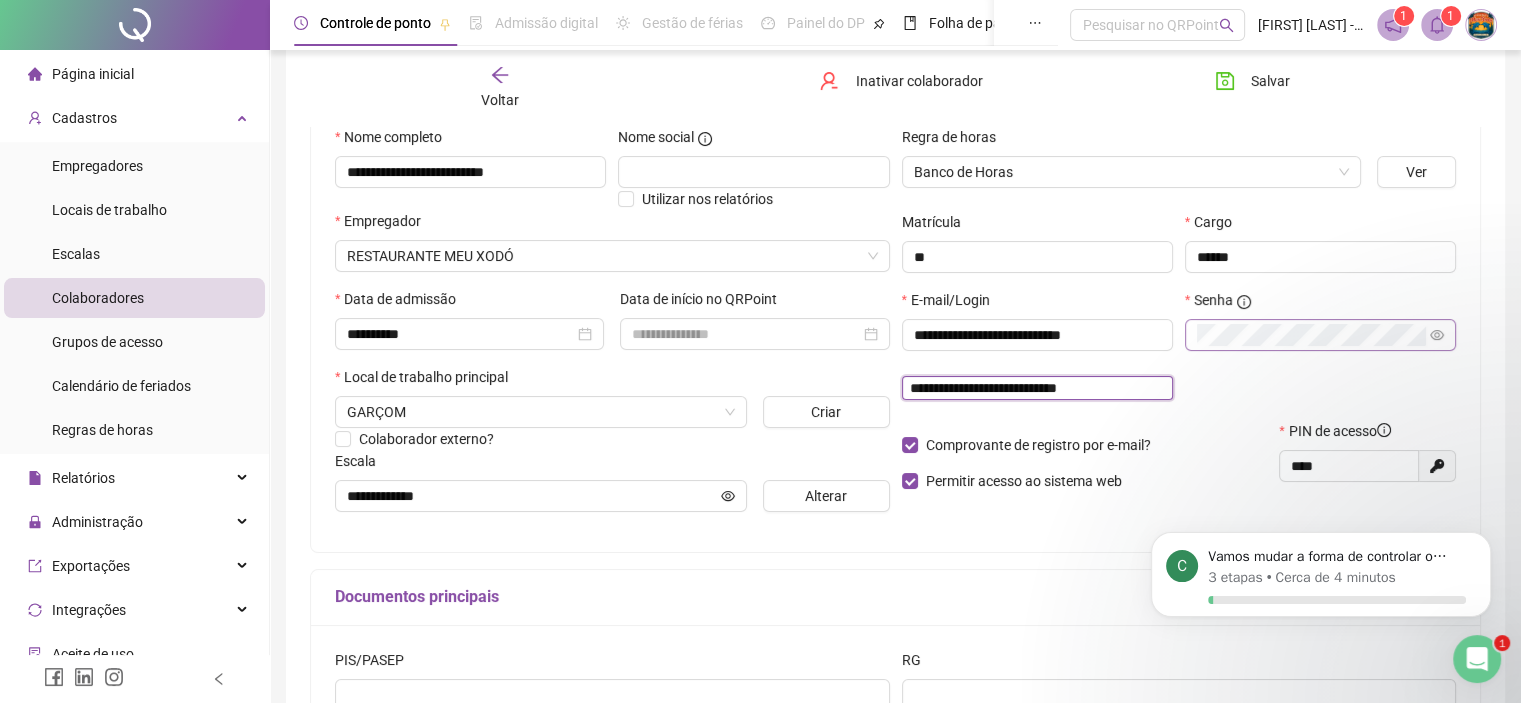 type 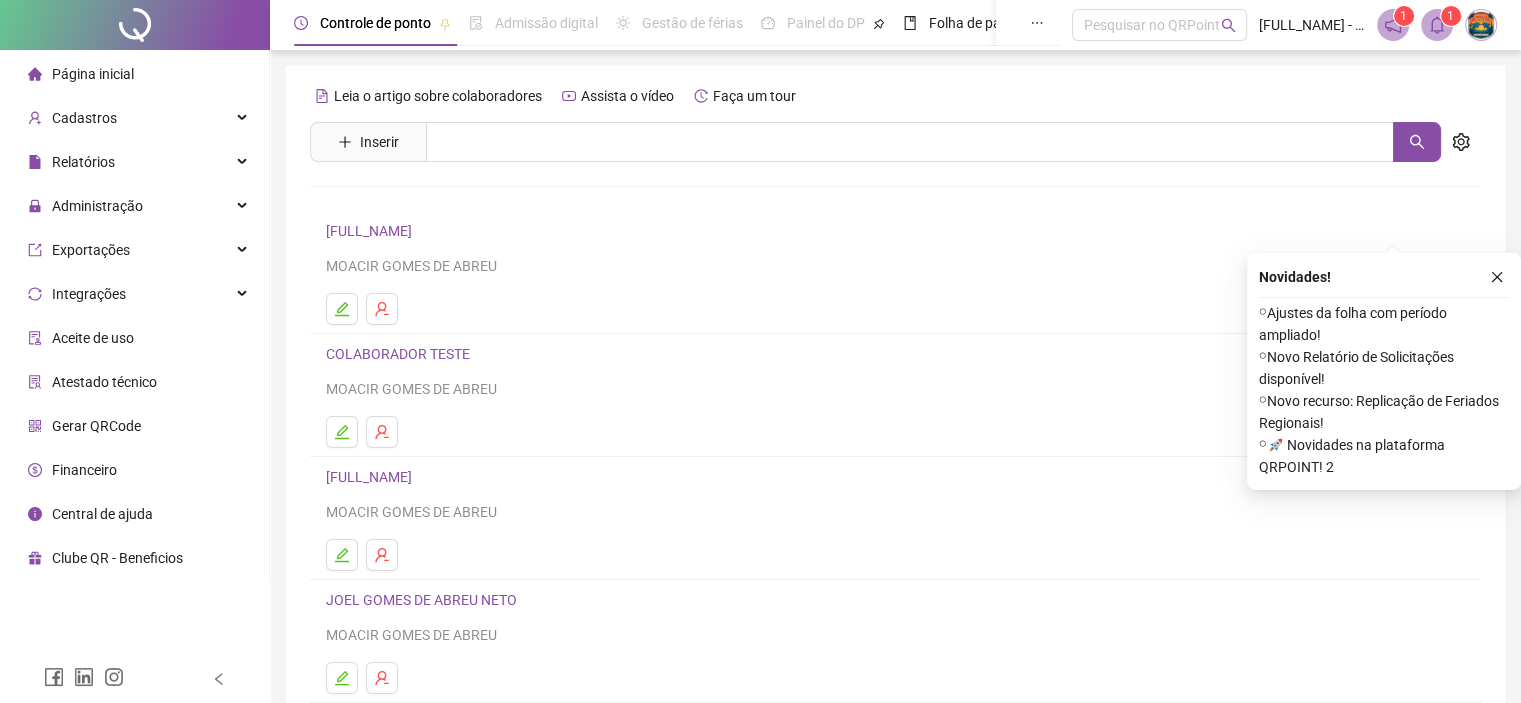 scroll, scrollTop: 264, scrollLeft: 0, axis: vertical 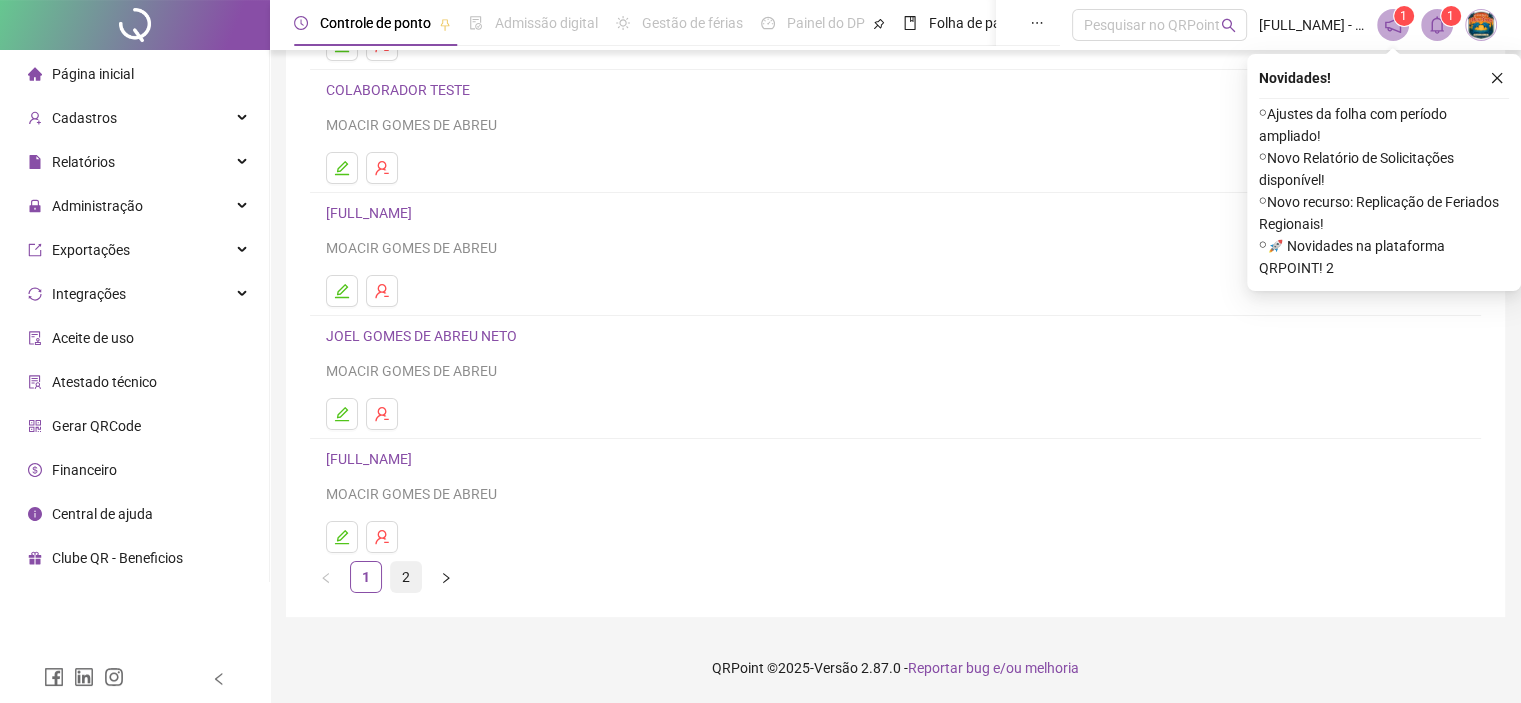 click on "2" at bounding box center [406, 577] 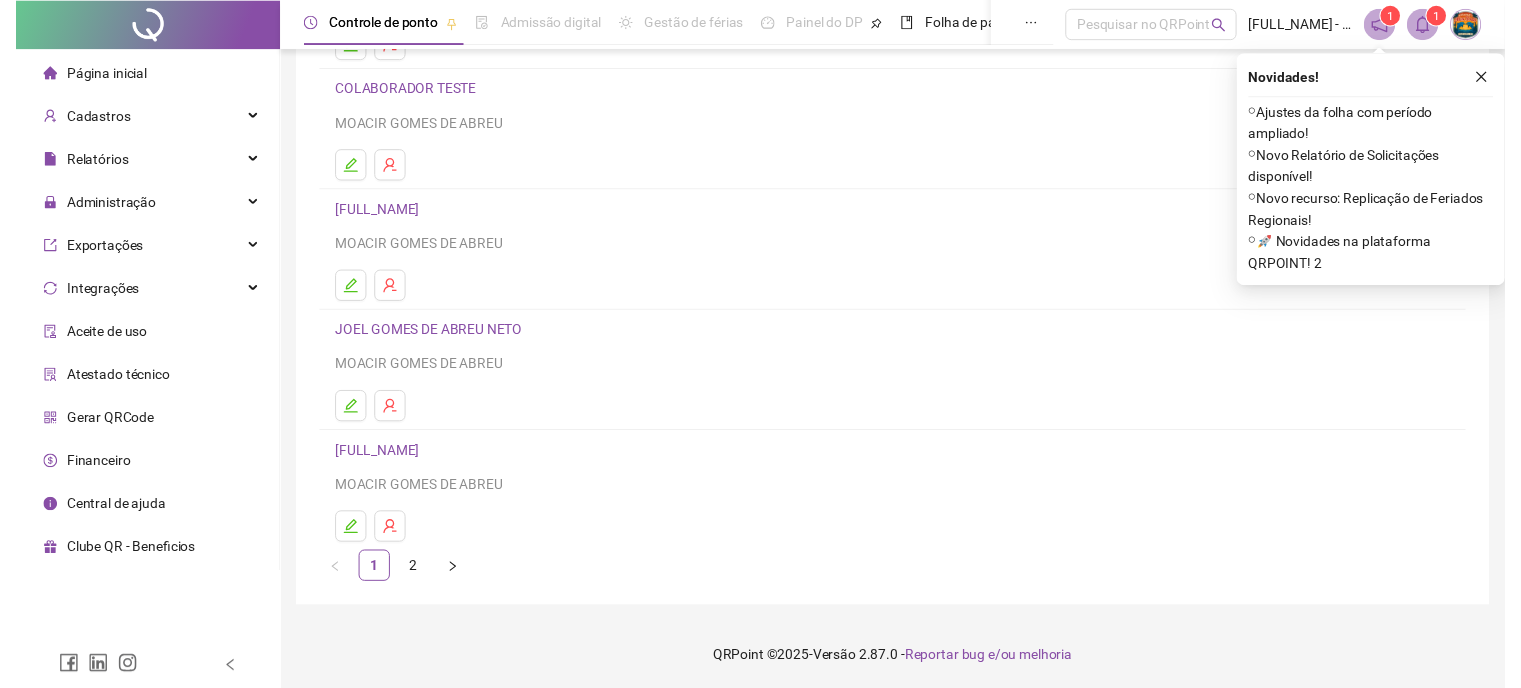 scroll, scrollTop: 0, scrollLeft: 0, axis: both 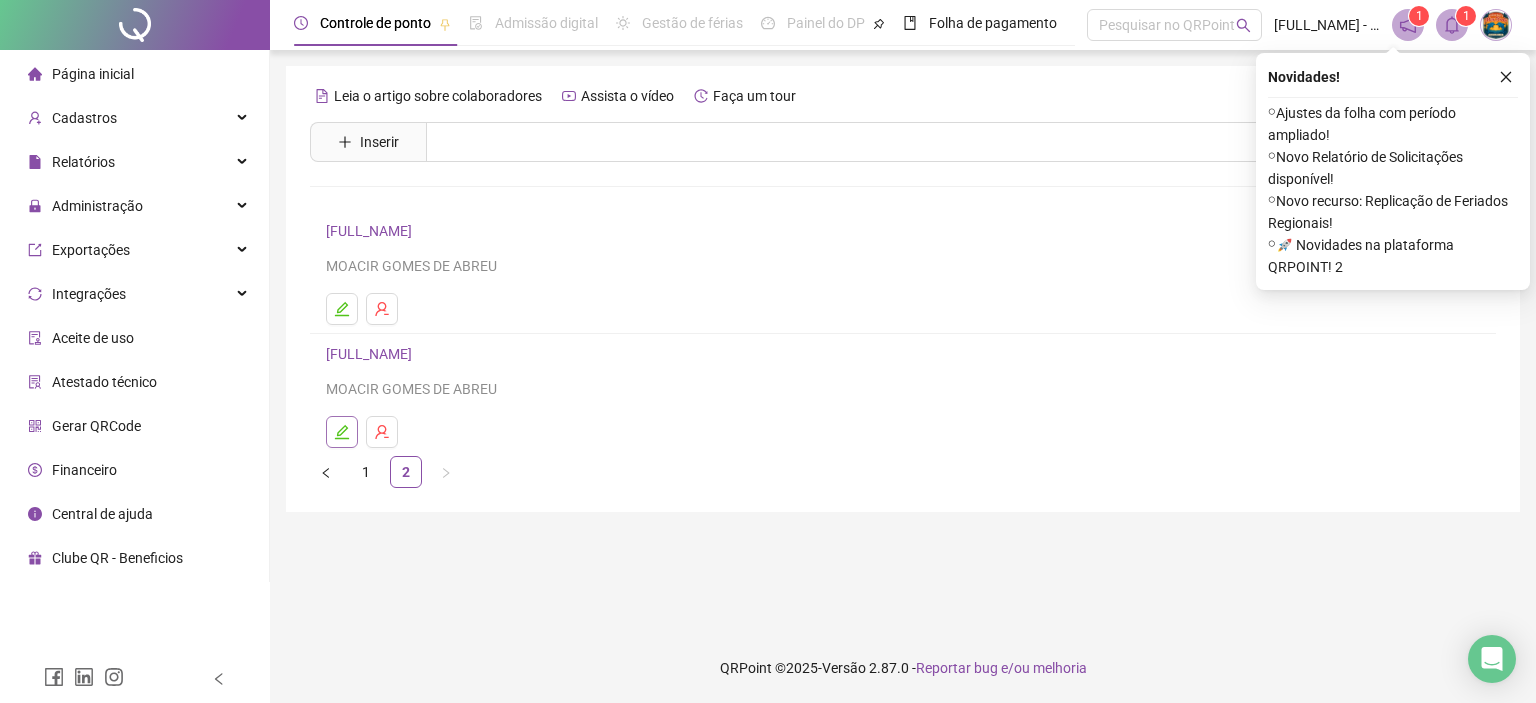 click 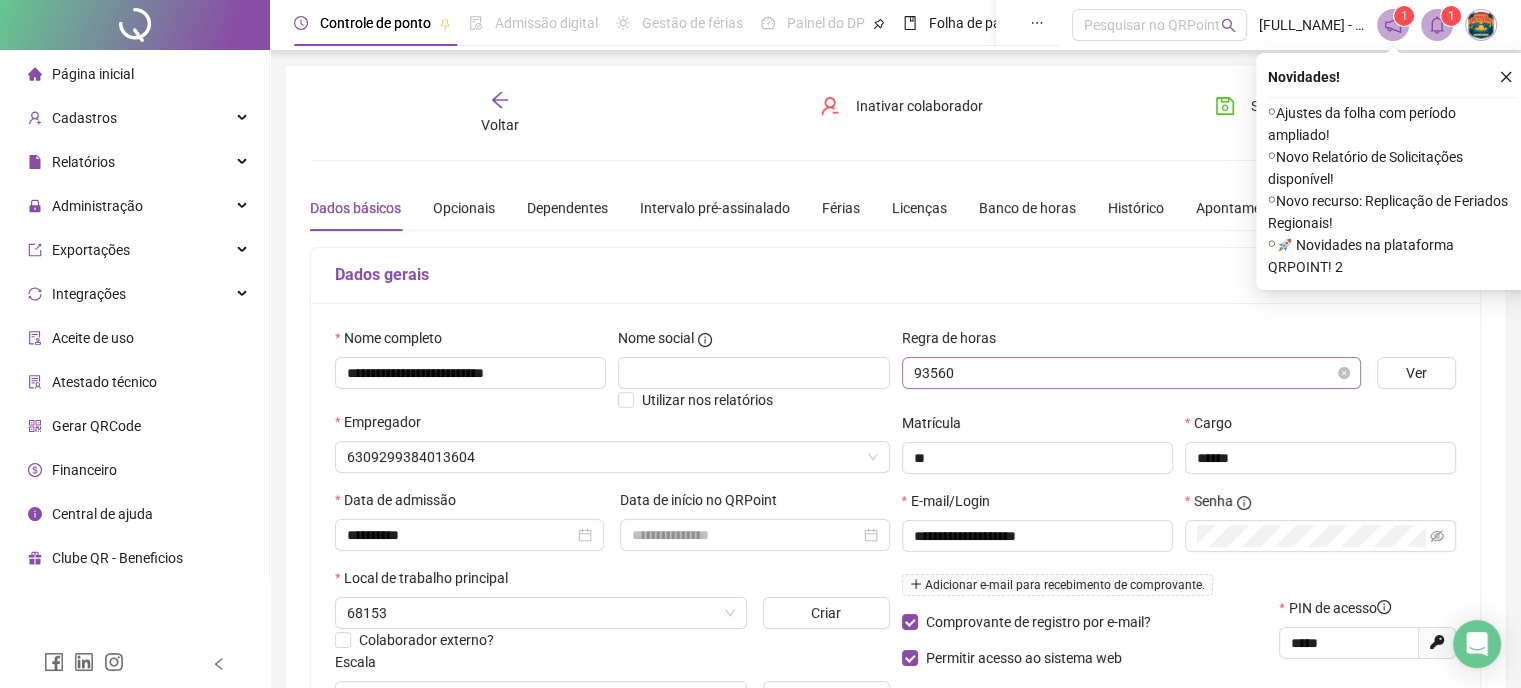 type on "**********" 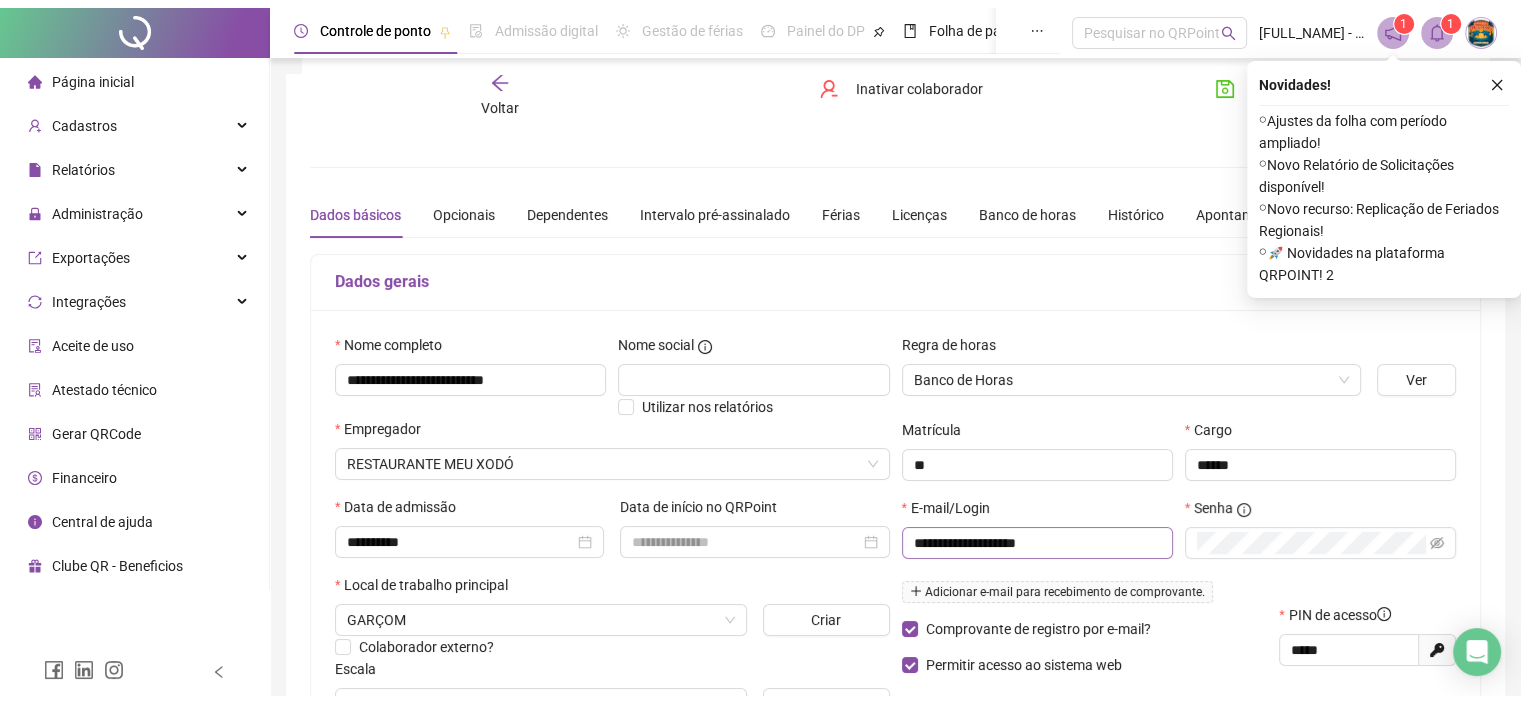 scroll, scrollTop: 100, scrollLeft: 0, axis: vertical 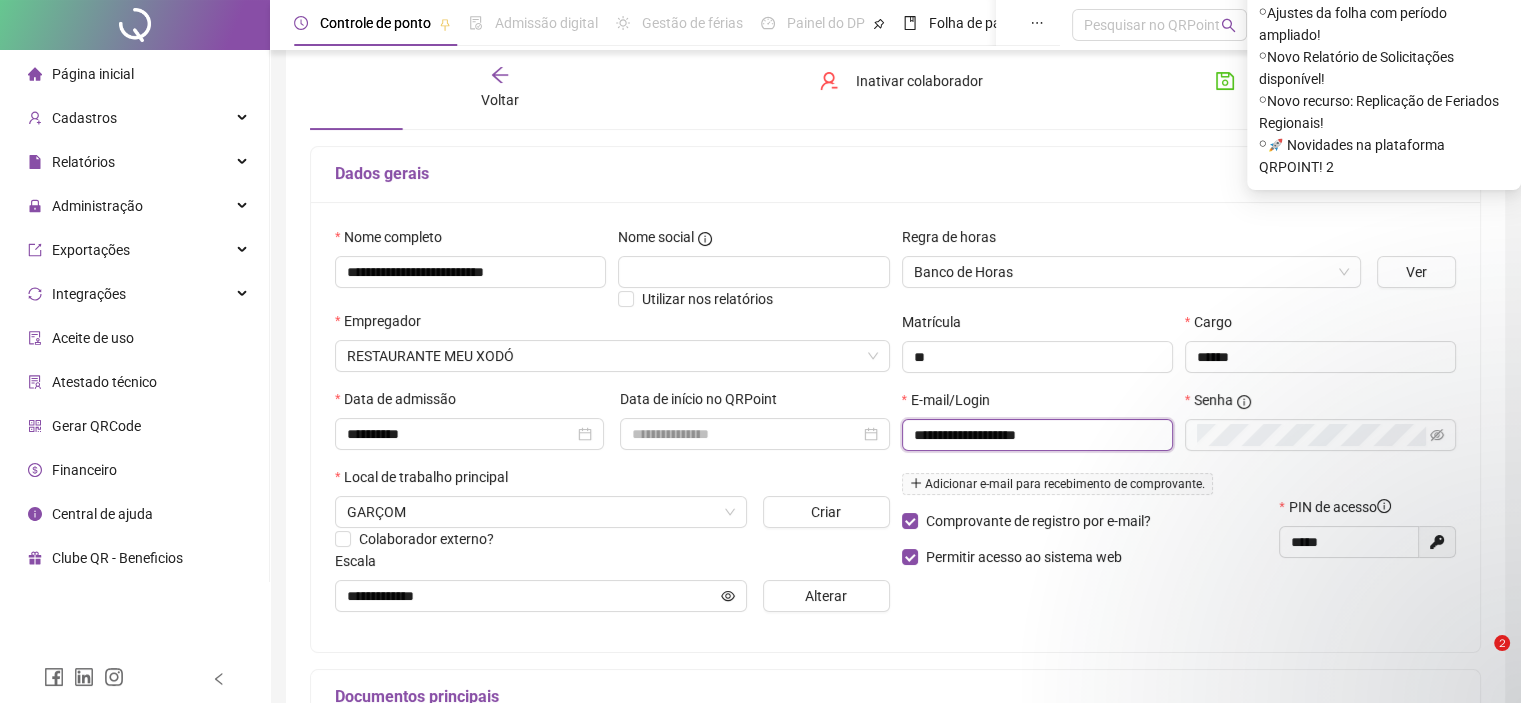 click on "**********" at bounding box center [1035, 435] 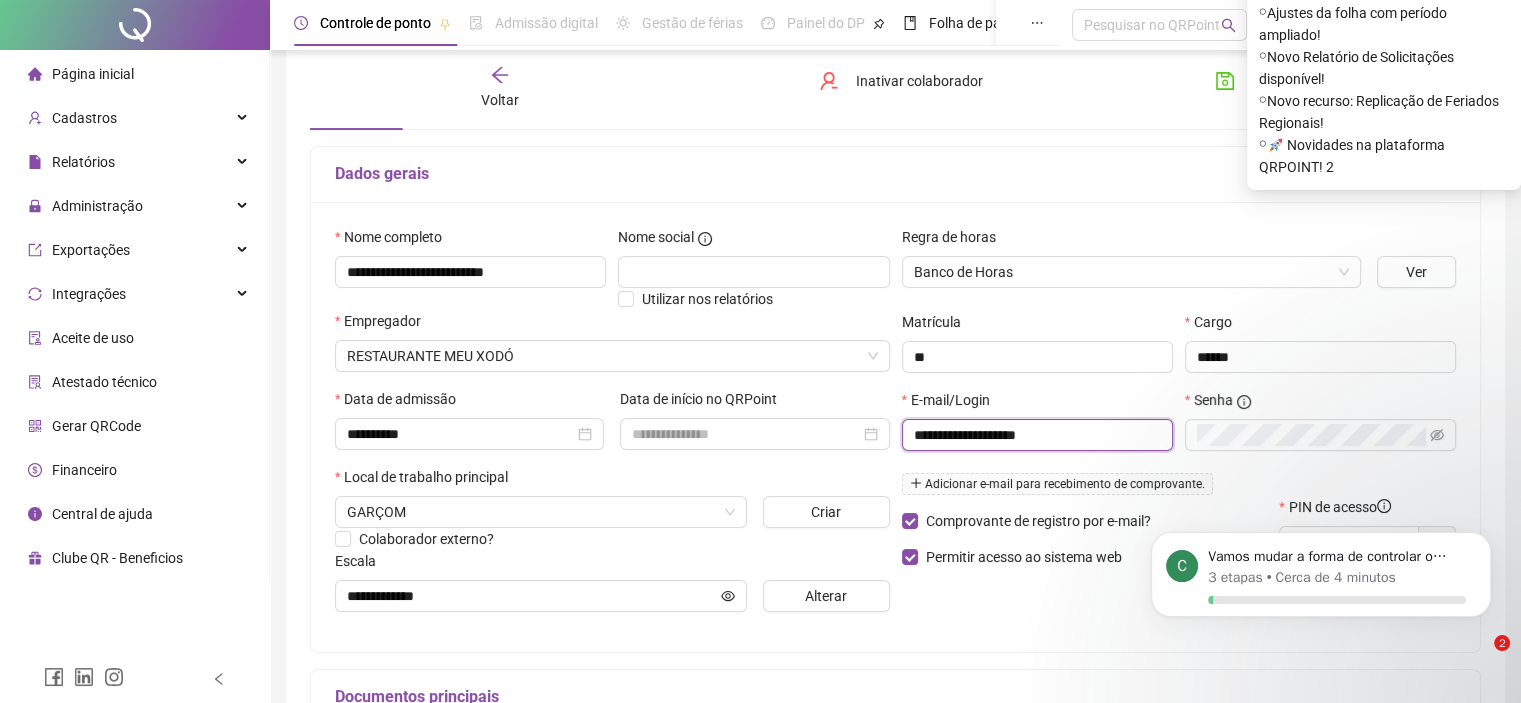 scroll, scrollTop: 0, scrollLeft: 0, axis: both 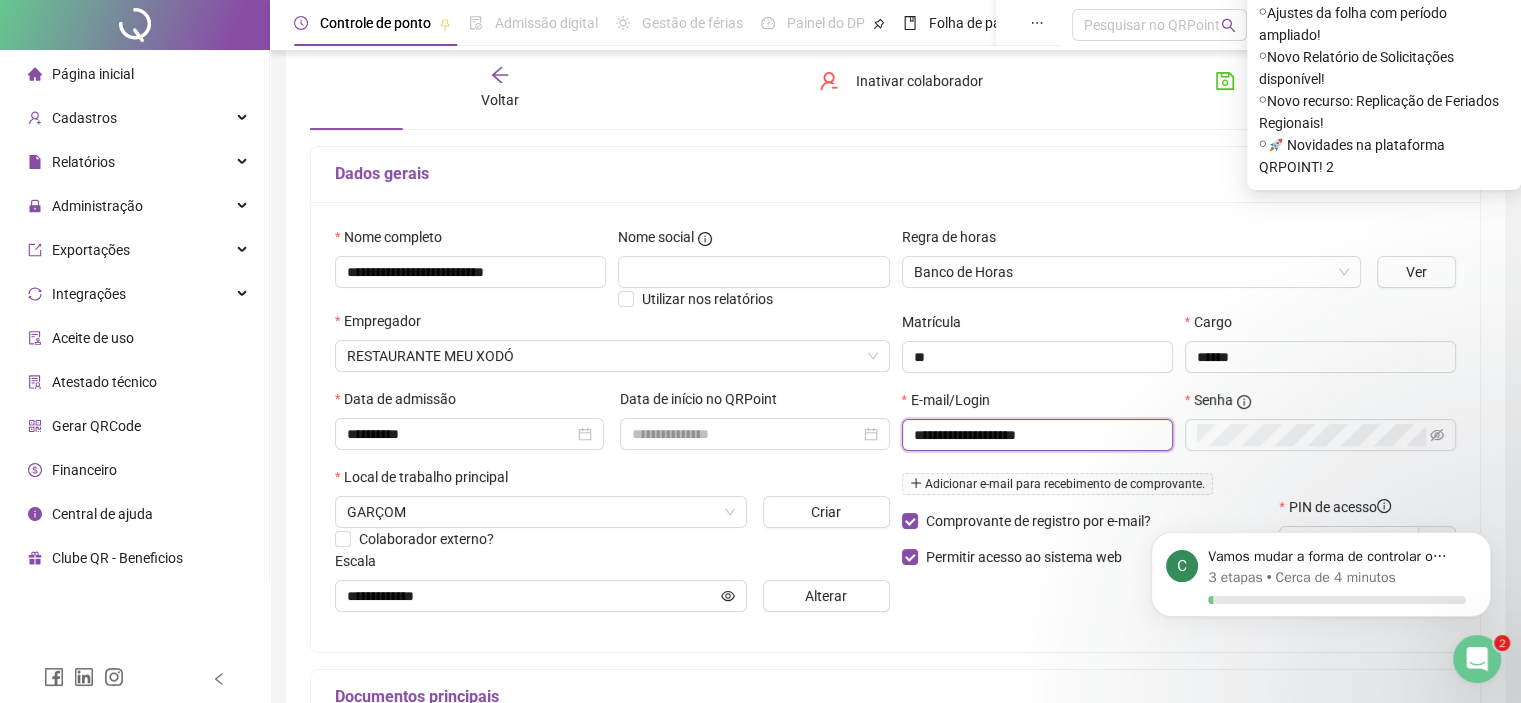 click on "**********" at bounding box center [1035, 435] 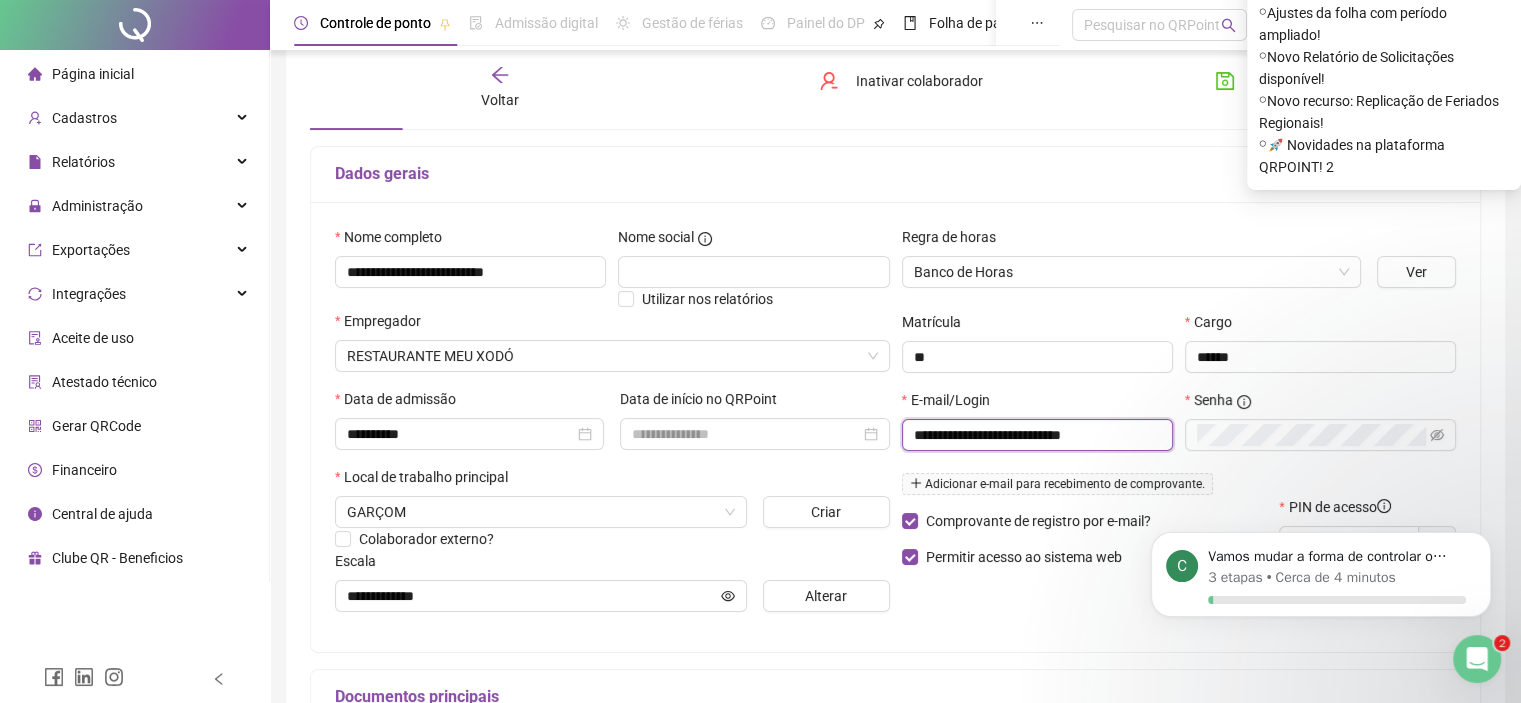 type on "**********" 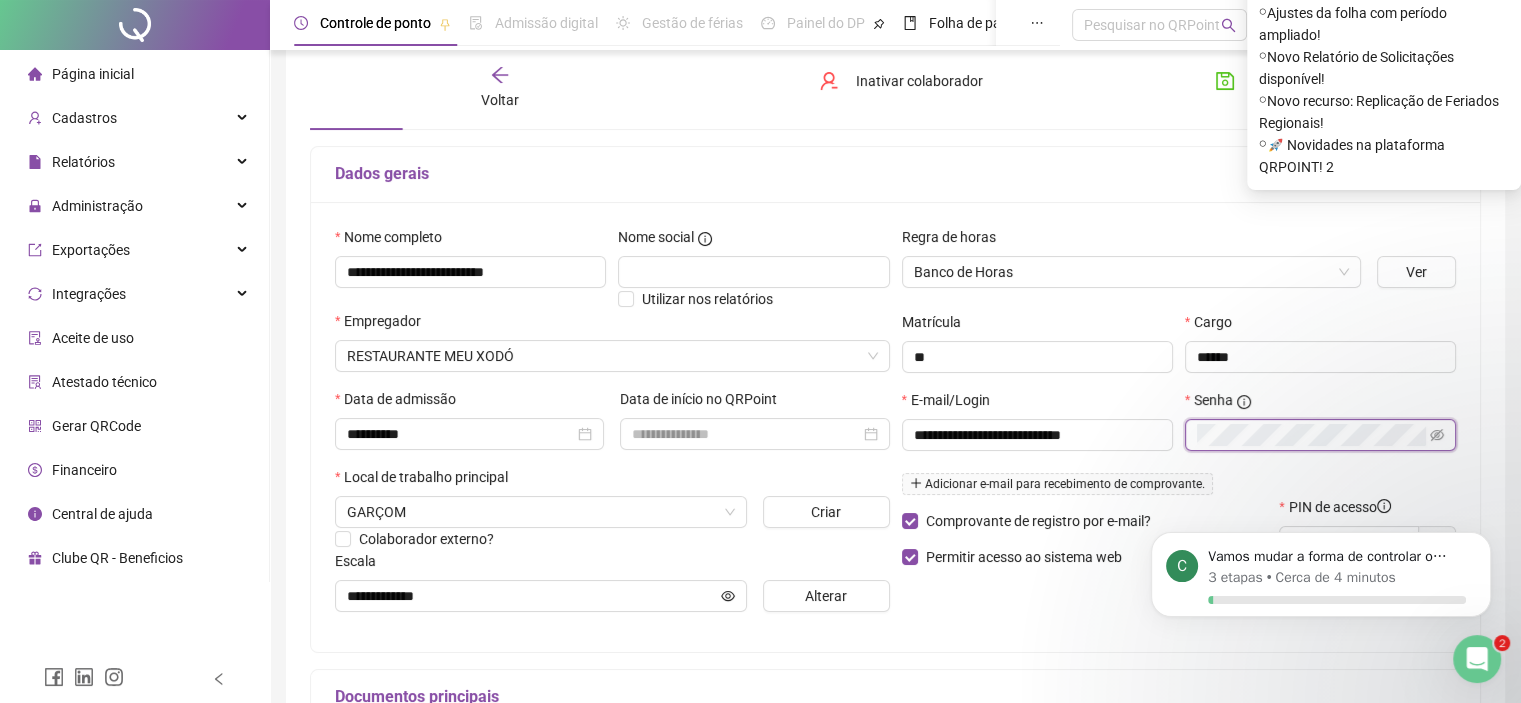 scroll, scrollTop: 200, scrollLeft: 0, axis: vertical 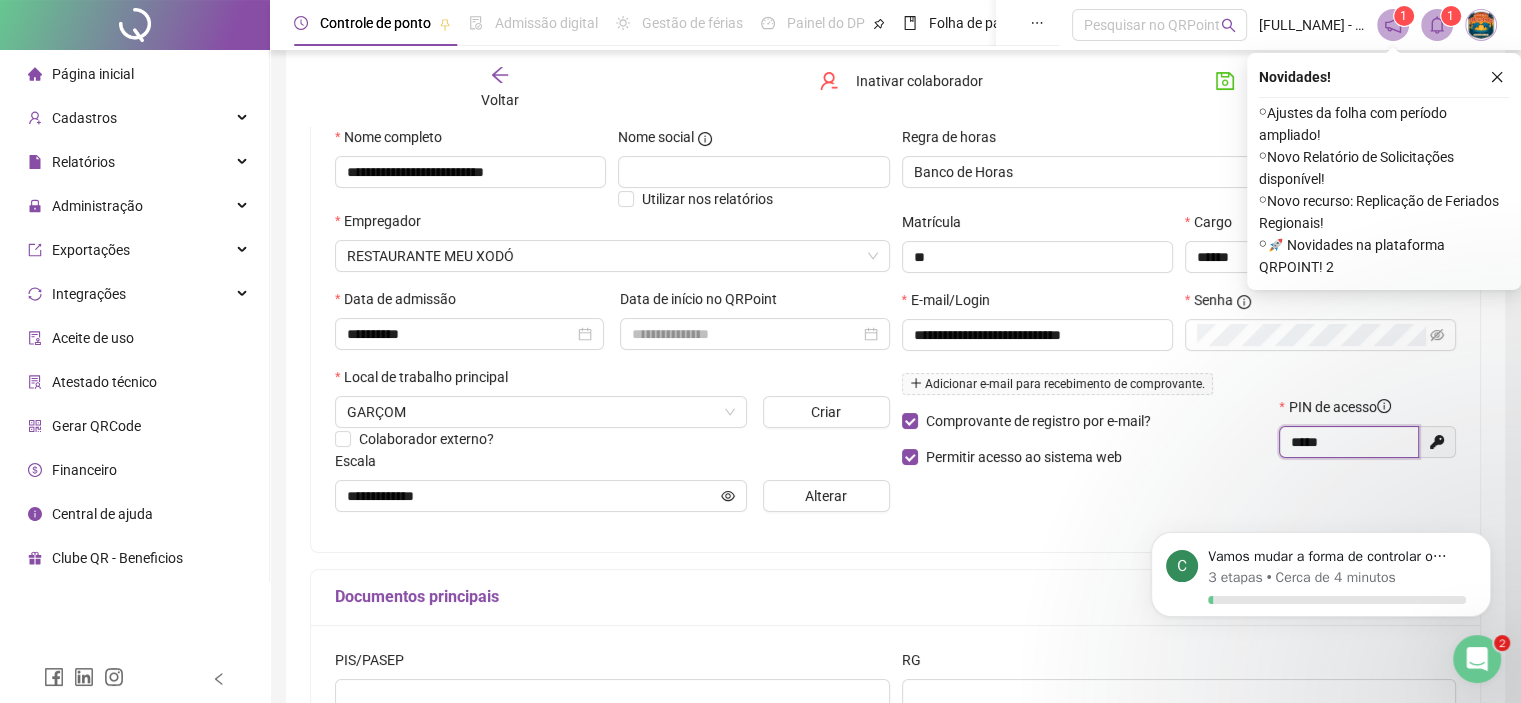 click on "*****" at bounding box center [1347, 442] 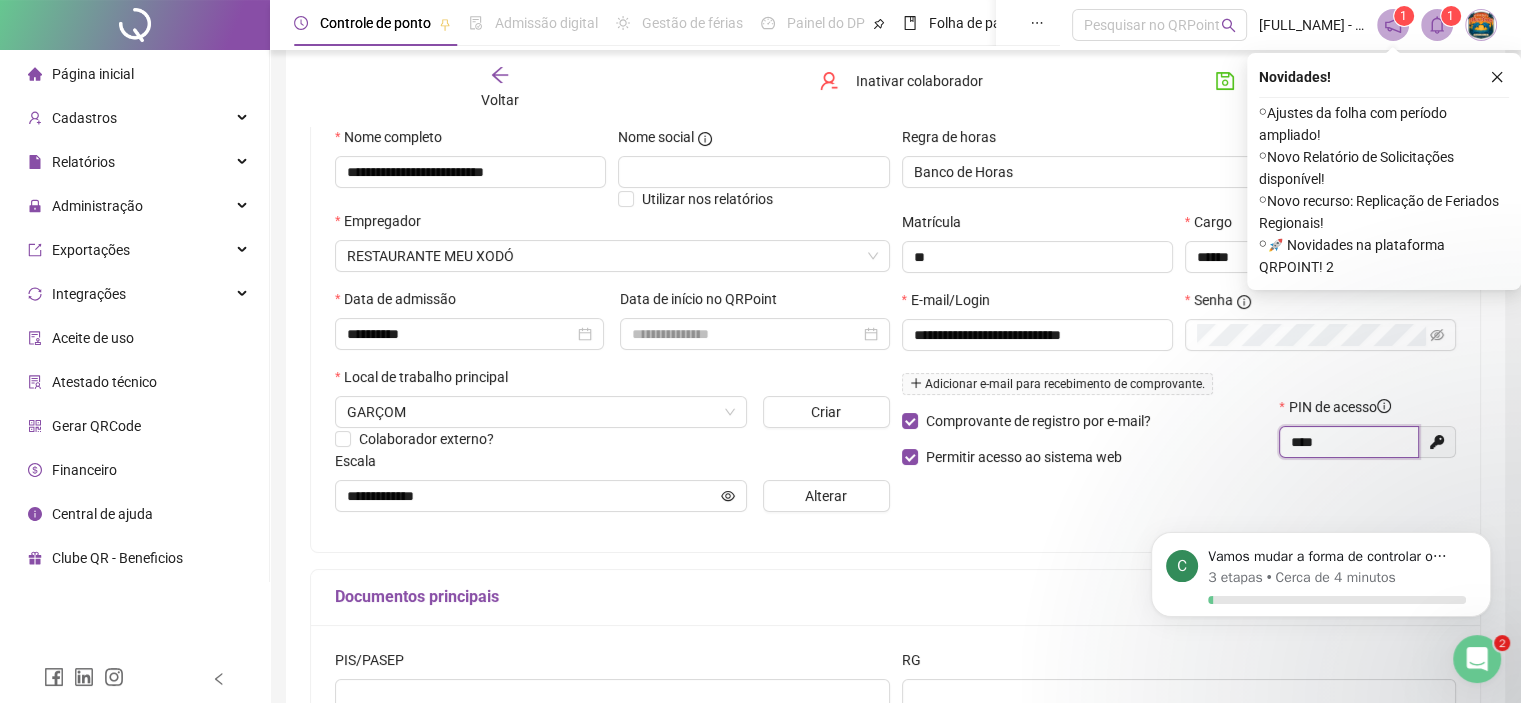 type on "****" 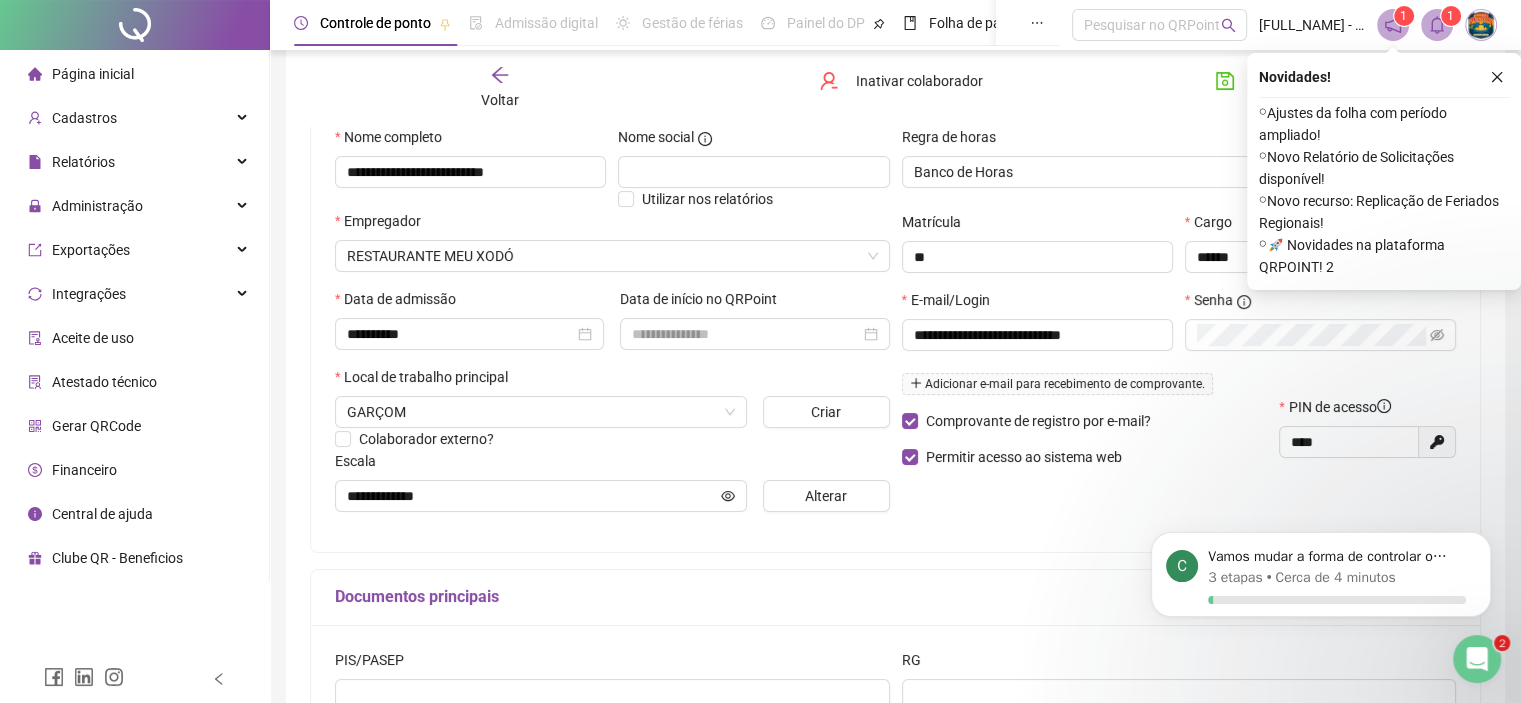 click 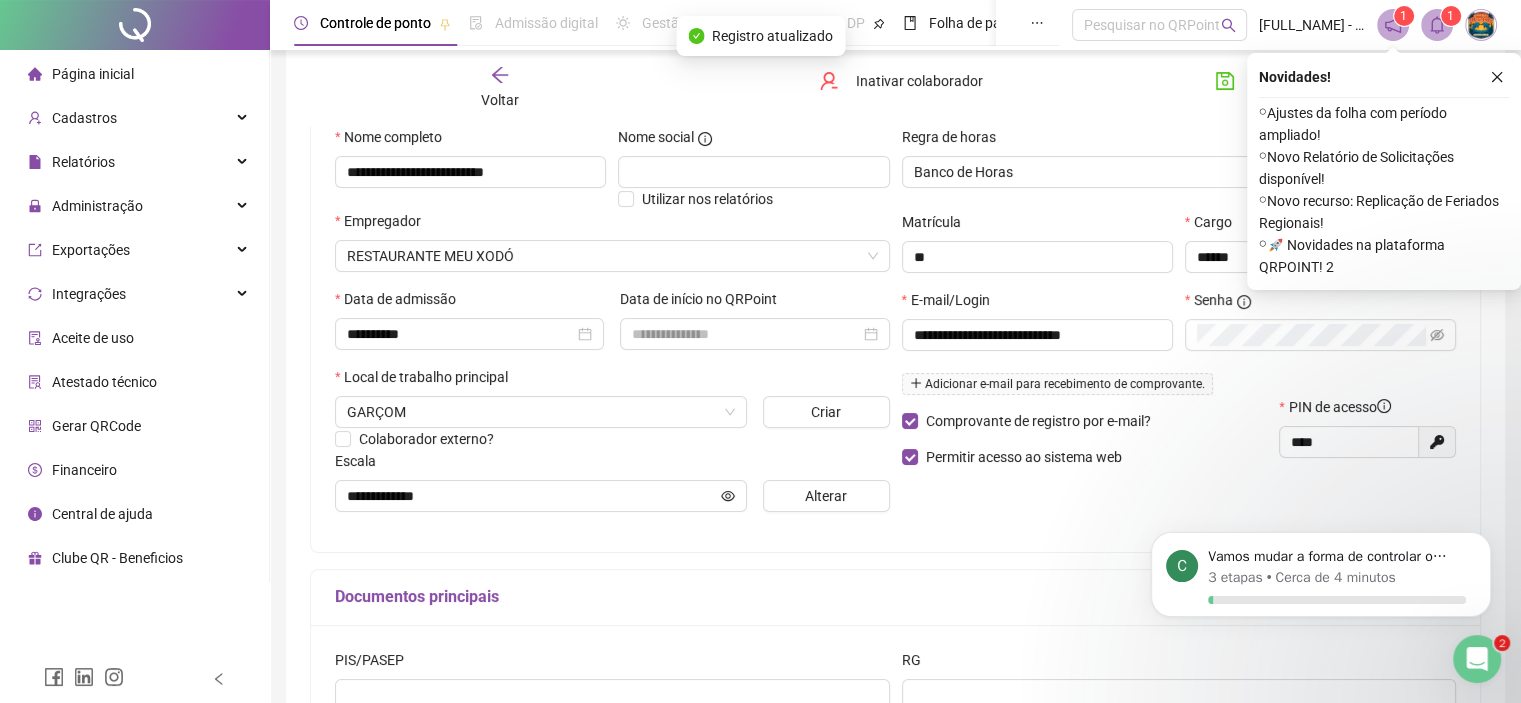 click on "Adicionar e-mail para recebimento de comprovante." at bounding box center (1057, 384) 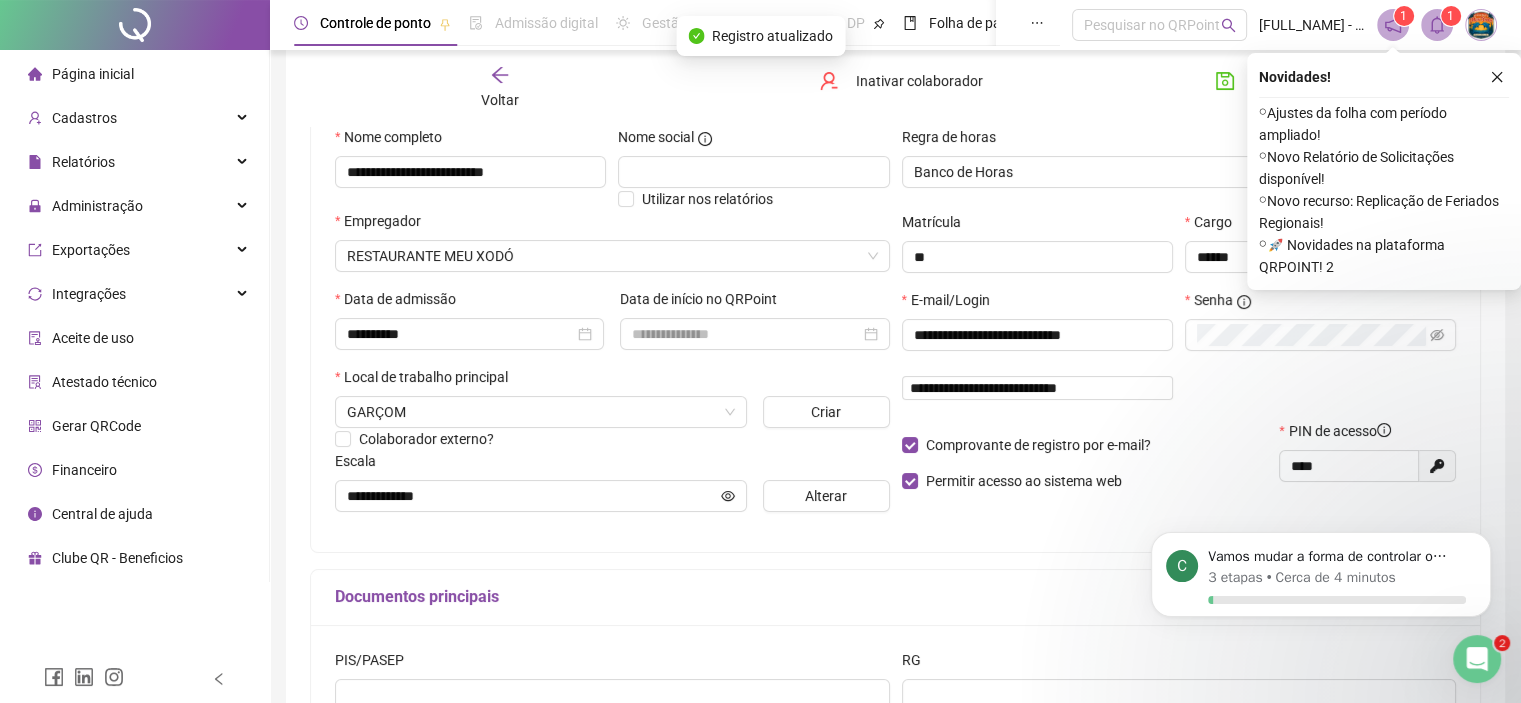 type on "**********" 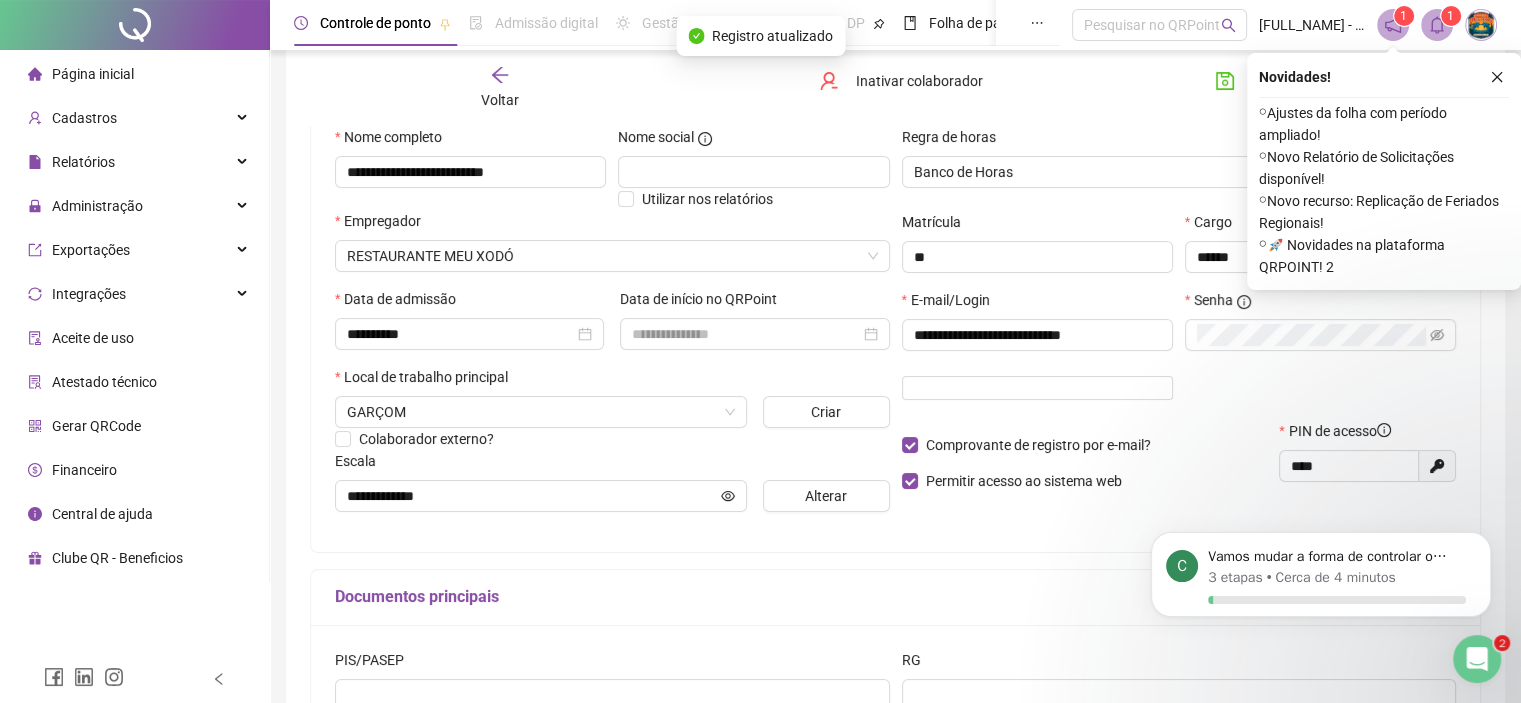 click 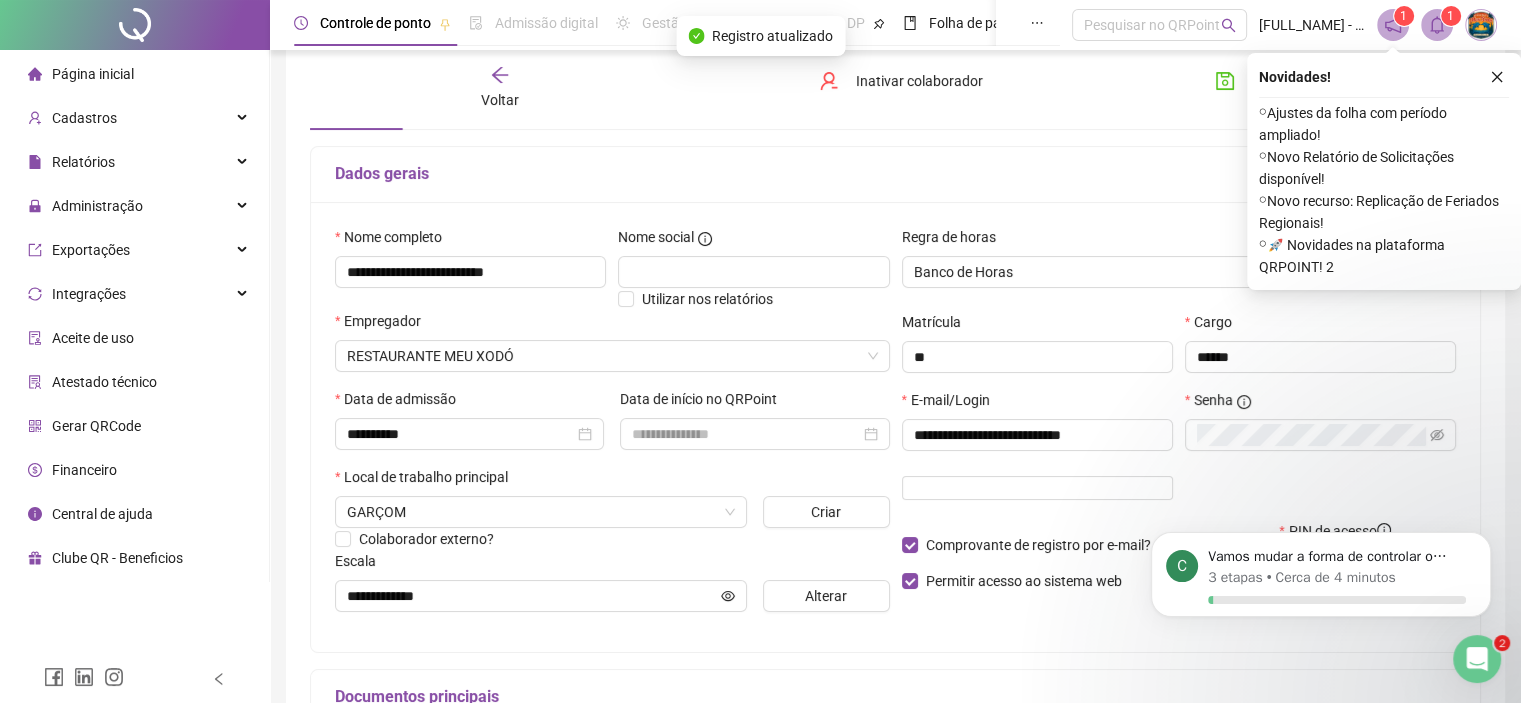 scroll, scrollTop: 0, scrollLeft: 0, axis: both 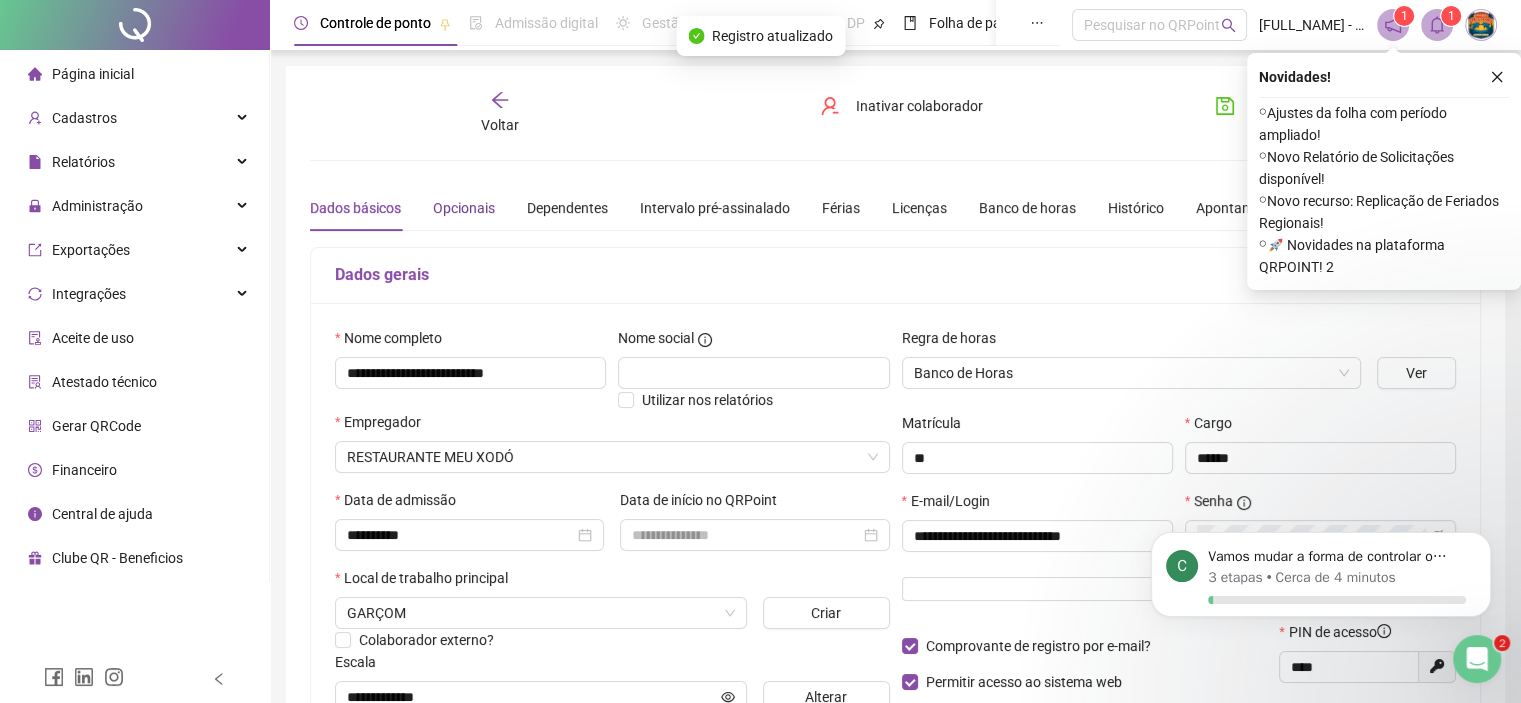 click on "Opcionais" at bounding box center [464, 208] 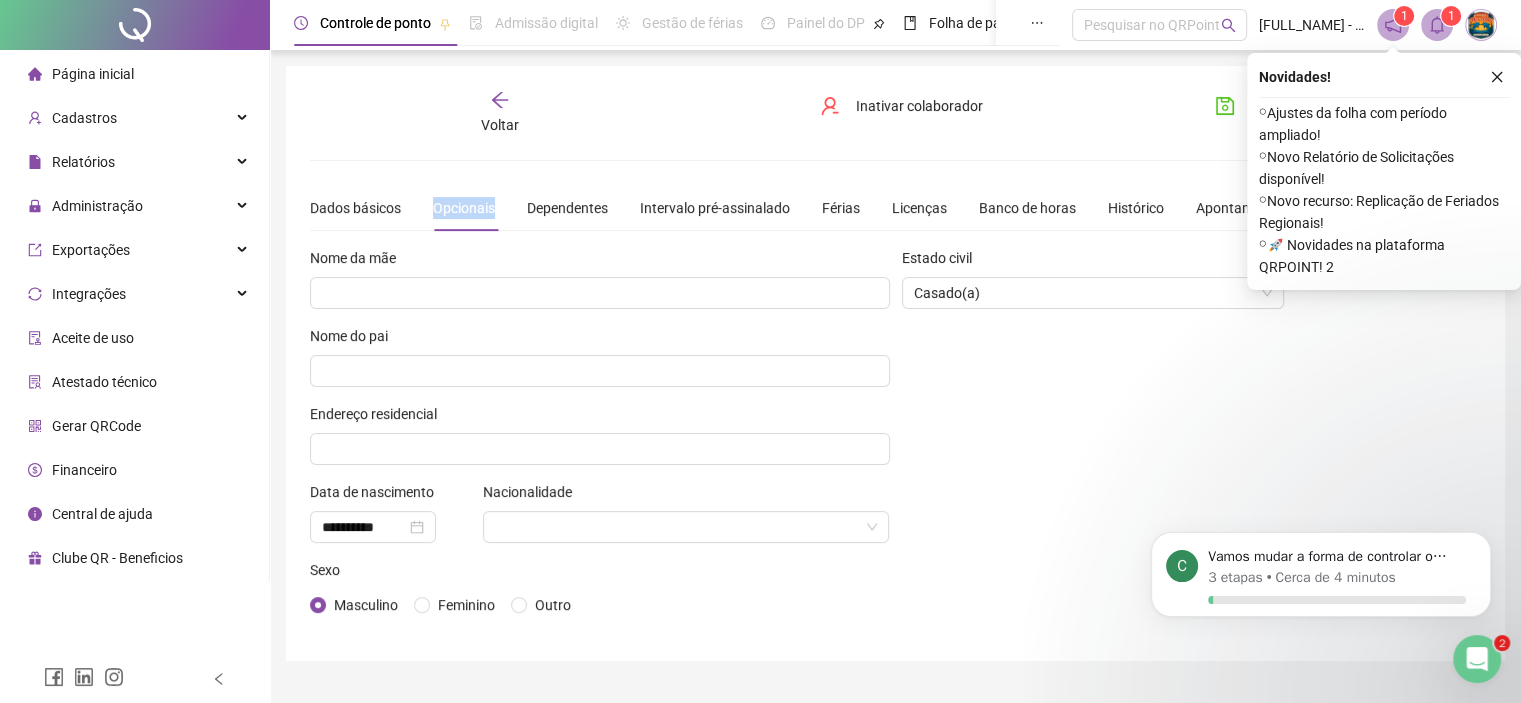 scroll, scrollTop: 42, scrollLeft: 0, axis: vertical 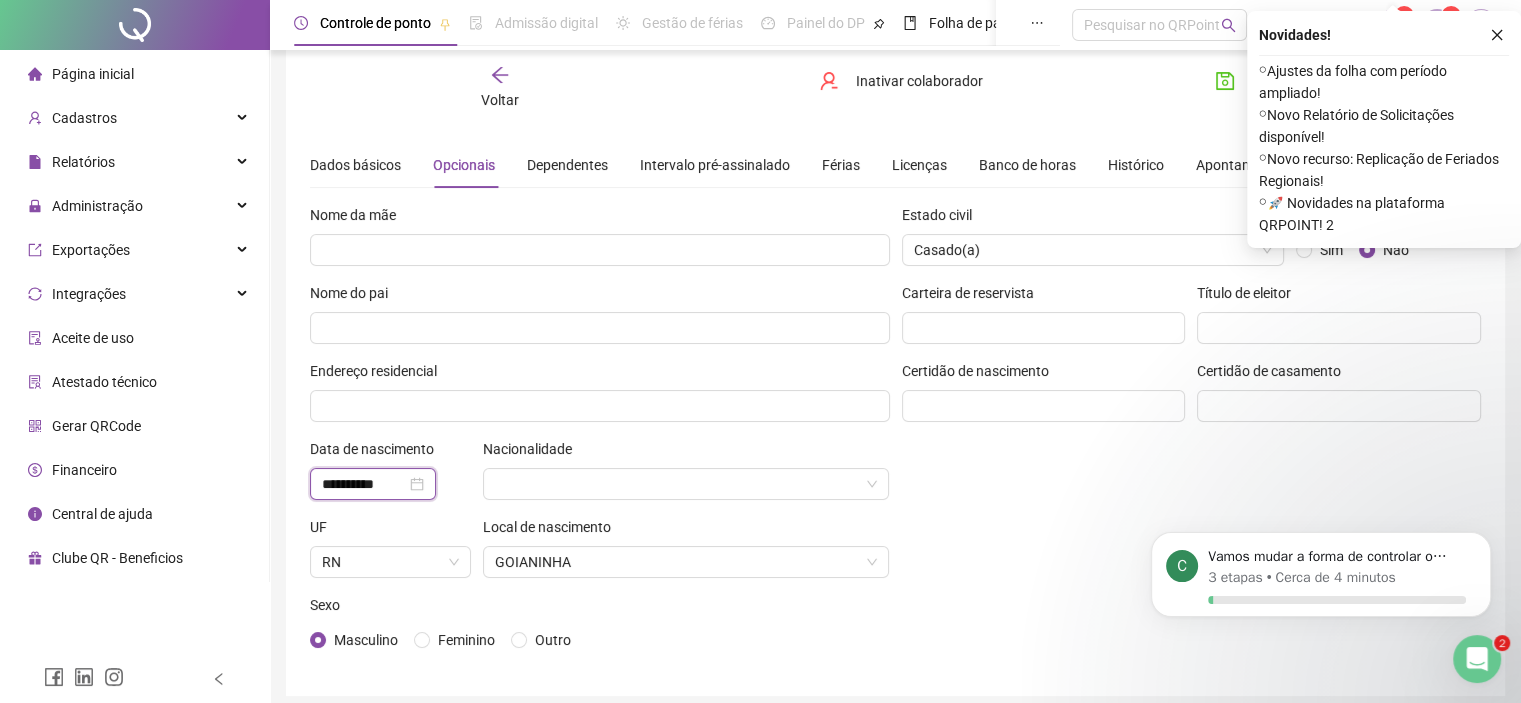 drag, startPoint x: 404, startPoint y: 484, endPoint x: 240, endPoint y: 475, distance: 164.24677 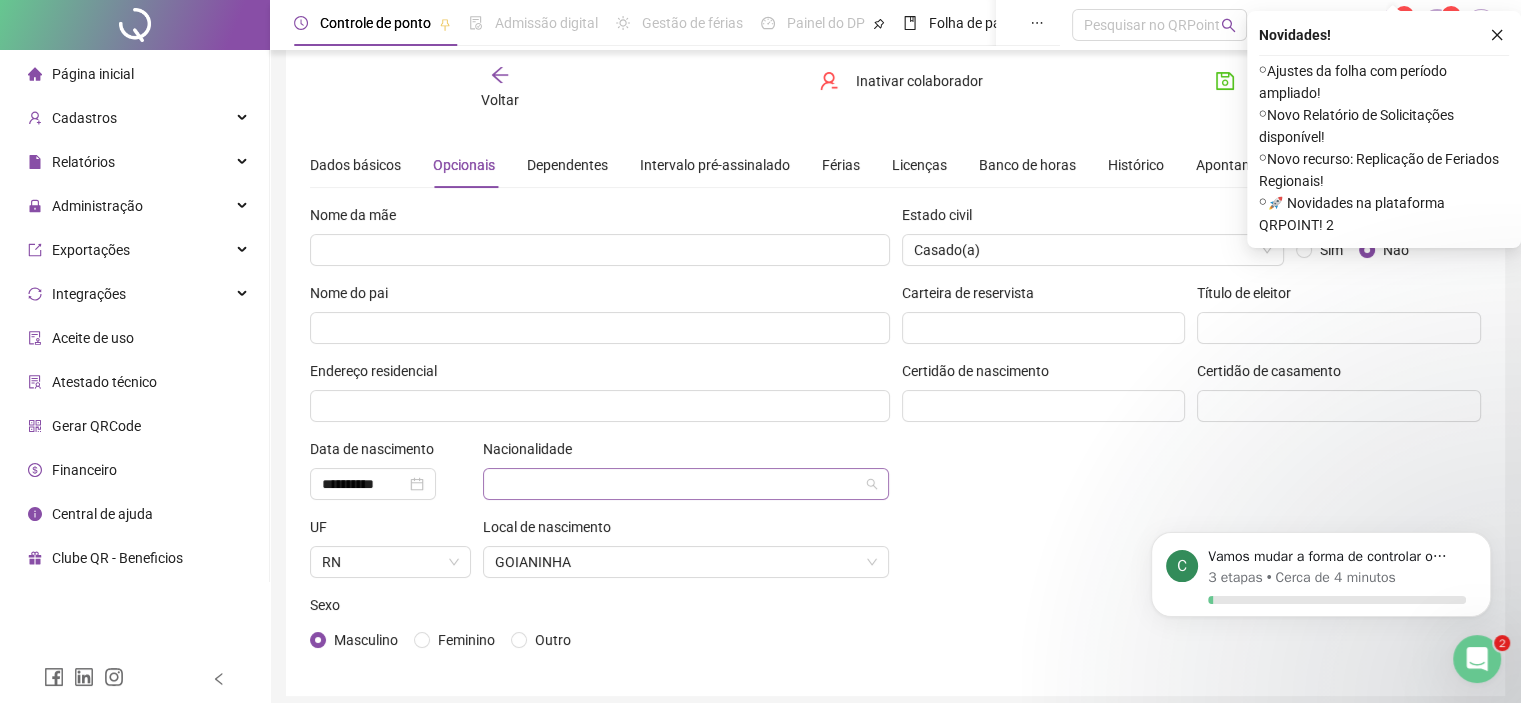 click at bounding box center (680, 484) 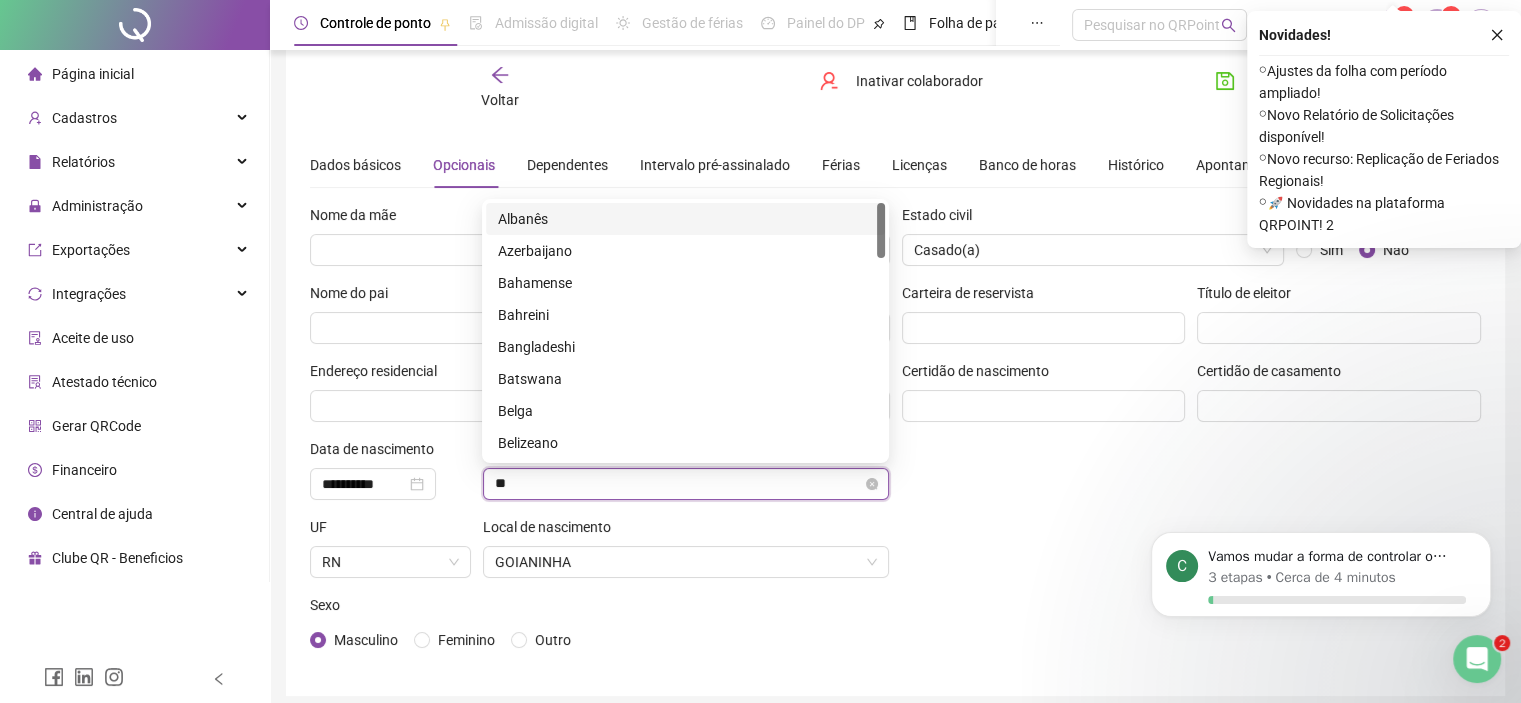 type on "***" 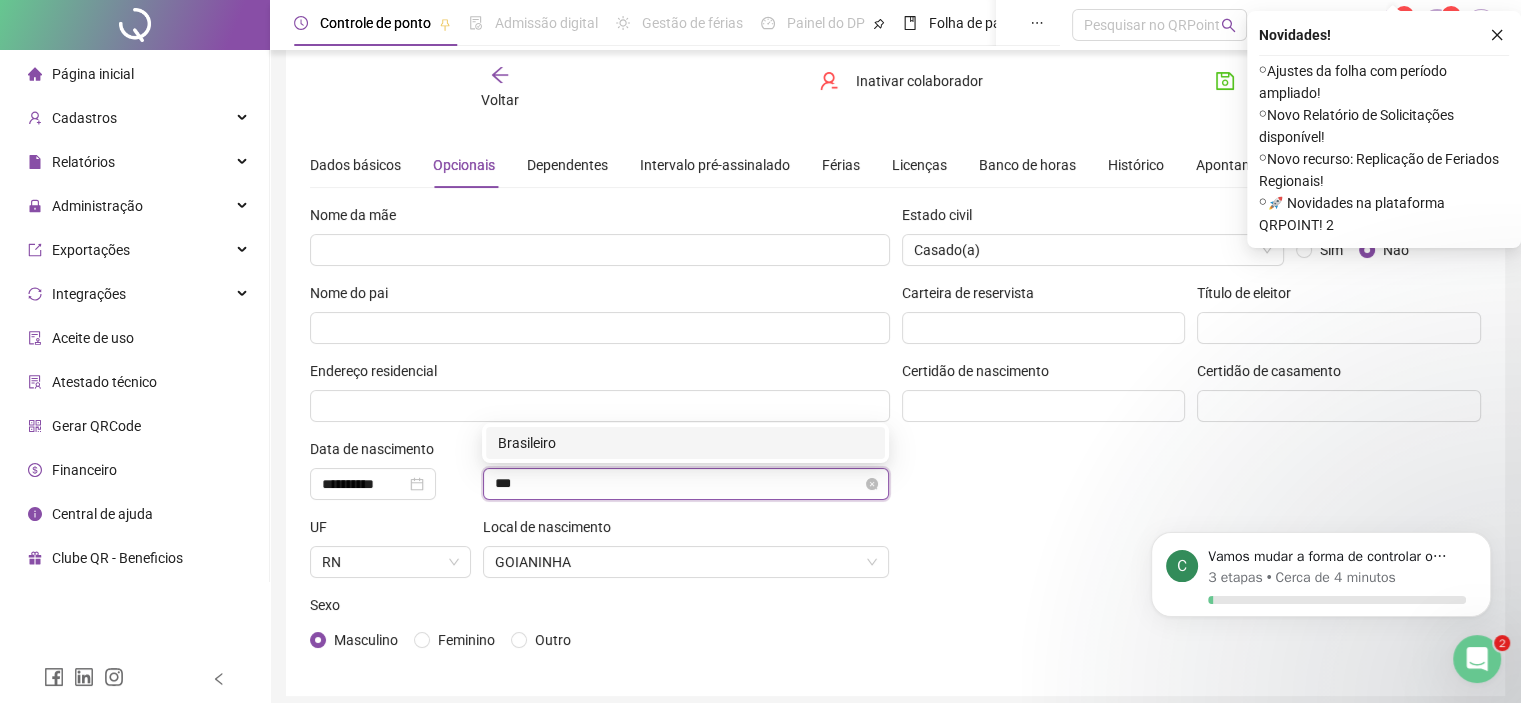 type 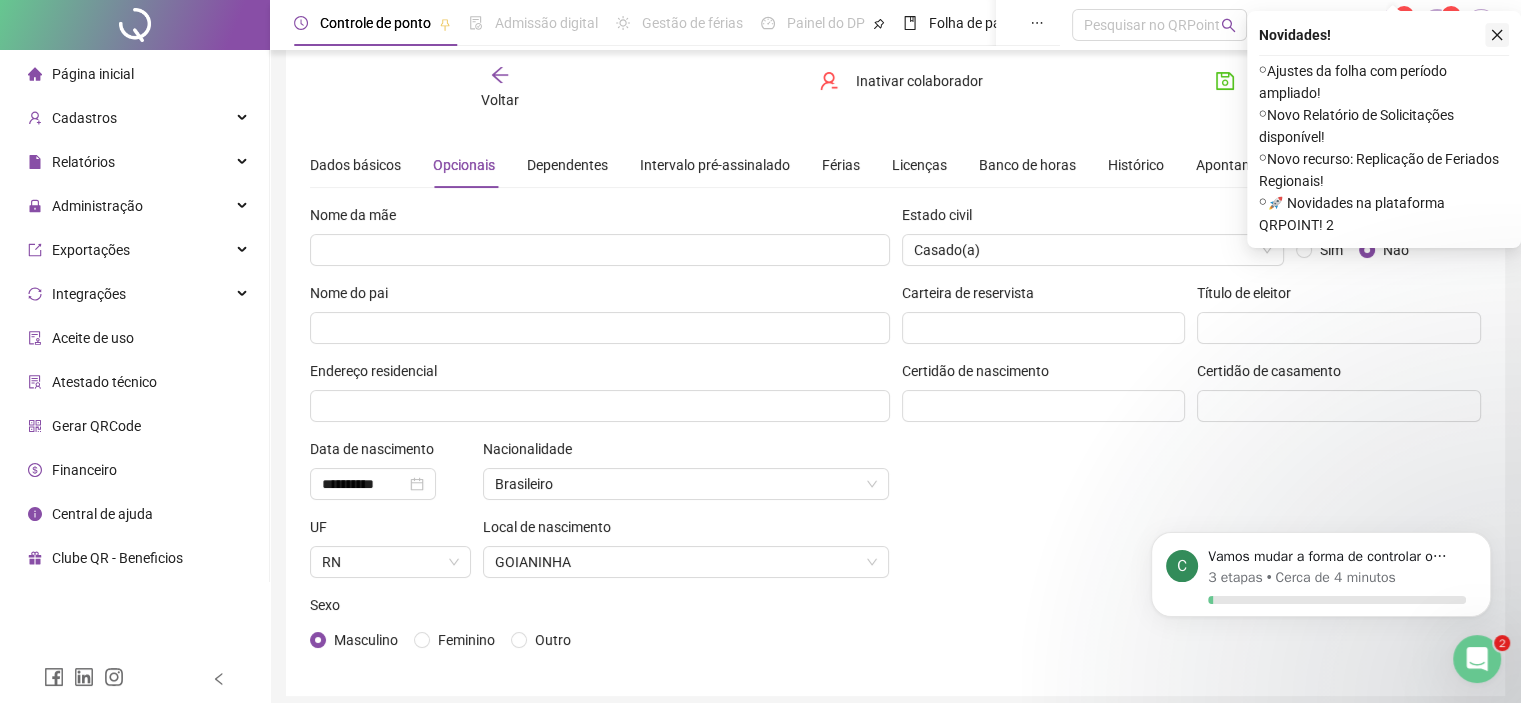 click 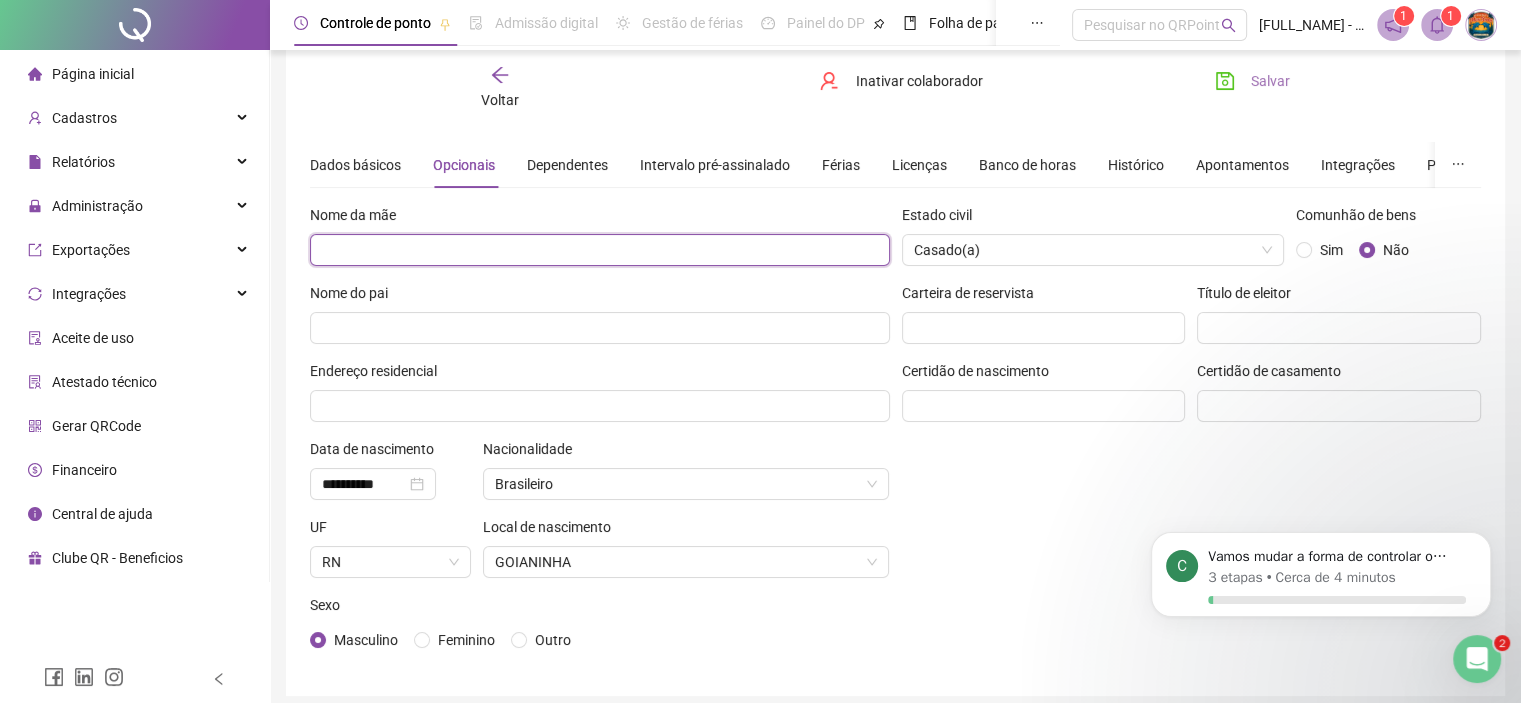 click at bounding box center (600, 250) 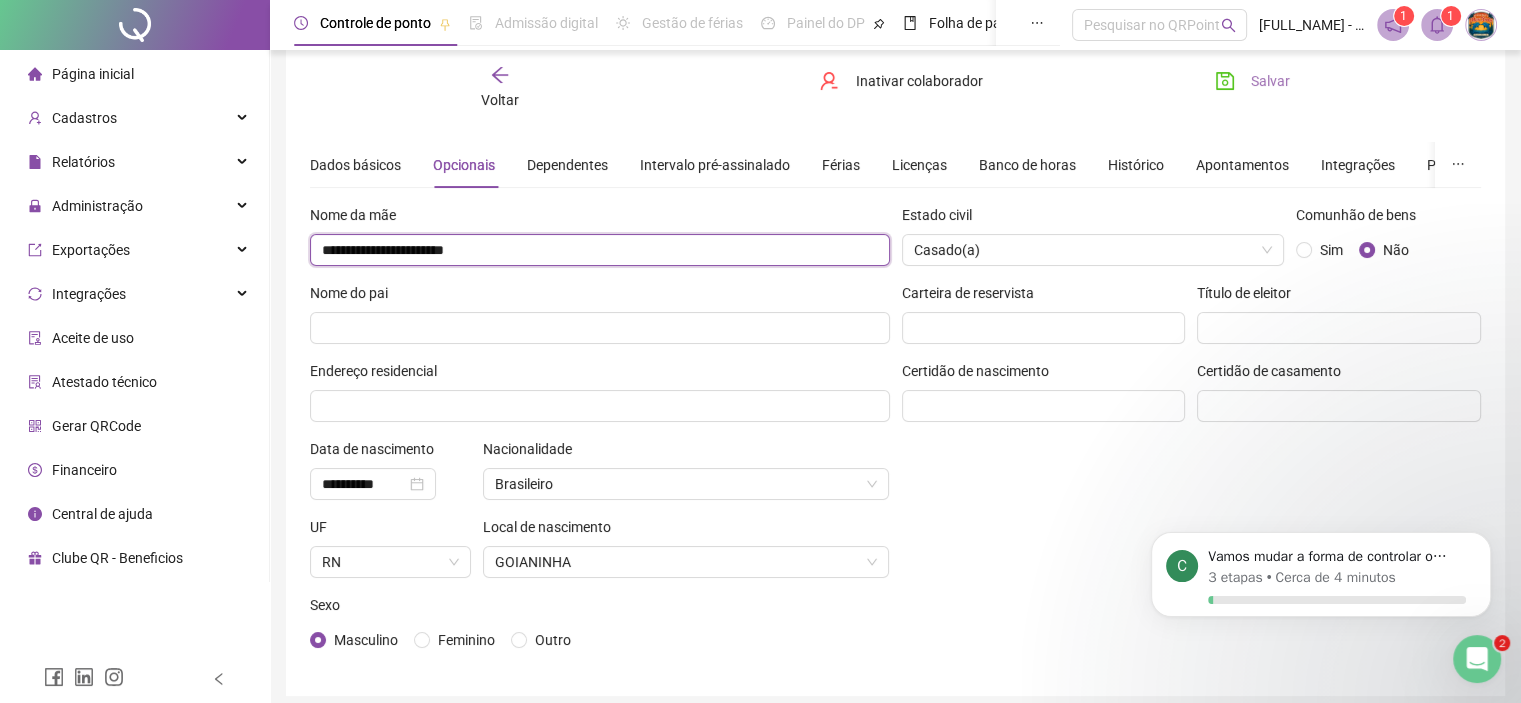 type on "**********" 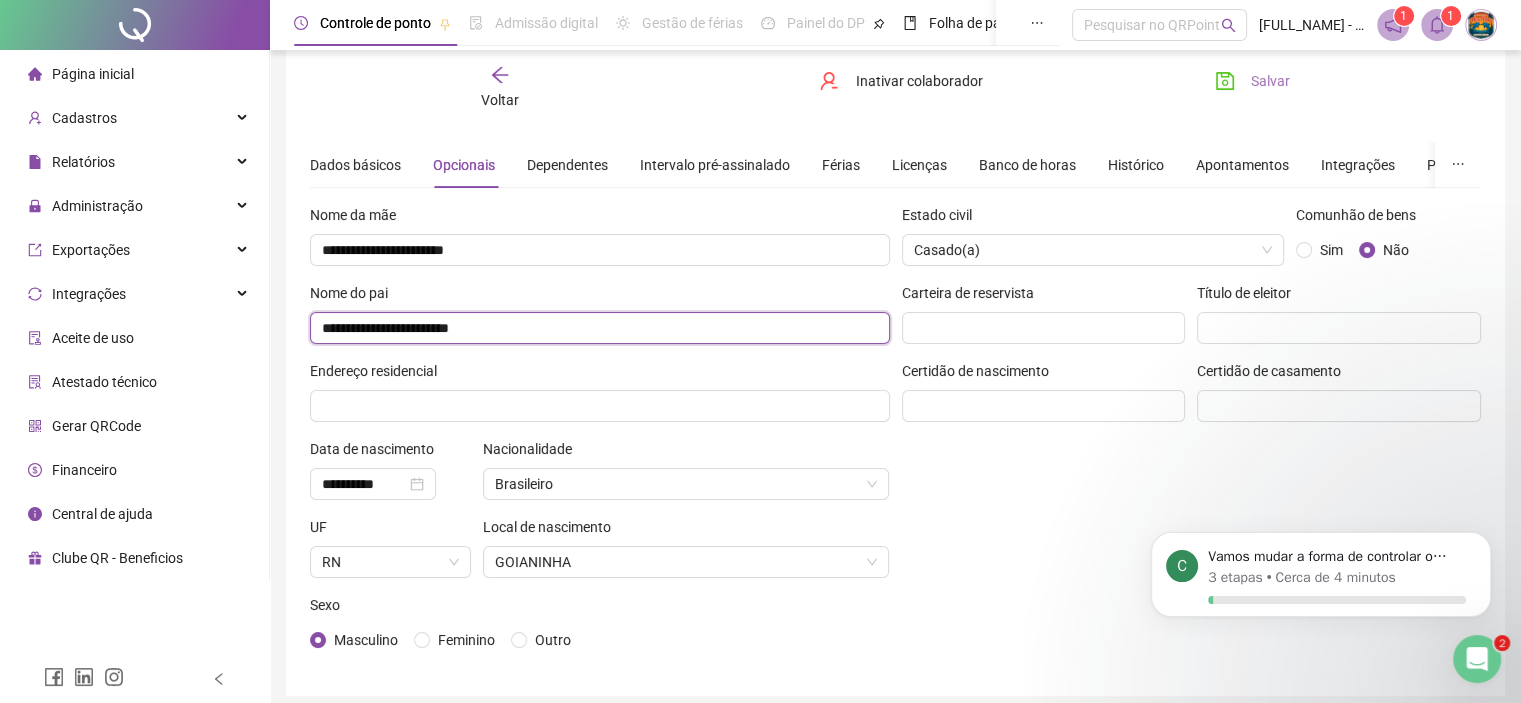 scroll, scrollTop: 120, scrollLeft: 0, axis: vertical 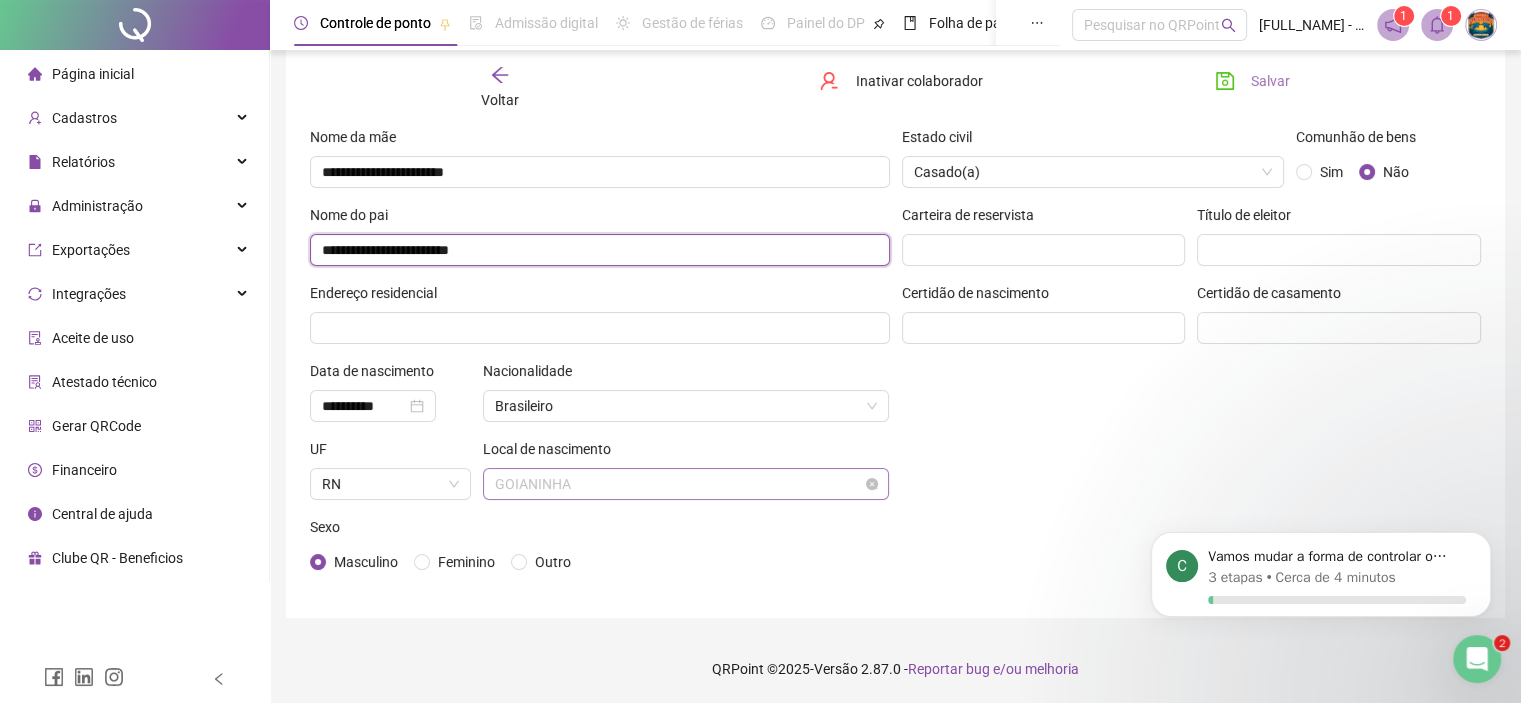 click on "GOIANINHA" at bounding box center (686, 484) 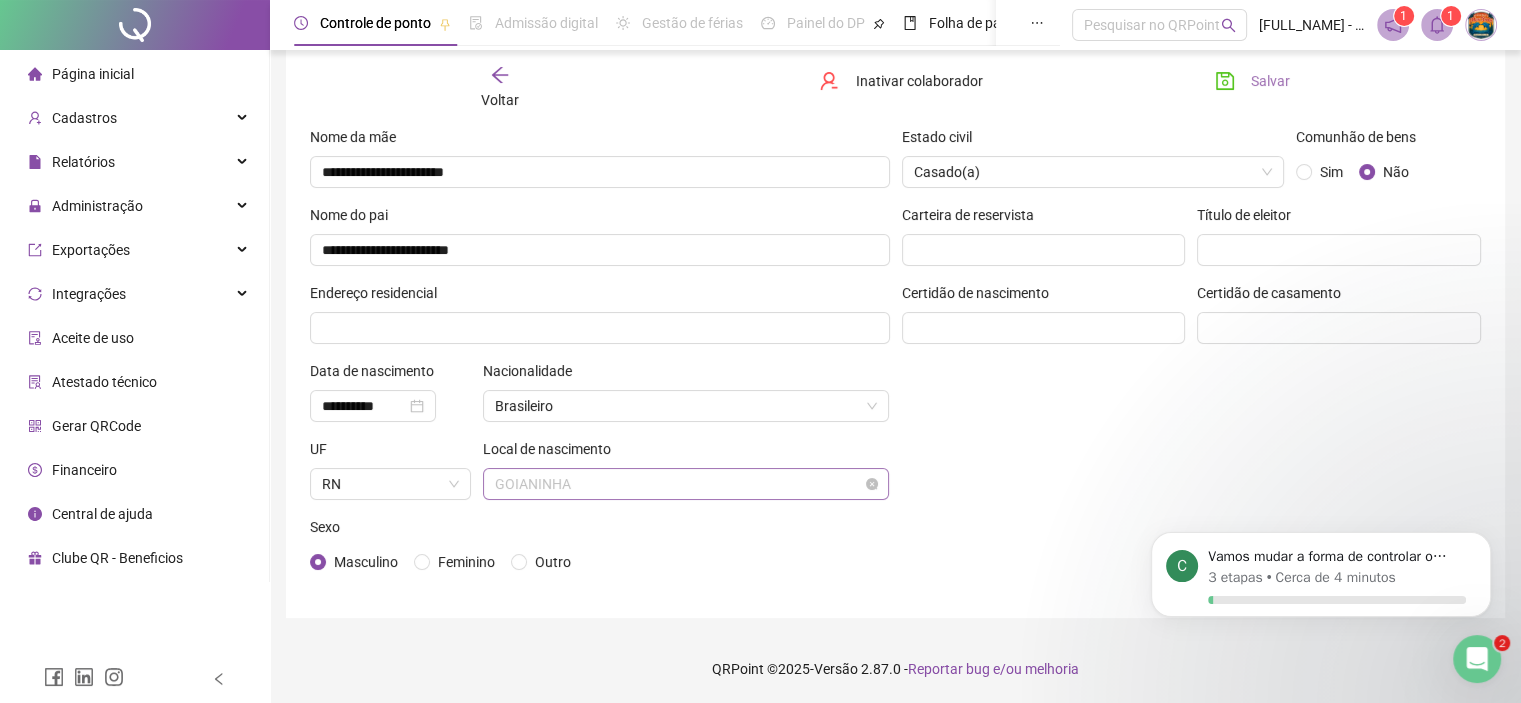 scroll, scrollTop: 1216, scrollLeft: 0, axis: vertical 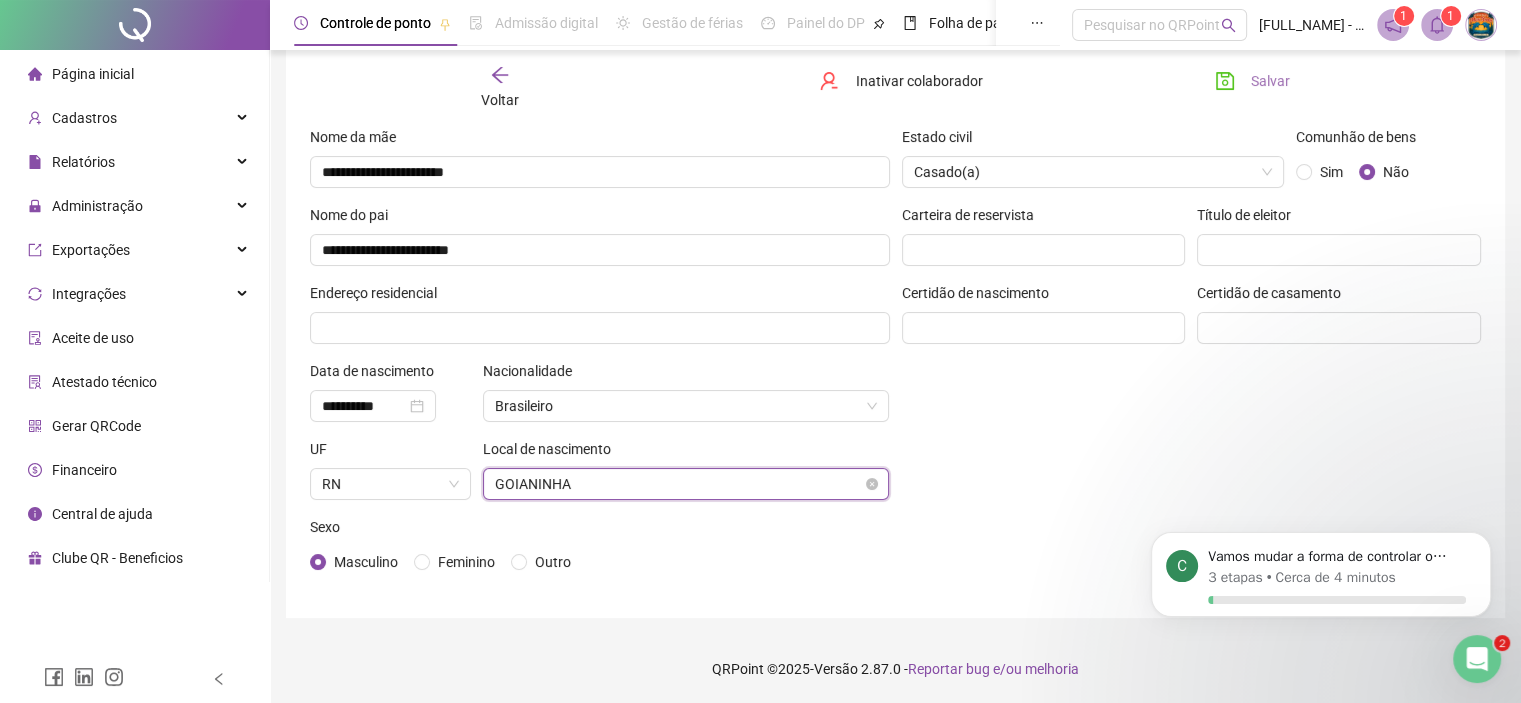 click on "GOIANINHA" at bounding box center [686, 484] 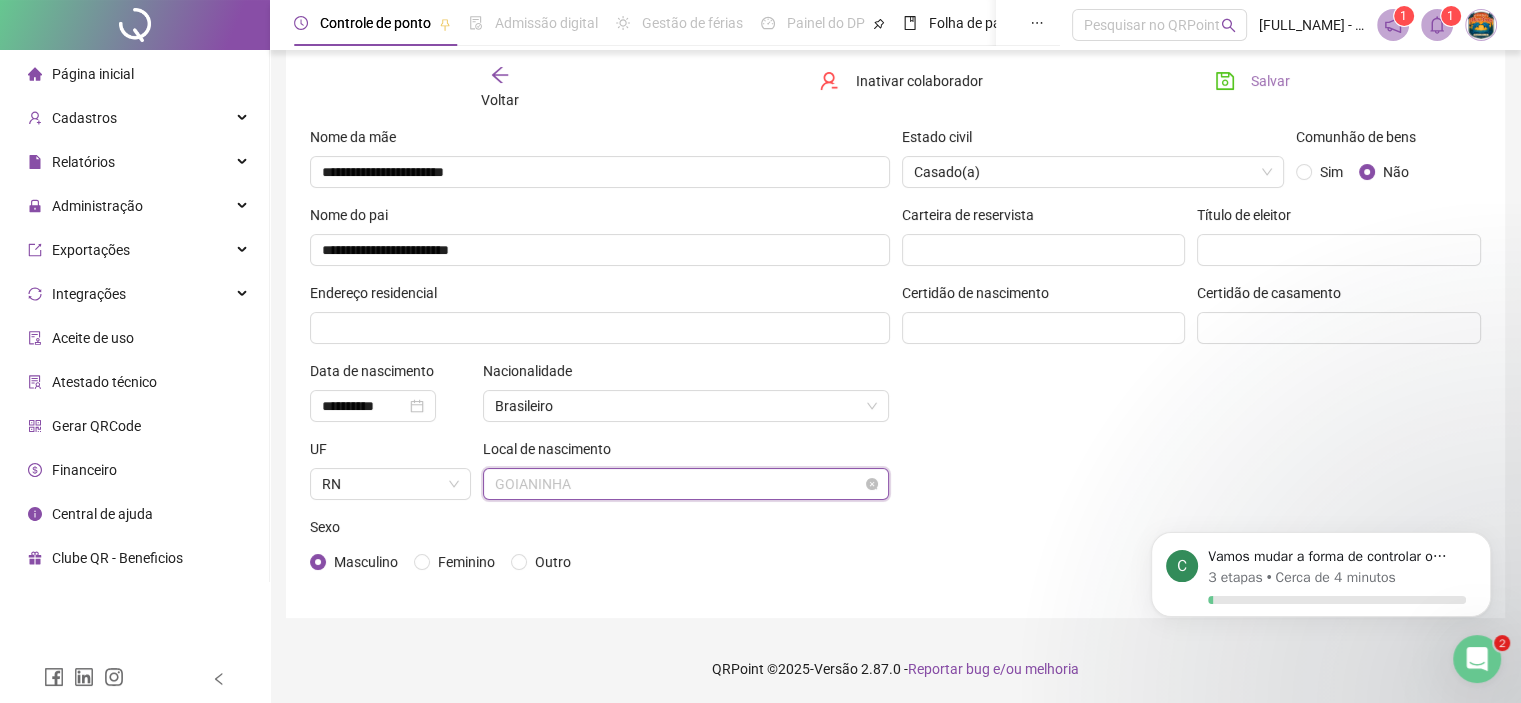 click on "GOIANINHA" at bounding box center [686, 484] 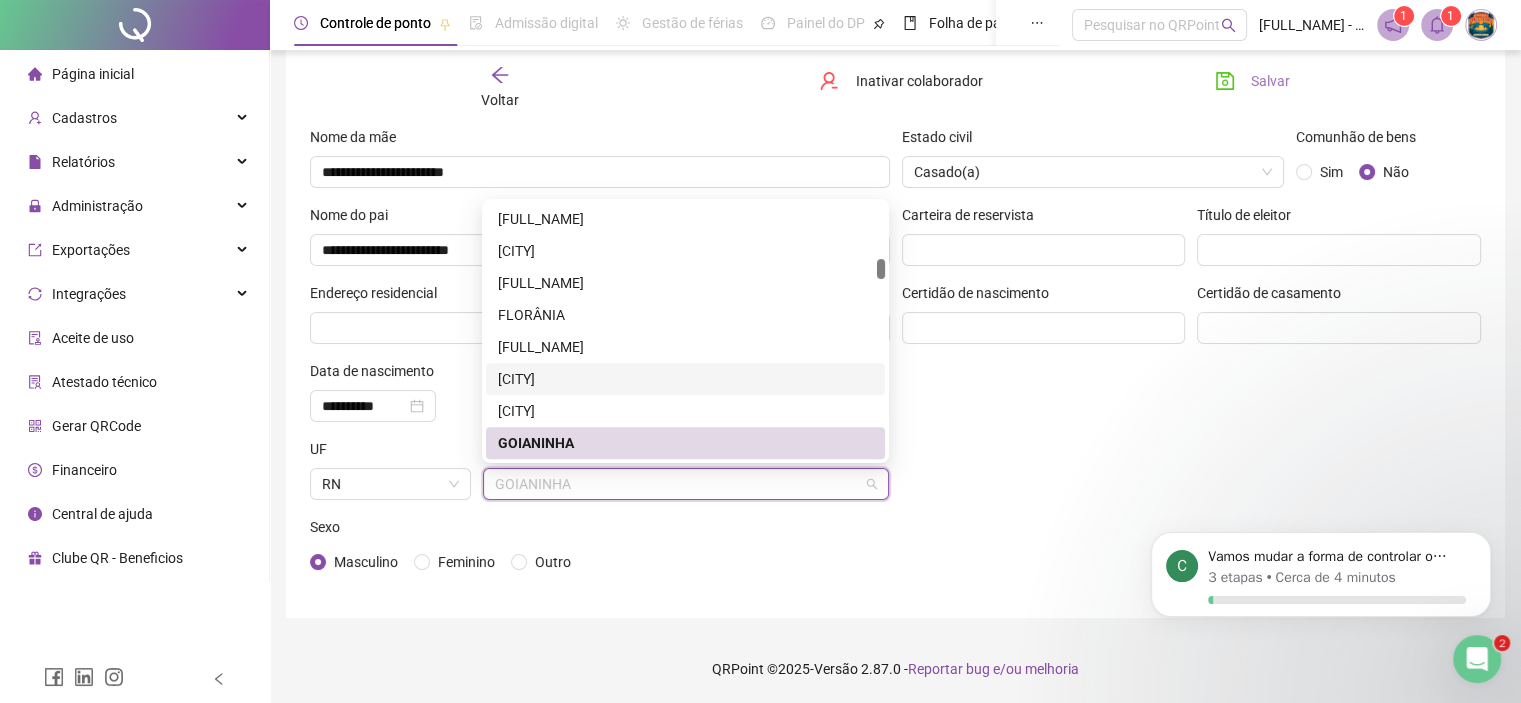 click on "Estado civil Casado(a) Comunhão de bens Sim Não Carteira de reservista Título de eleitor Certidão de nascimento Certidão de casamento" at bounding box center (1192, 360) 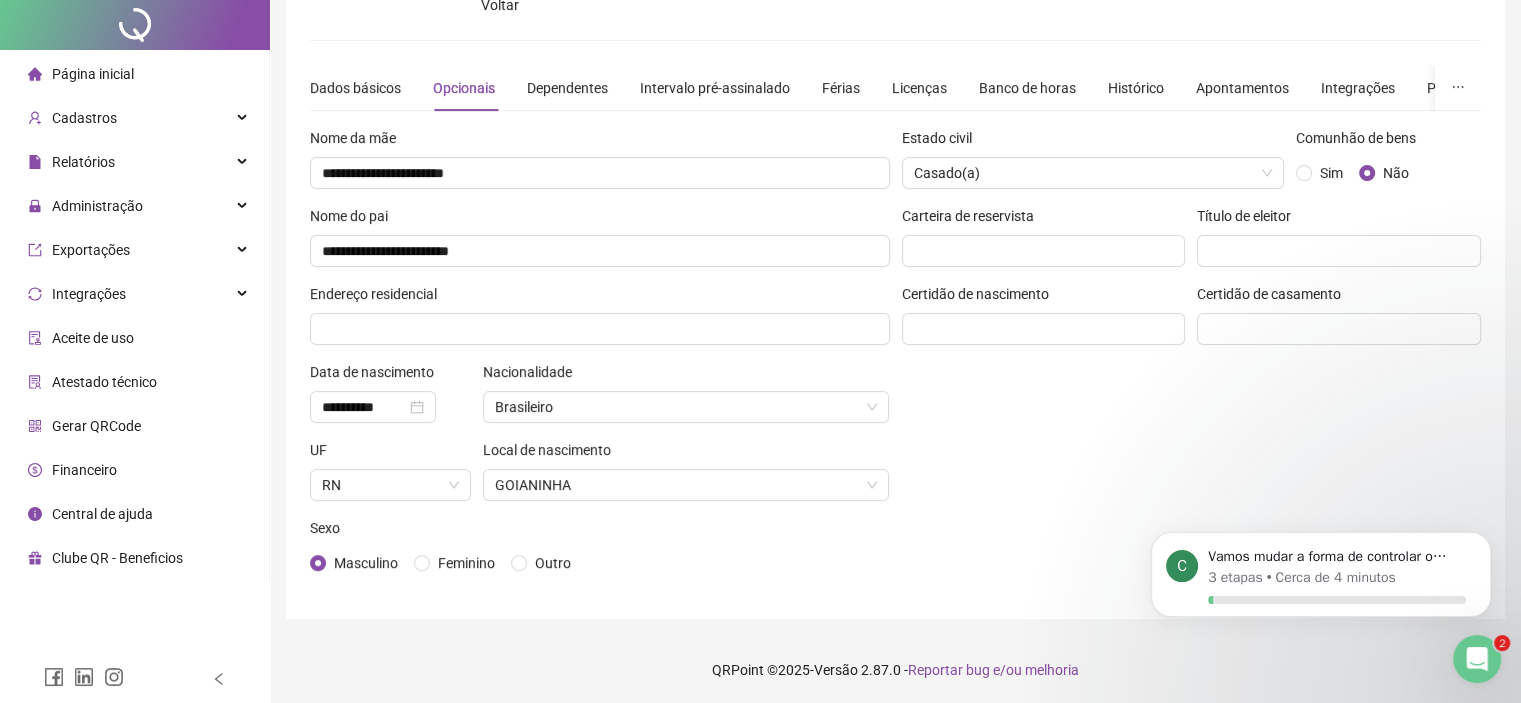 scroll, scrollTop: 0, scrollLeft: 0, axis: both 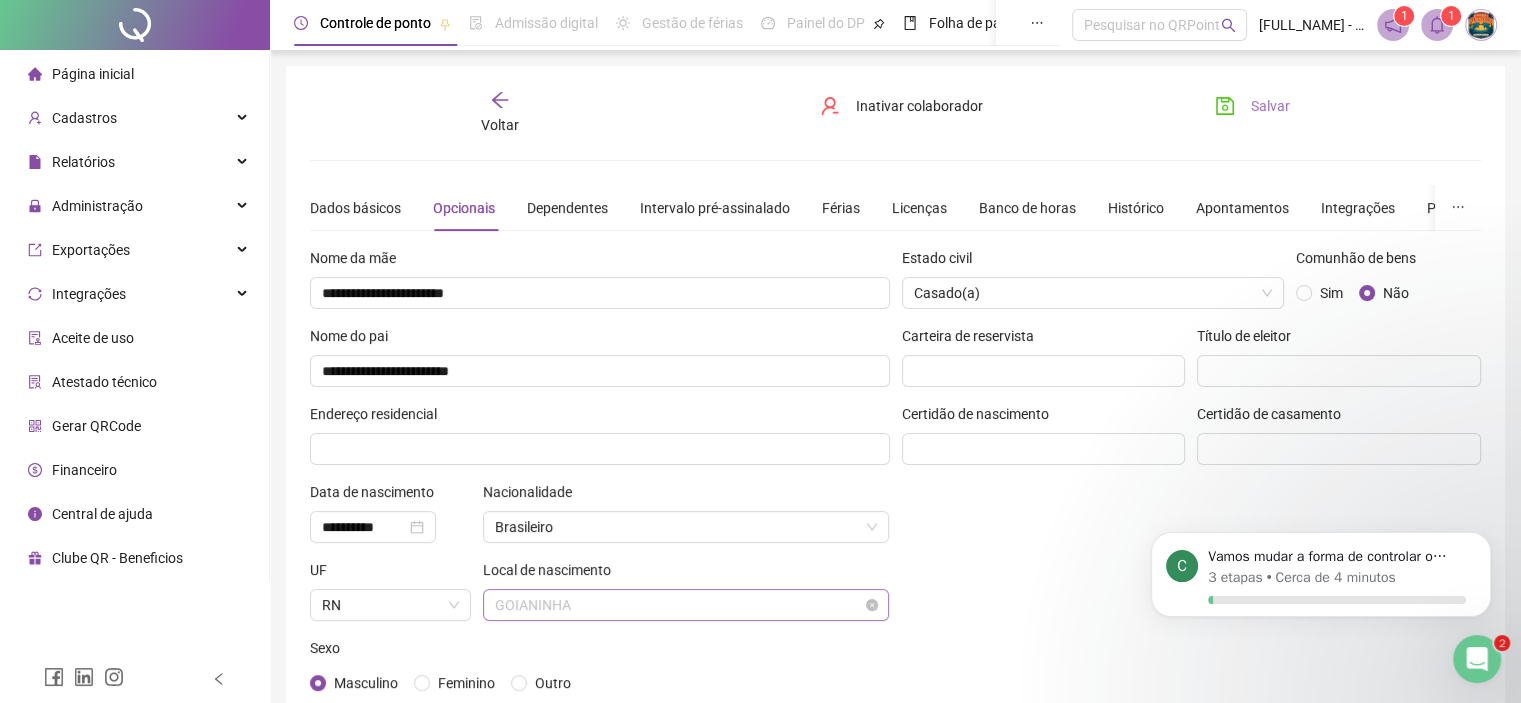 click on "GOIANINHA" at bounding box center [686, 605] 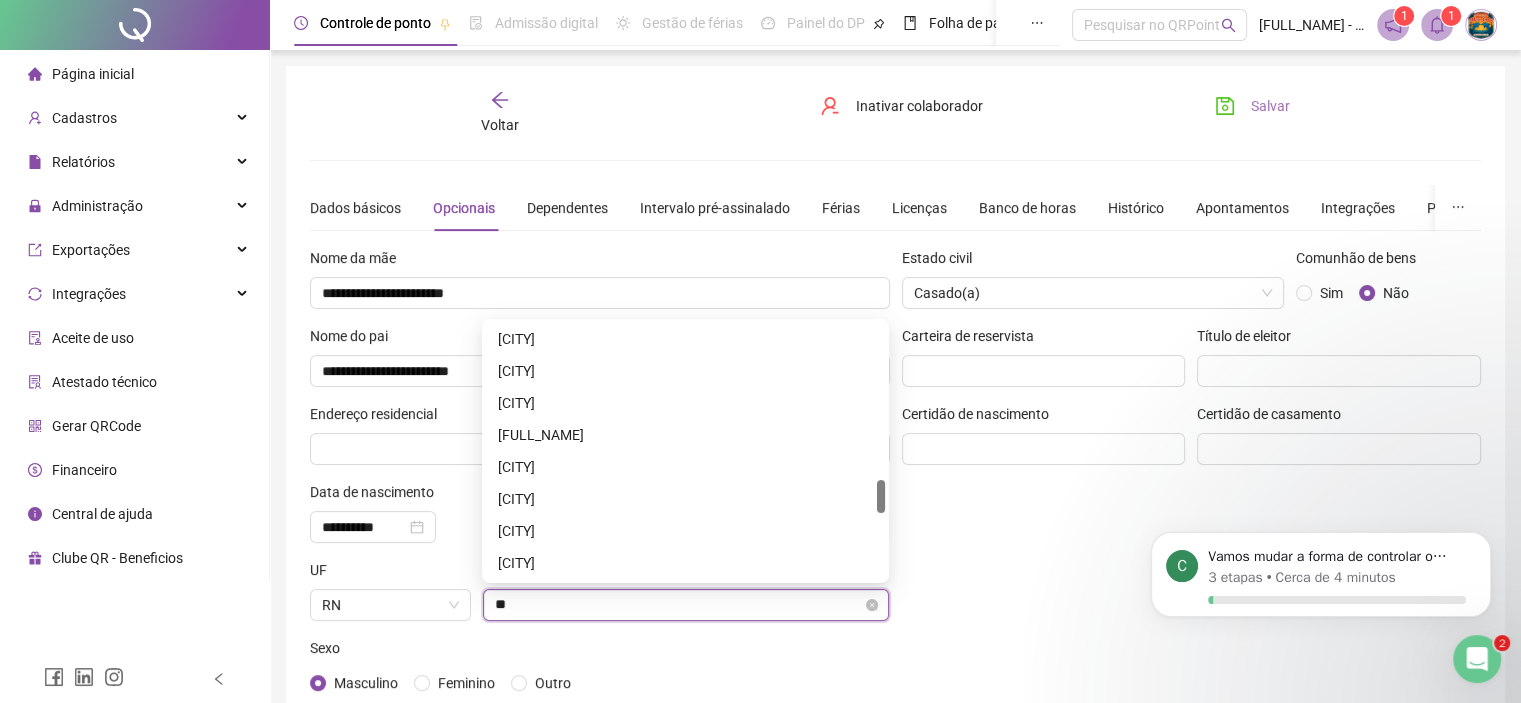 scroll, scrollTop: 0, scrollLeft: 0, axis: both 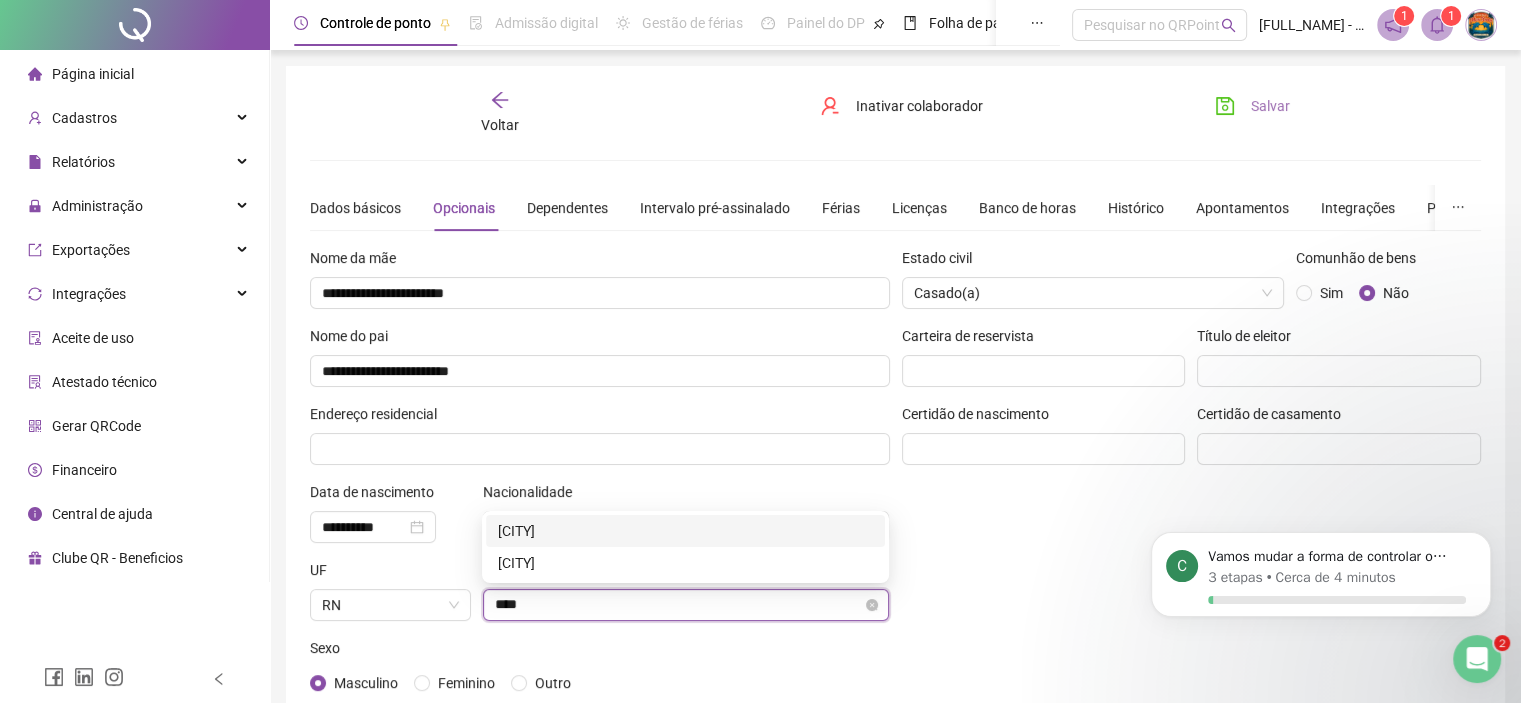 type on "*****" 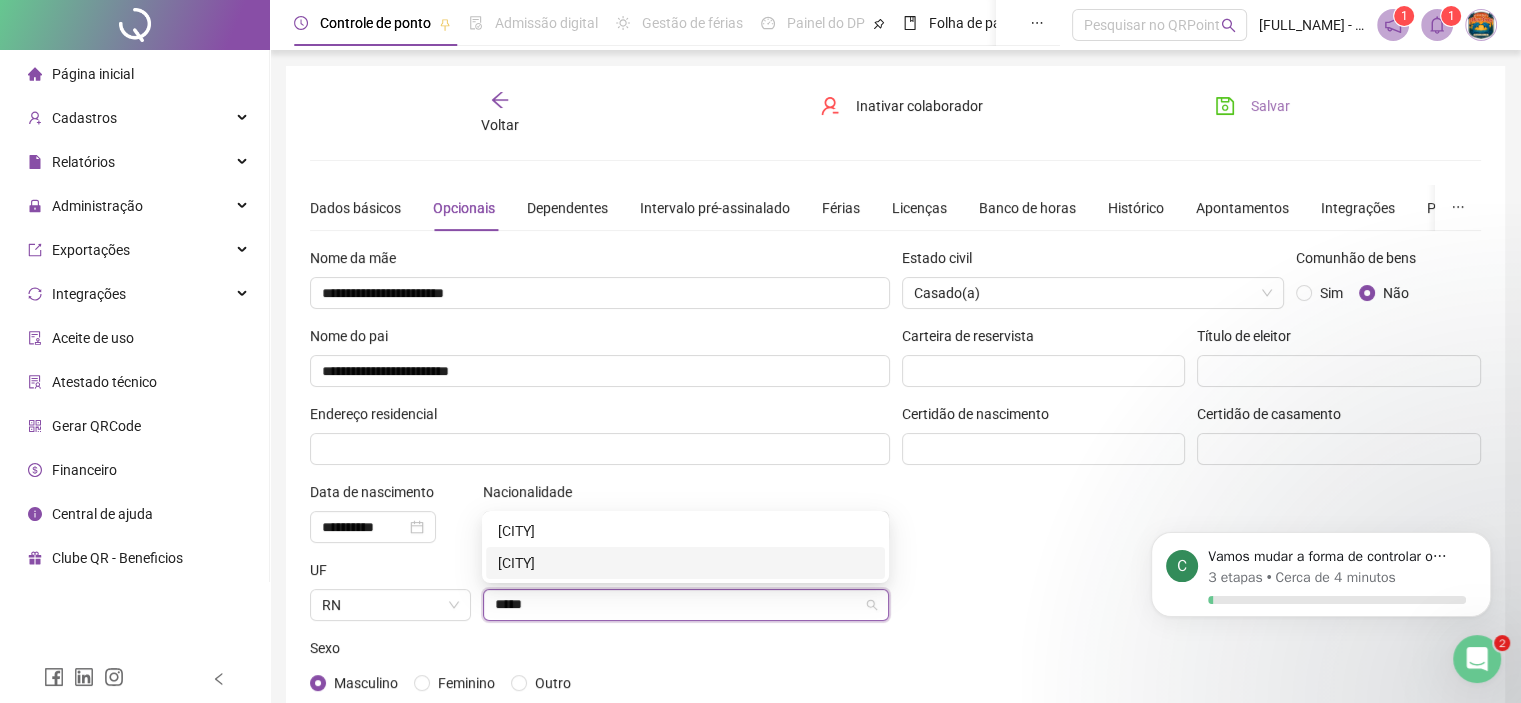 click on "TIBAU DO SUL" at bounding box center (685, 563) 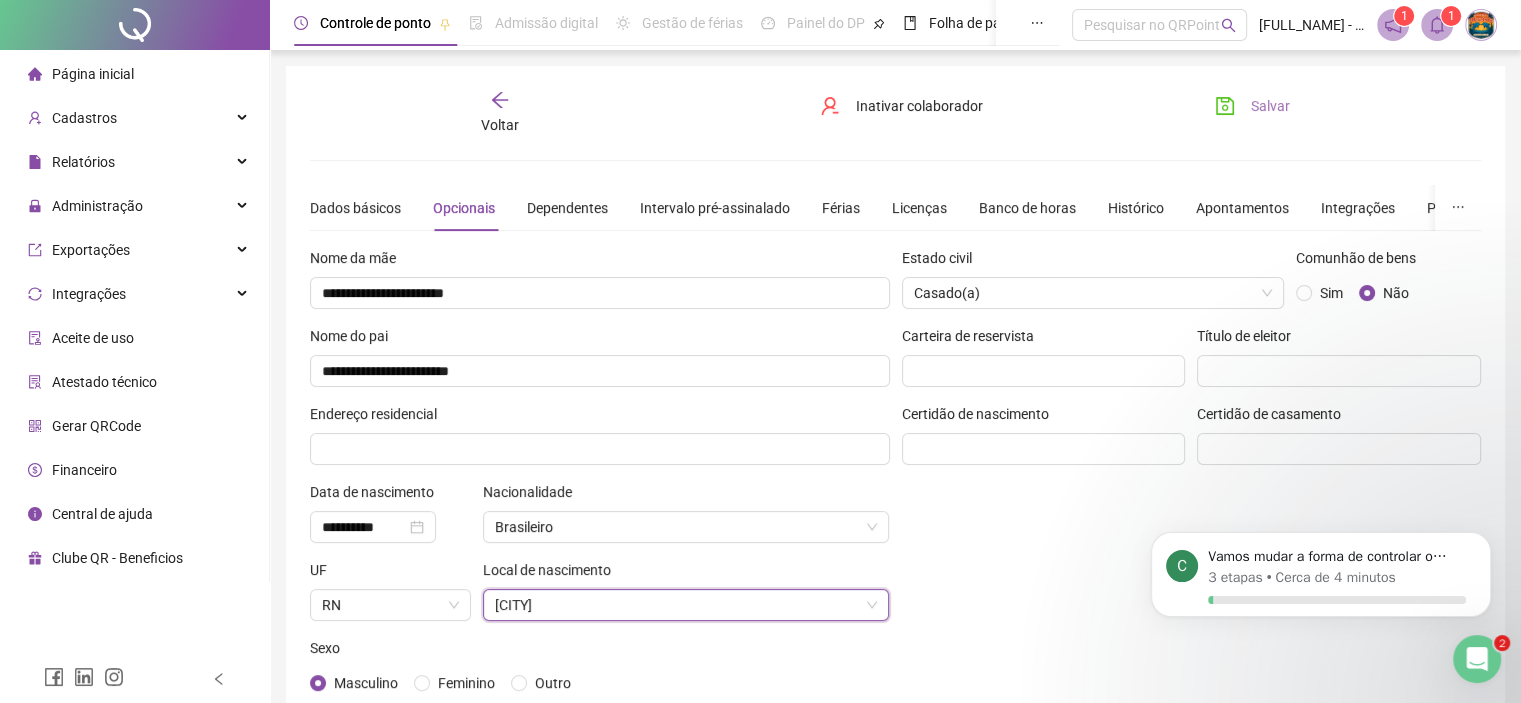 click on "Estado civil Casado(a) Comunhão de bens Sim Não Carteira de reservista Título de eleitor Certidão de nascimento Certidão de casamento" at bounding box center (1192, 481) 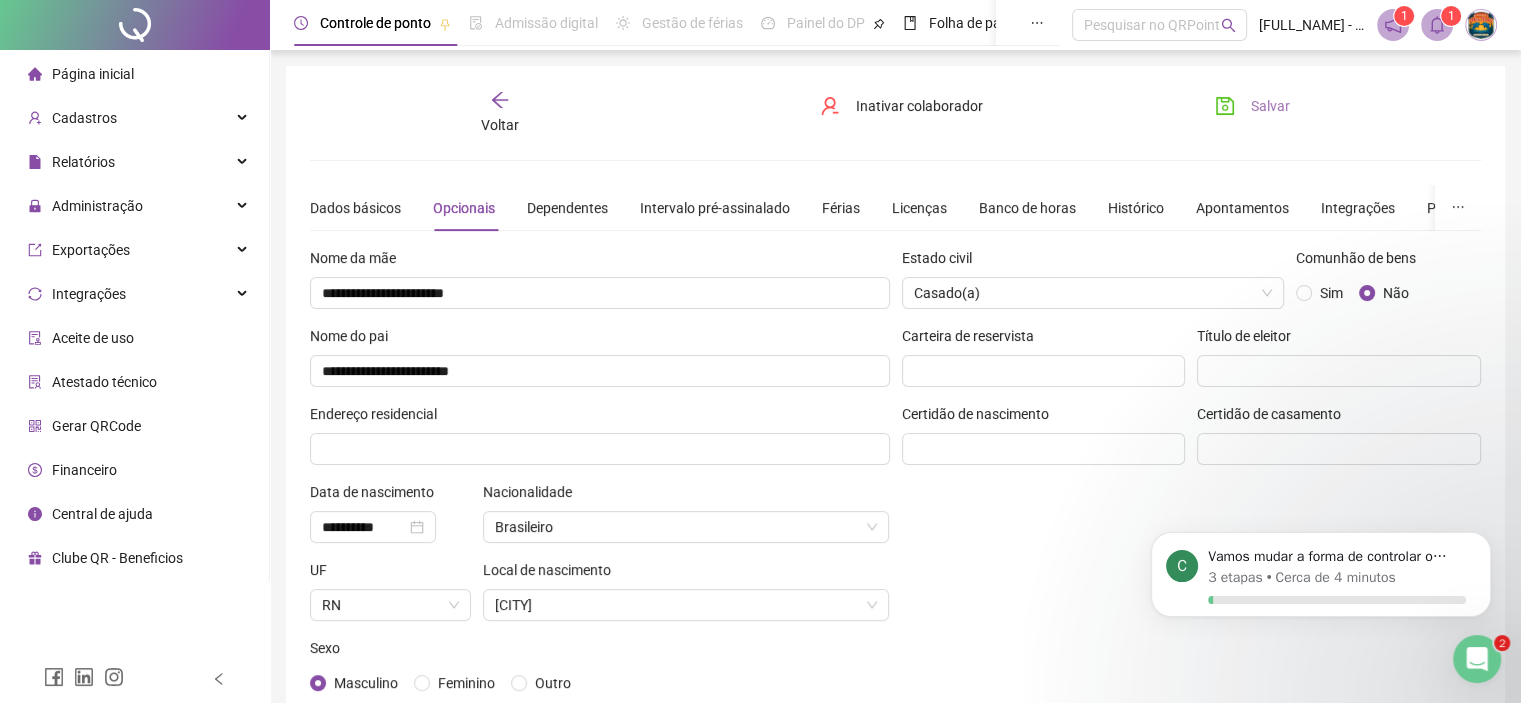 click on "Salvar" at bounding box center [1270, 106] 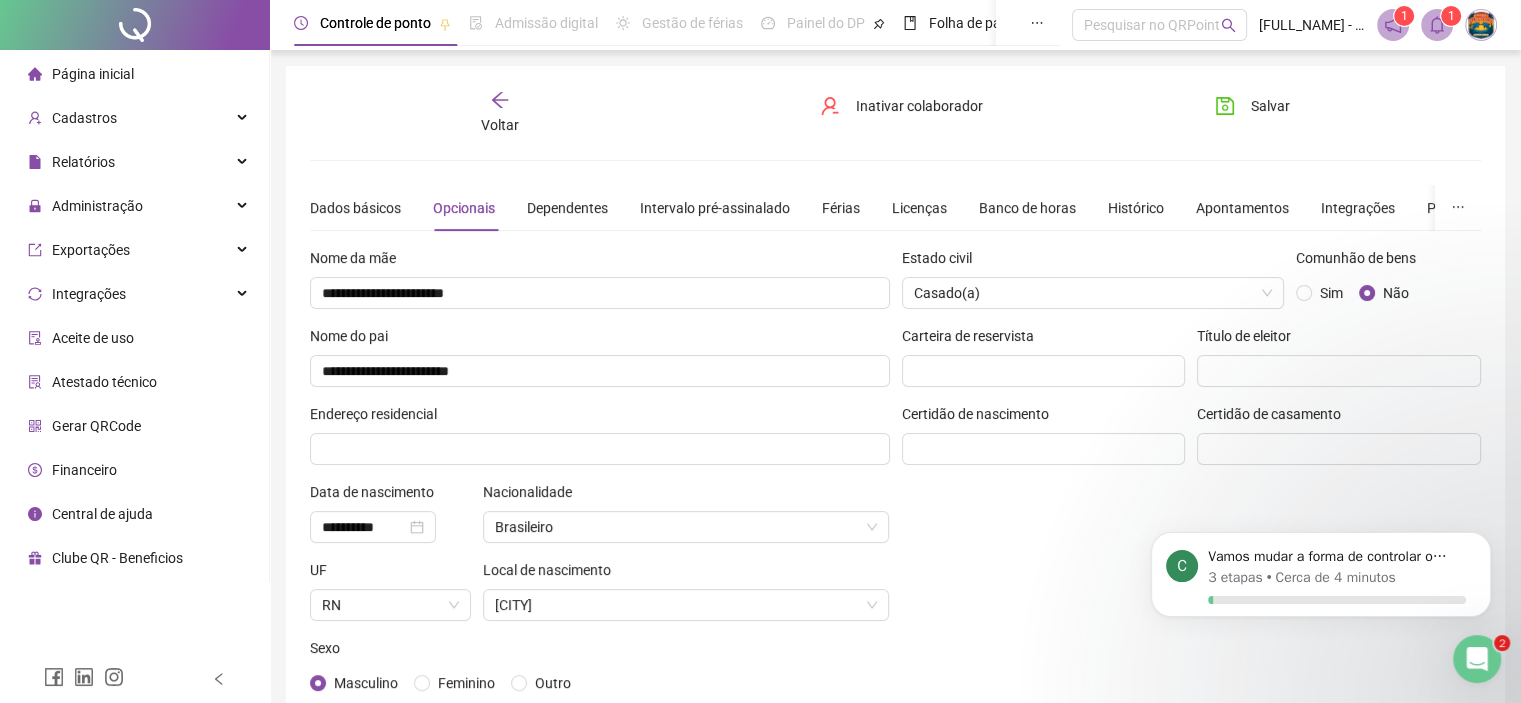 click 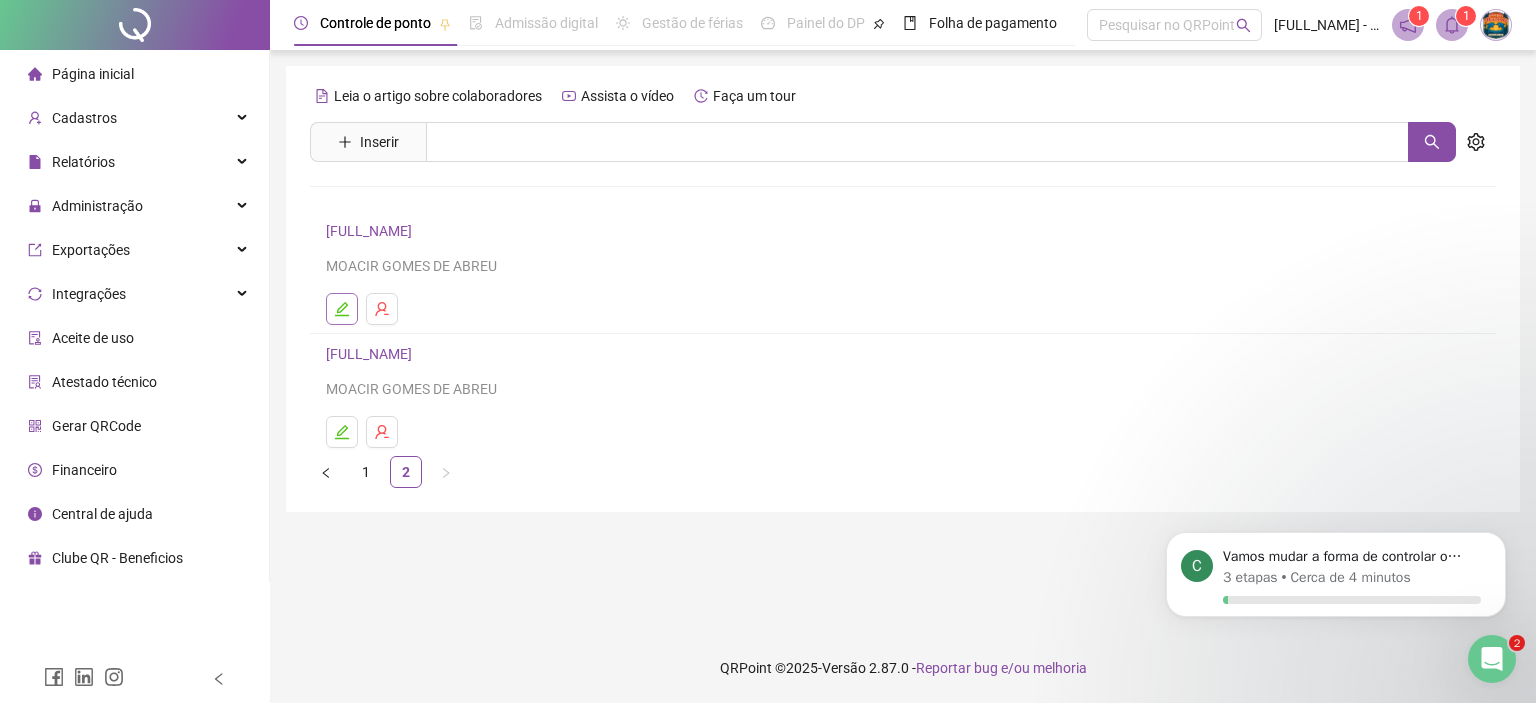 click 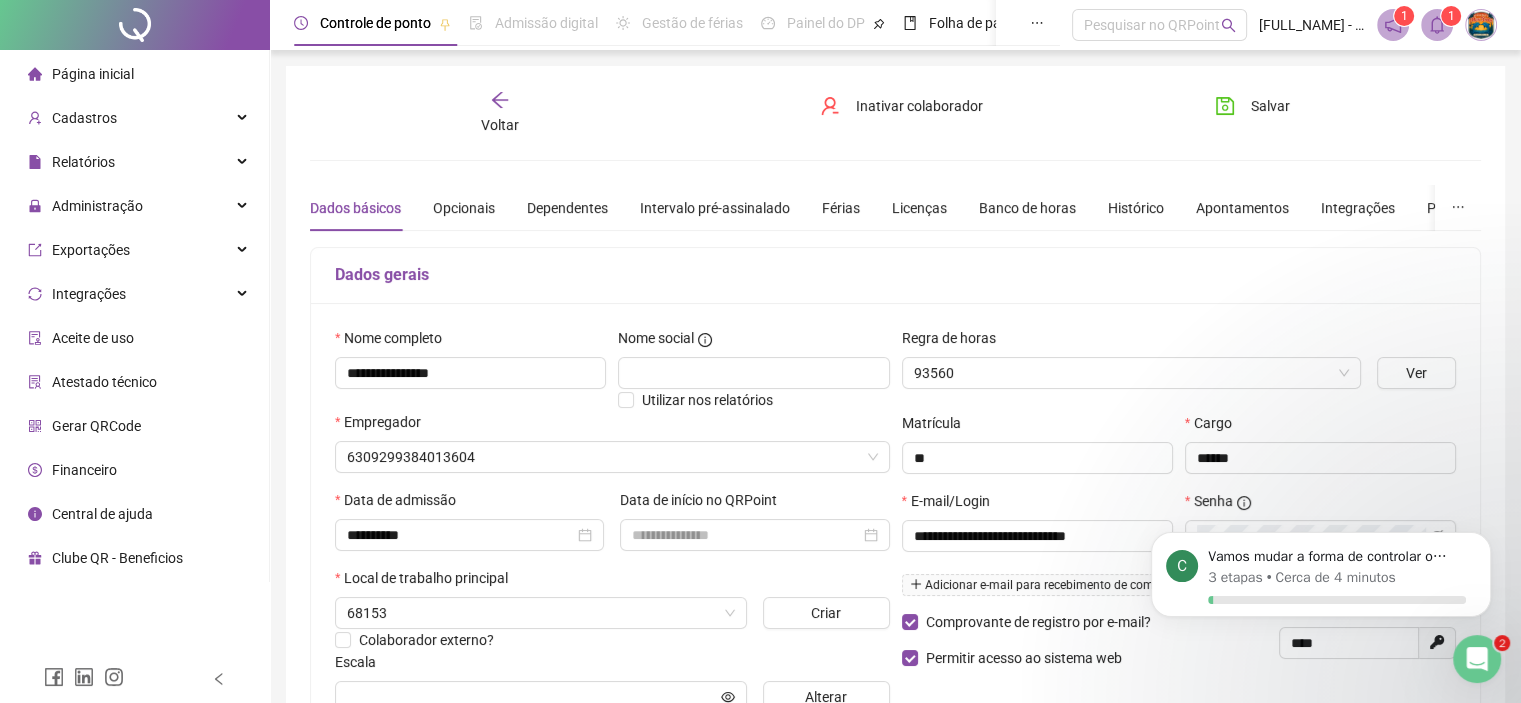 type on "**********" 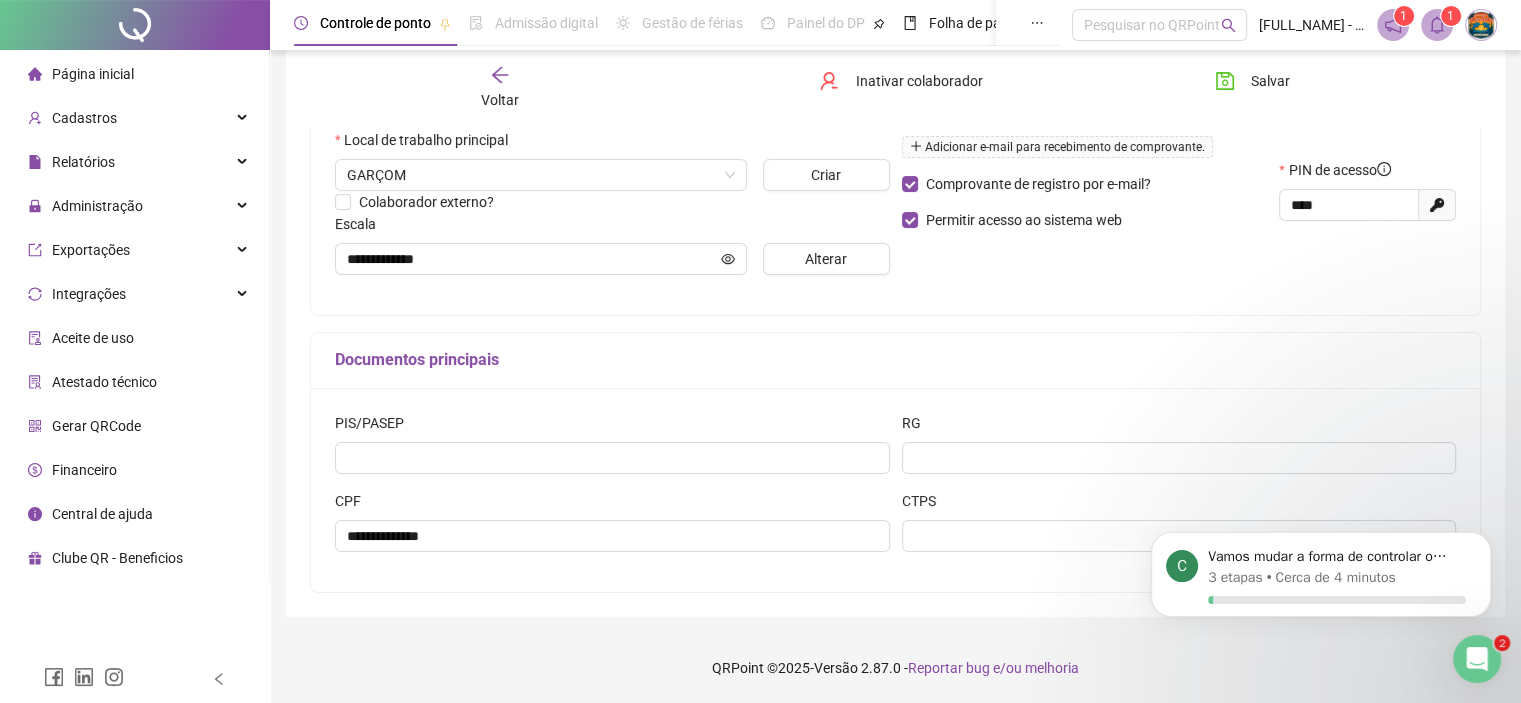 scroll, scrollTop: 337, scrollLeft: 0, axis: vertical 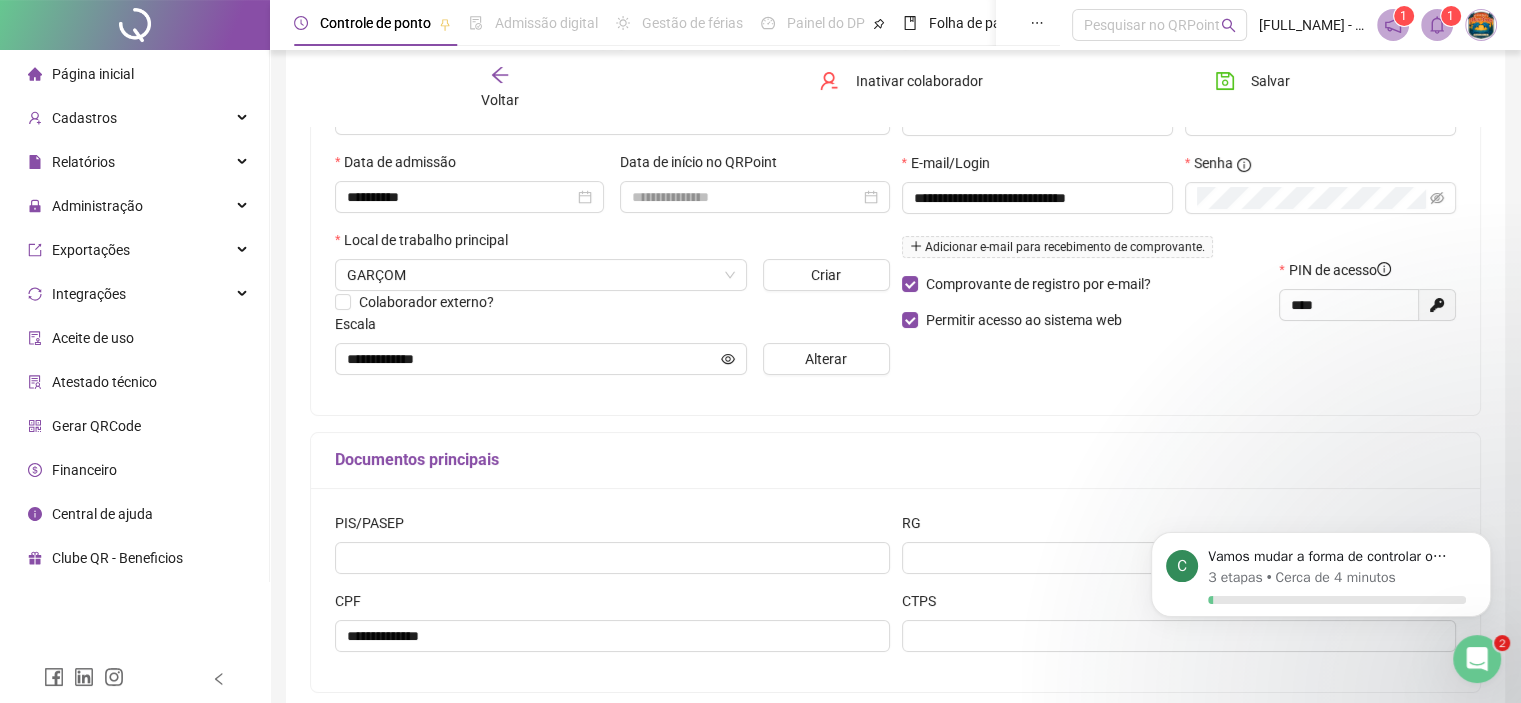 click on "CPF" at bounding box center (612, 605) 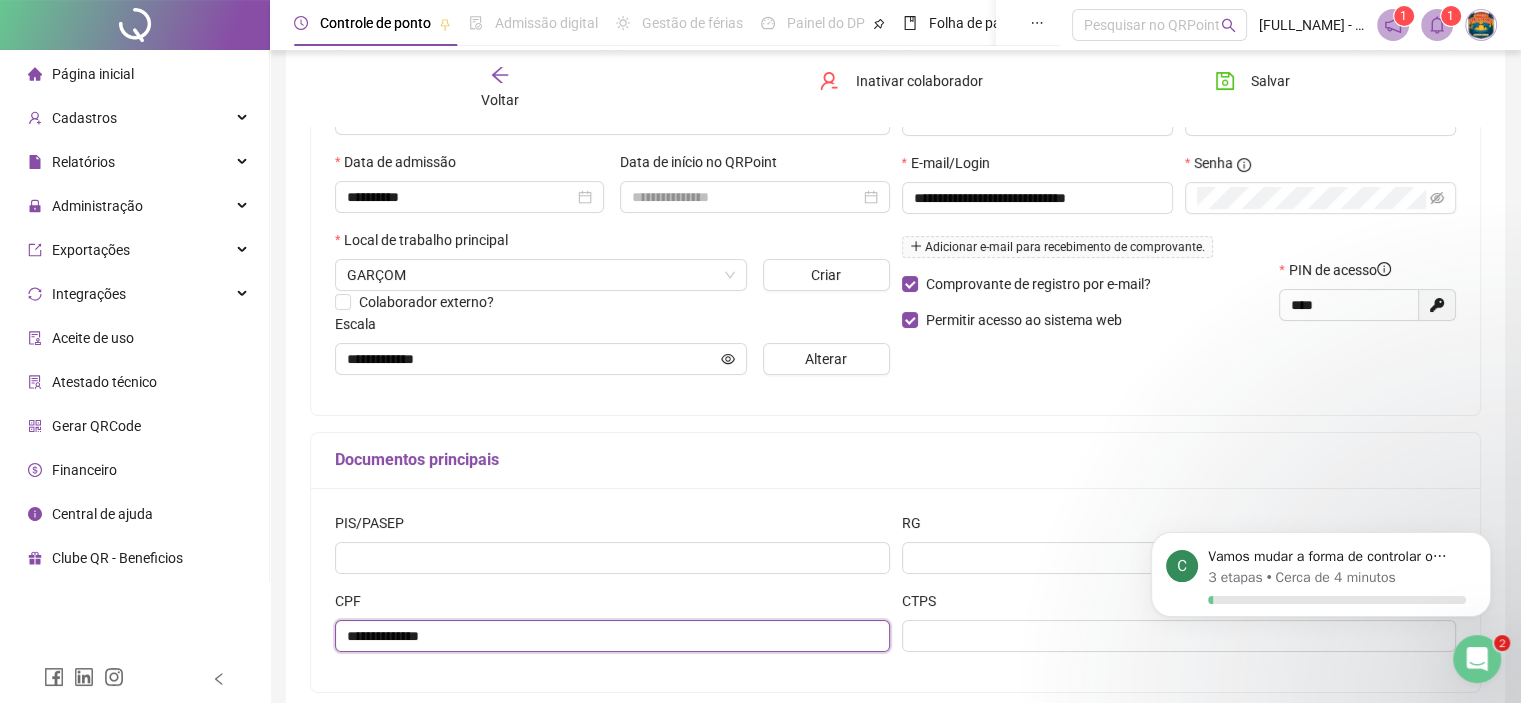 click on "**********" at bounding box center [612, 636] 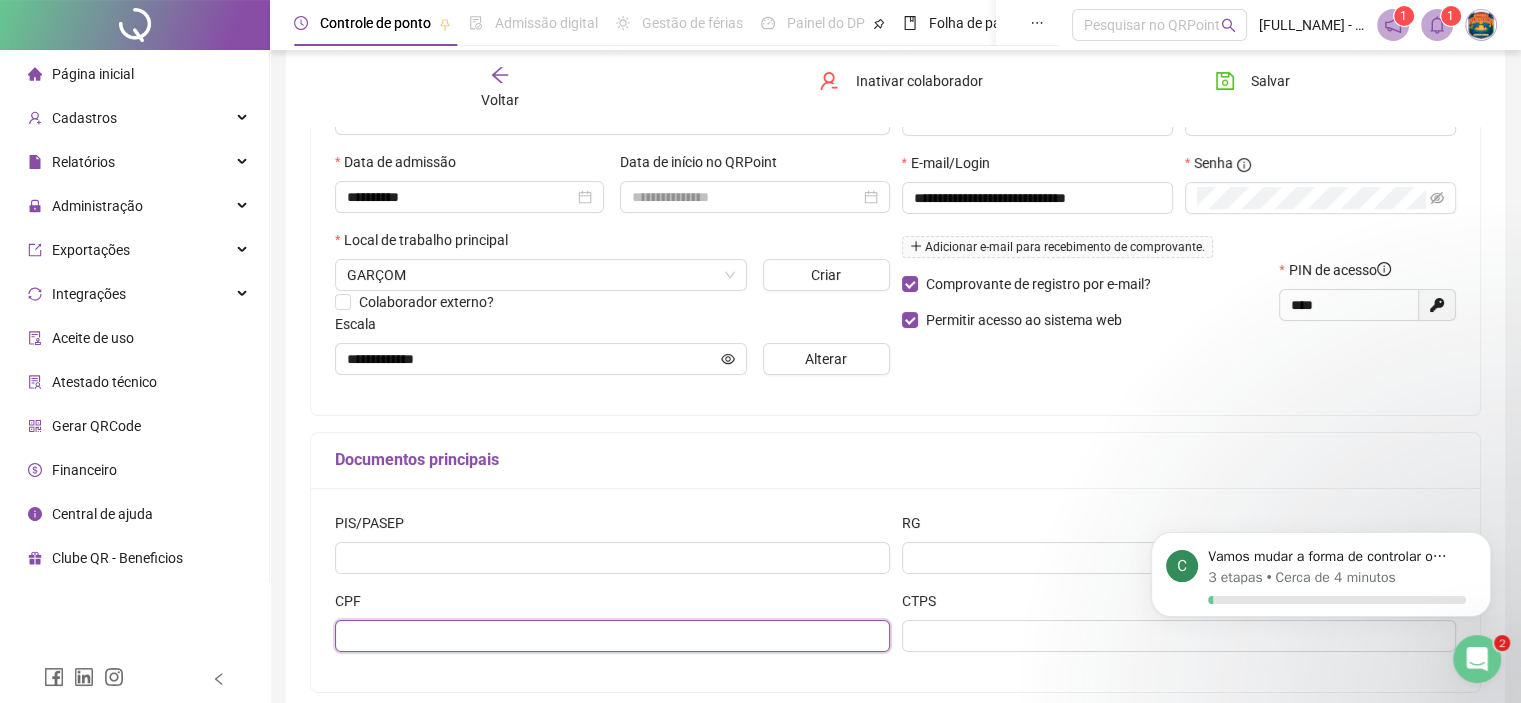 paste on "**********" 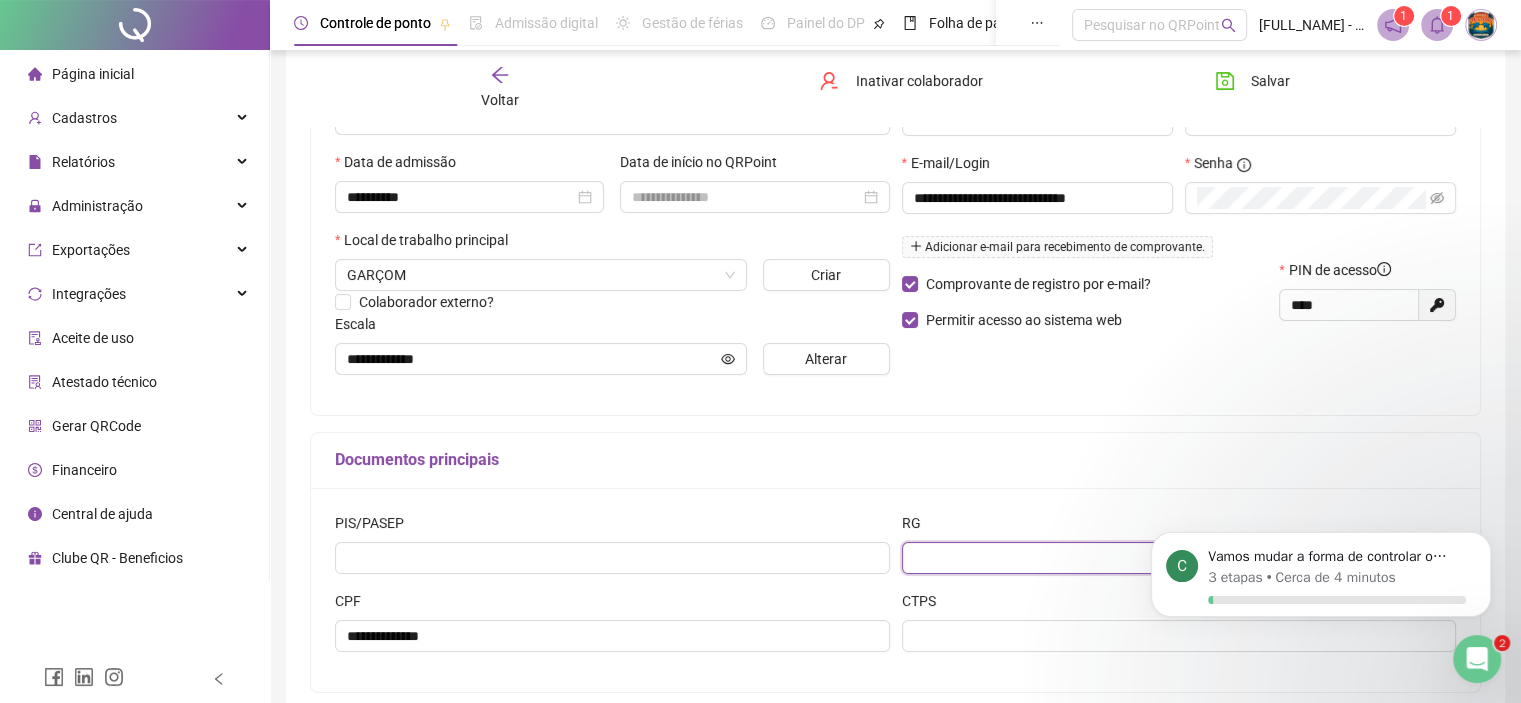 click at bounding box center [1179, 558] 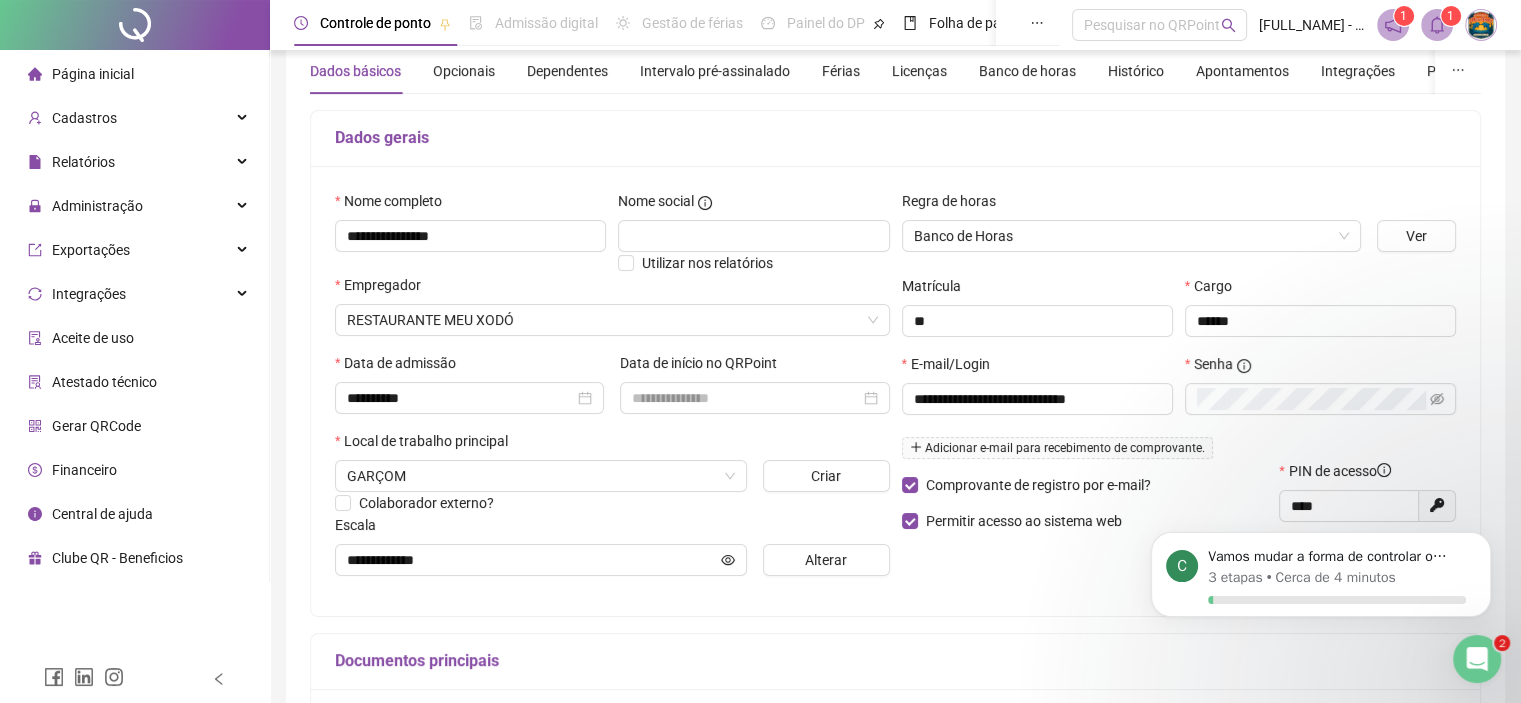 scroll, scrollTop: 37, scrollLeft: 0, axis: vertical 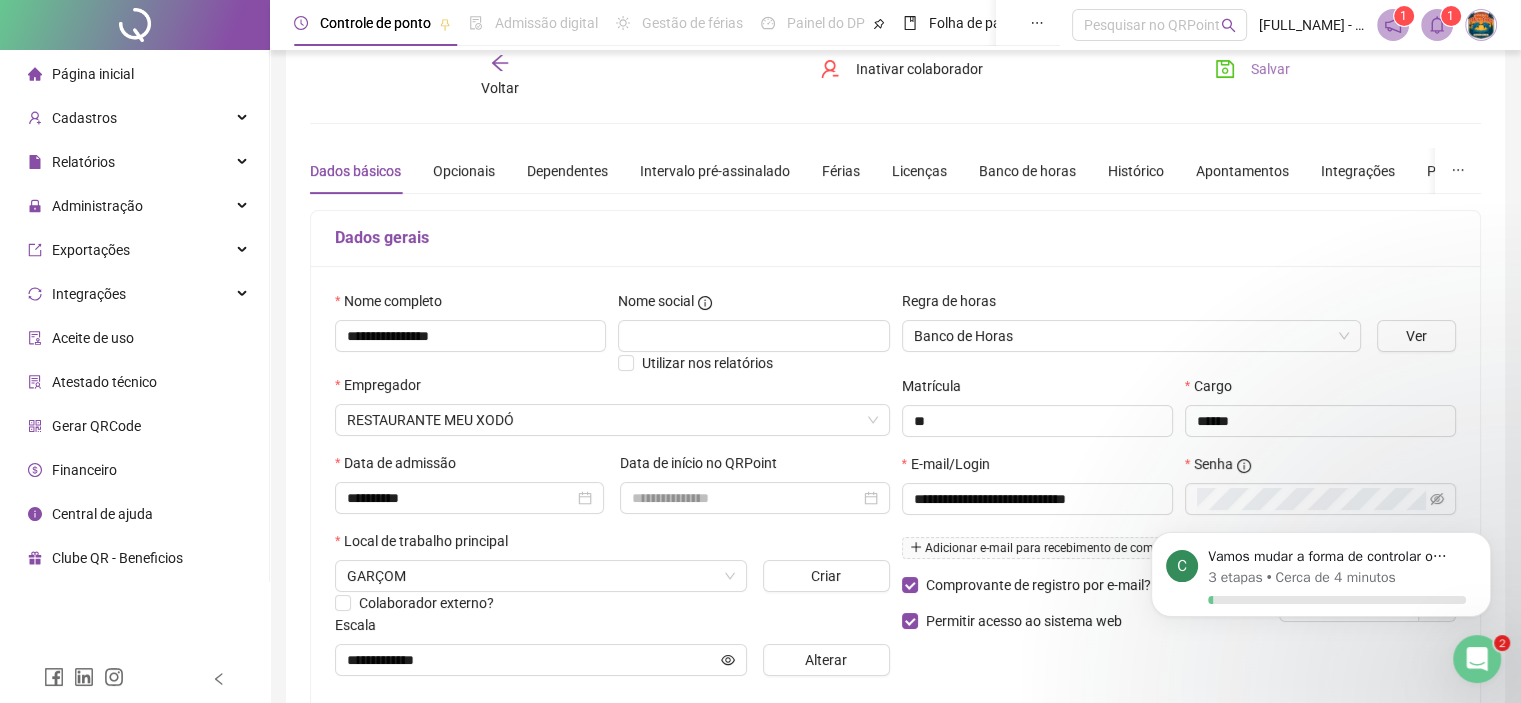 type on "**********" 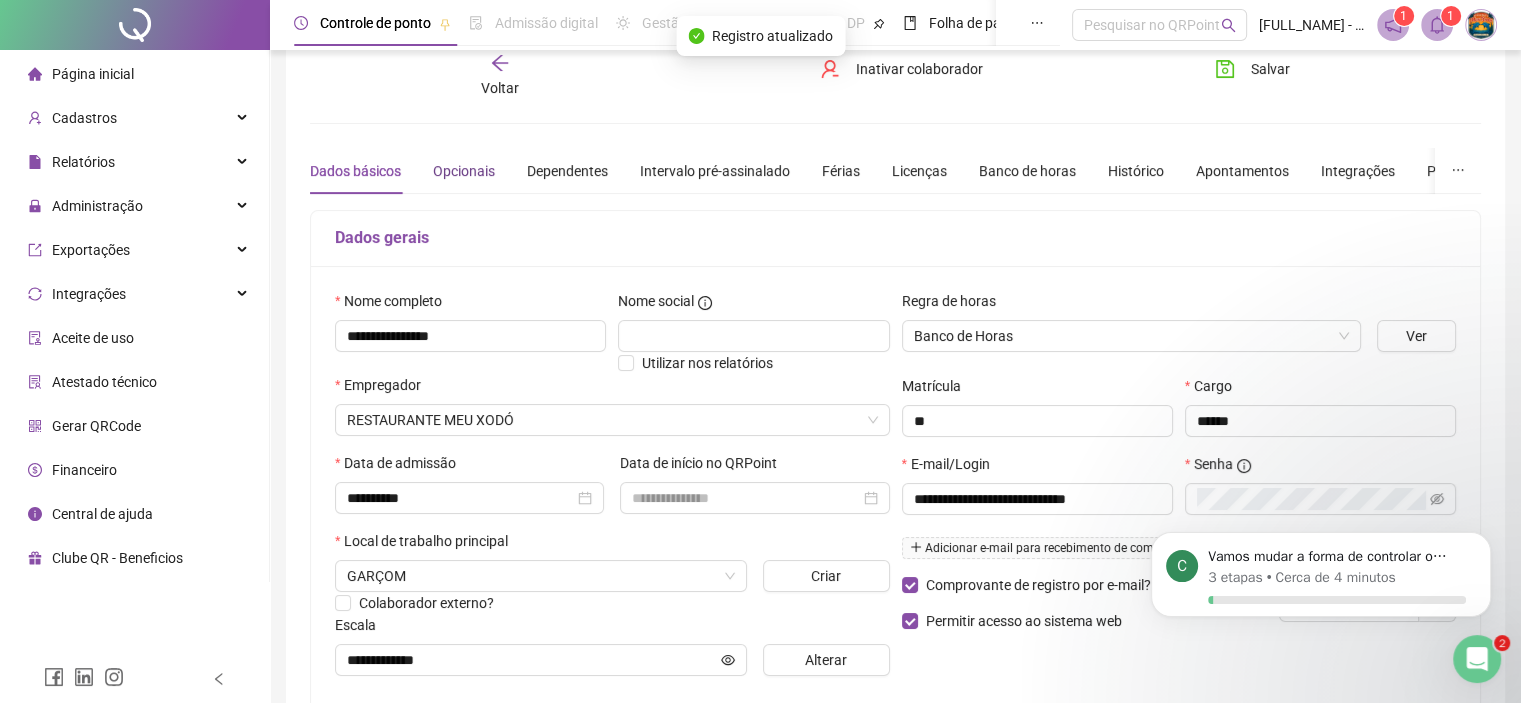 click on "Opcionais" at bounding box center [464, 171] 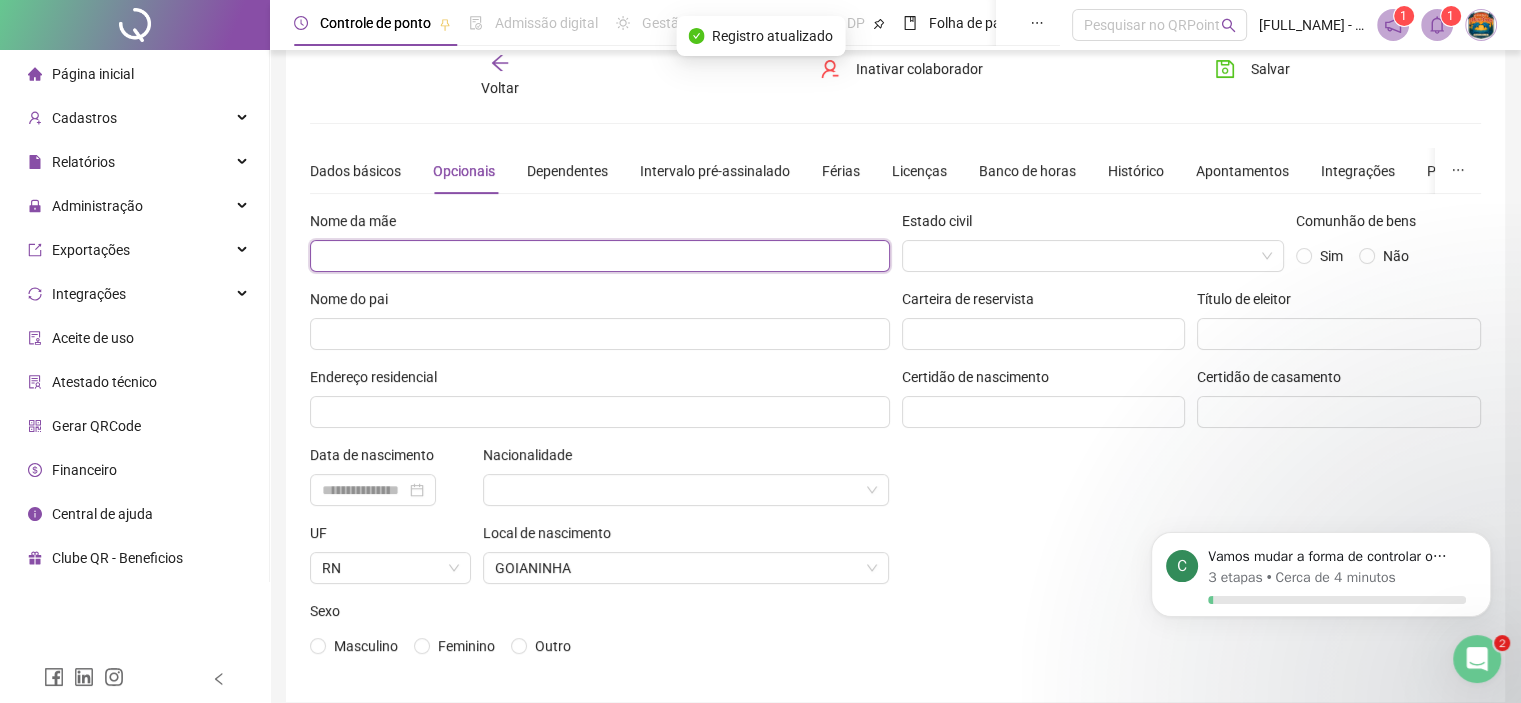 click at bounding box center [600, 256] 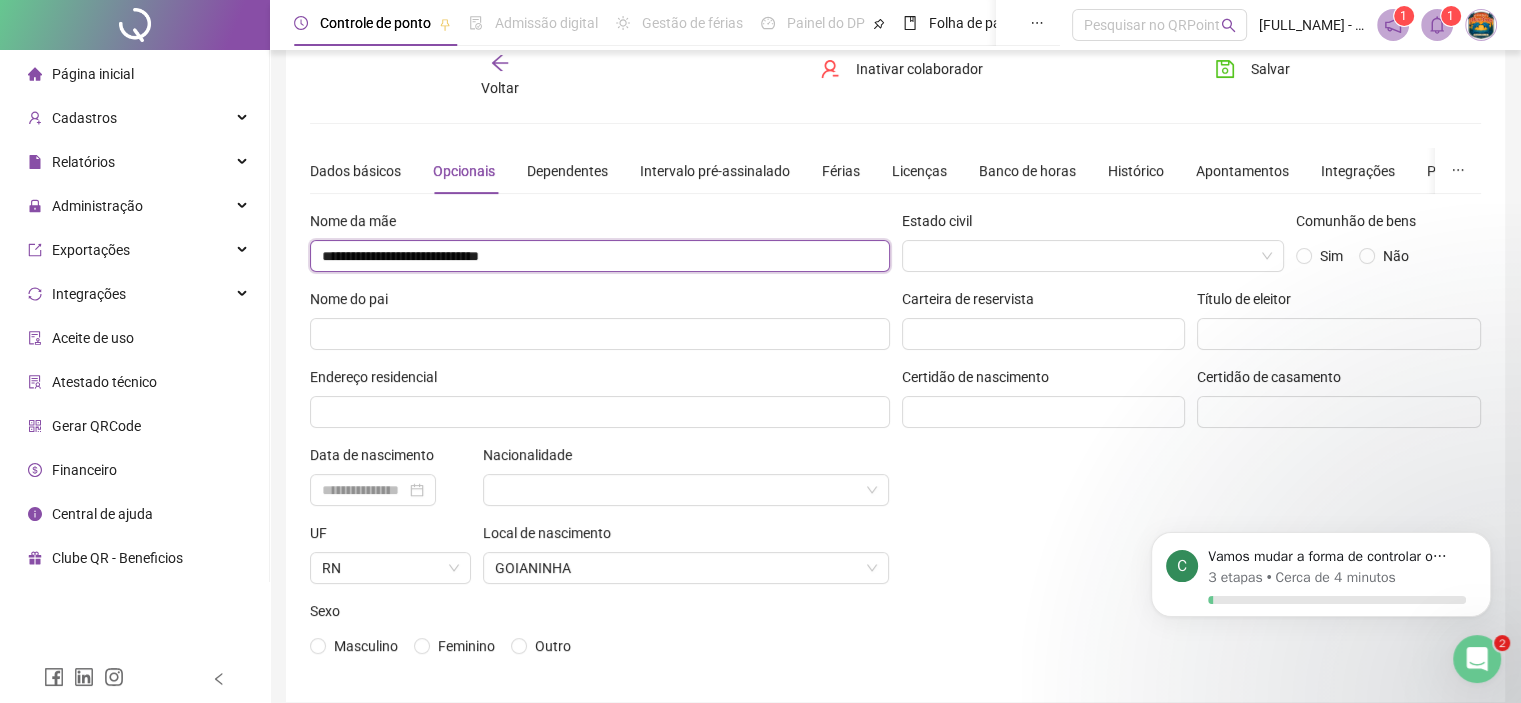 type on "**********" 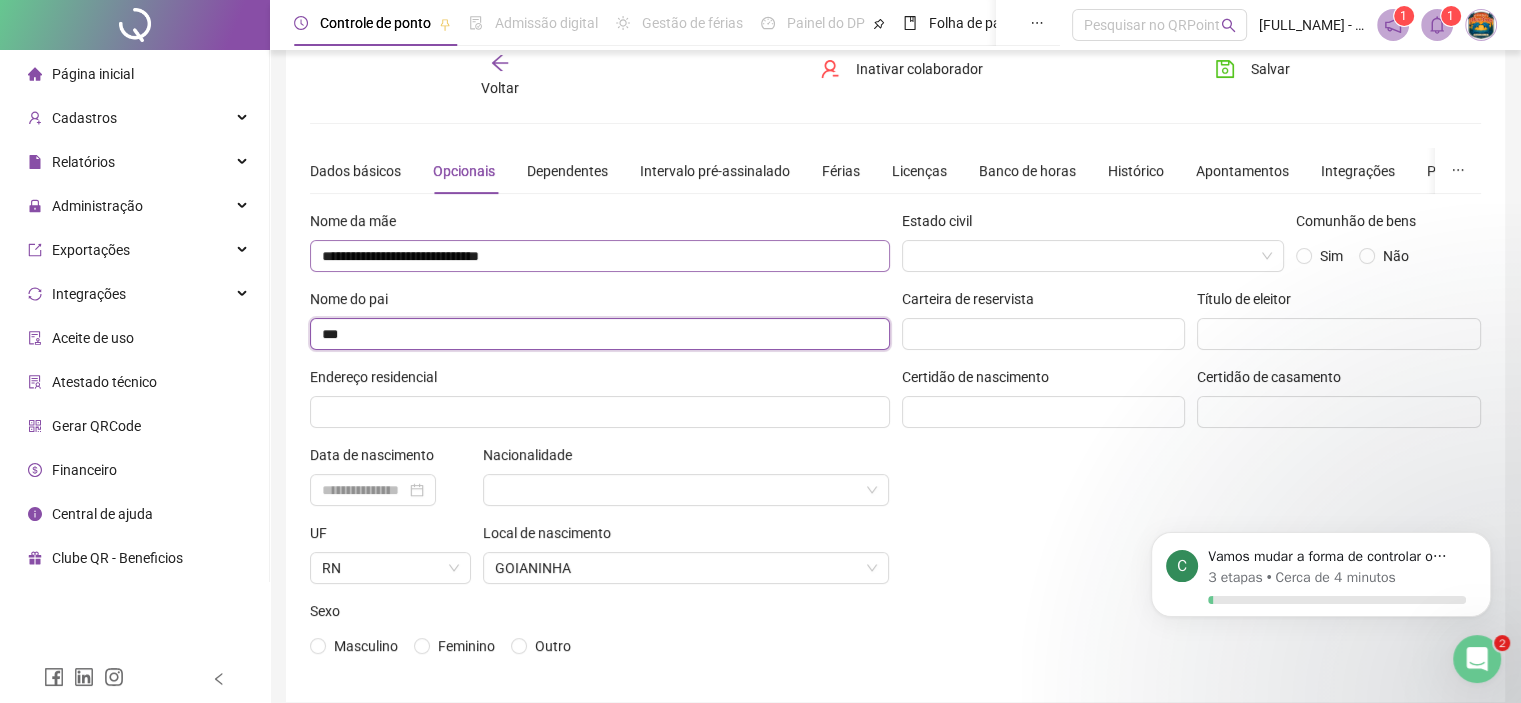 type on "***" 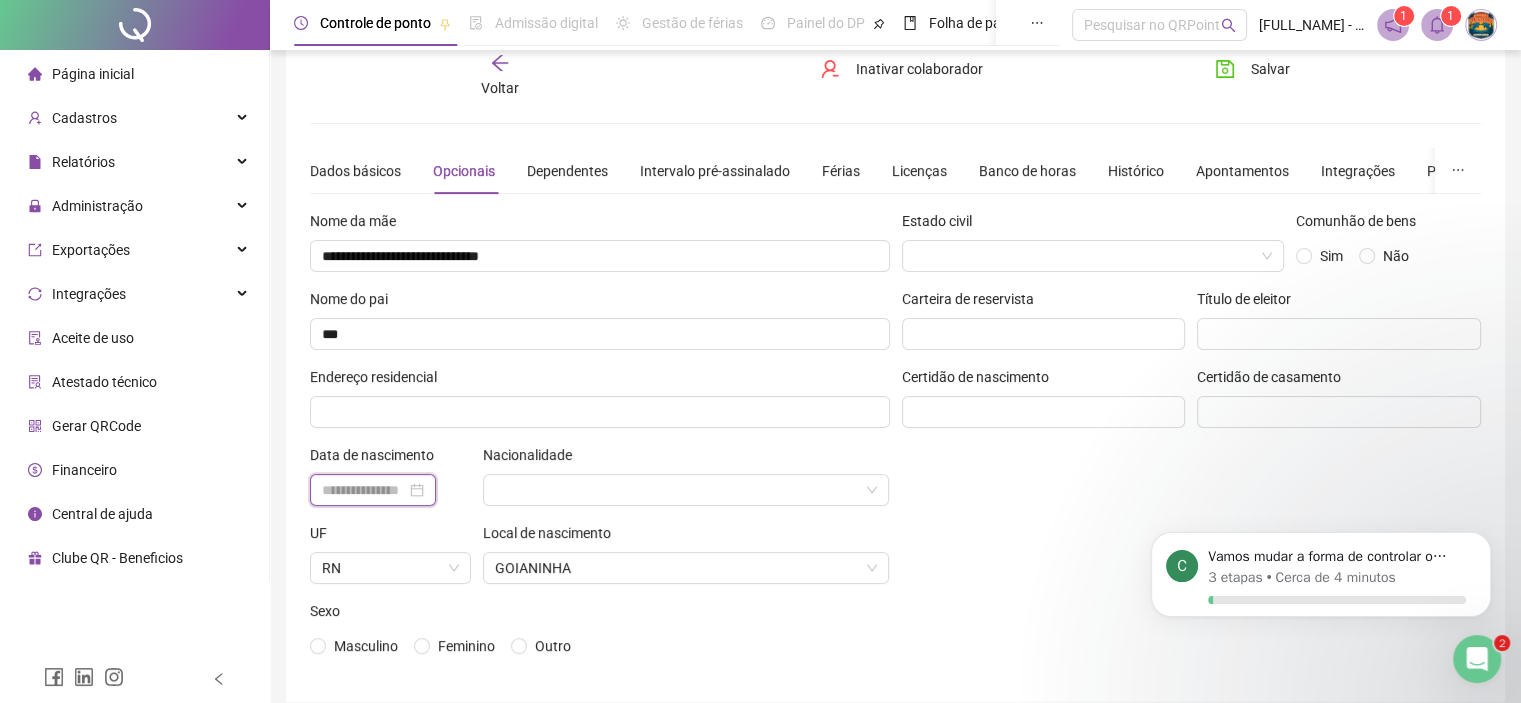 click at bounding box center [364, 490] 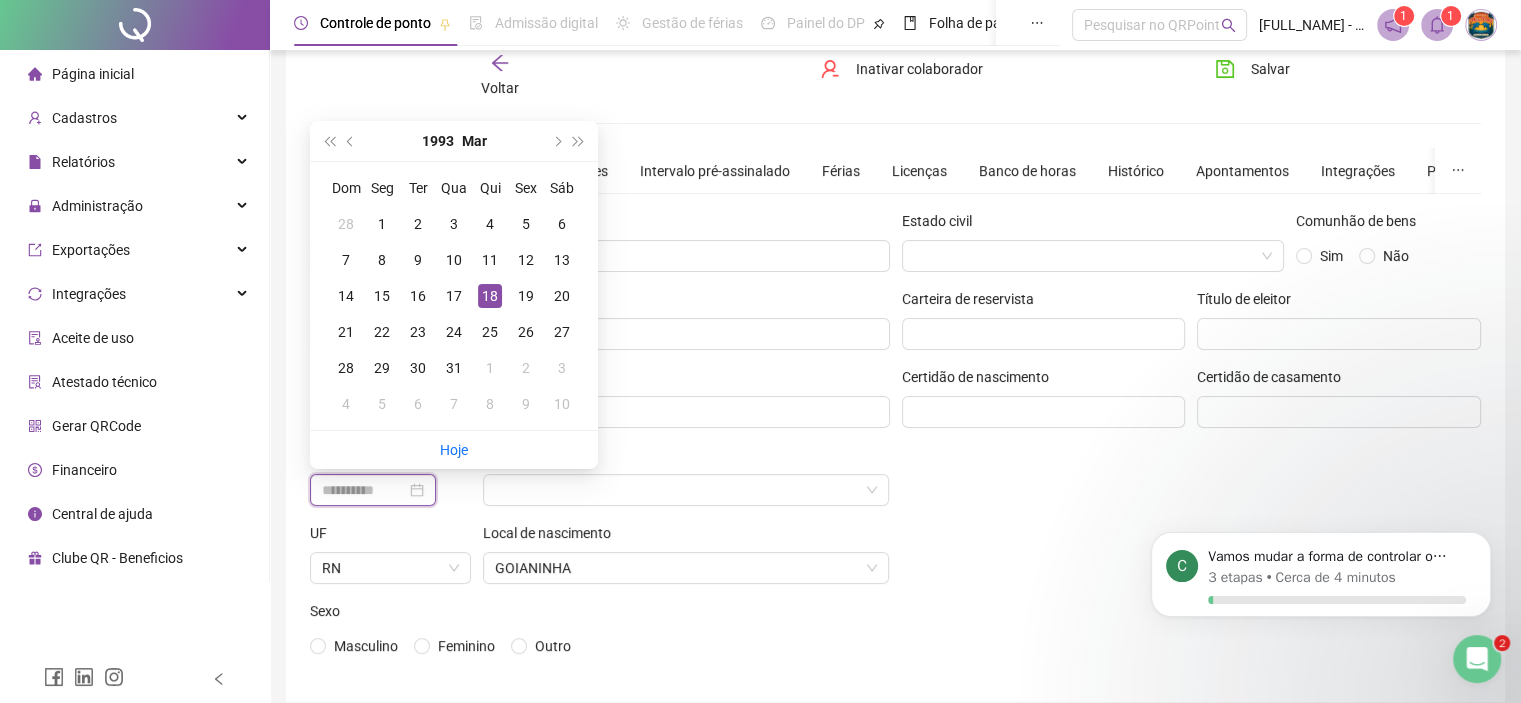 type on "**********" 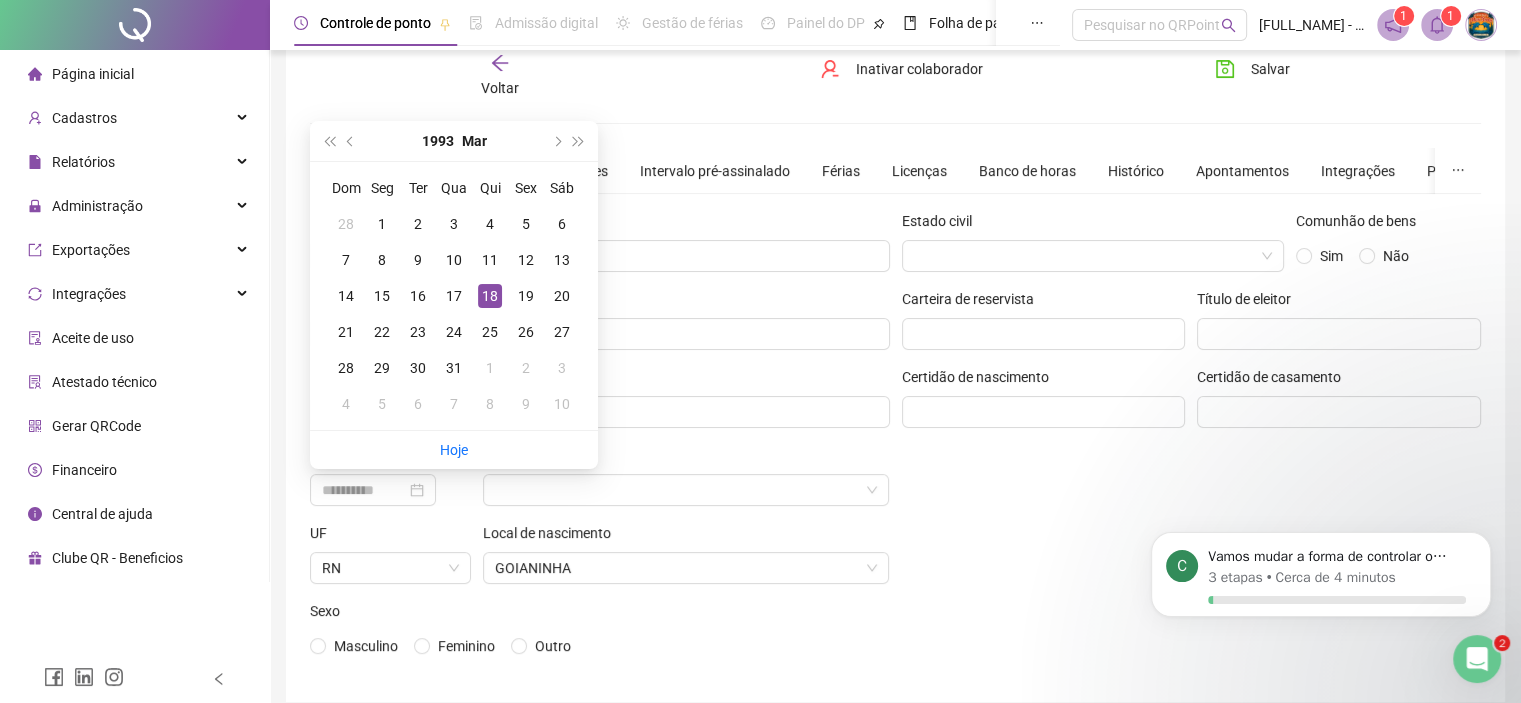 click on "18" at bounding box center (490, 296) 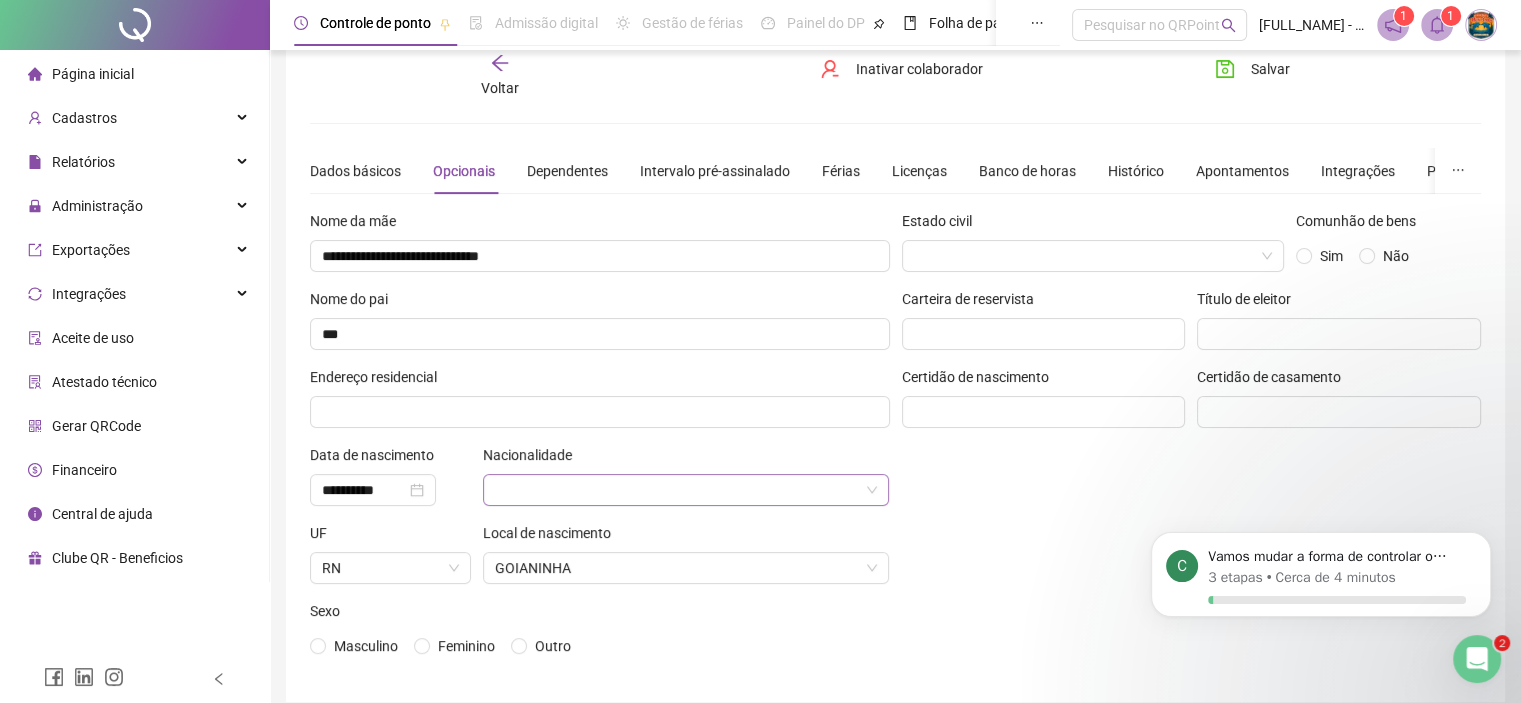 click at bounding box center [680, 490] 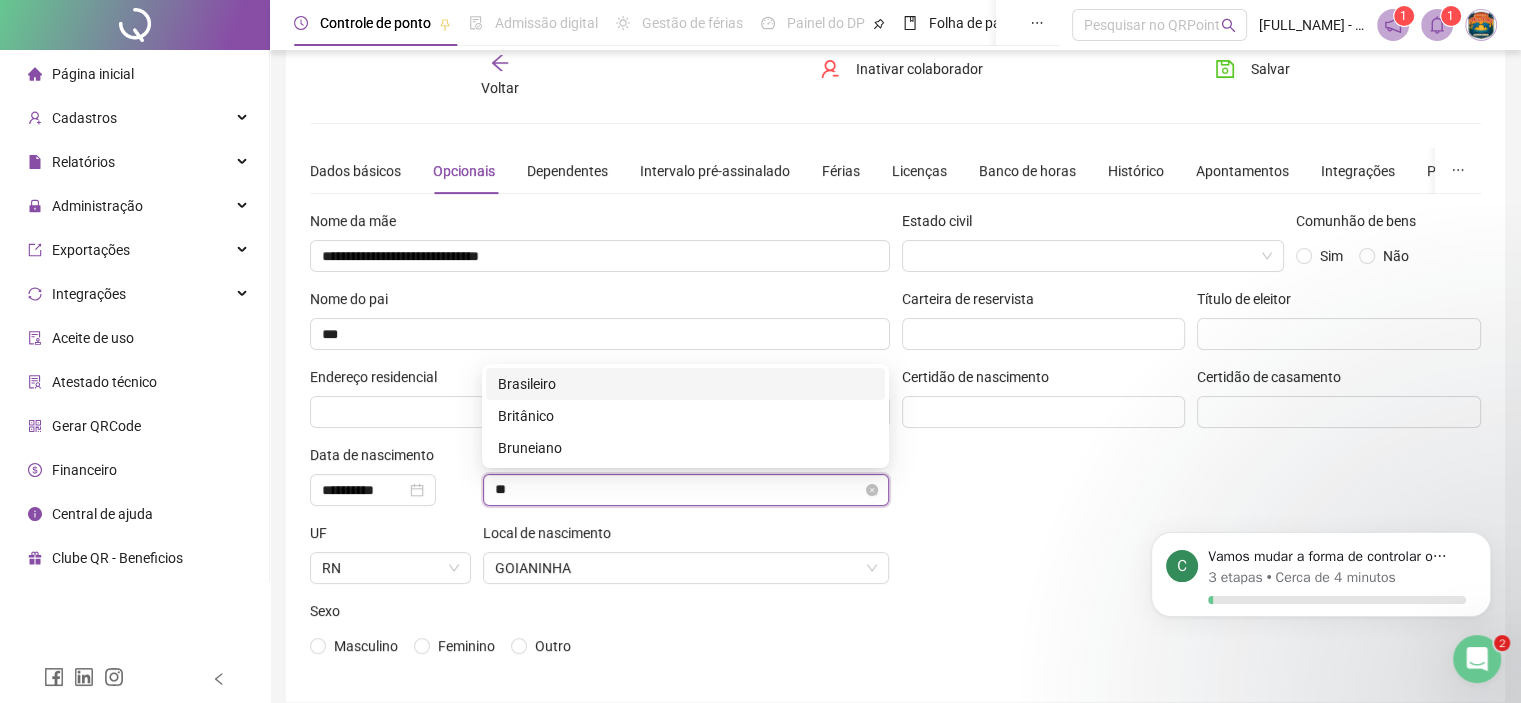 type on "***" 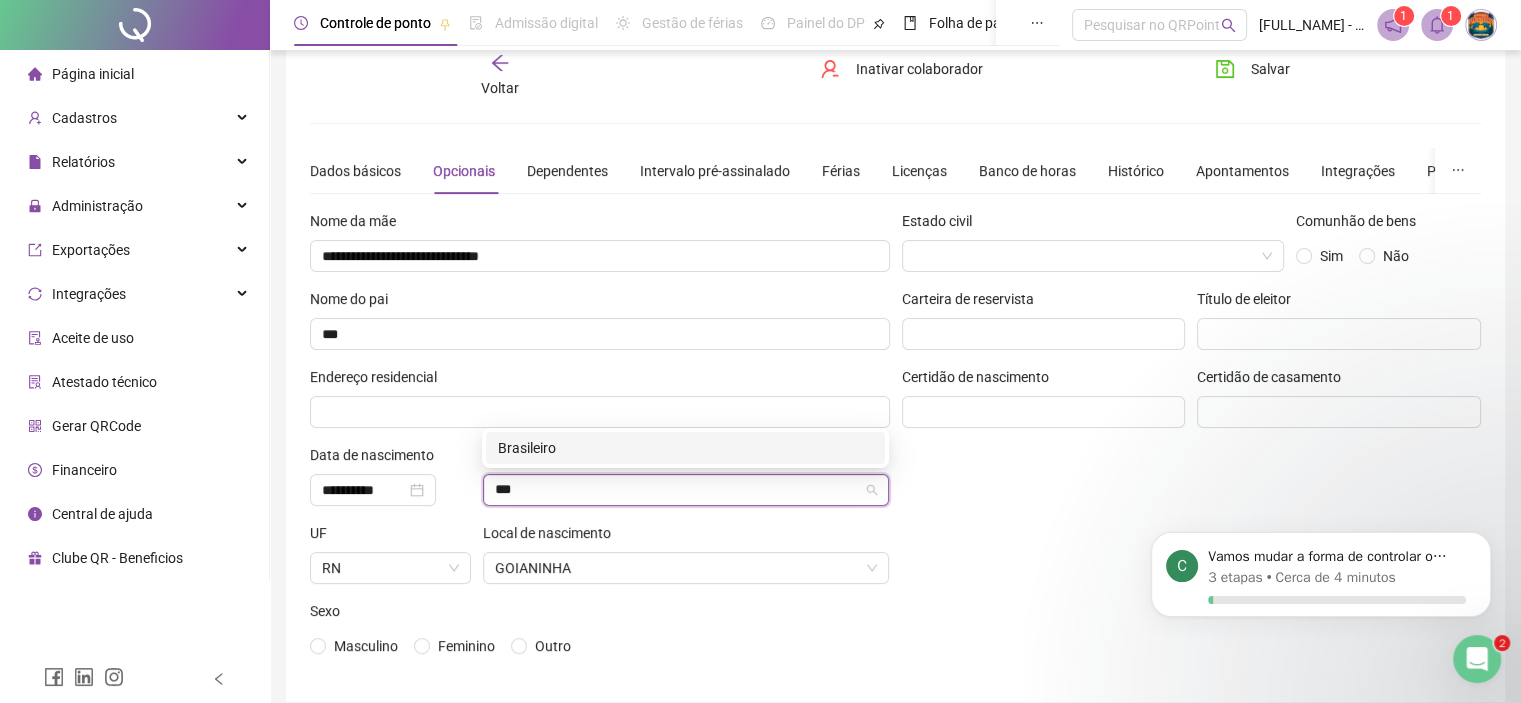 click on "Brasileiro" at bounding box center [685, 448] 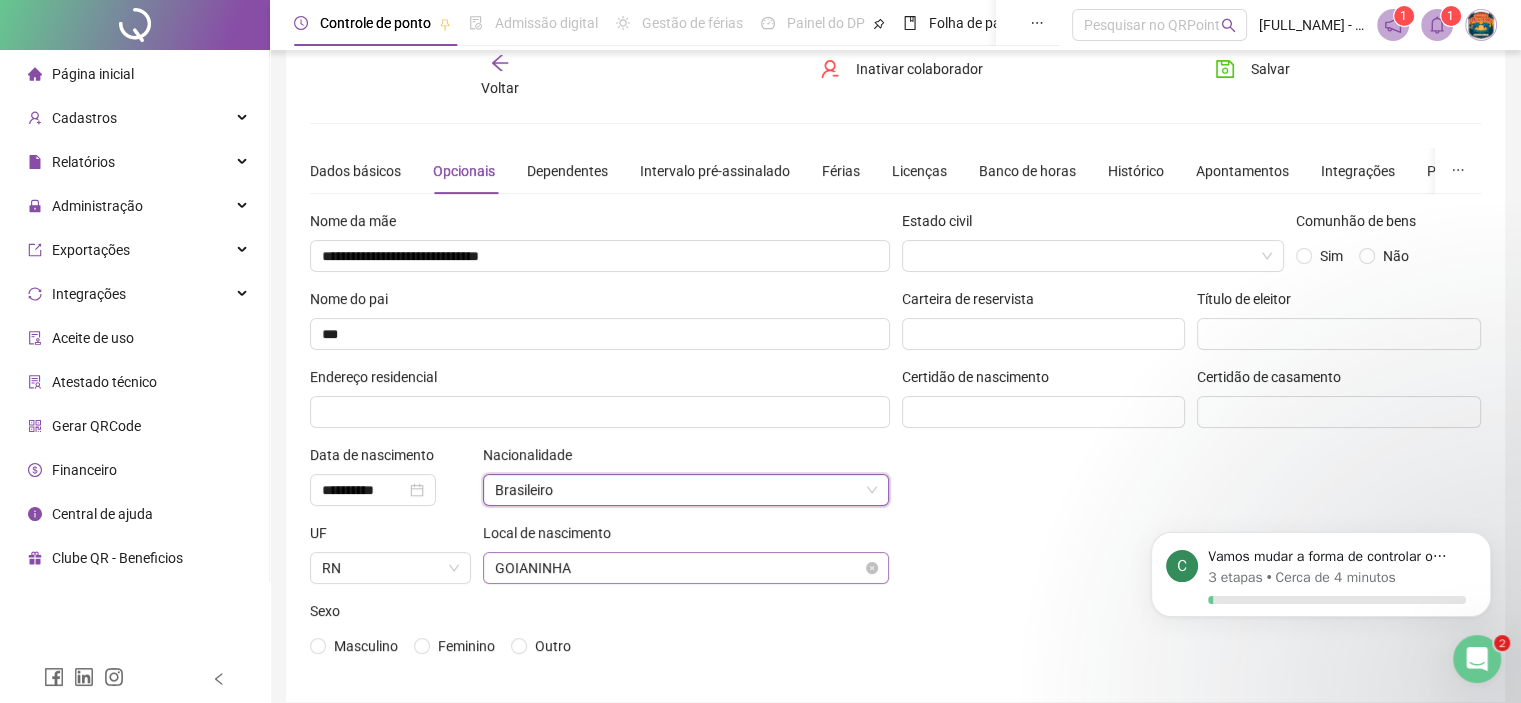 click on "GOIANINHA" at bounding box center [686, 568] 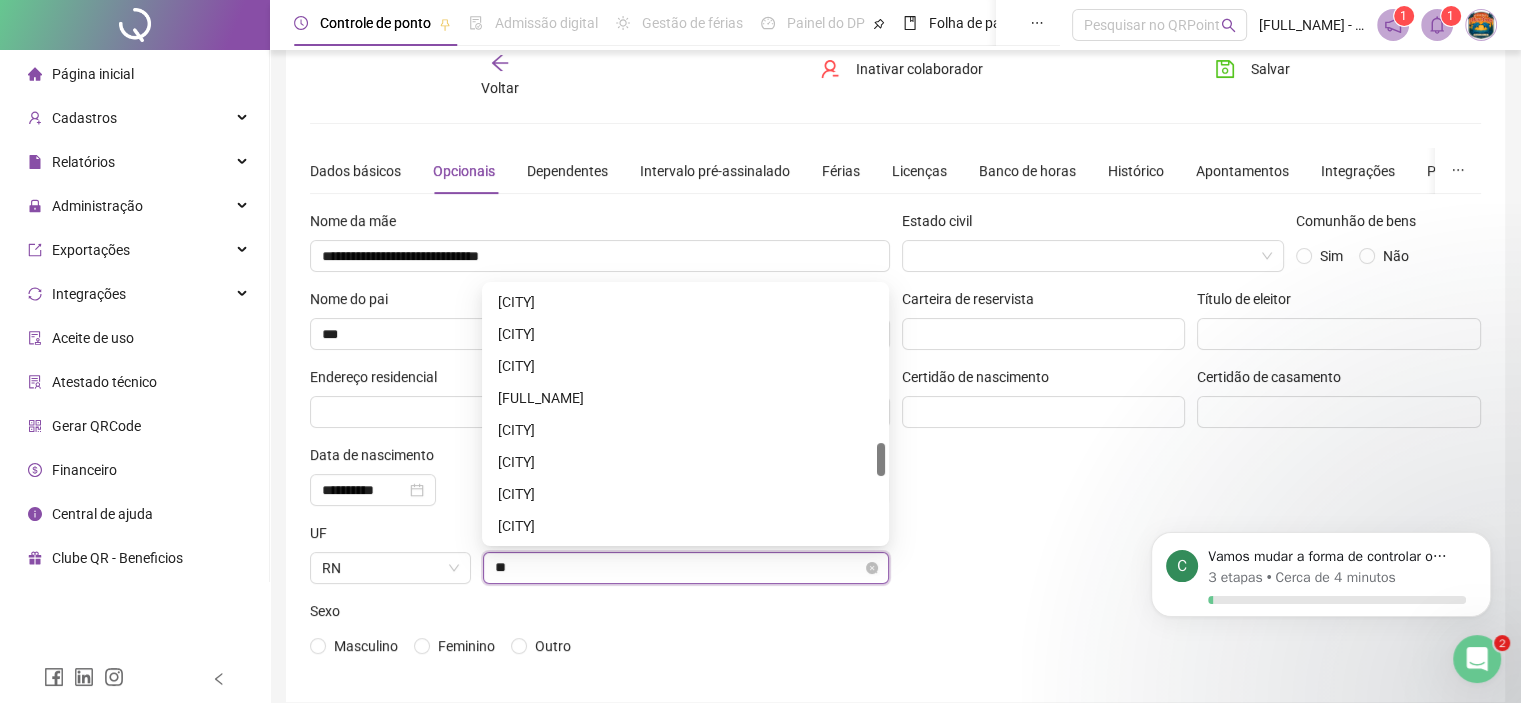 scroll, scrollTop: 0, scrollLeft: 0, axis: both 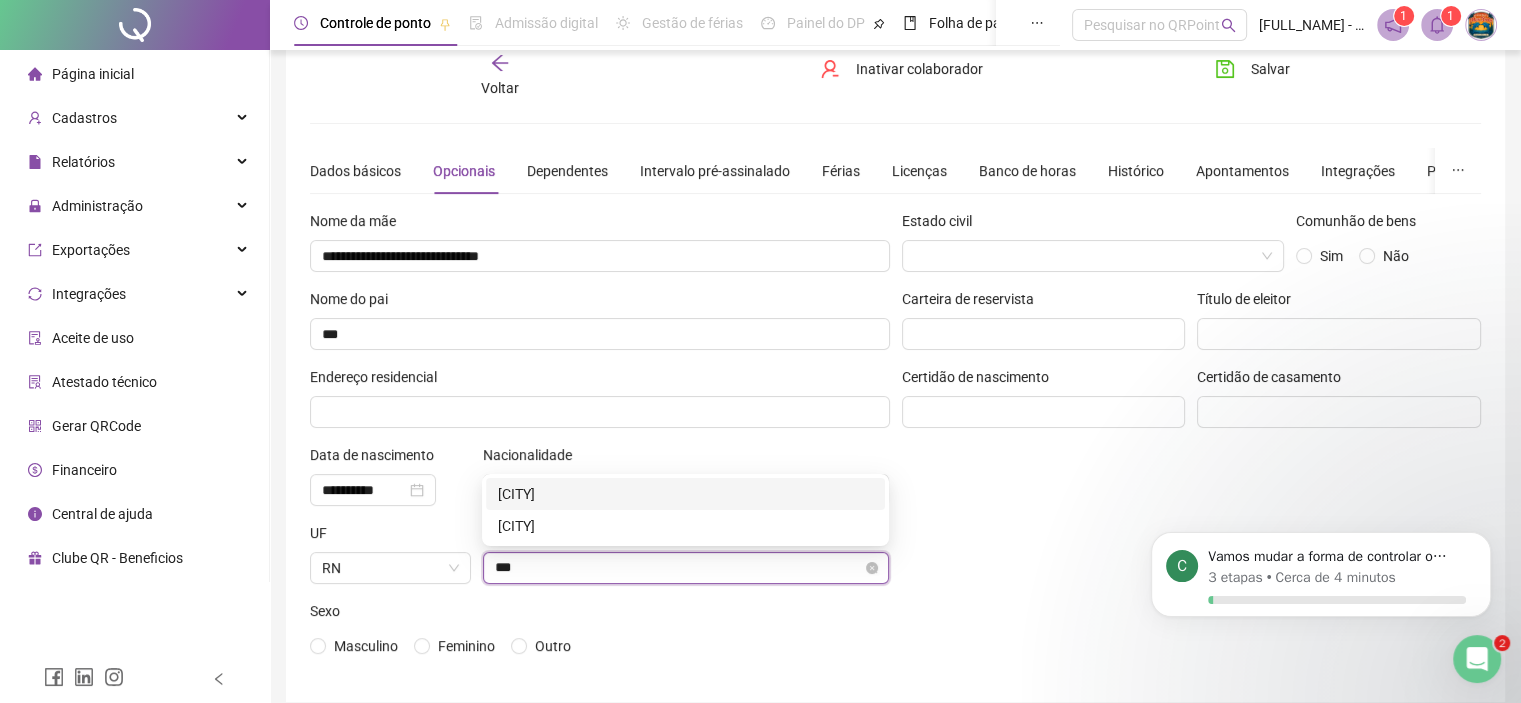 type on "****" 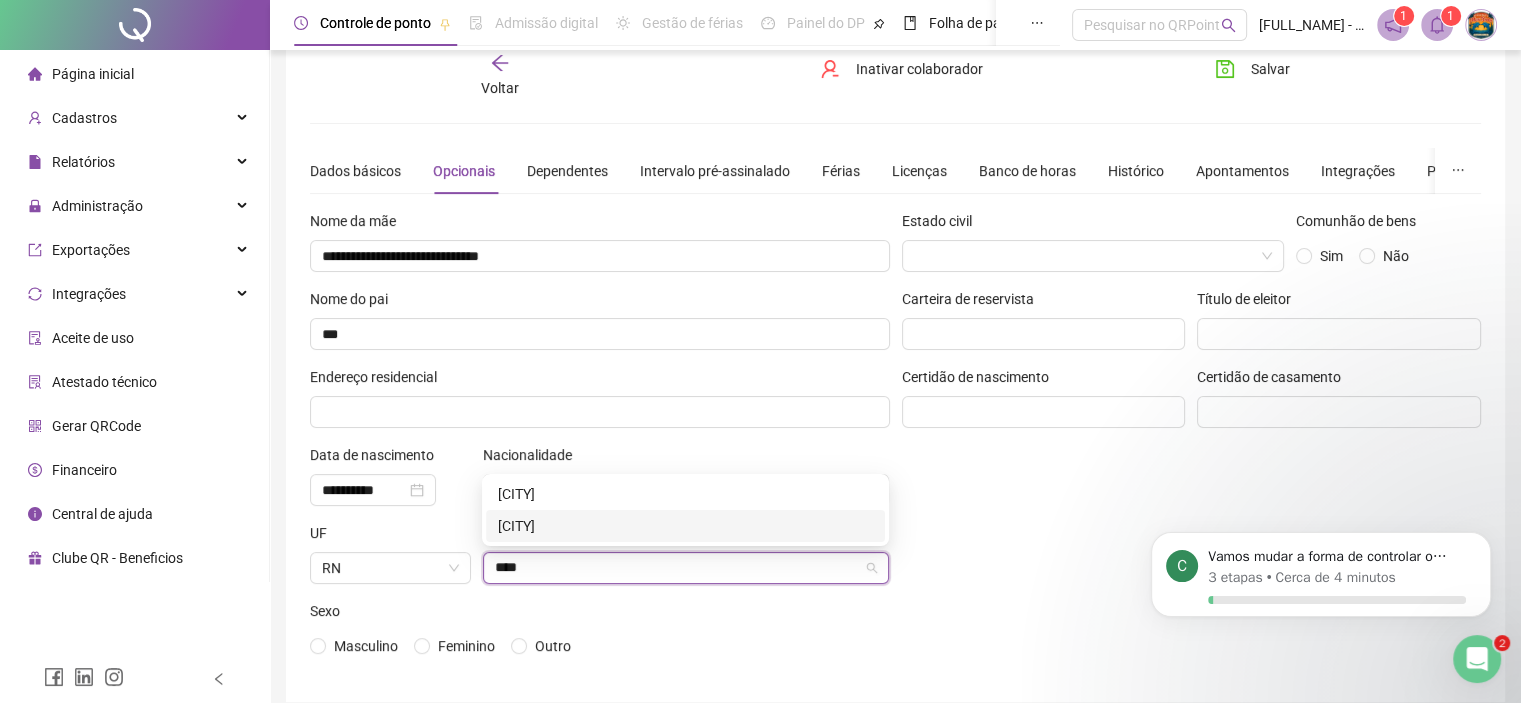 click on "TIBAU DO SUL" at bounding box center (685, 526) 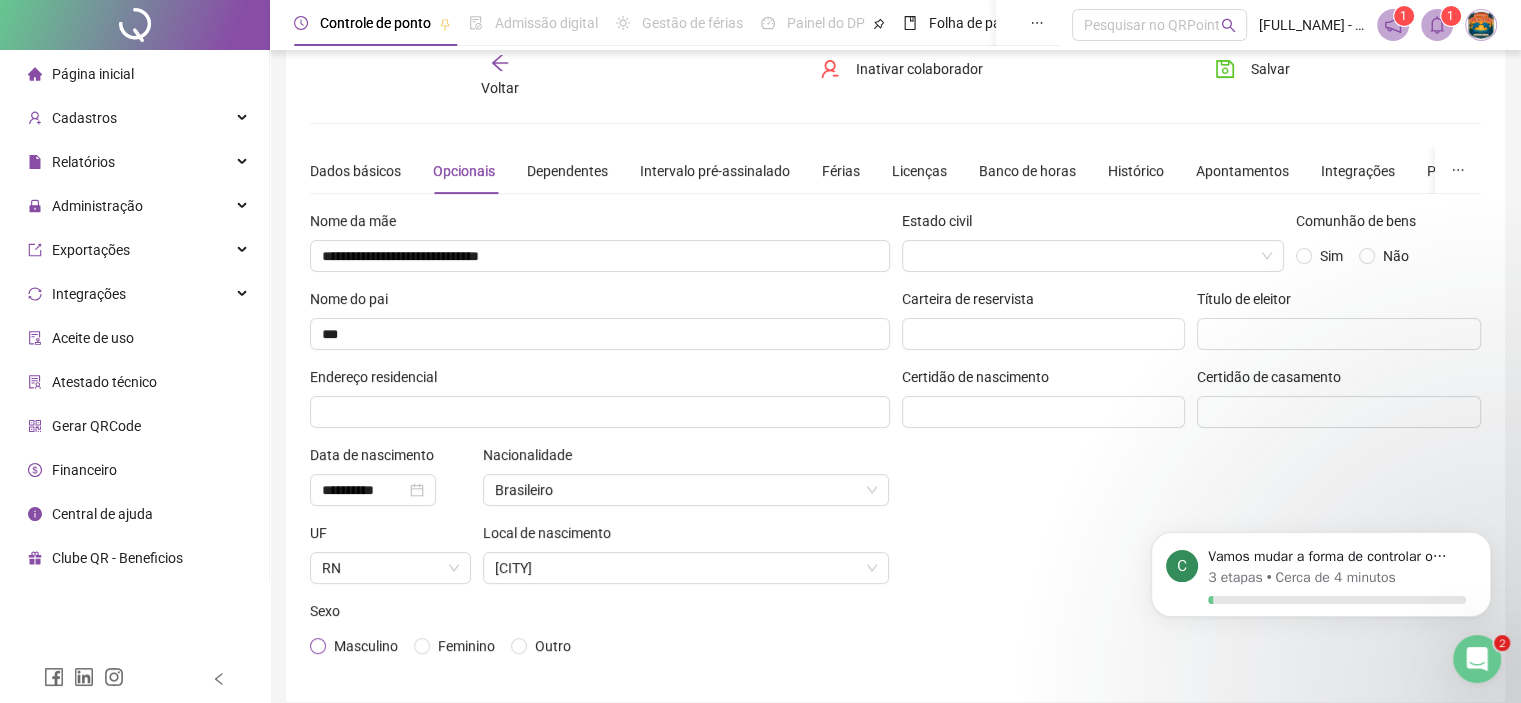 click on "Masculino" at bounding box center (366, 646) 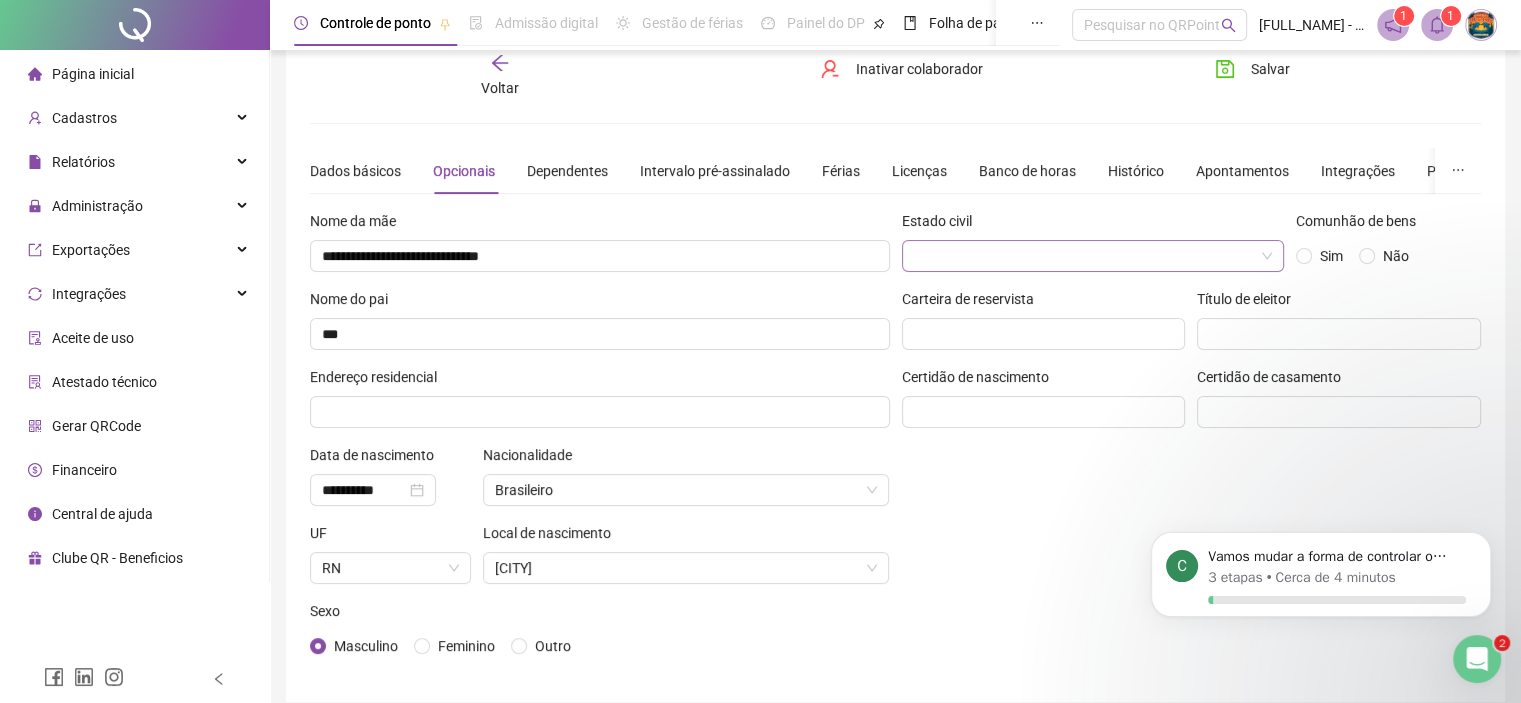 click at bounding box center [1087, 256] 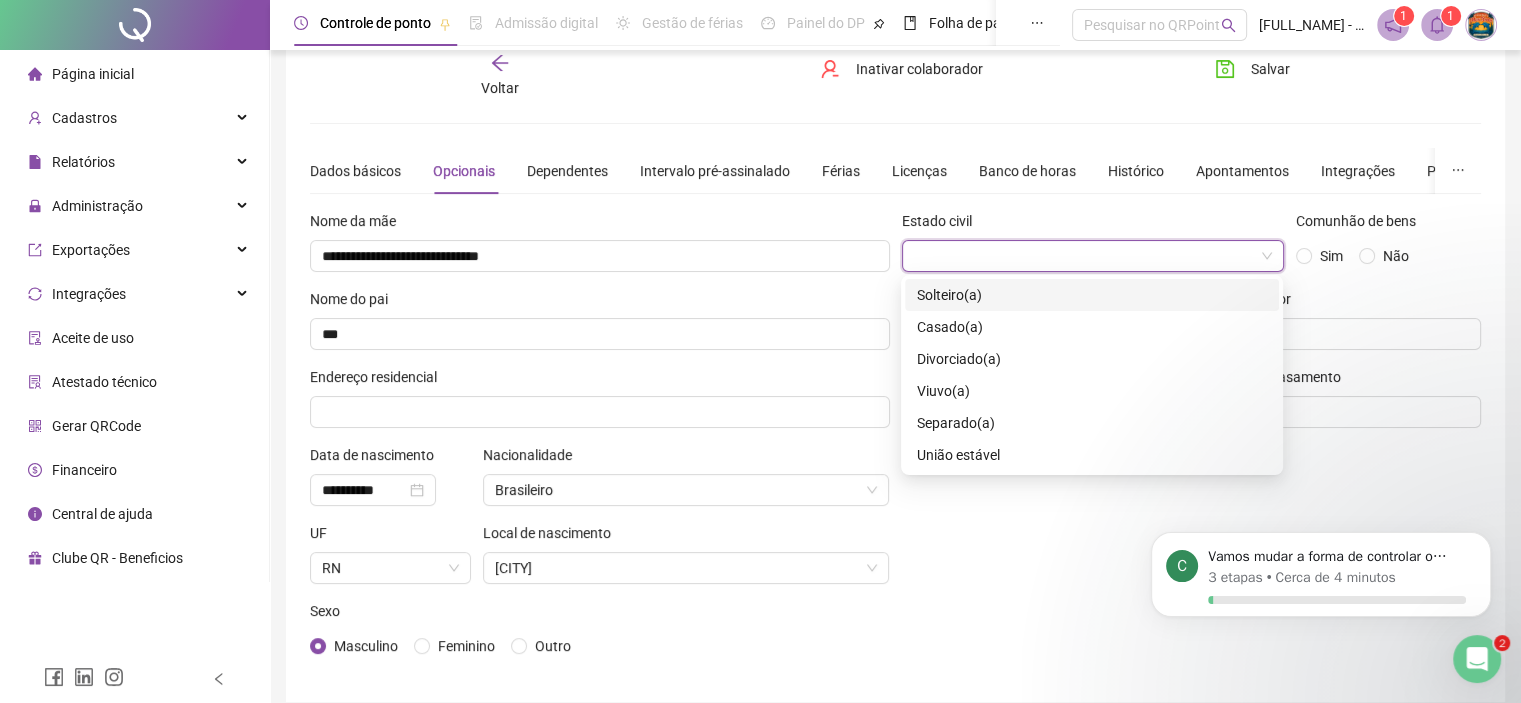 click on "Solteiro(a)" at bounding box center (949, 295) 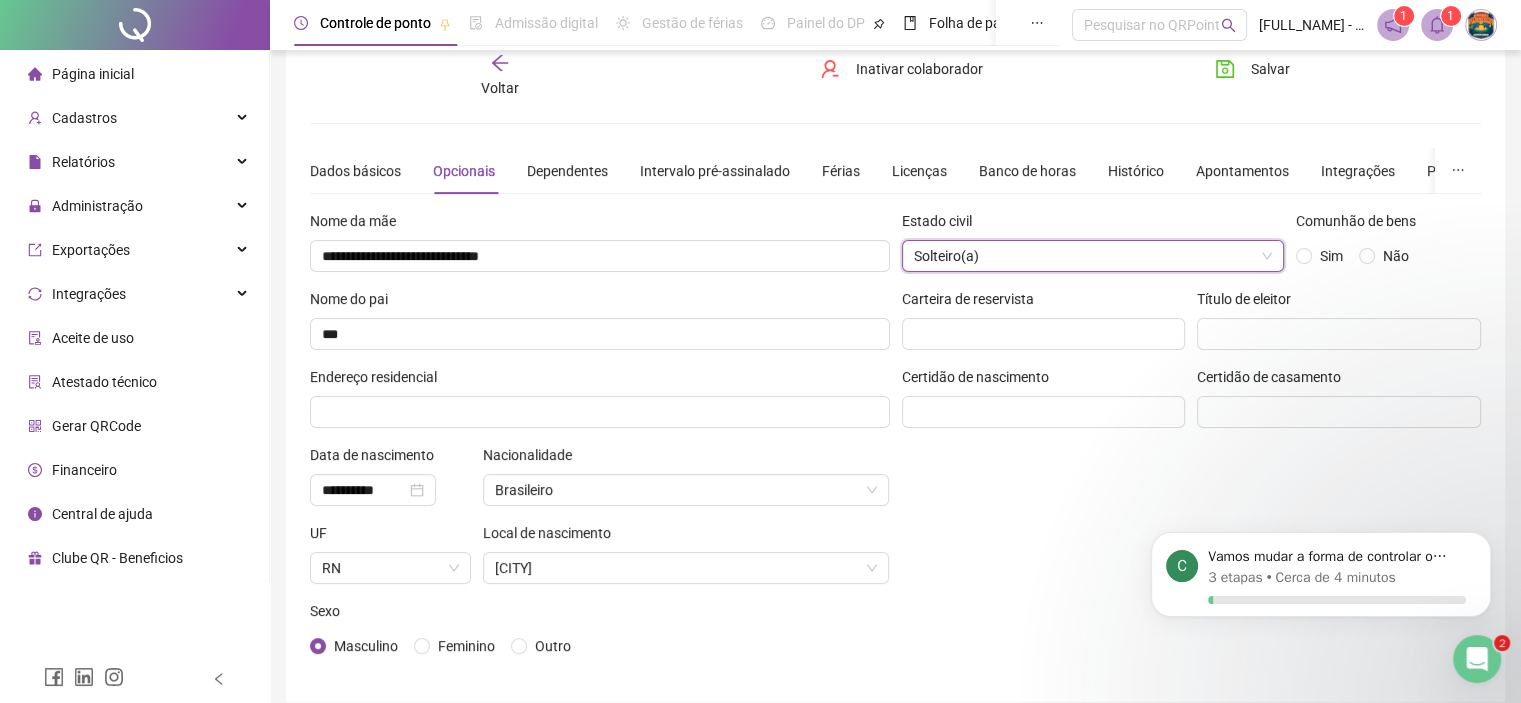 click on "Estado civil S Solteiro(a) Comunhão de bens Sim Não Carteira de reservista Título de eleitor Certidão de nascimento Certidão de casamento" at bounding box center (1192, 444) 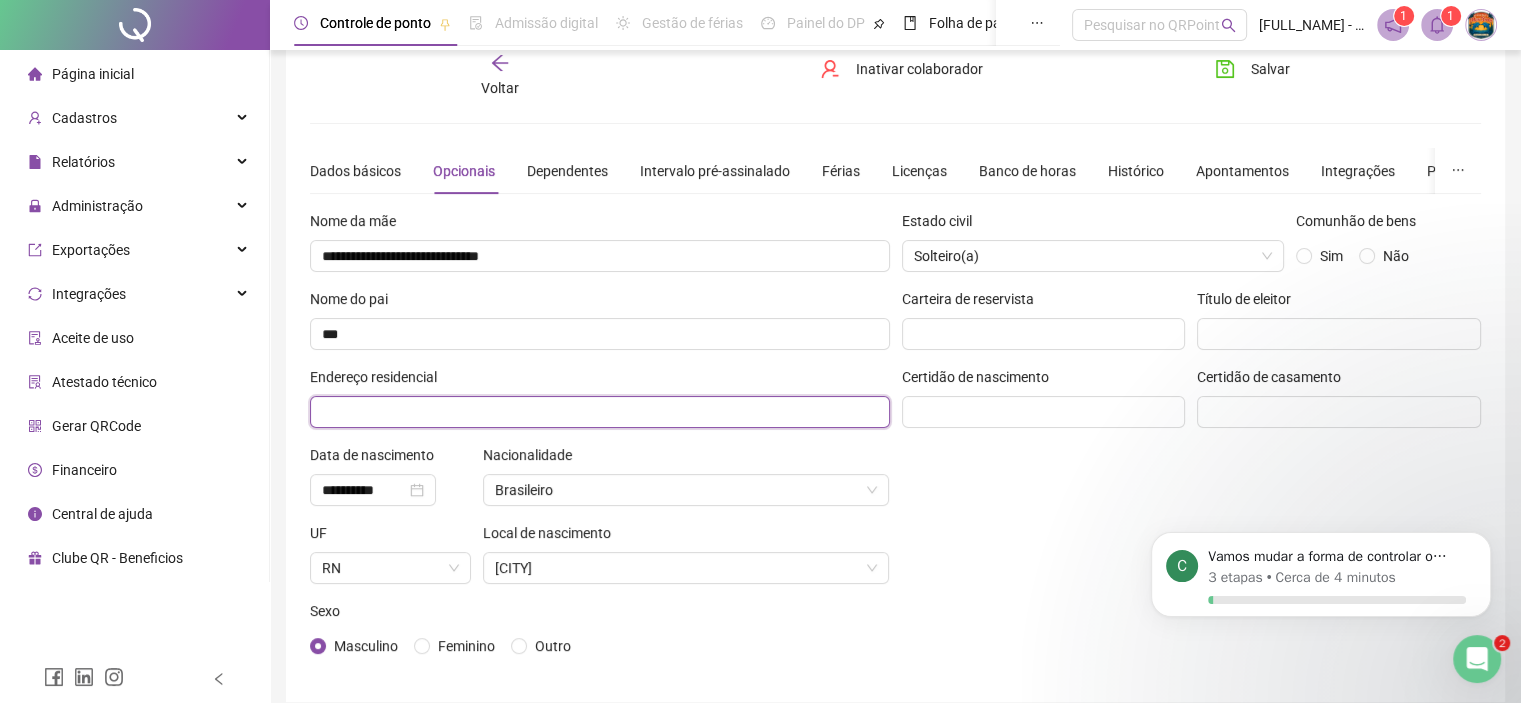 click at bounding box center (600, 412) 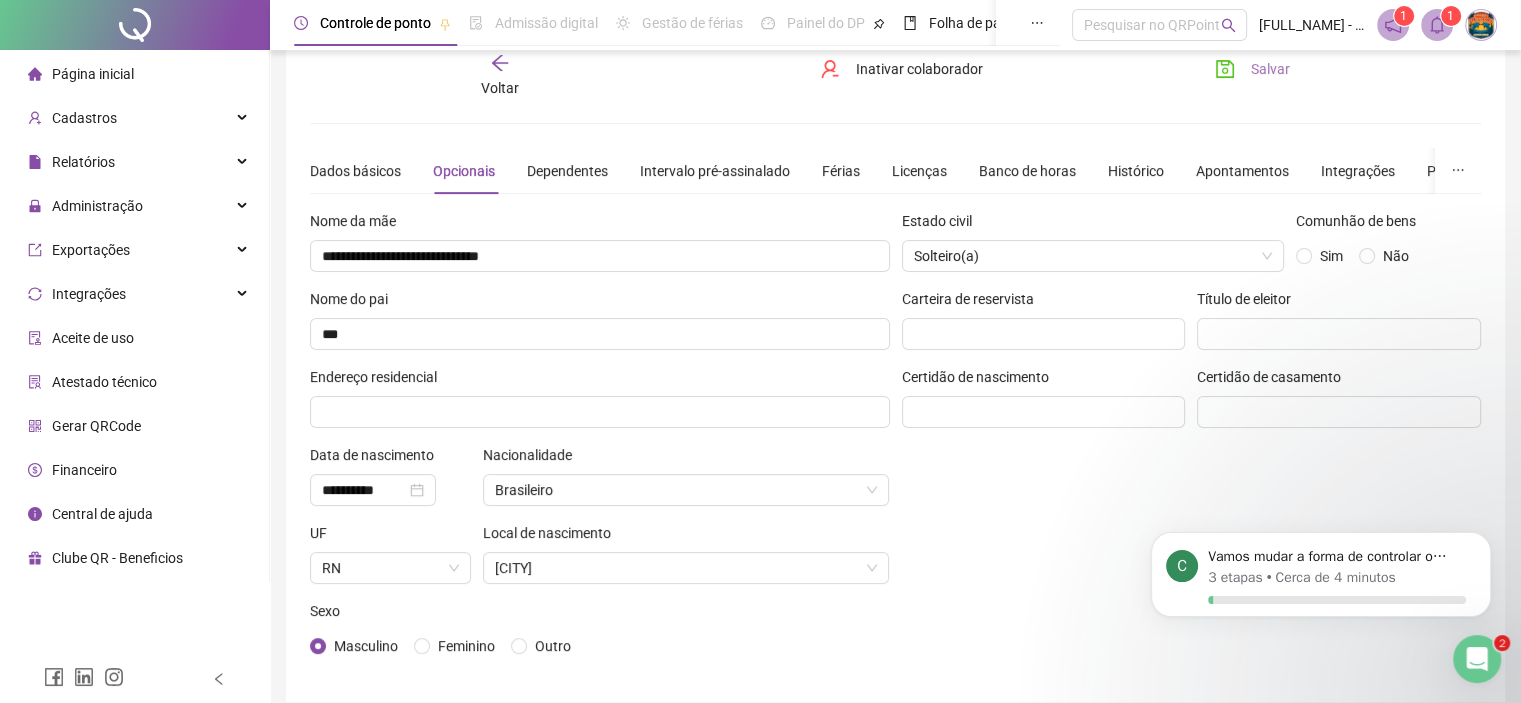 click 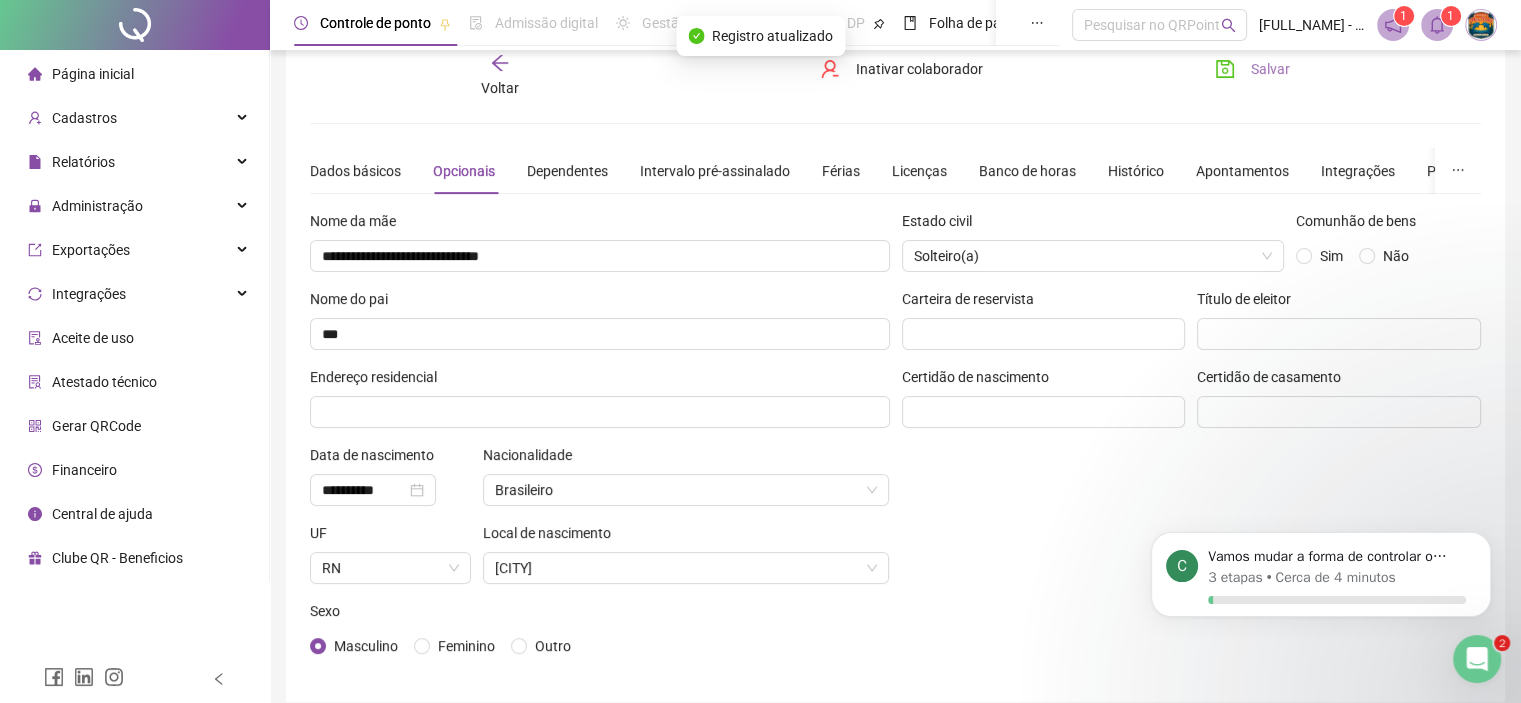 click on "Voltar" at bounding box center [500, 88] 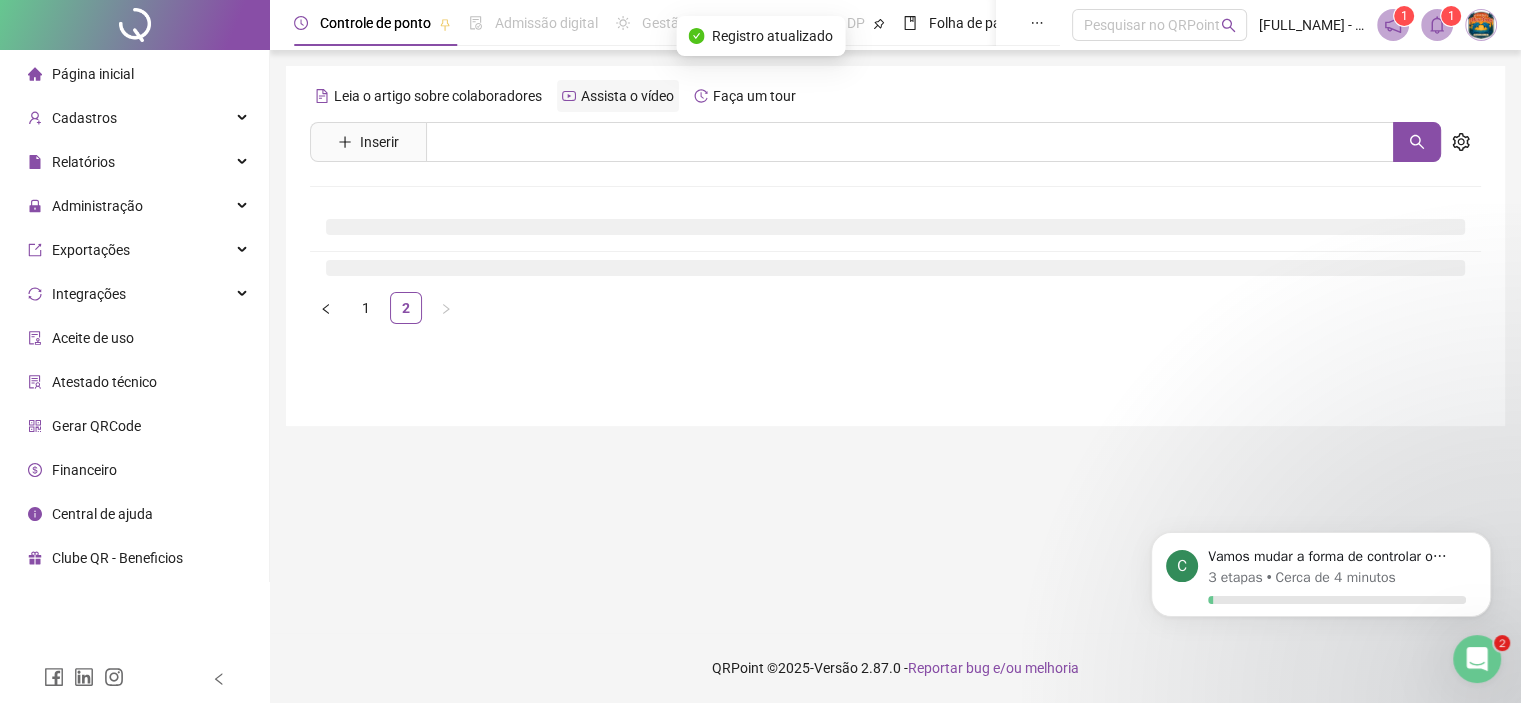 scroll, scrollTop: 0, scrollLeft: 0, axis: both 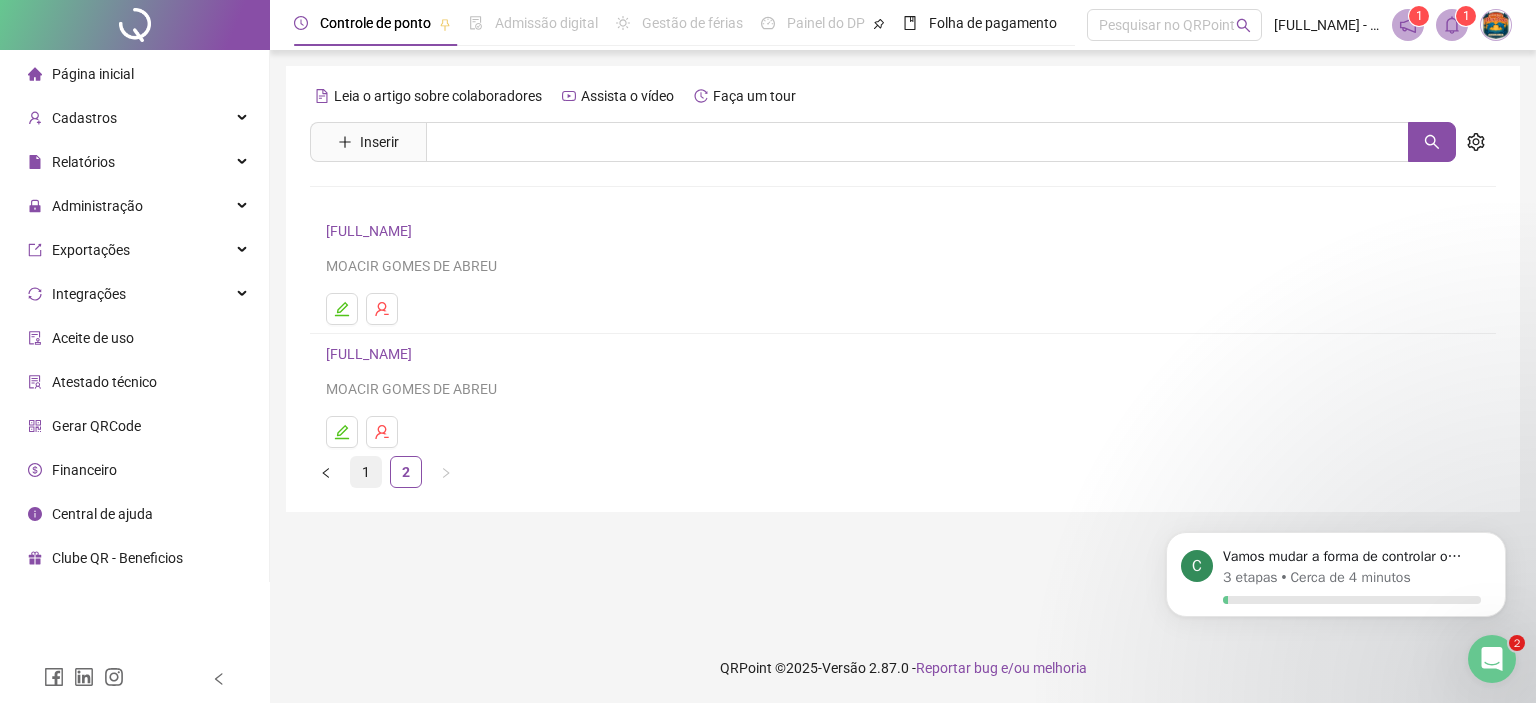 click on "1" at bounding box center [366, 472] 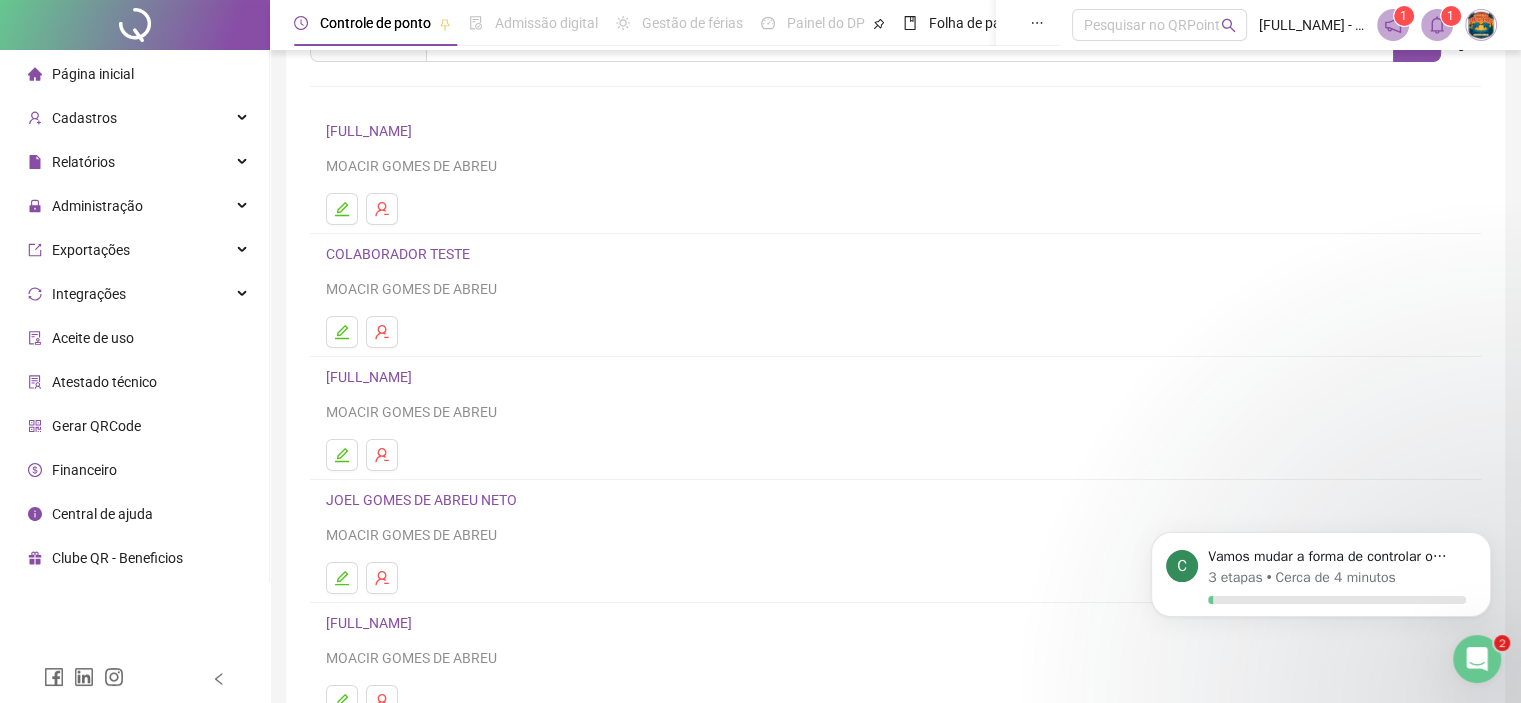 scroll, scrollTop: 264, scrollLeft: 0, axis: vertical 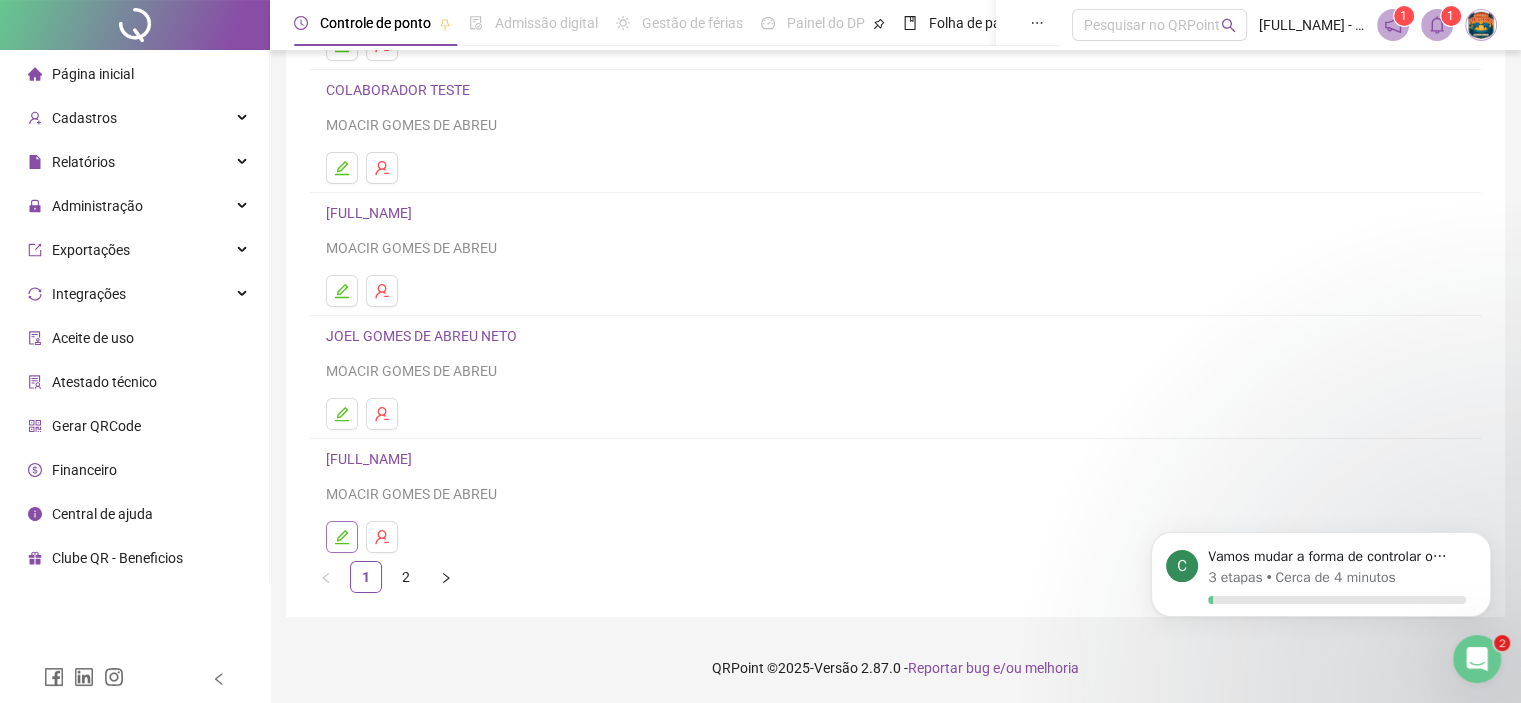 click 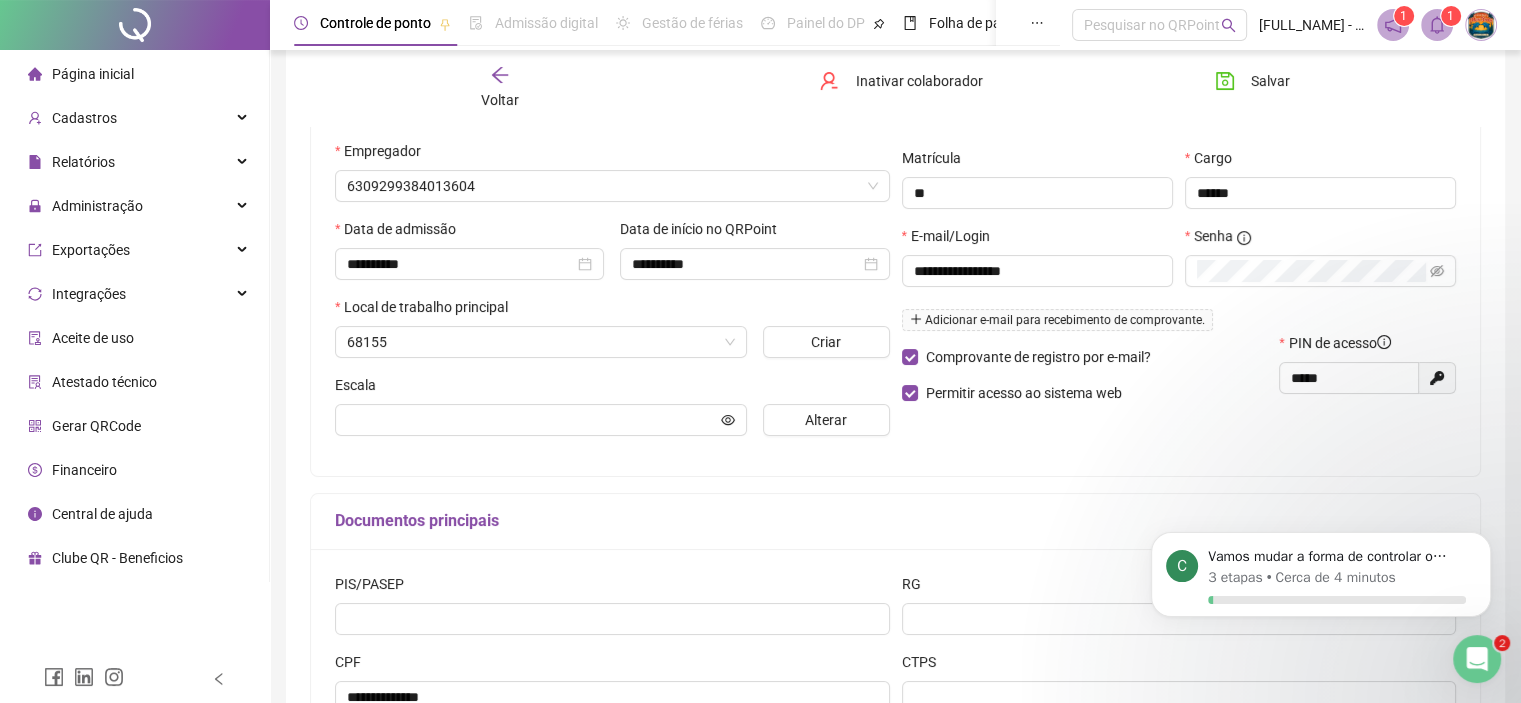 scroll, scrollTop: 275, scrollLeft: 0, axis: vertical 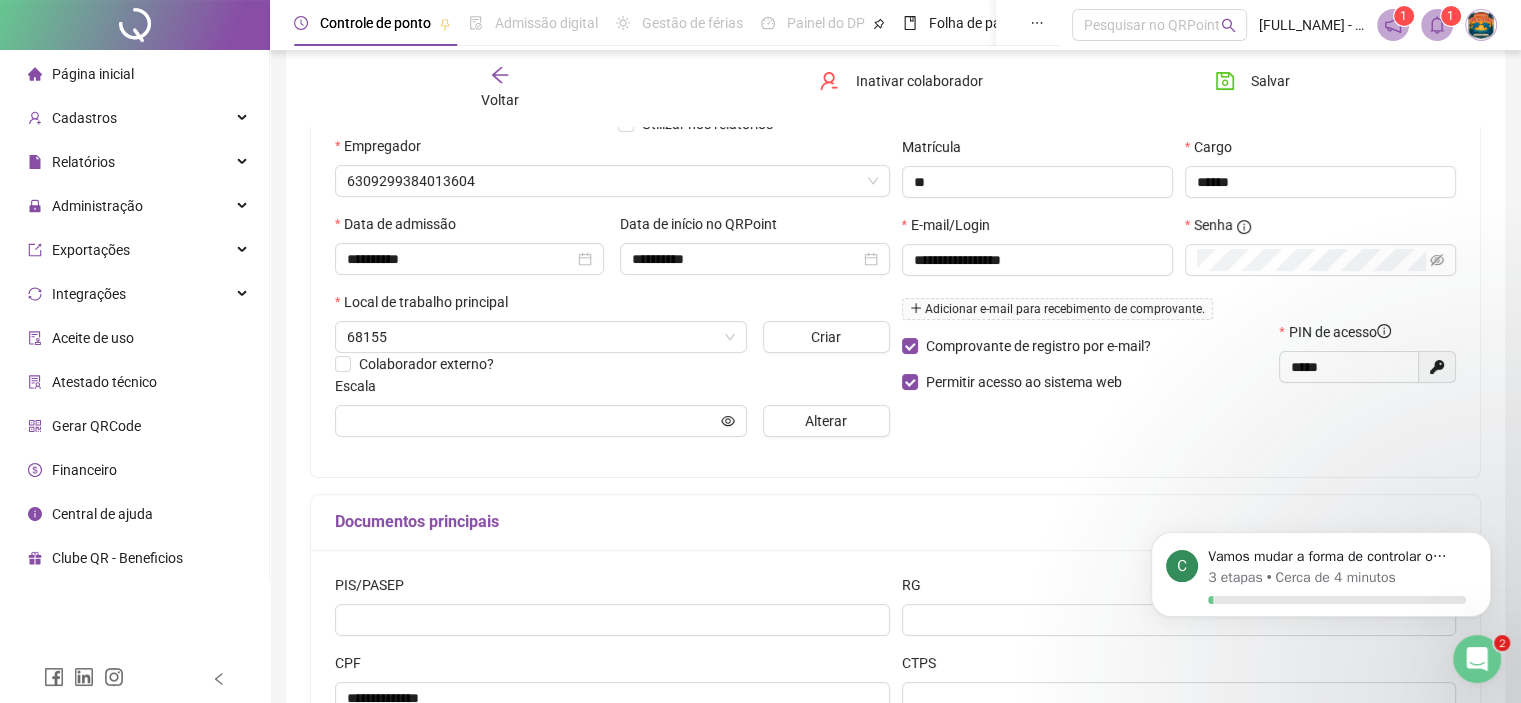 type on "**********" 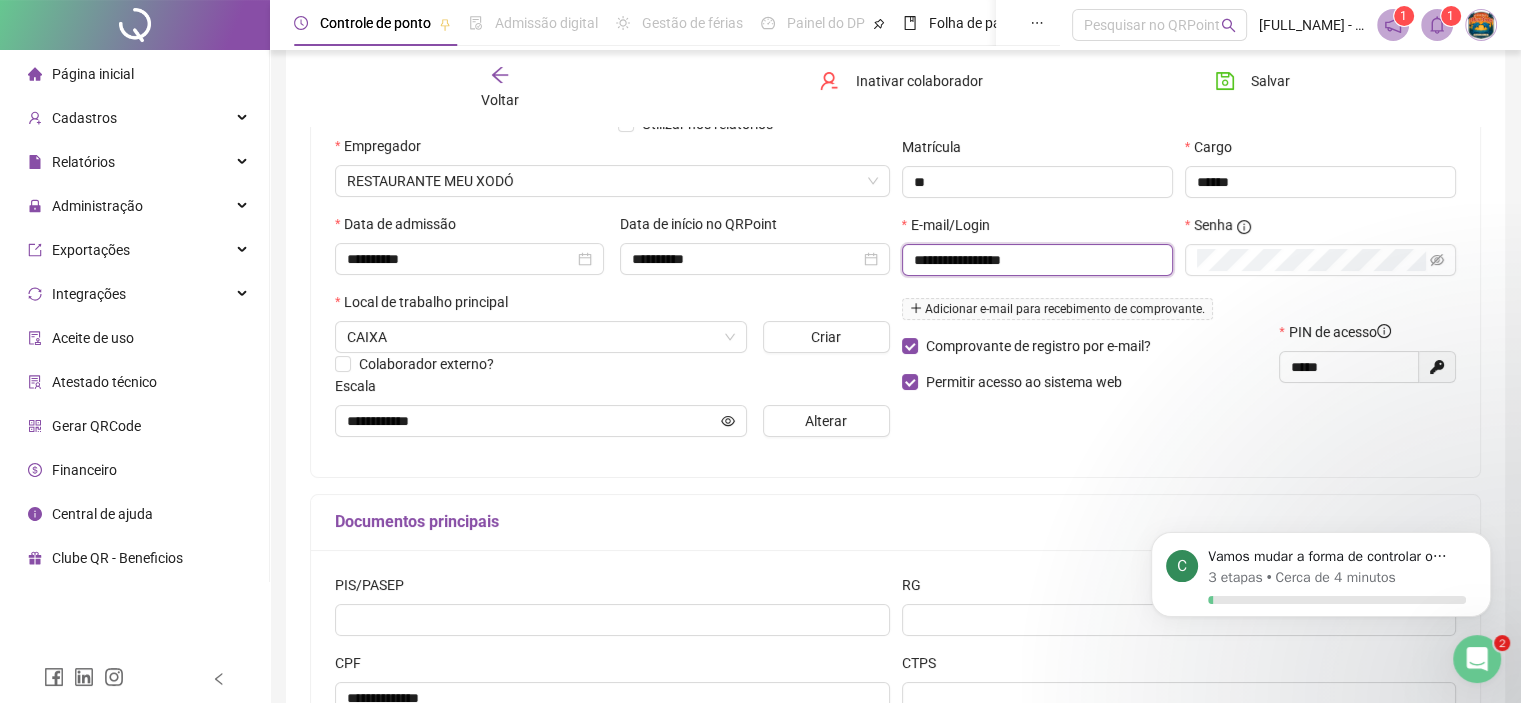 click on "**********" at bounding box center [1035, 260] 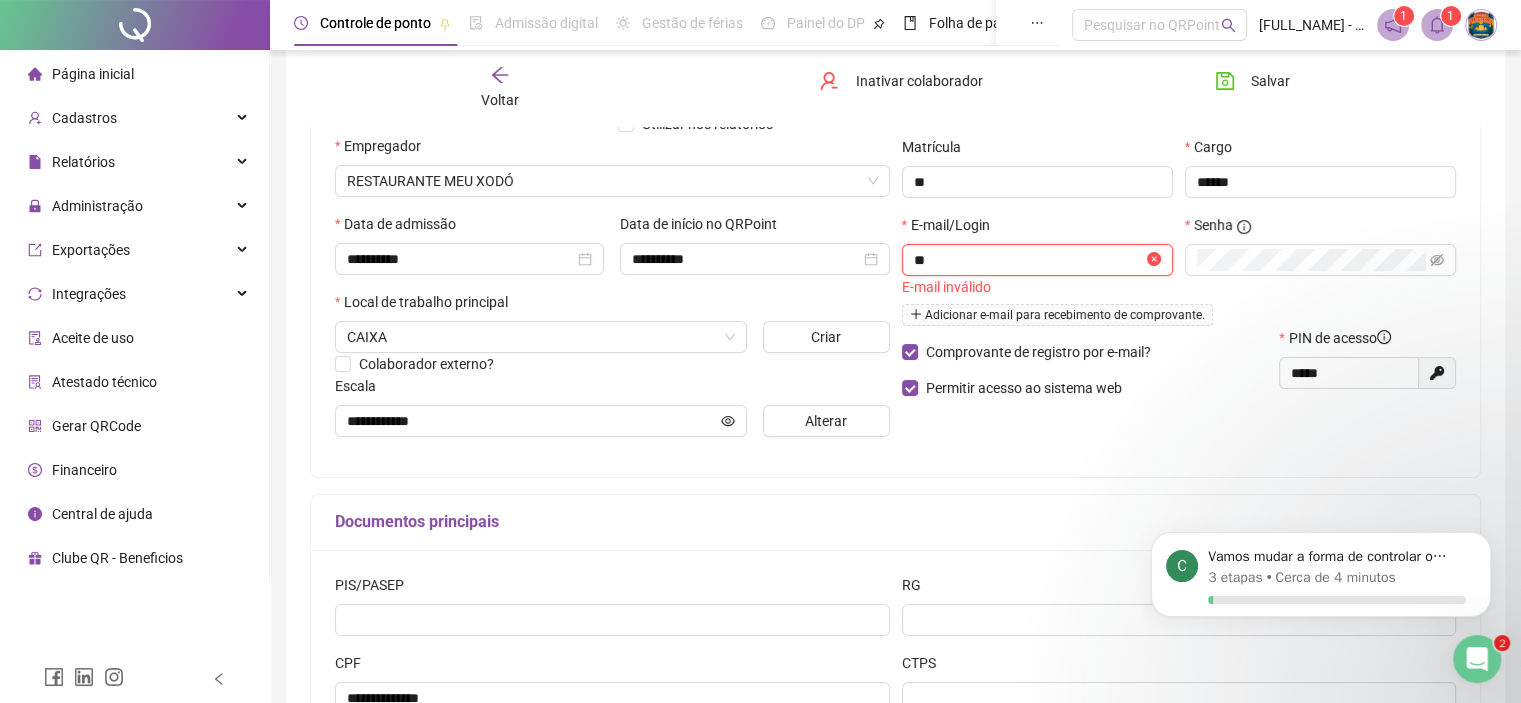 type on "*" 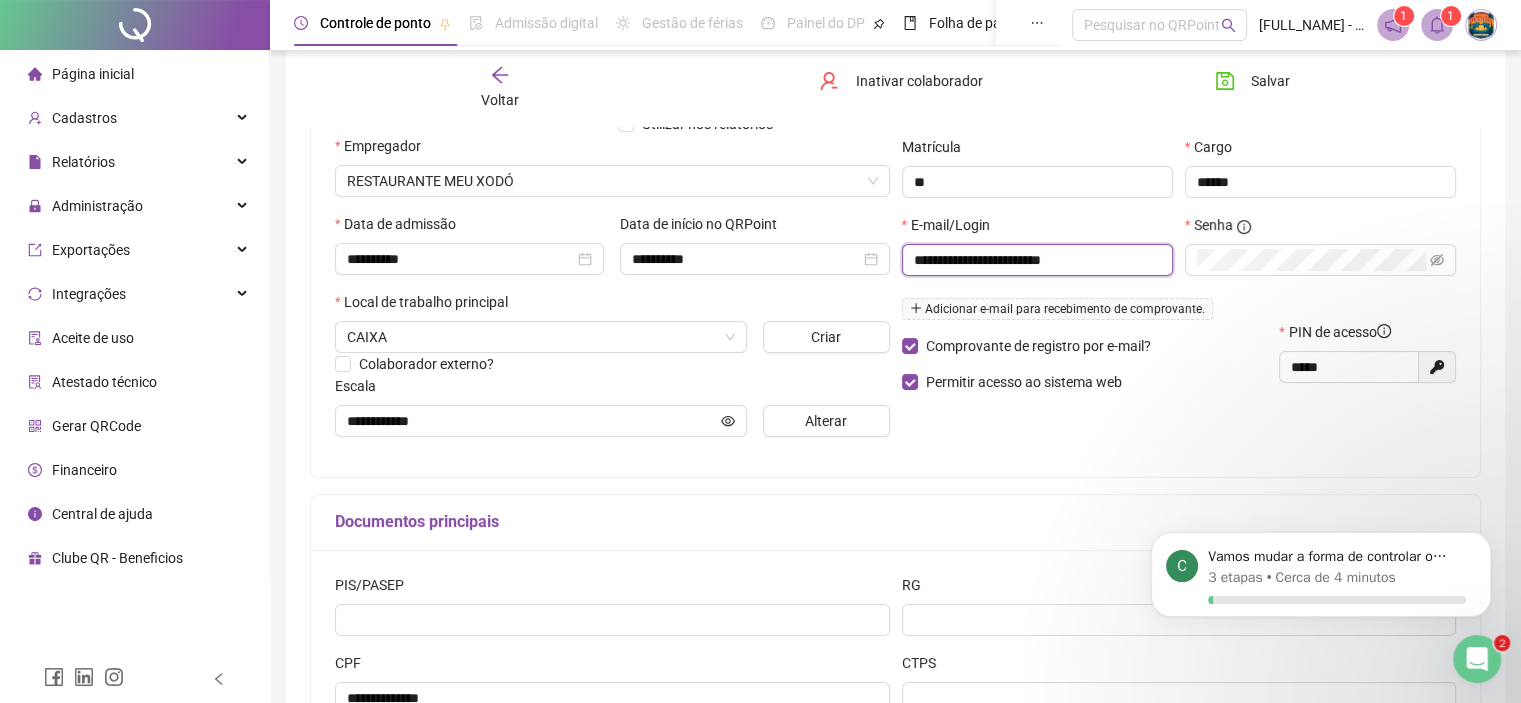type on "**********" 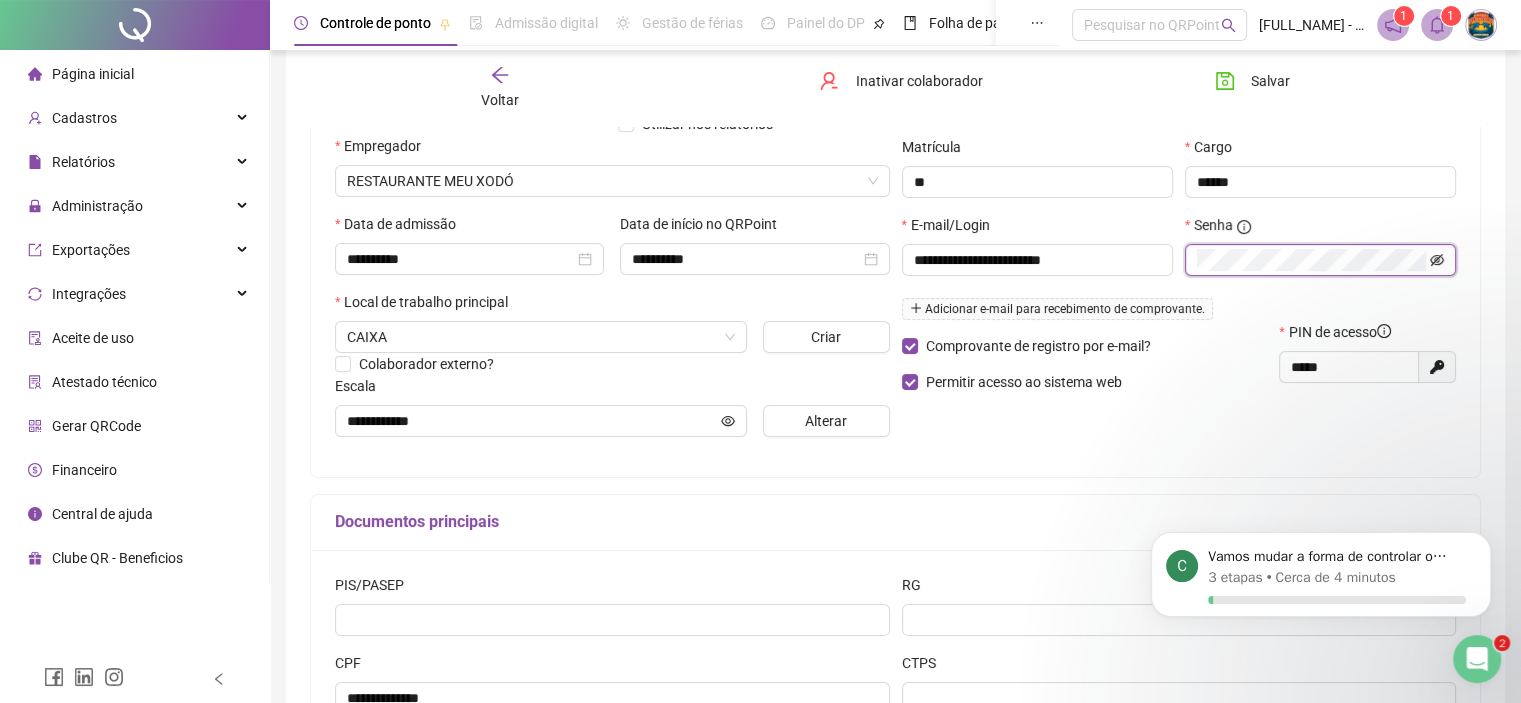 click 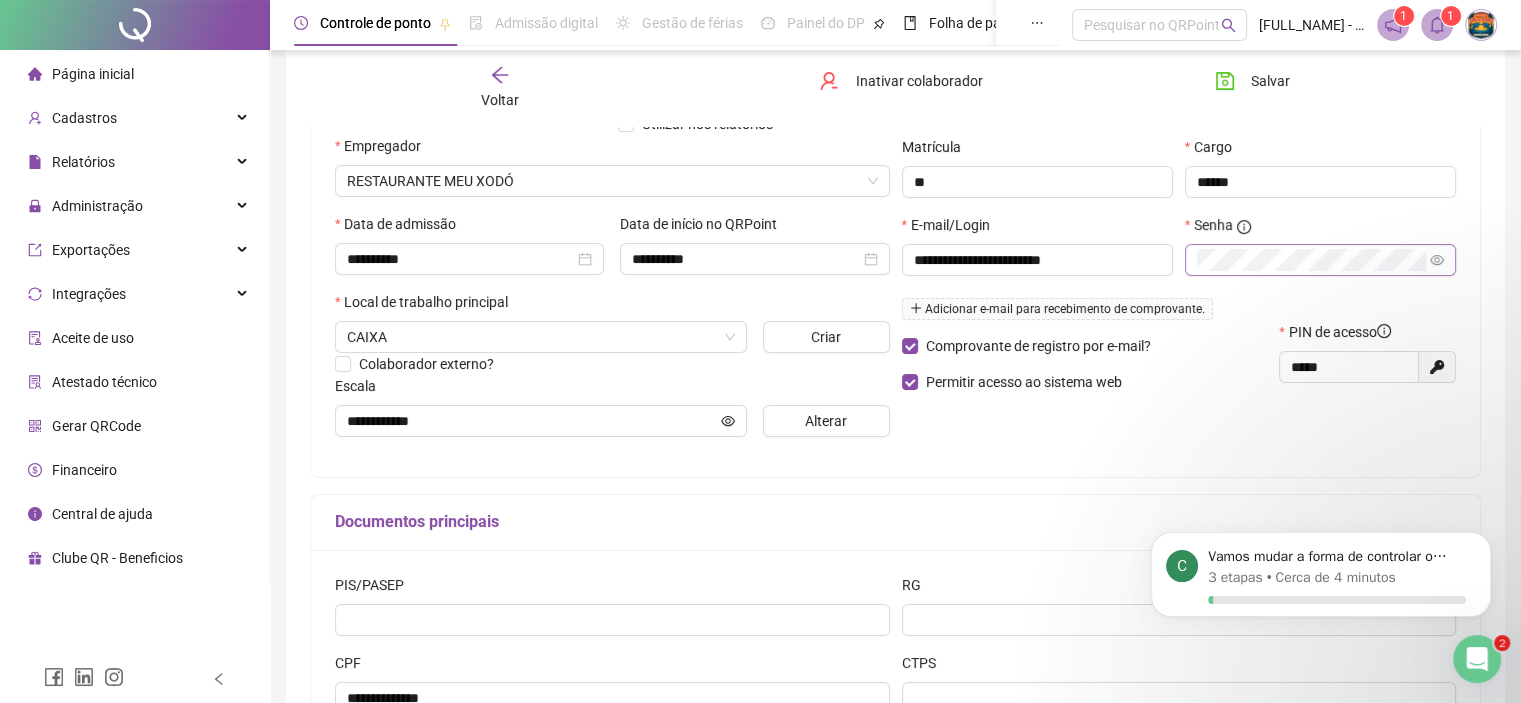 click on "Senha" at bounding box center [1320, 267] 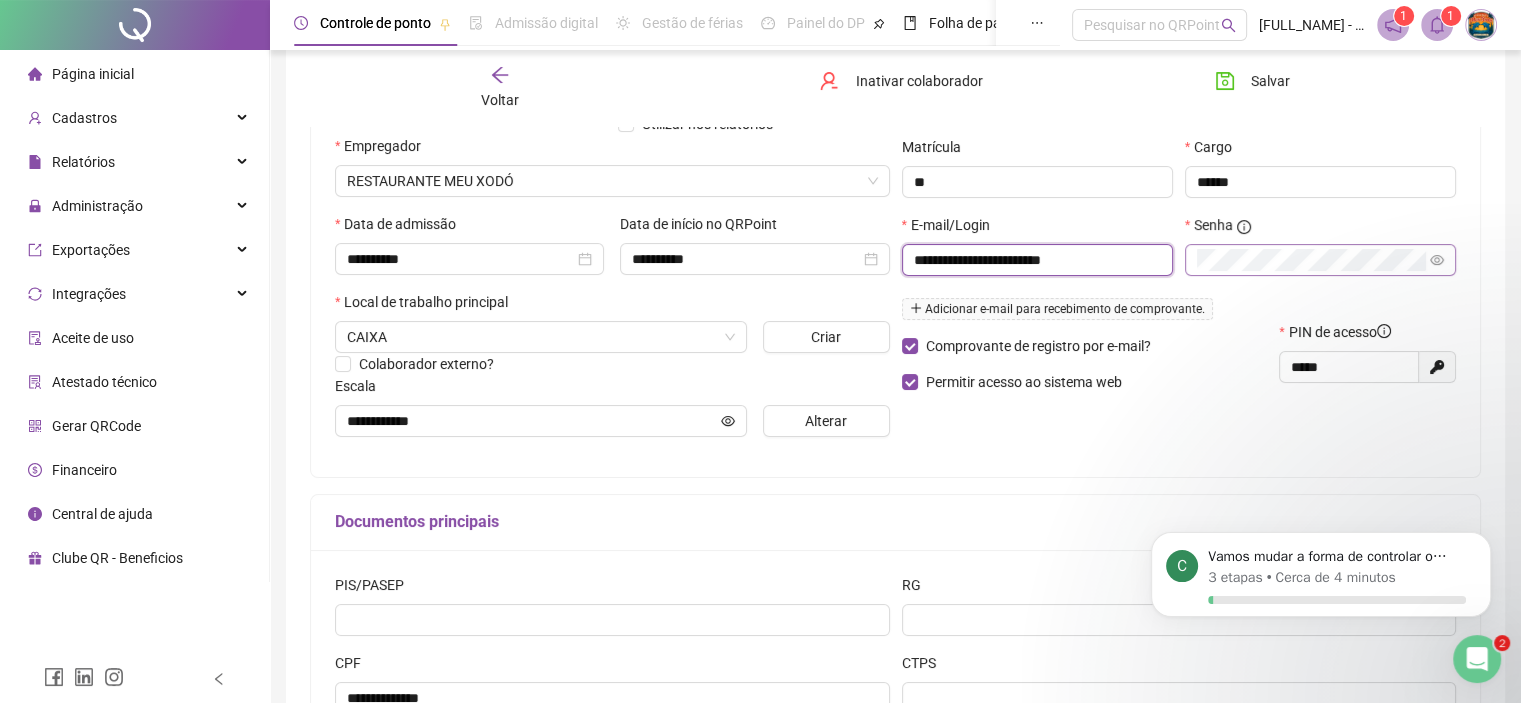 drag, startPoint x: 1109, startPoint y: 303, endPoint x: 1080, endPoint y: 267, distance: 46.227695 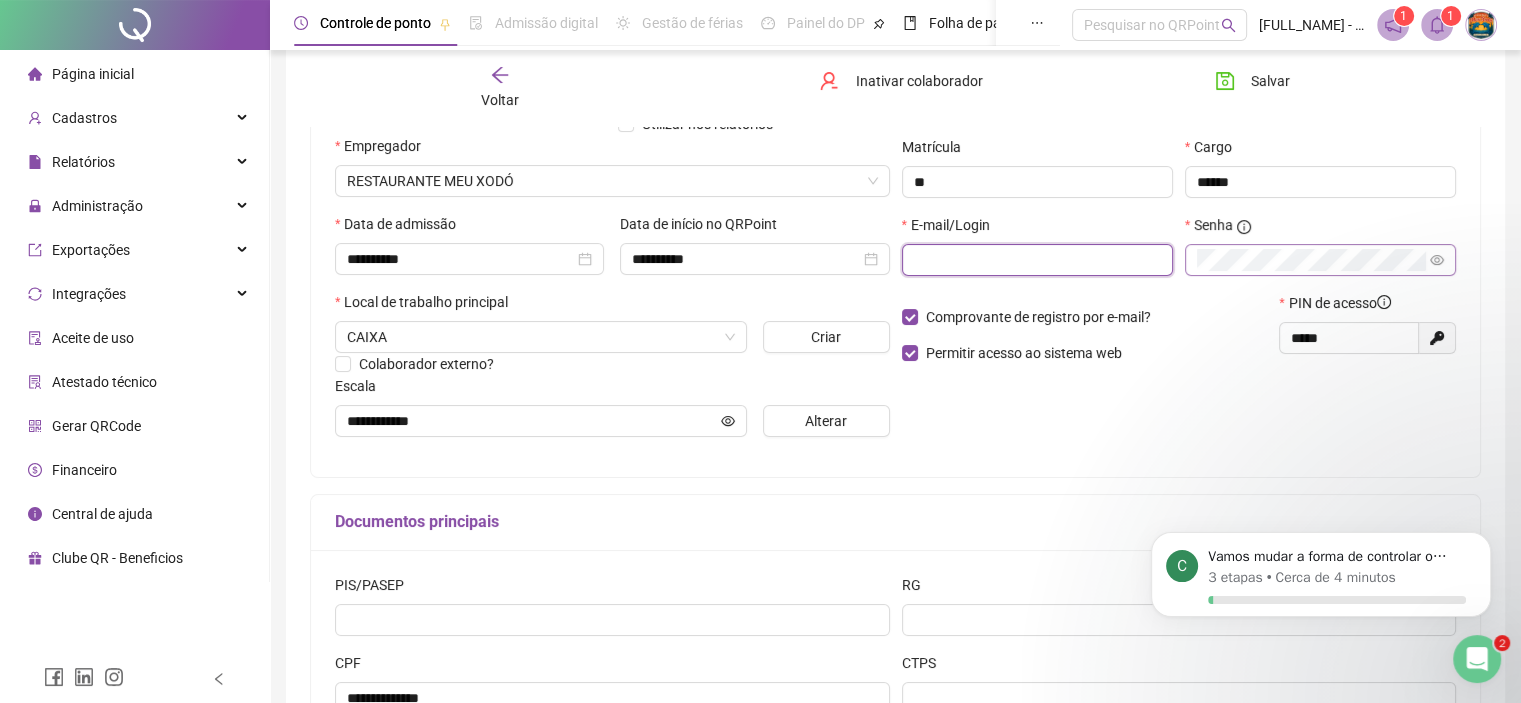 paste on "**********" 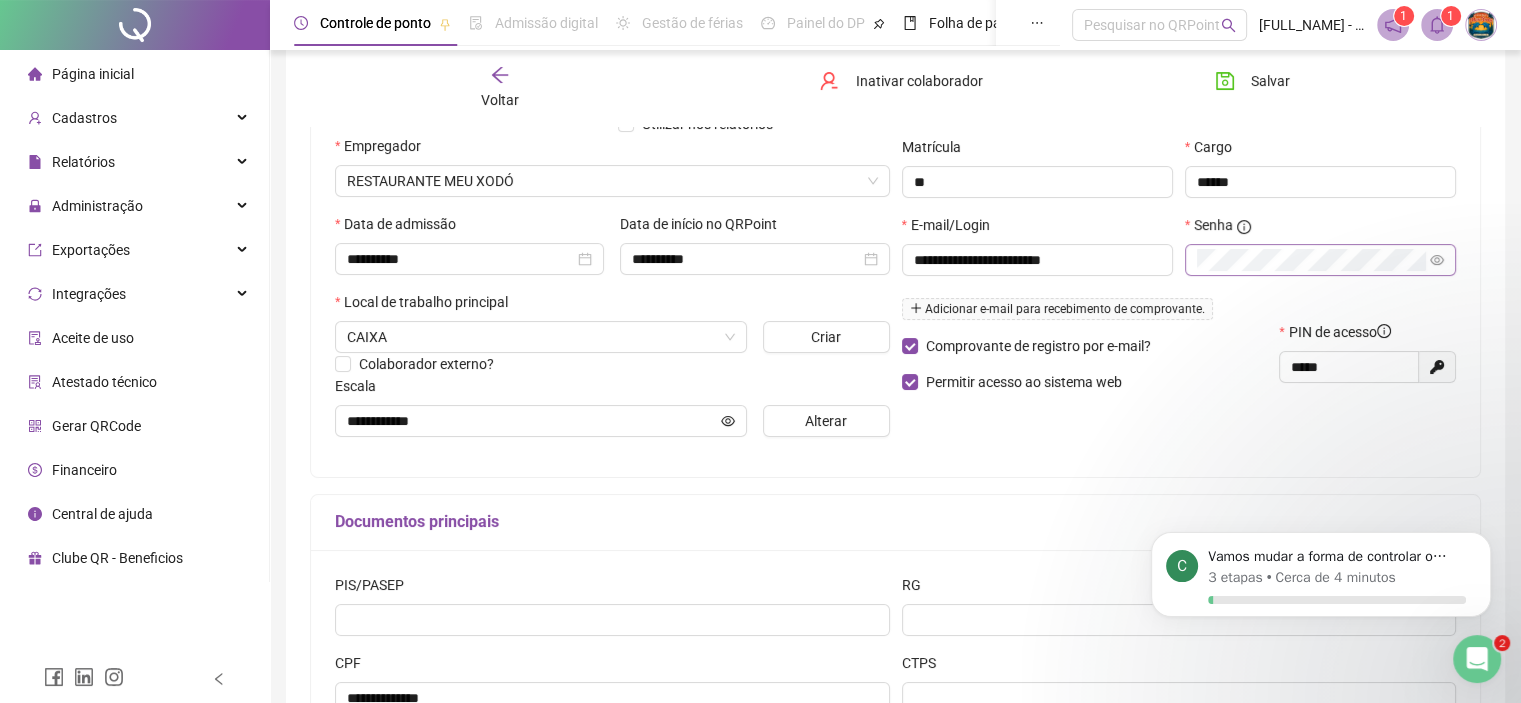click on "Adicionar e-mail para recebimento de comprovante." at bounding box center [1057, 309] 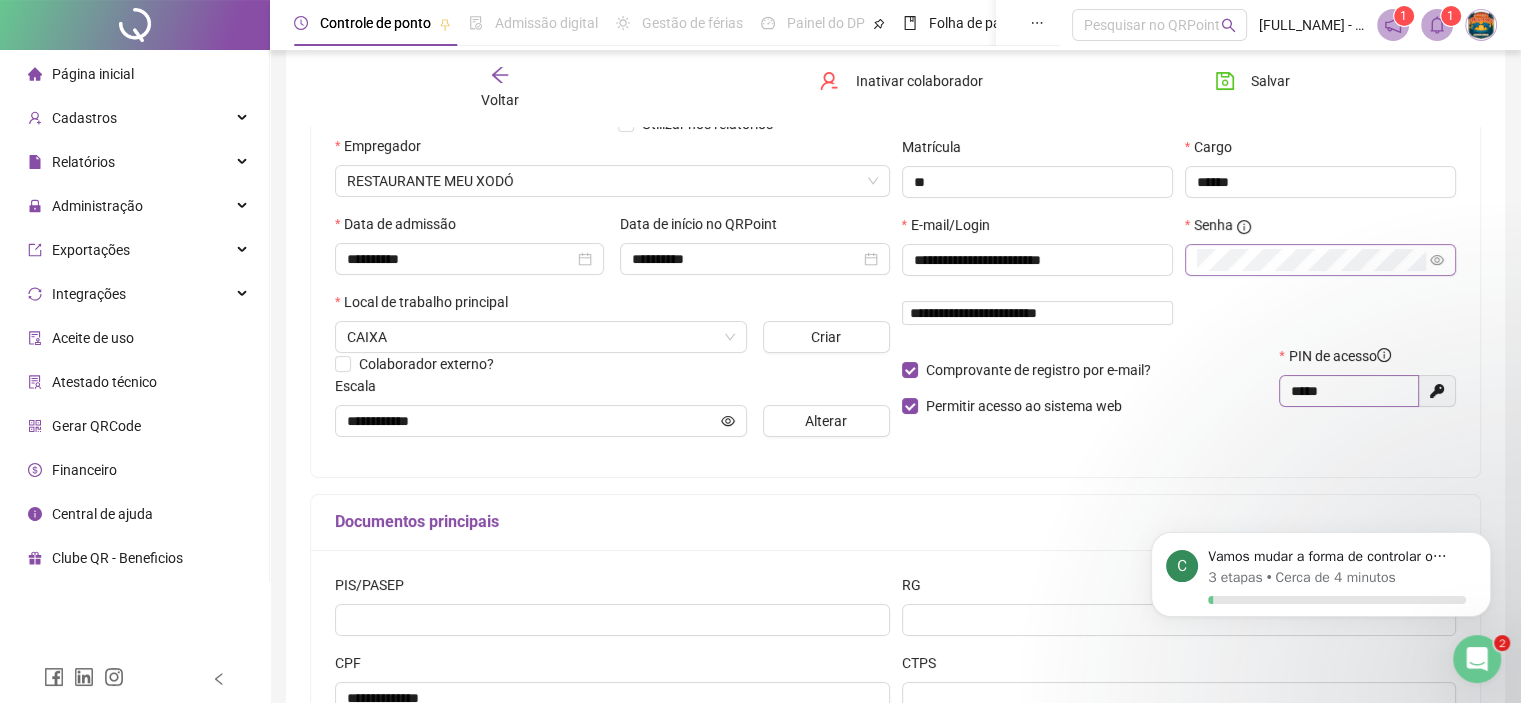 type on "**********" 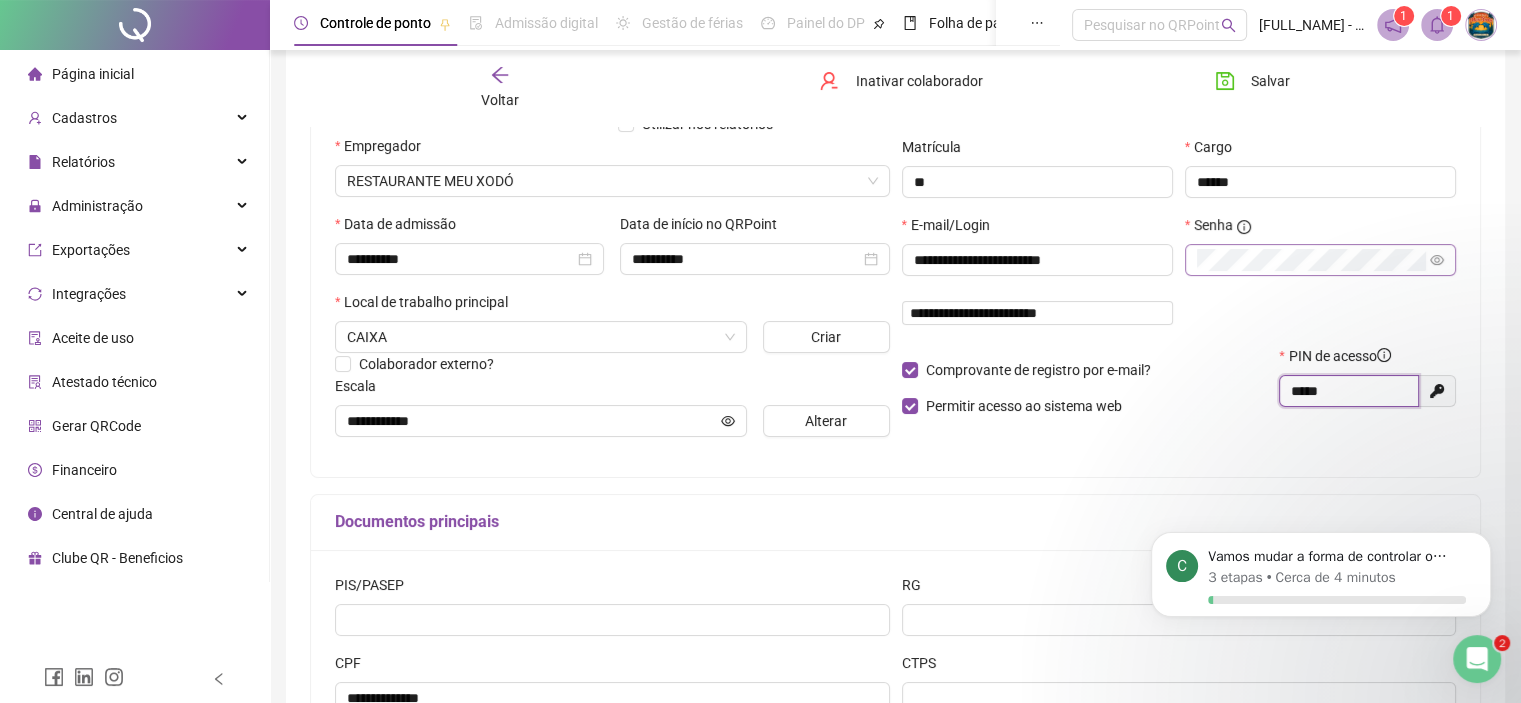 type 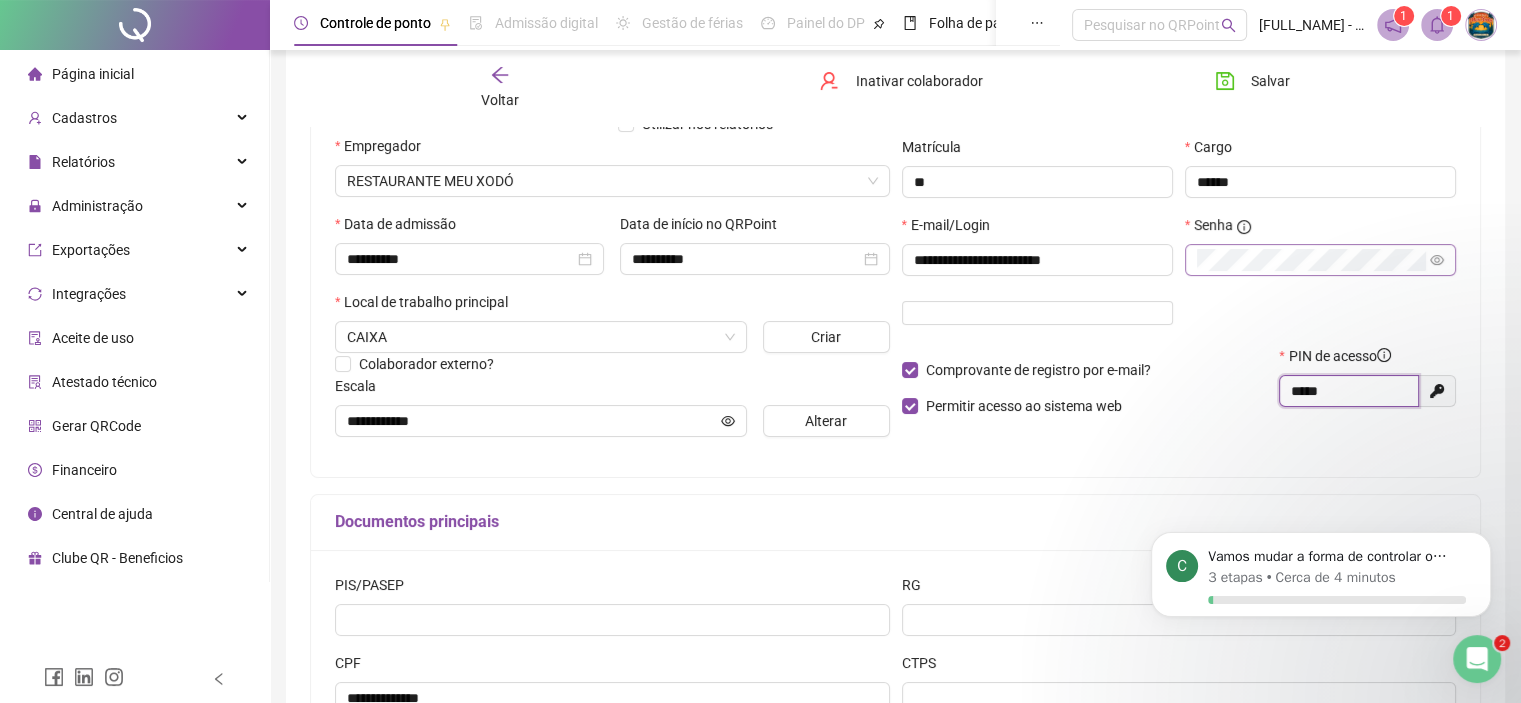 click on "*****" at bounding box center (1347, 391) 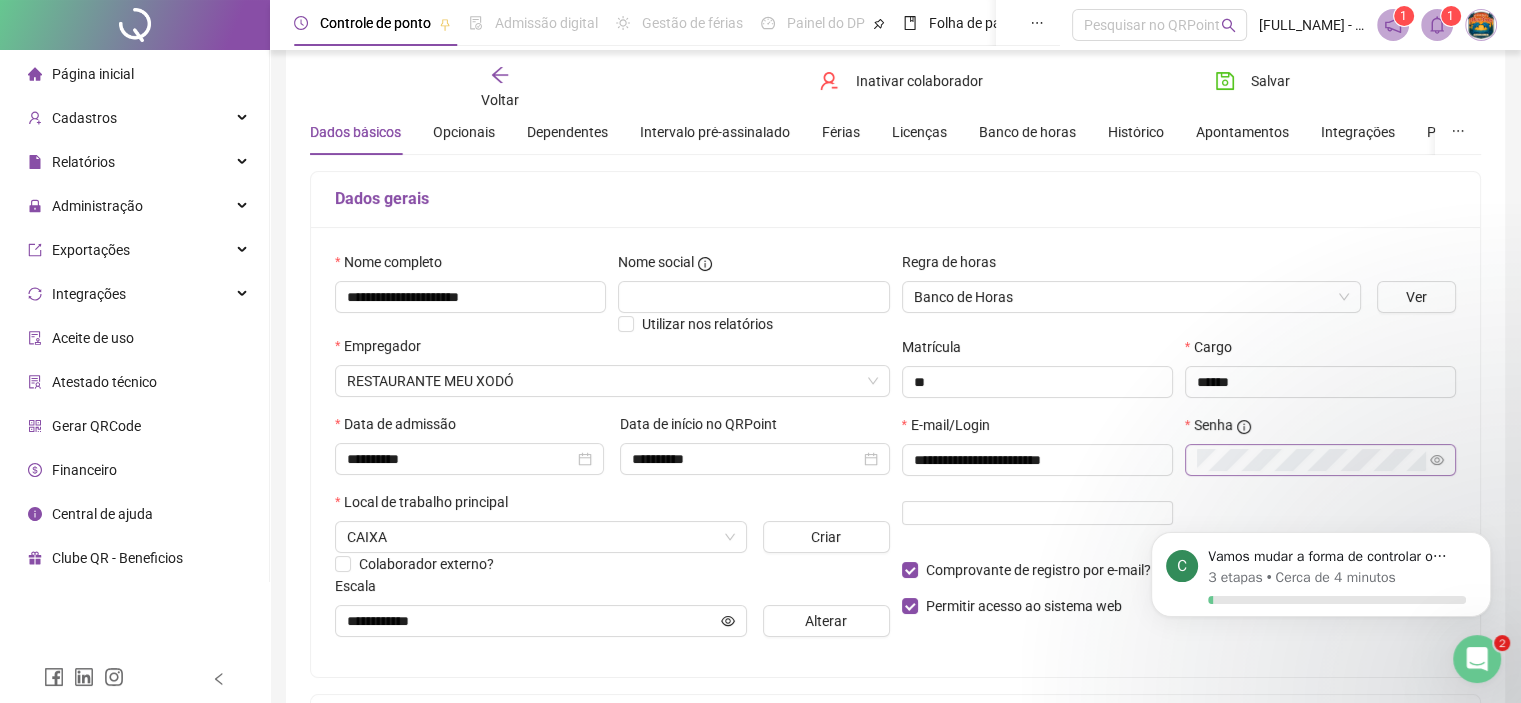 scroll, scrollTop: 0, scrollLeft: 0, axis: both 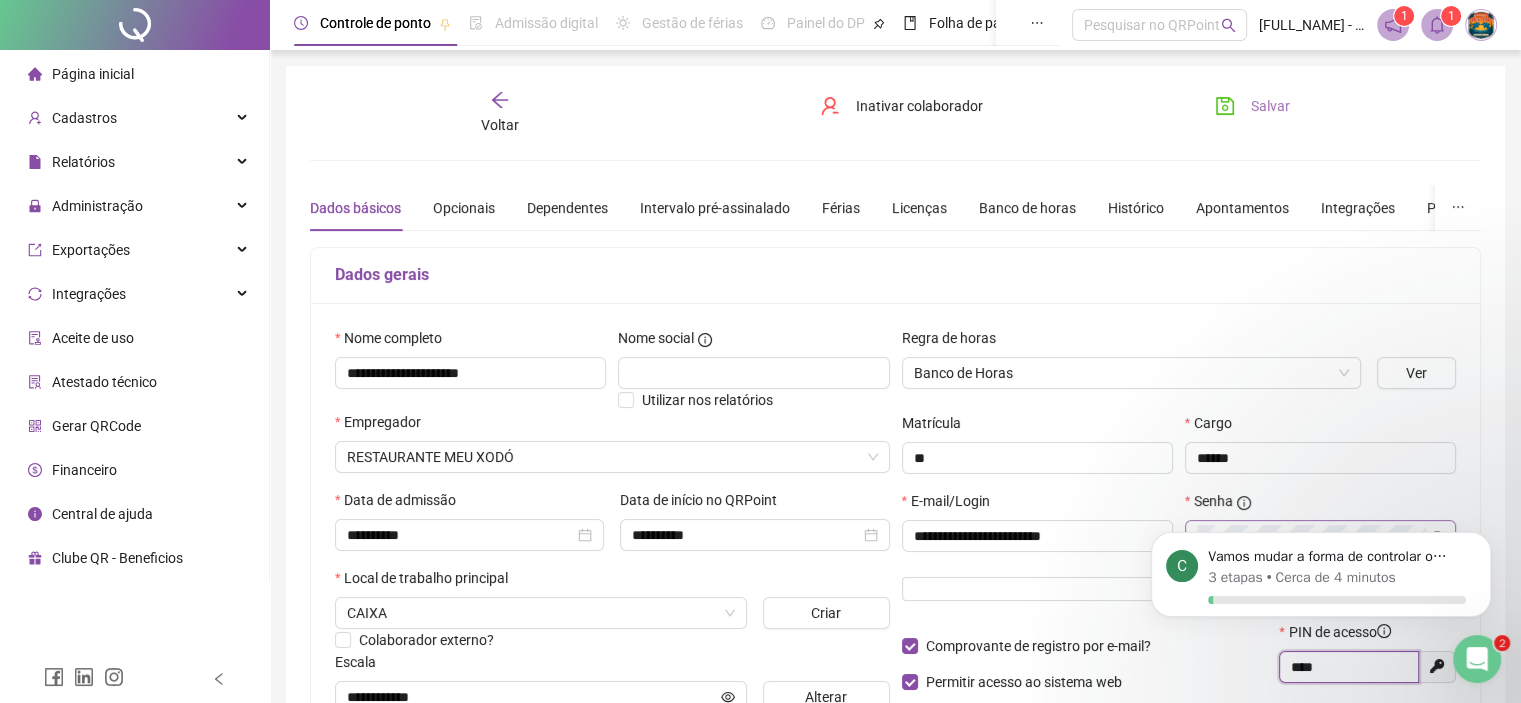 type on "****" 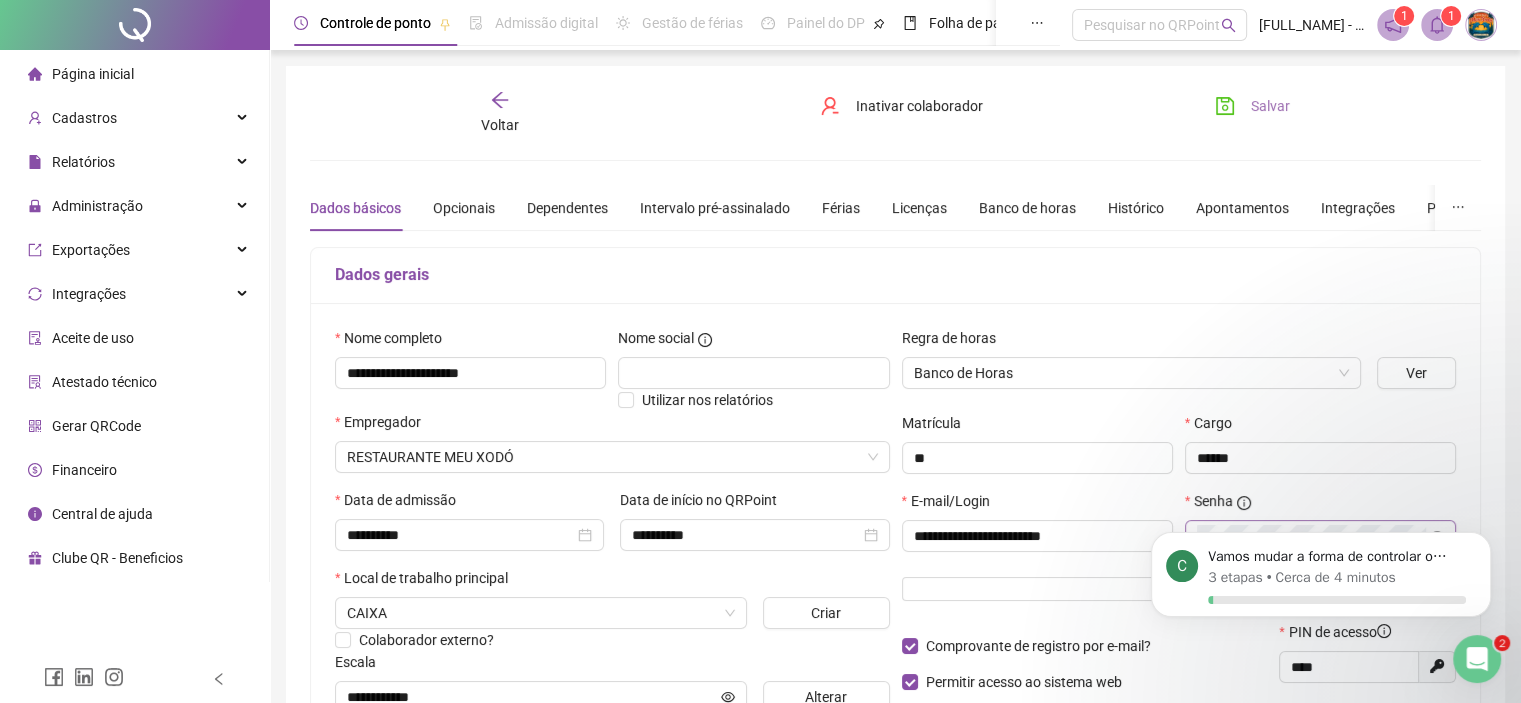click on "Salvar" at bounding box center (1252, 106) 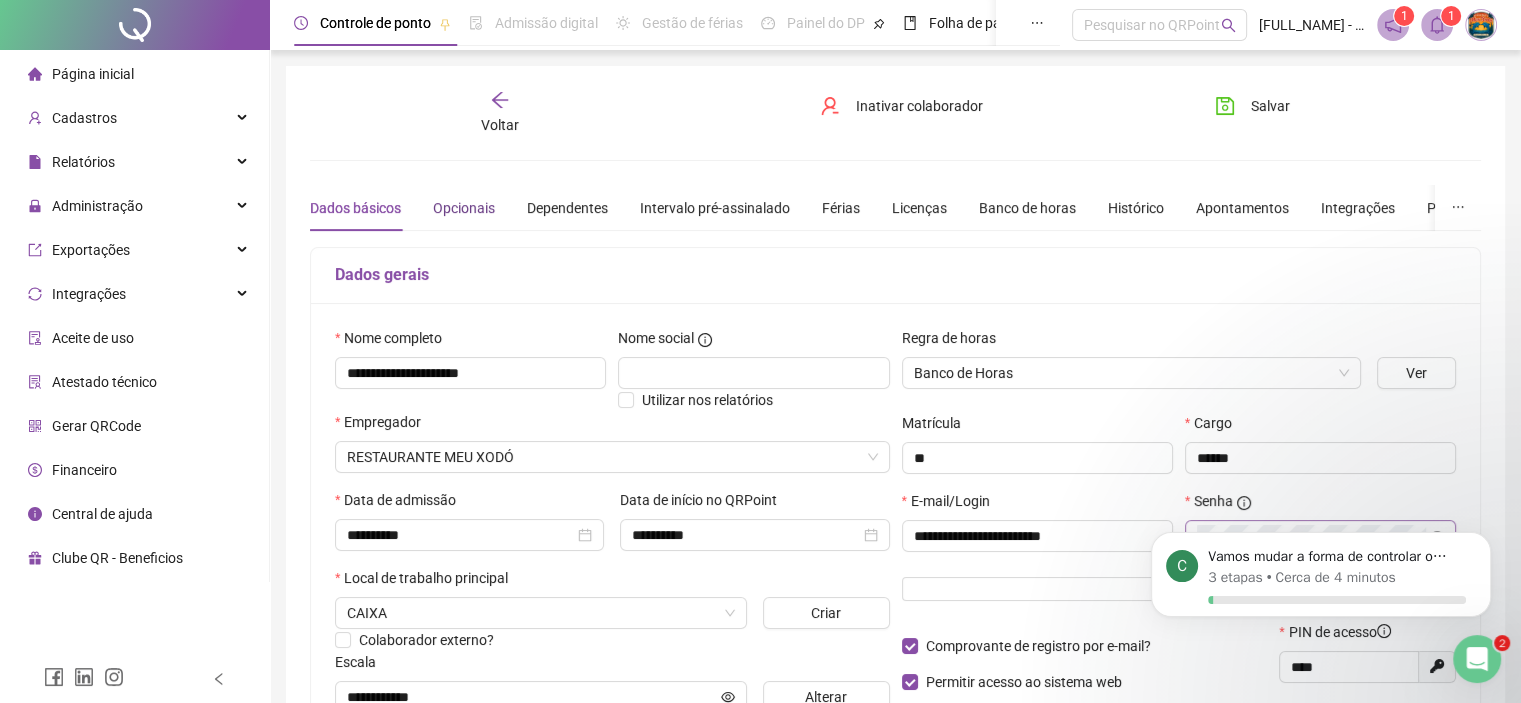 click on "Opcionais" at bounding box center [464, 208] 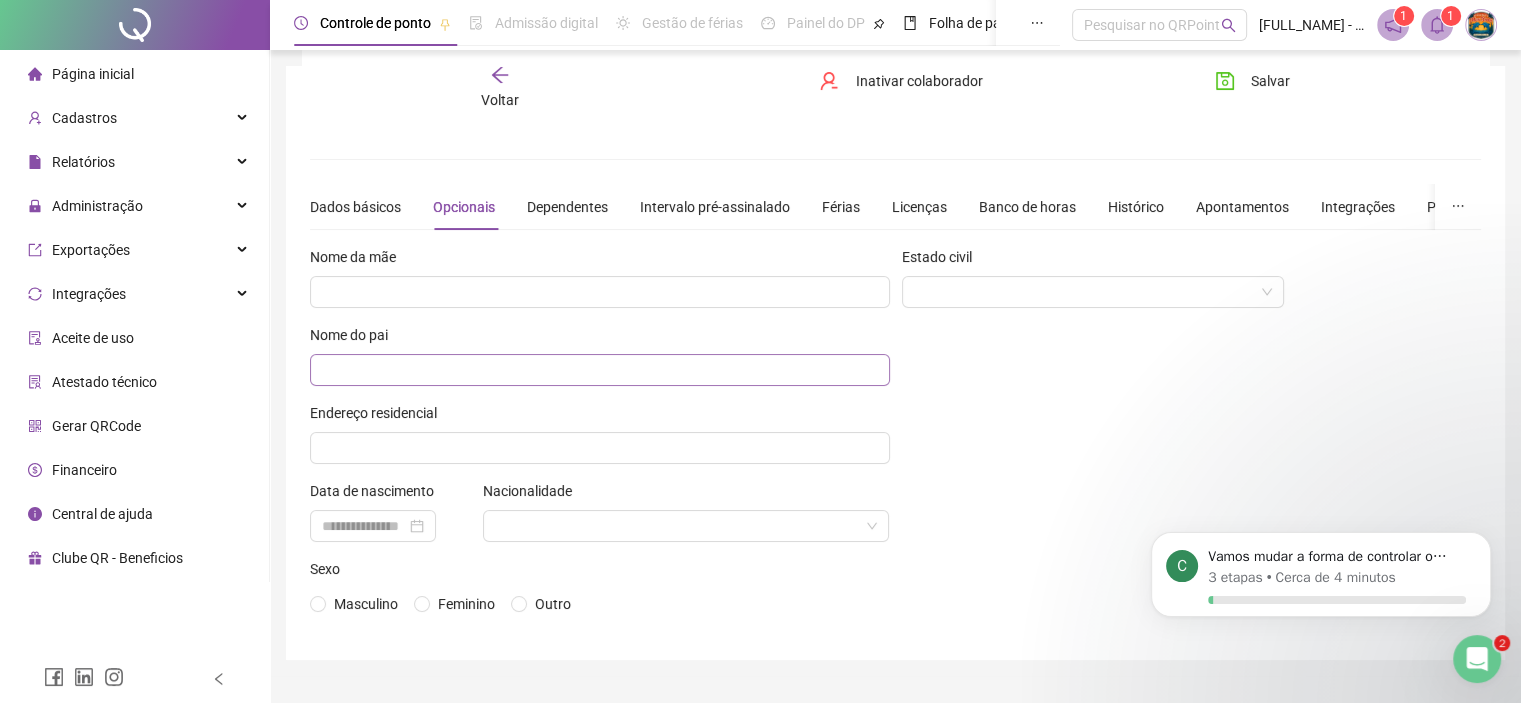 scroll, scrollTop: 42, scrollLeft: 0, axis: vertical 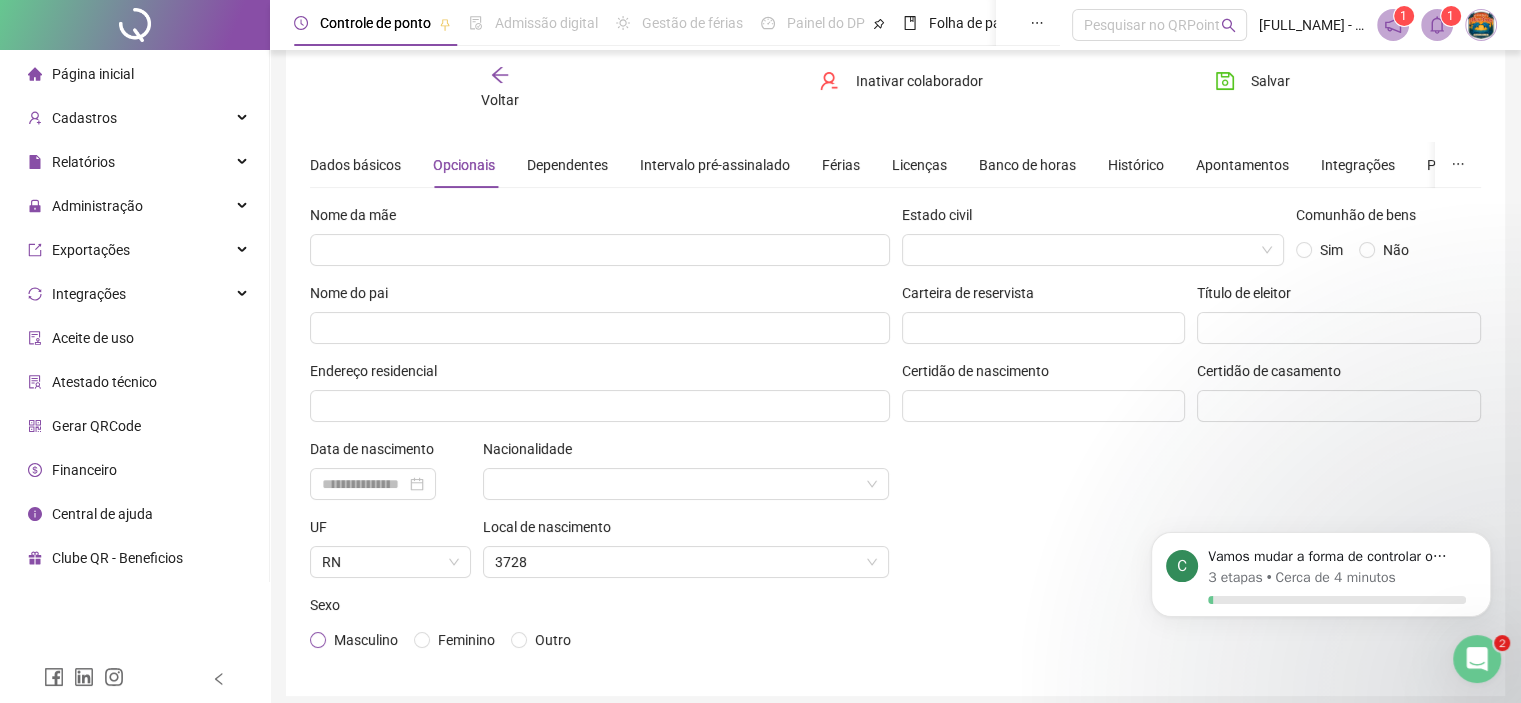 click on "RN" at bounding box center (390, 562) 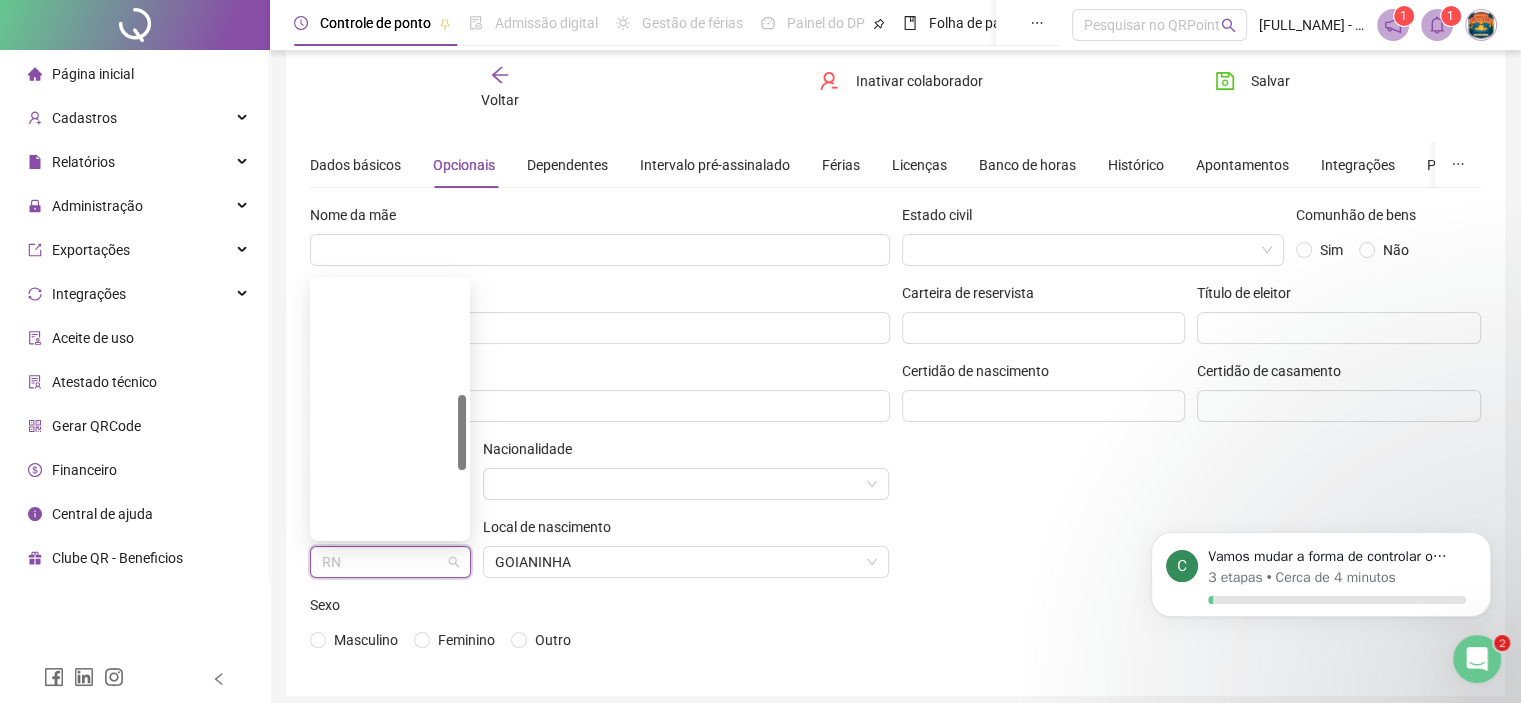 scroll, scrollTop: 384, scrollLeft: 0, axis: vertical 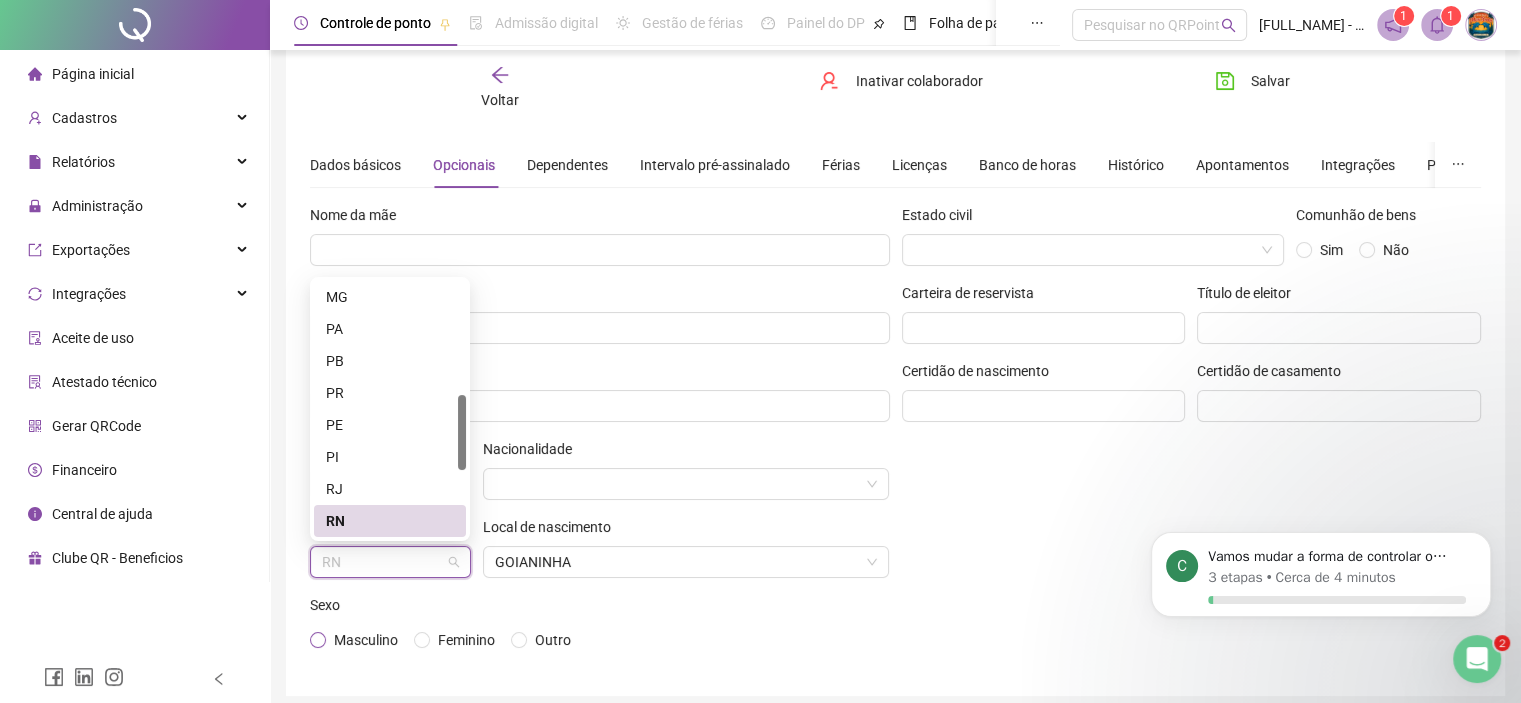 click on "Masculino" at bounding box center [366, 640] 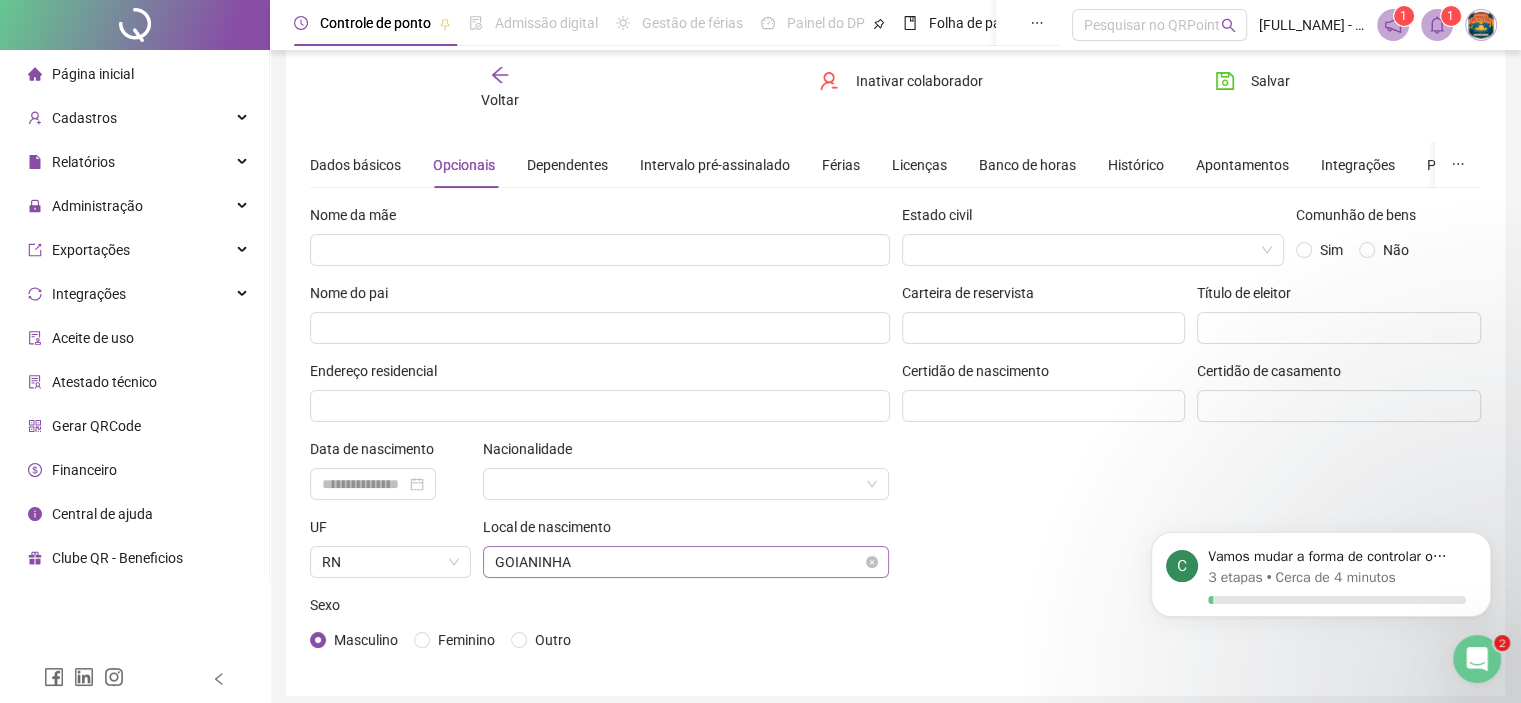 click on "GOIANINHA" at bounding box center (686, 562) 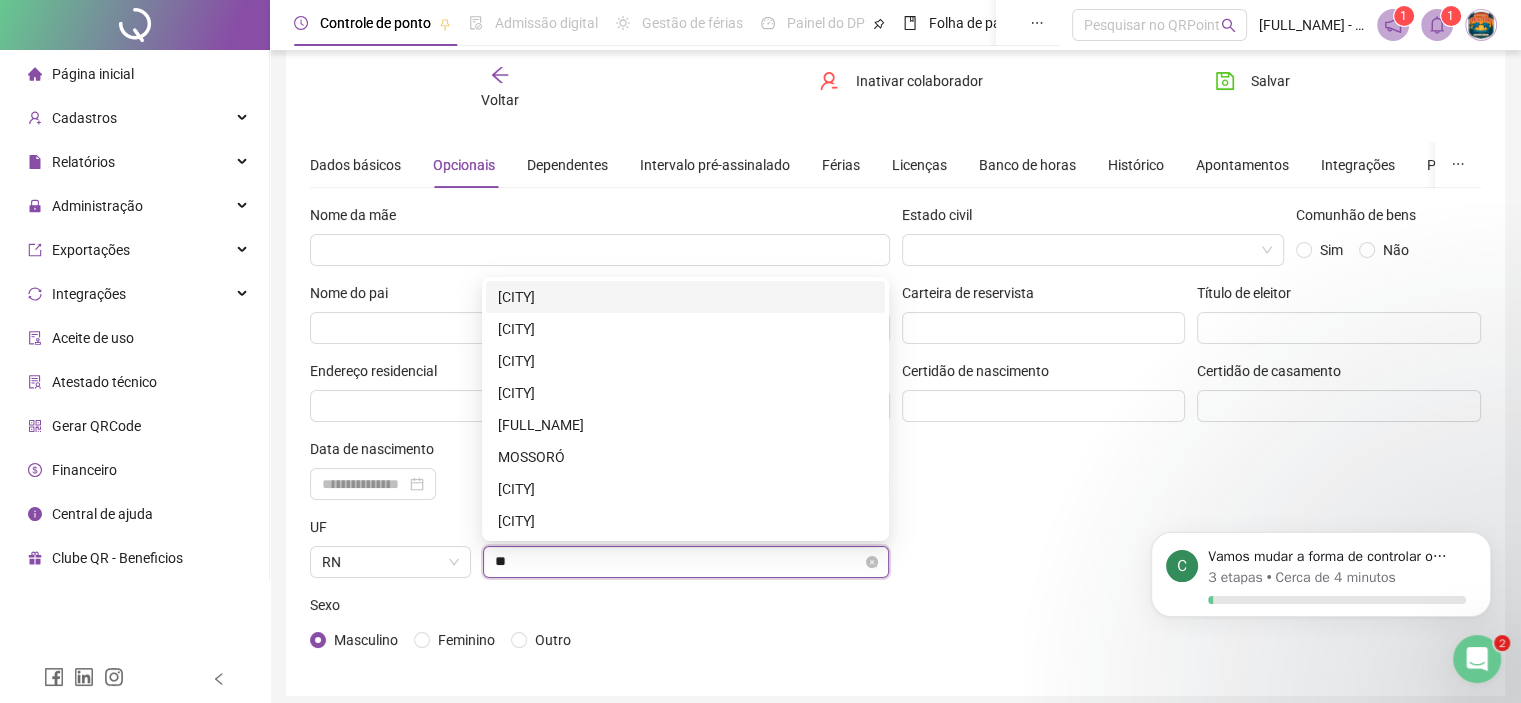 scroll, scrollTop: 0, scrollLeft: 0, axis: both 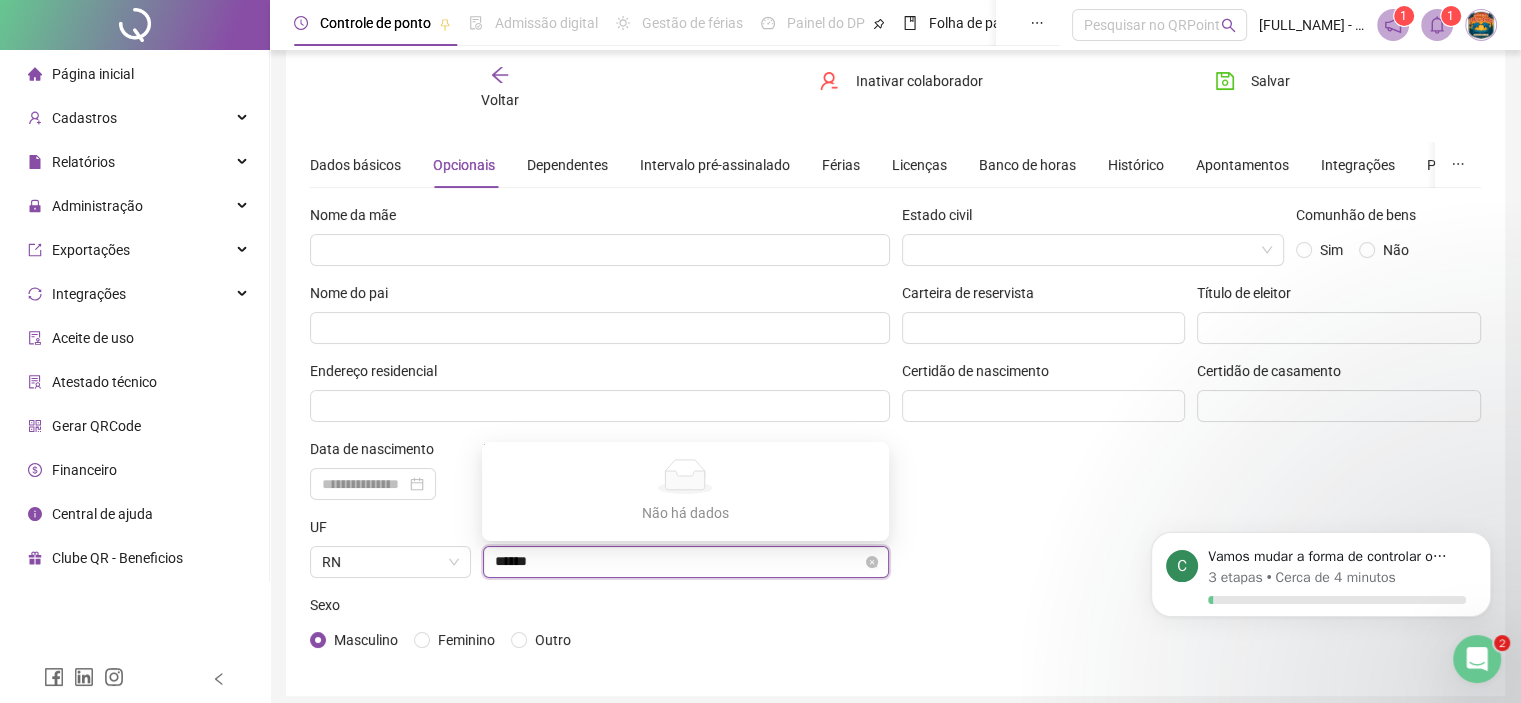 type on "*****" 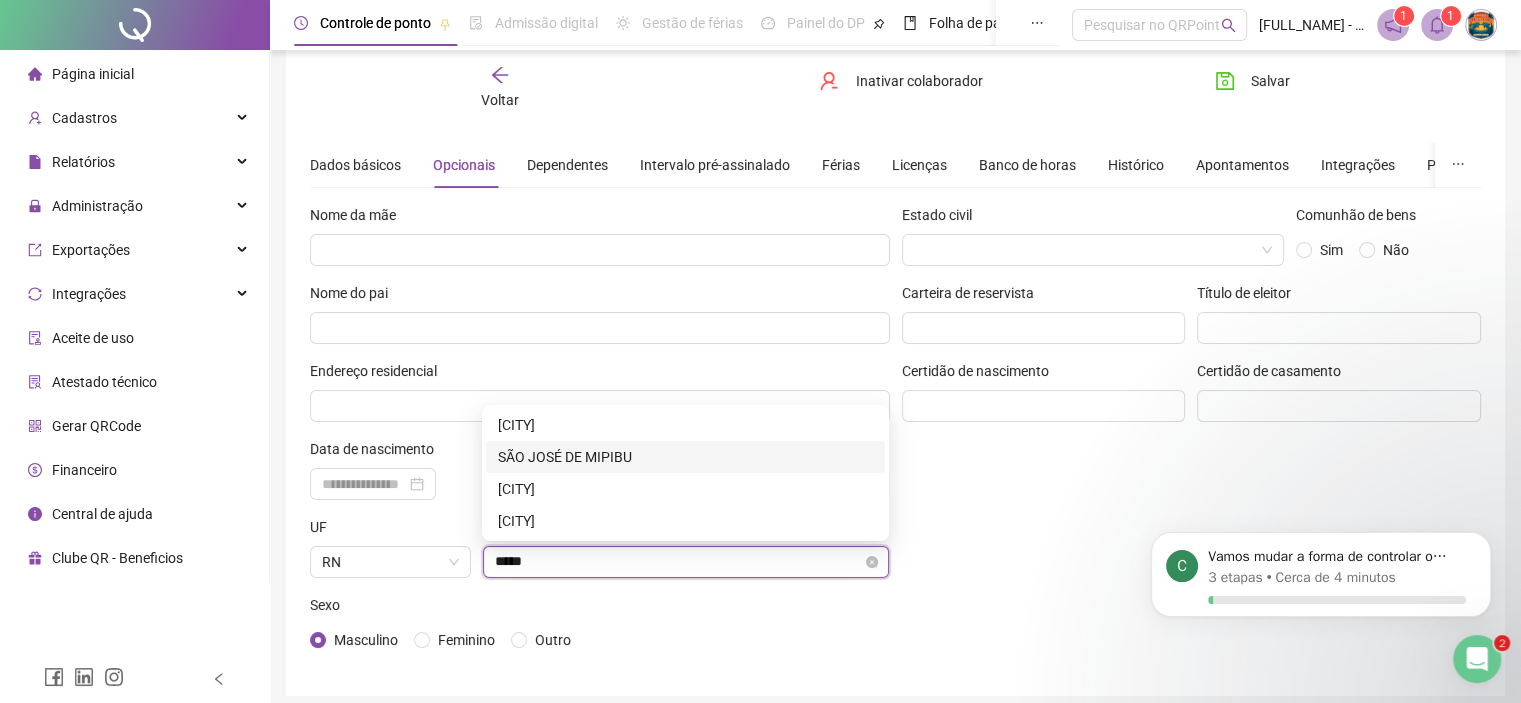 type 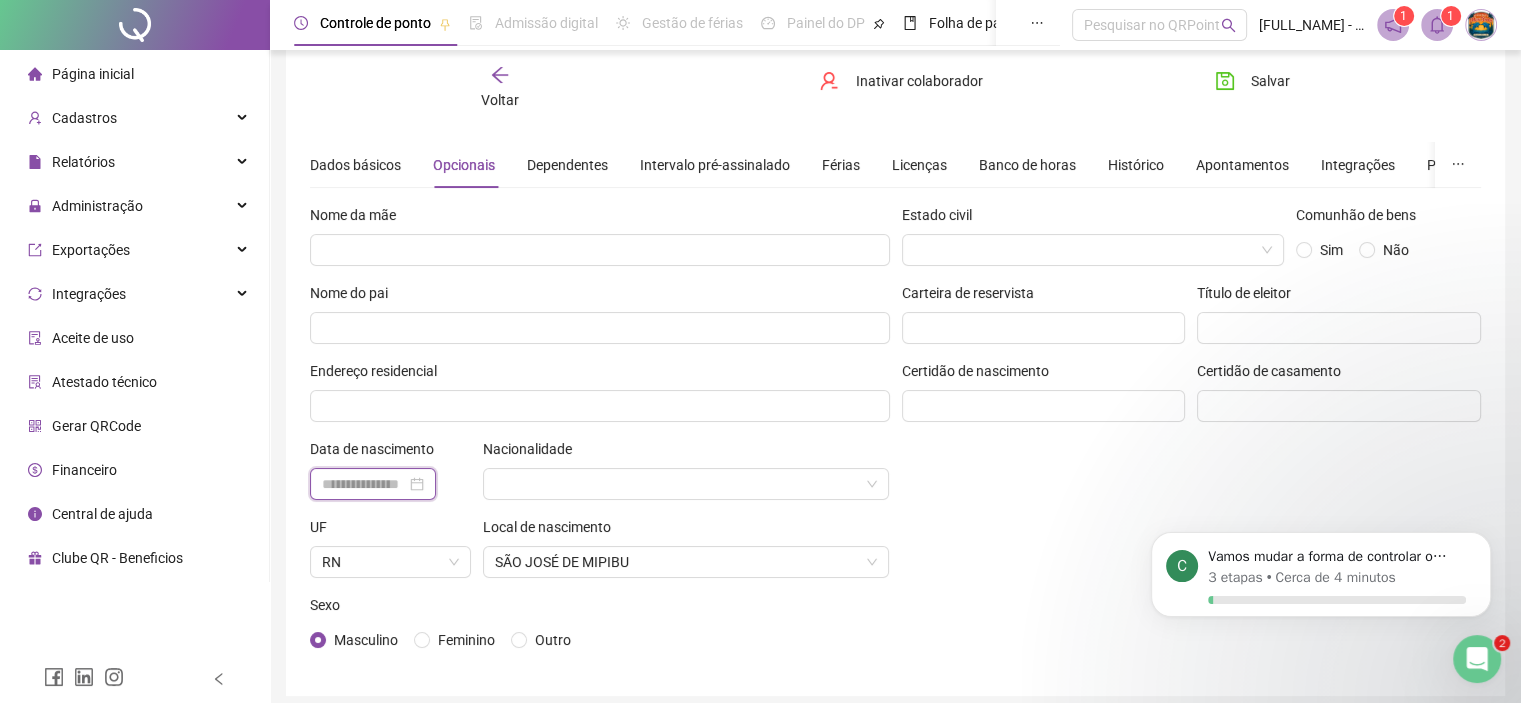 click at bounding box center [364, 484] 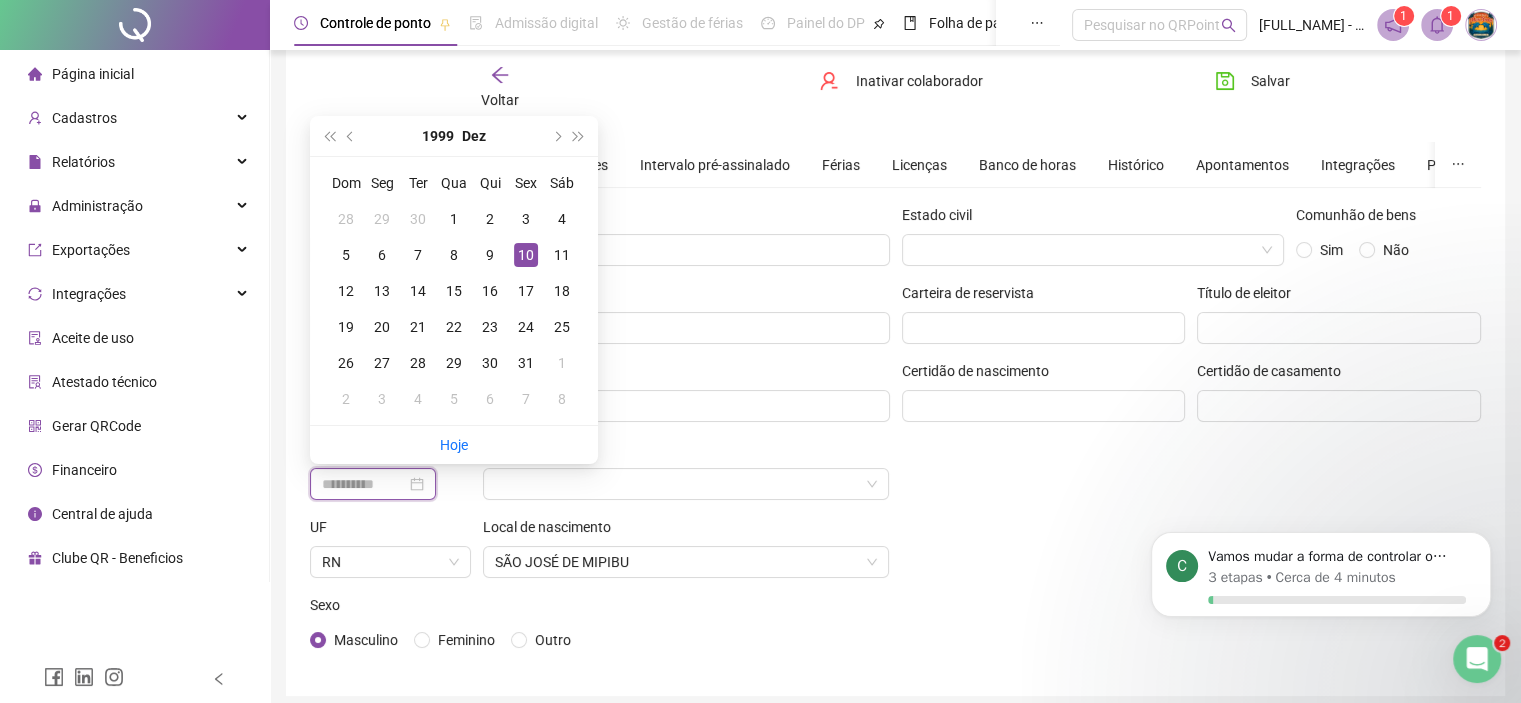 type on "**********" 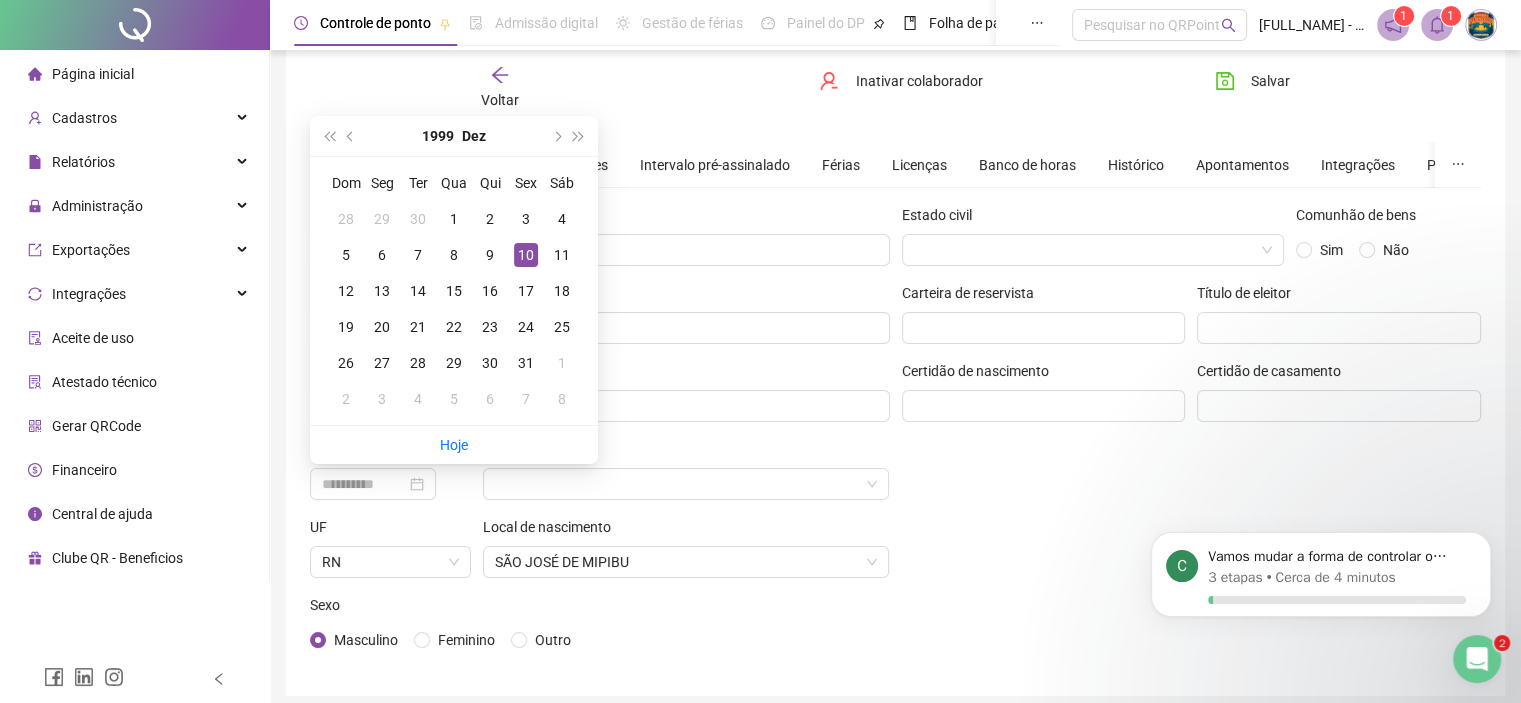 click on "10" at bounding box center [526, 255] 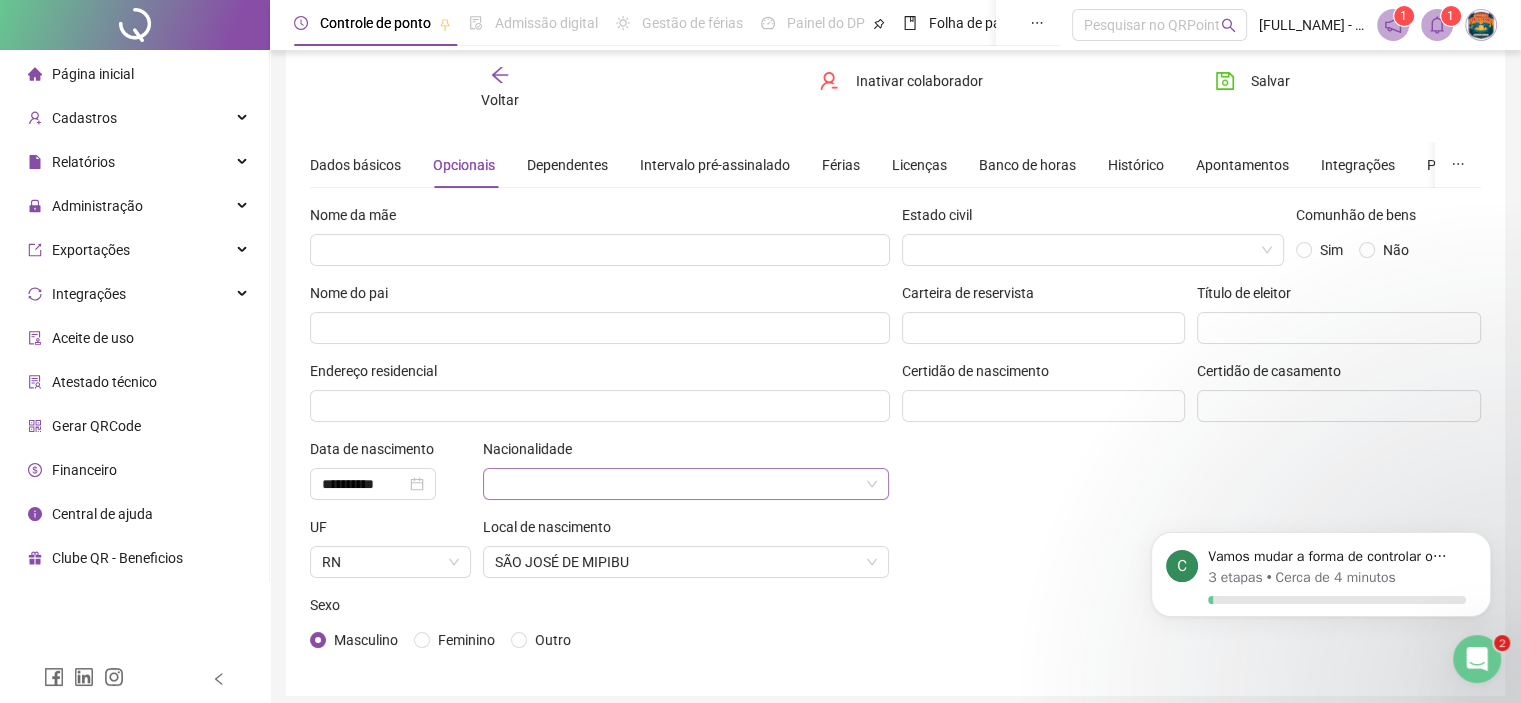 click at bounding box center [680, 484] 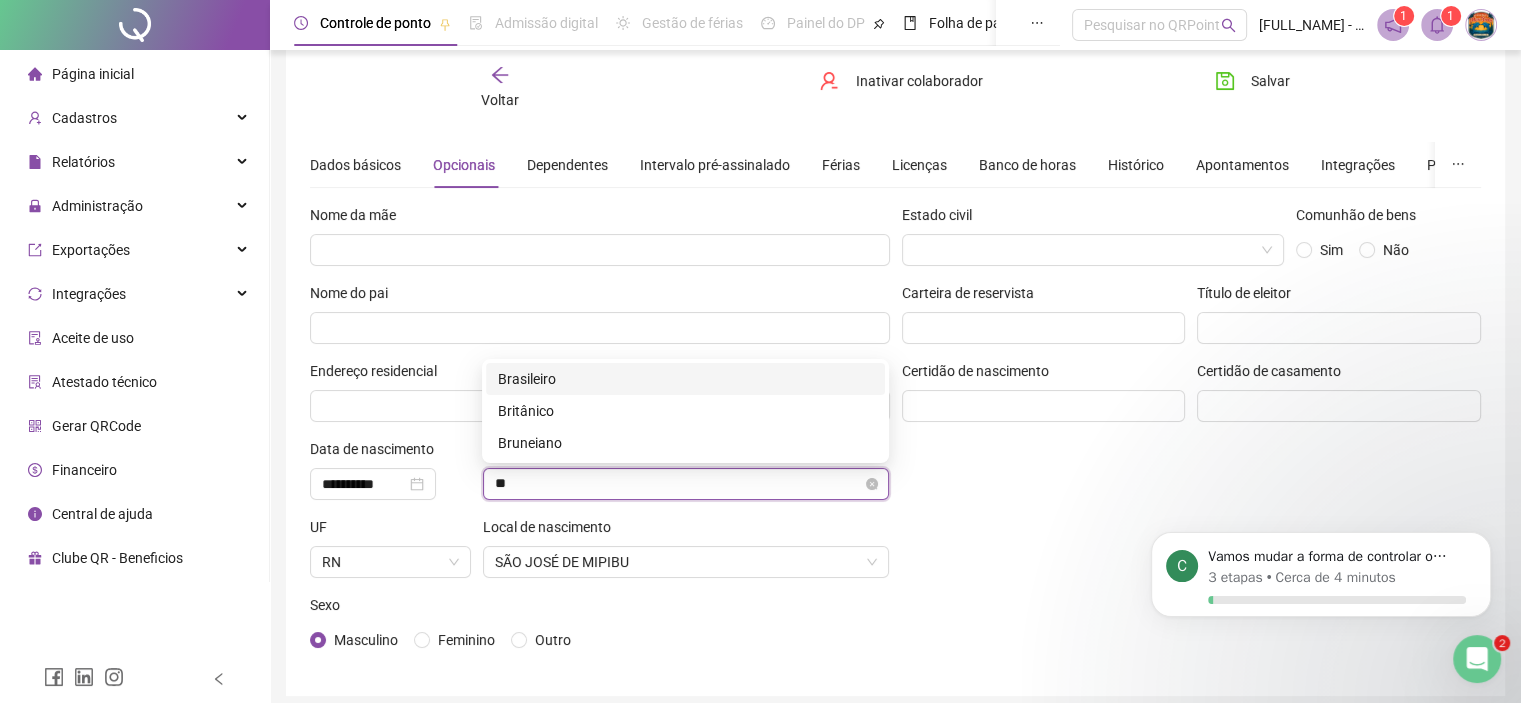type on "***" 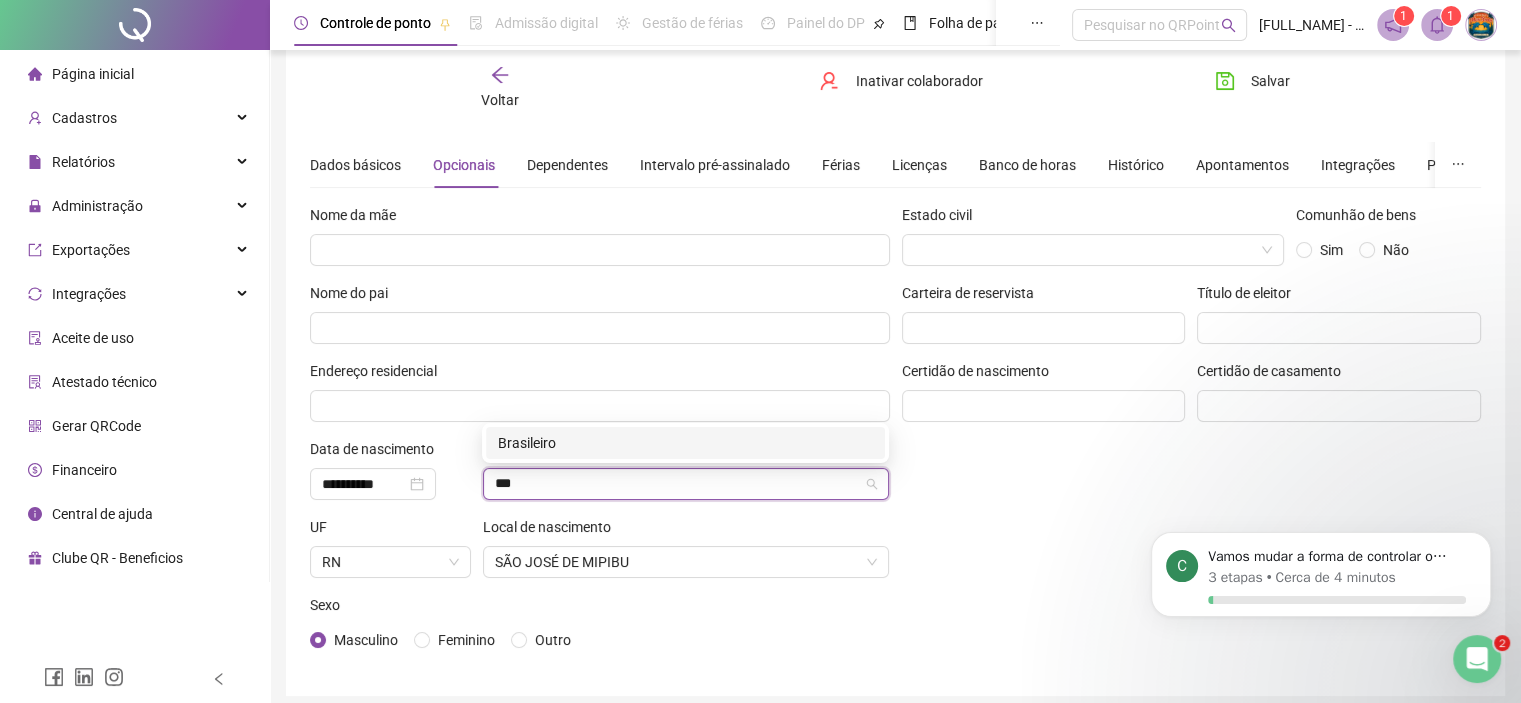 click on "Brasileiro" at bounding box center [685, 443] 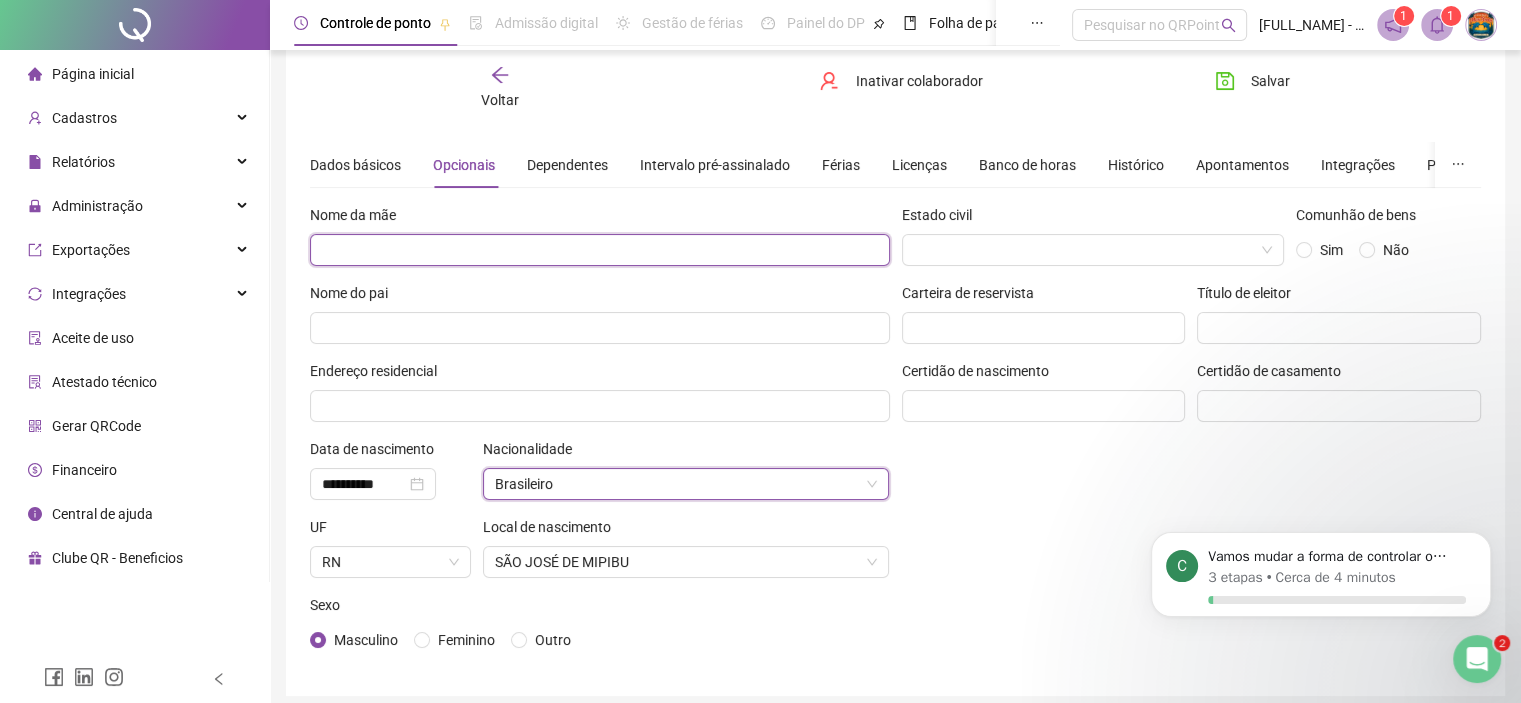 click at bounding box center [600, 250] 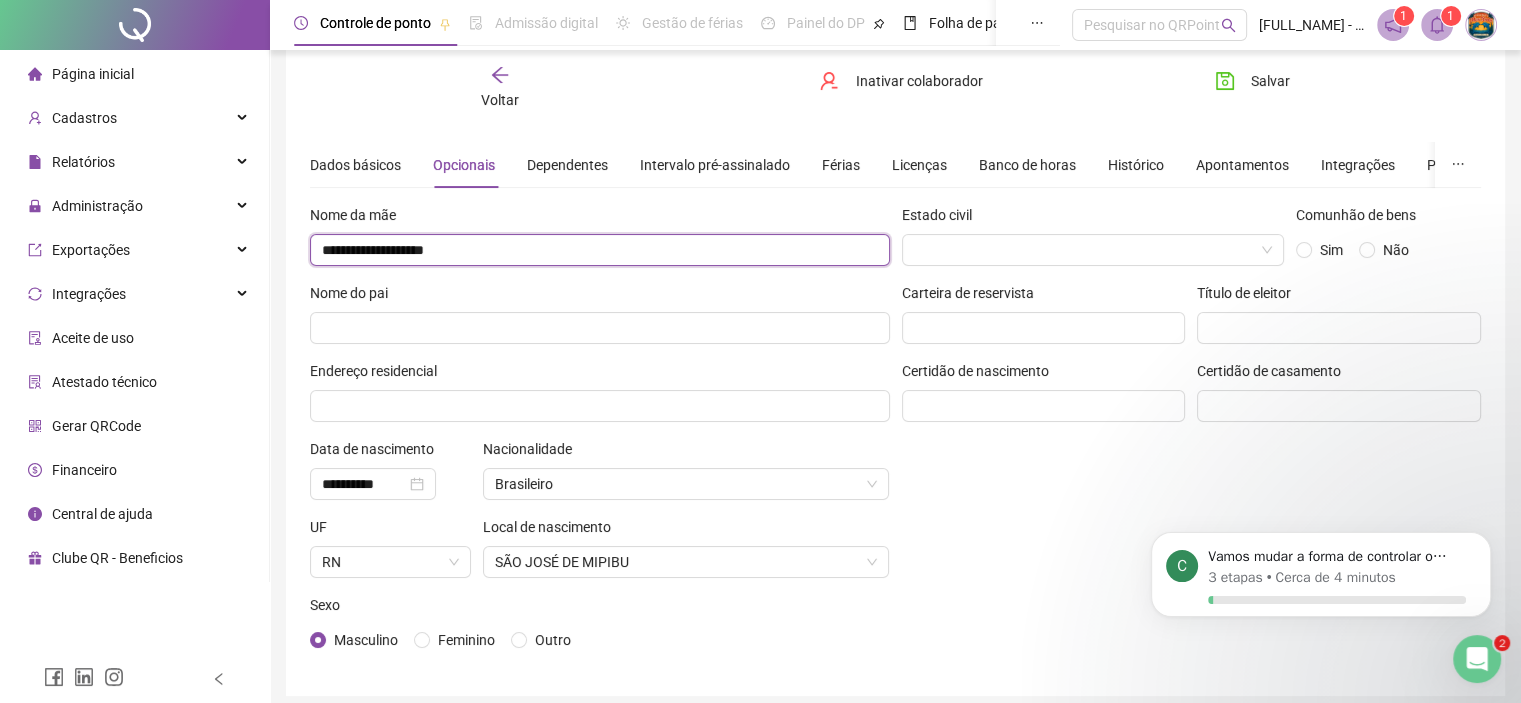 type on "**********" 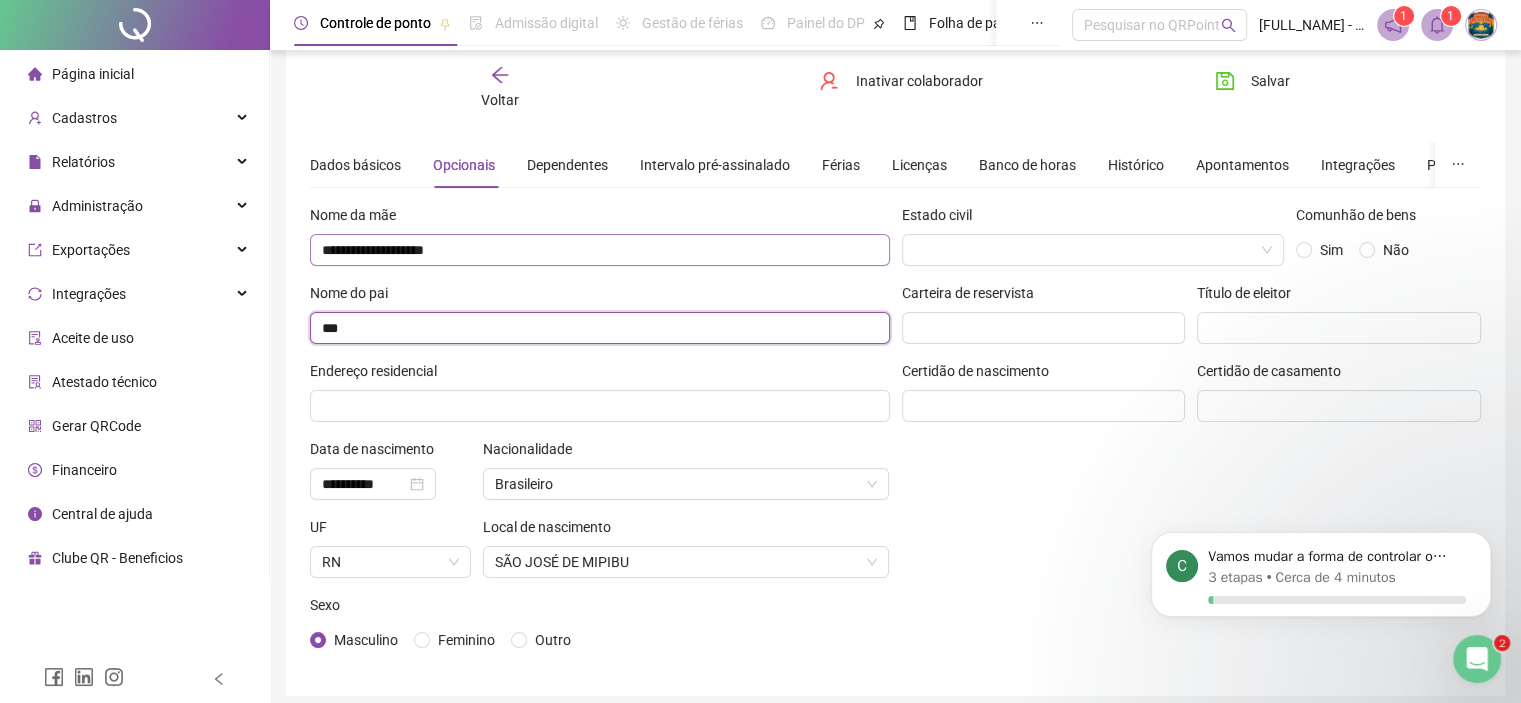 type on "***" 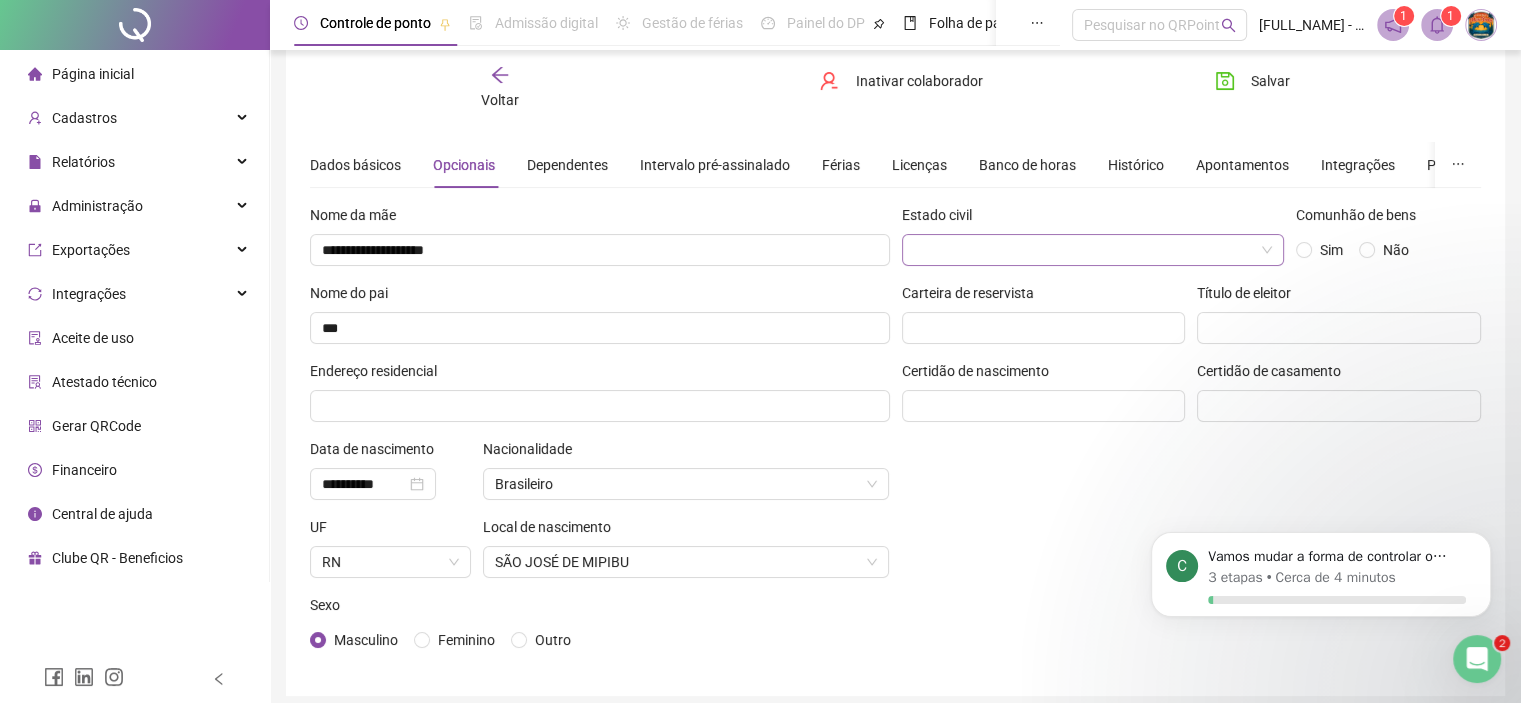 click at bounding box center [1087, 250] 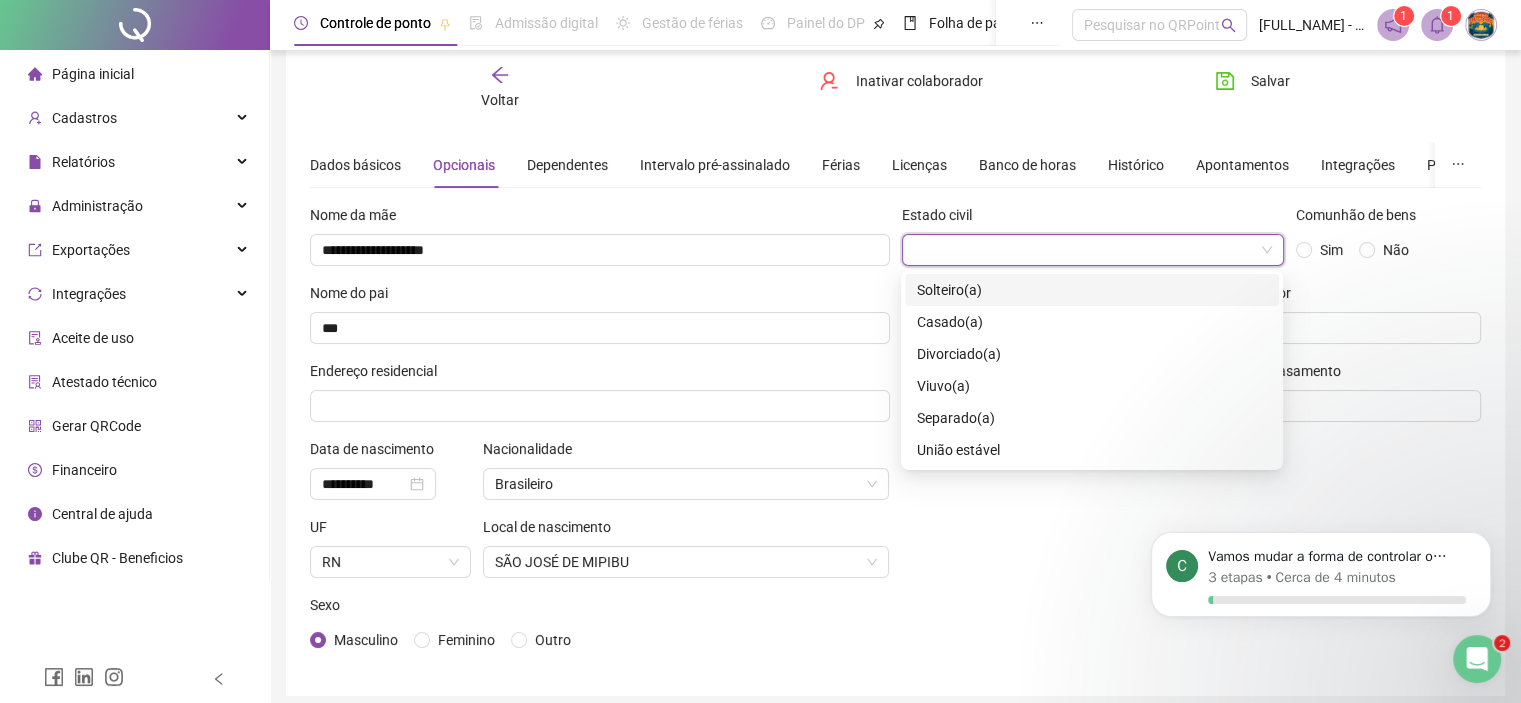 click on "Solteiro(a)" at bounding box center (1092, 290) 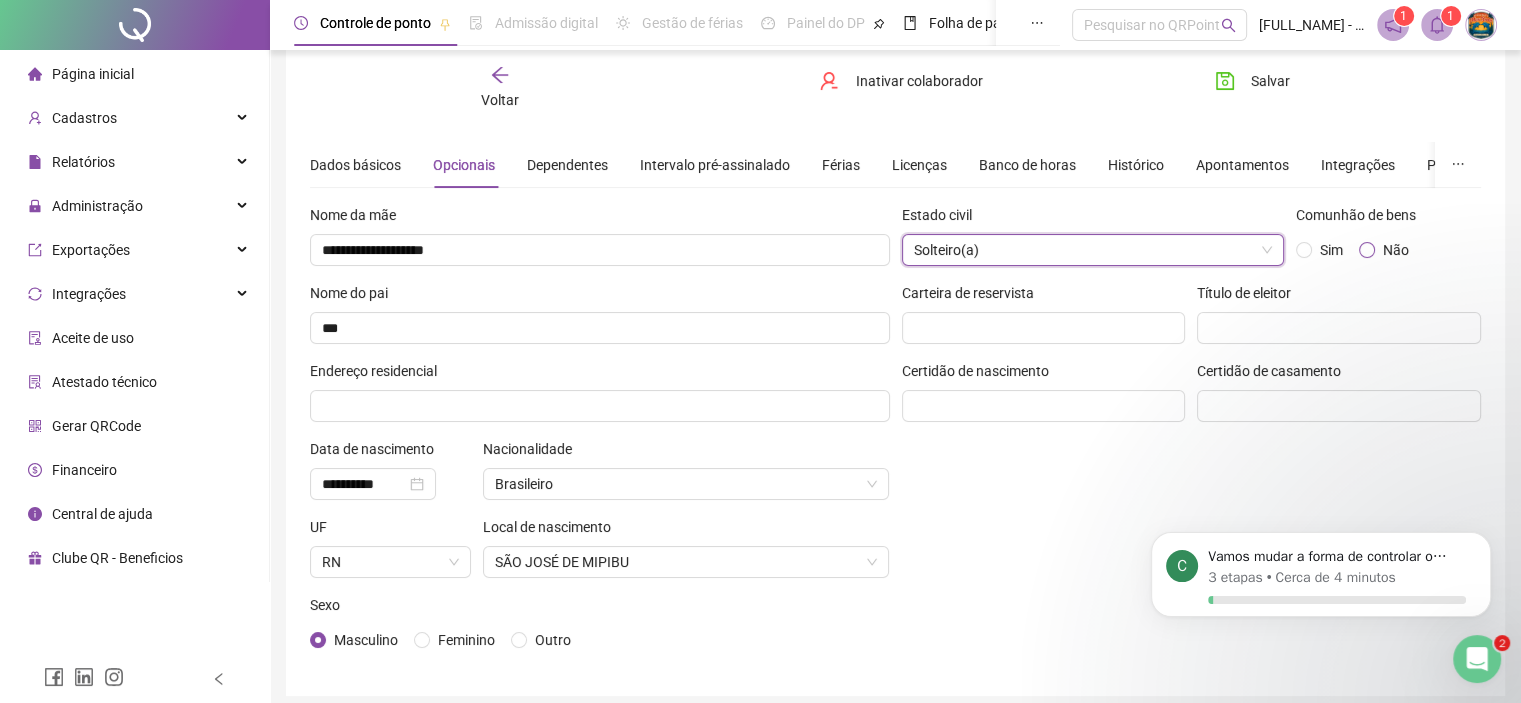 click on "Não" at bounding box center (1396, 250) 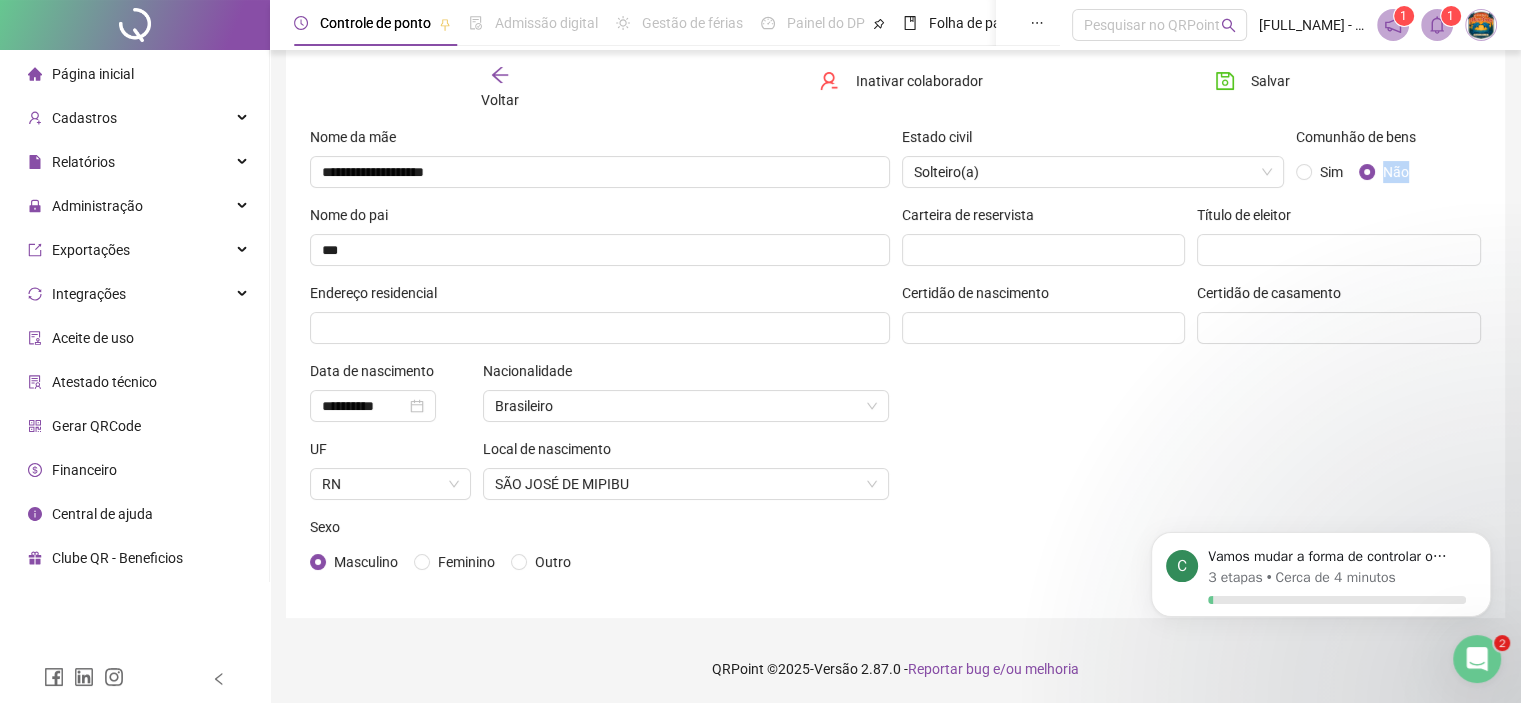 scroll, scrollTop: 0, scrollLeft: 0, axis: both 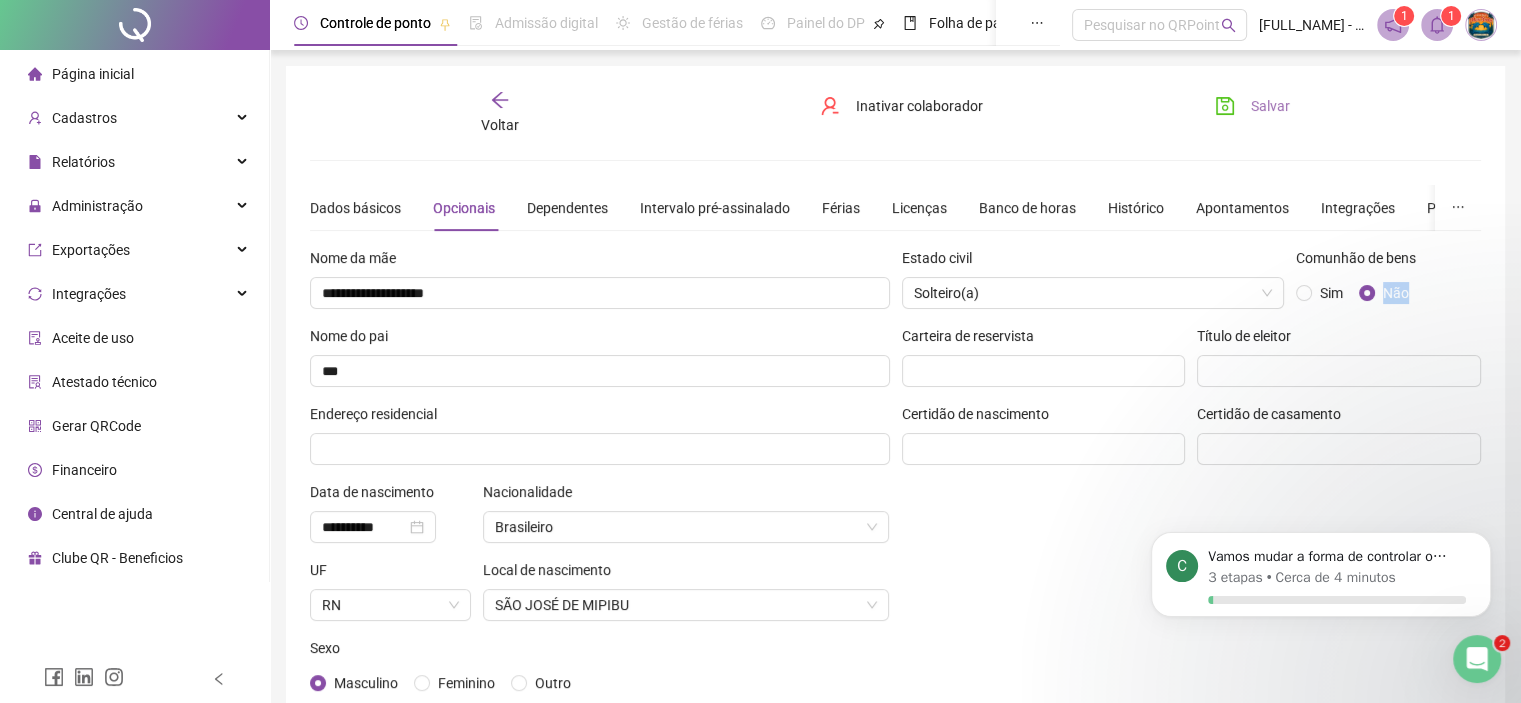 click on "Salvar" at bounding box center (1252, 106) 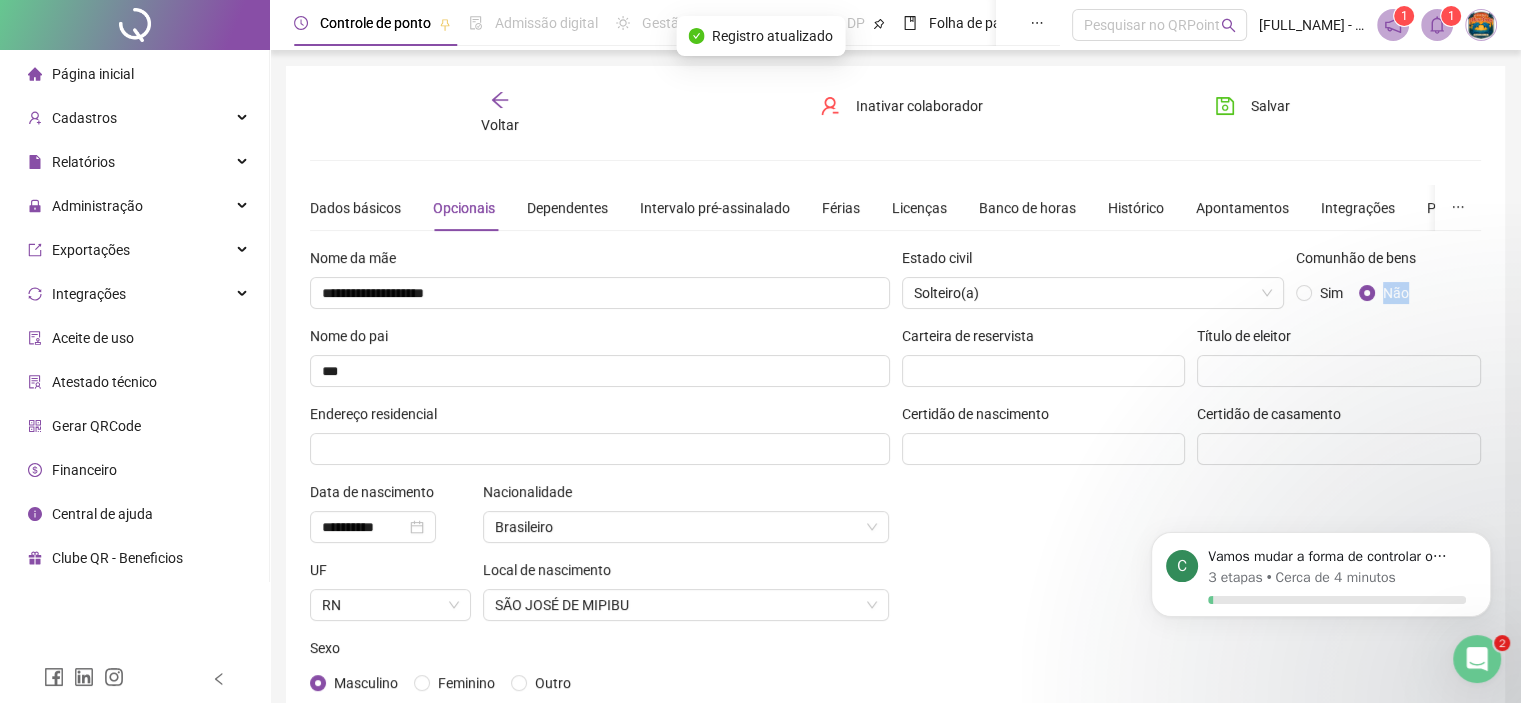 click on "Voltar" at bounding box center [500, 125] 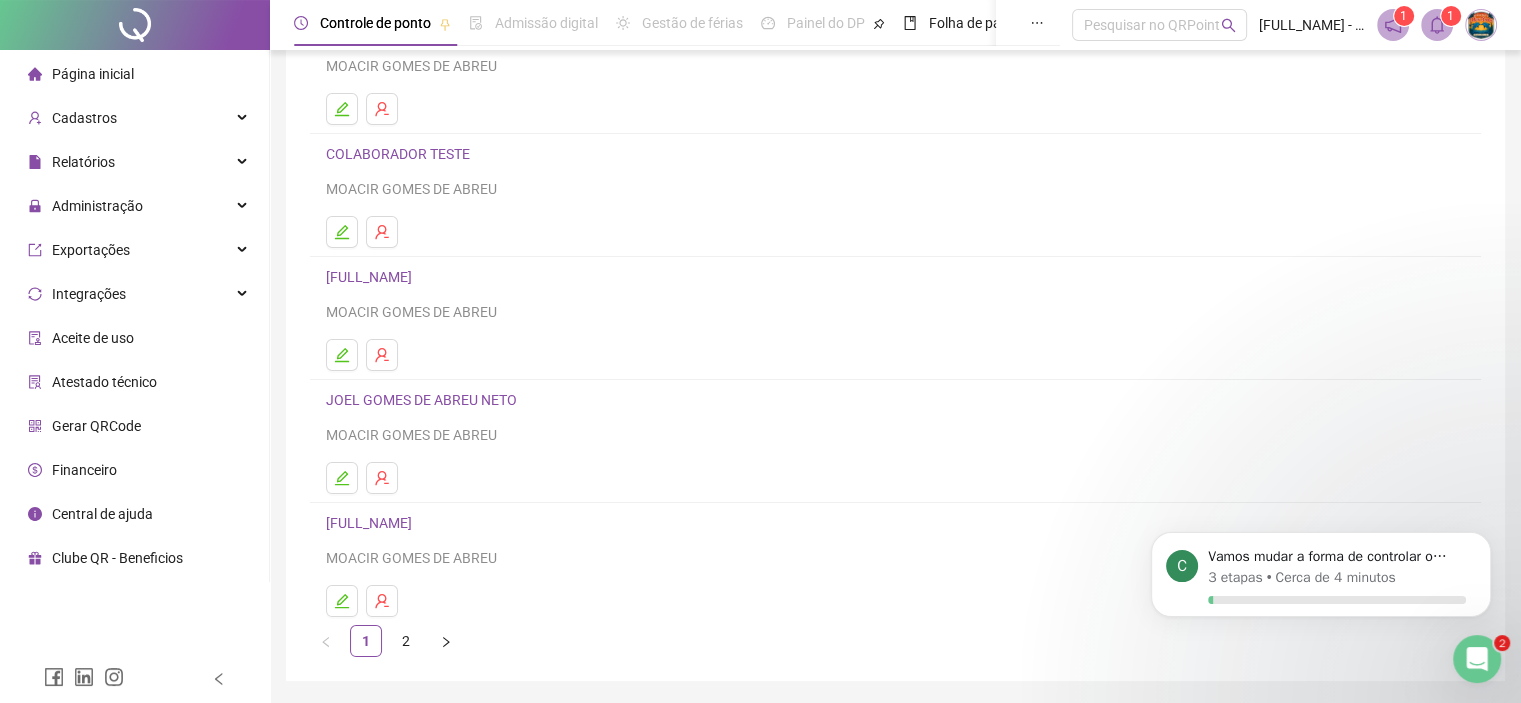 scroll, scrollTop: 100, scrollLeft: 0, axis: vertical 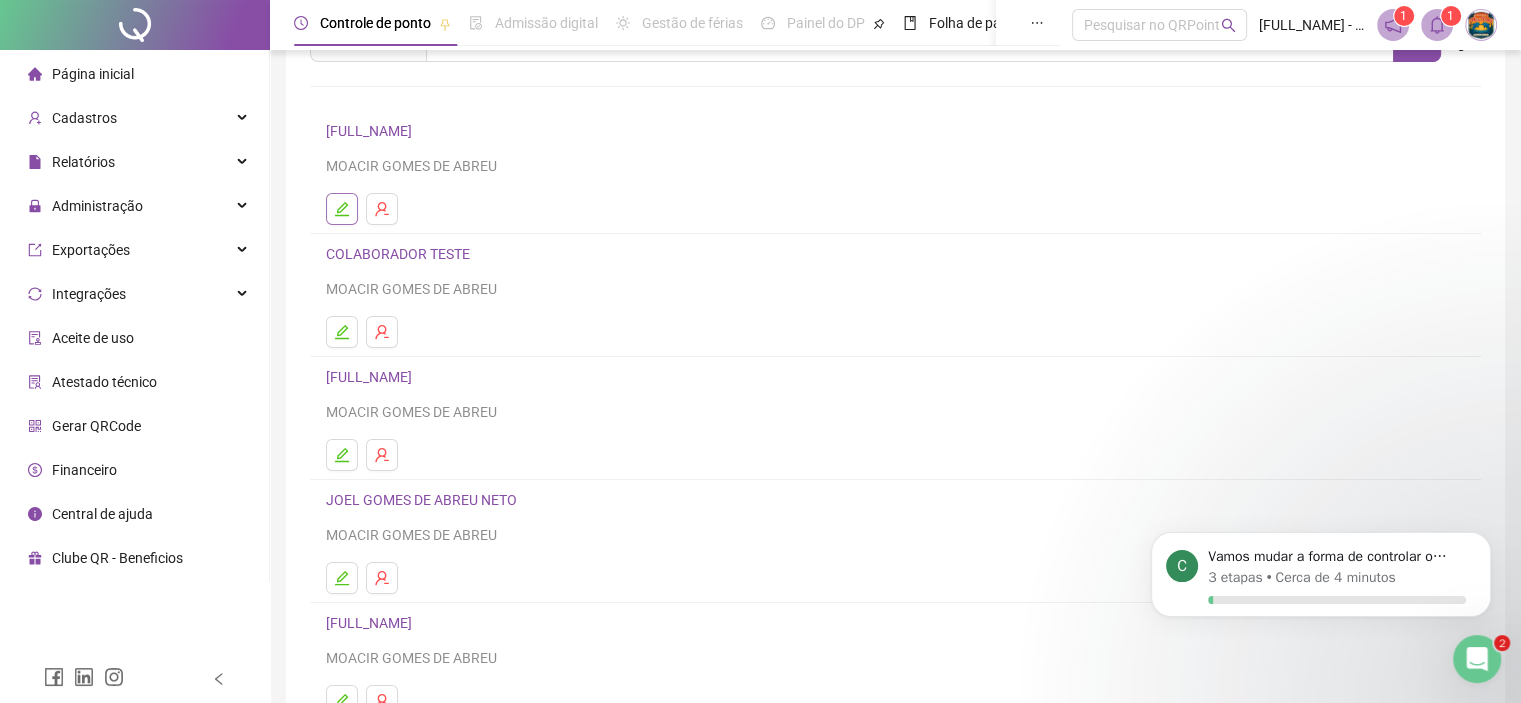 click 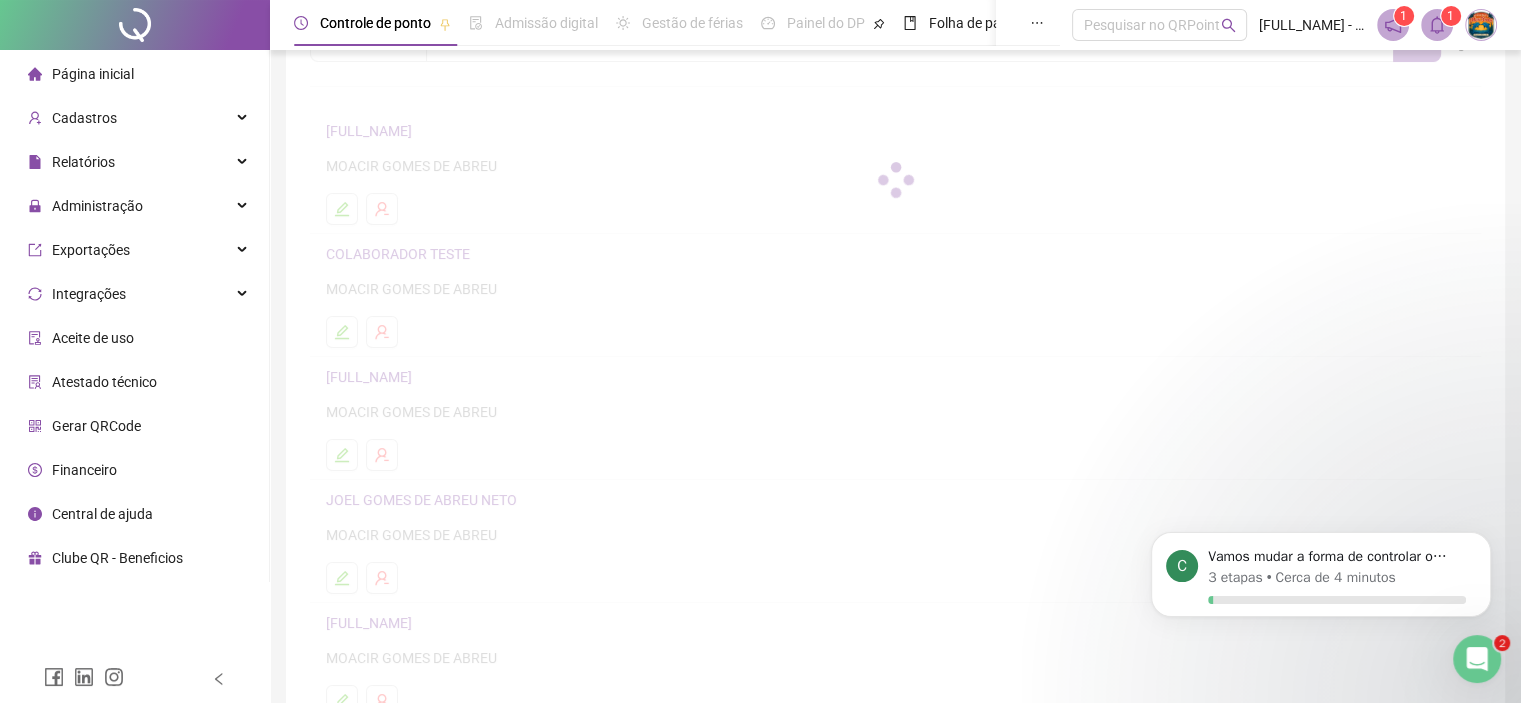 scroll, scrollTop: 110, scrollLeft: 0, axis: vertical 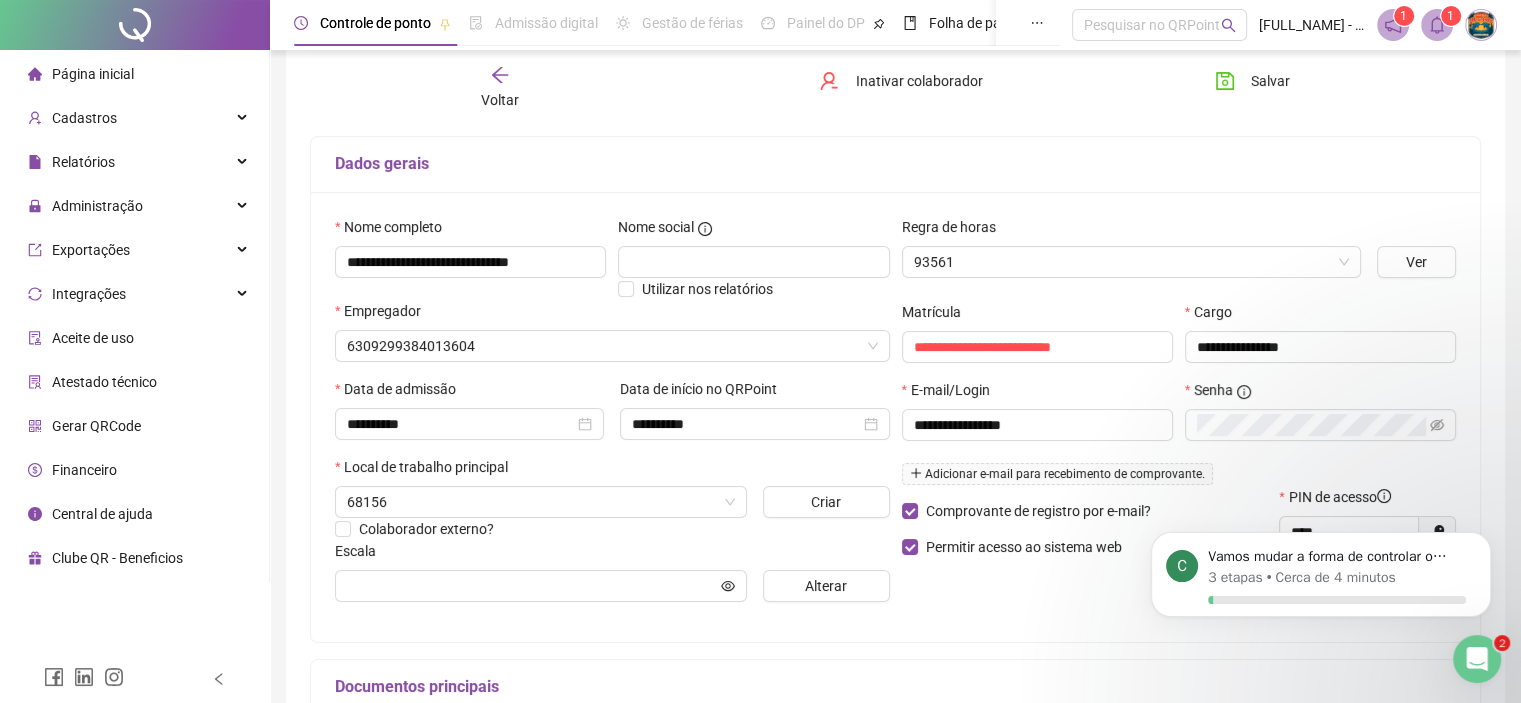 type on "**********" 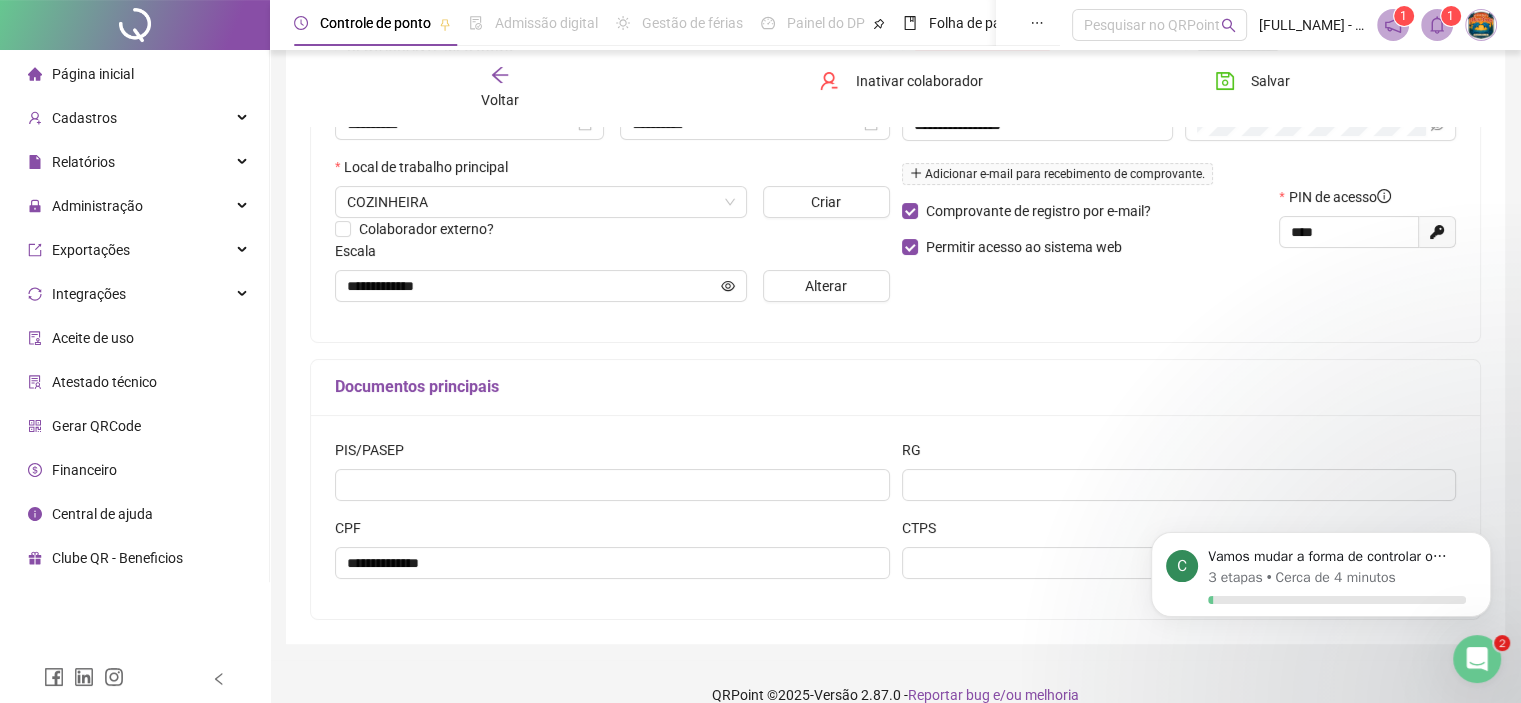 scroll, scrollTop: 10, scrollLeft: 0, axis: vertical 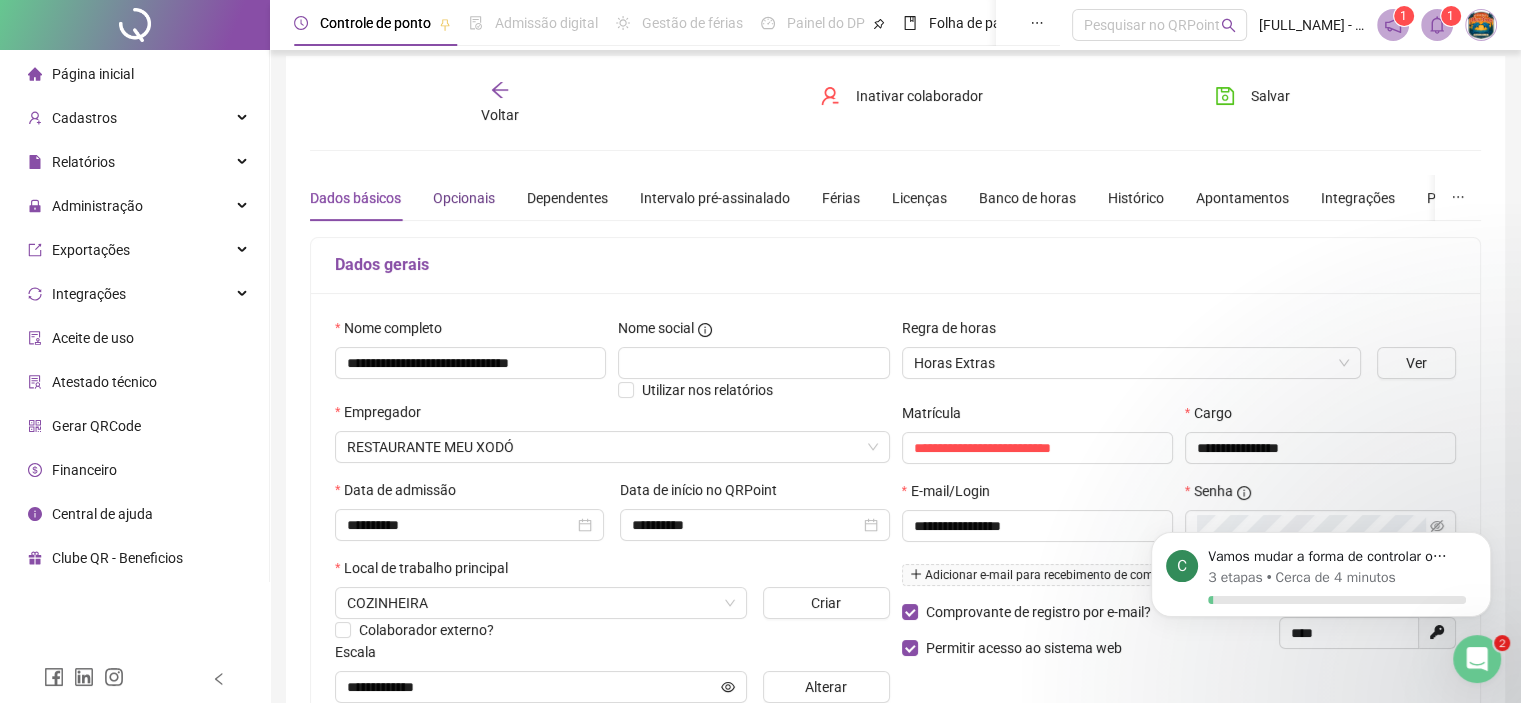 click on "Opcionais" at bounding box center [464, 198] 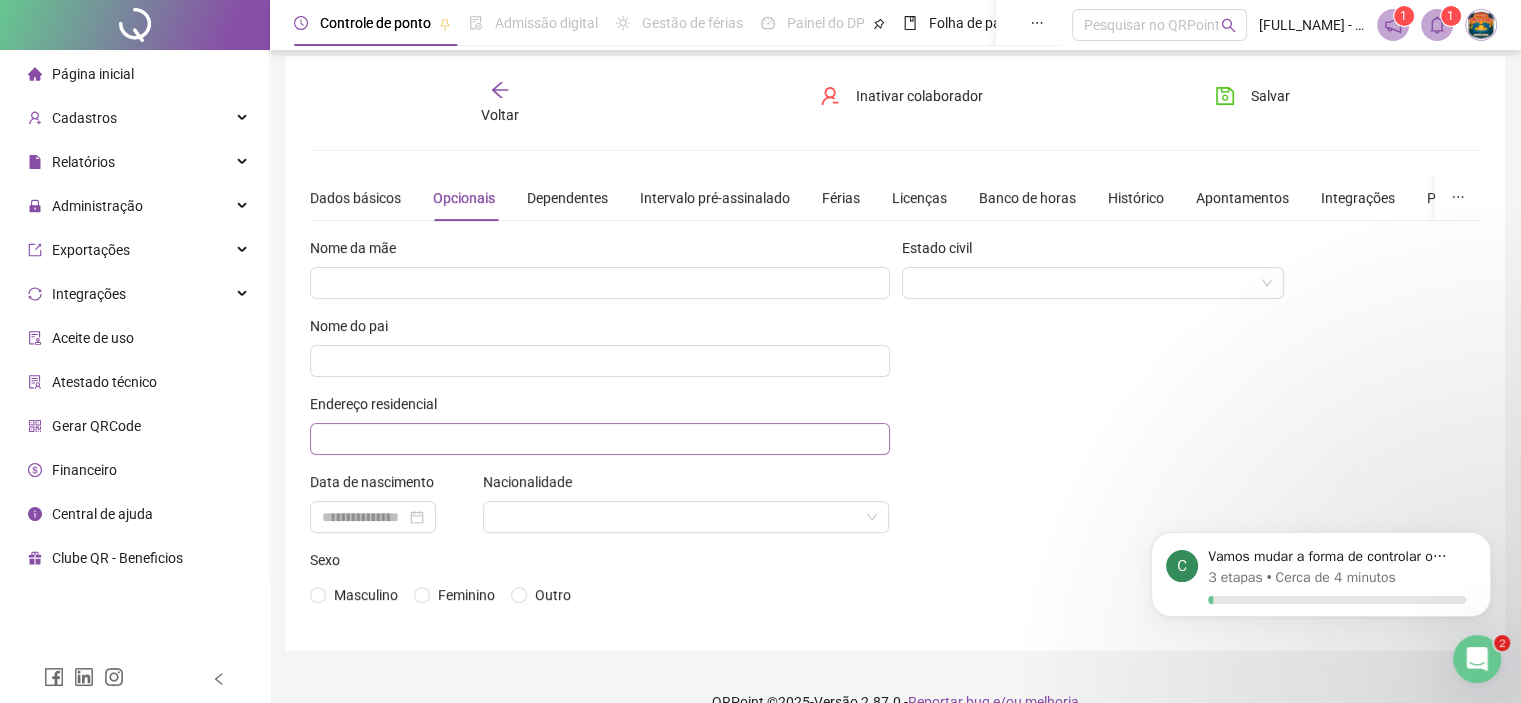 scroll, scrollTop: 42, scrollLeft: 0, axis: vertical 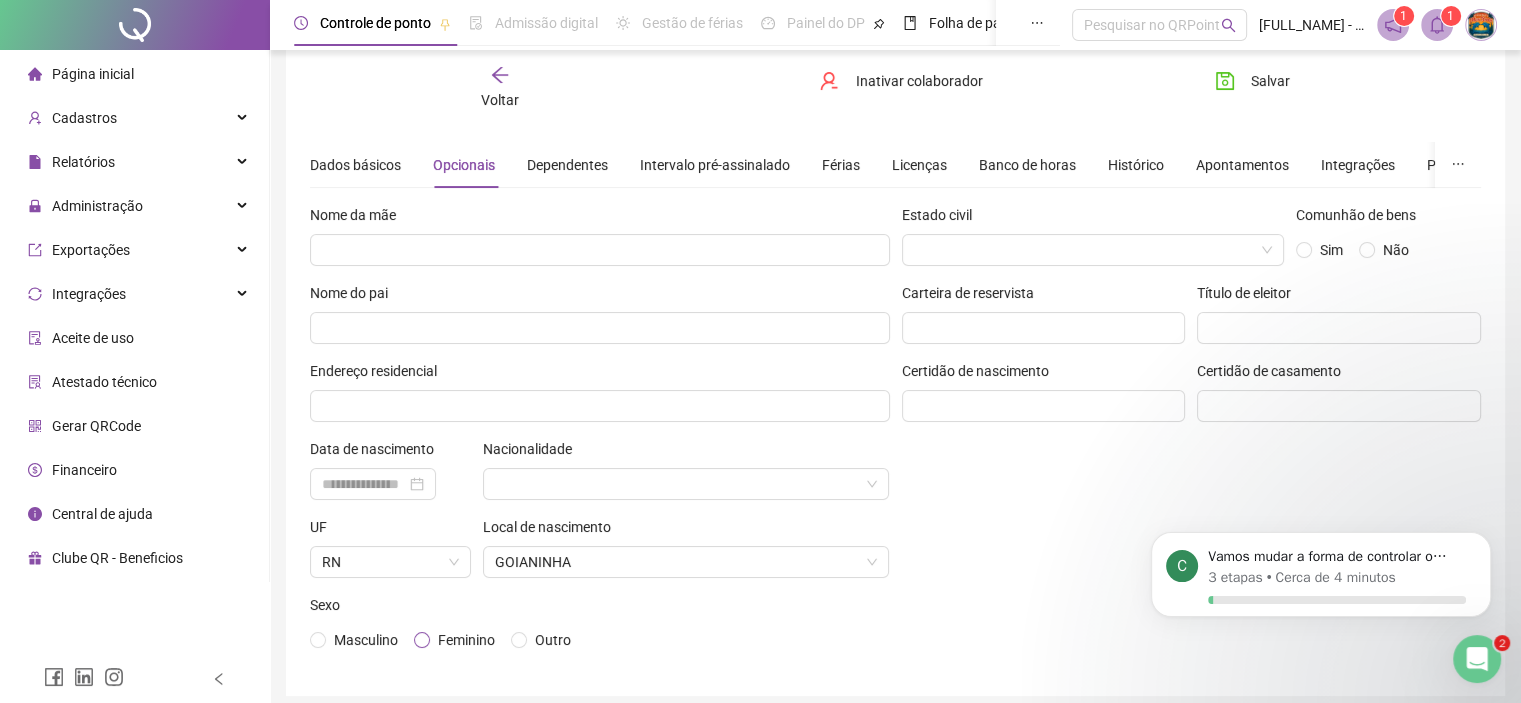 click on "Feminino" at bounding box center [466, 640] 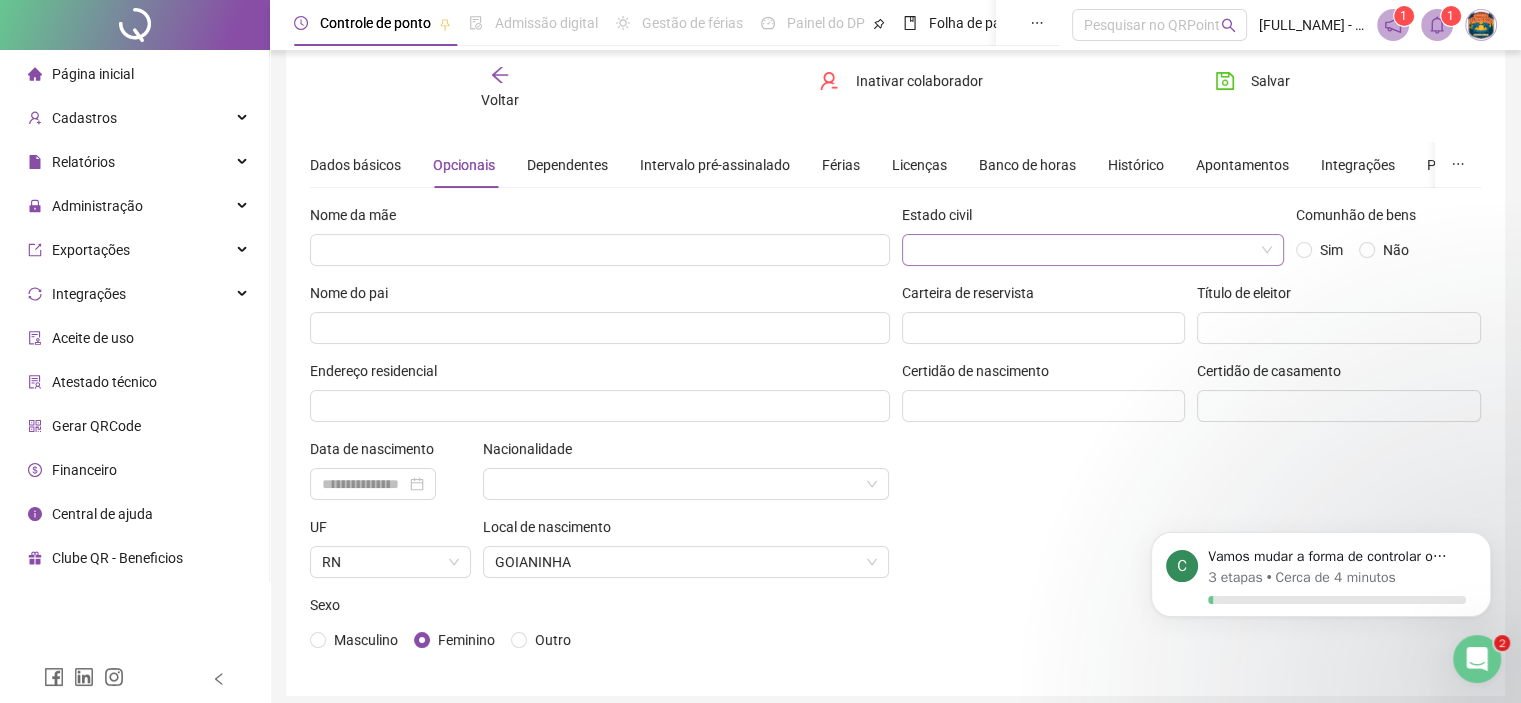 click at bounding box center (1087, 250) 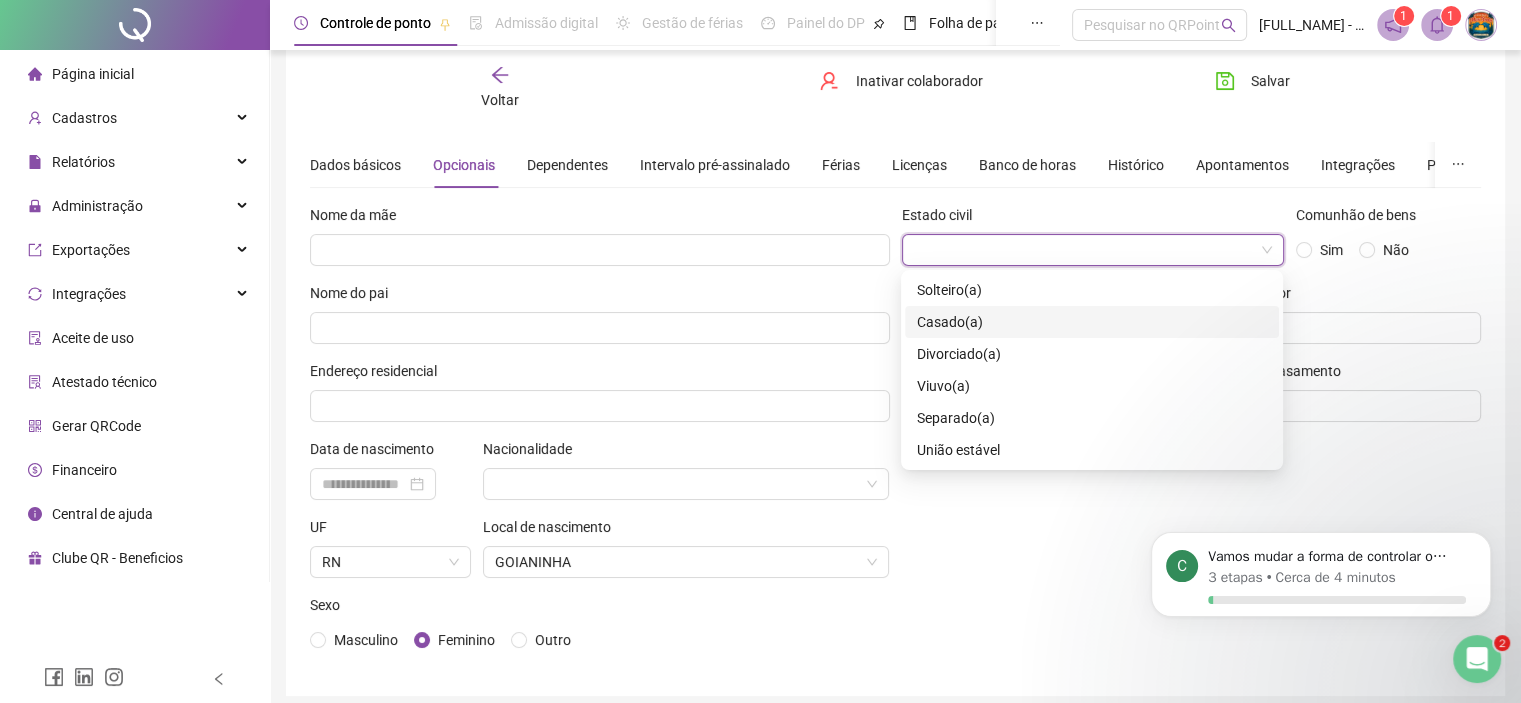 click on "Casado(a)" at bounding box center (1092, 322) 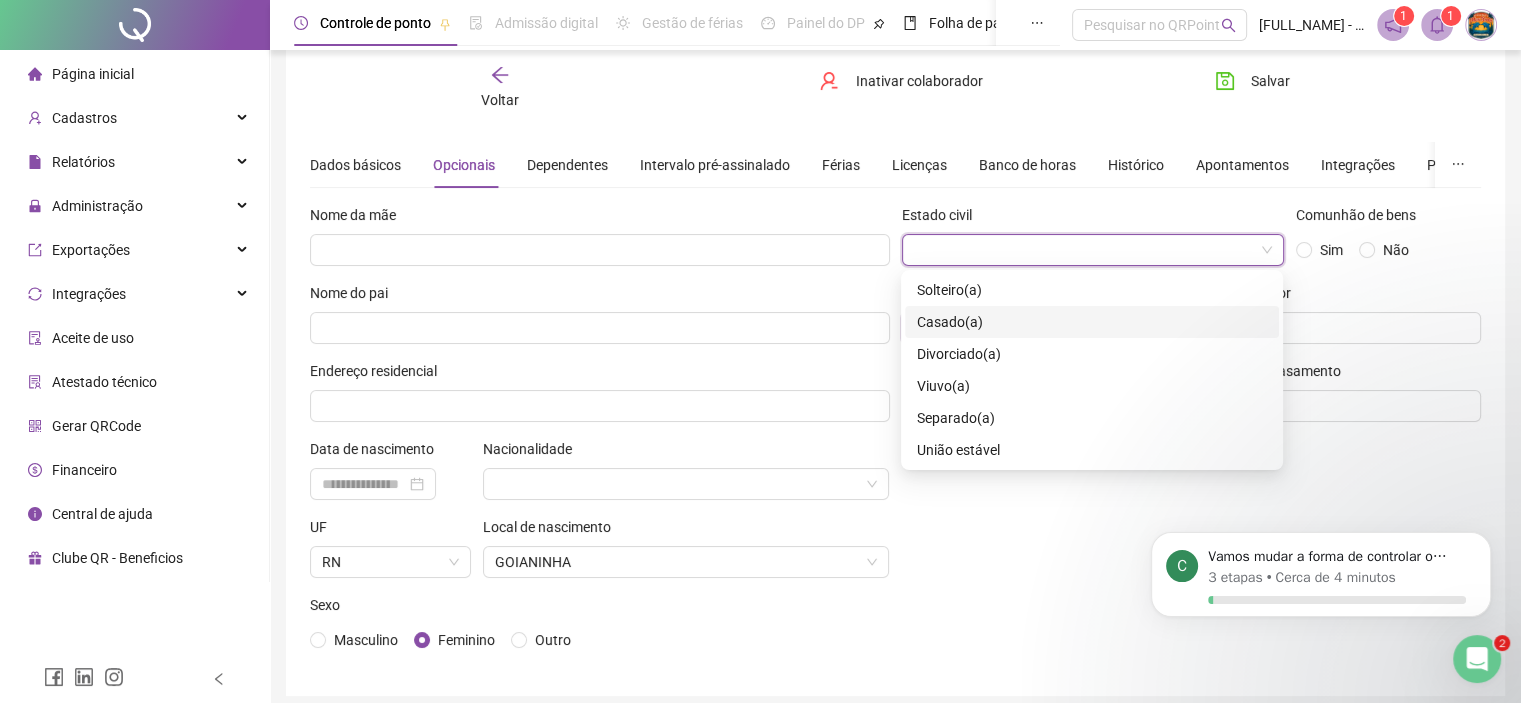 click at bounding box center [1044, 328] 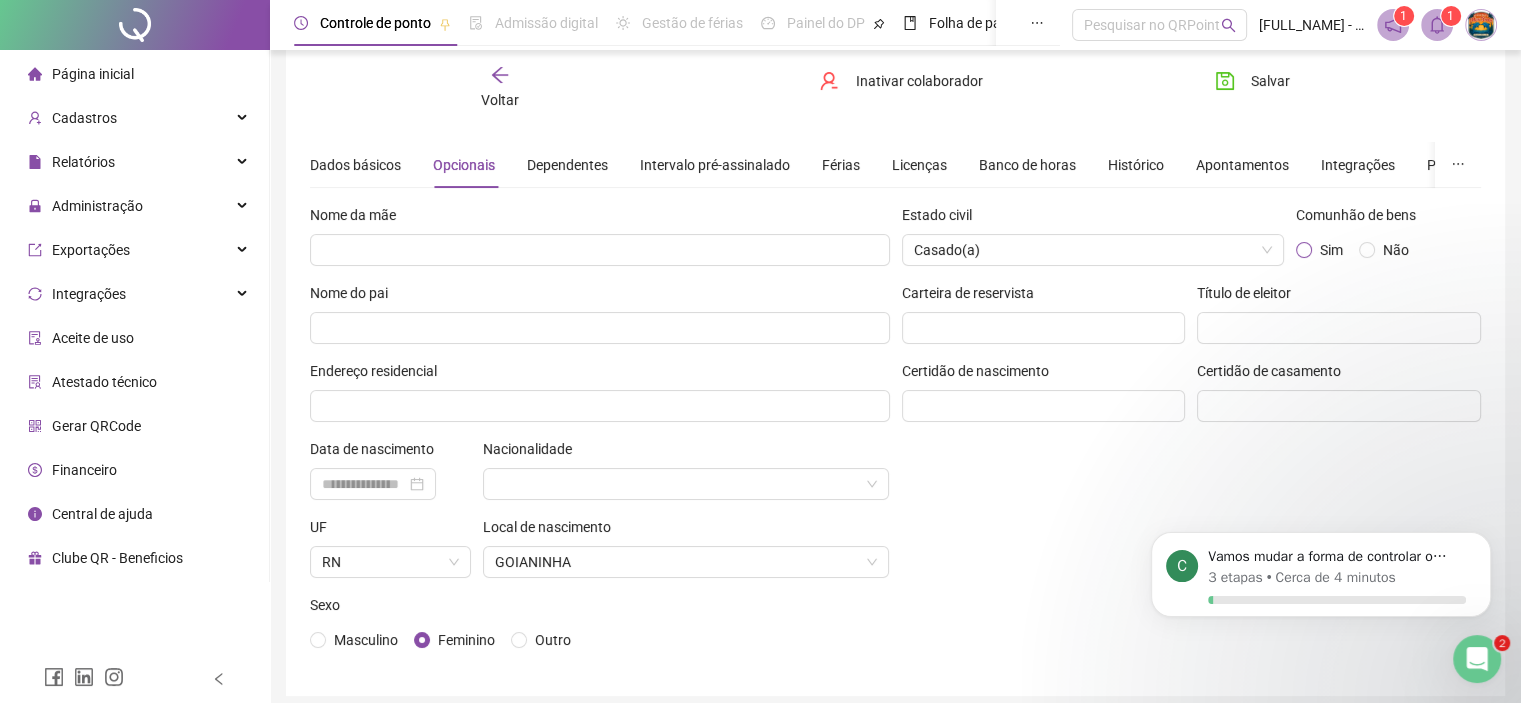 click on "Sim" at bounding box center (1331, 250) 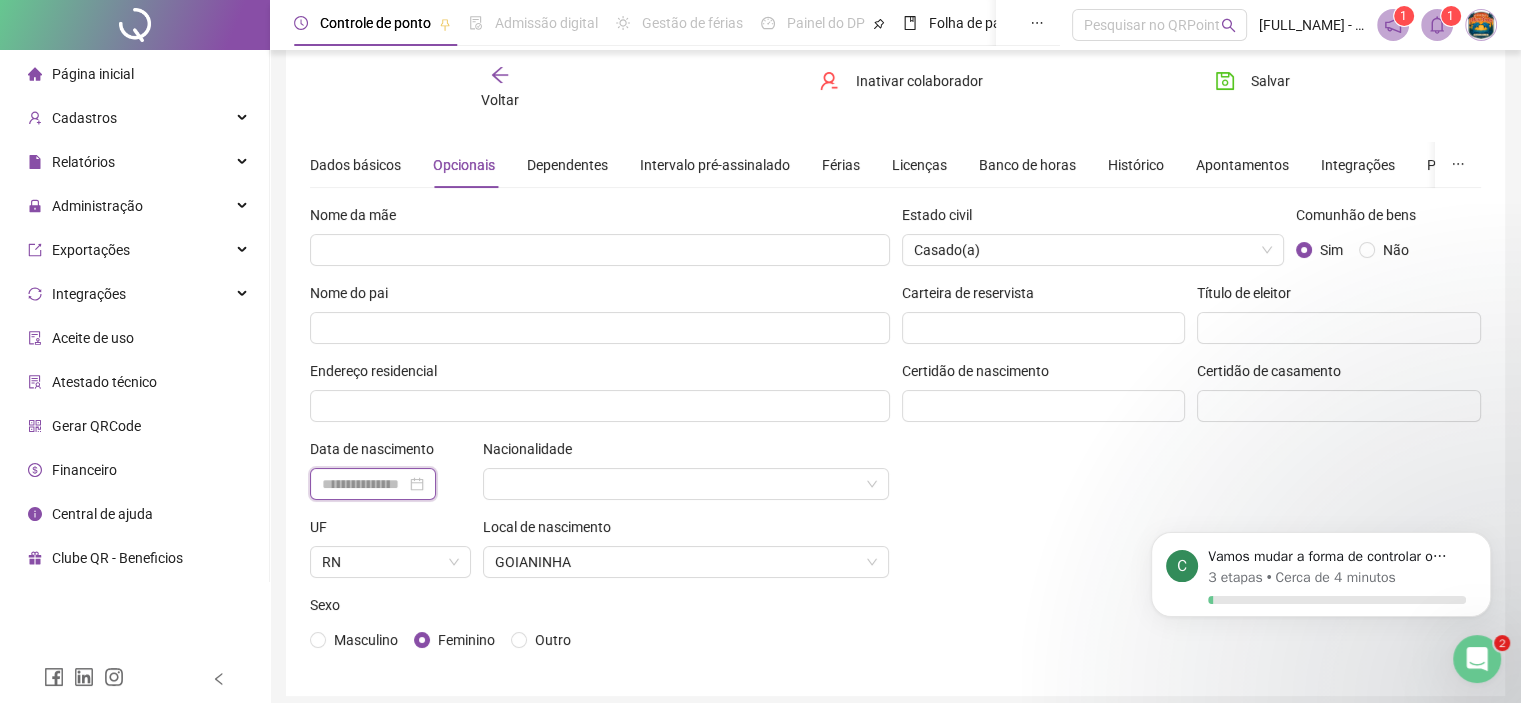 click at bounding box center [364, 484] 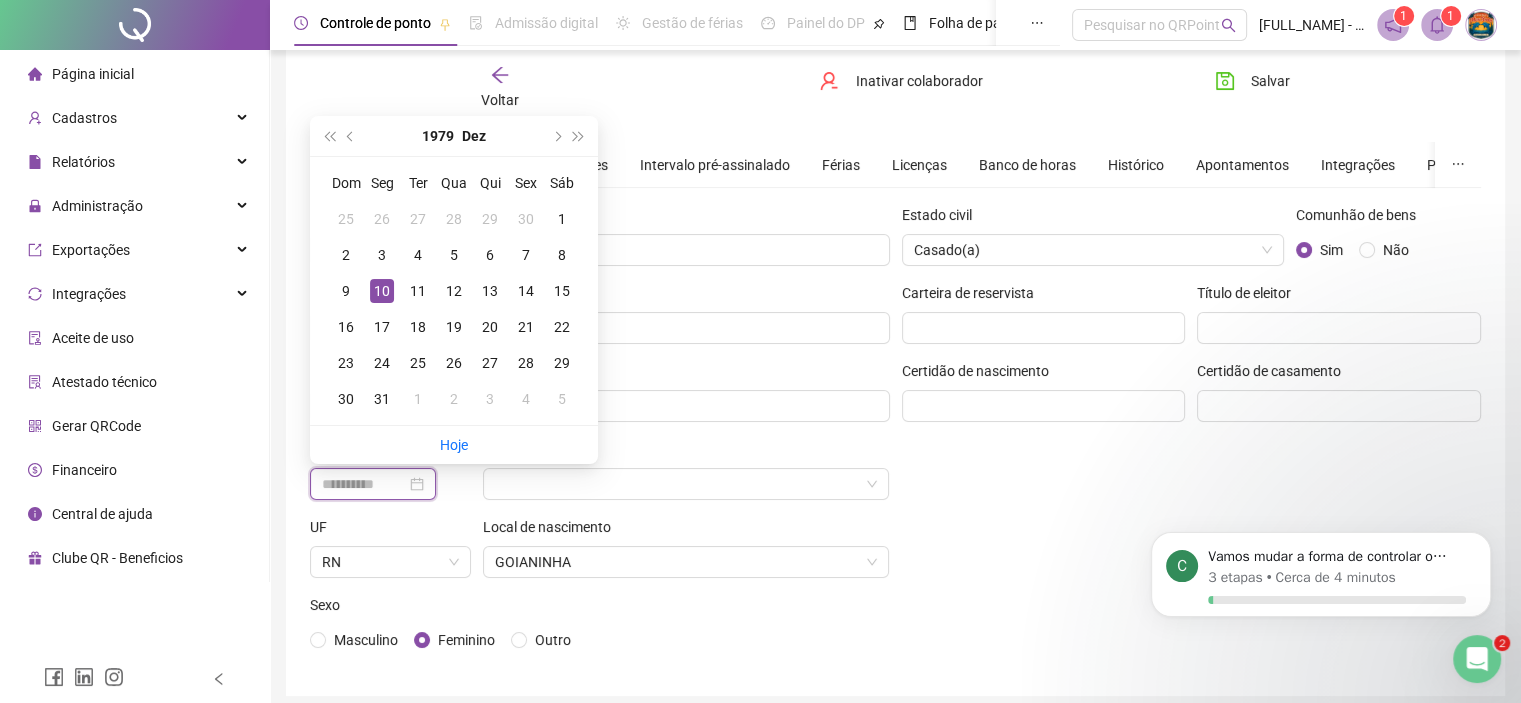 type on "**********" 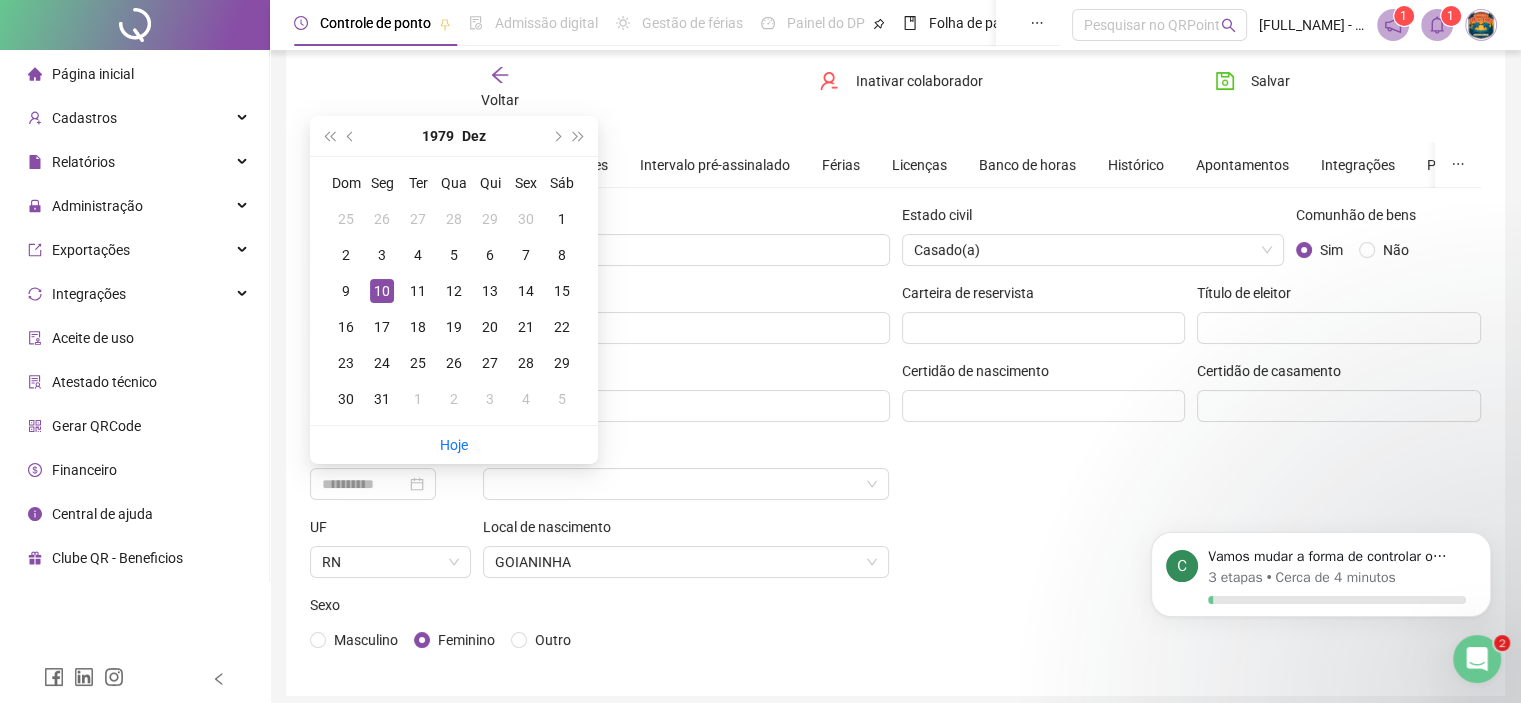 click on "10" at bounding box center (382, 291) 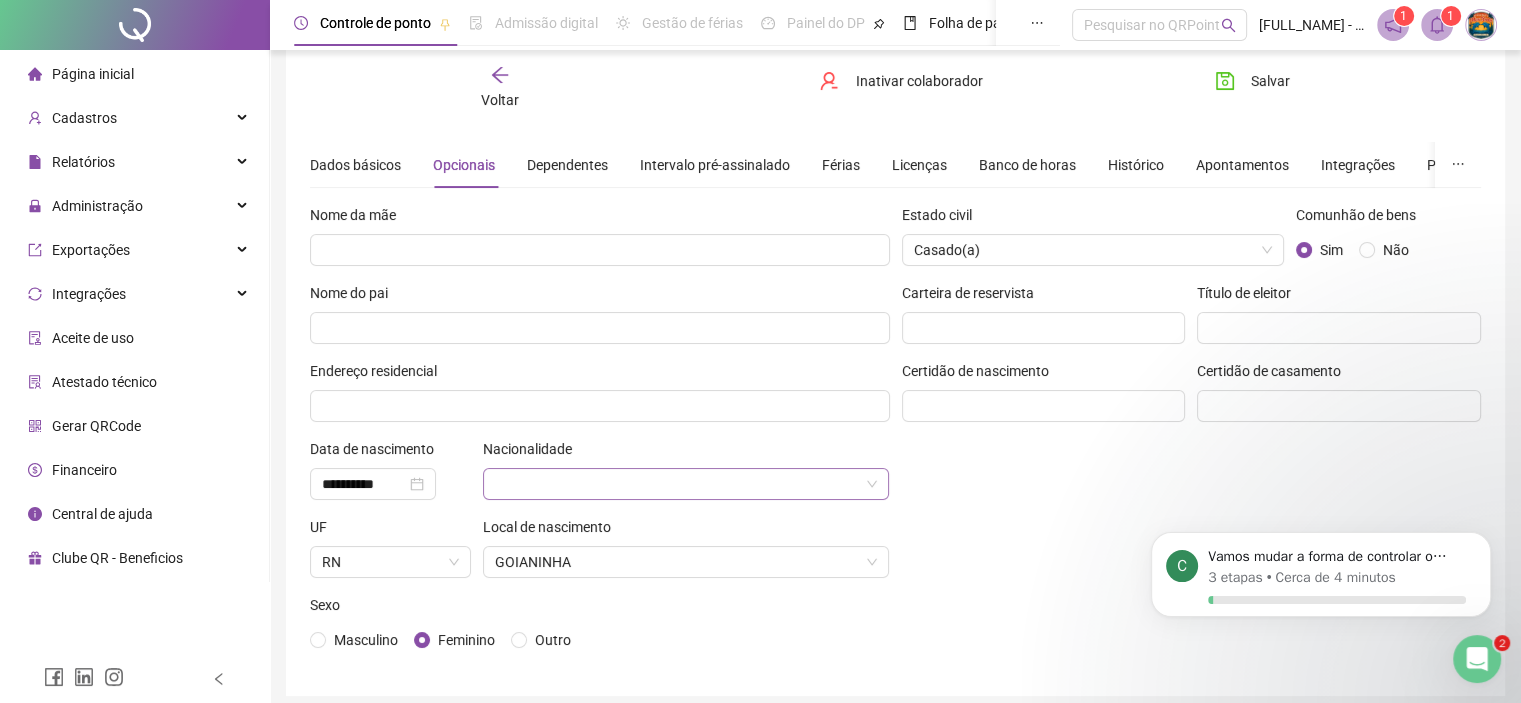 click at bounding box center (680, 484) 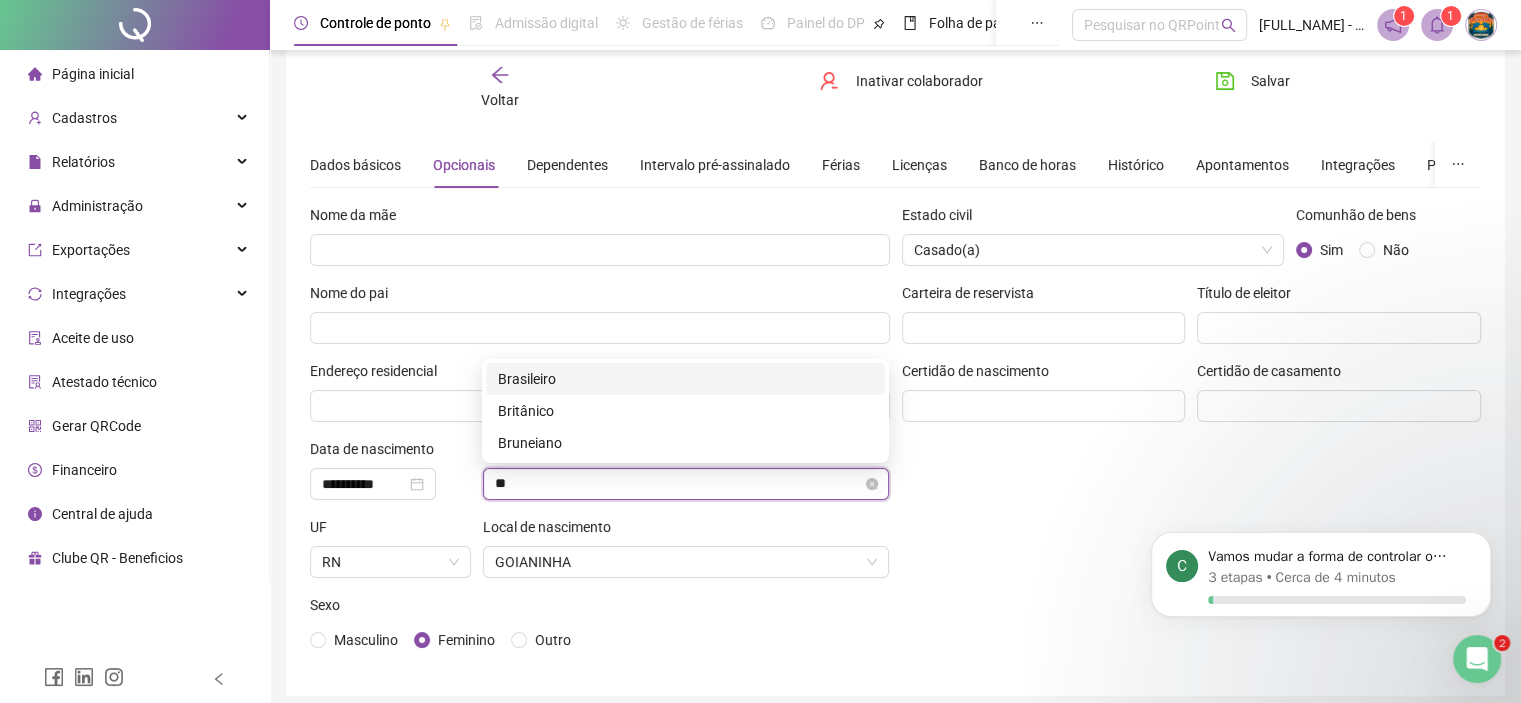 type on "***" 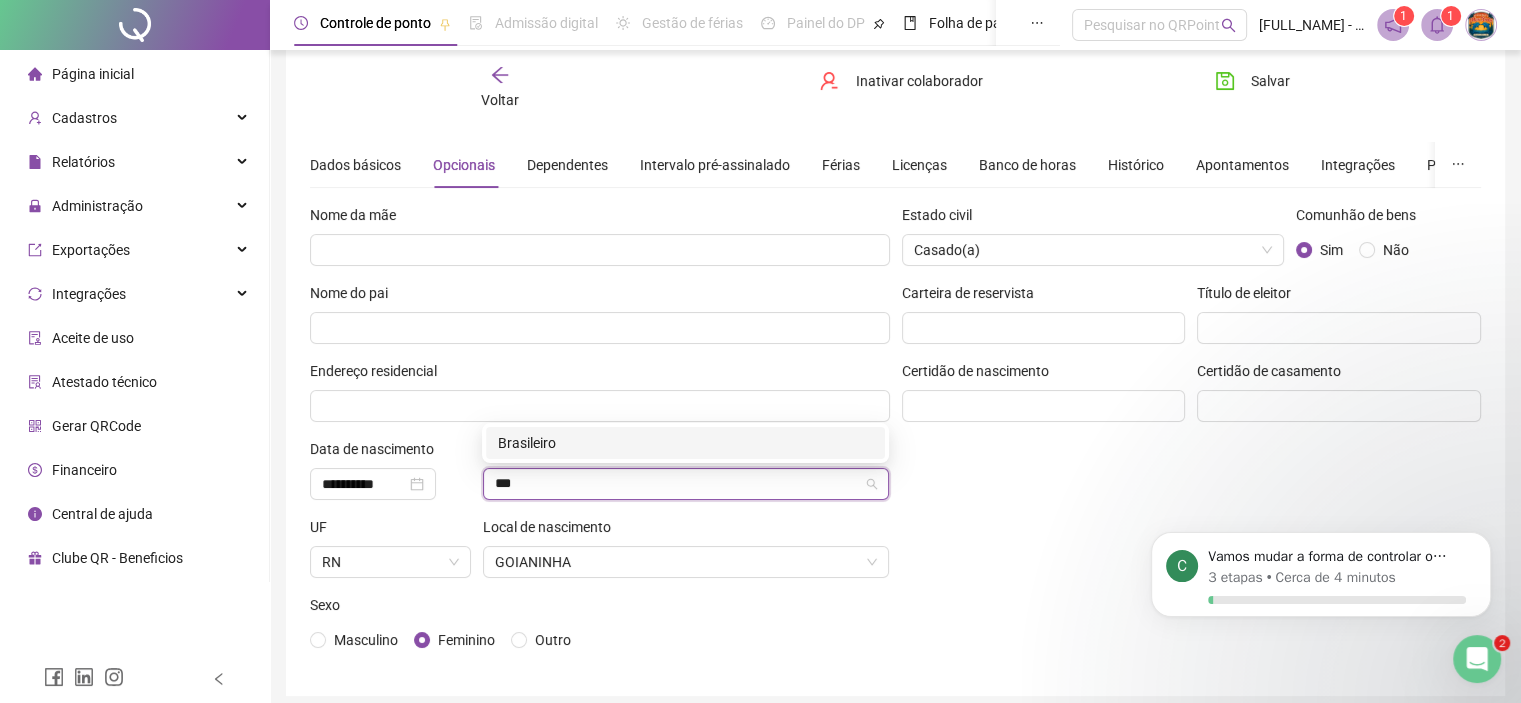 click on "Brasileiro" at bounding box center [685, 443] 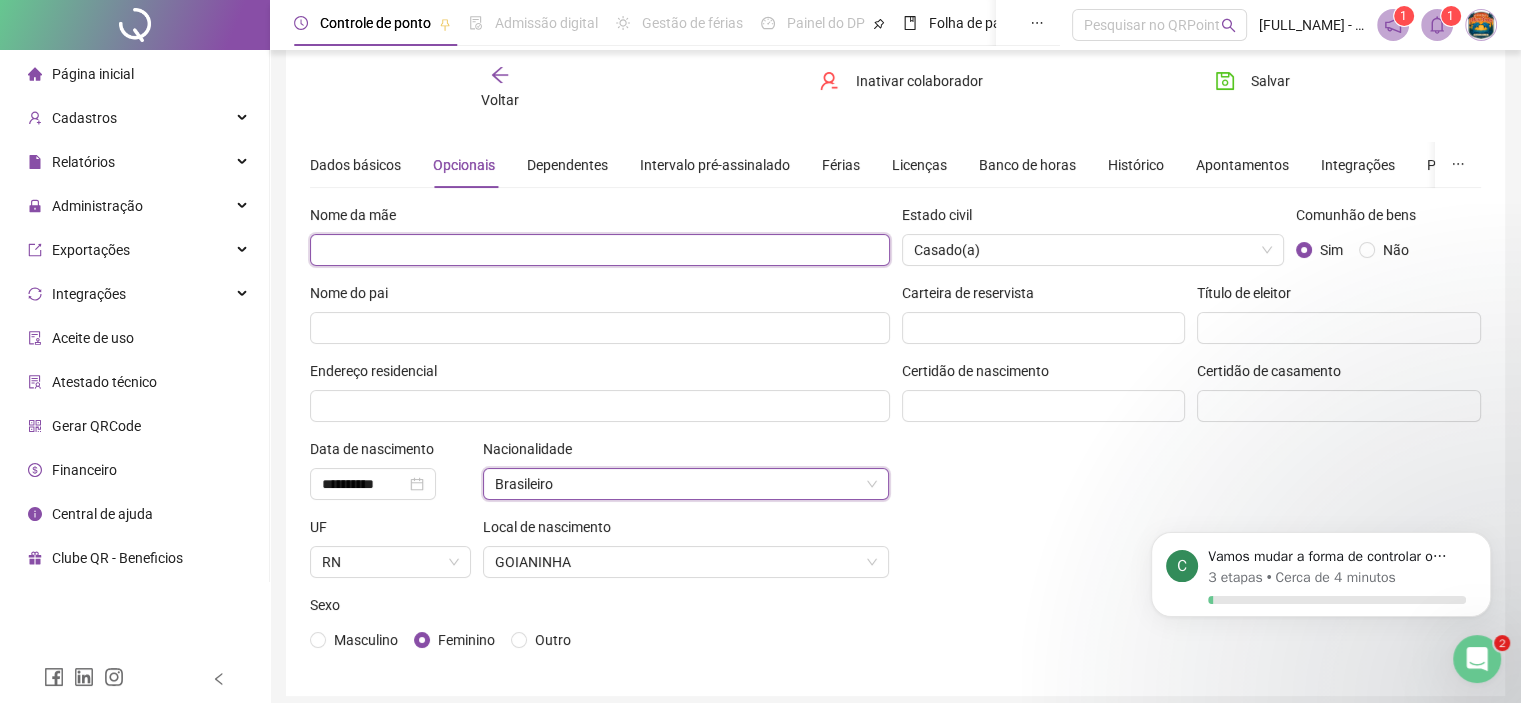 click at bounding box center [600, 250] 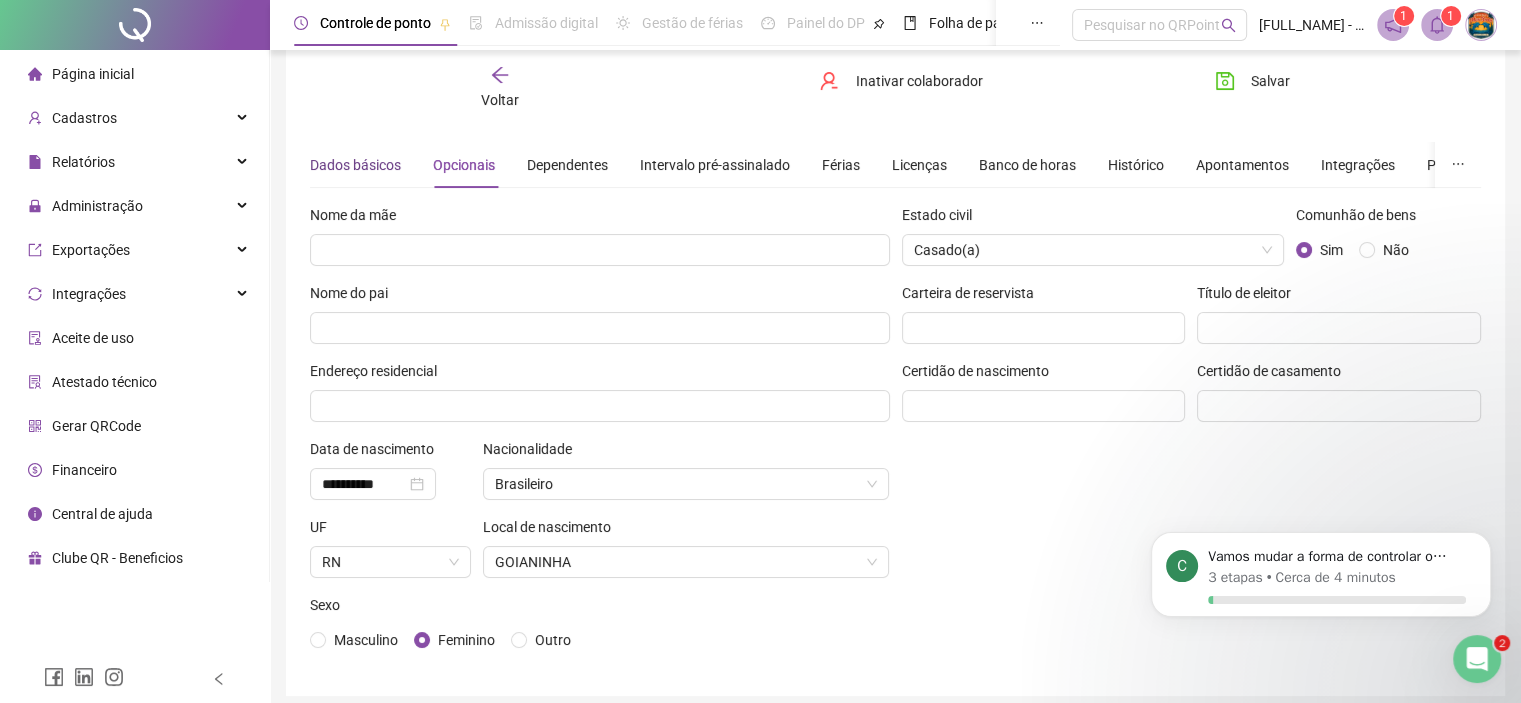 click on "Dados básicos" at bounding box center [355, 165] 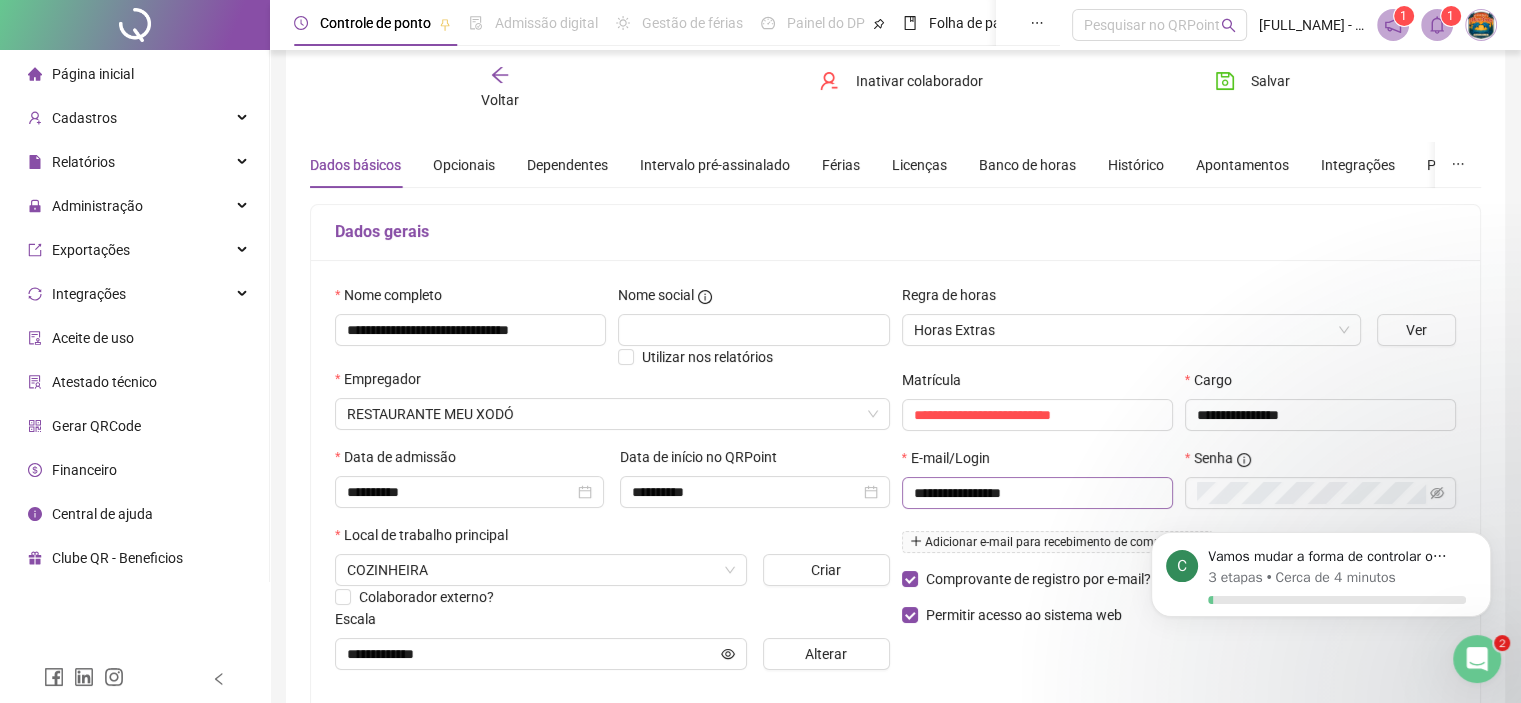 click on "**********" at bounding box center (1037, 500) 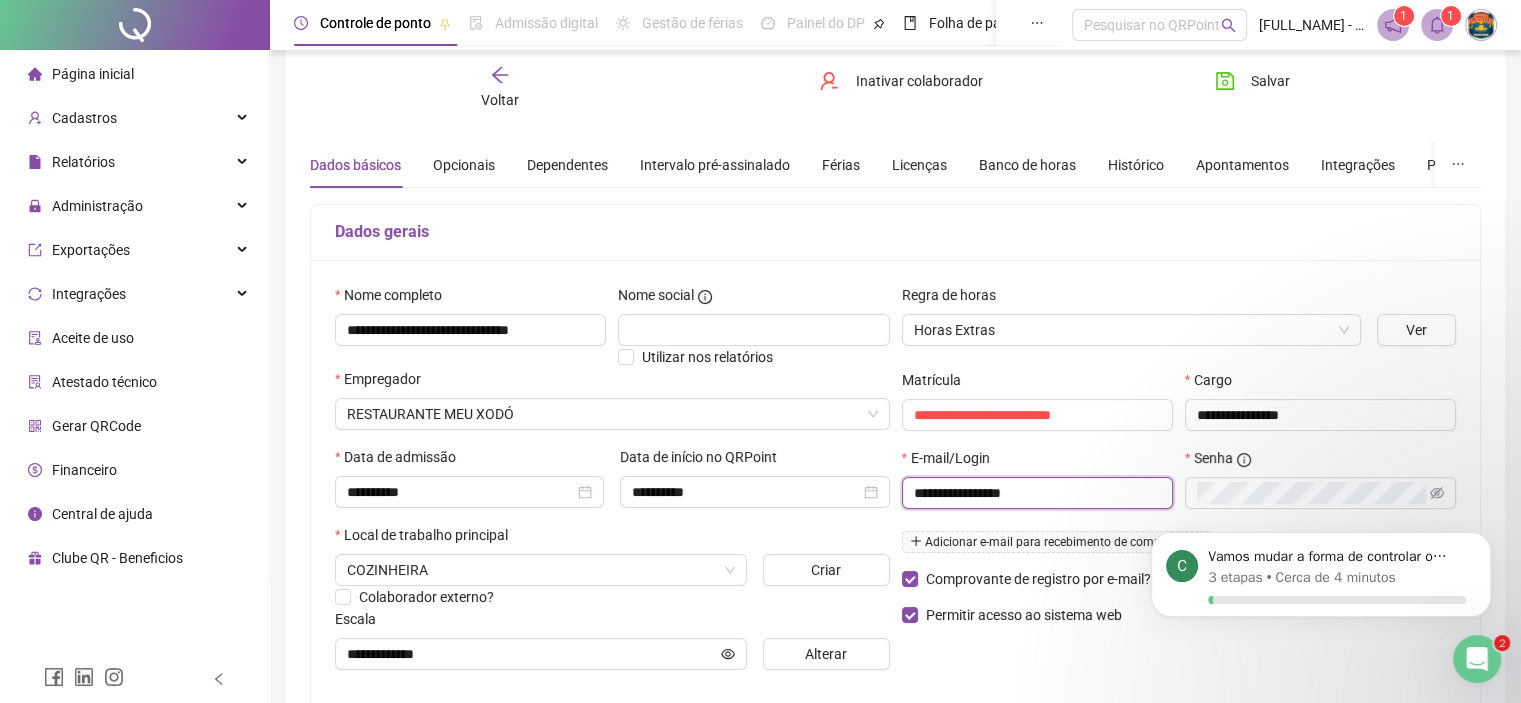 click on "**********" at bounding box center (1035, 493) 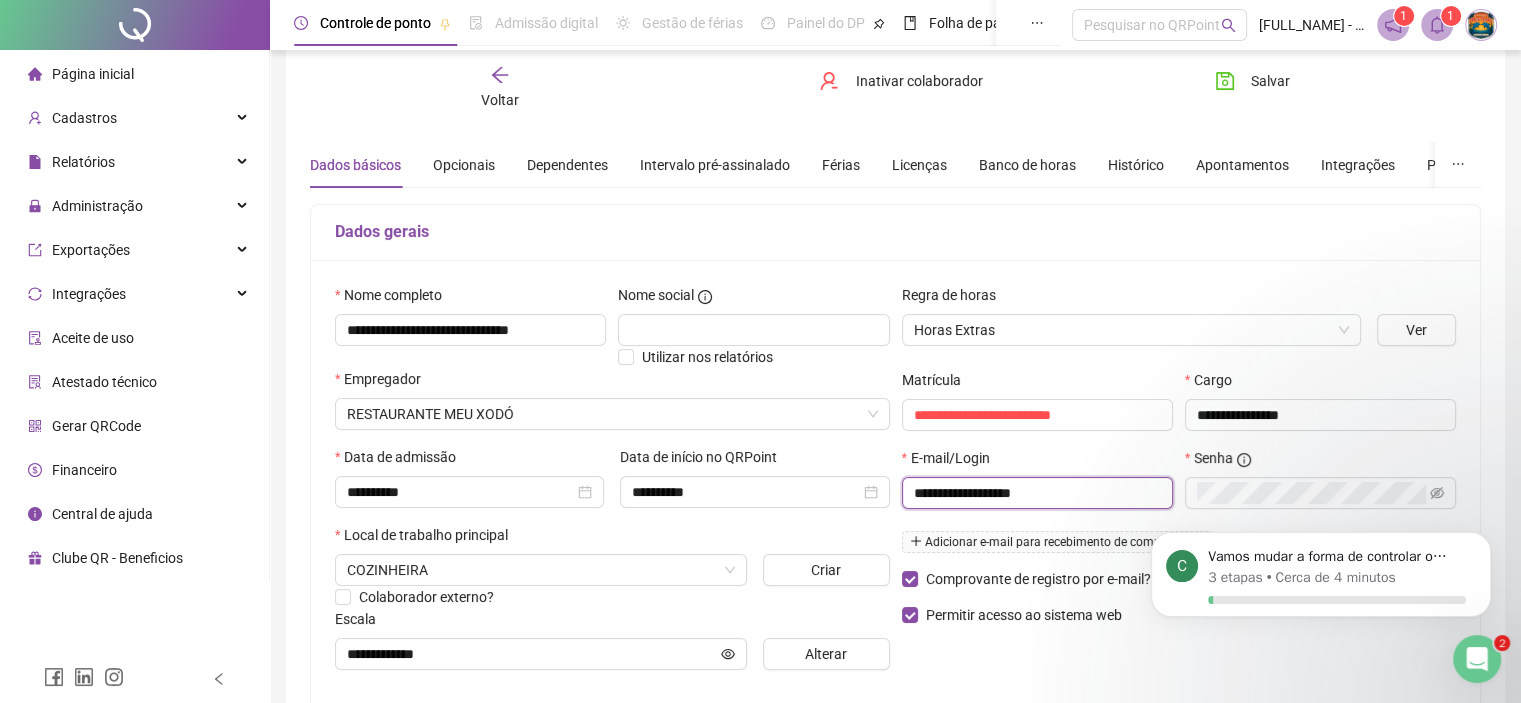 scroll, scrollTop: 142, scrollLeft: 0, axis: vertical 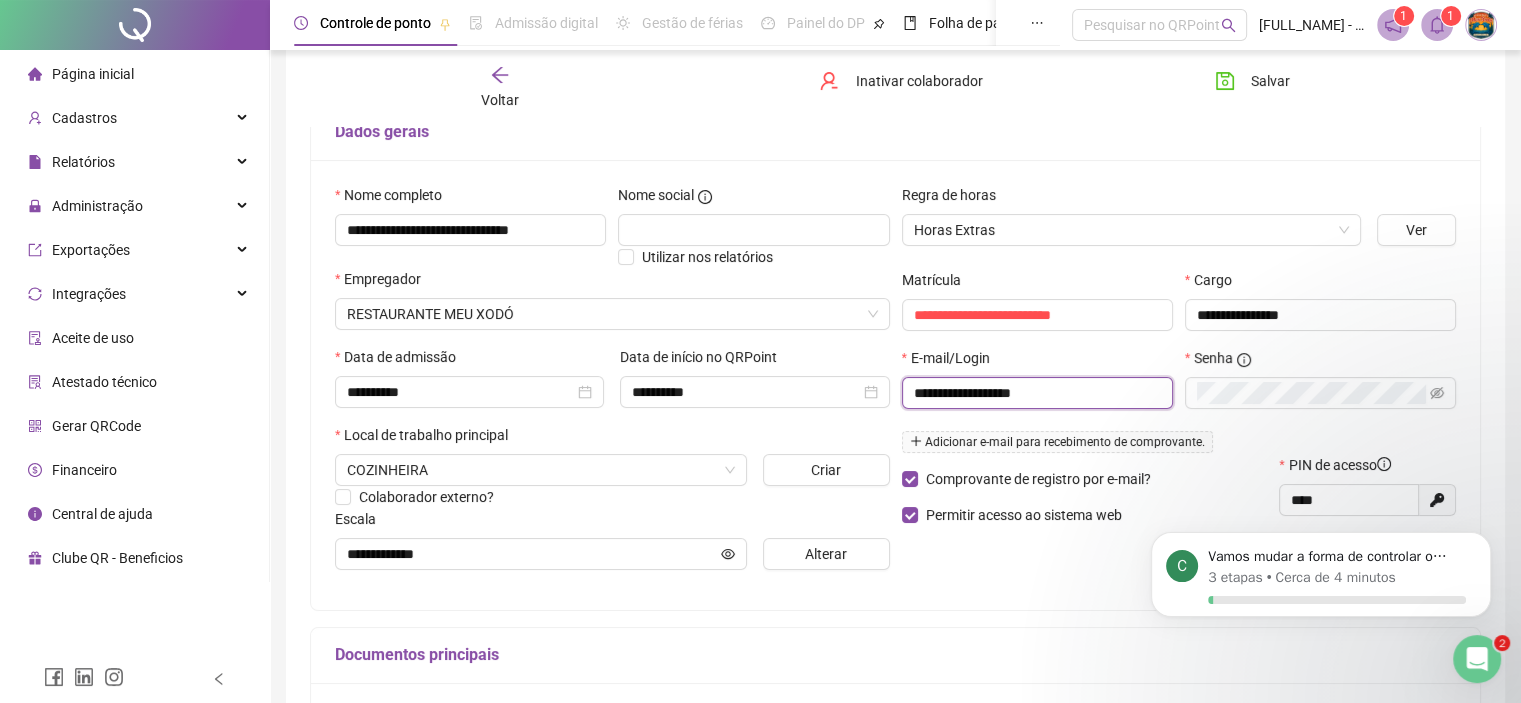 type on "**********" 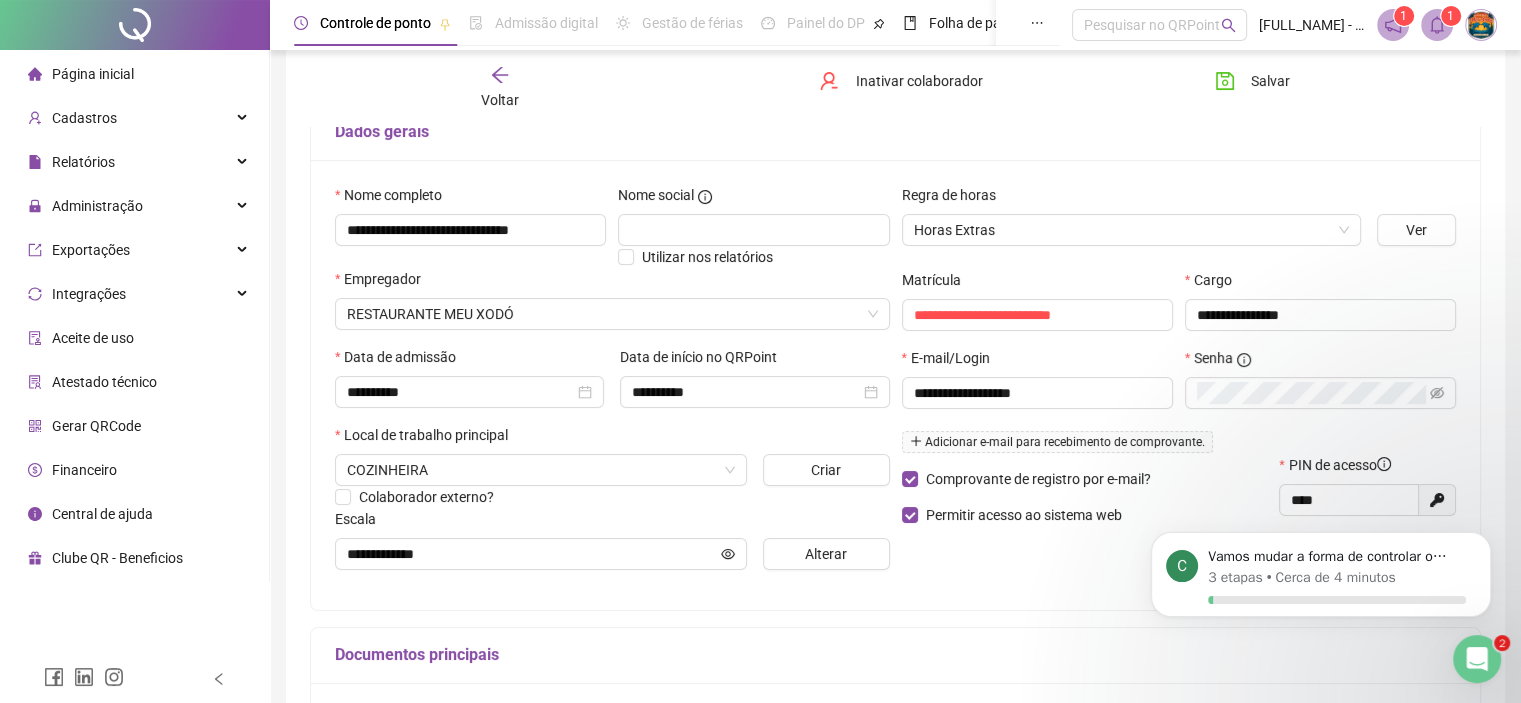 click on "Adicionar e-mail para recebimento de comprovante." at bounding box center [1057, 442] 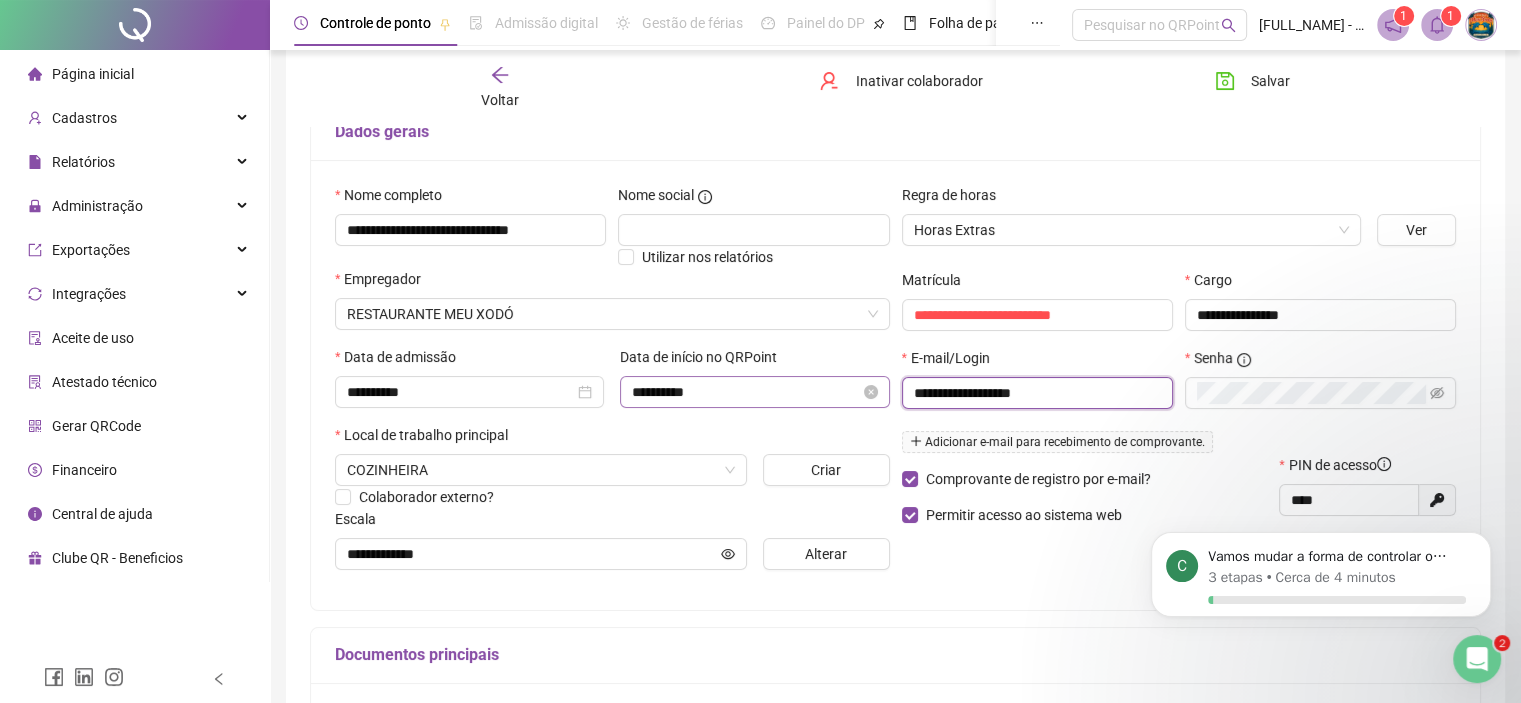 drag, startPoint x: 1069, startPoint y: 393, endPoint x: 740, endPoint y: 391, distance: 329.00607 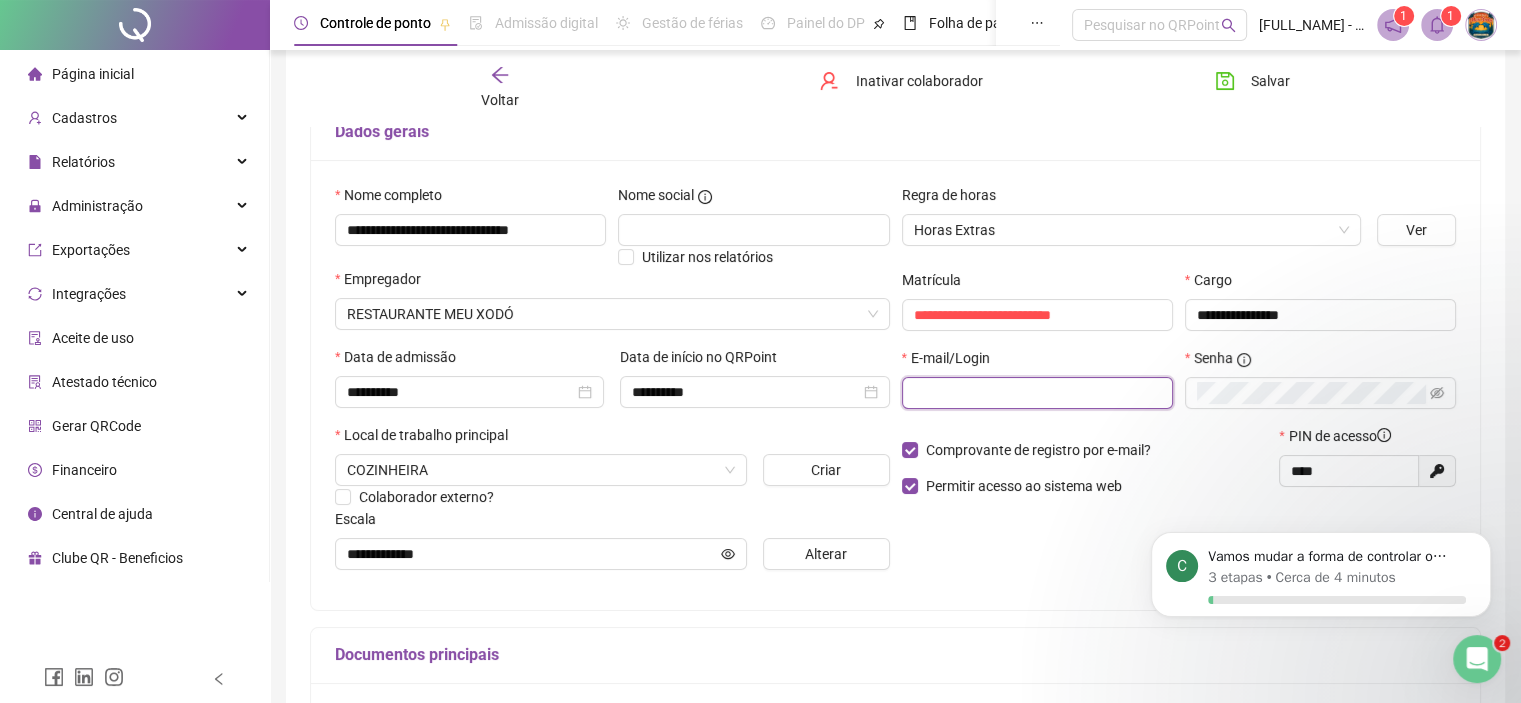 paste on "**********" 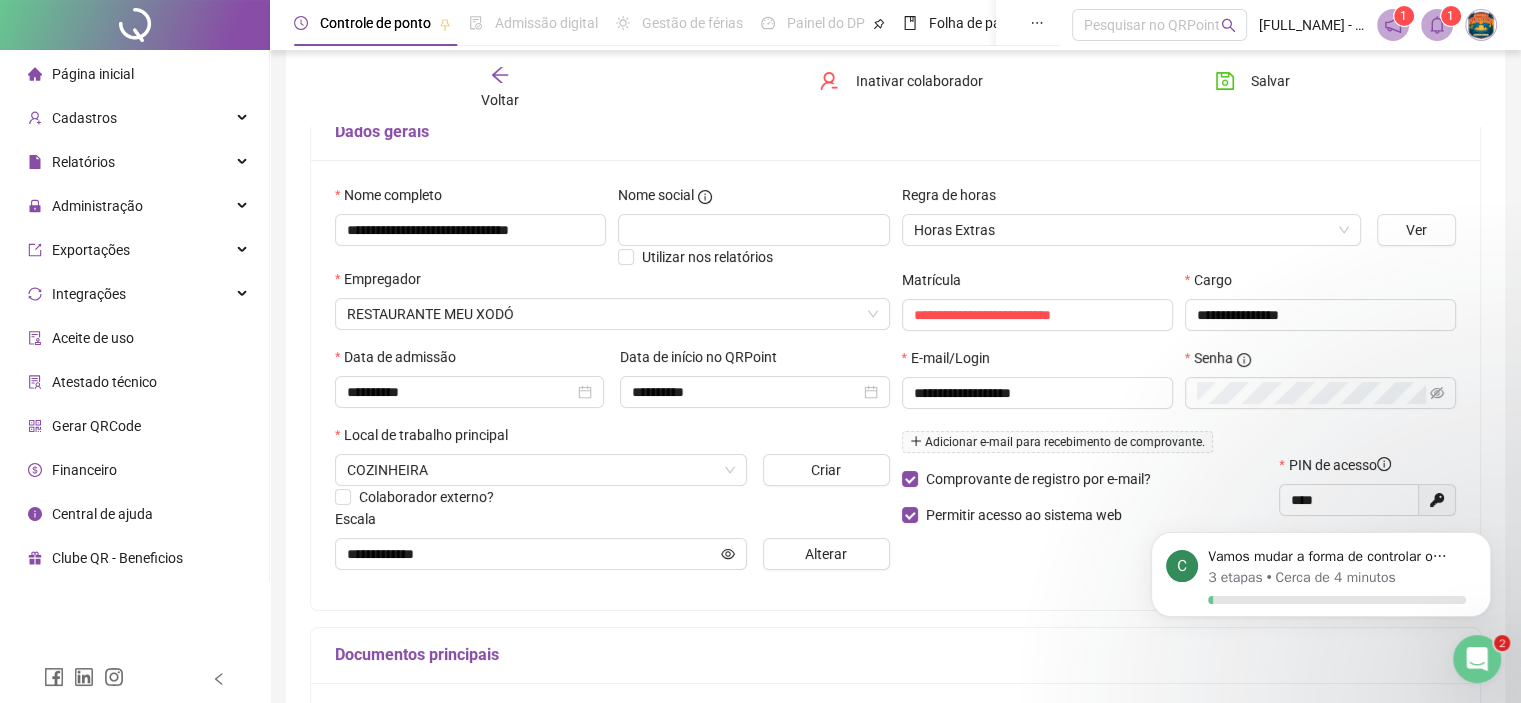click on "Adicionar e-mail para recebimento de comprovante." at bounding box center (1057, 442) 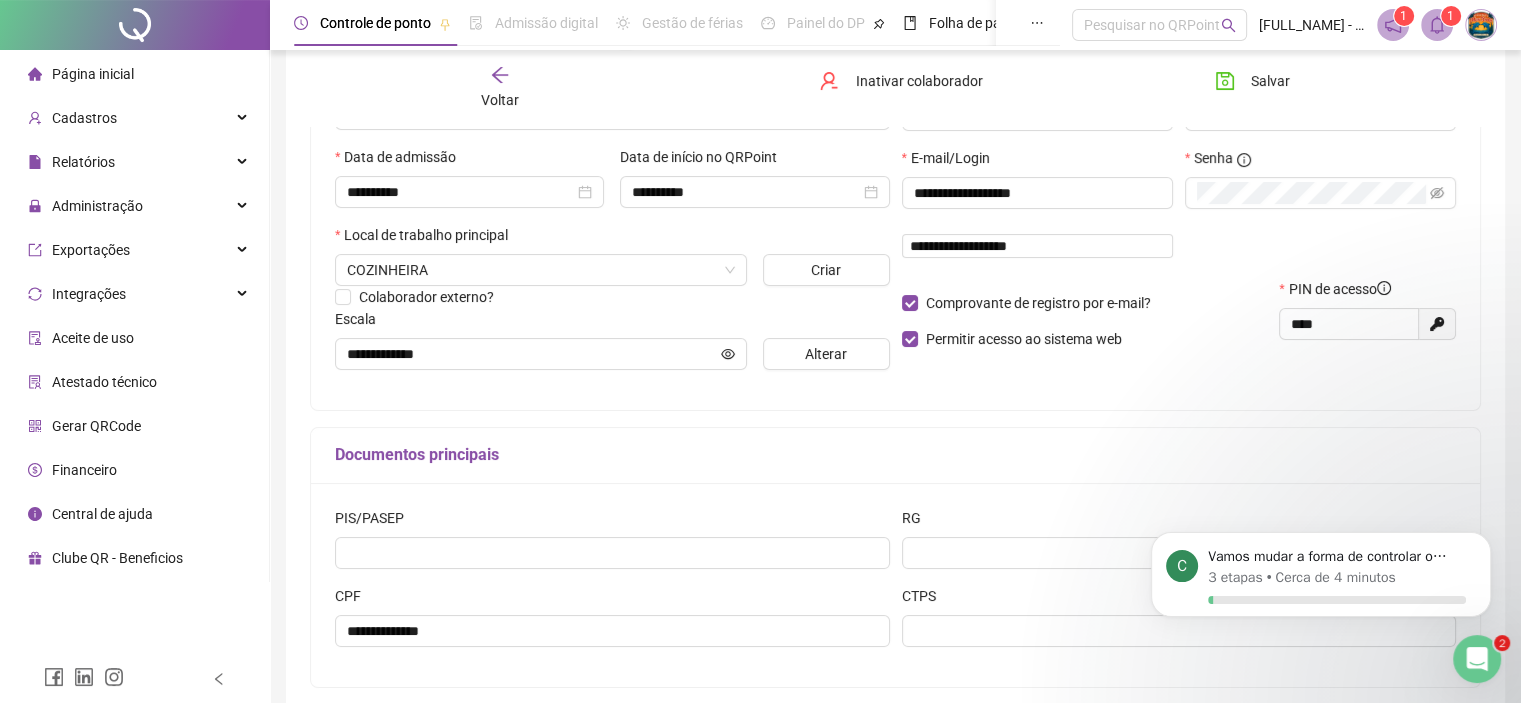 scroll, scrollTop: 42, scrollLeft: 0, axis: vertical 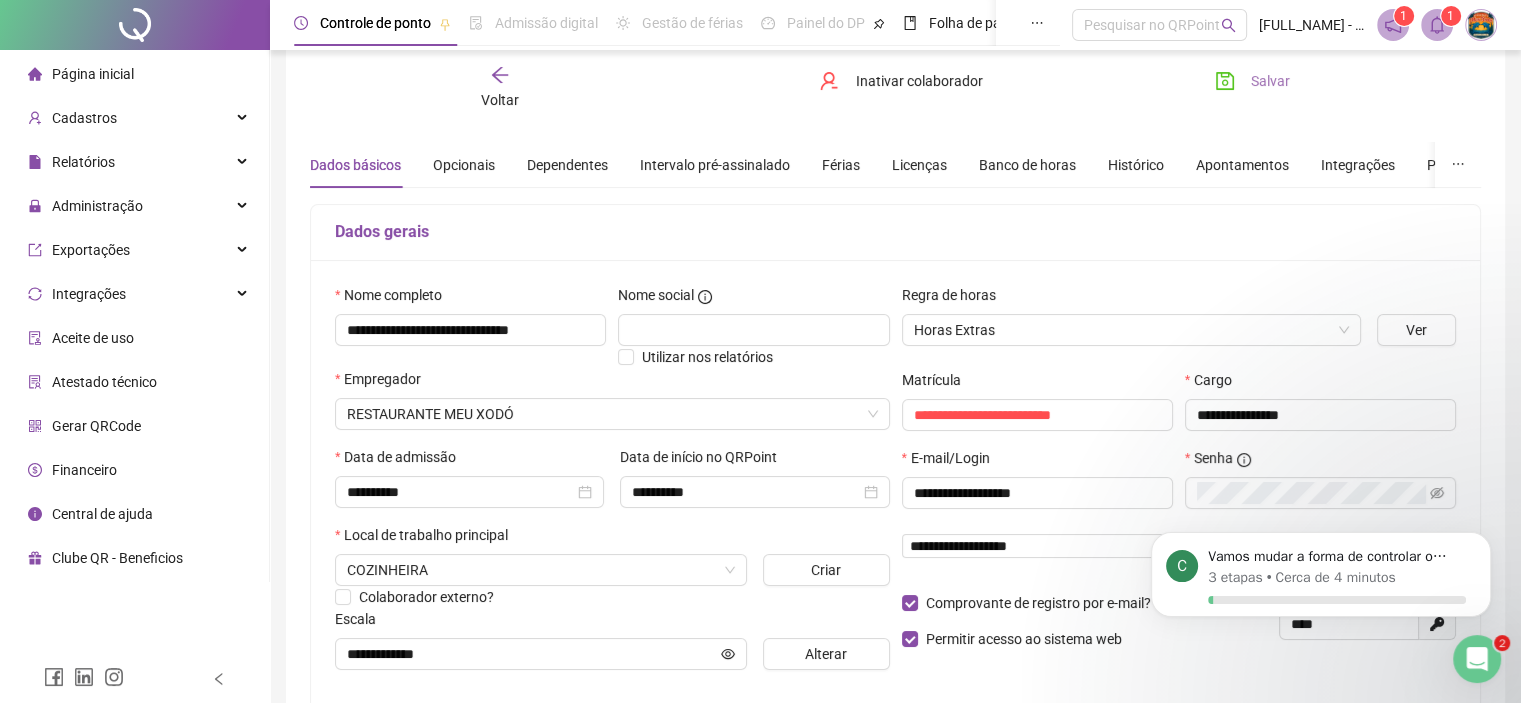 type on "**********" 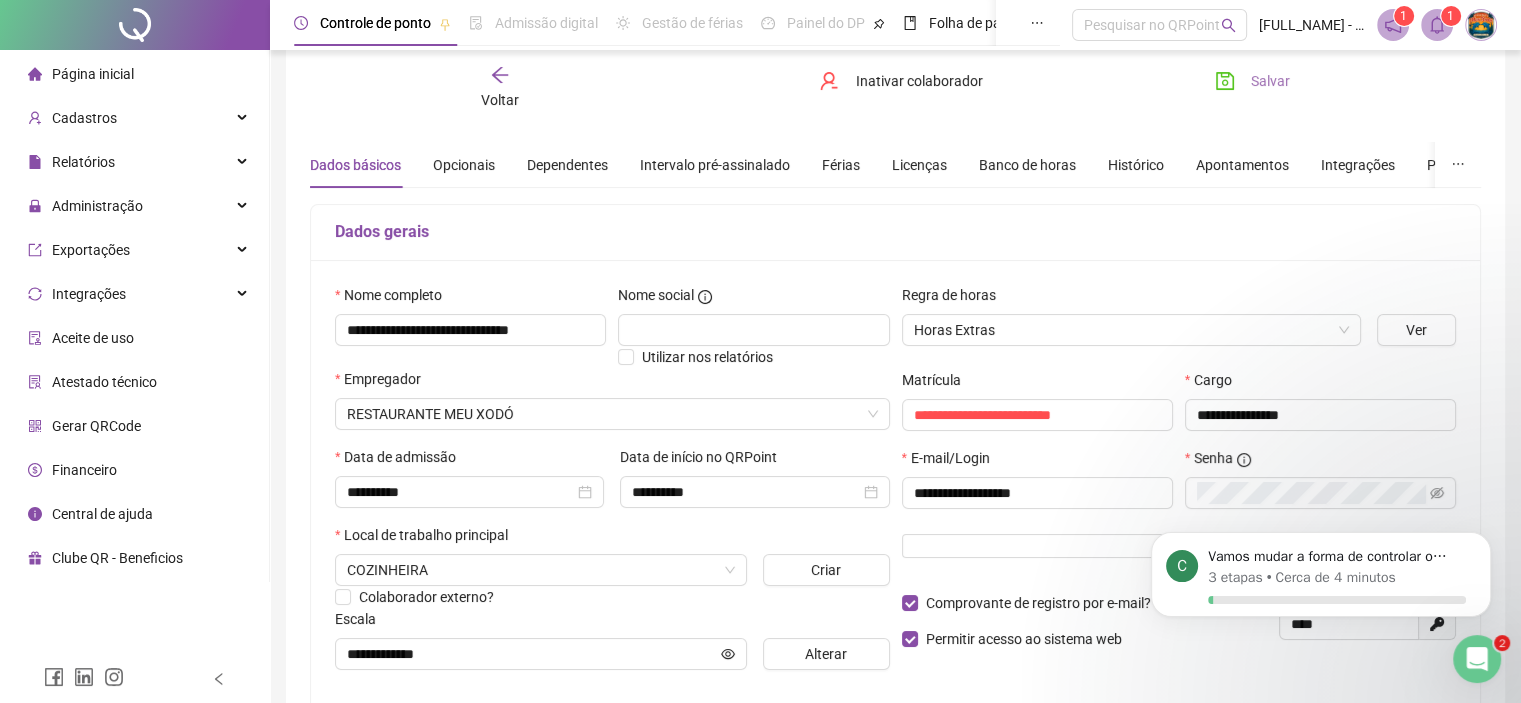 click 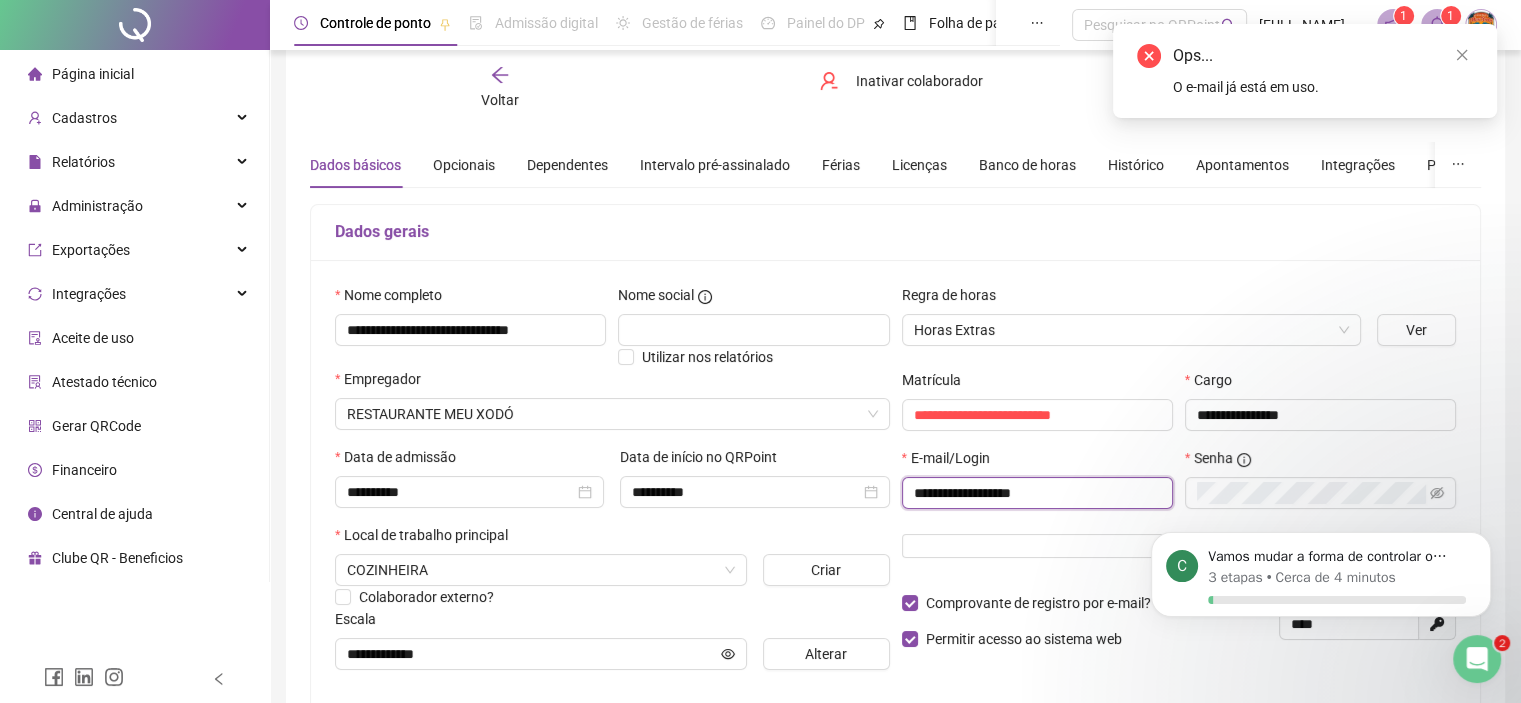 click on "**********" at bounding box center [1035, 493] 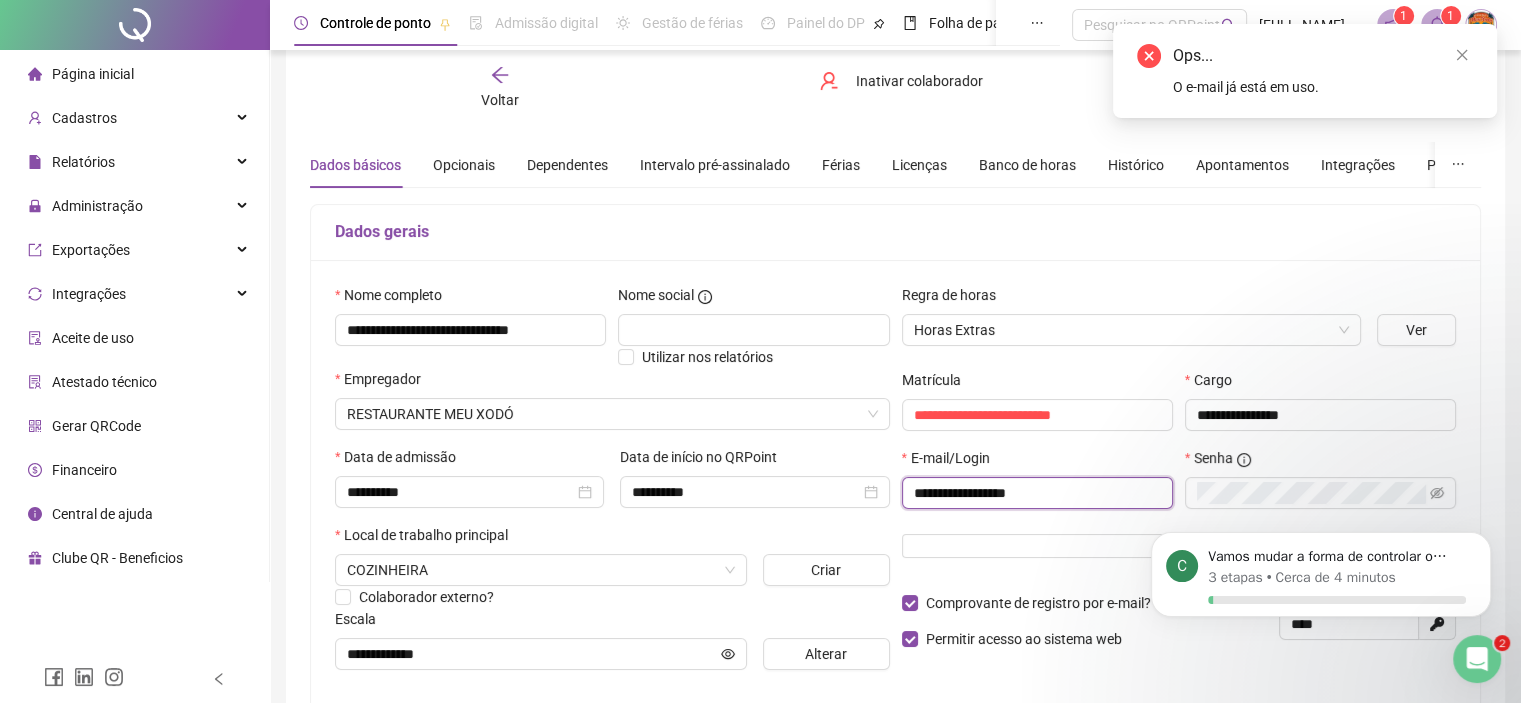 type on "**********" 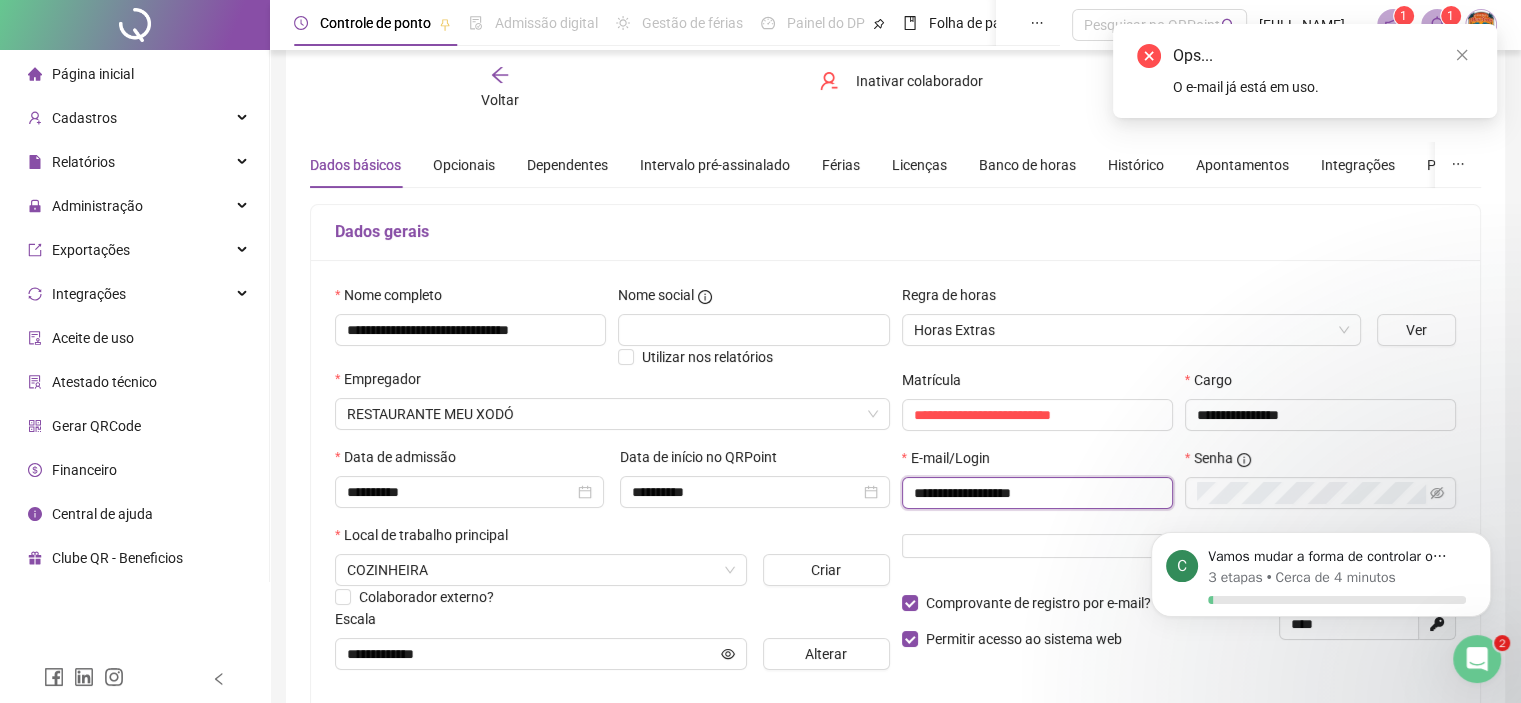 click on "**********" at bounding box center (1035, 493) 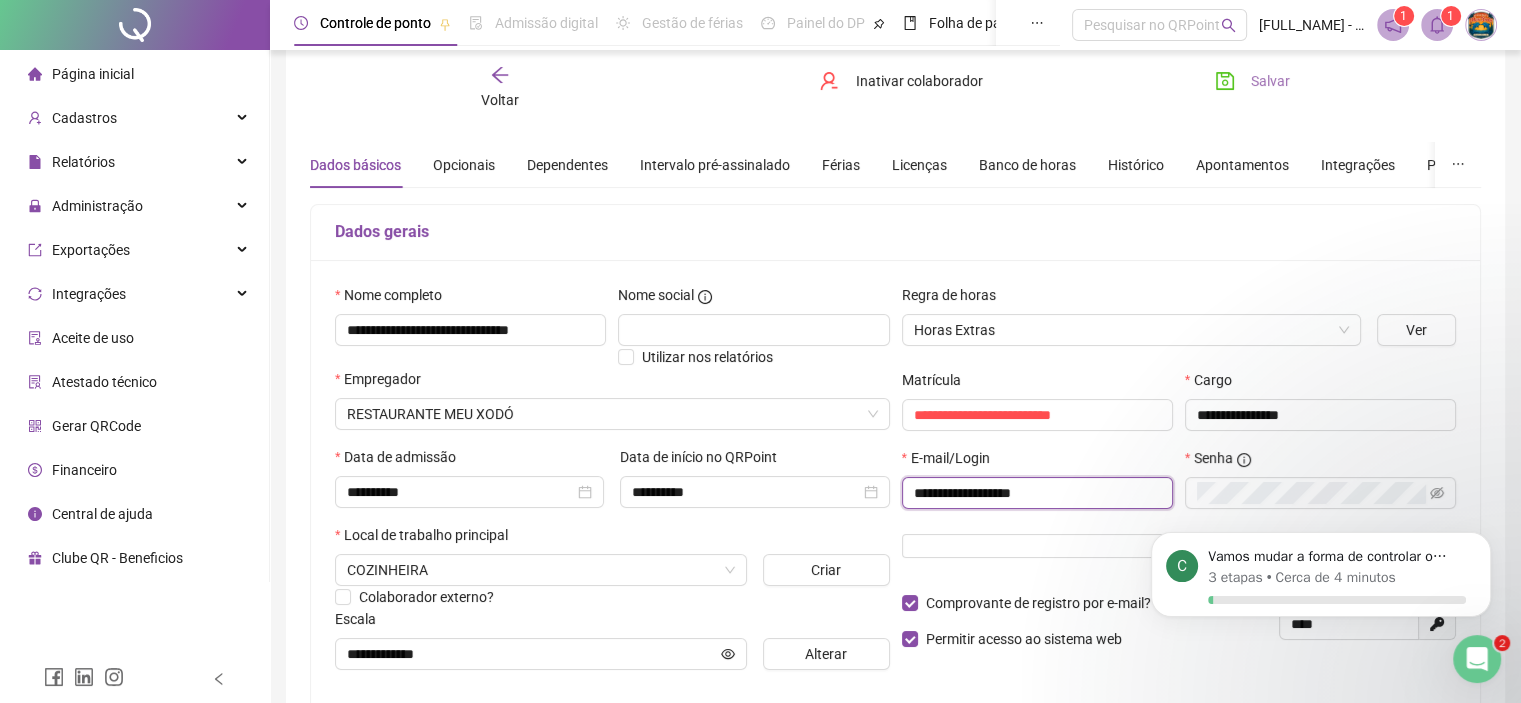 click on "**********" at bounding box center (1035, 493) 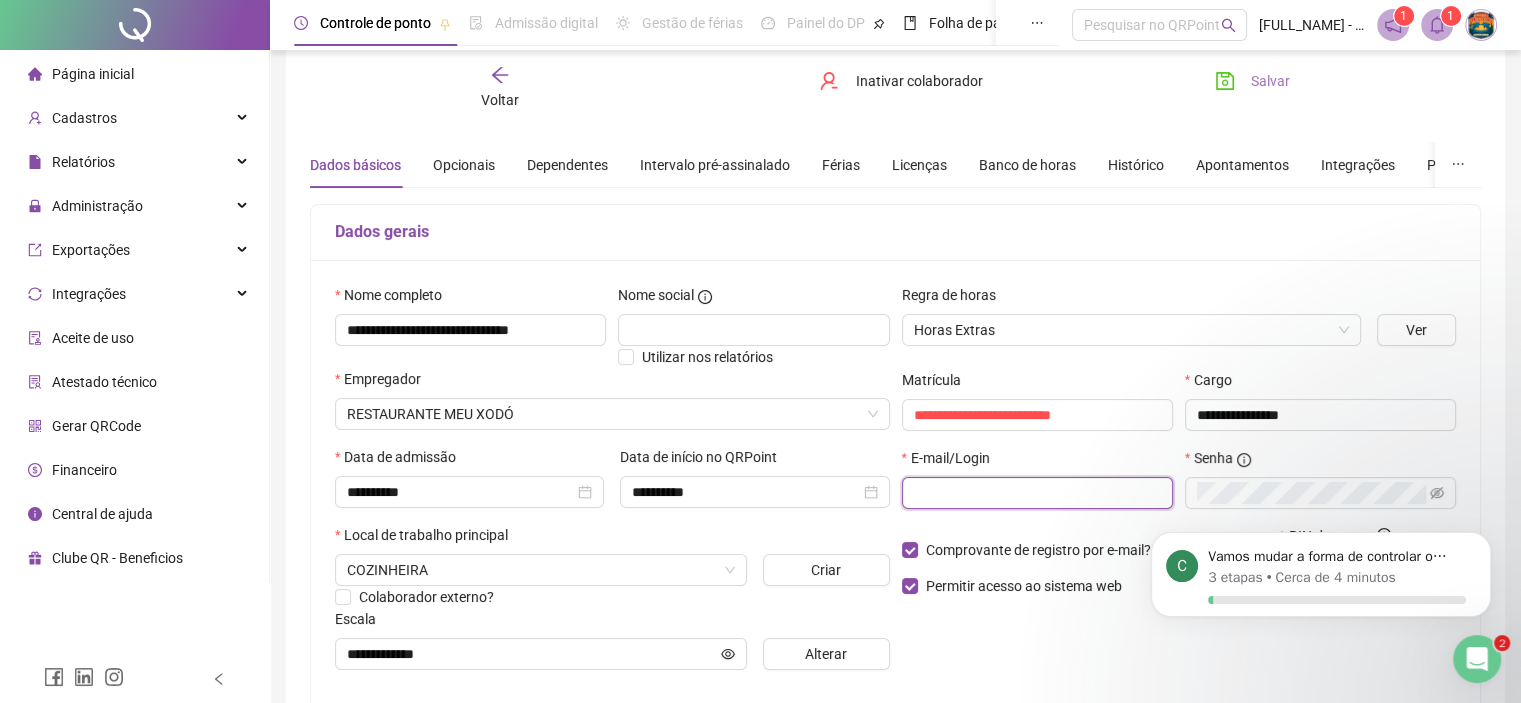 paste on "**********" 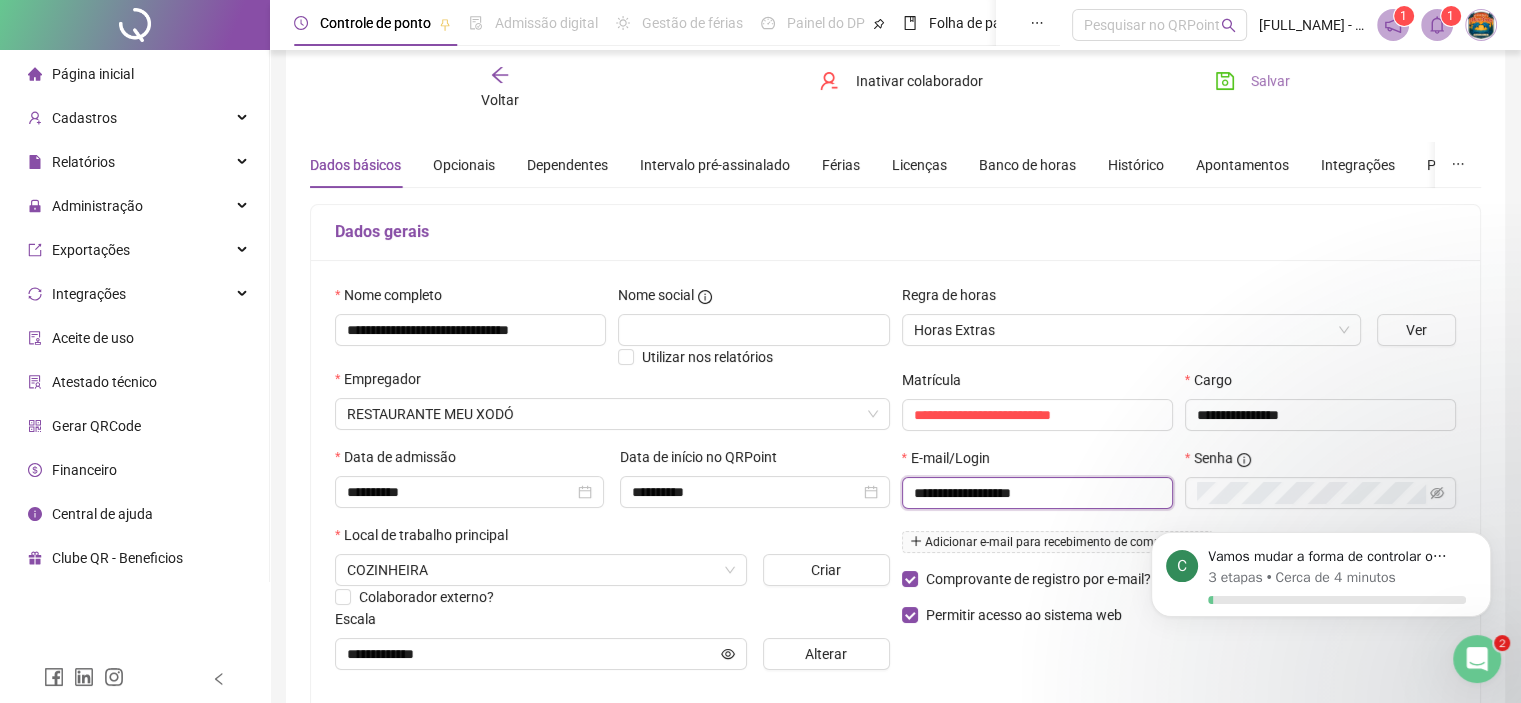 type on "**********" 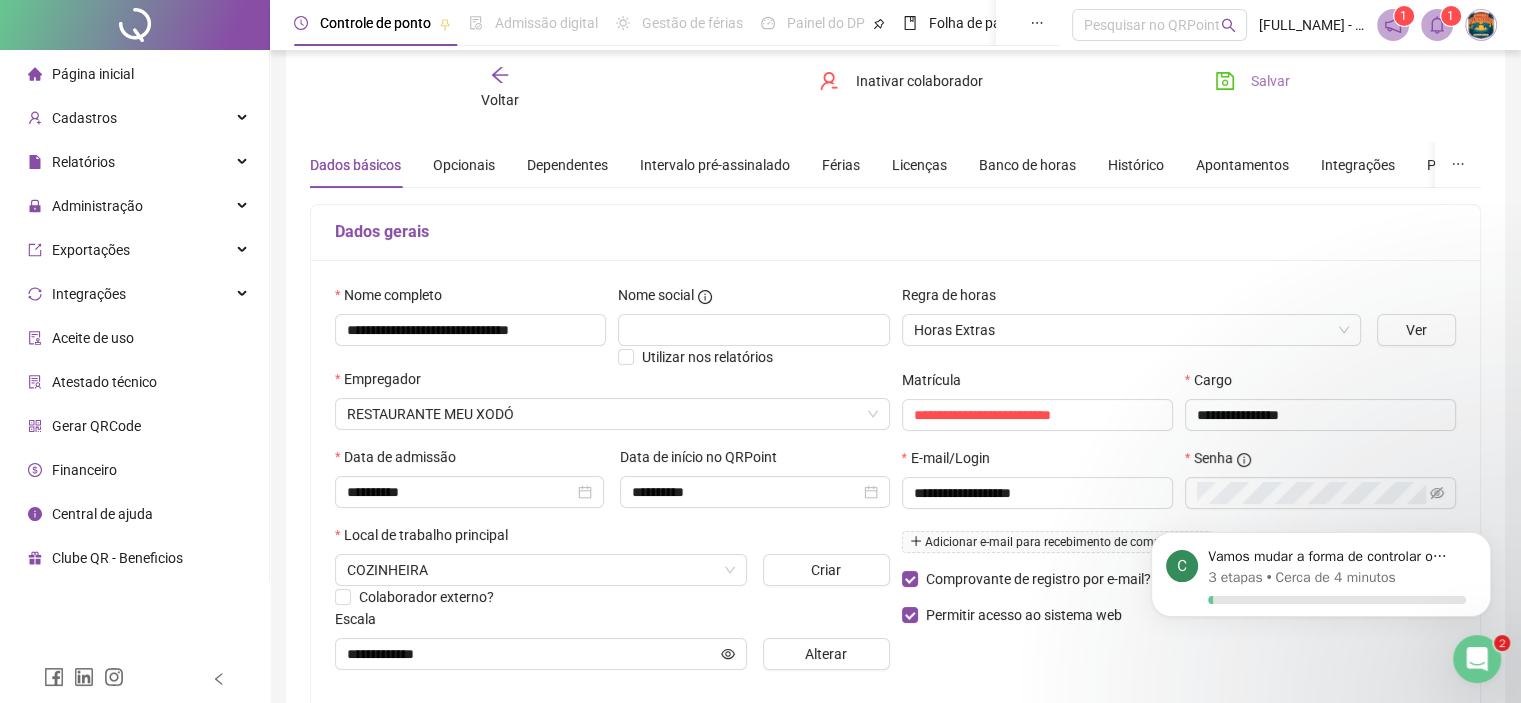 click on "Adicionar e-mail para recebimento de comprovante." at bounding box center (1057, 542) 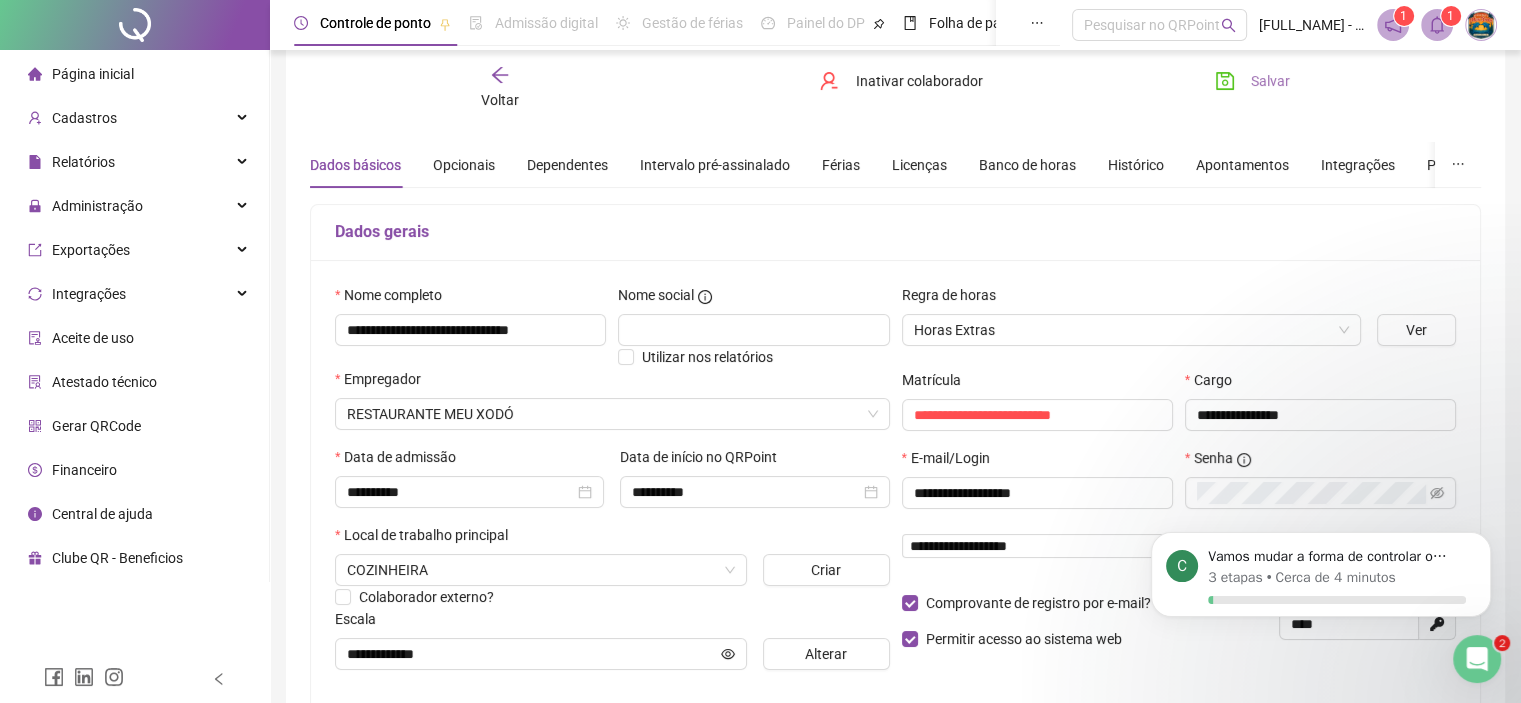 type on "**********" 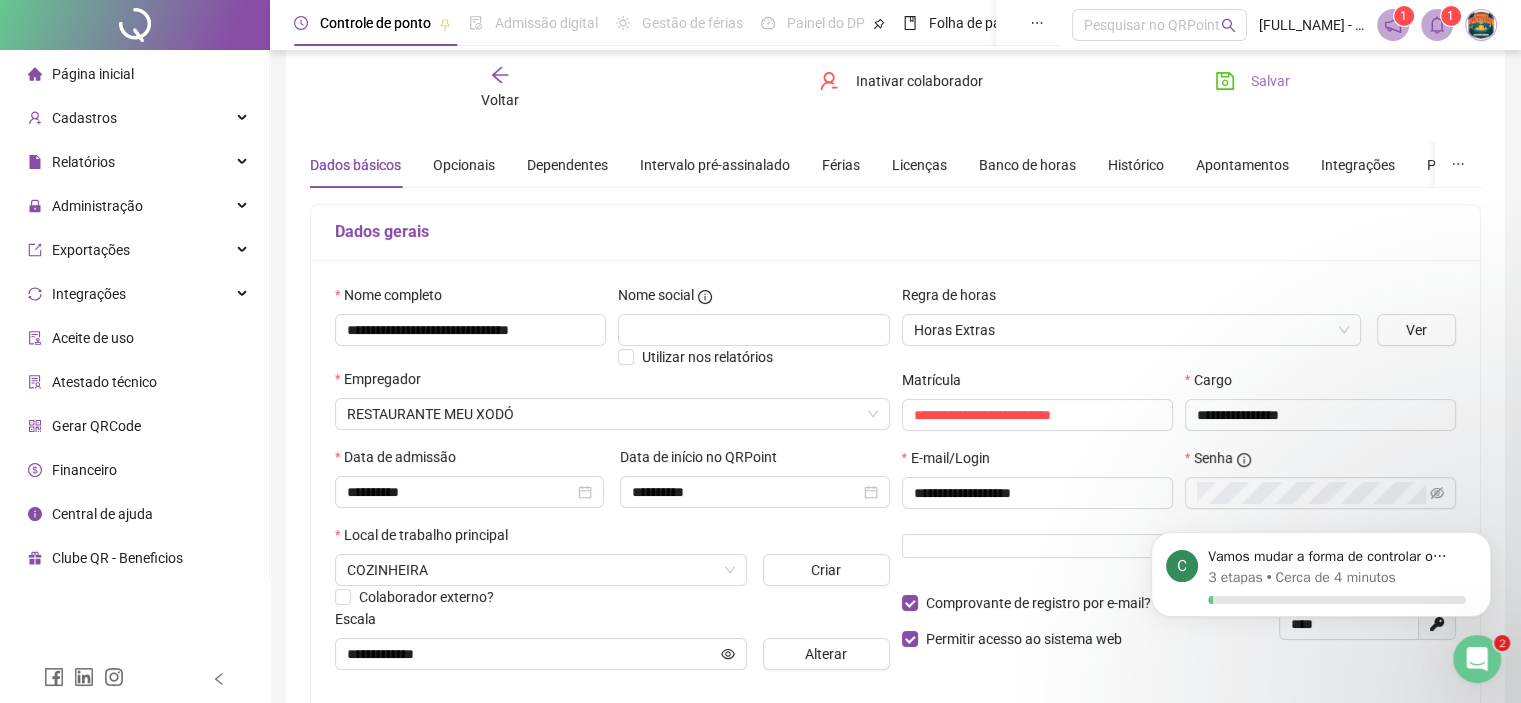 click on "Salvar" at bounding box center (1252, 81) 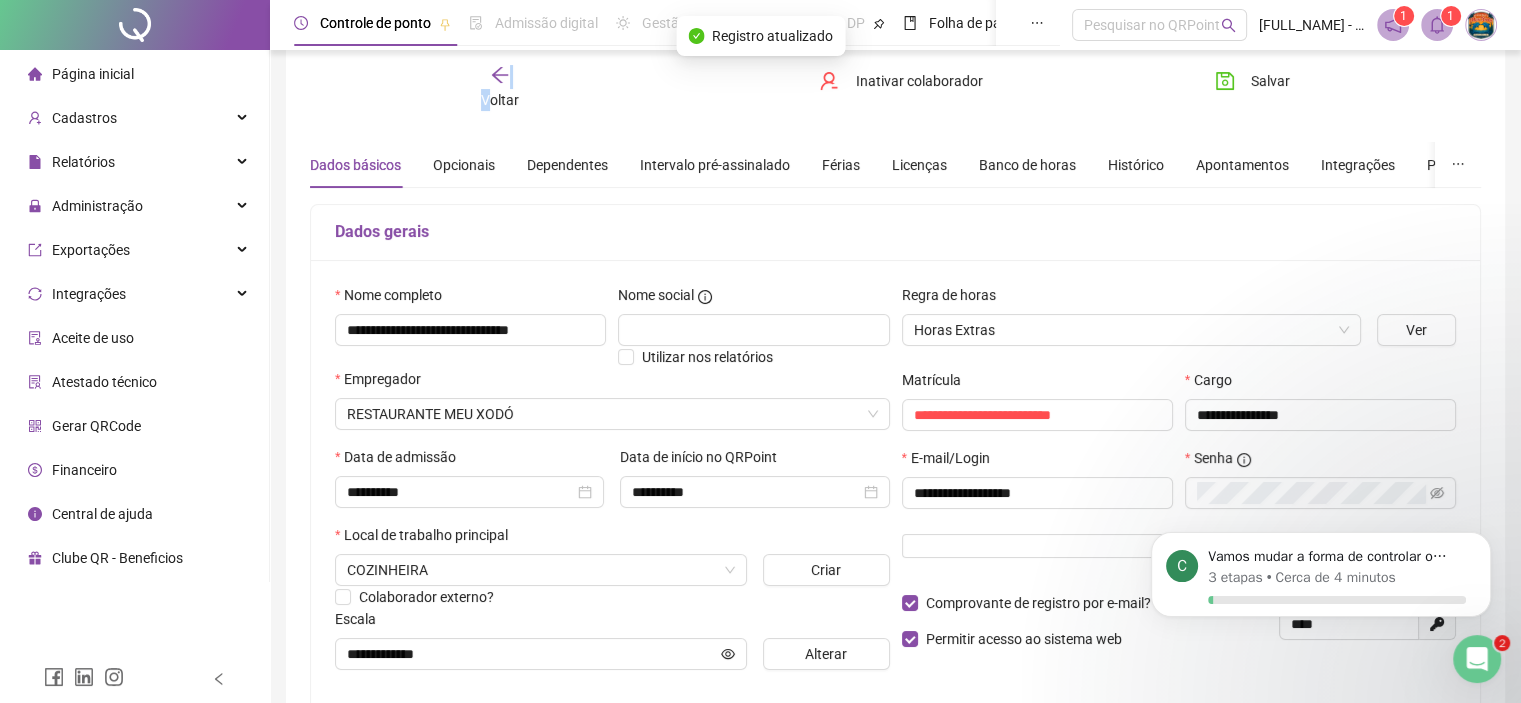 click on "Voltar" at bounding box center [500, 88] 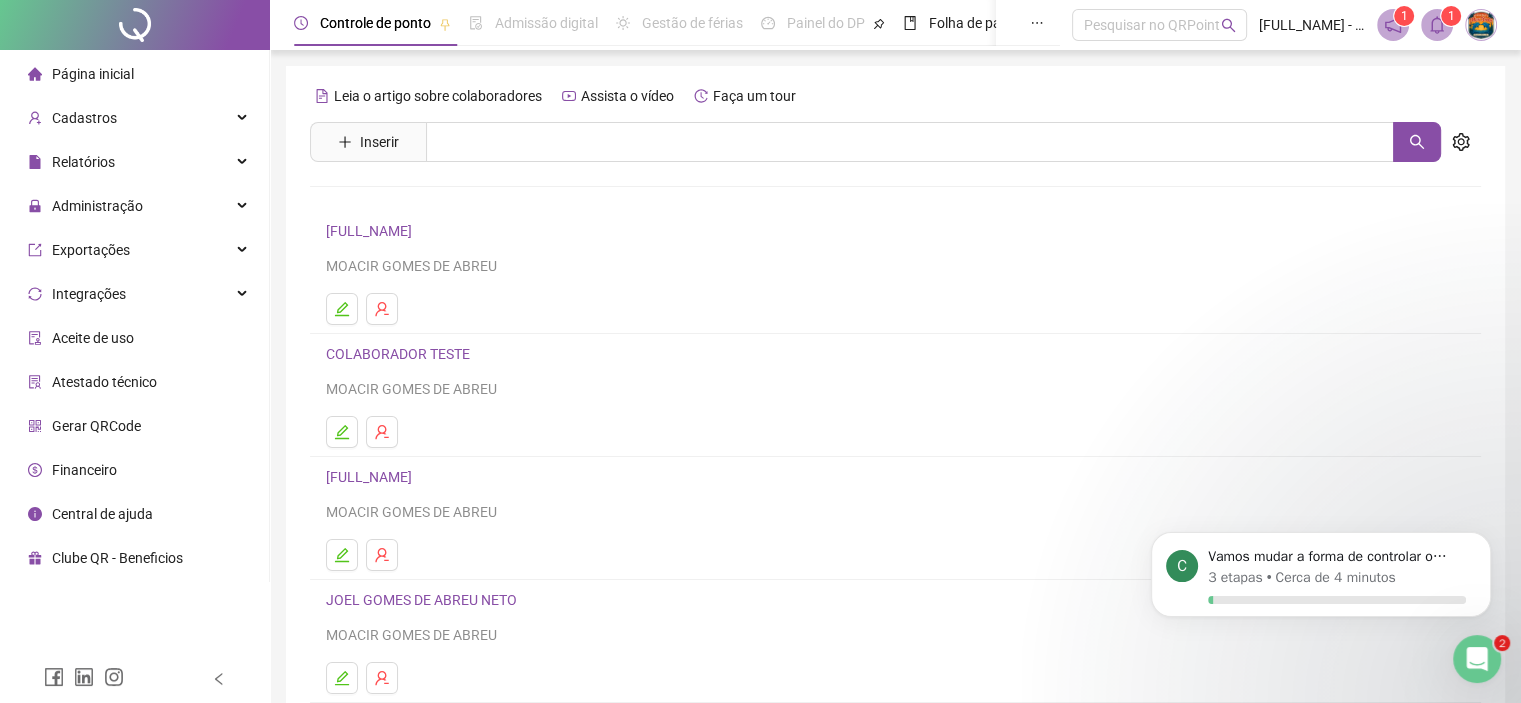 scroll, scrollTop: 264, scrollLeft: 0, axis: vertical 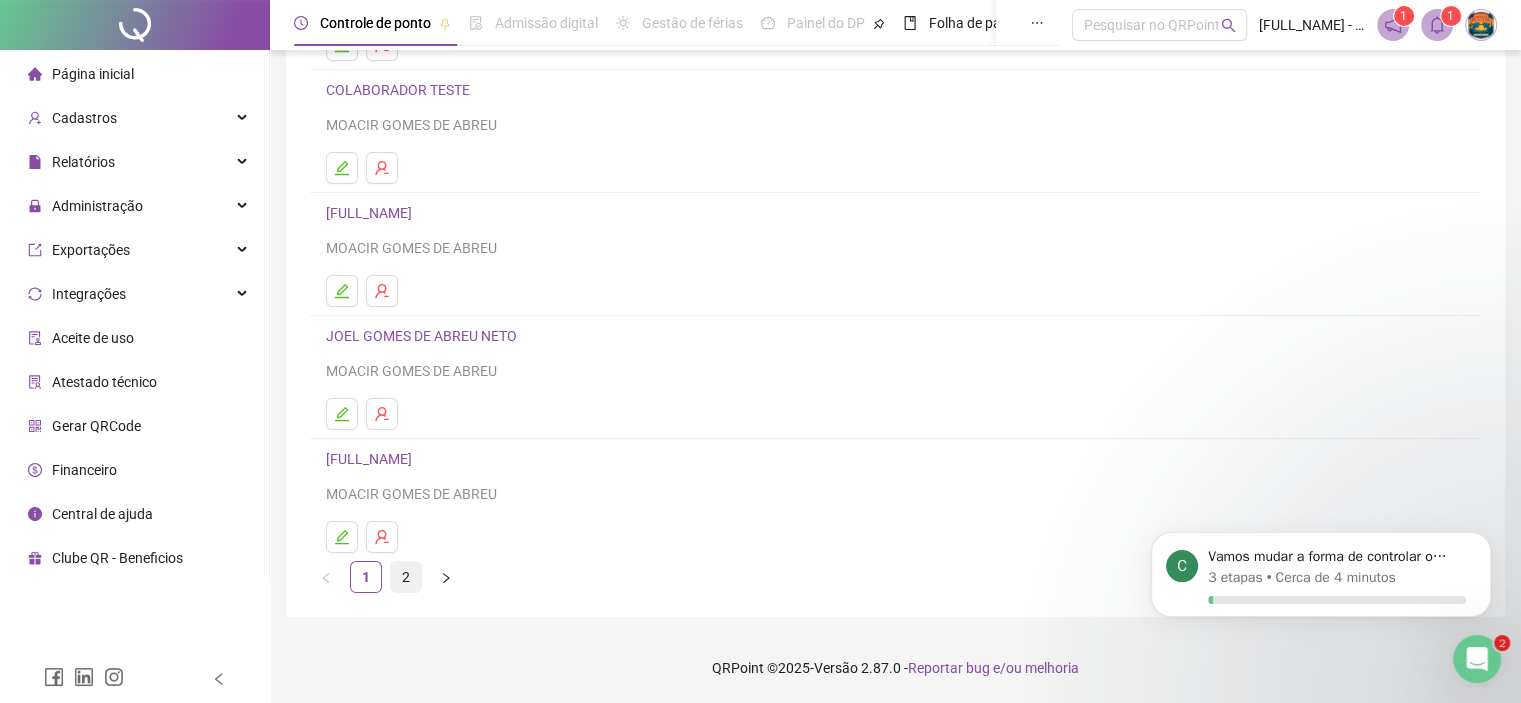 click on "2" at bounding box center [406, 577] 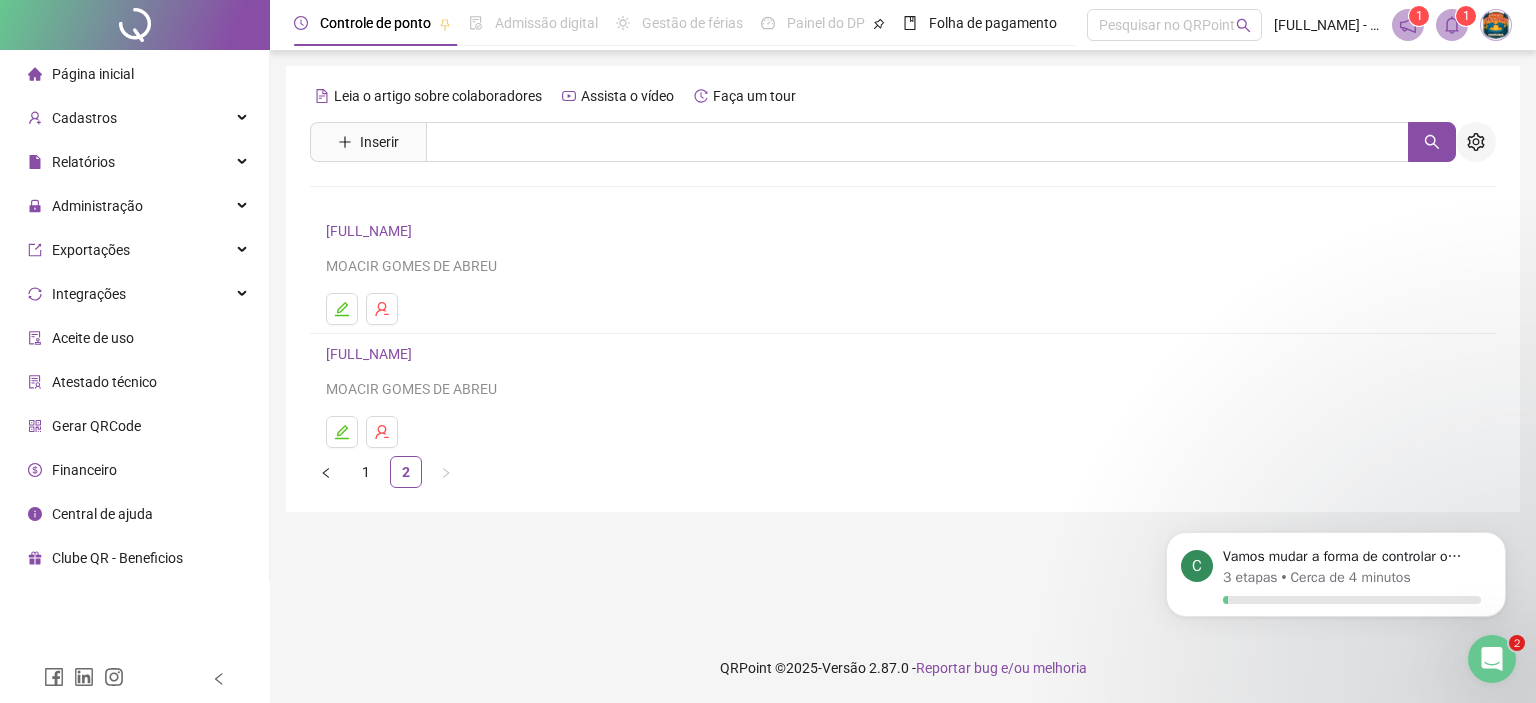 click at bounding box center (1476, 142) 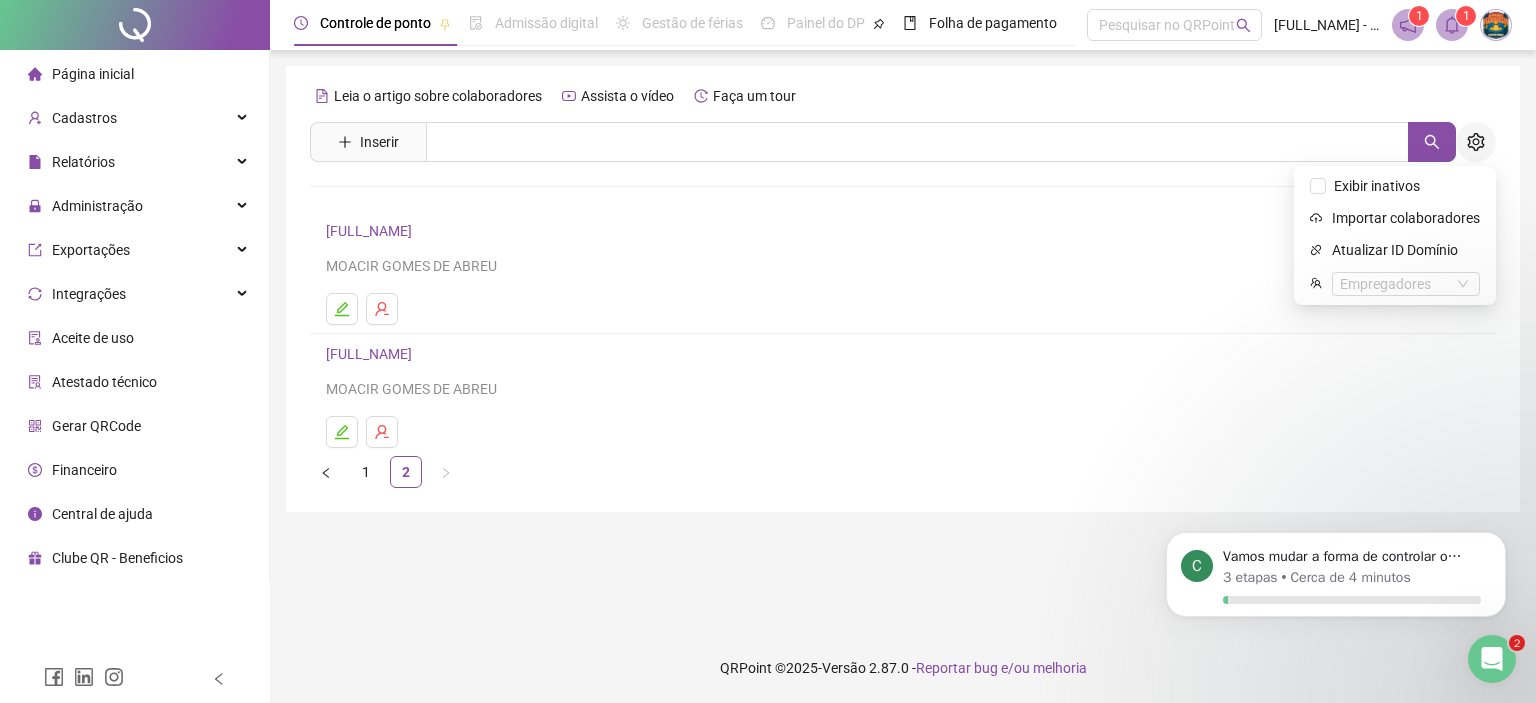 click at bounding box center (1476, 142) 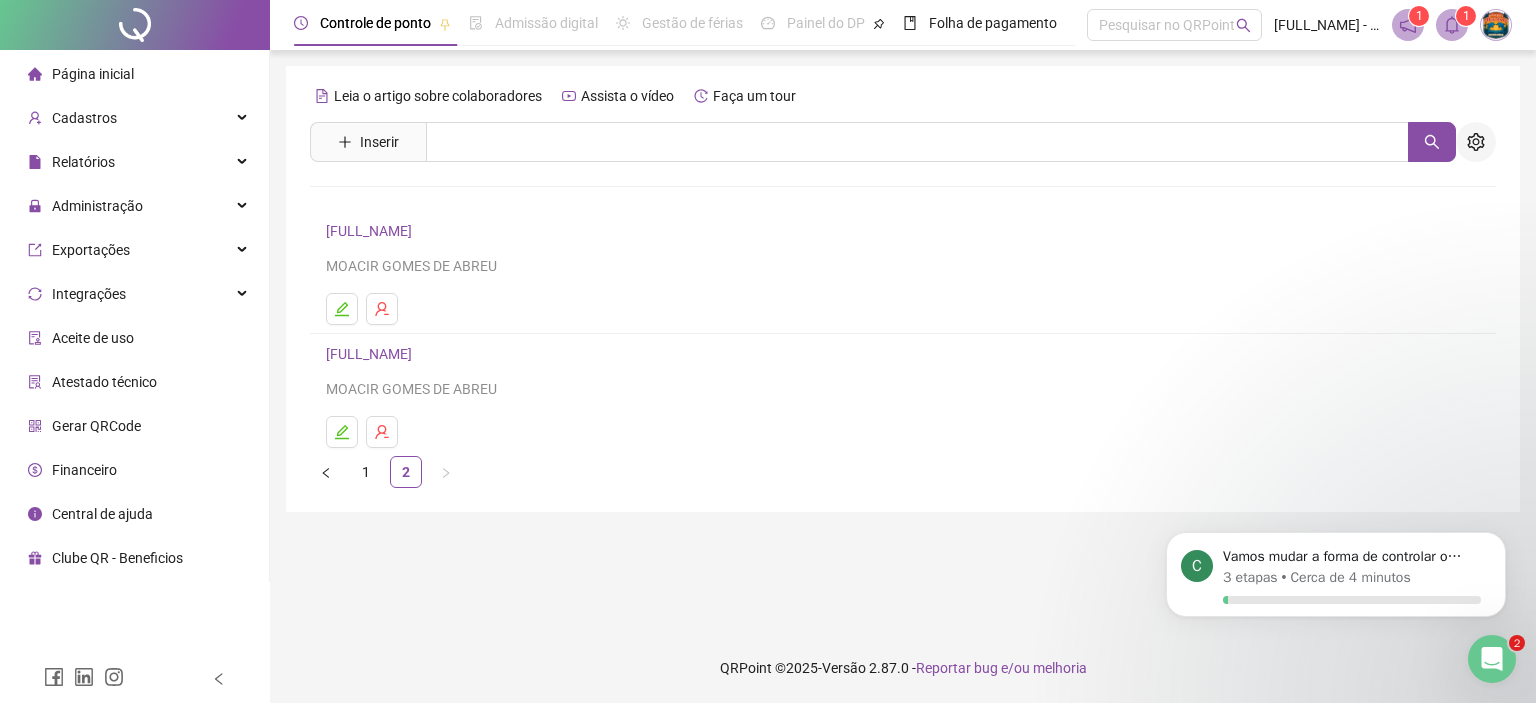 click at bounding box center [1476, 142] 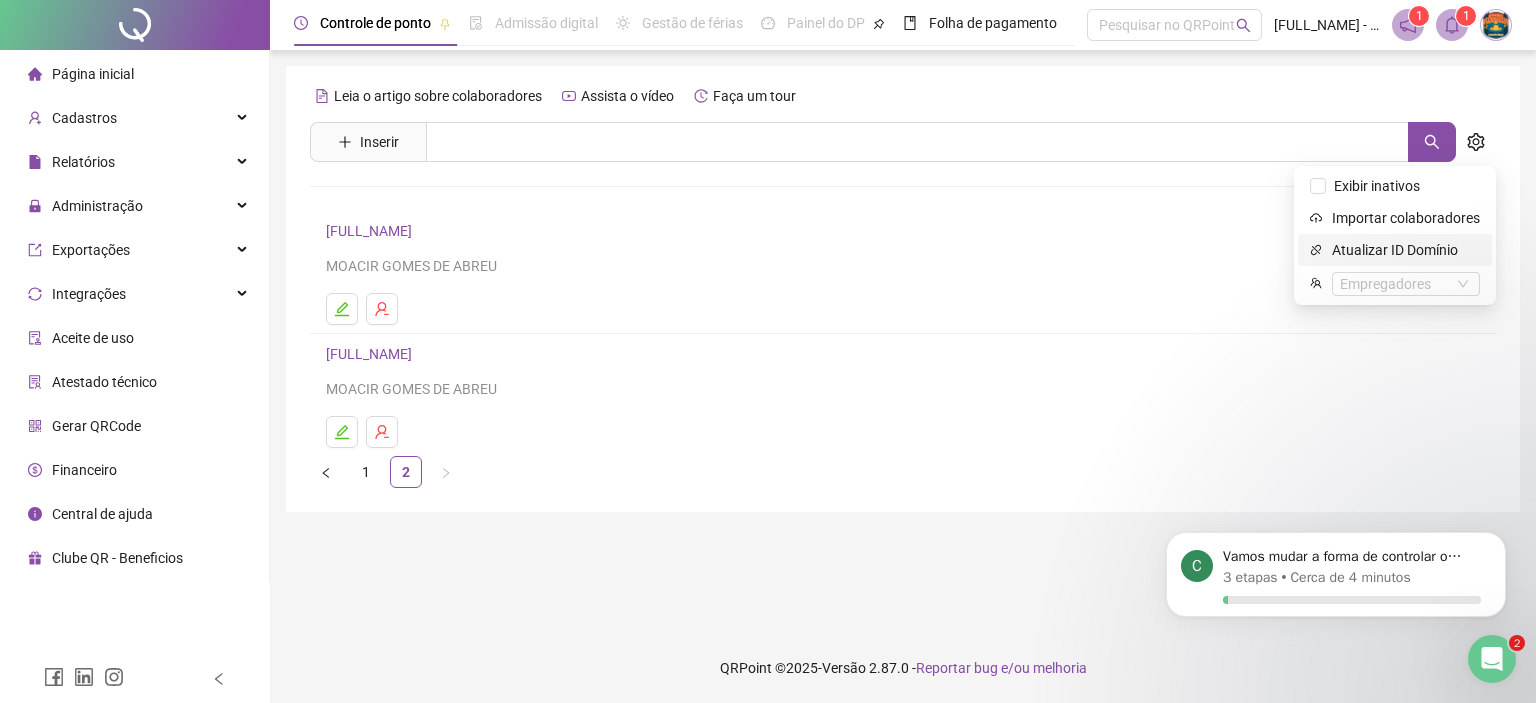 click on "Atualizar ID Domínio" at bounding box center (1406, 250) 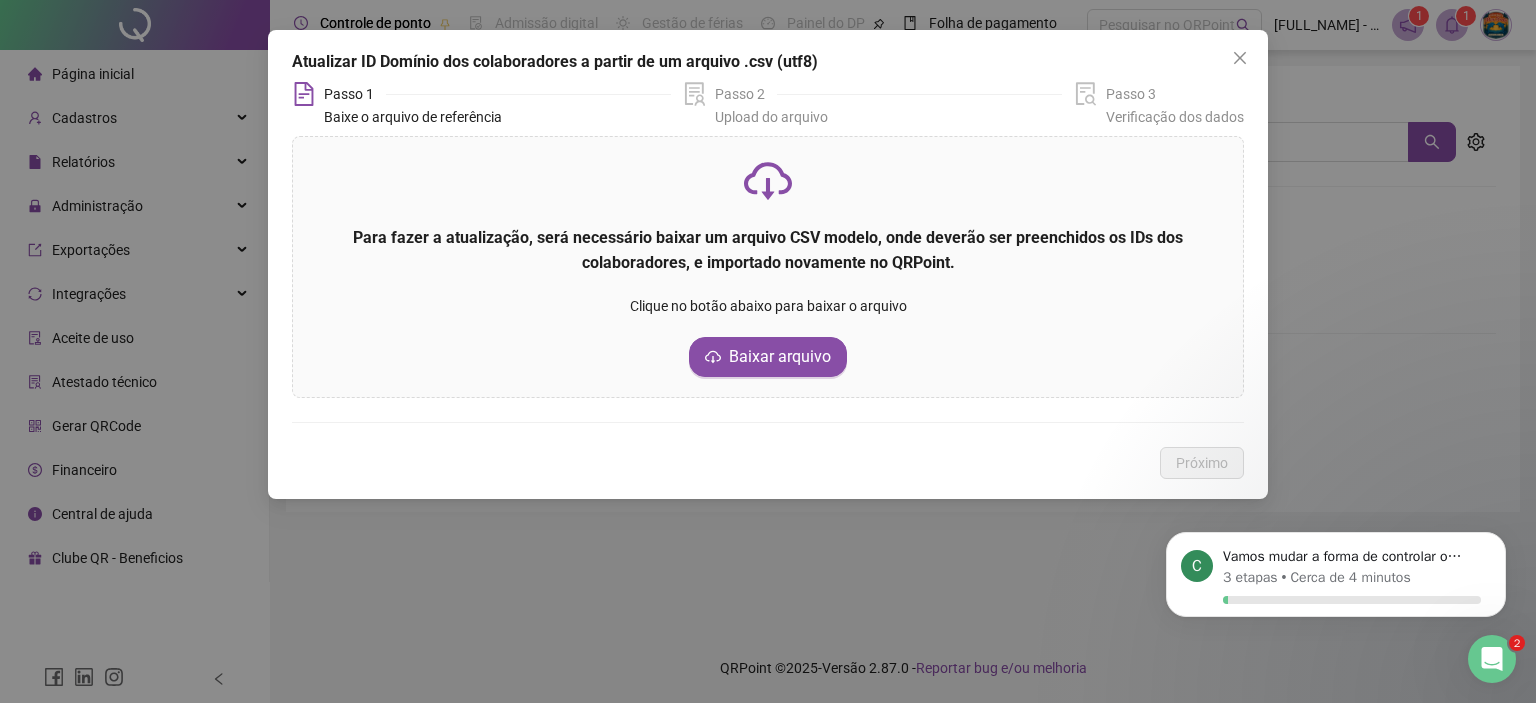 click on "Atualizar ID Domínio dos colaboradores a partir de um arquivo .csv (utf8)" at bounding box center [768, 62] 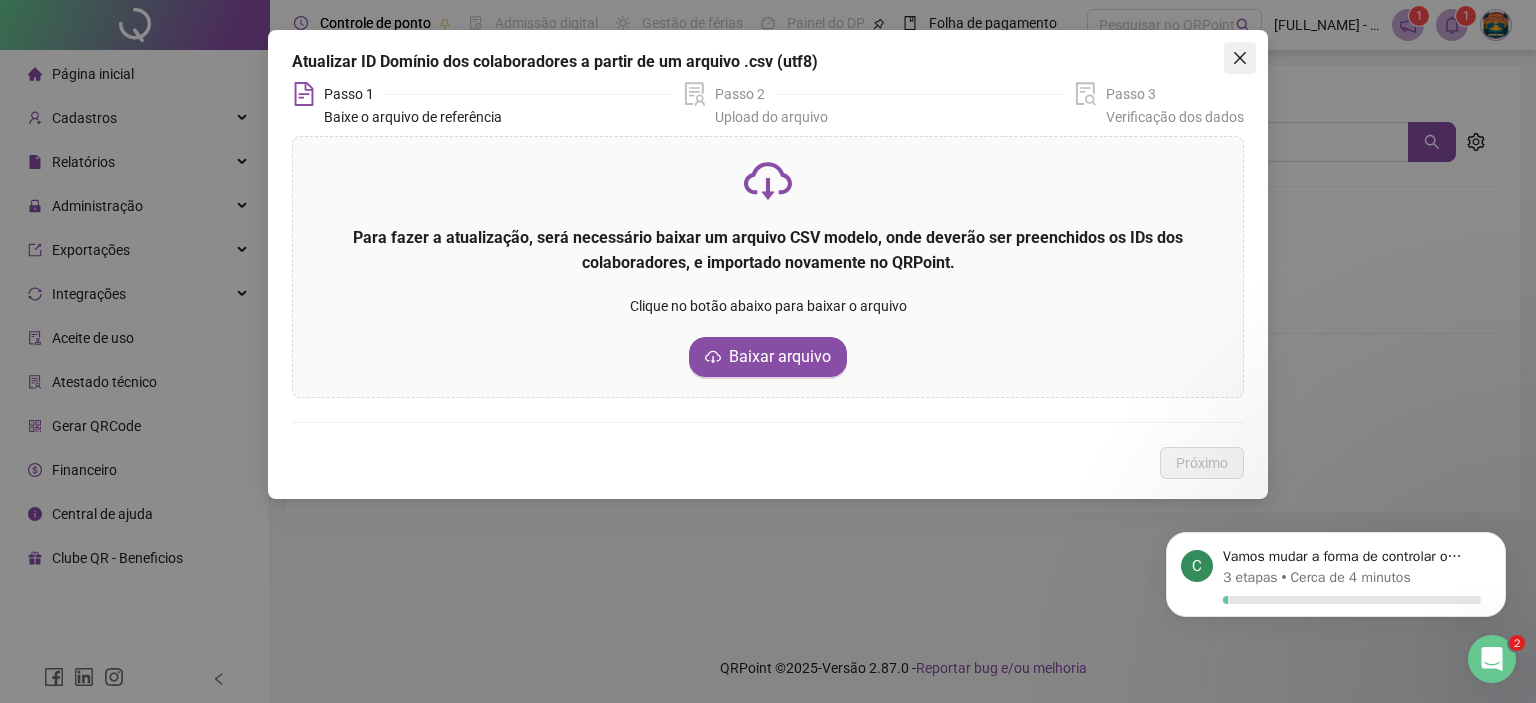 click at bounding box center (1240, 58) 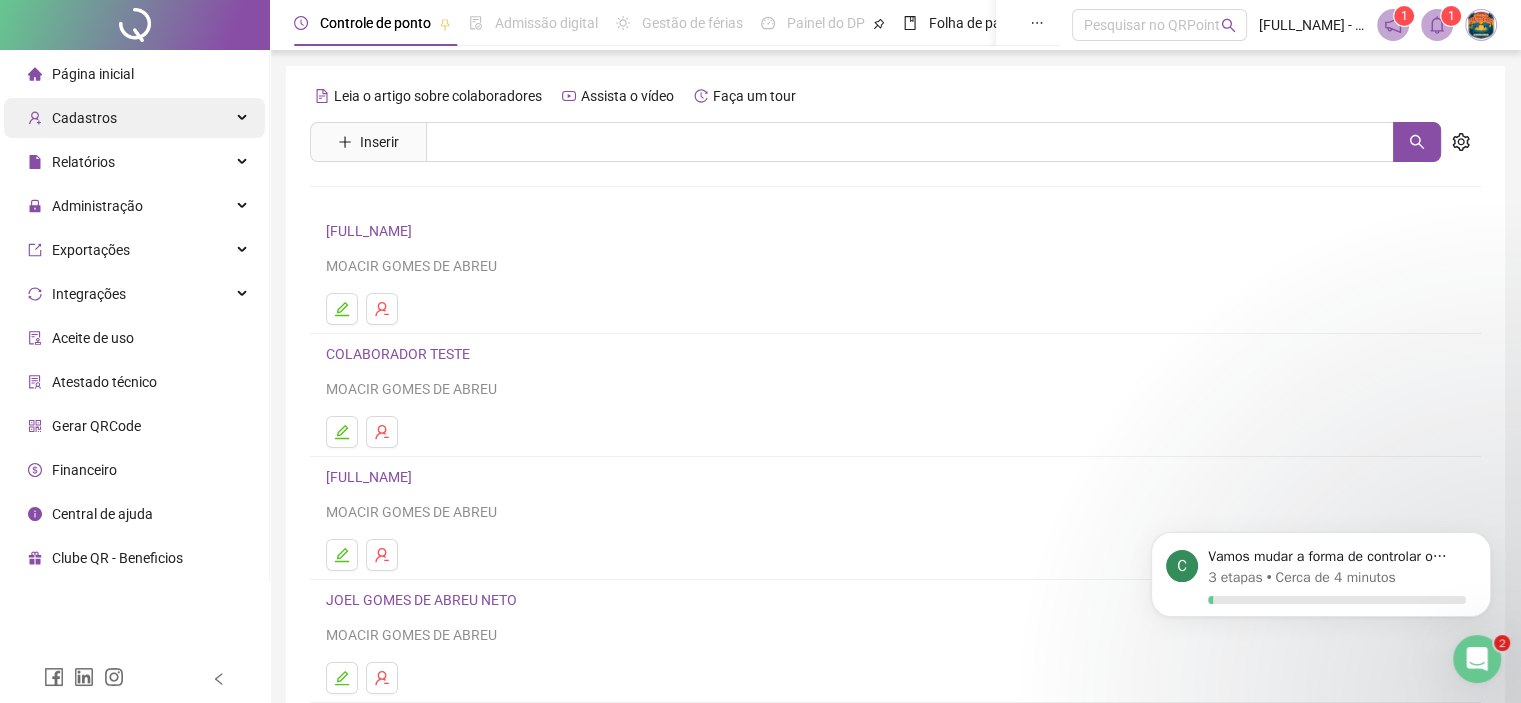 click on "Cadastros" at bounding box center (84, 118) 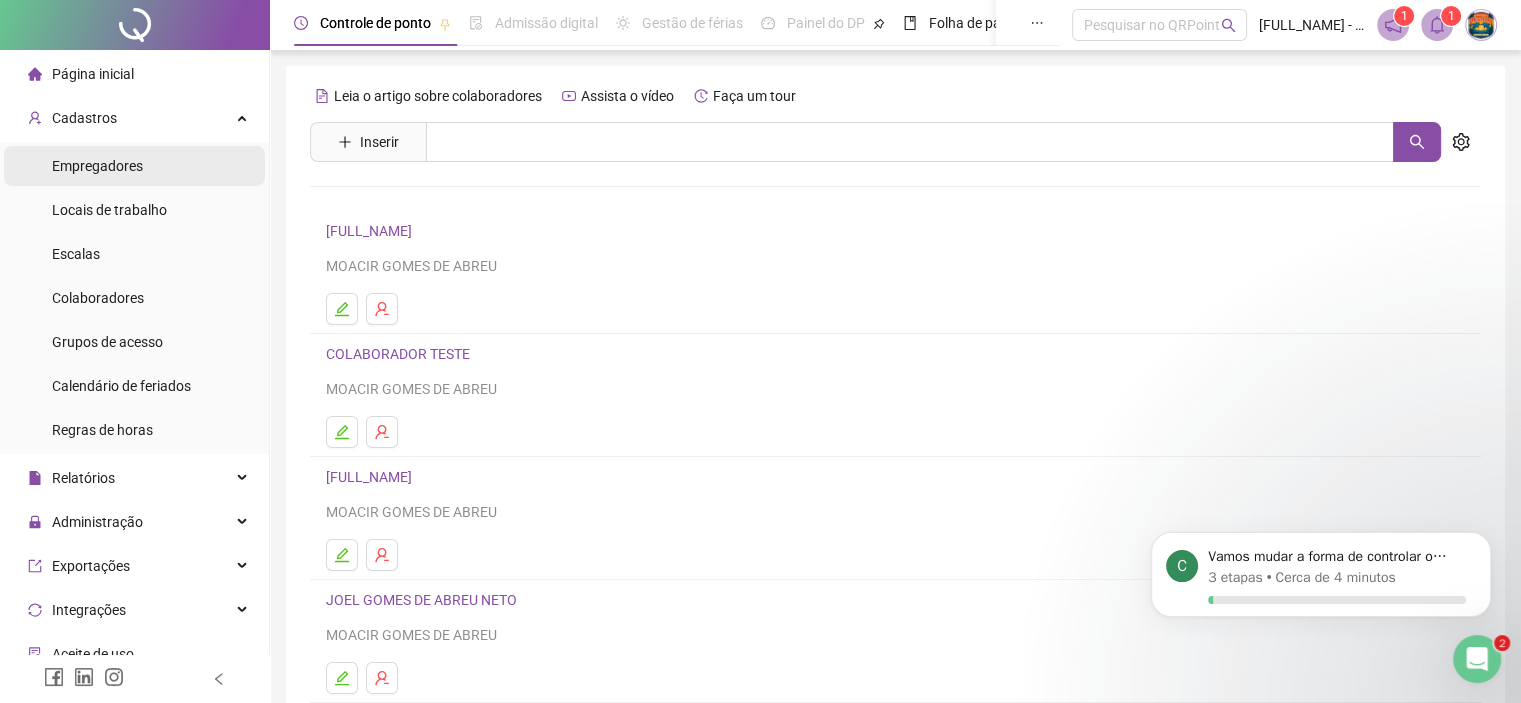 click on "Empregadores" at bounding box center (97, 166) 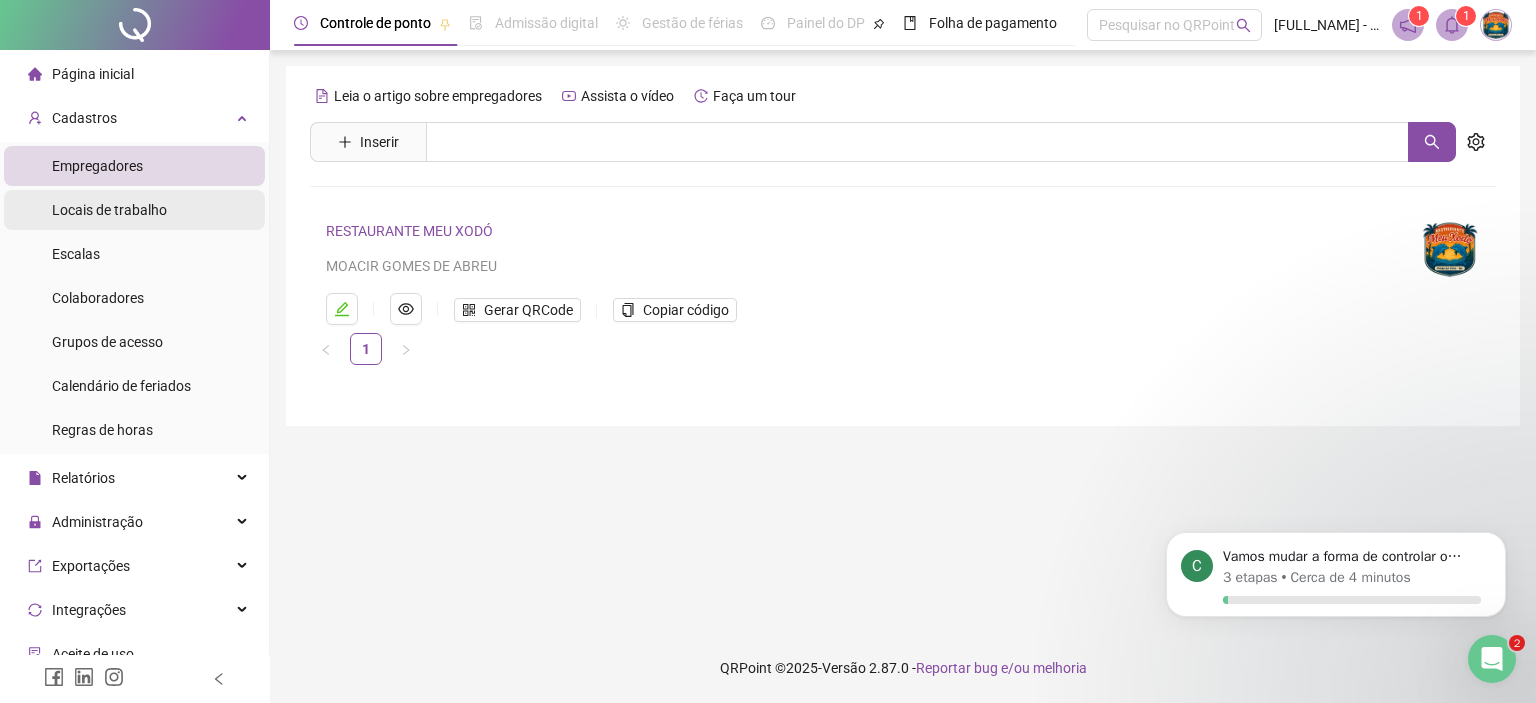 click on "Locais de trabalho" at bounding box center [109, 210] 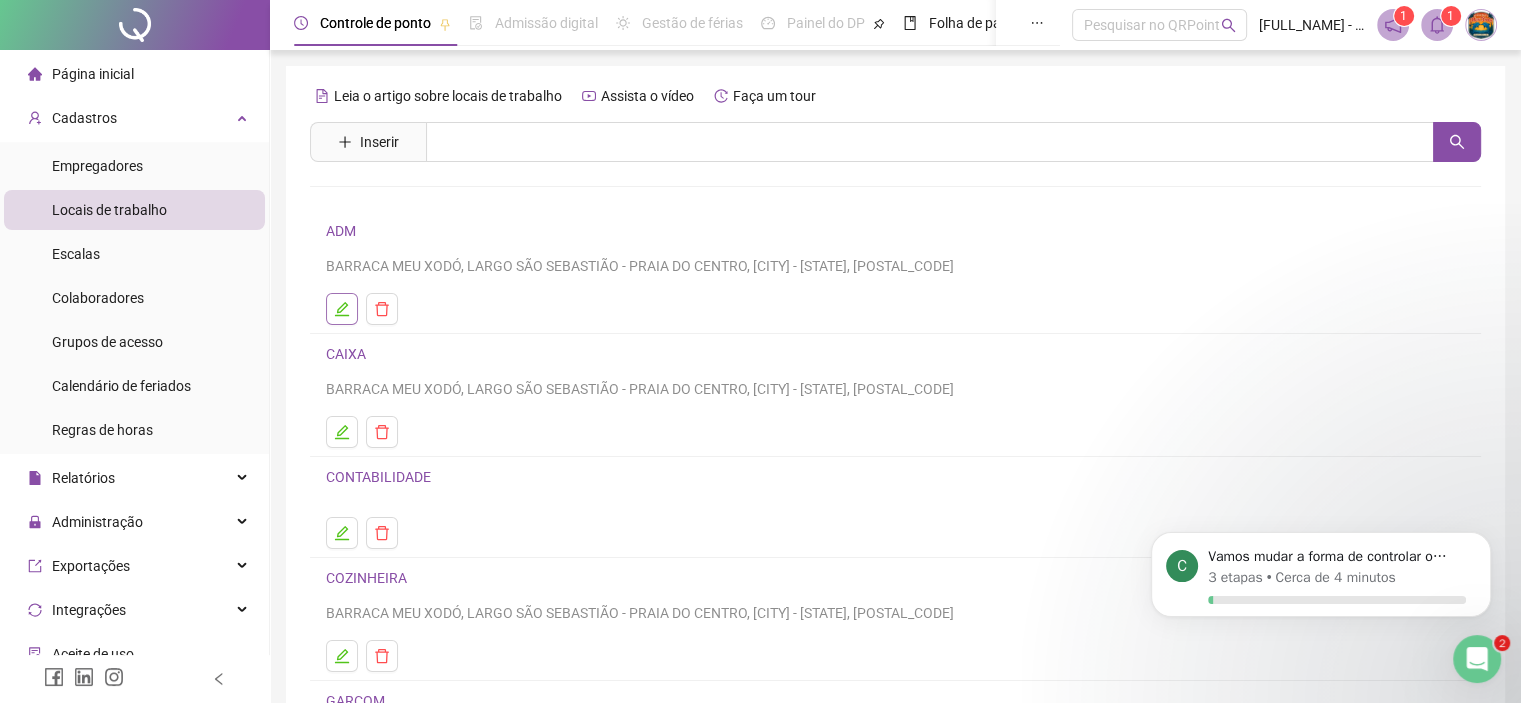 scroll, scrollTop: 243, scrollLeft: 0, axis: vertical 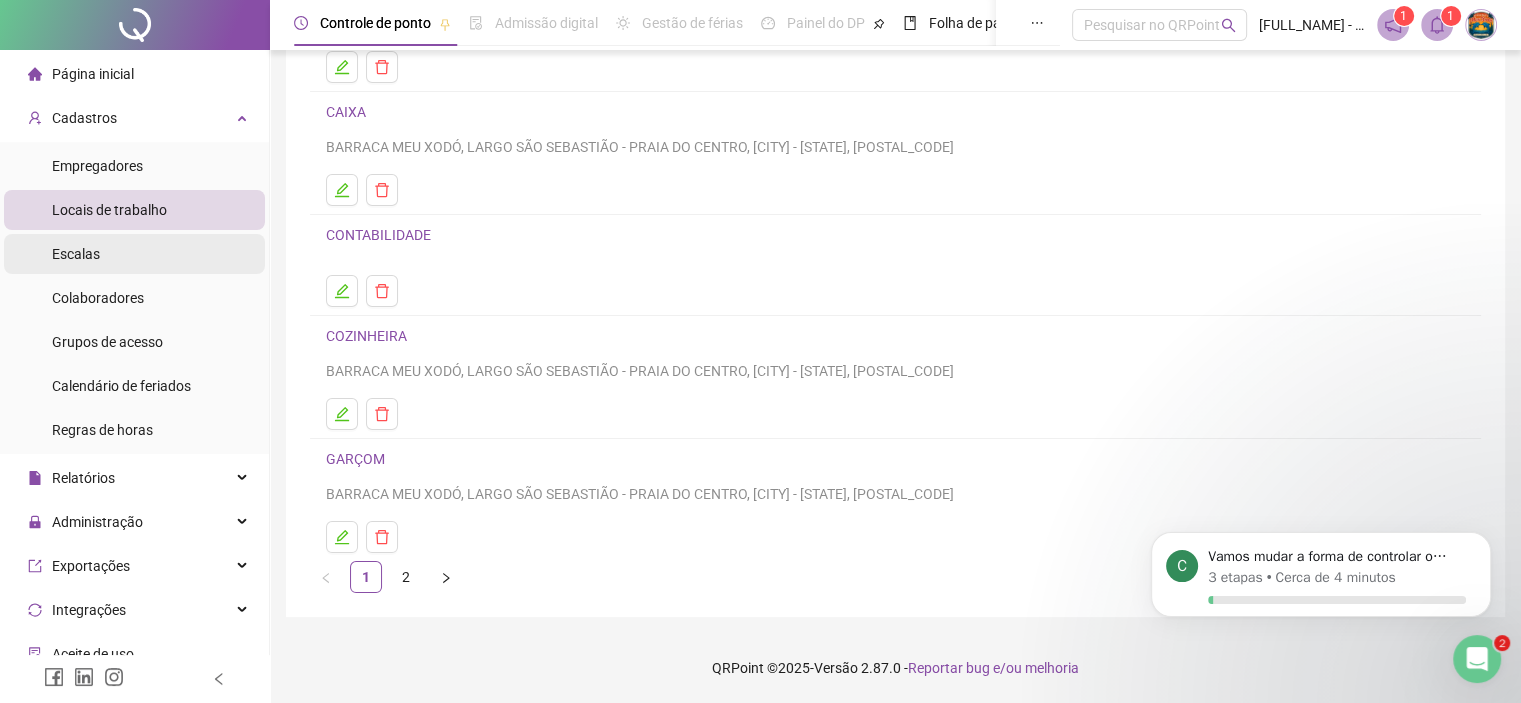 click on "Escalas" at bounding box center [134, 254] 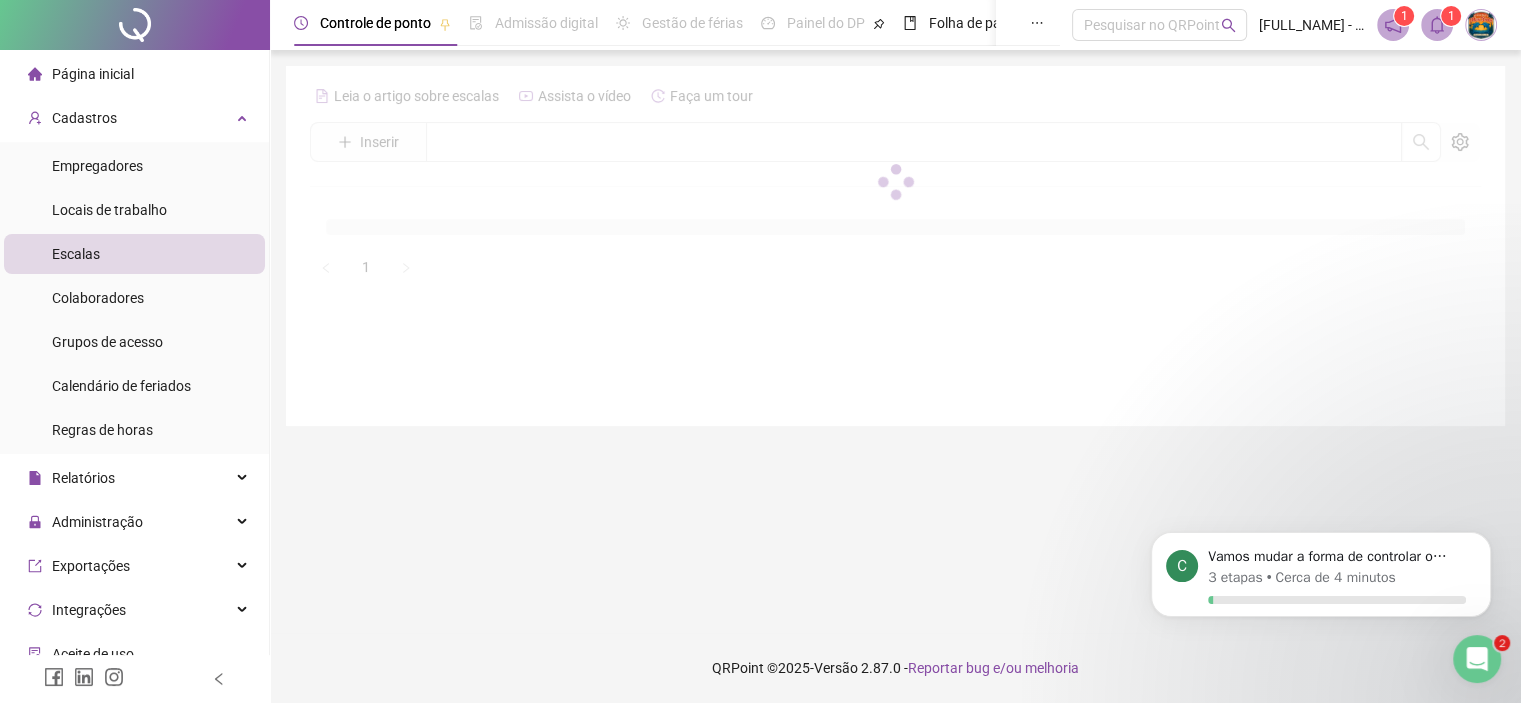 scroll, scrollTop: 0, scrollLeft: 0, axis: both 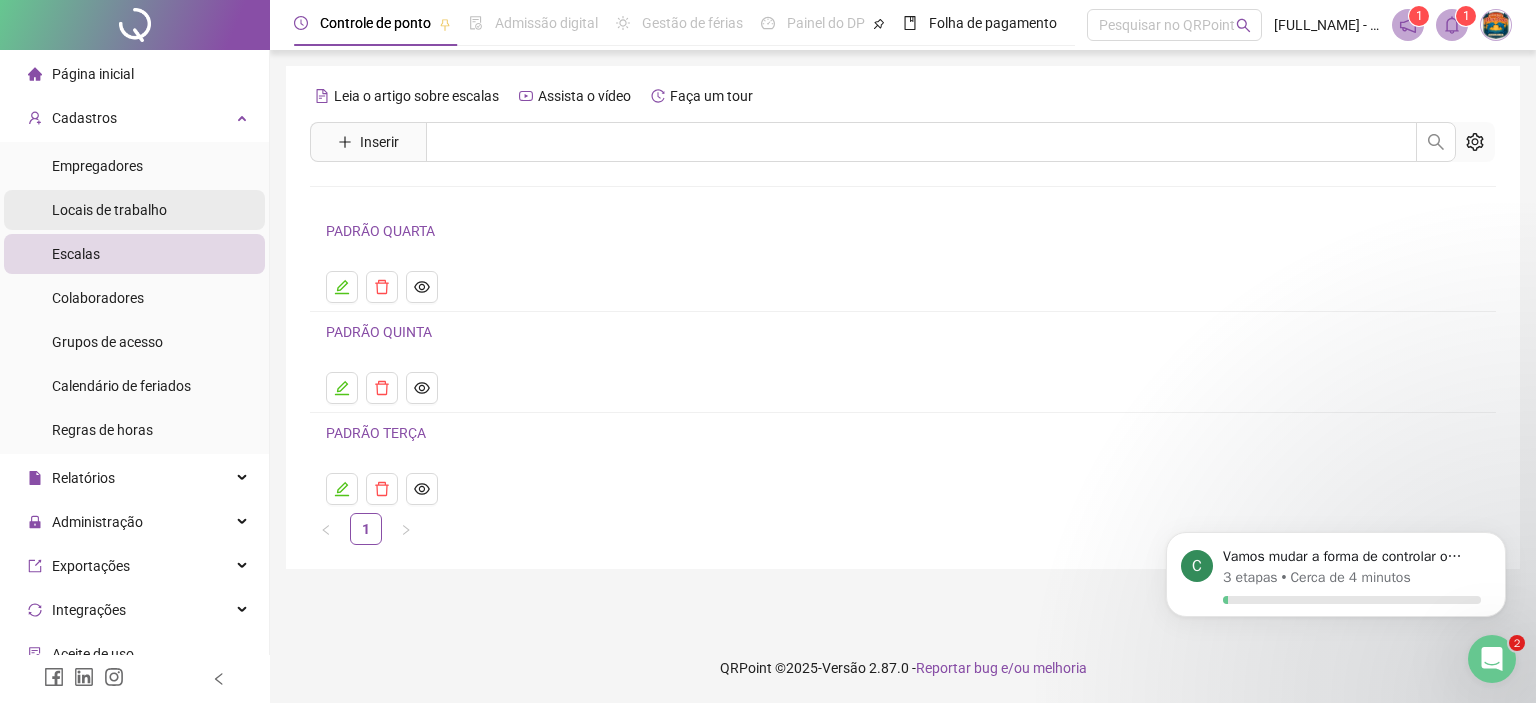 click on "Locais de trabalho" at bounding box center (109, 210) 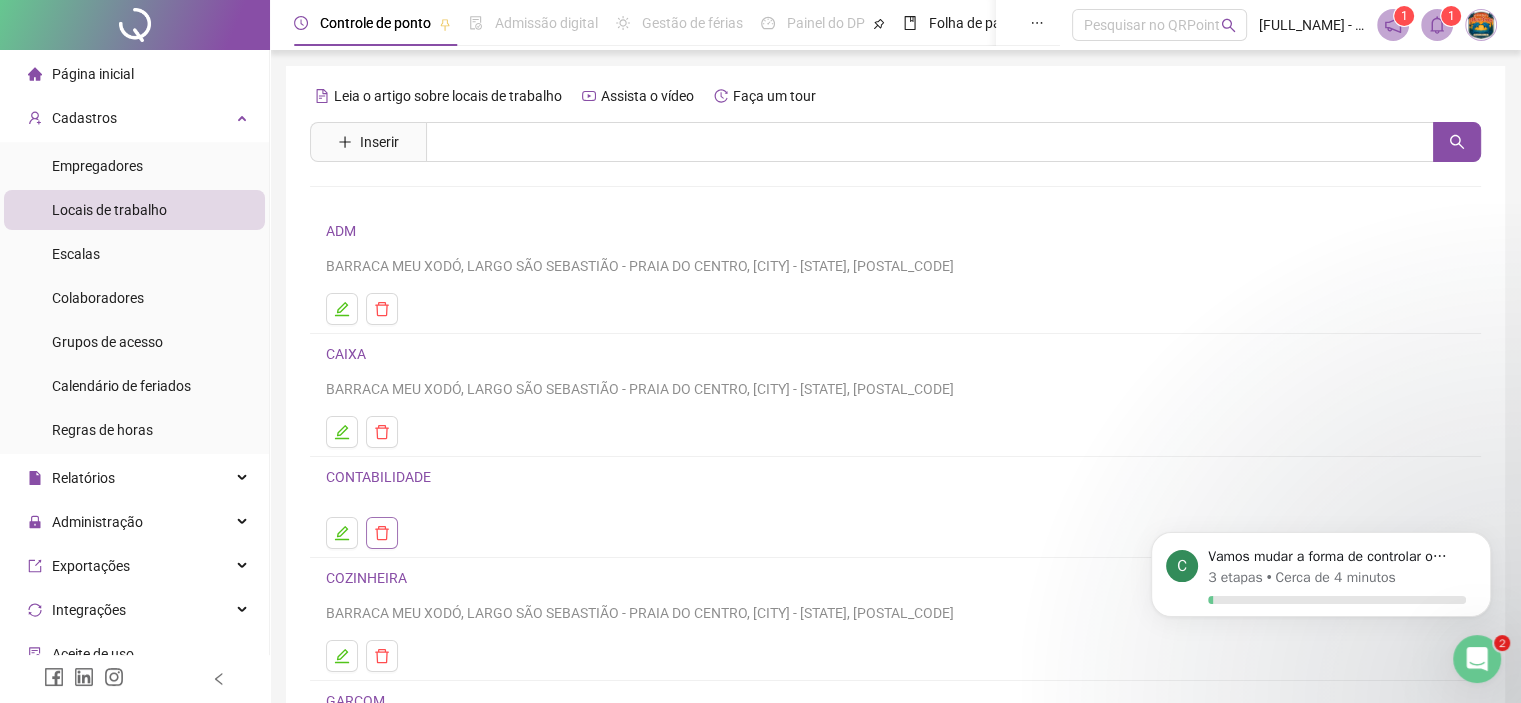 click 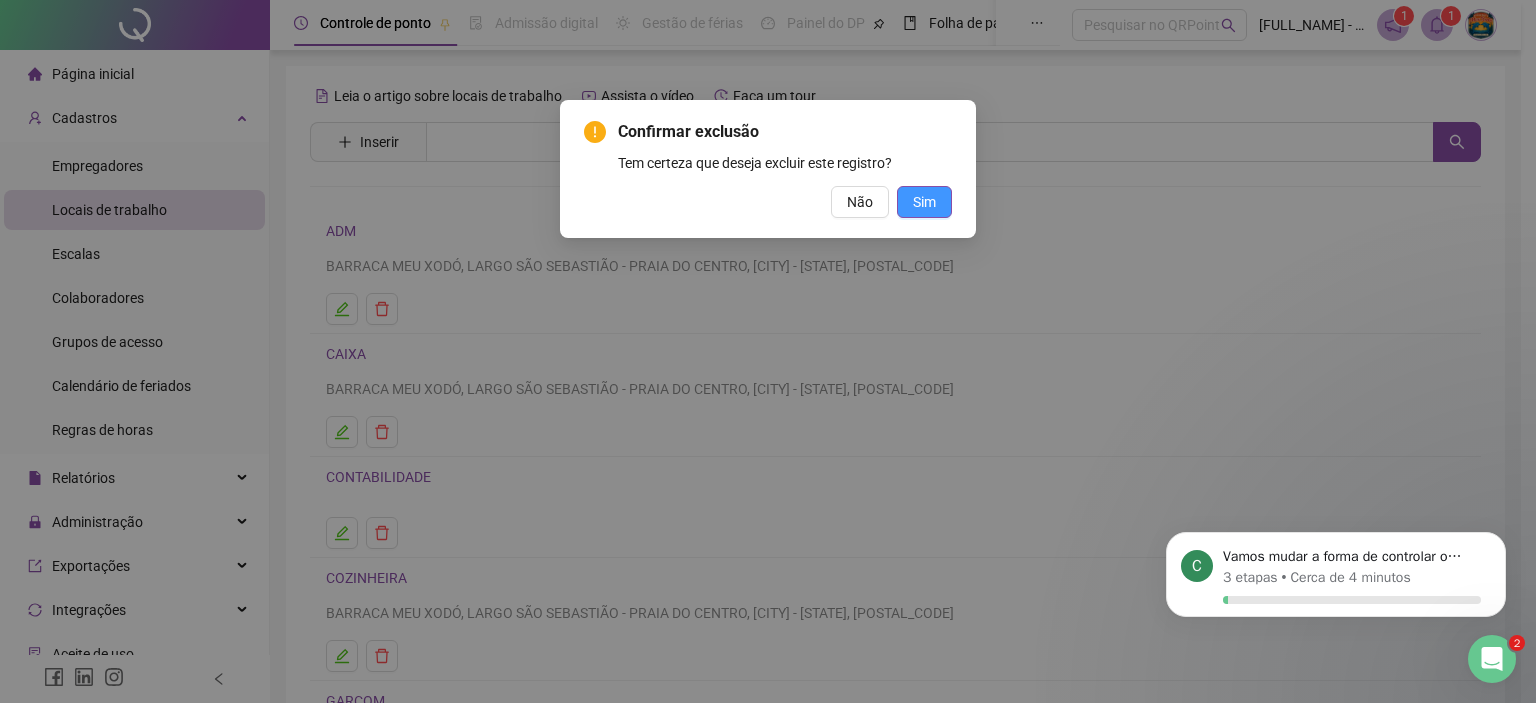 click on "Sim" at bounding box center (924, 202) 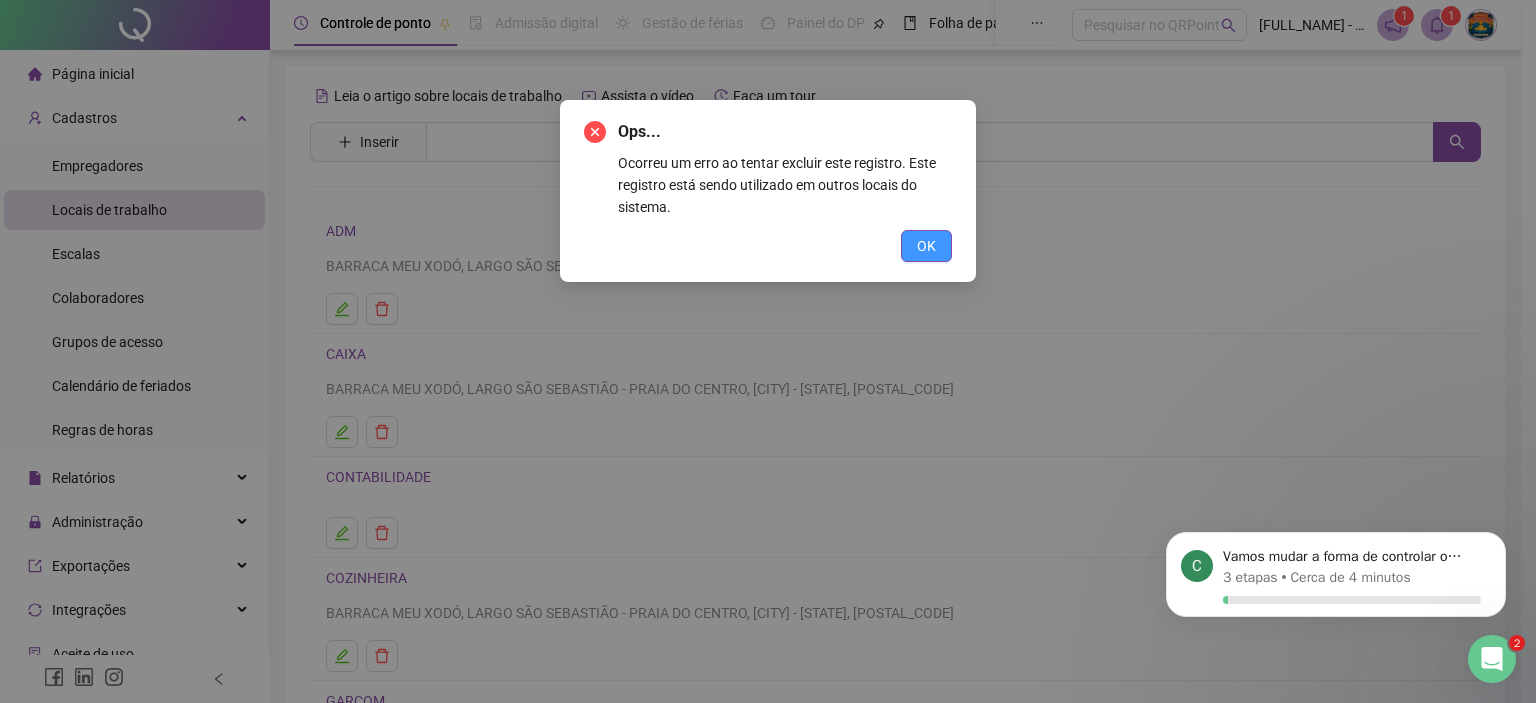click on "OK" at bounding box center (926, 246) 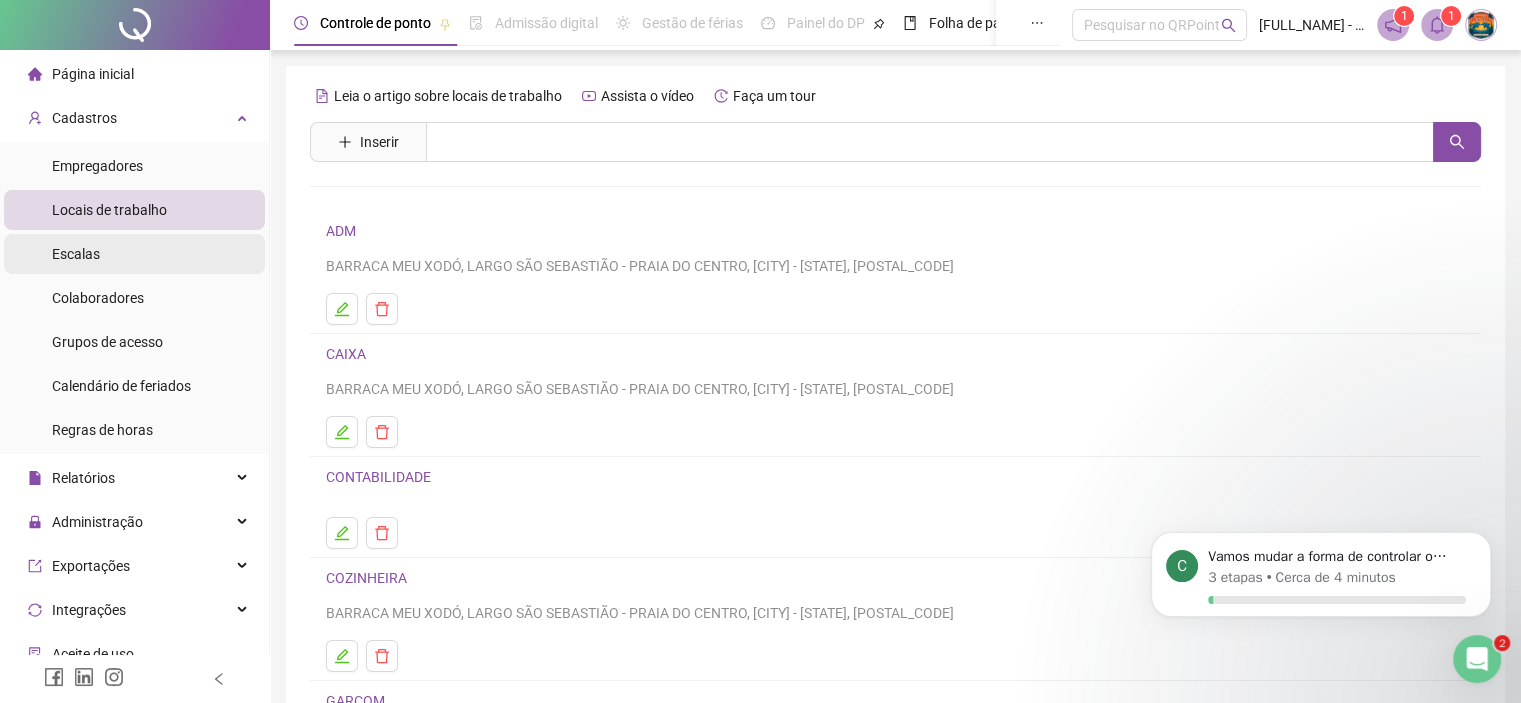 click on "Escalas" at bounding box center [134, 254] 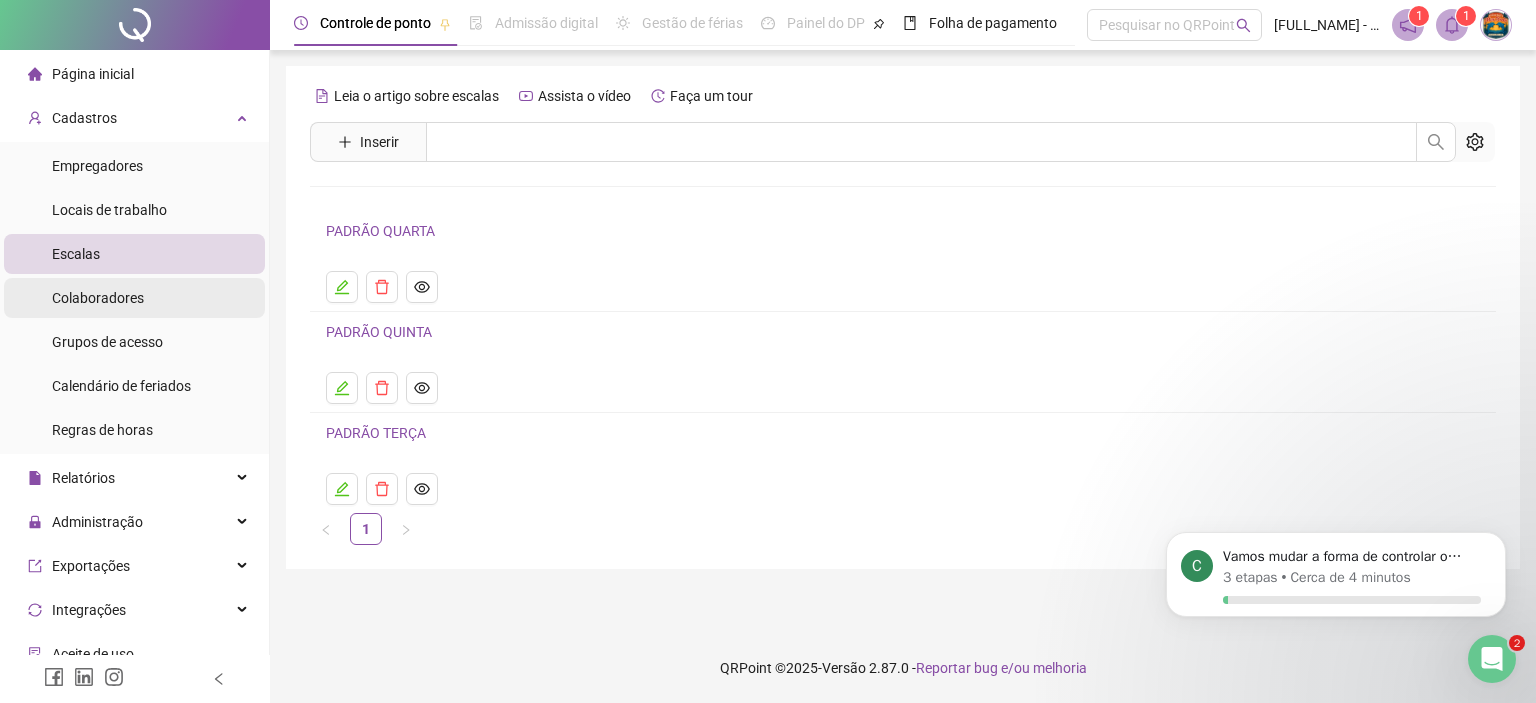 click on "Colaboradores" at bounding box center [98, 298] 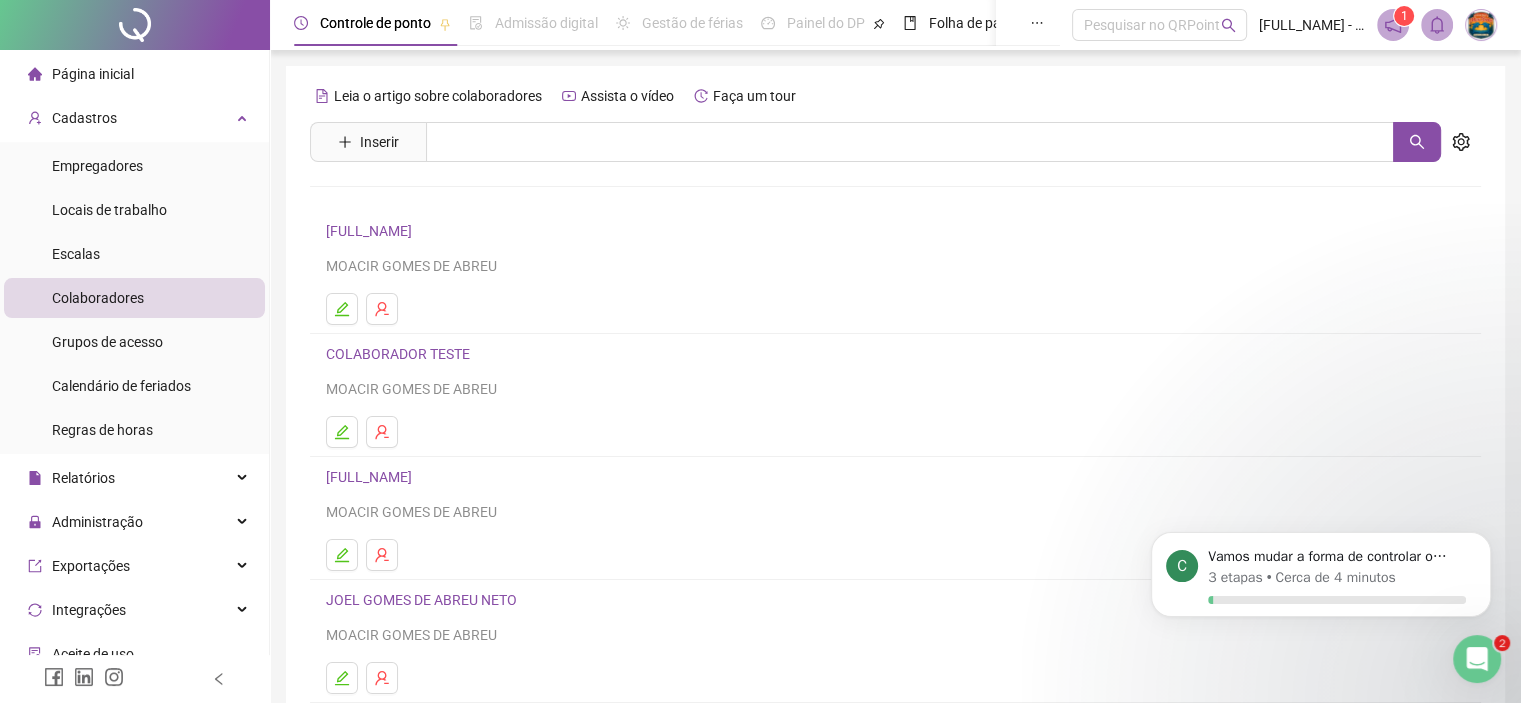scroll, scrollTop: 264, scrollLeft: 0, axis: vertical 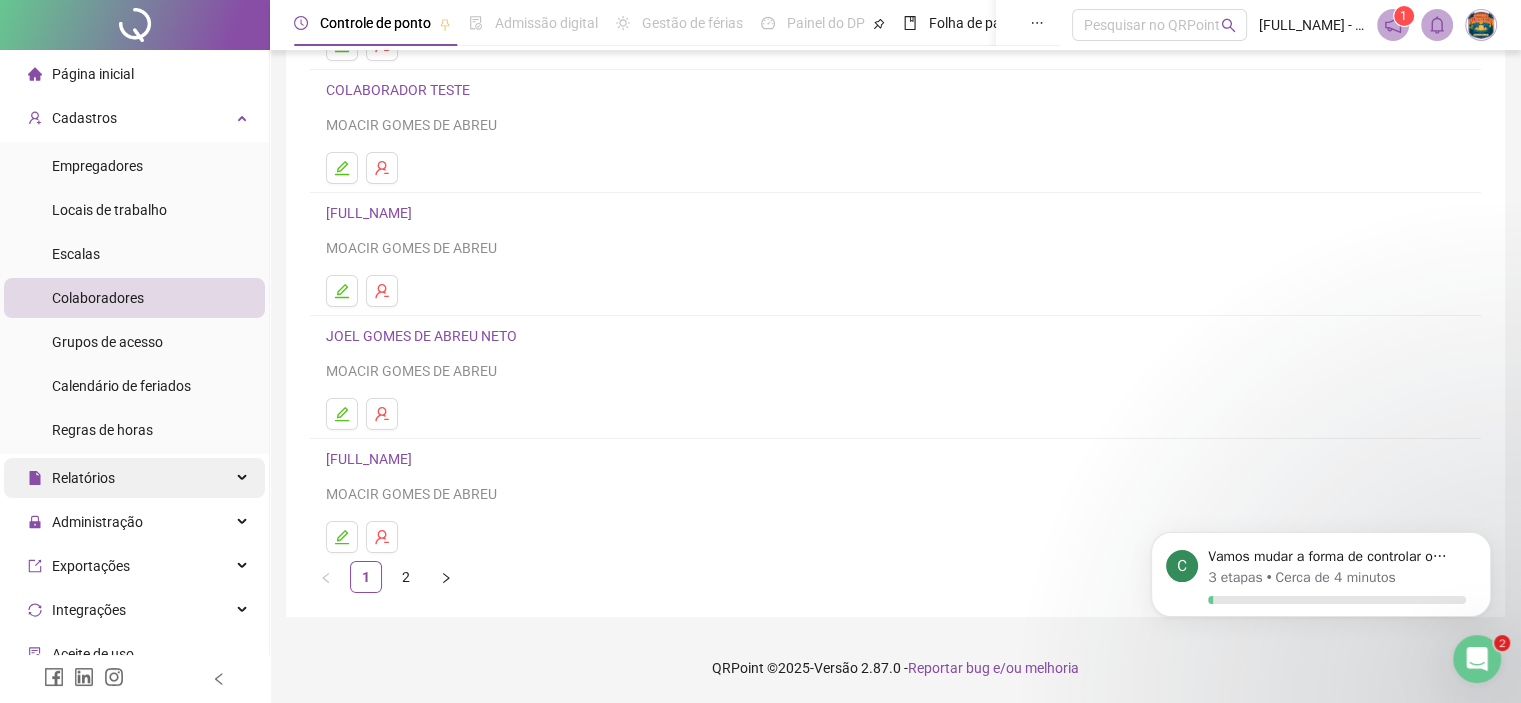 click on "Relatórios" at bounding box center (83, 478) 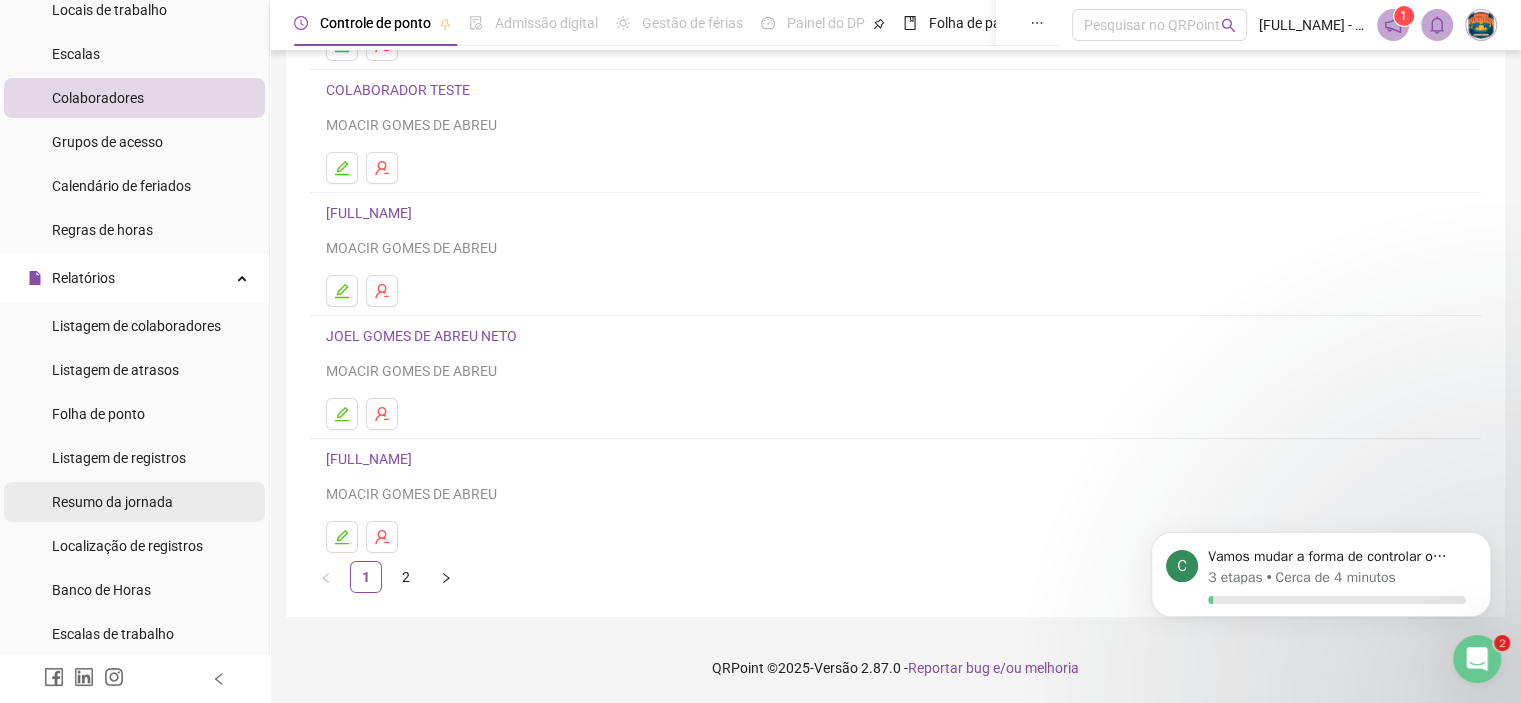 scroll, scrollTop: 599, scrollLeft: 0, axis: vertical 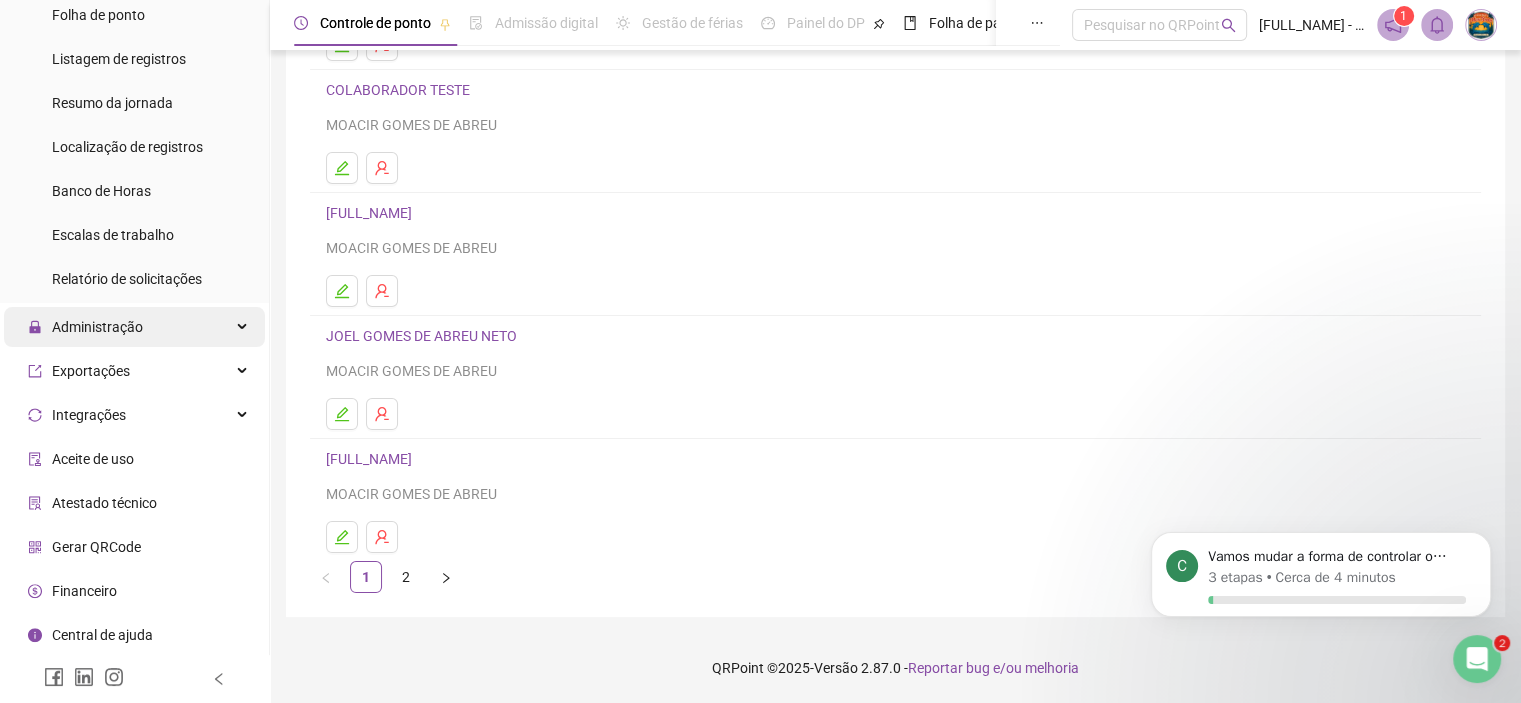 click on "Administração" at bounding box center (85, 327) 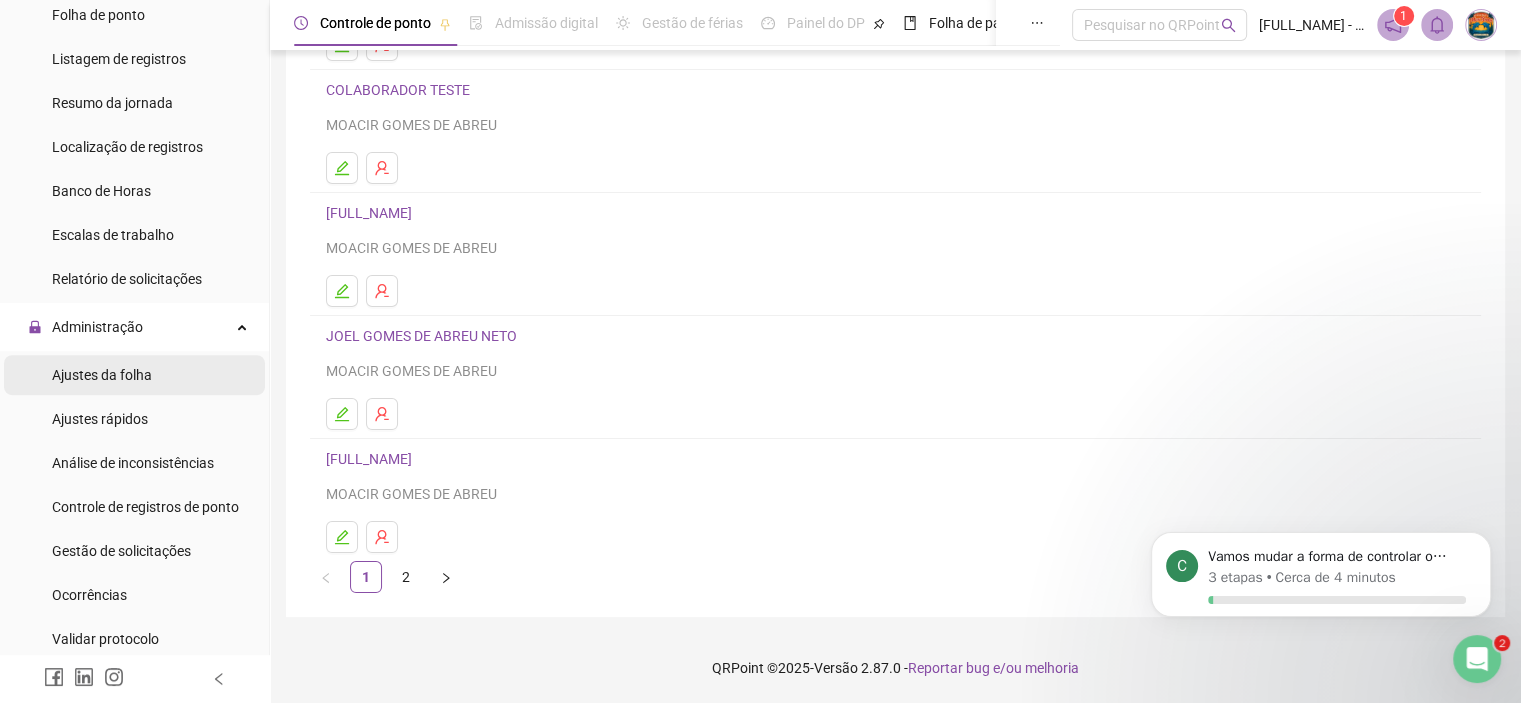 click on "Ajustes da folha" at bounding box center [102, 375] 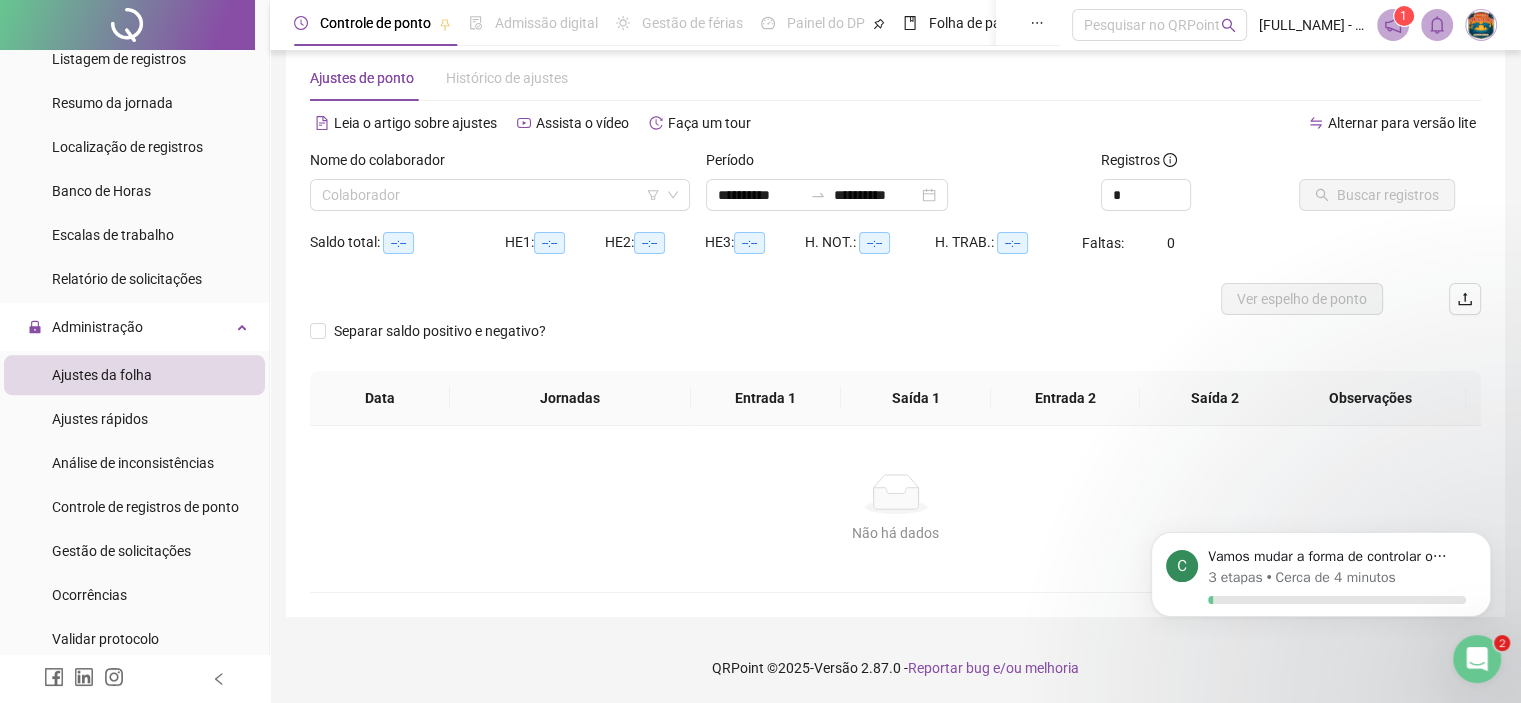 scroll, scrollTop: 34, scrollLeft: 0, axis: vertical 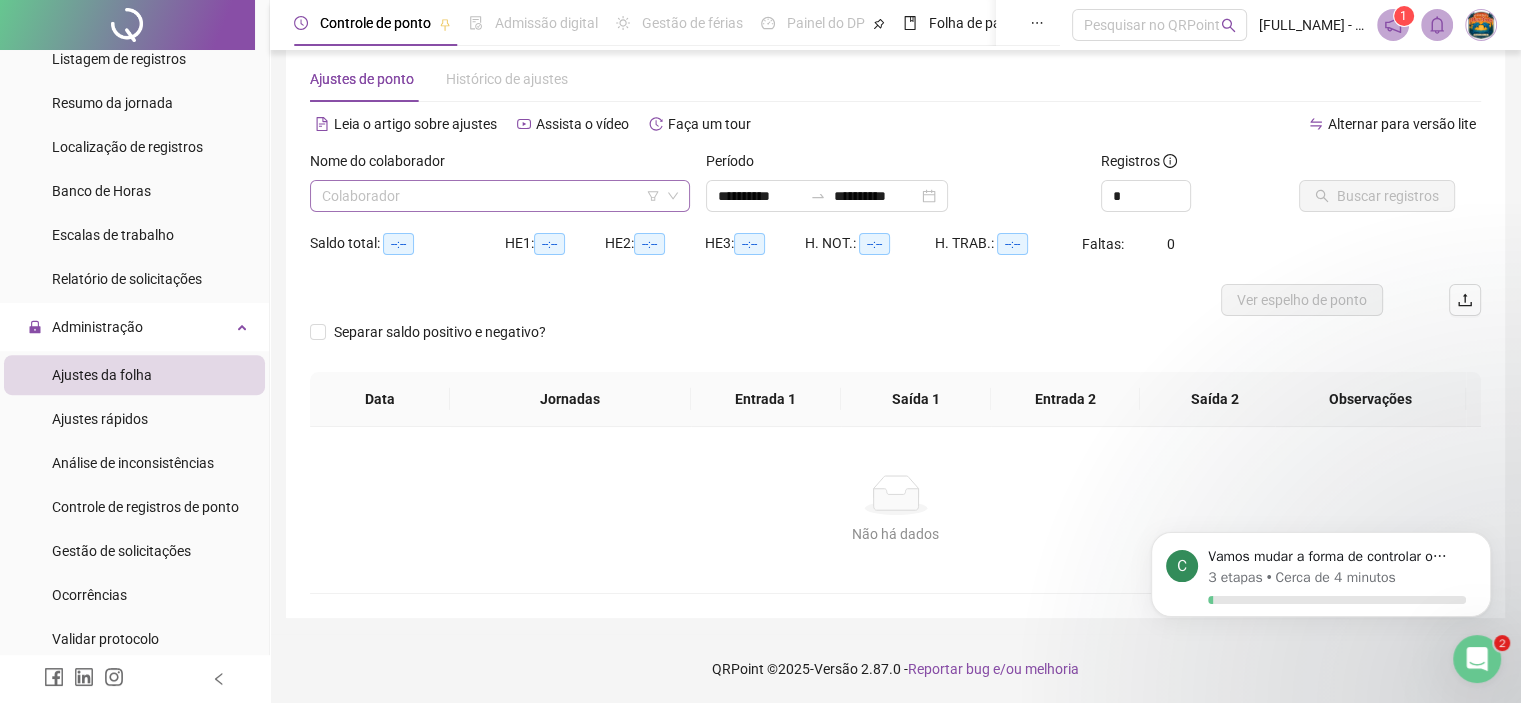 click at bounding box center (494, 196) 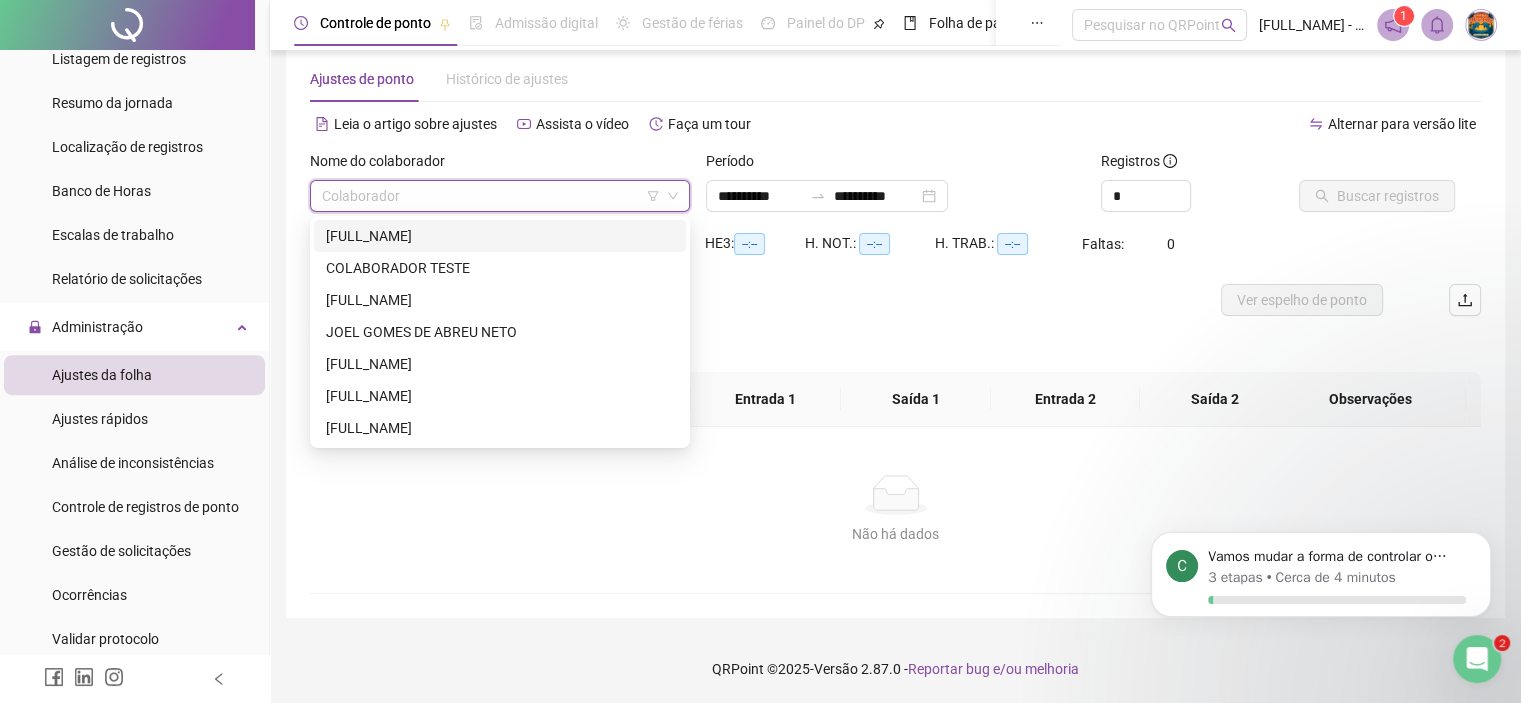 click 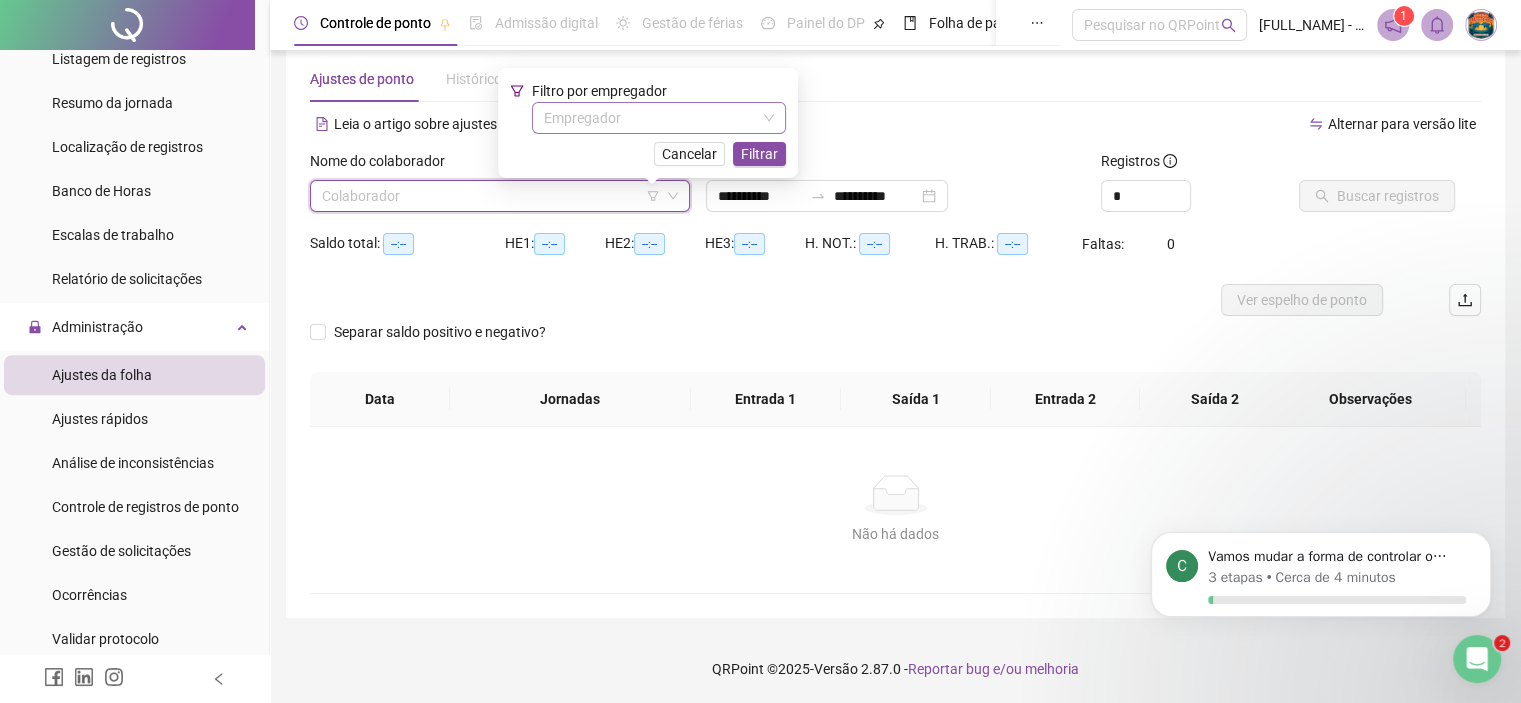click at bounding box center [653, 118] 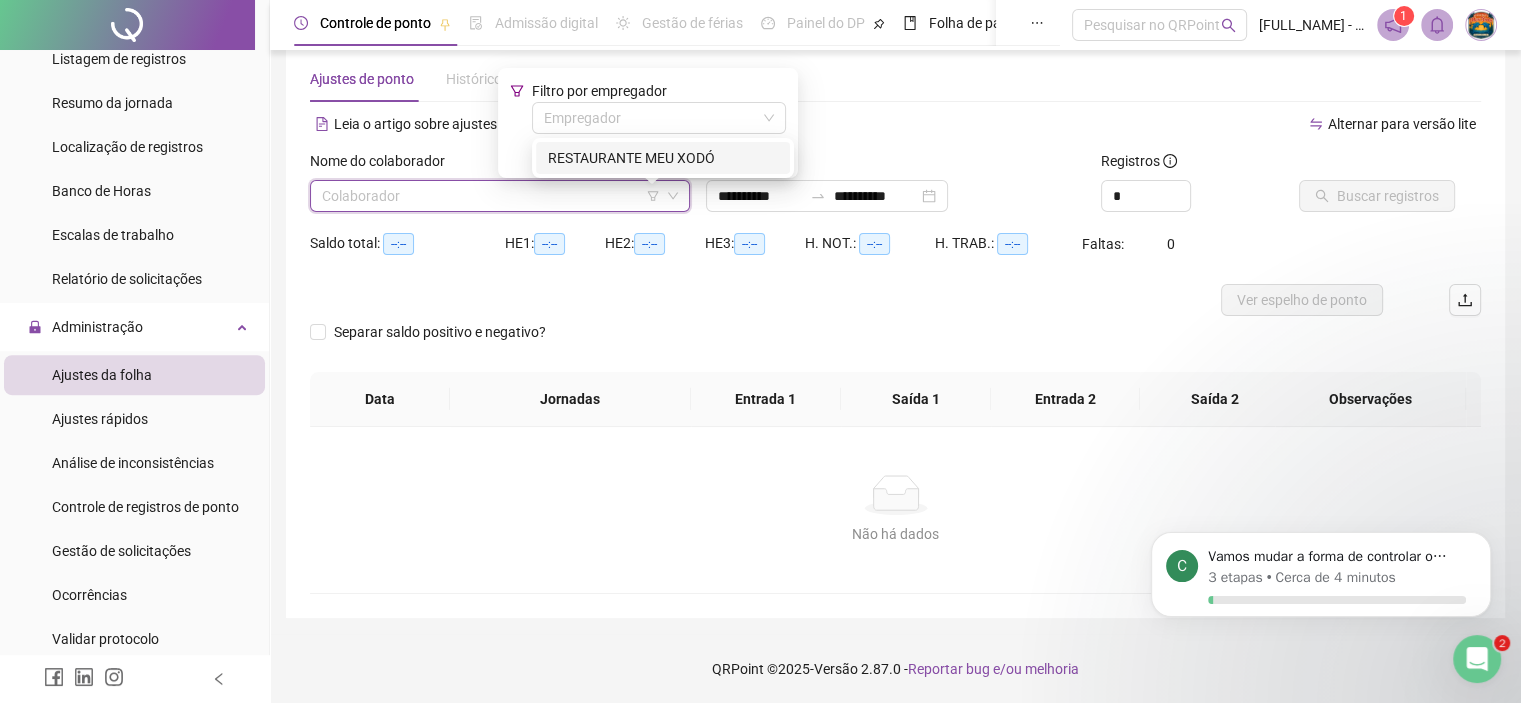 click on "RESTAURANTE MEU XODÓ" at bounding box center (663, 158) 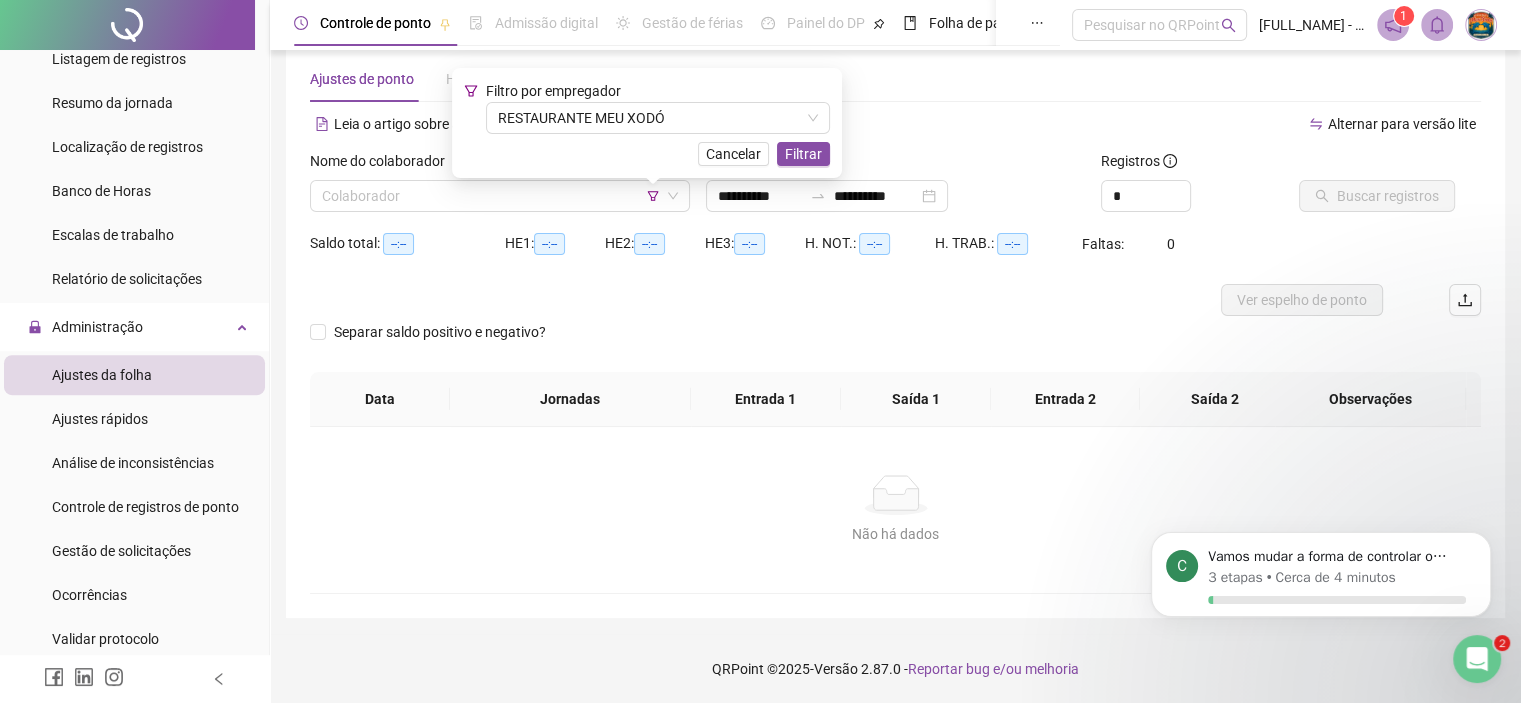 click on "Nome do colaborador Colaborador" at bounding box center (500, 189) 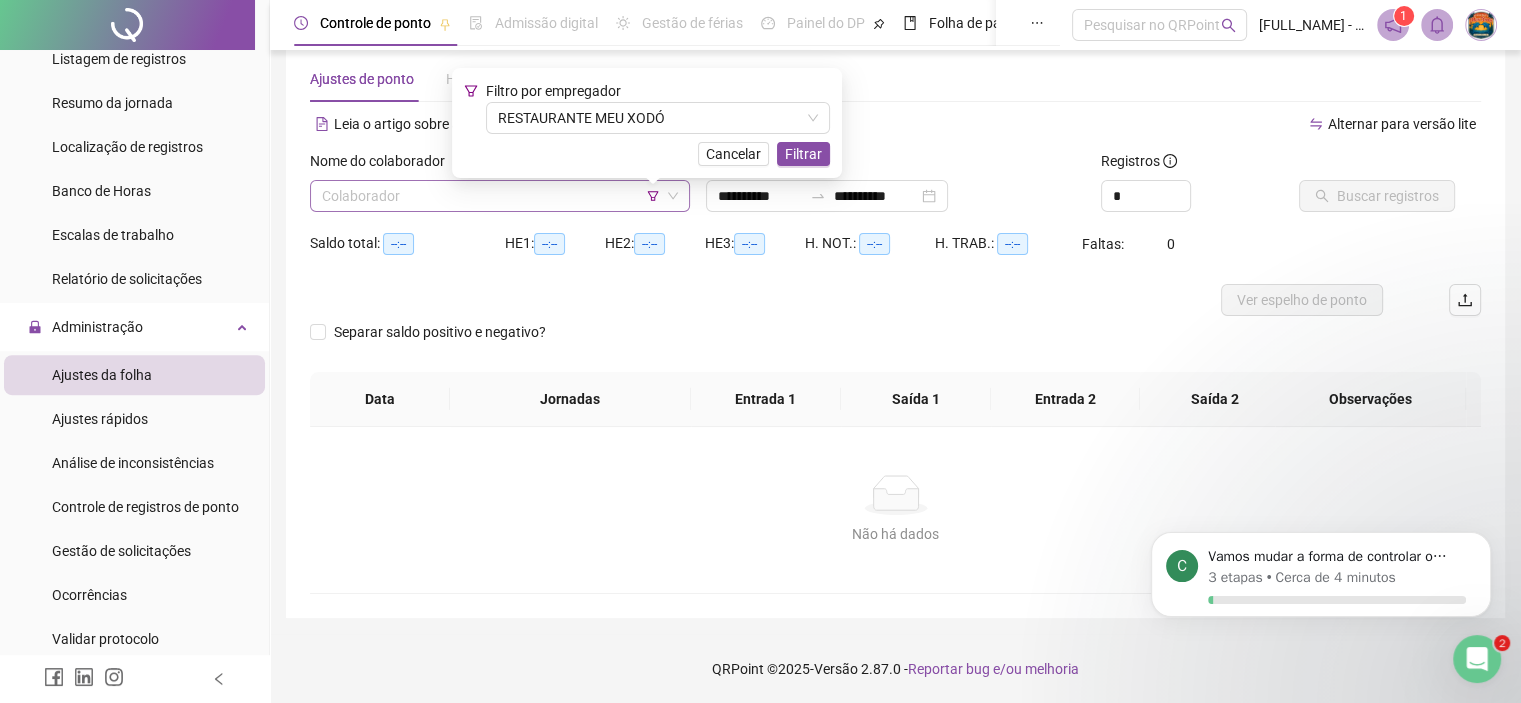 click at bounding box center (494, 196) 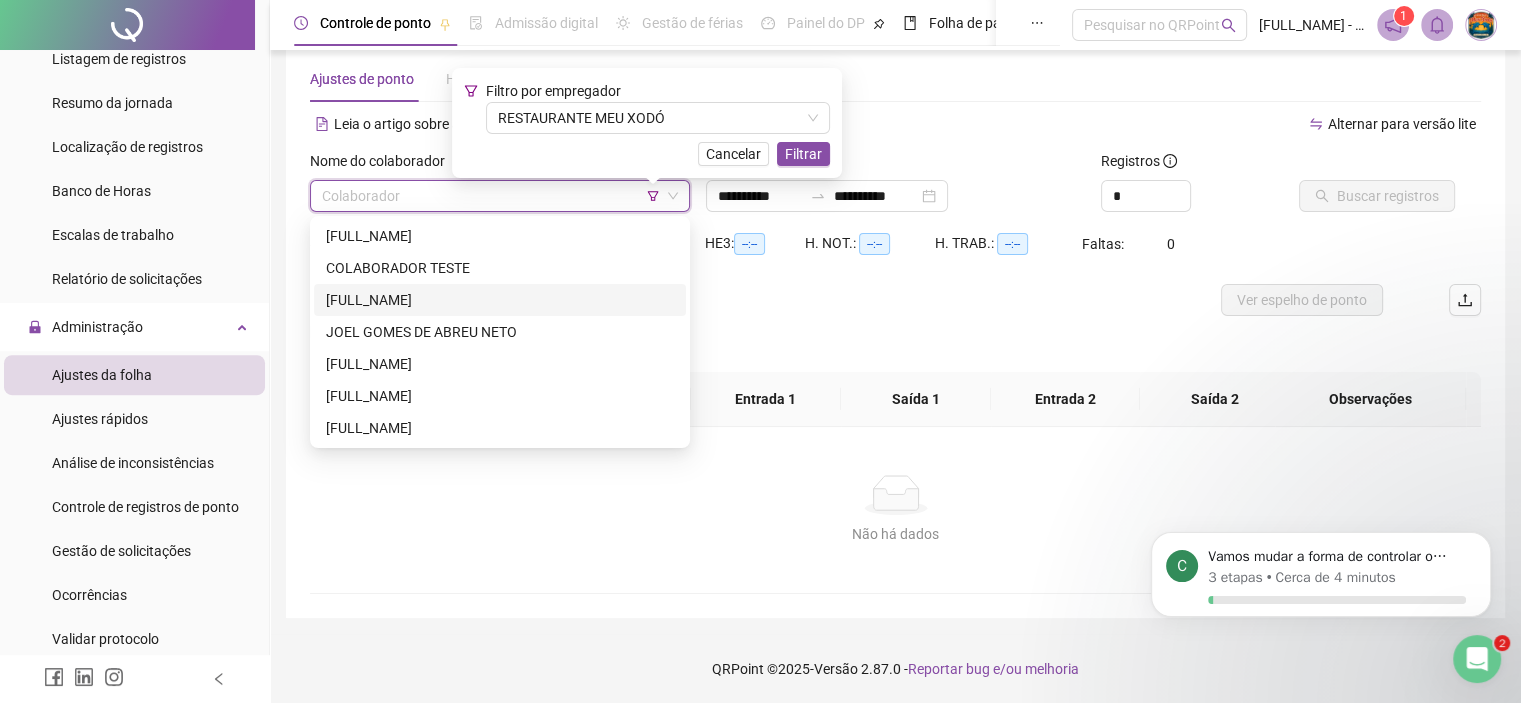 click on "[FIRST] [LAST]" at bounding box center [500, 300] 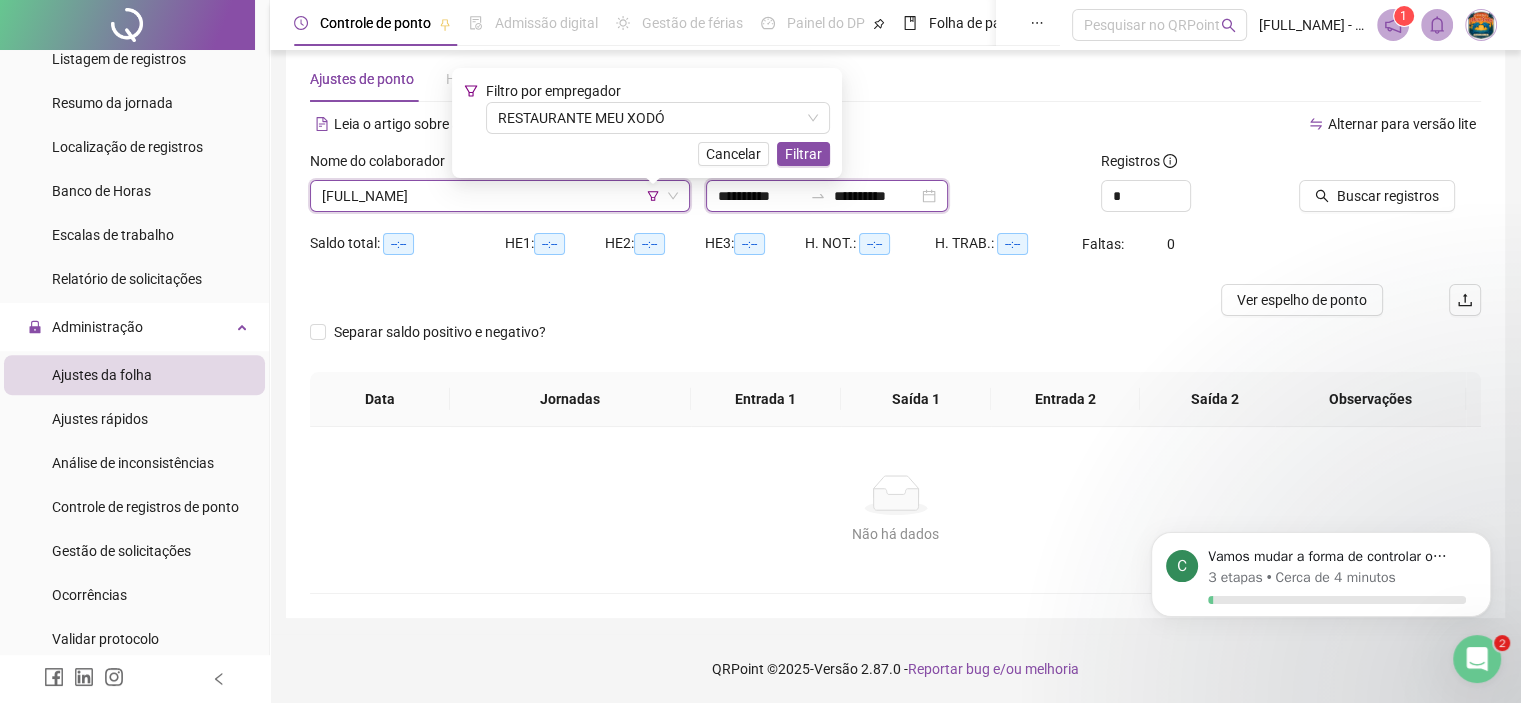 click on "**********" at bounding box center (760, 196) 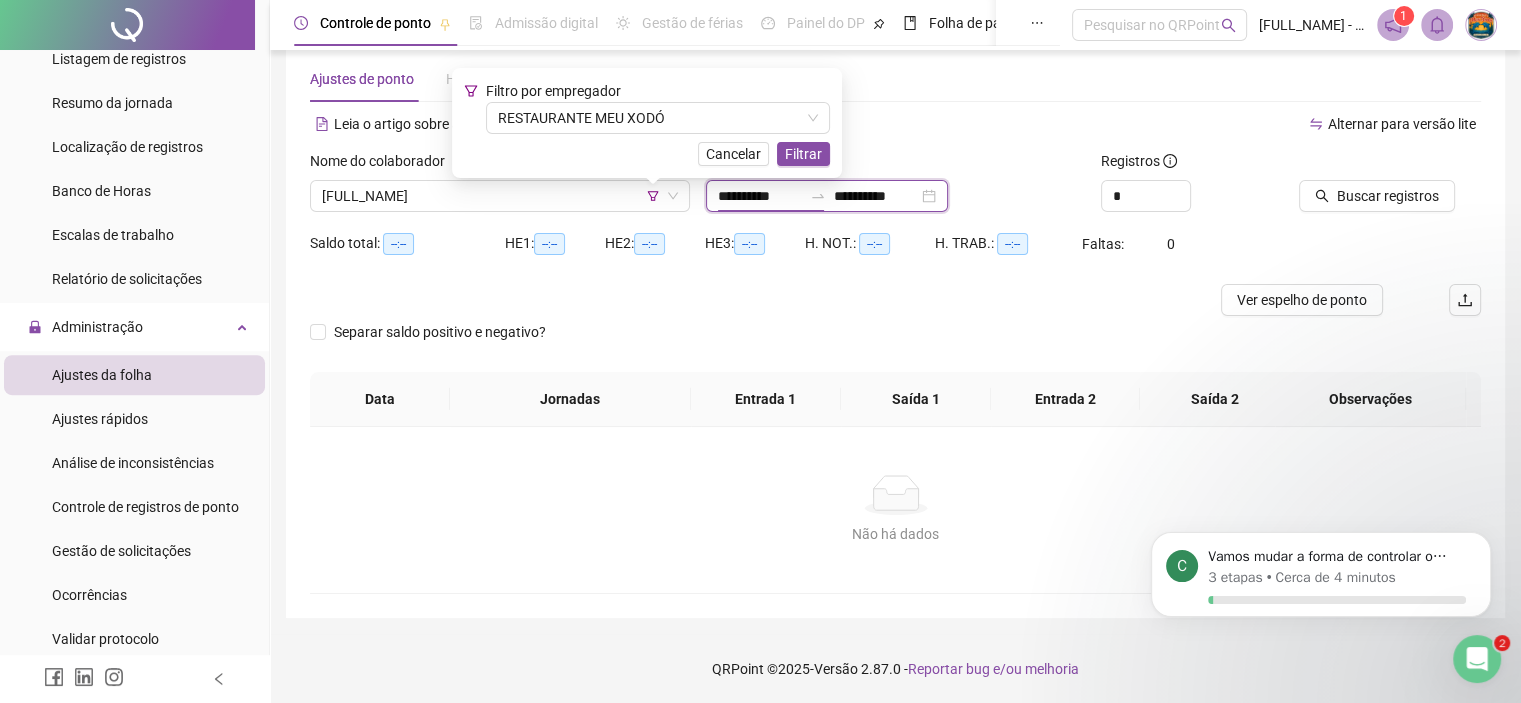 type on "**********" 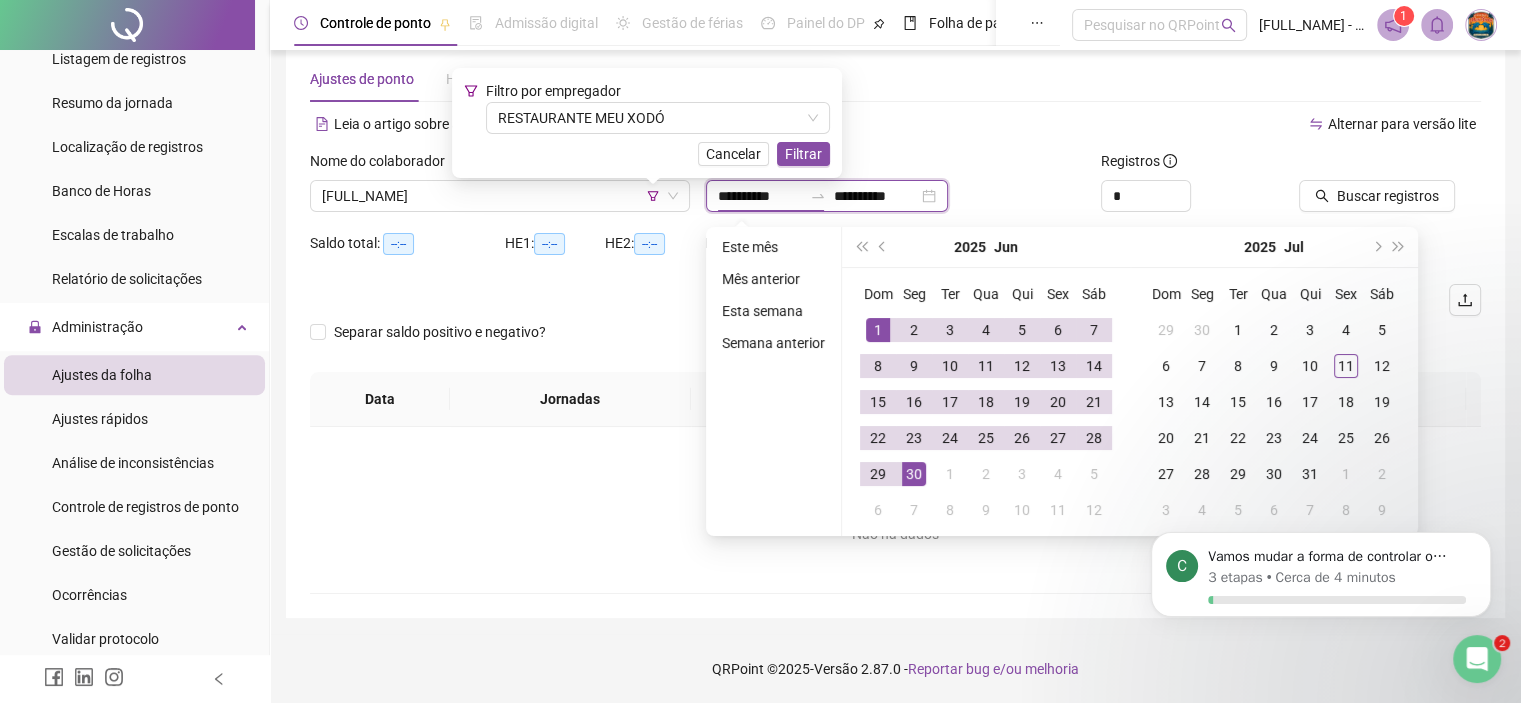 type on "**********" 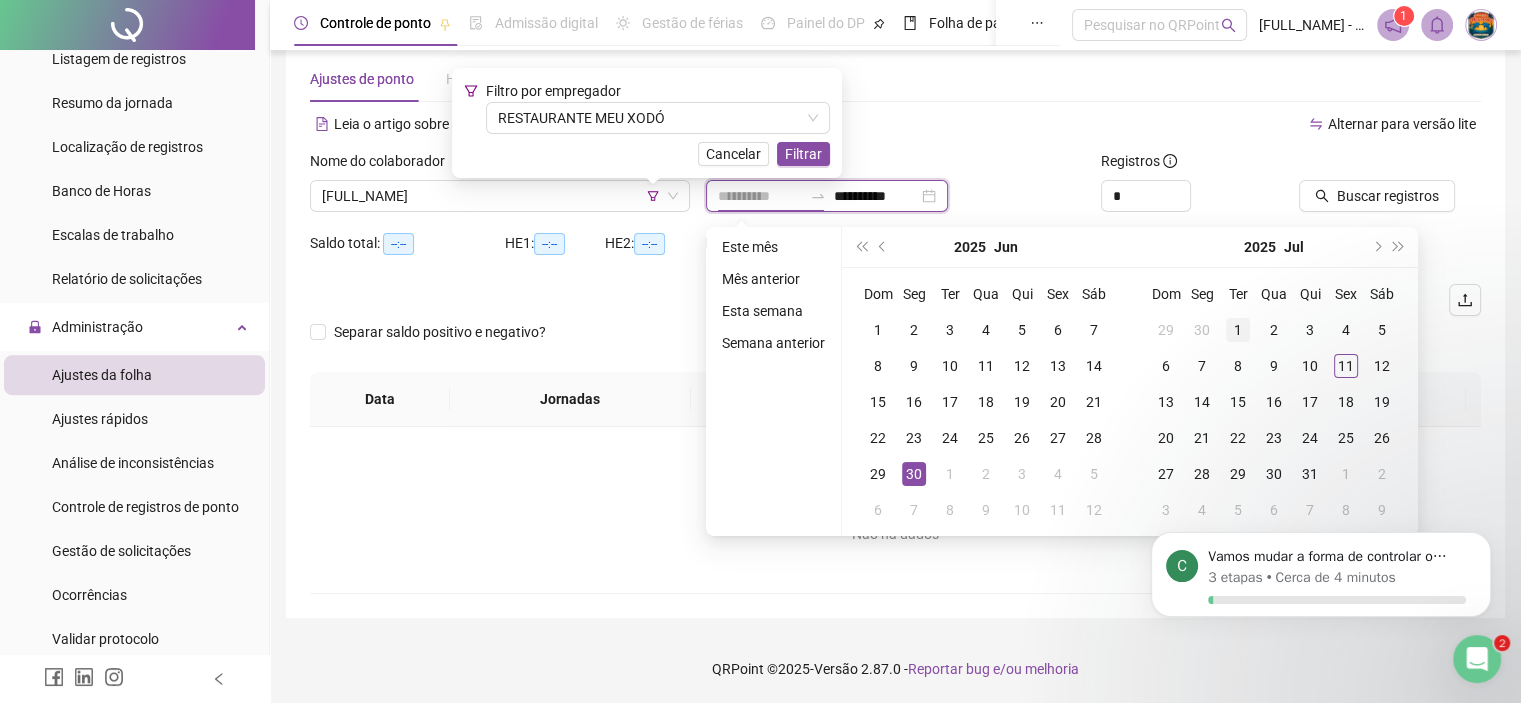 type on "**********" 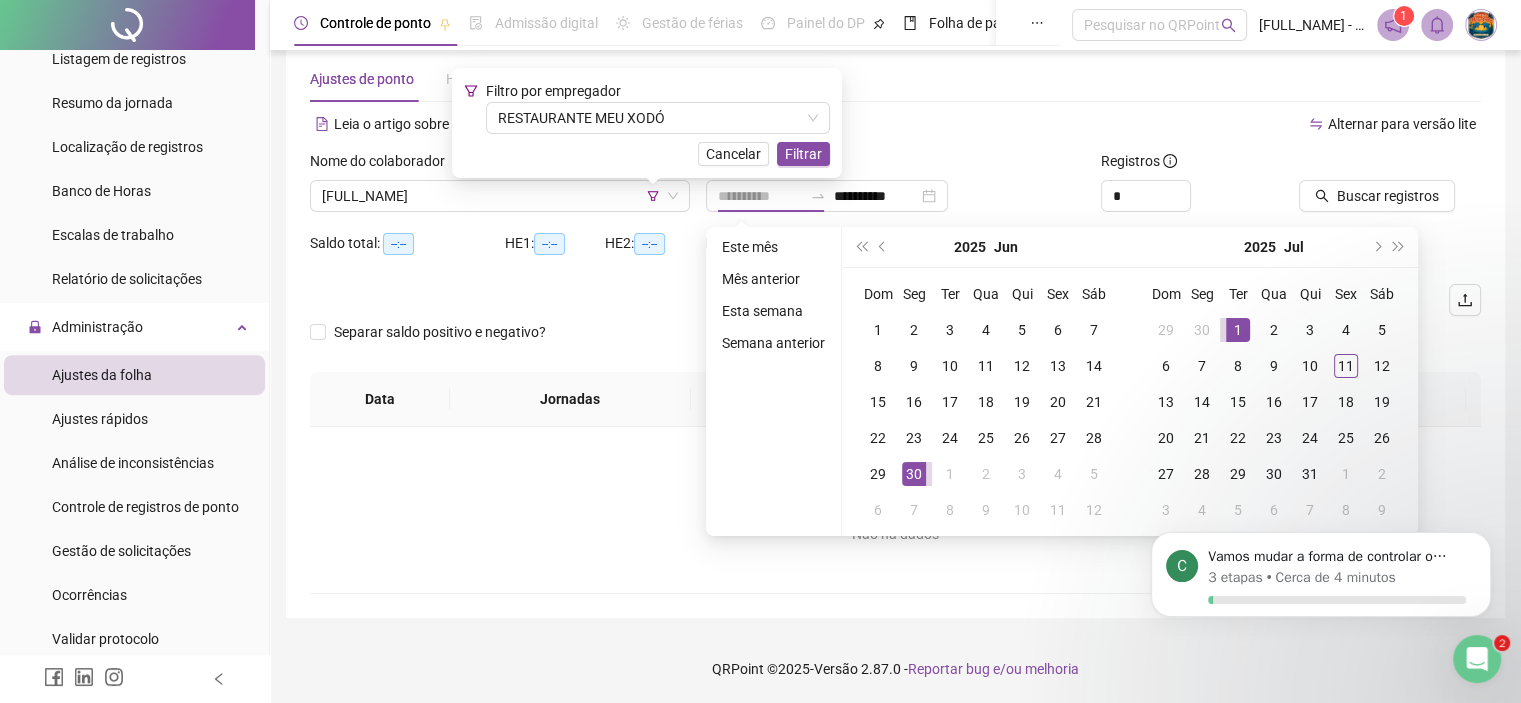 click on "1" at bounding box center (1238, 330) 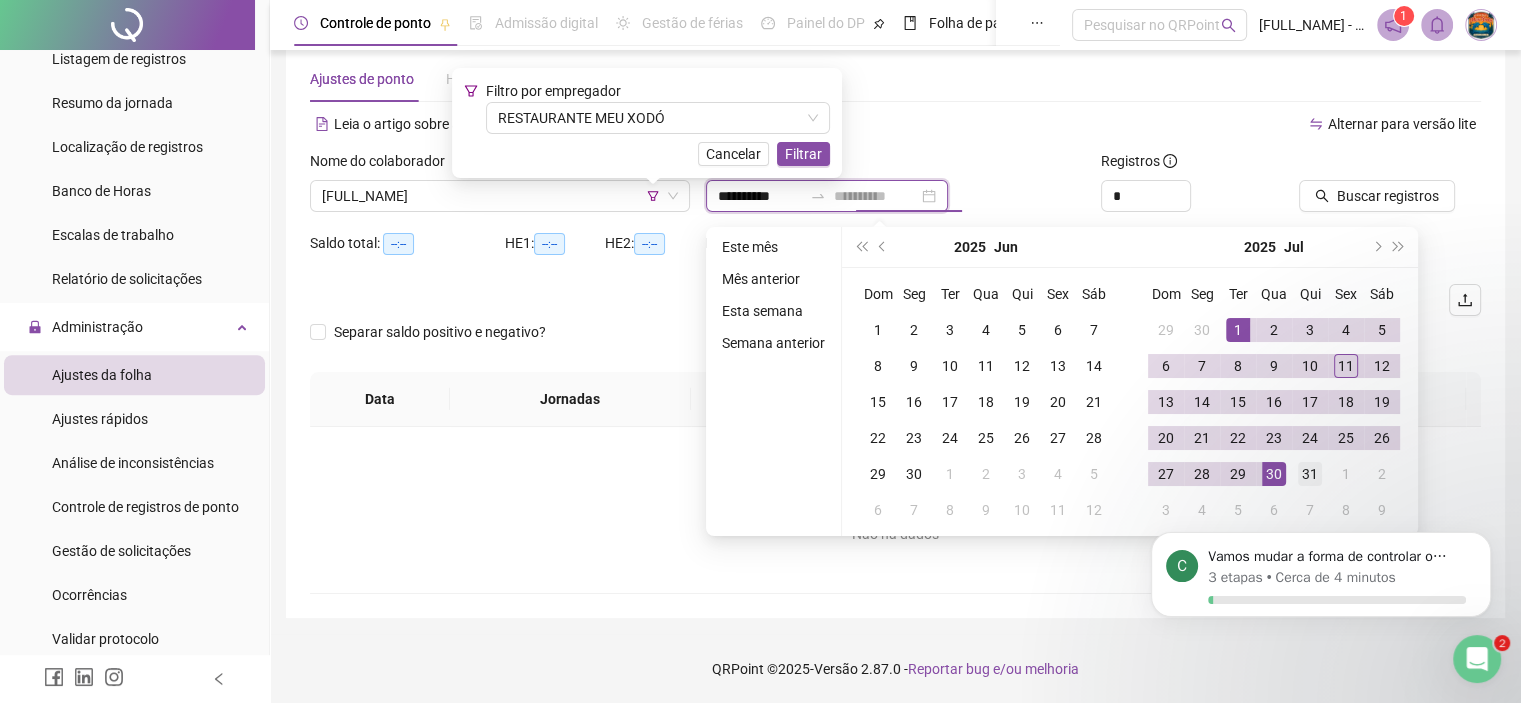 type on "**********" 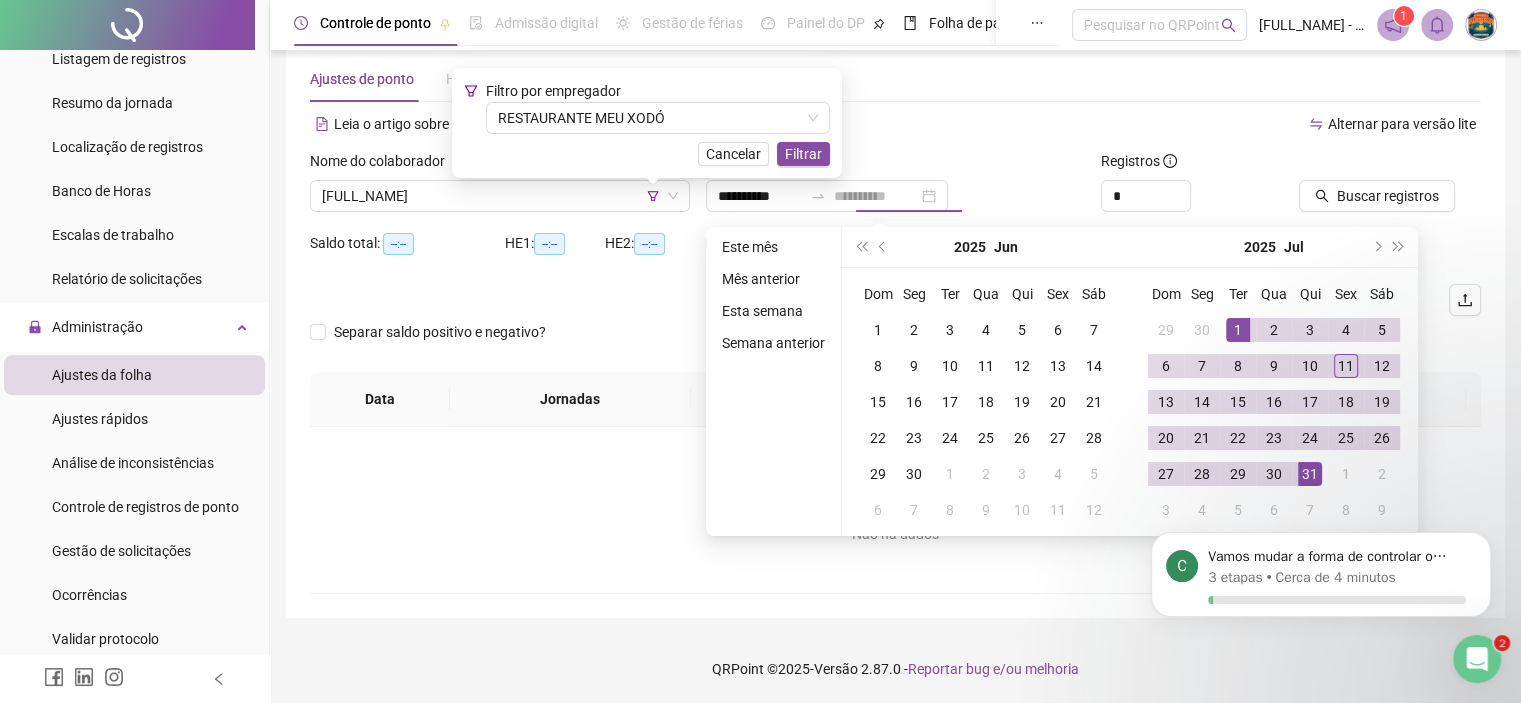 click on "31" at bounding box center (1310, 474) 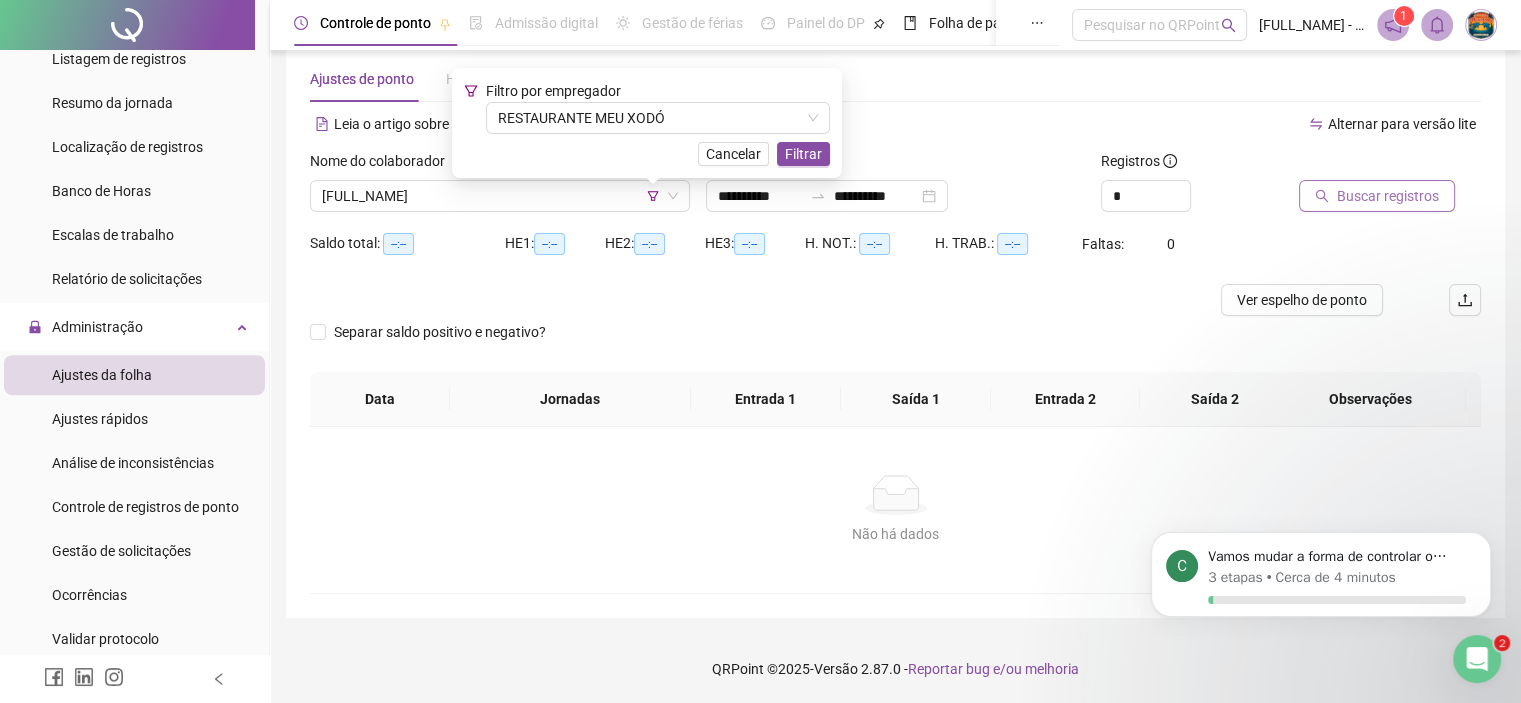 click on "Buscar registros" at bounding box center [1388, 196] 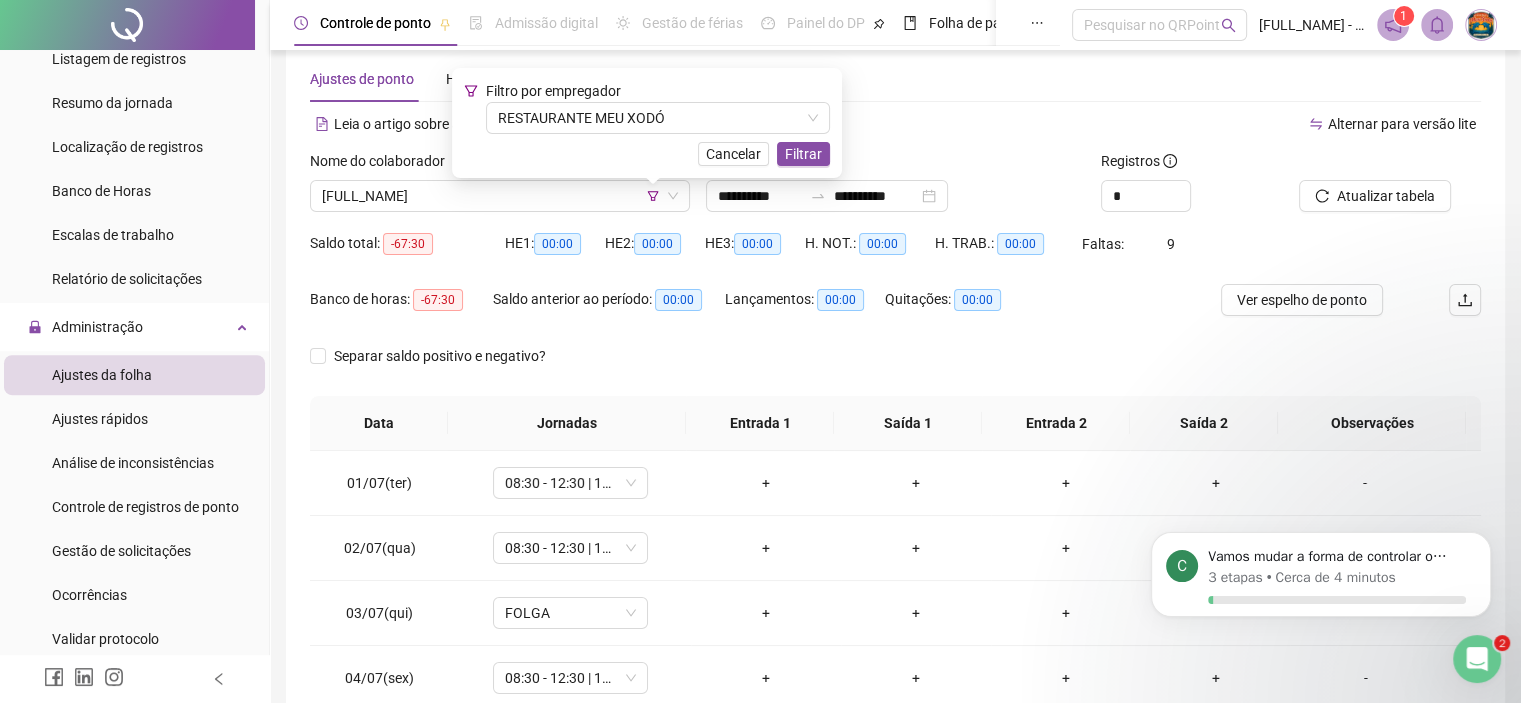 scroll, scrollTop: 134, scrollLeft: 0, axis: vertical 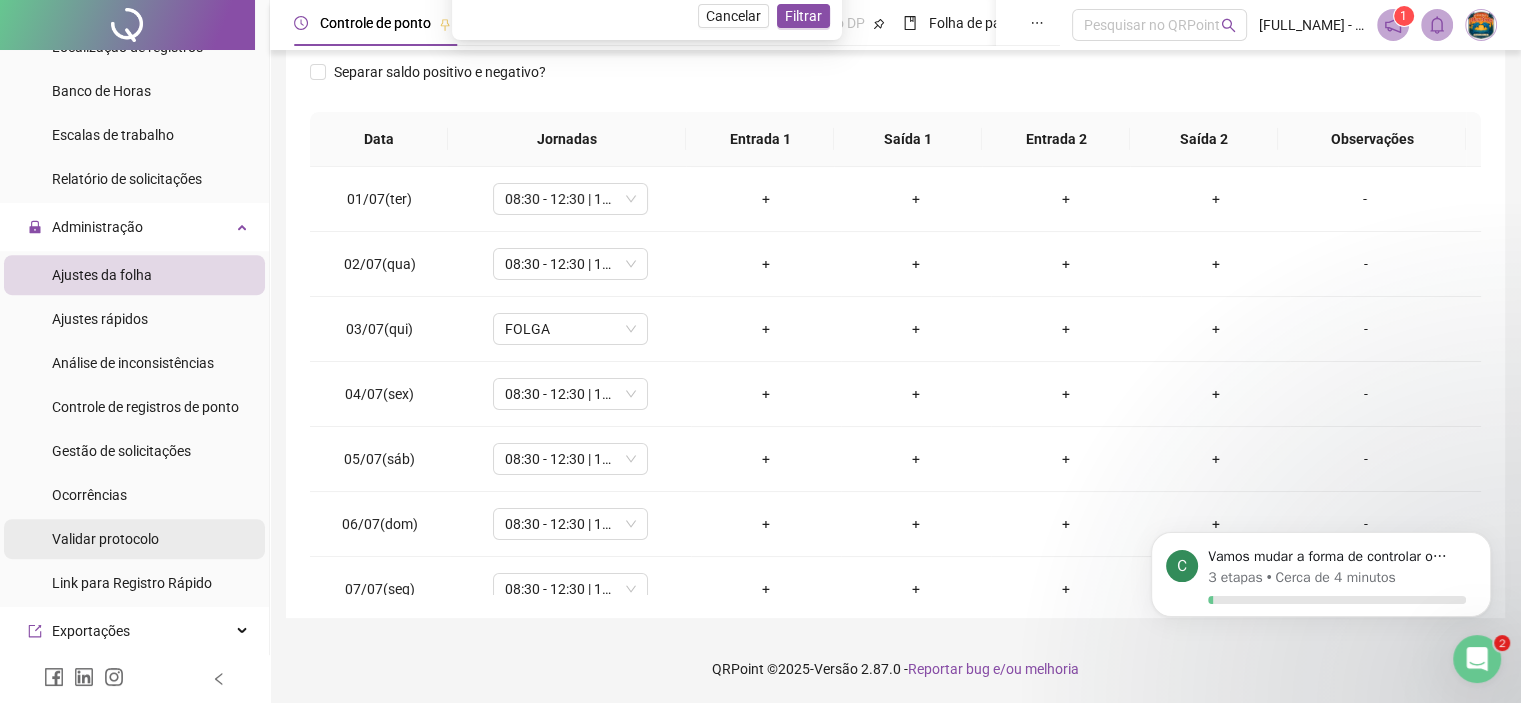 click on "Validar protocolo" at bounding box center (105, 539) 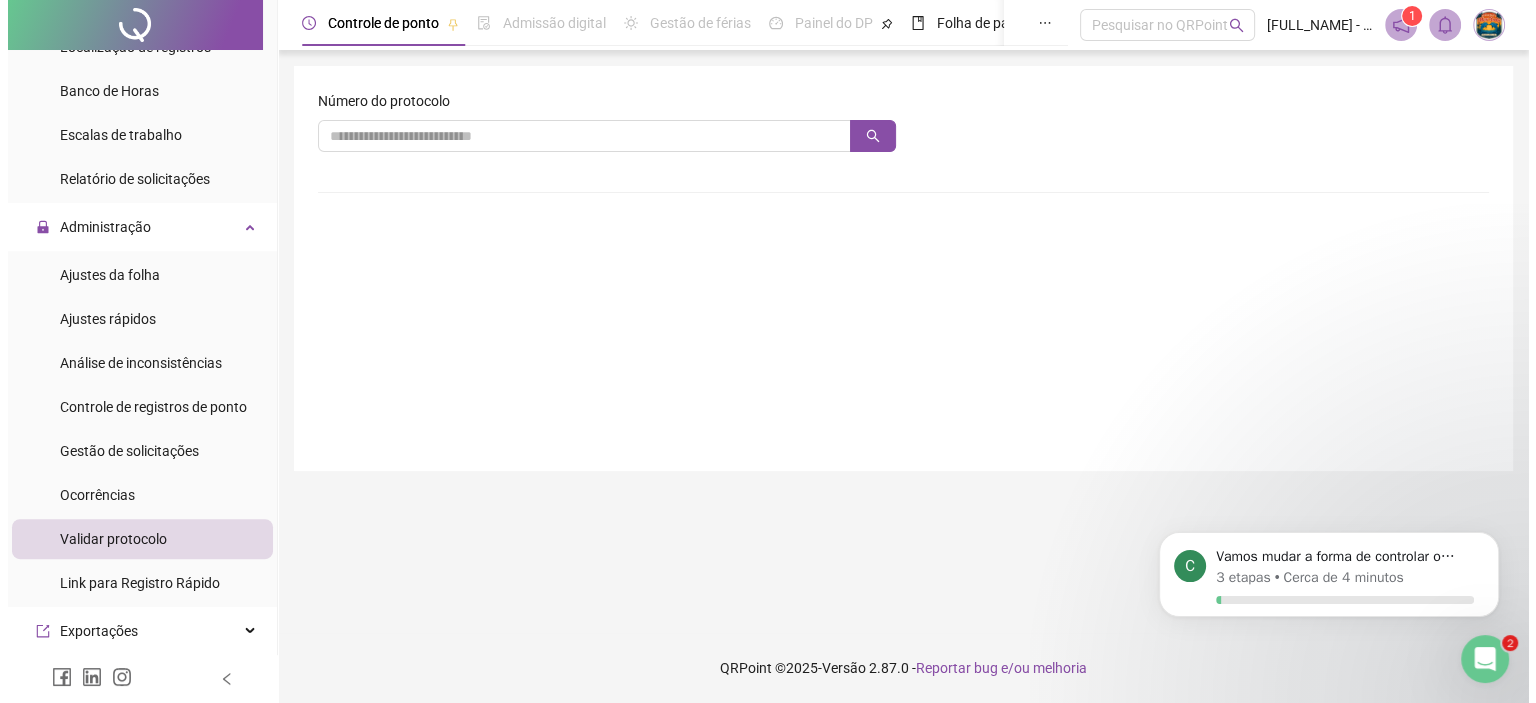 scroll, scrollTop: 0, scrollLeft: 0, axis: both 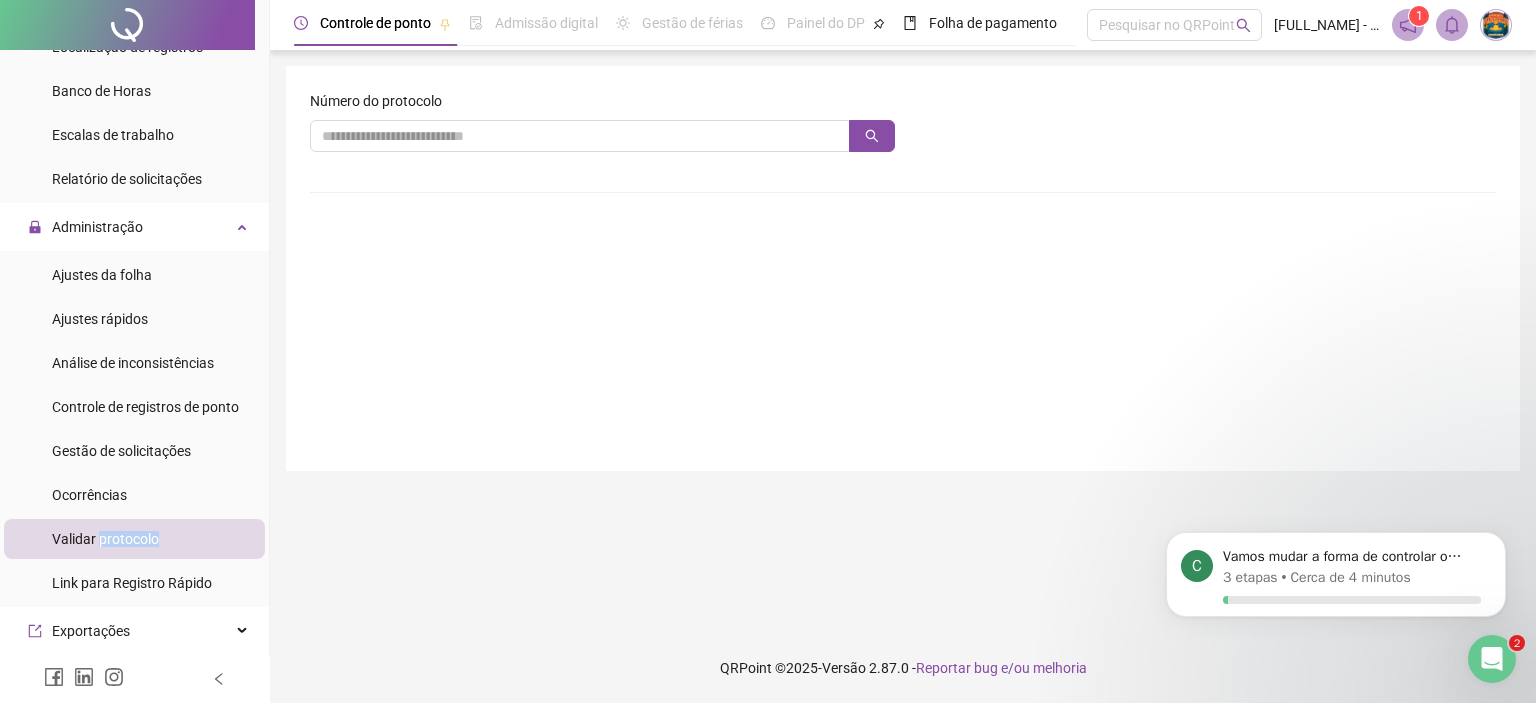 click on "Link para Registro Rápido" at bounding box center [132, 583] 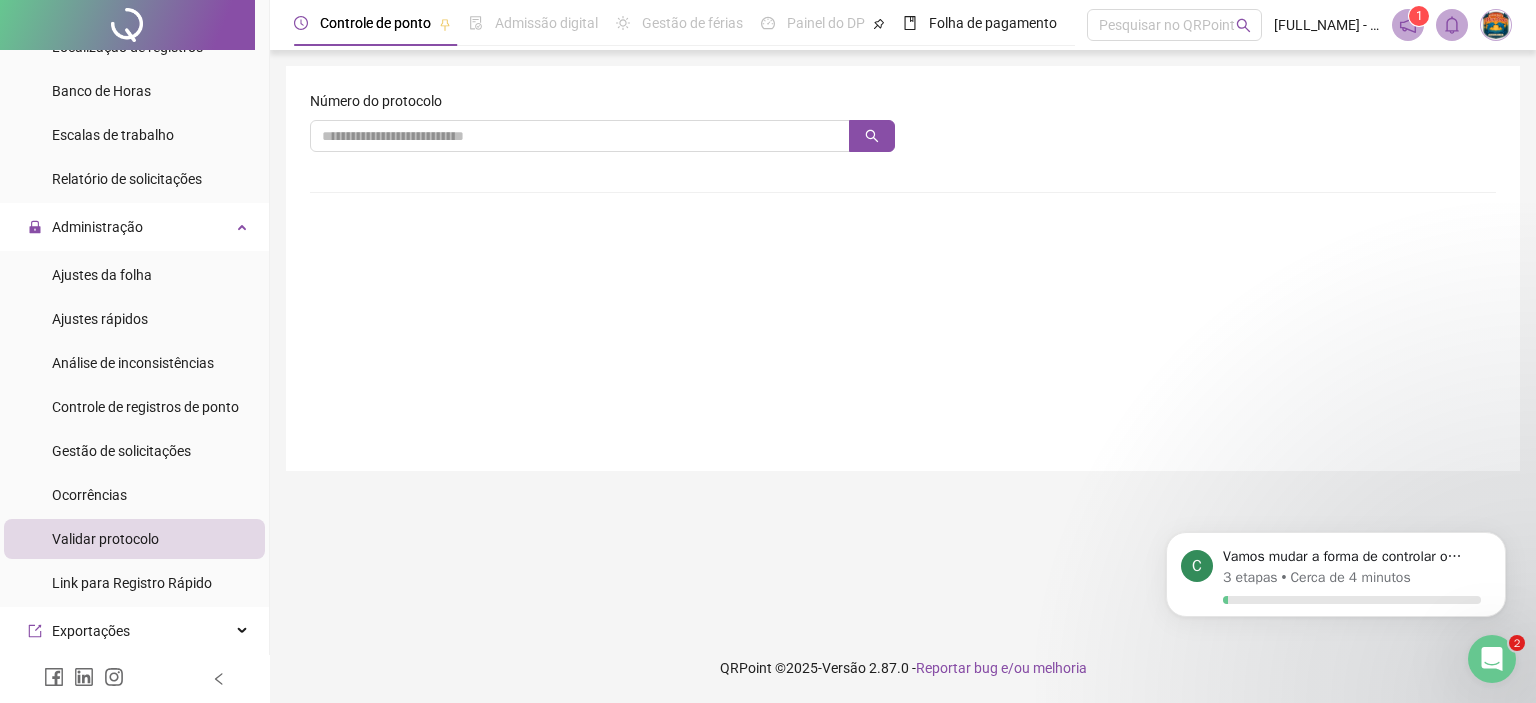 scroll, scrollTop: 959, scrollLeft: 0, axis: vertical 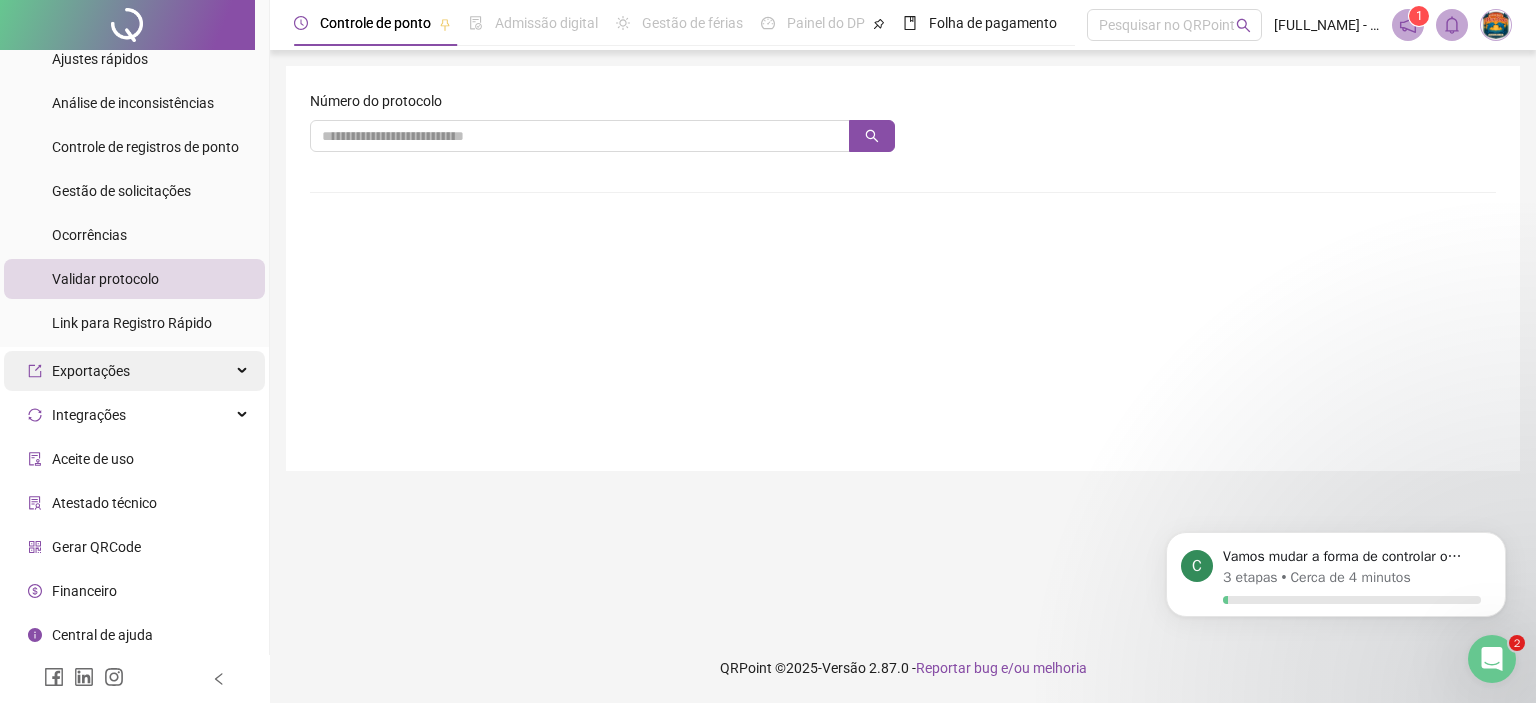 click on "Exportações" at bounding box center (134, 371) 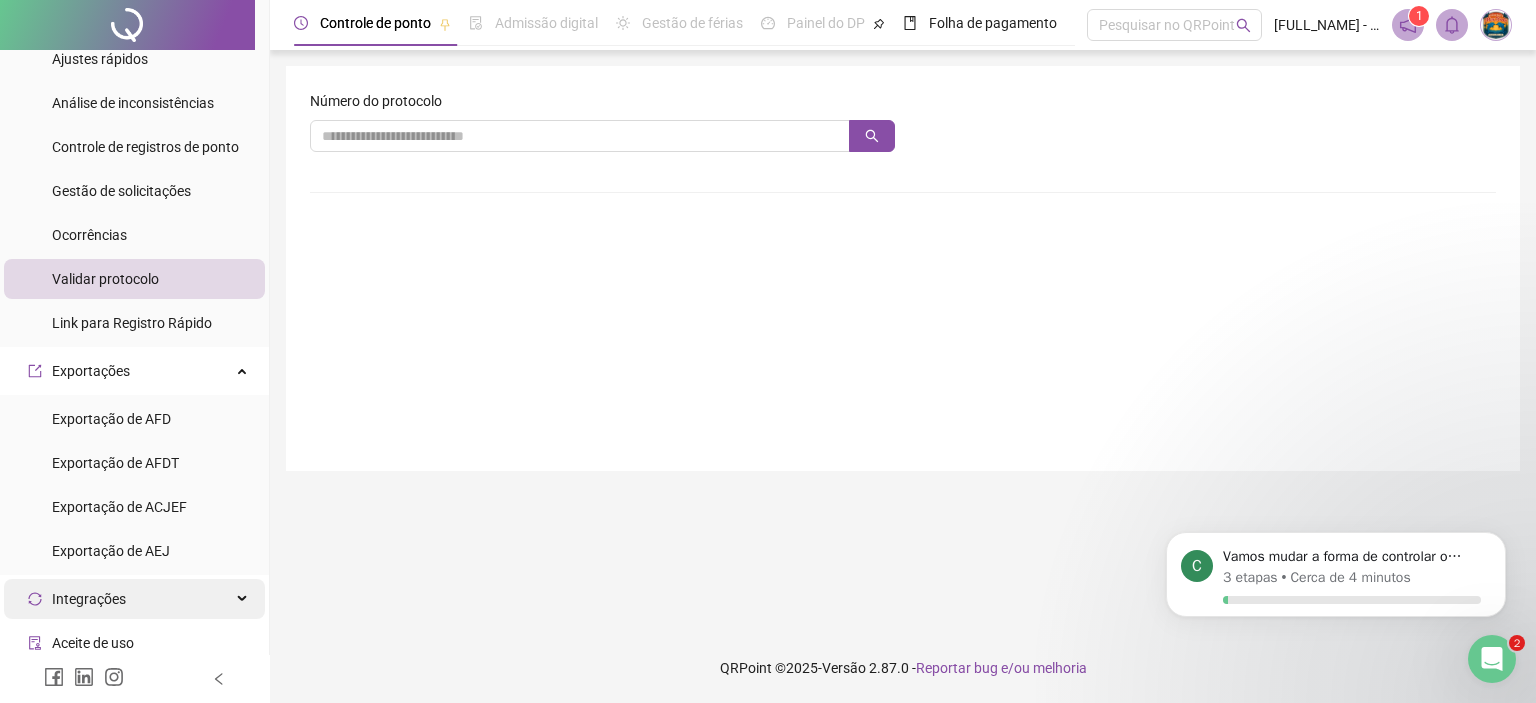 scroll, scrollTop: 1143, scrollLeft: 0, axis: vertical 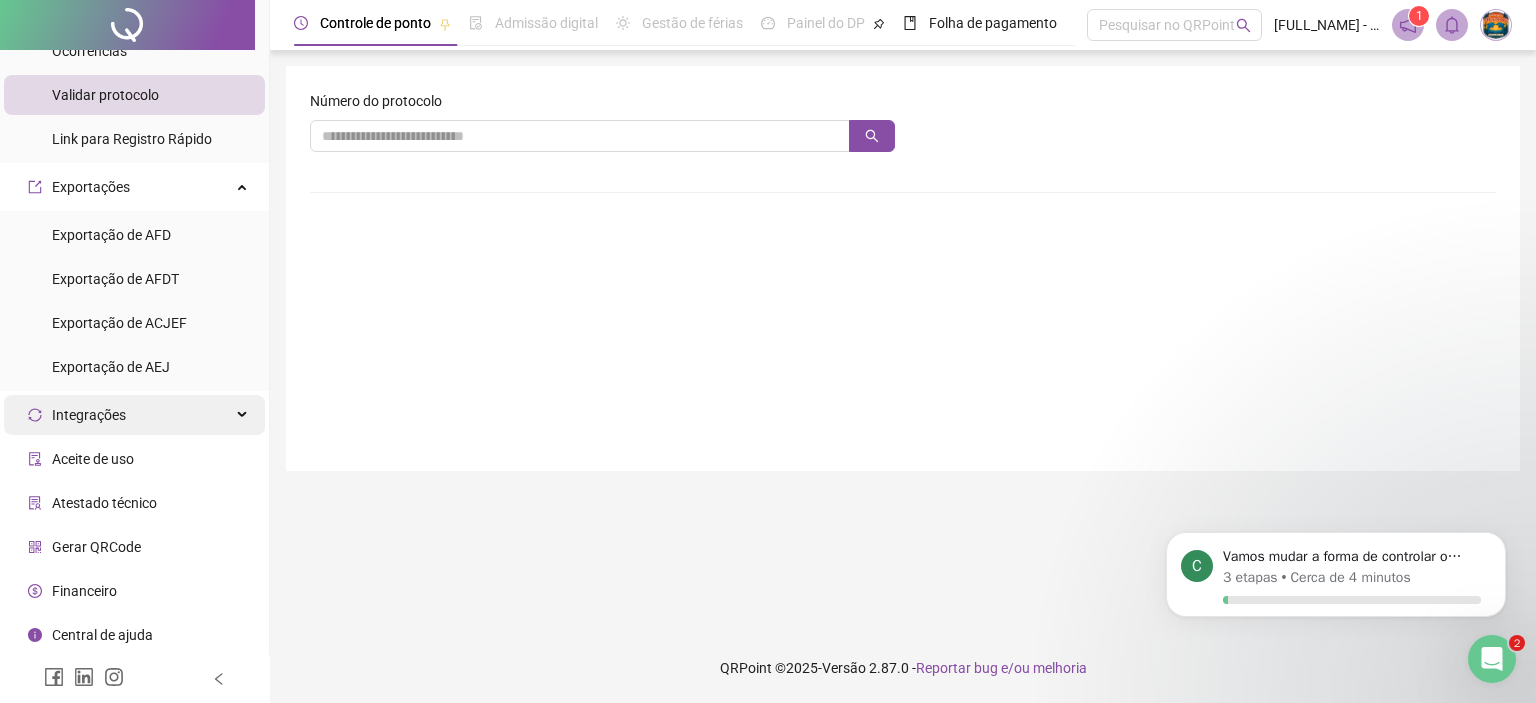 click on "Integrações" at bounding box center [134, 415] 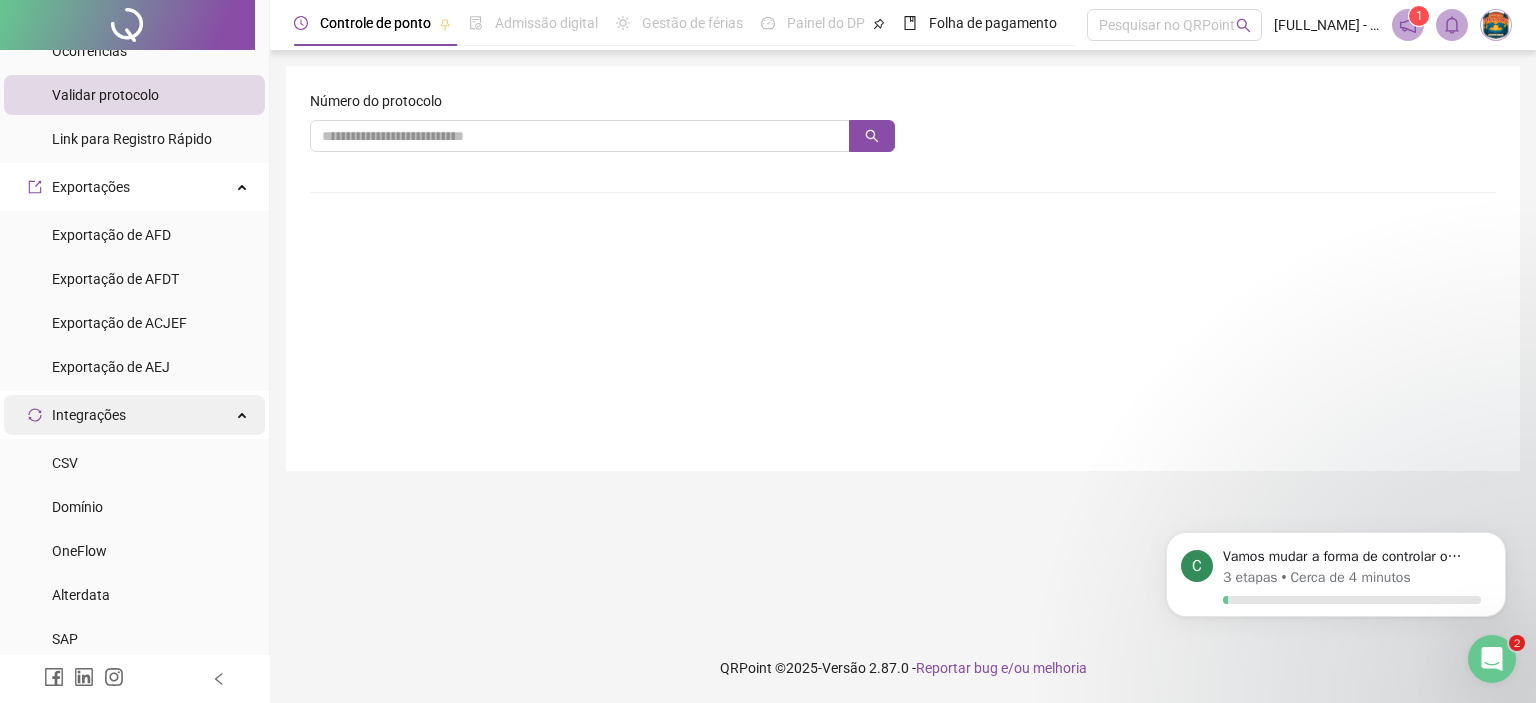 scroll, scrollTop: 1371, scrollLeft: 0, axis: vertical 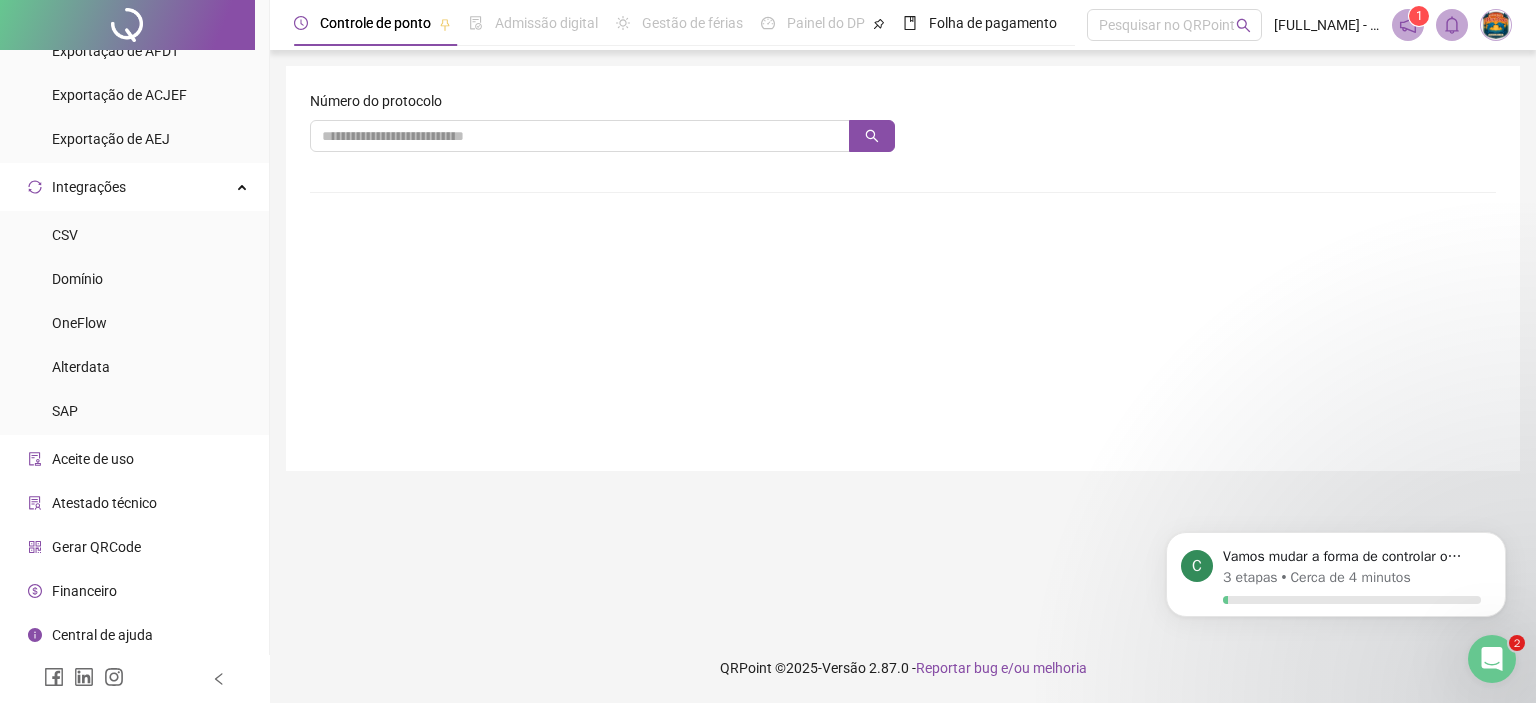 click on "Aceite de uso" at bounding box center (134, 459) 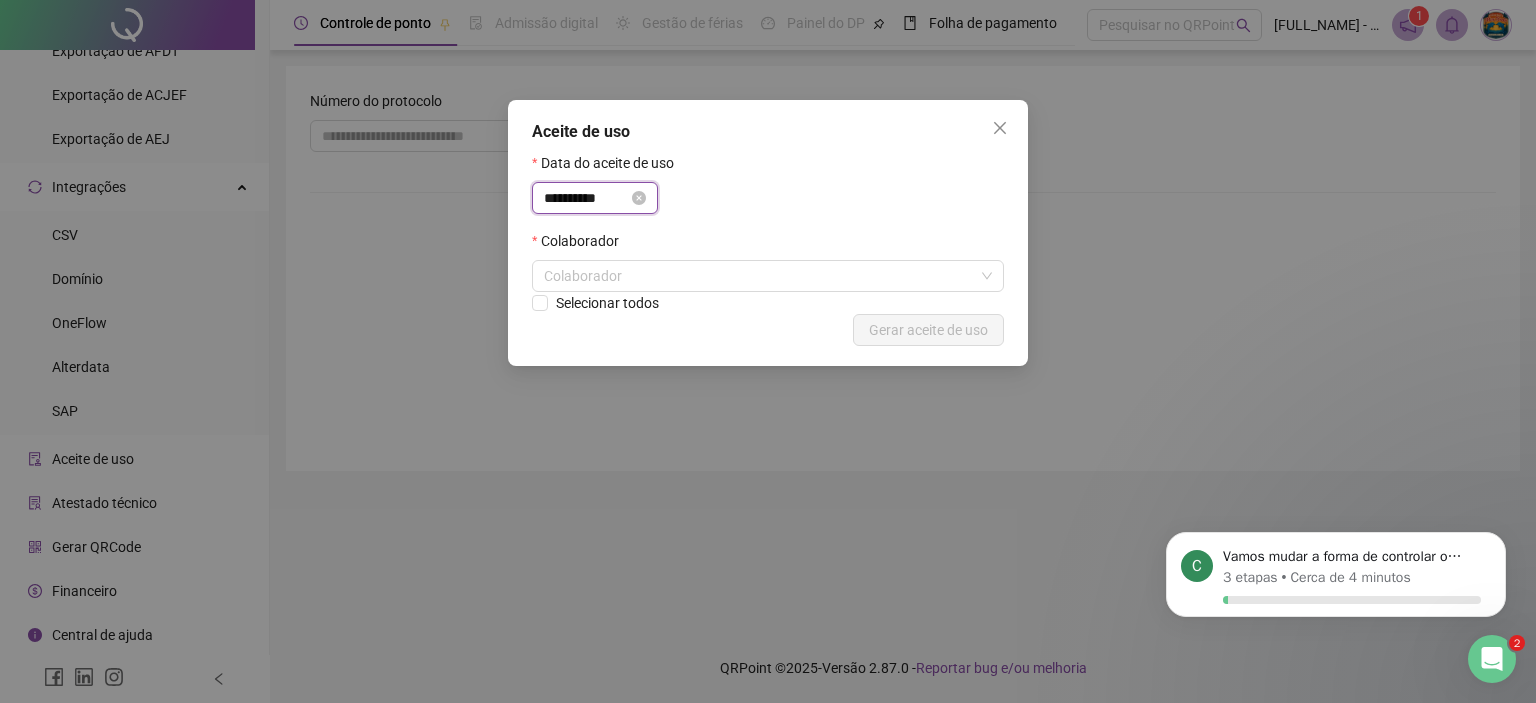 click on "**********" at bounding box center [586, 198] 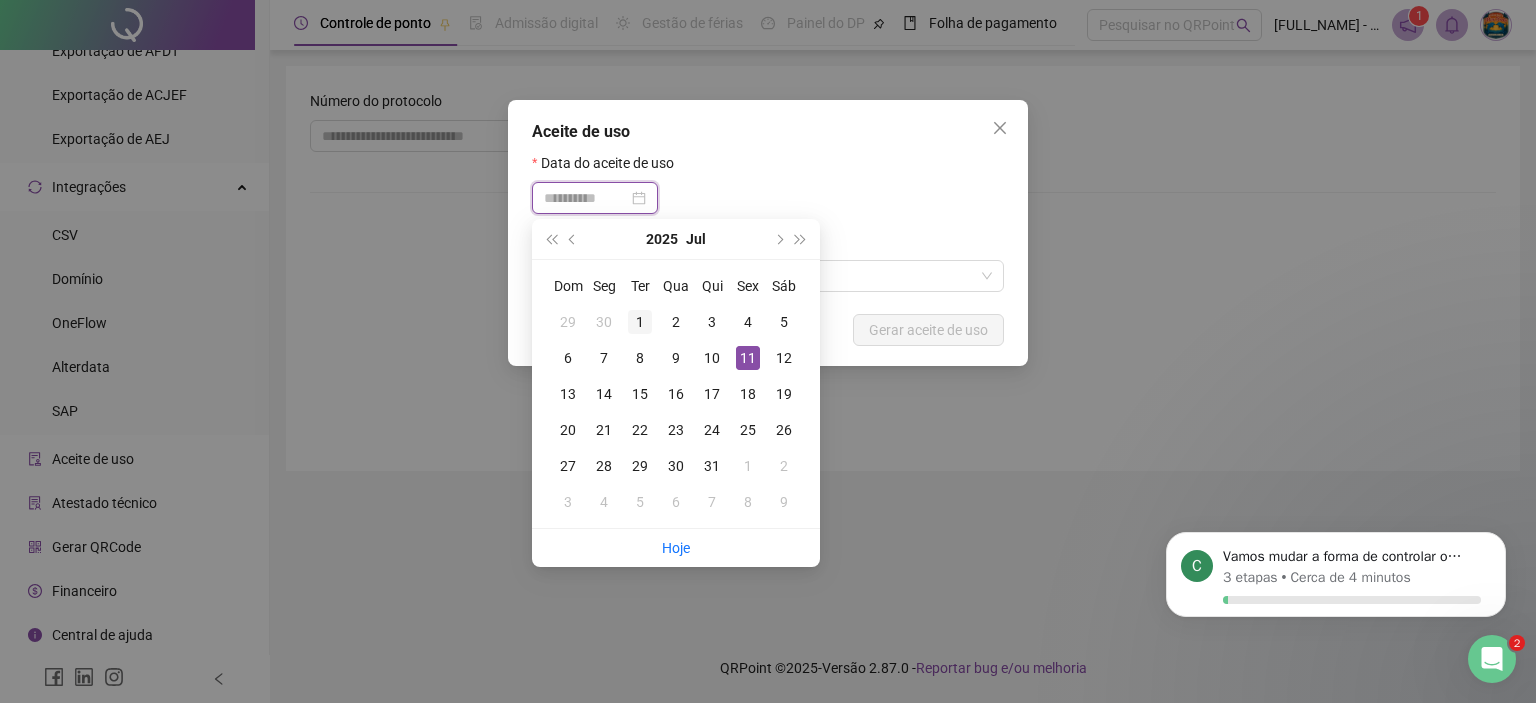 type on "**********" 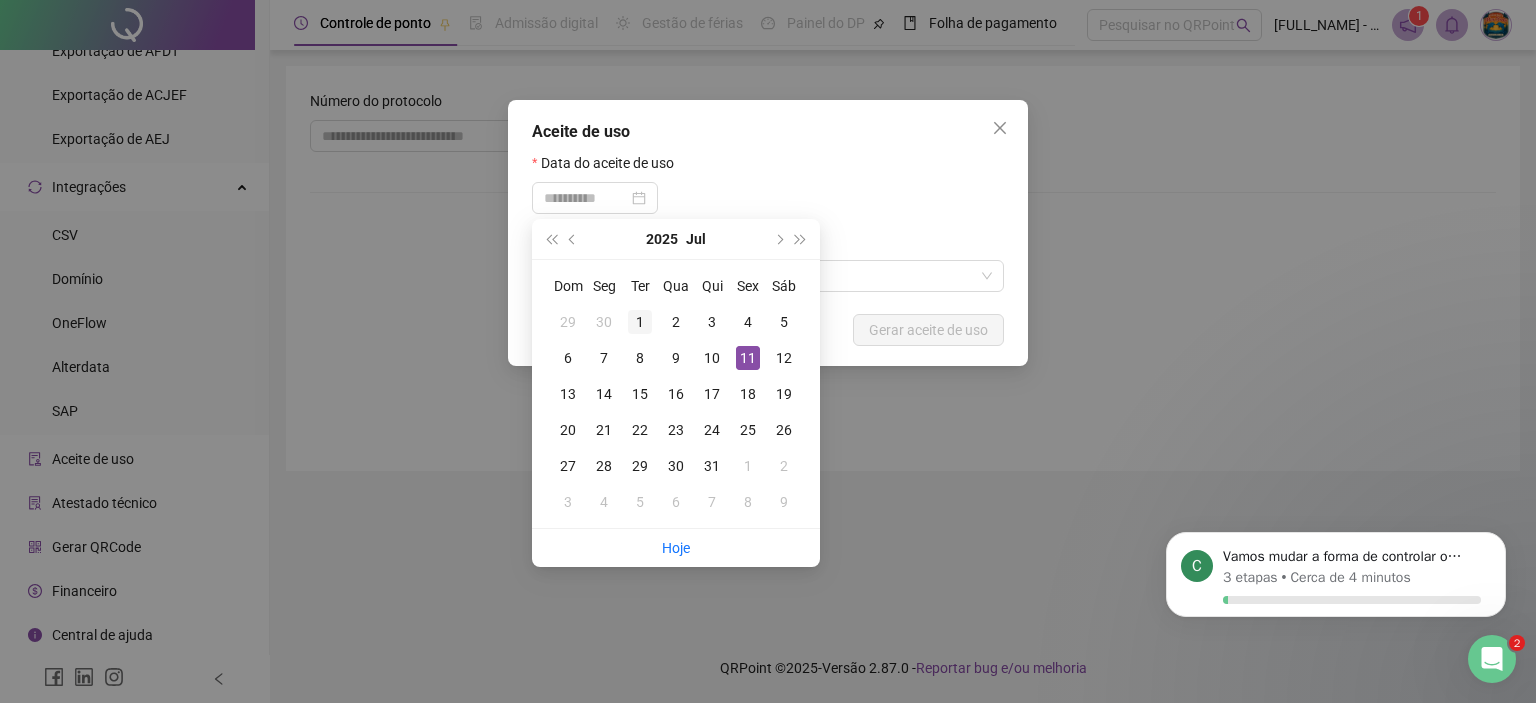 click on "1" at bounding box center (640, 322) 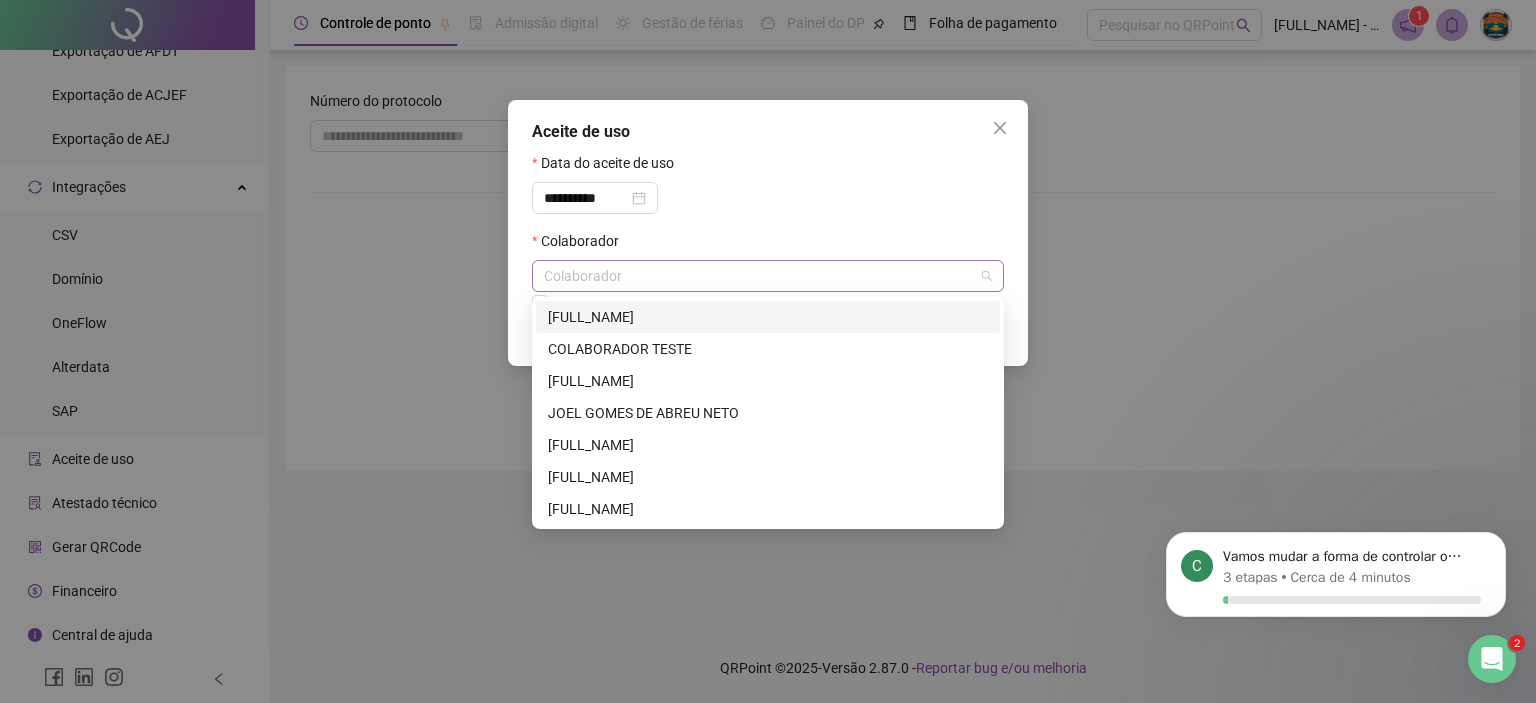 click at bounding box center [757, 276] 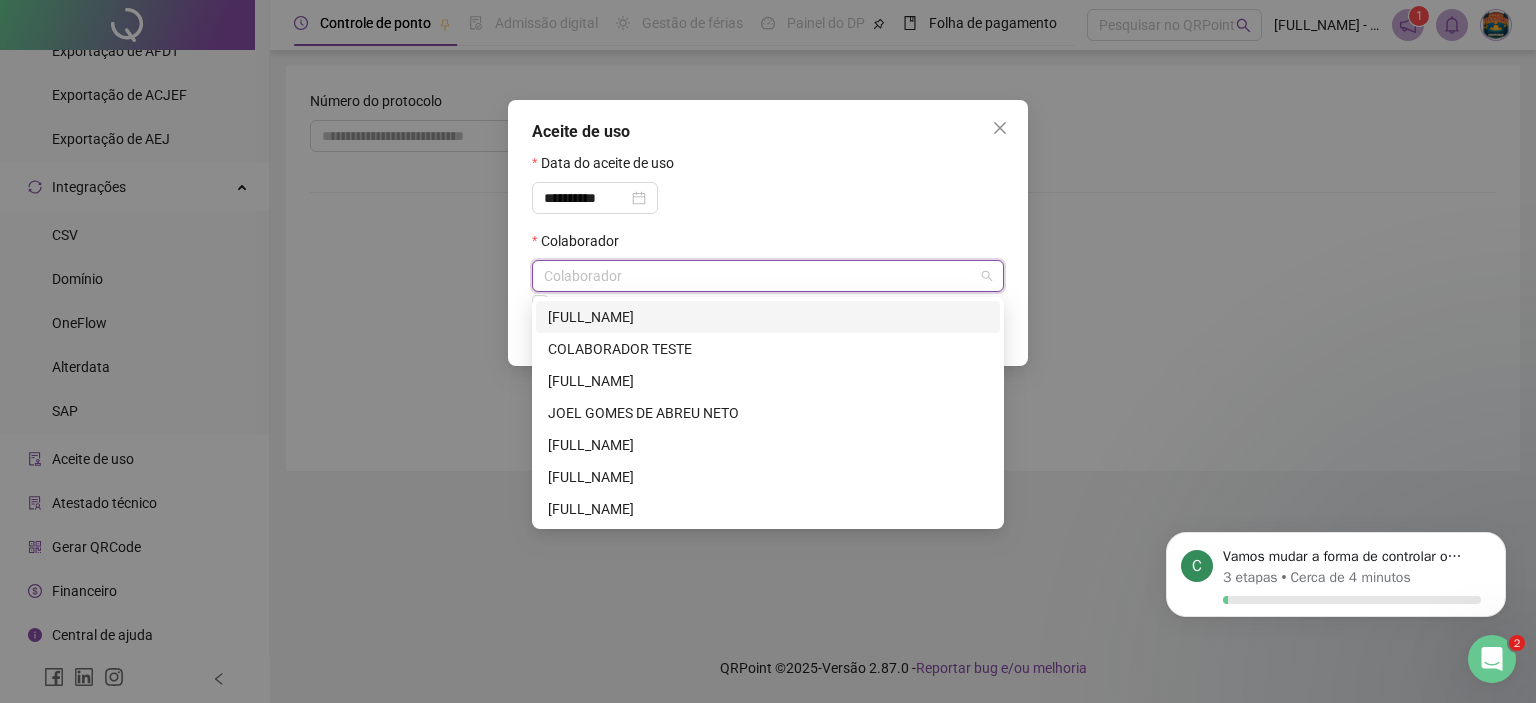 click on "[FIRST] [LAST]" at bounding box center [768, 317] 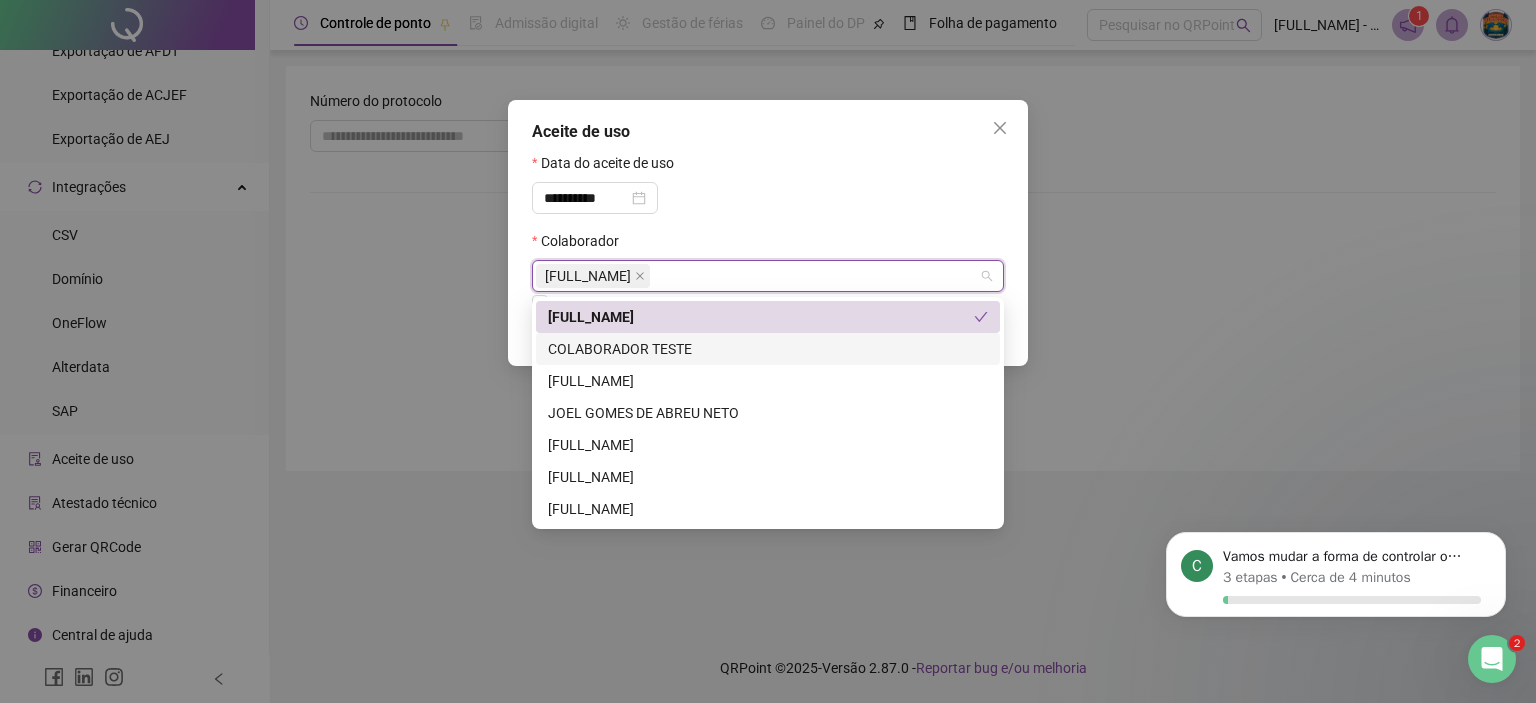 click on "COLABORADOR TESTE" at bounding box center (768, 349) 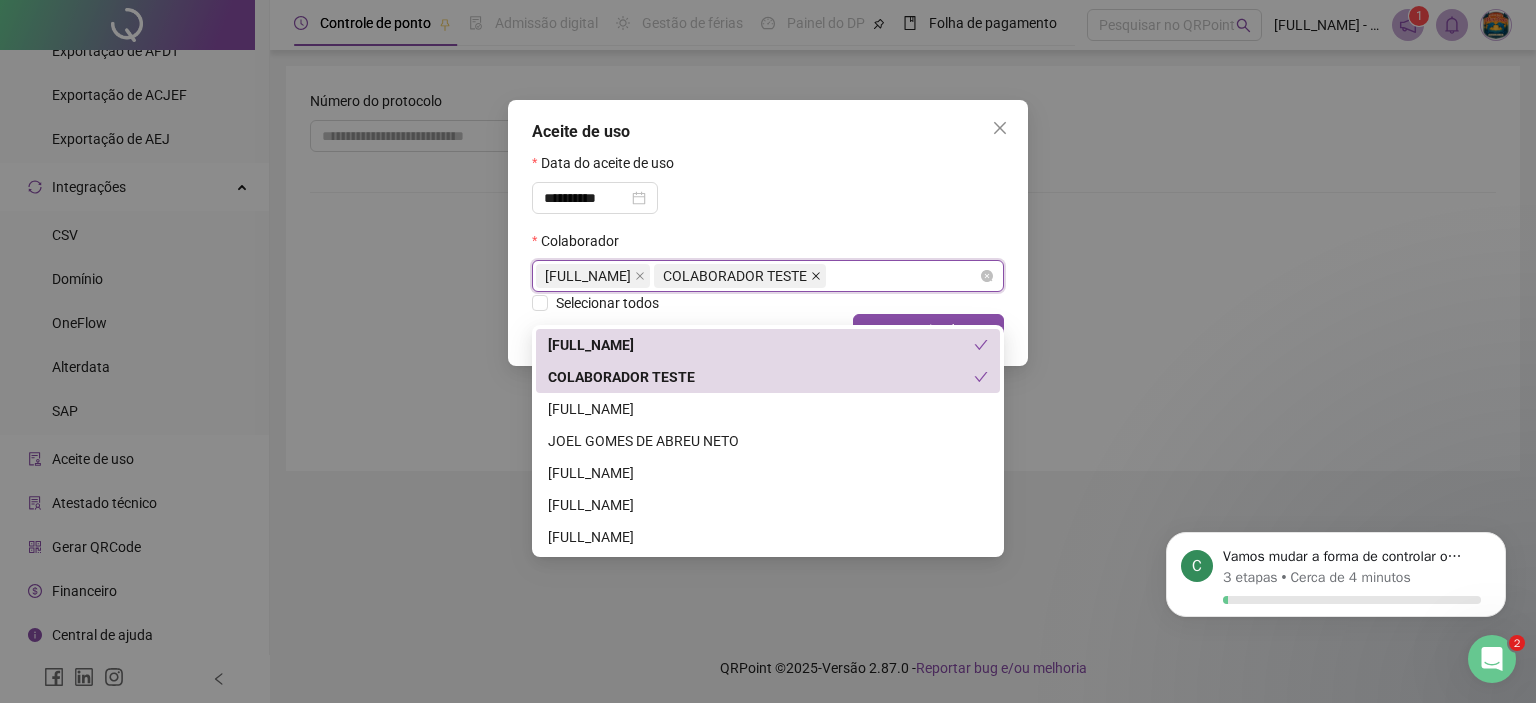 click 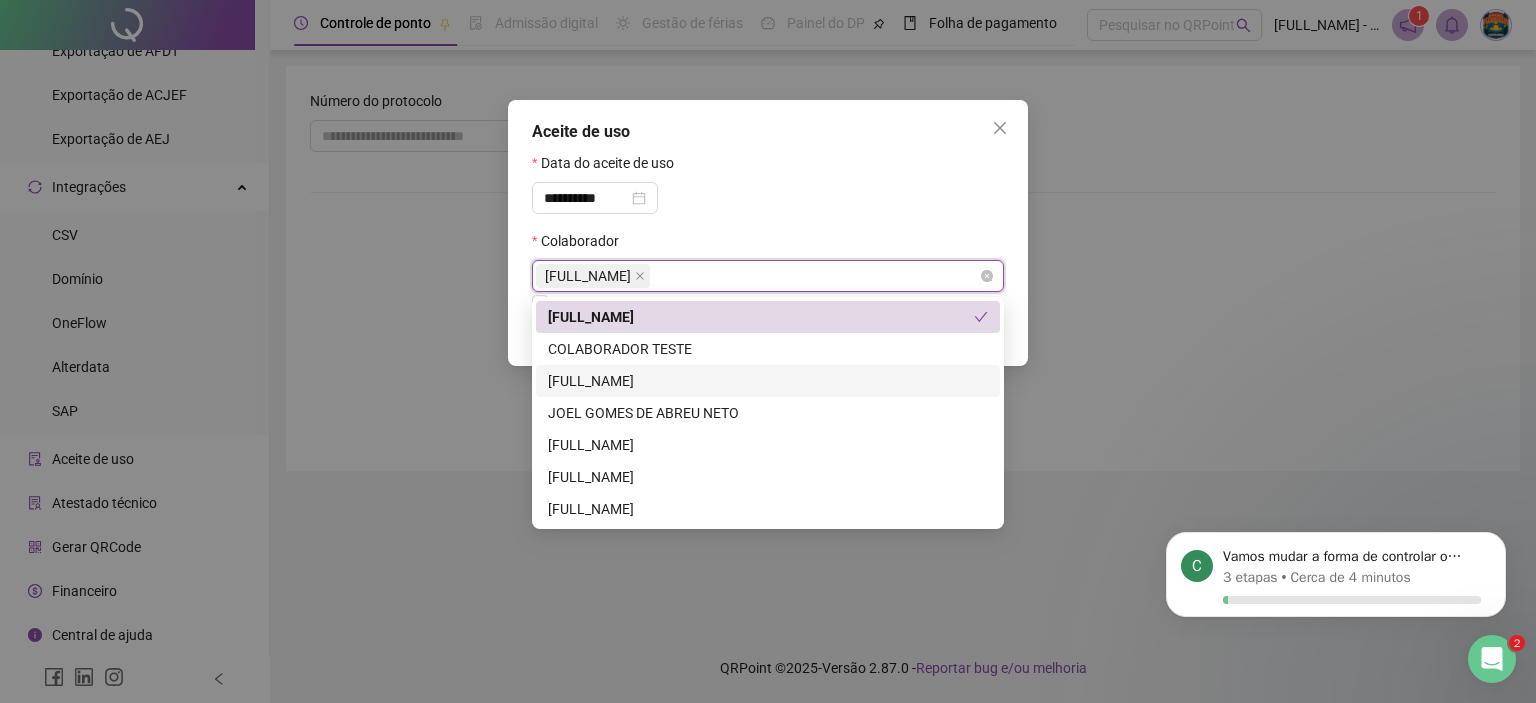 click on "[FIRST] [LAST]" at bounding box center (768, 381) 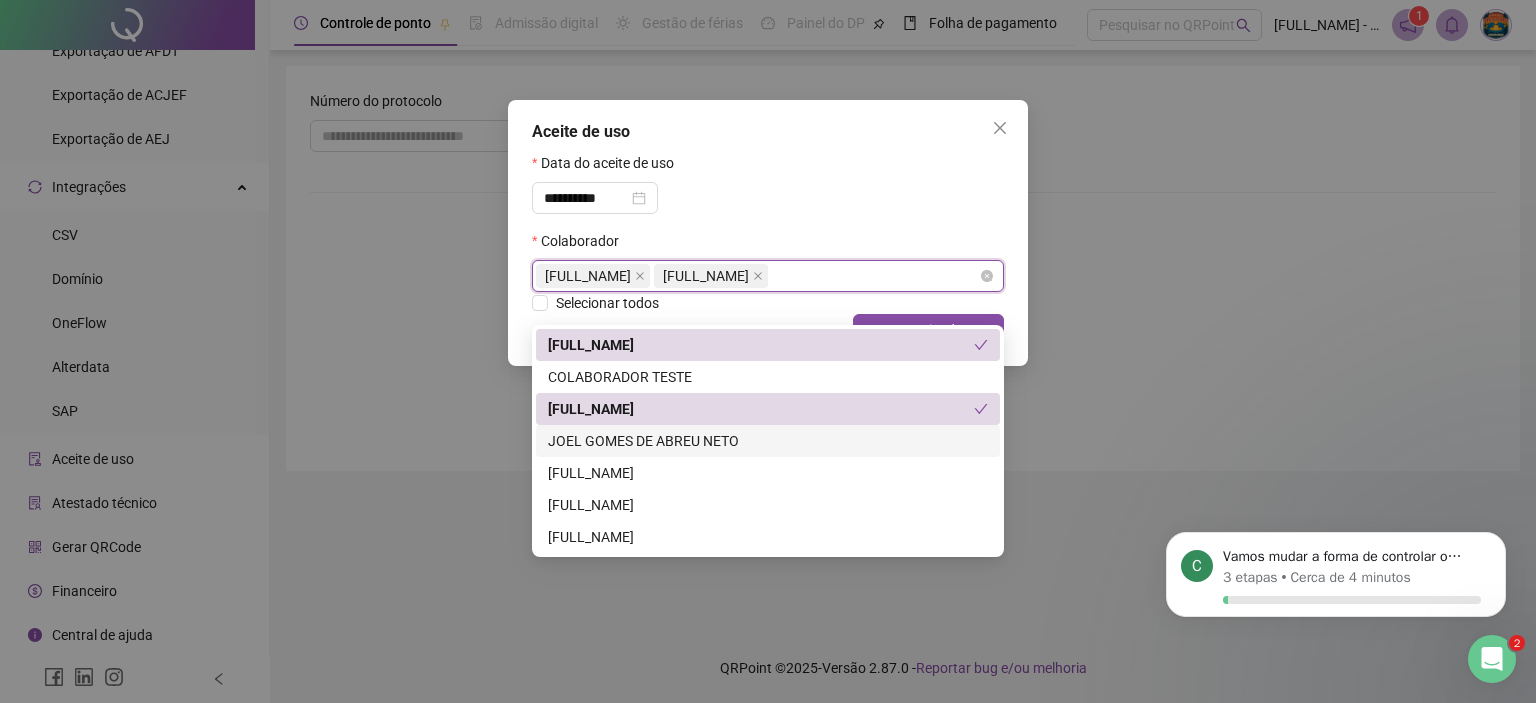 click on "JOEL GOMES DE ABREU NETO" at bounding box center (768, 441) 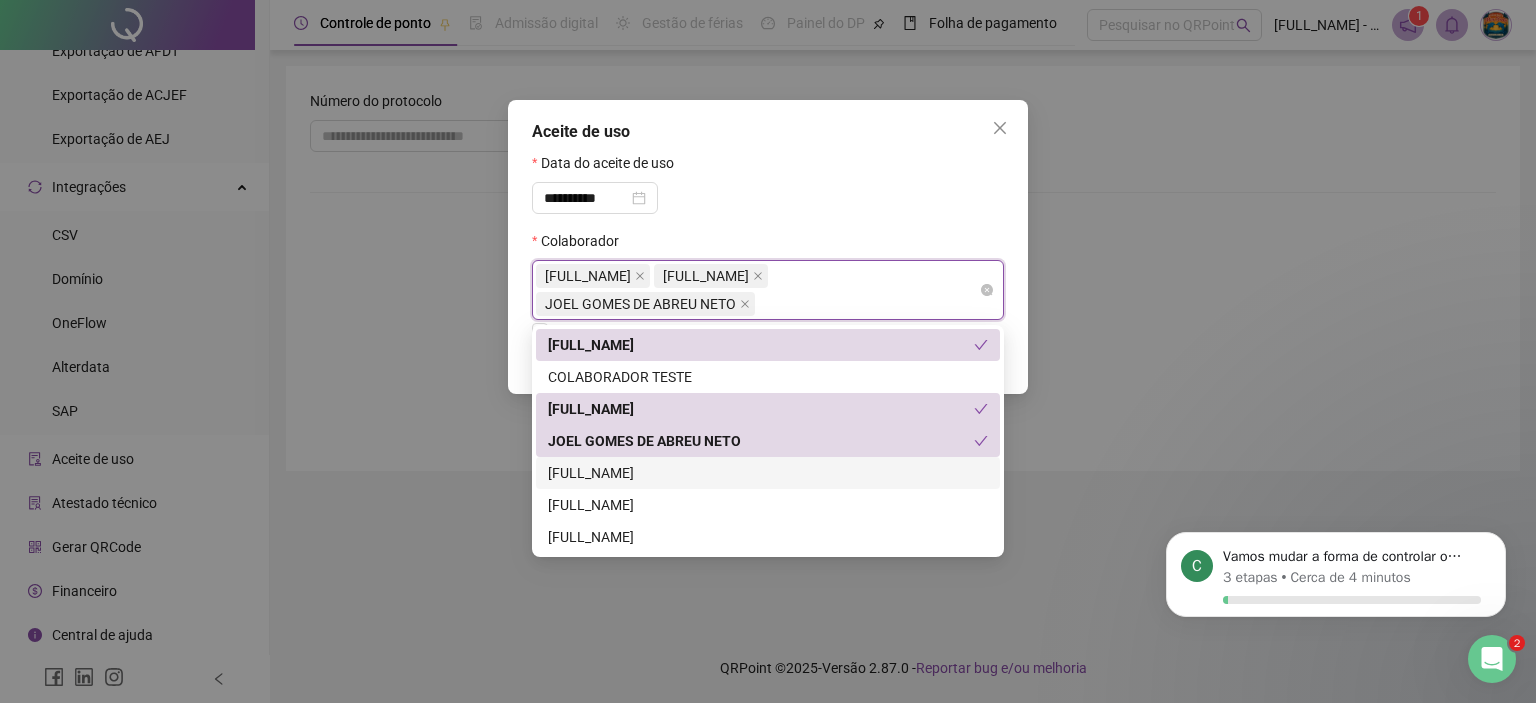 click on "[FIRST] [LAST]" at bounding box center (768, 473) 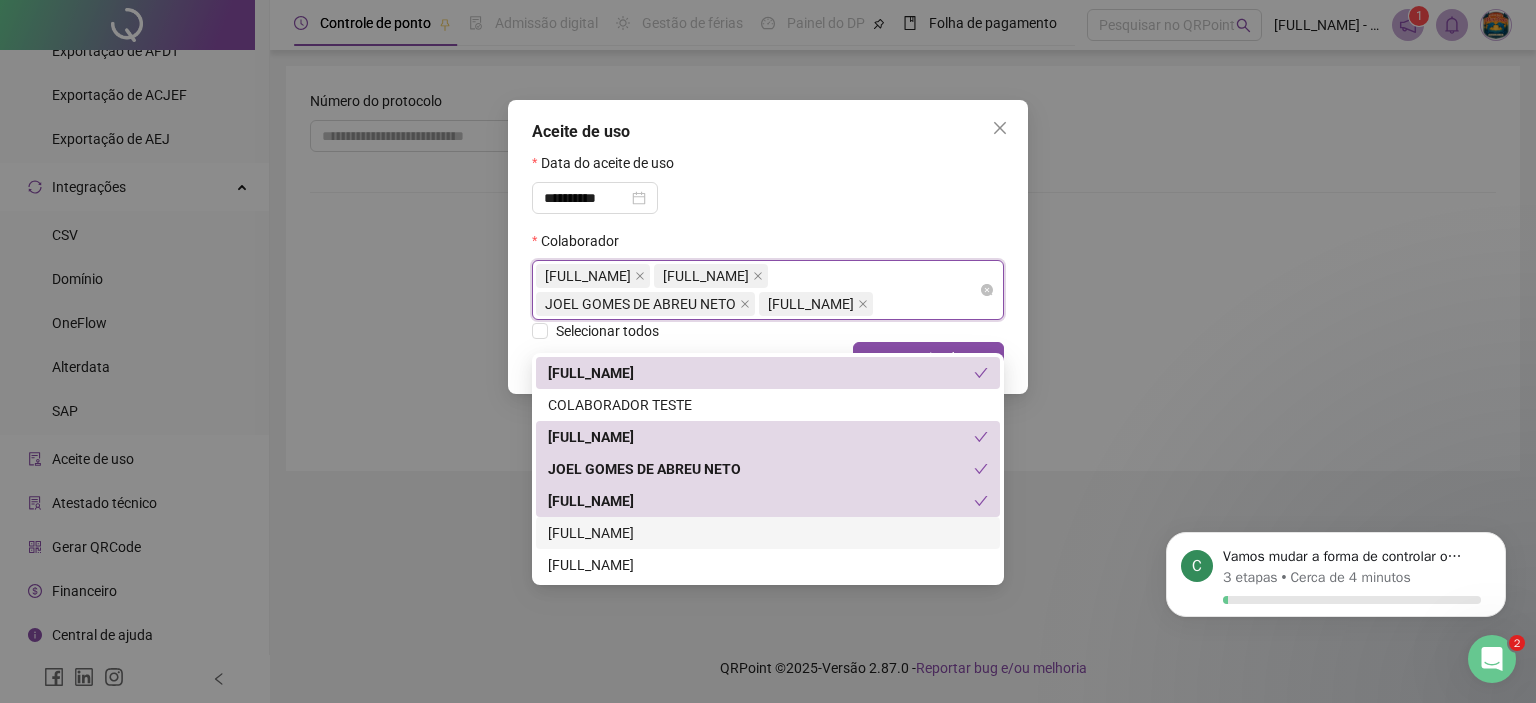 click on "[FIRST] [LAST]" at bounding box center (768, 533) 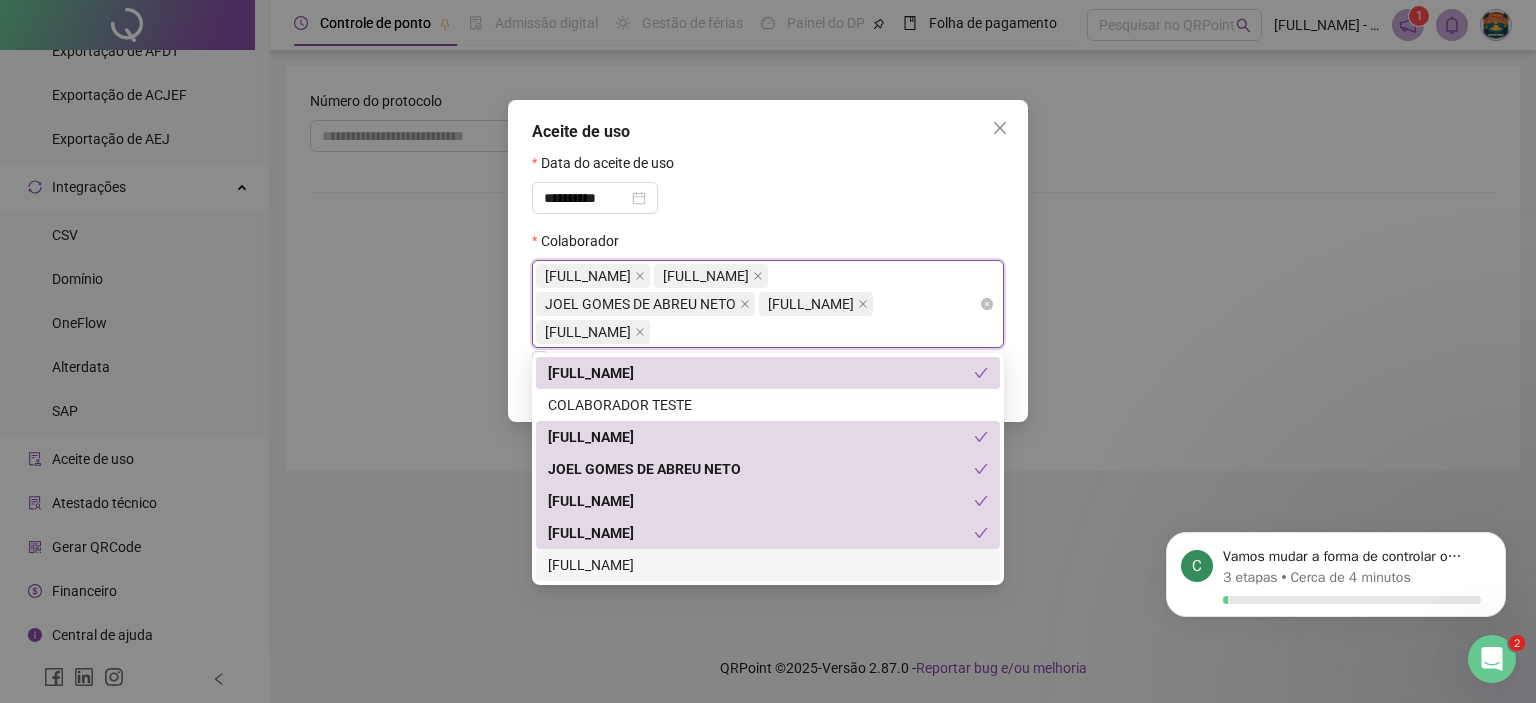 click on "[FIRST] [LAST]" at bounding box center [768, 565] 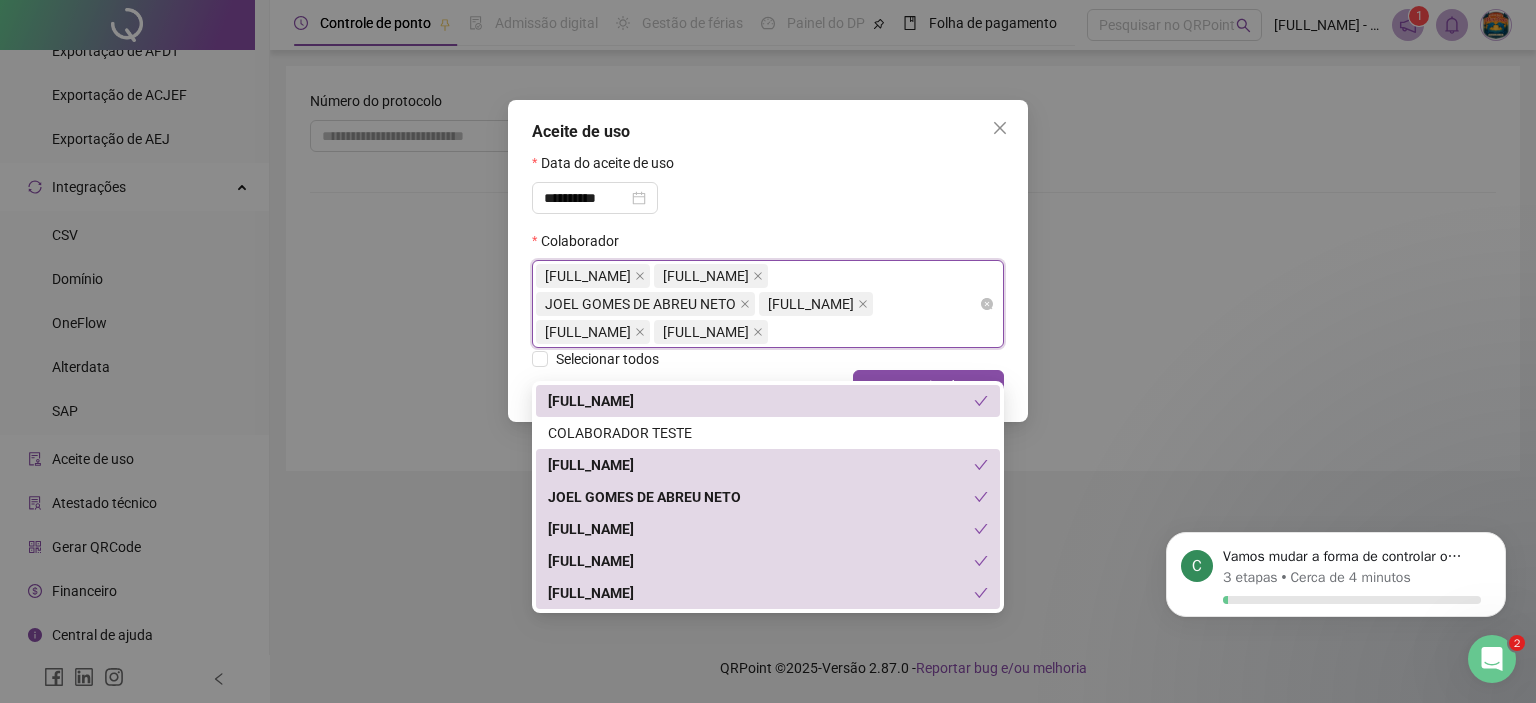 click on "**********" at bounding box center (768, 191) 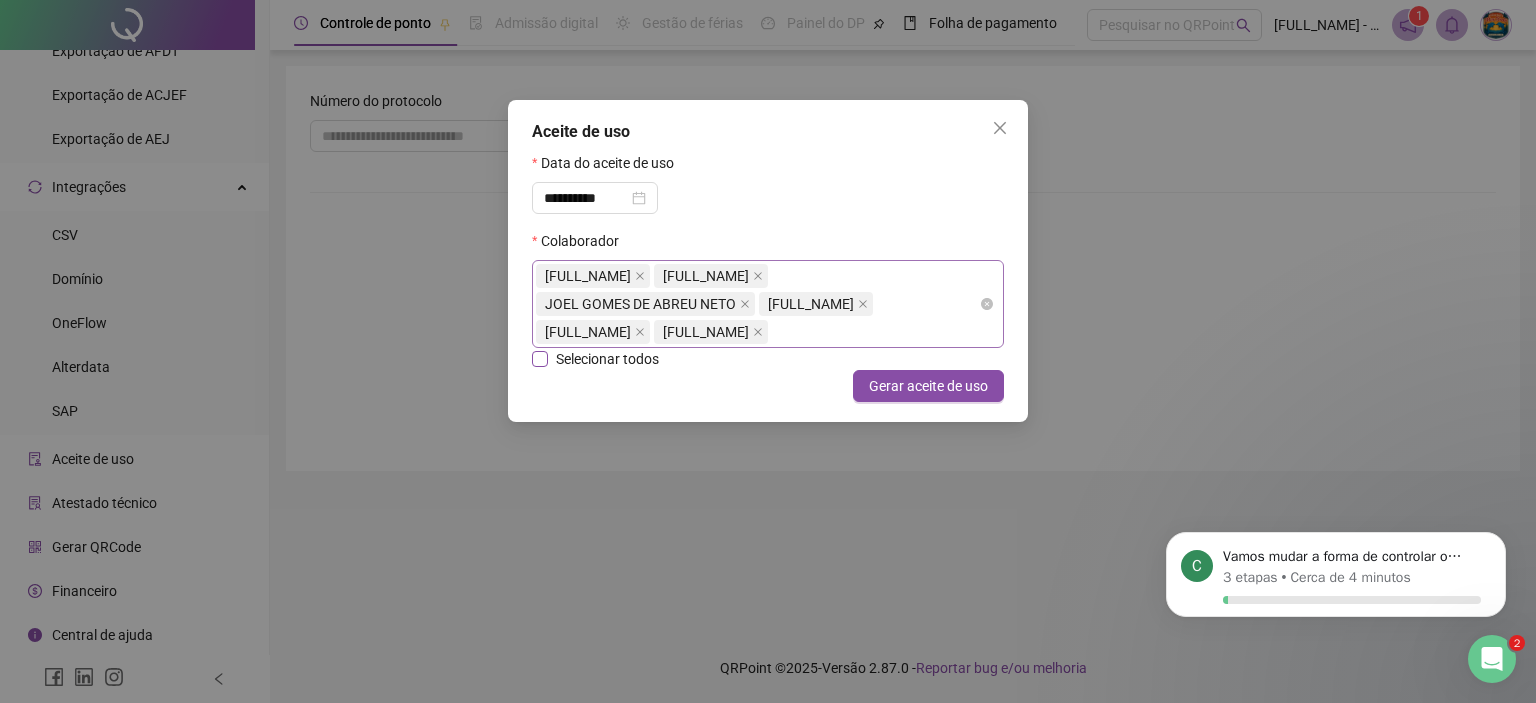 click on "Selecionar todos" at bounding box center (607, 359) 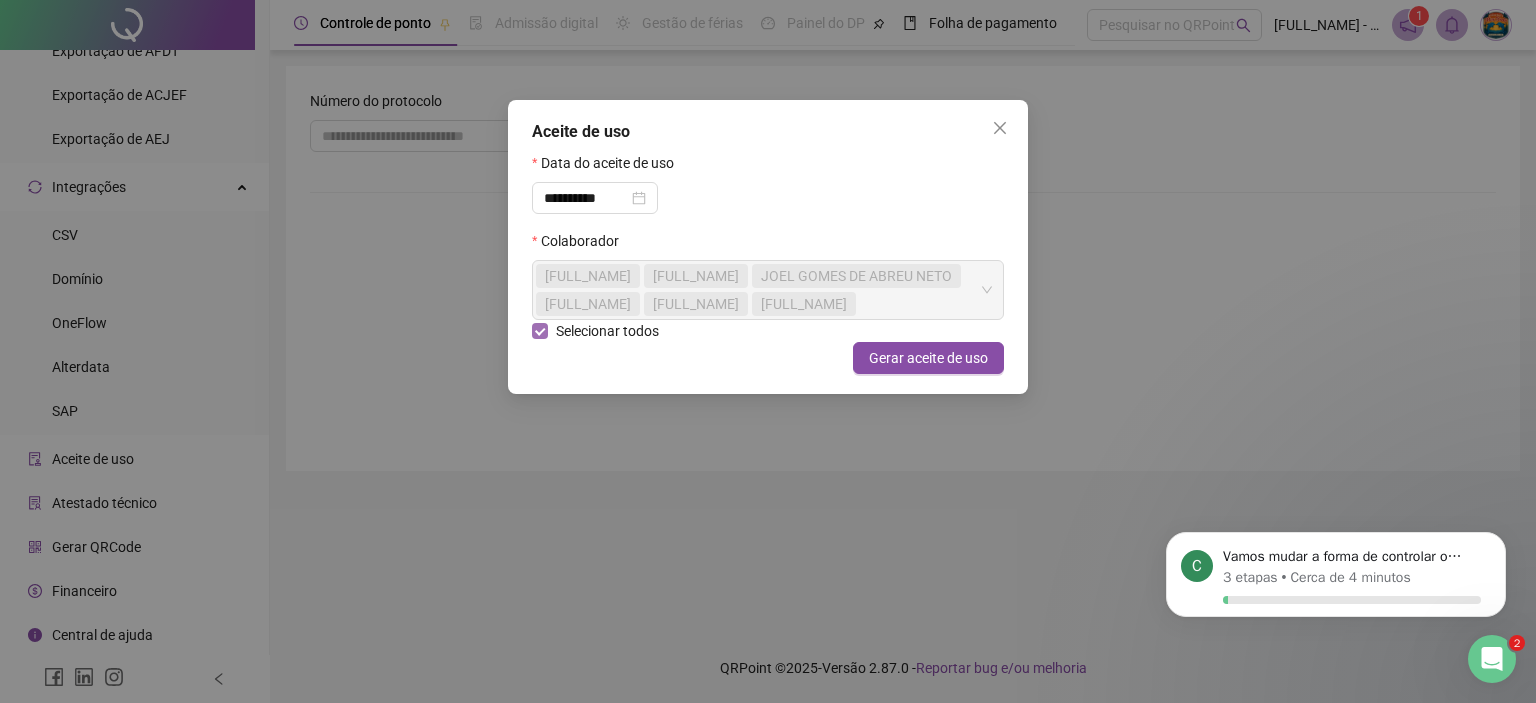 click on "Selecionar todos" at bounding box center [607, 331] 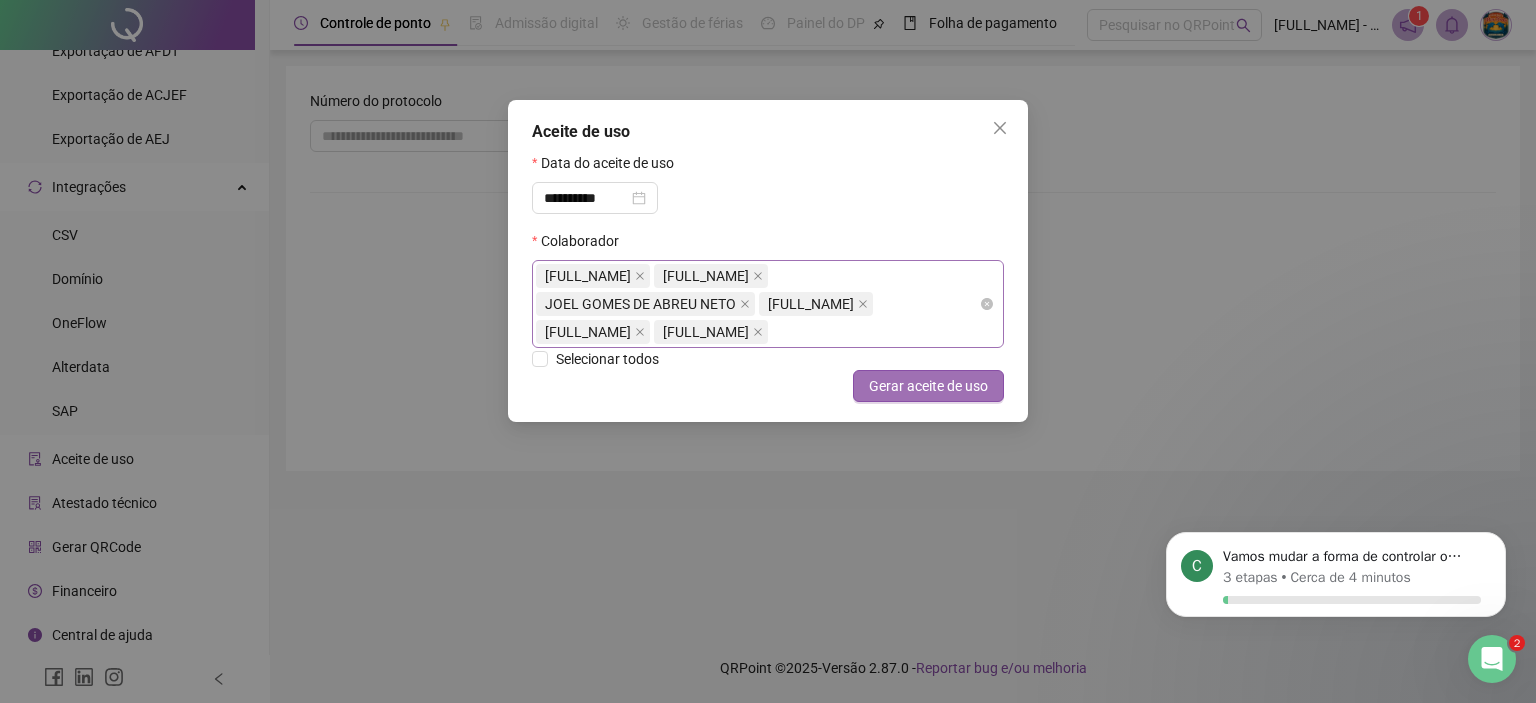 click on "Gerar aceite de uso" at bounding box center (928, 386) 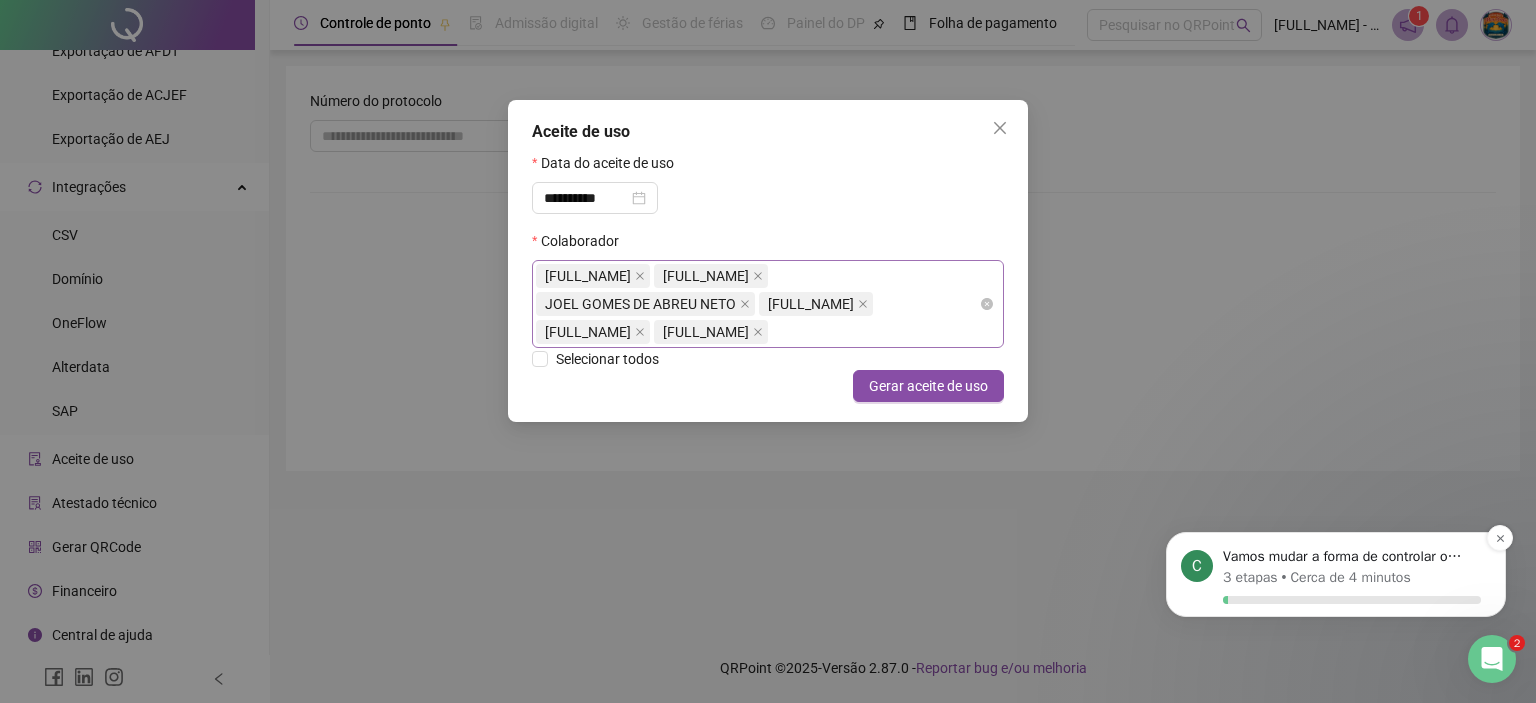 click on "Cerca de 4 minutos" at bounding box center (1350, 577) 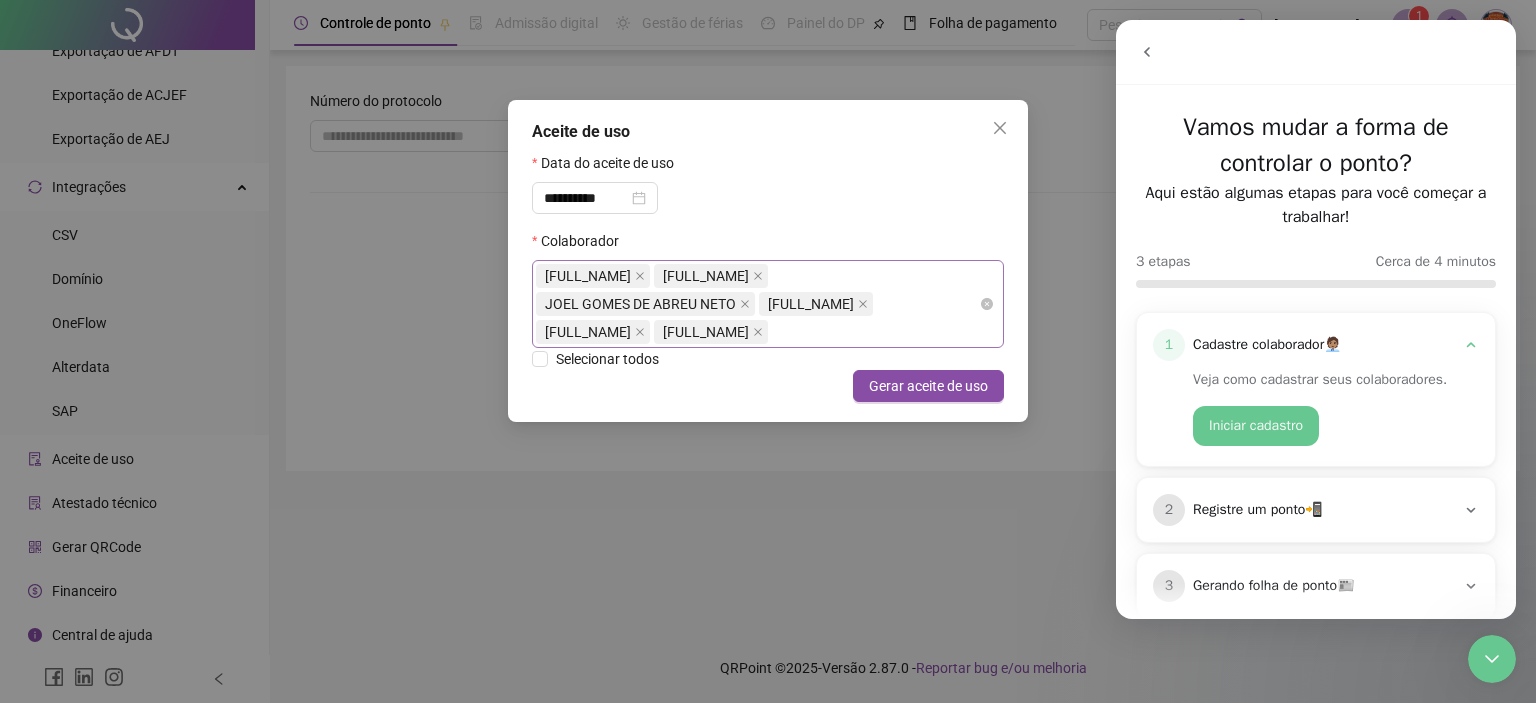 scroll, scrollTop: 0, scrollLeft: 0, axis: both 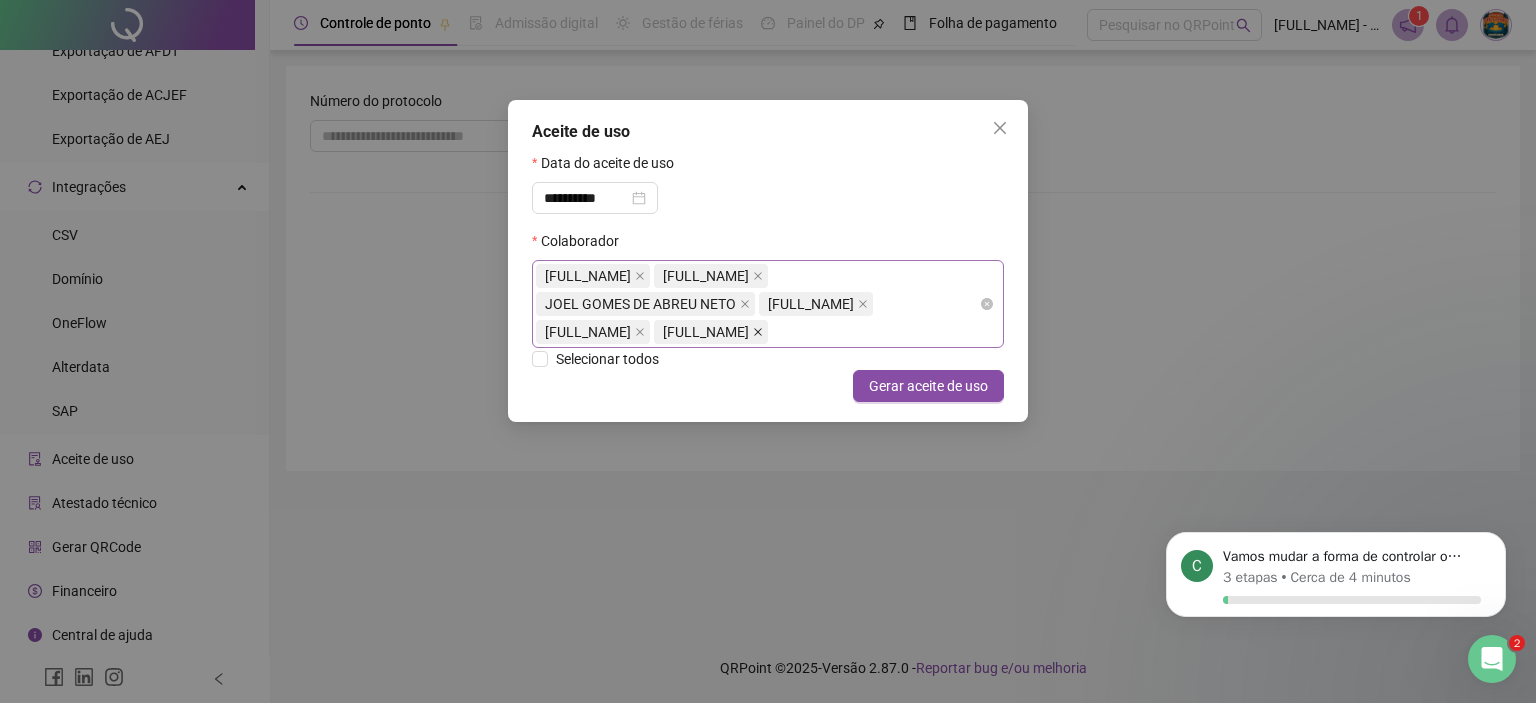 click 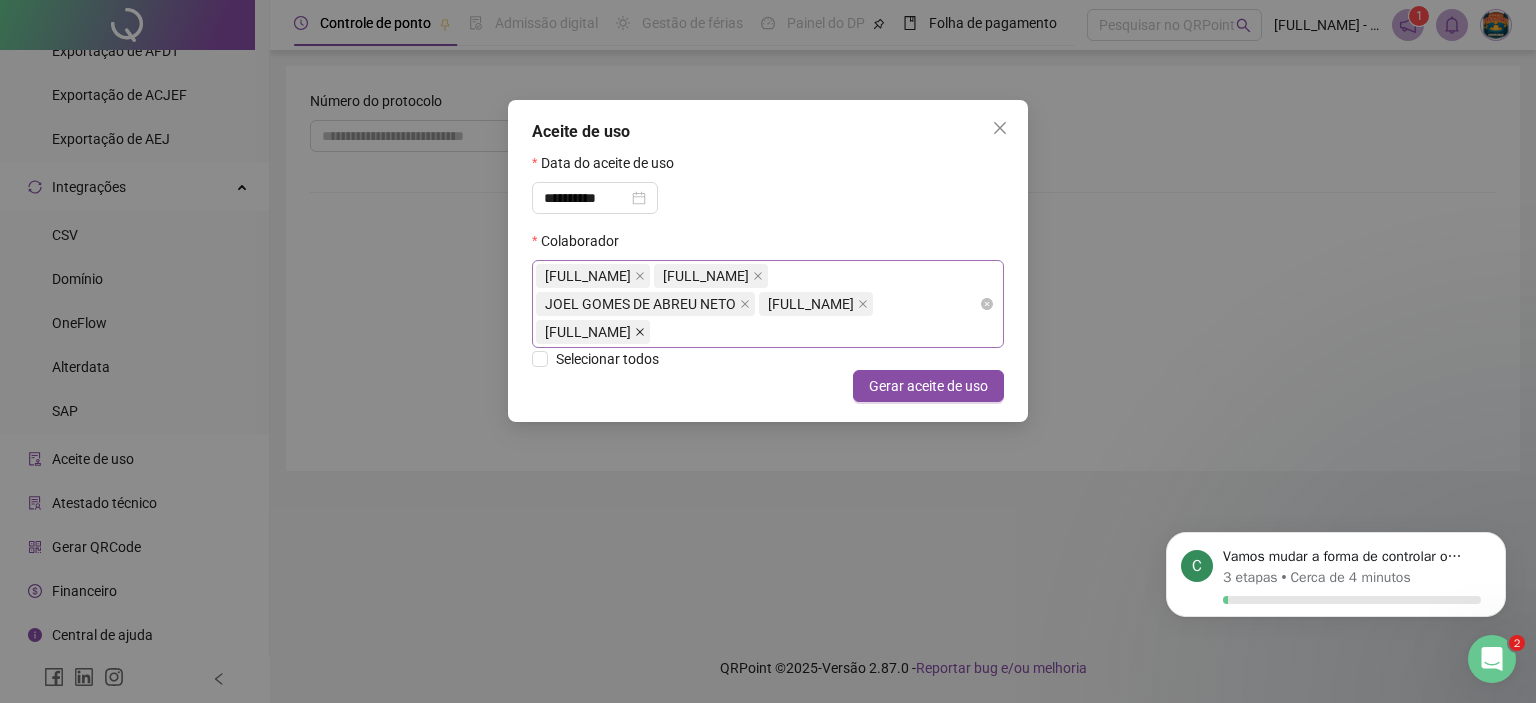 click 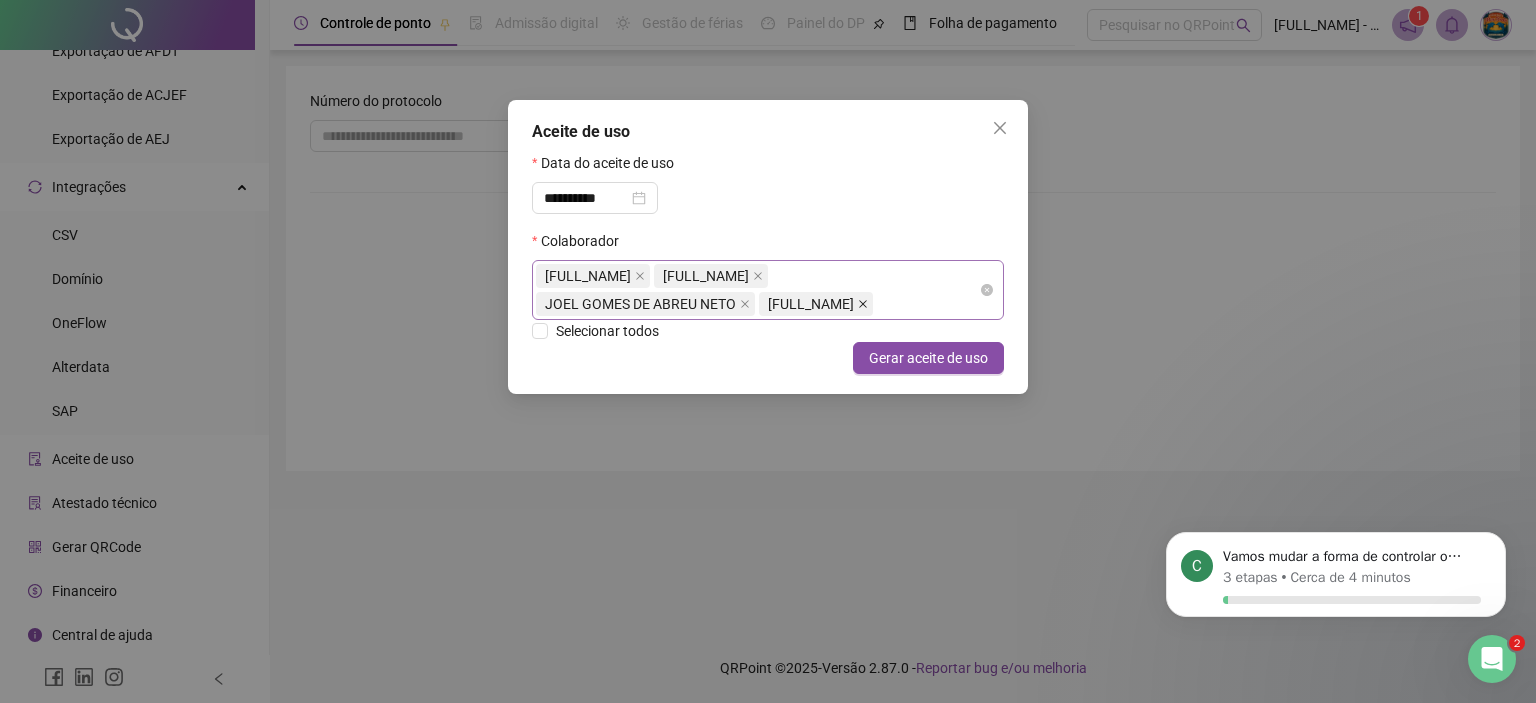 click 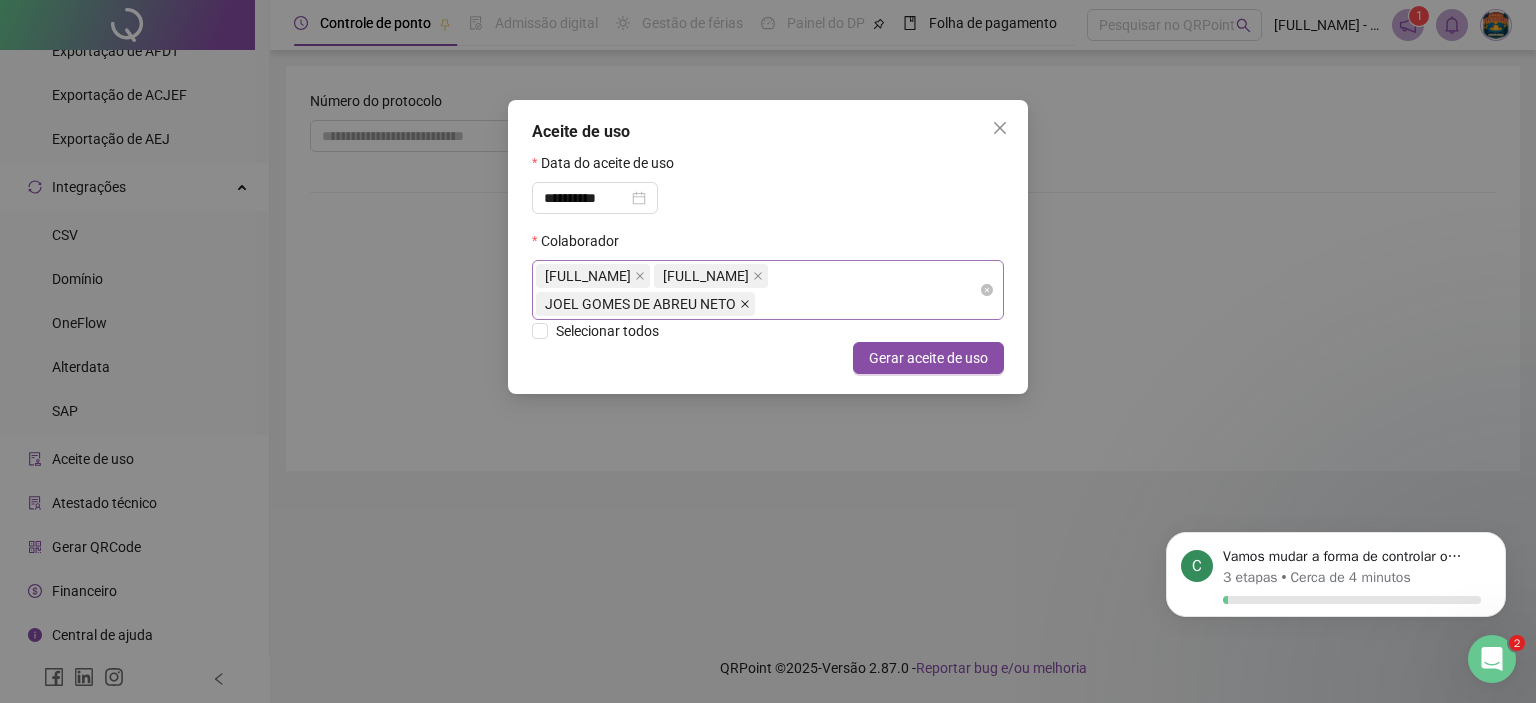 click 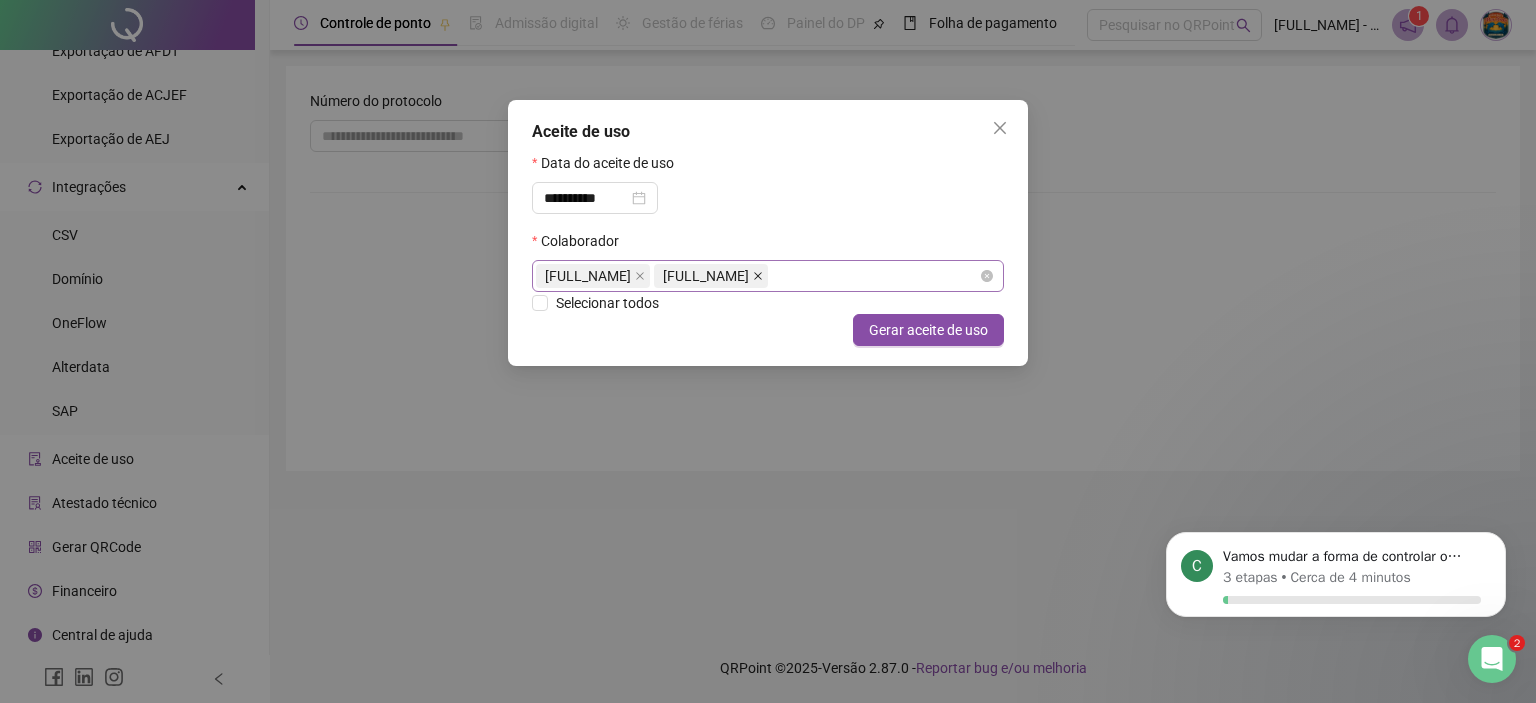 click 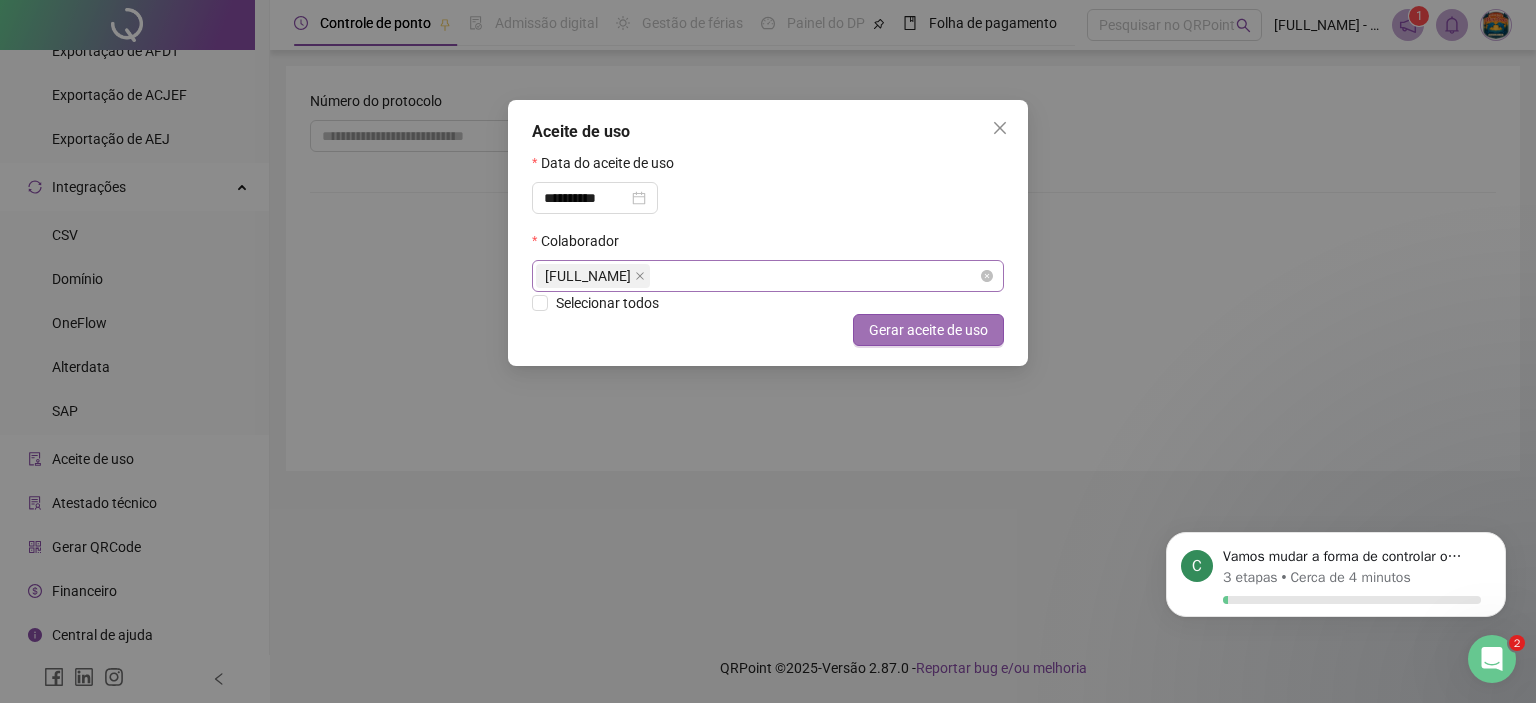 click on "Gerar aceite de uso" at bounding box center (928, 330) 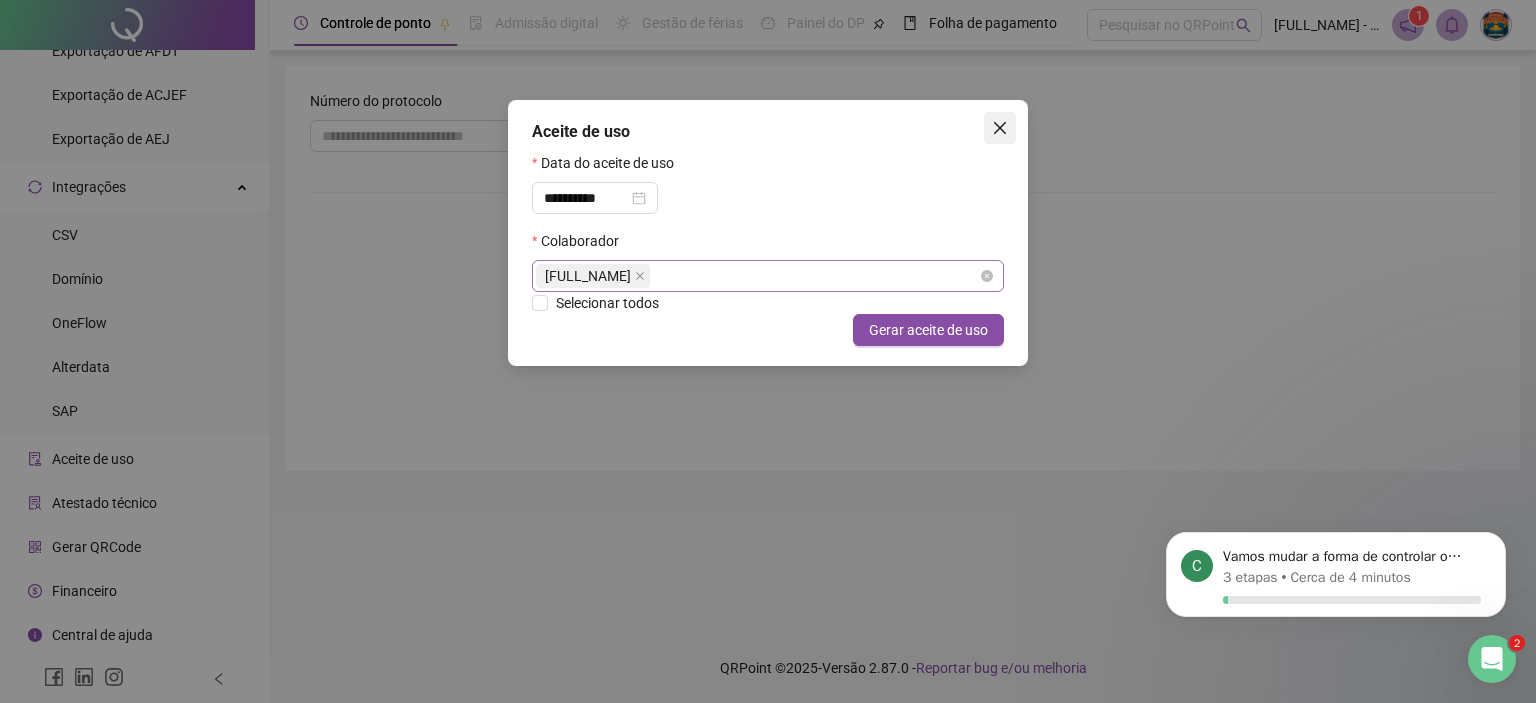 click 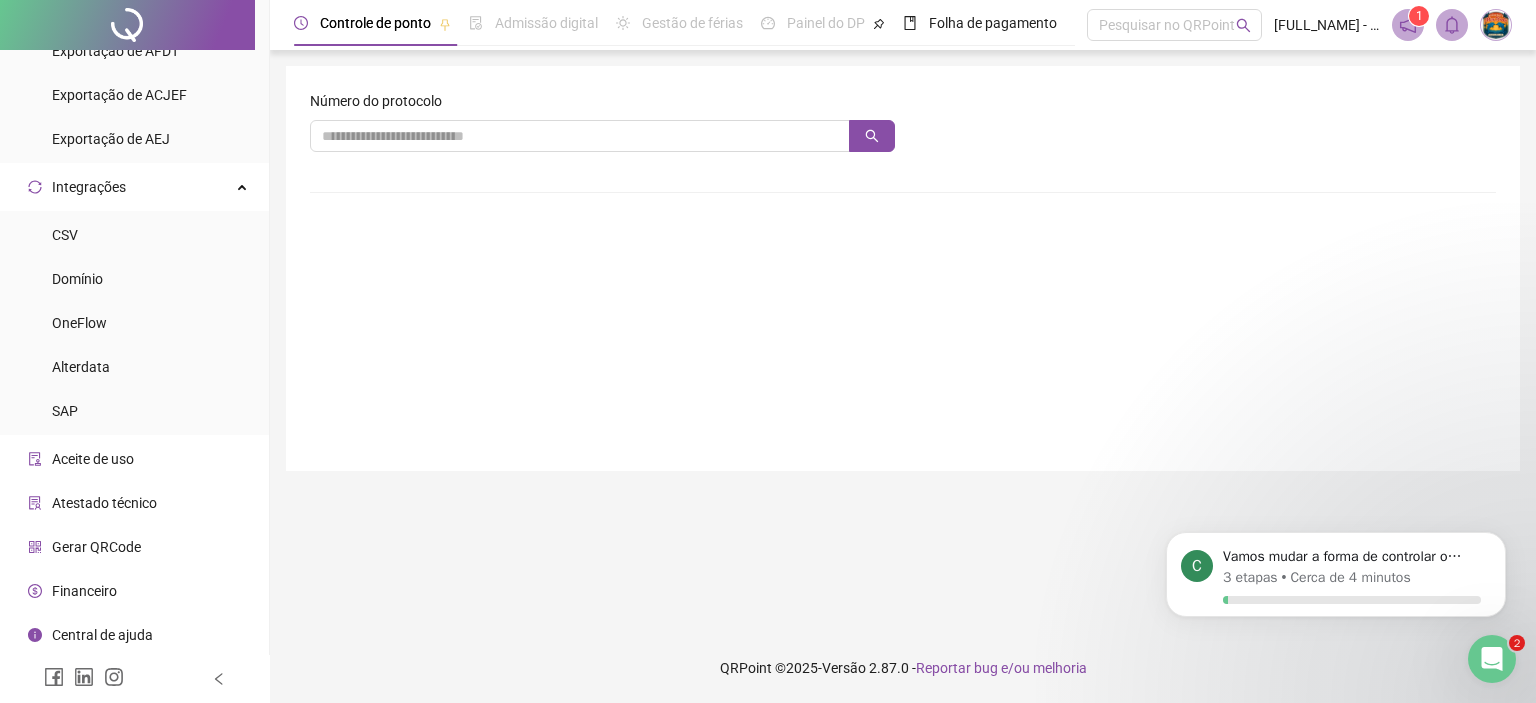 click at bounding box center (1496, 25) 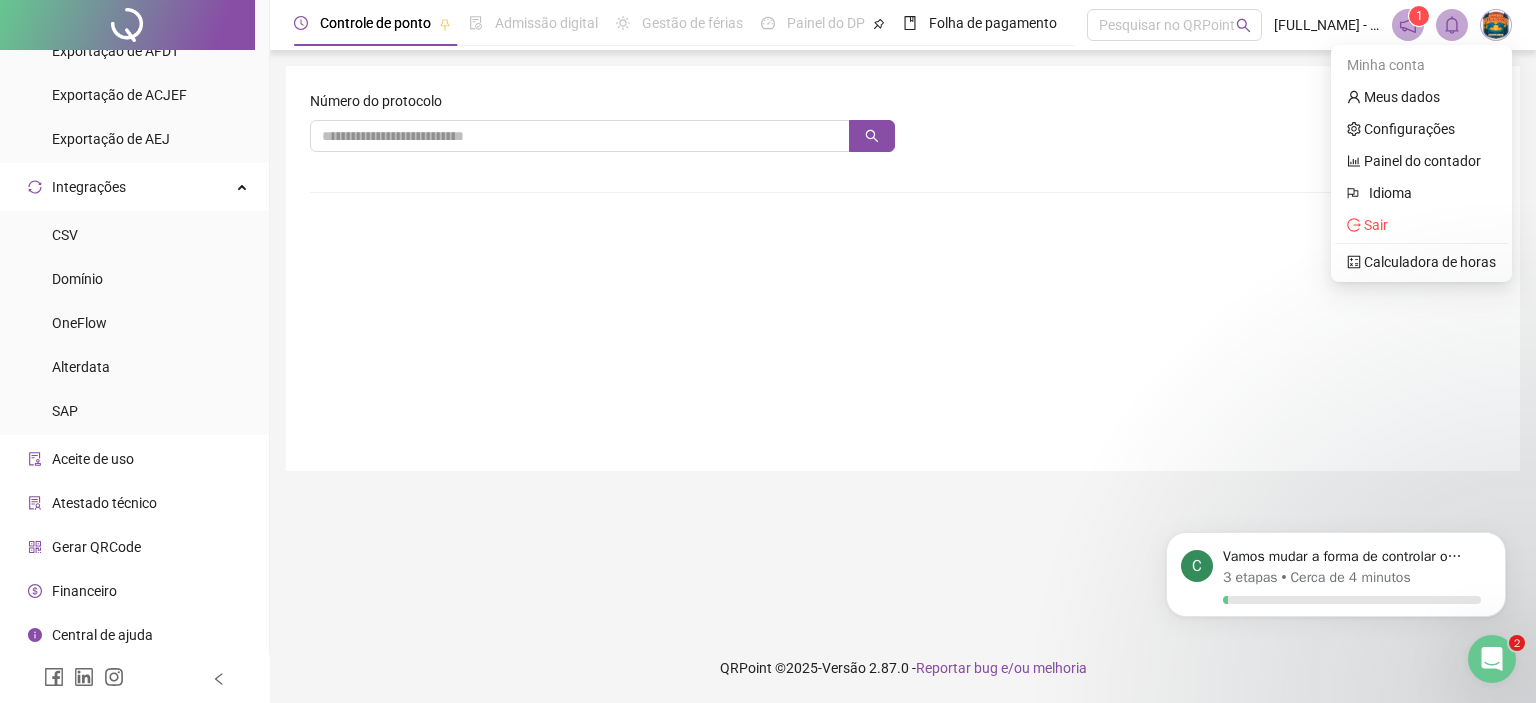 click at bounding box center (1496, 25) 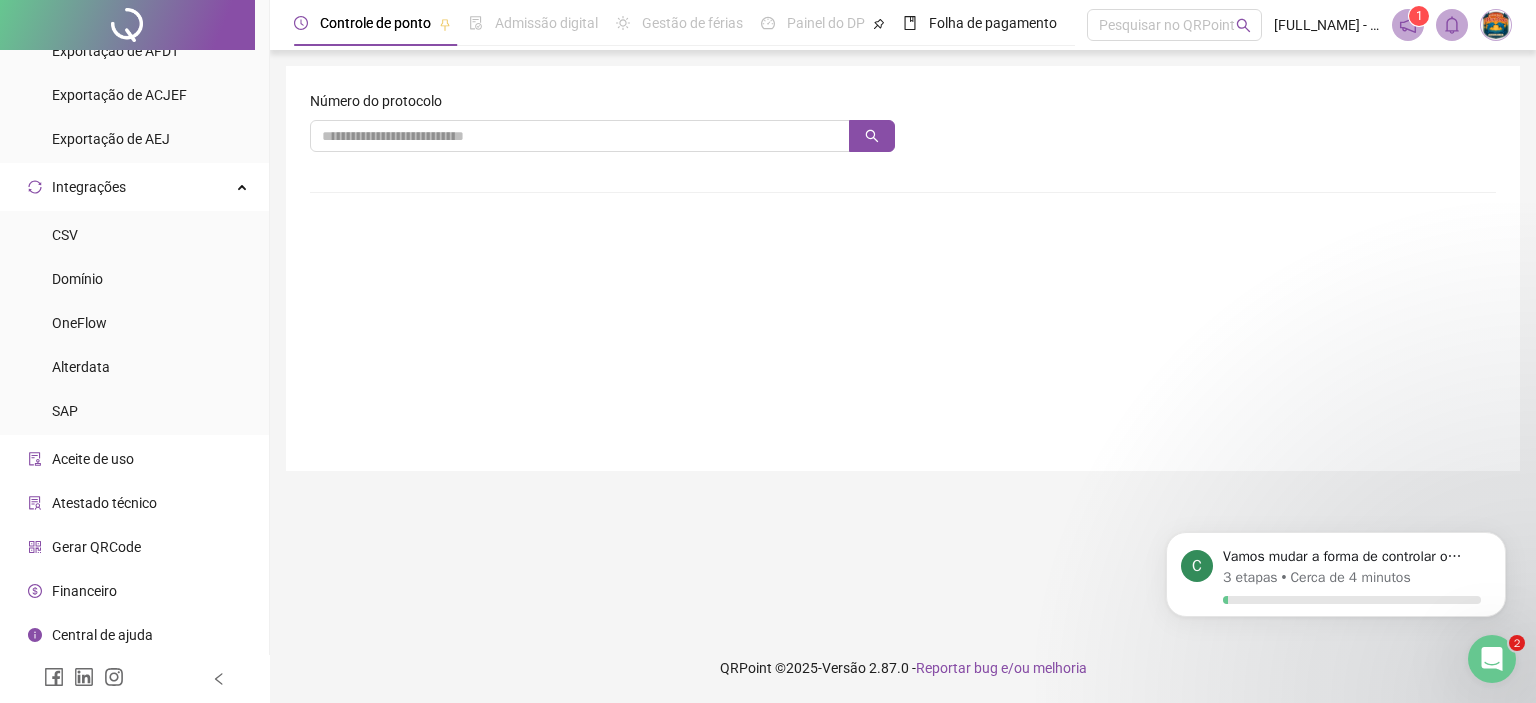 click at bounding box center [1496, 25] 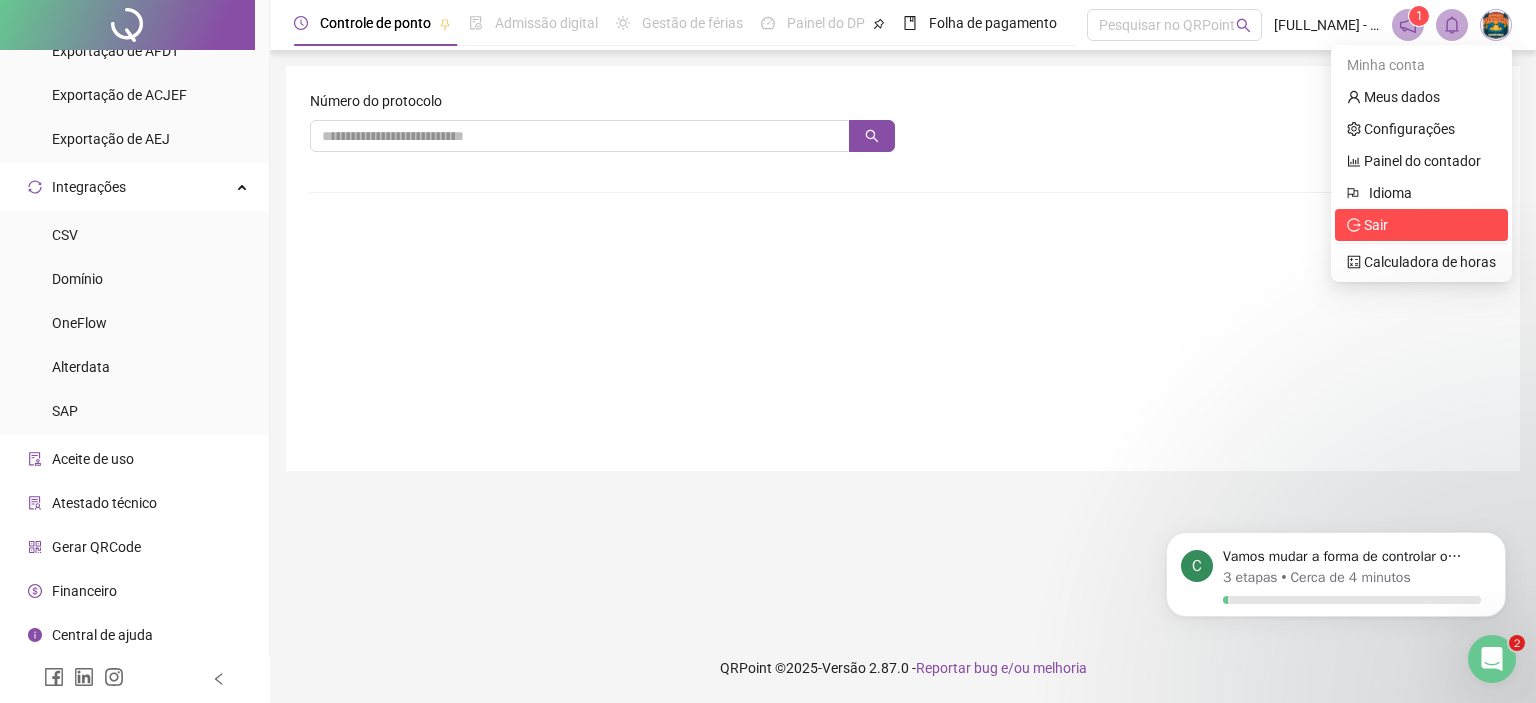 click on "Sair" at bounding box center (1376, 225) 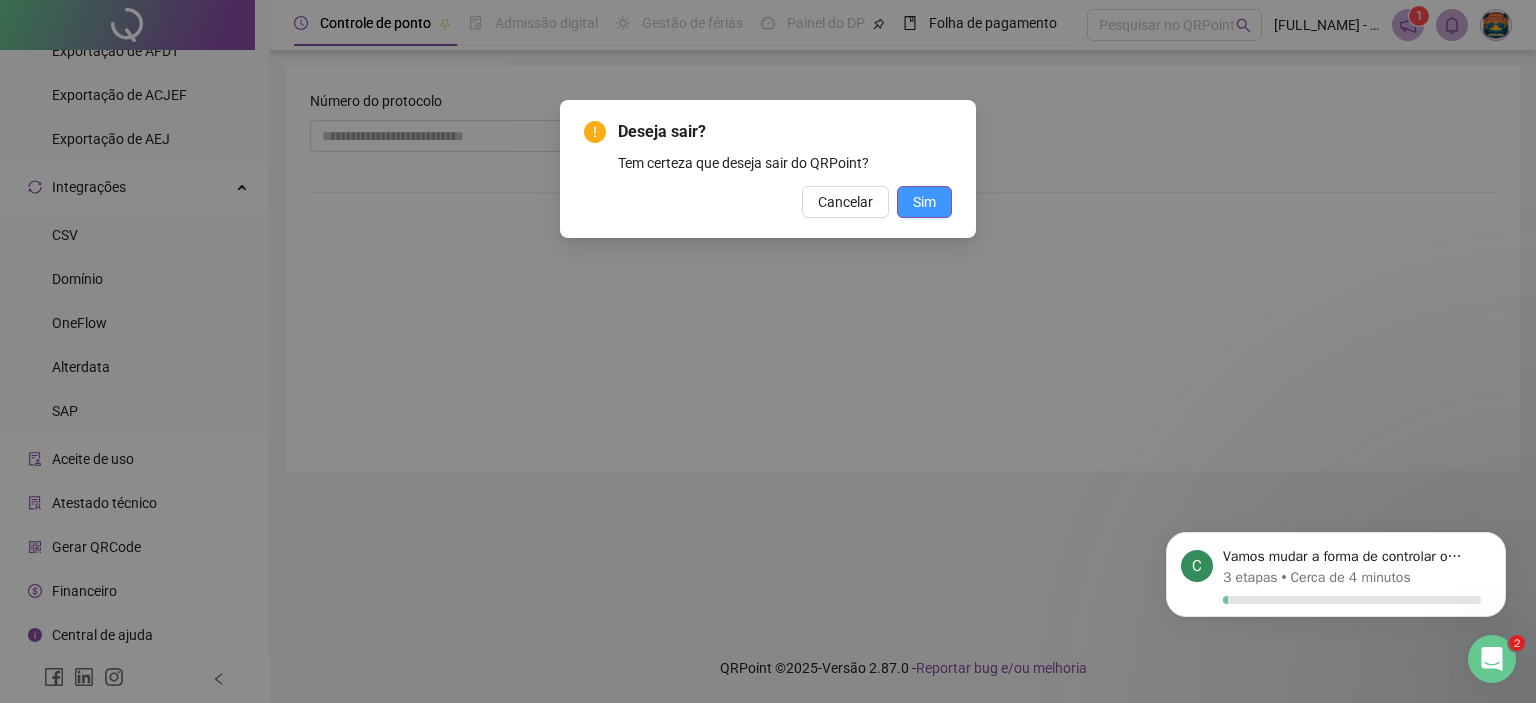 click on "Deseja sair? Tem certeza que deseja sair do QRPoint? Cancelar Sim" at bounding box center [768, 169] 